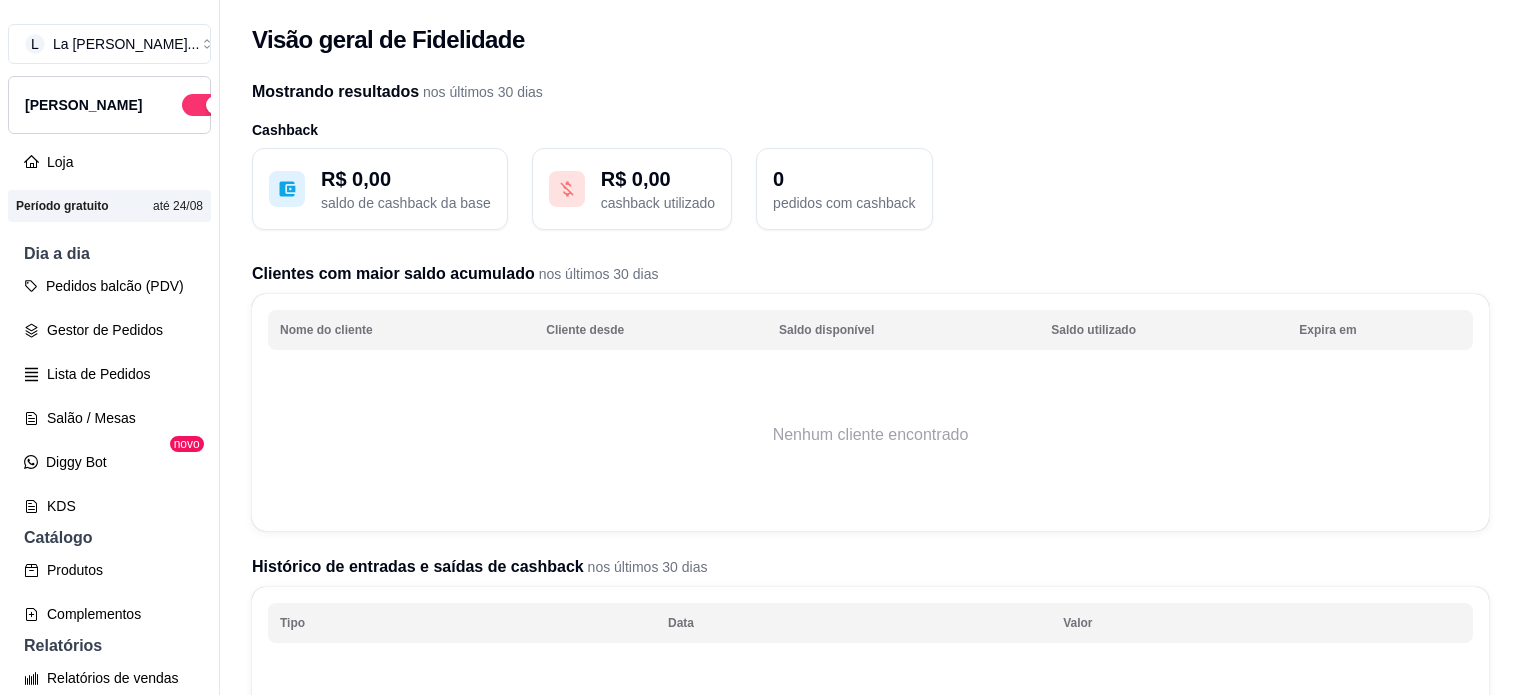 scroll, scrollTop: 0, scrollLeft: 0, axis: both 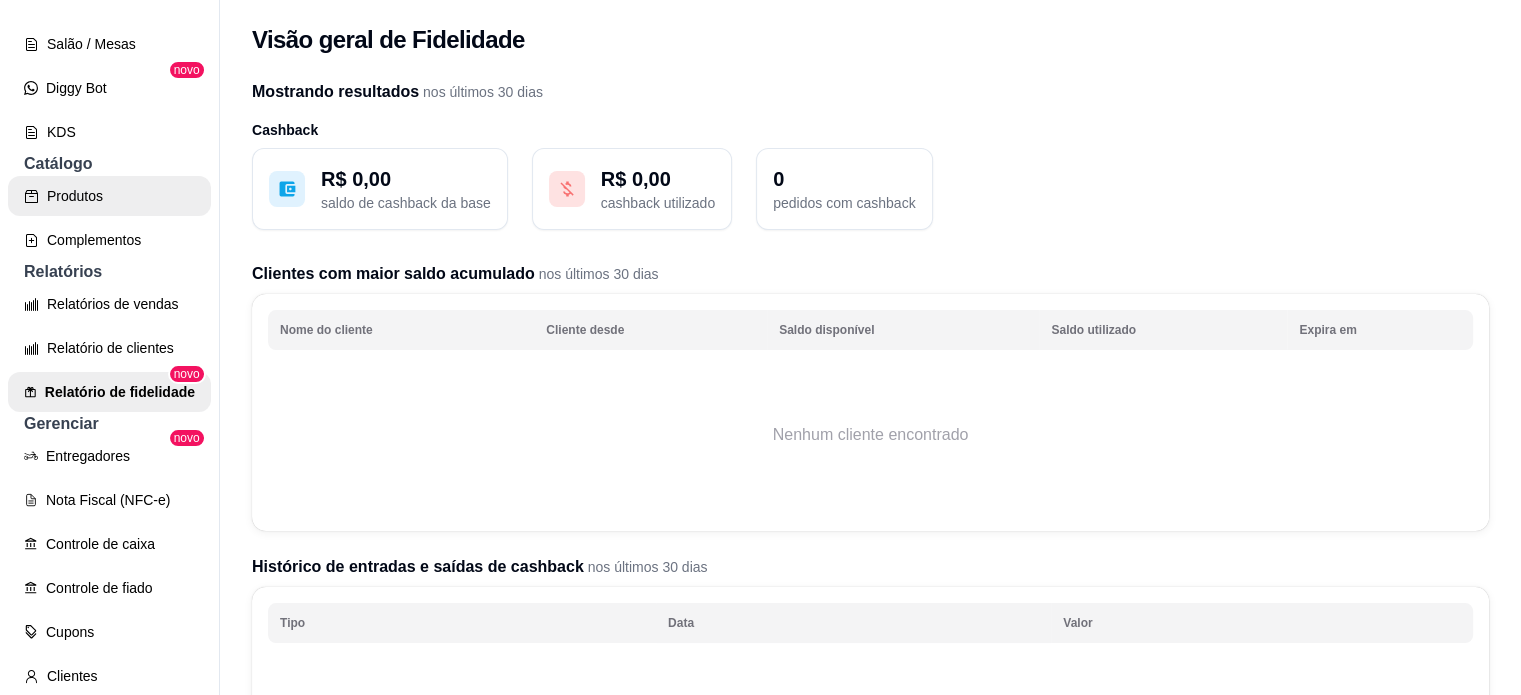 click on "Produtos" at bounding box center (109, 196) 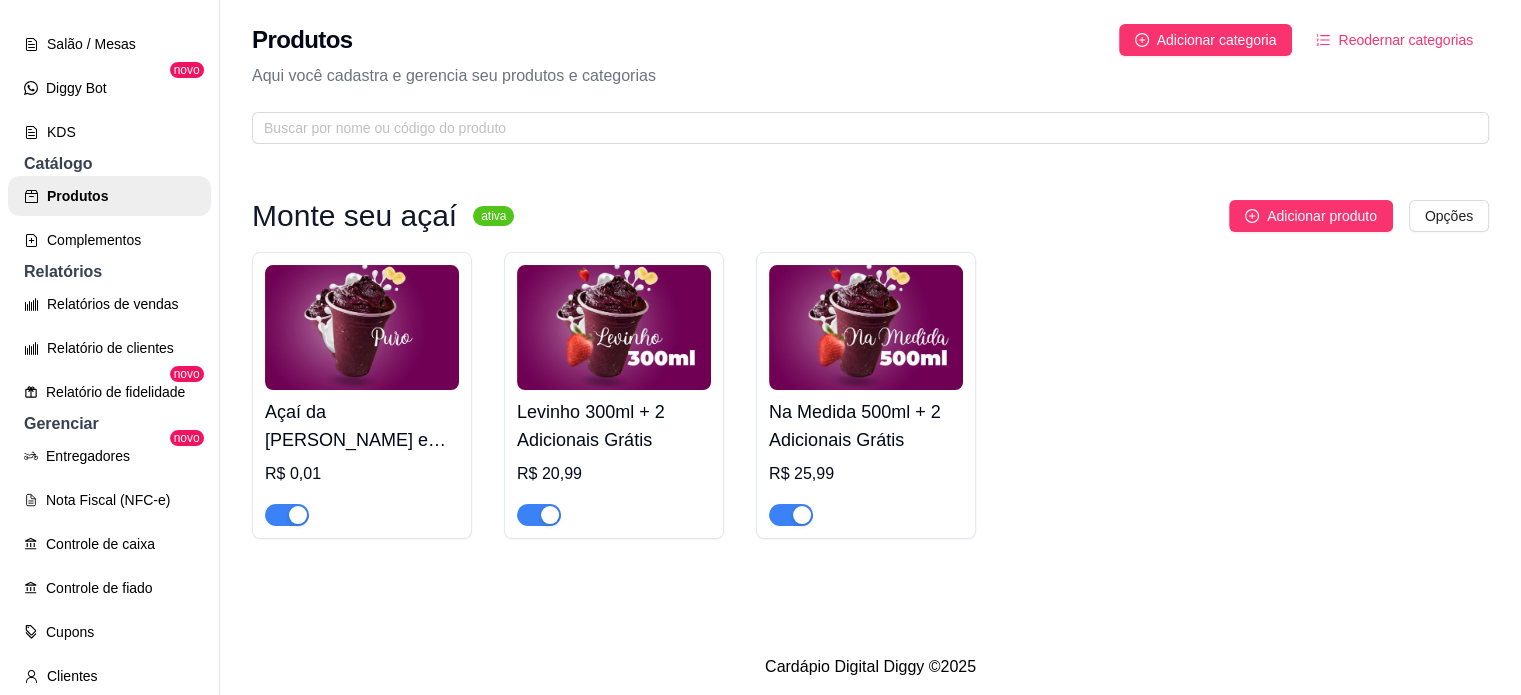click at bounding box center (362, 327) 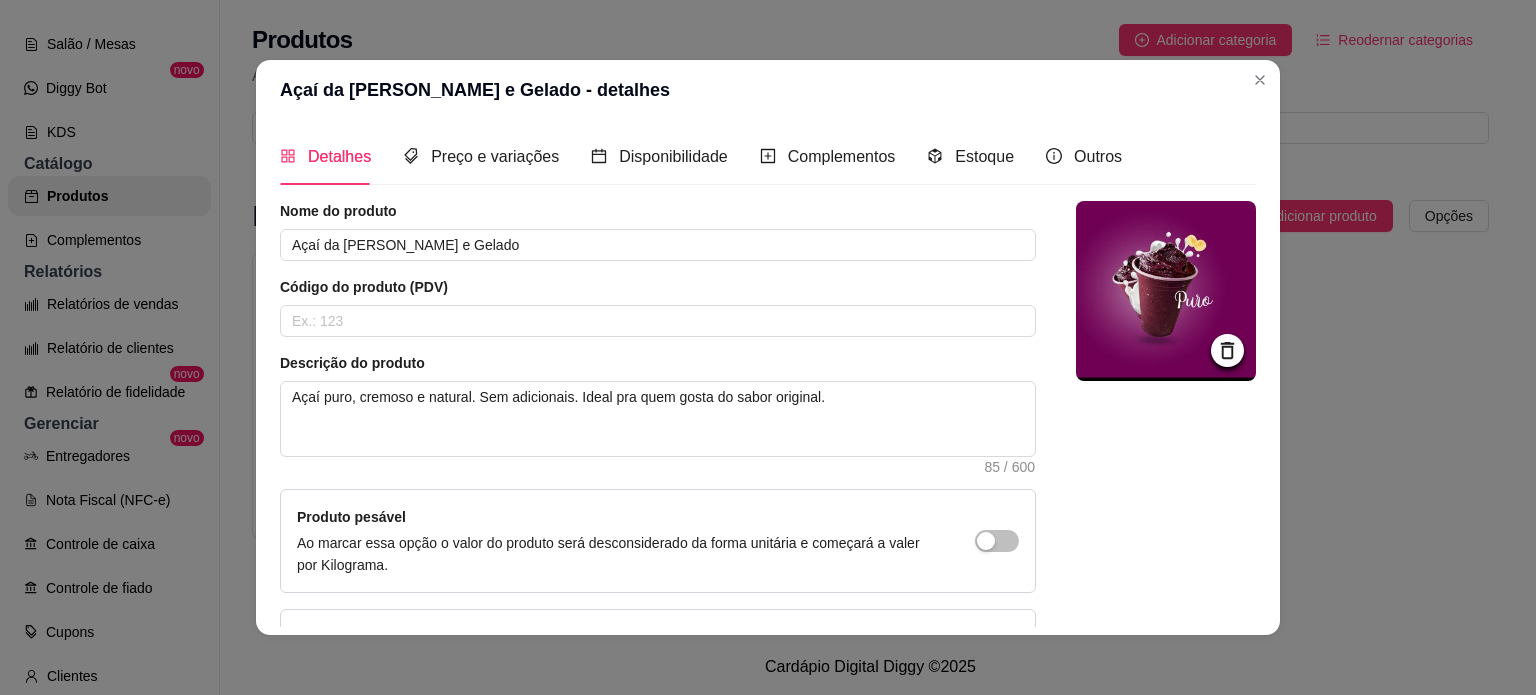 click 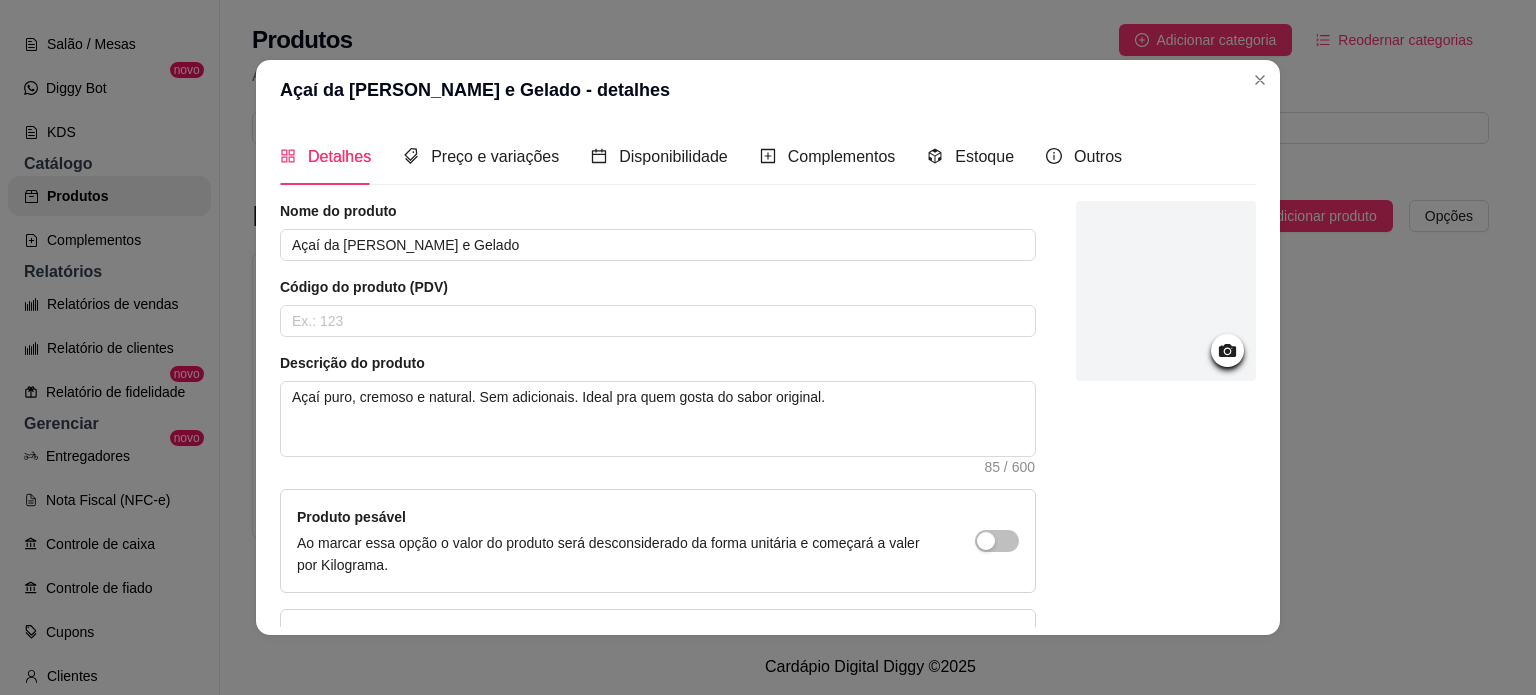 click 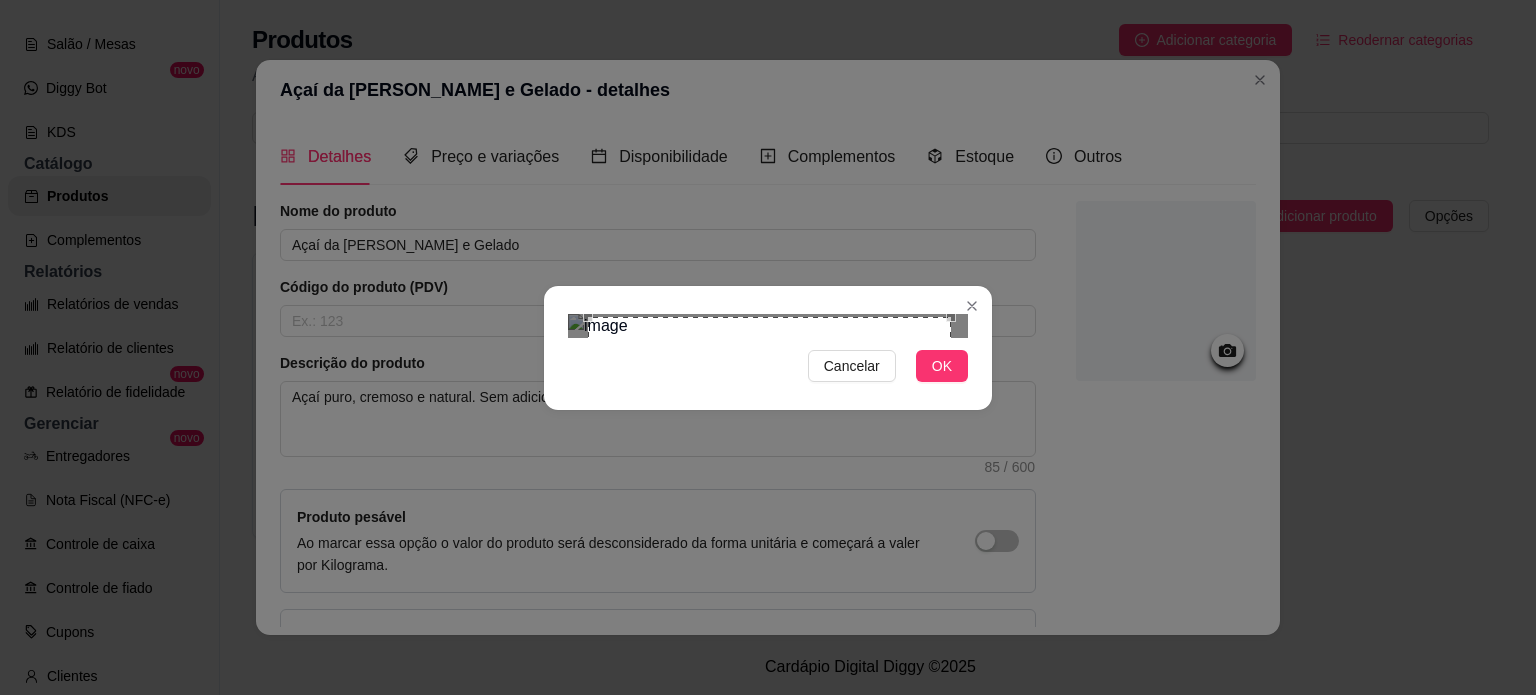 click on "Cancelar OK" at bounding box center [768, 348] 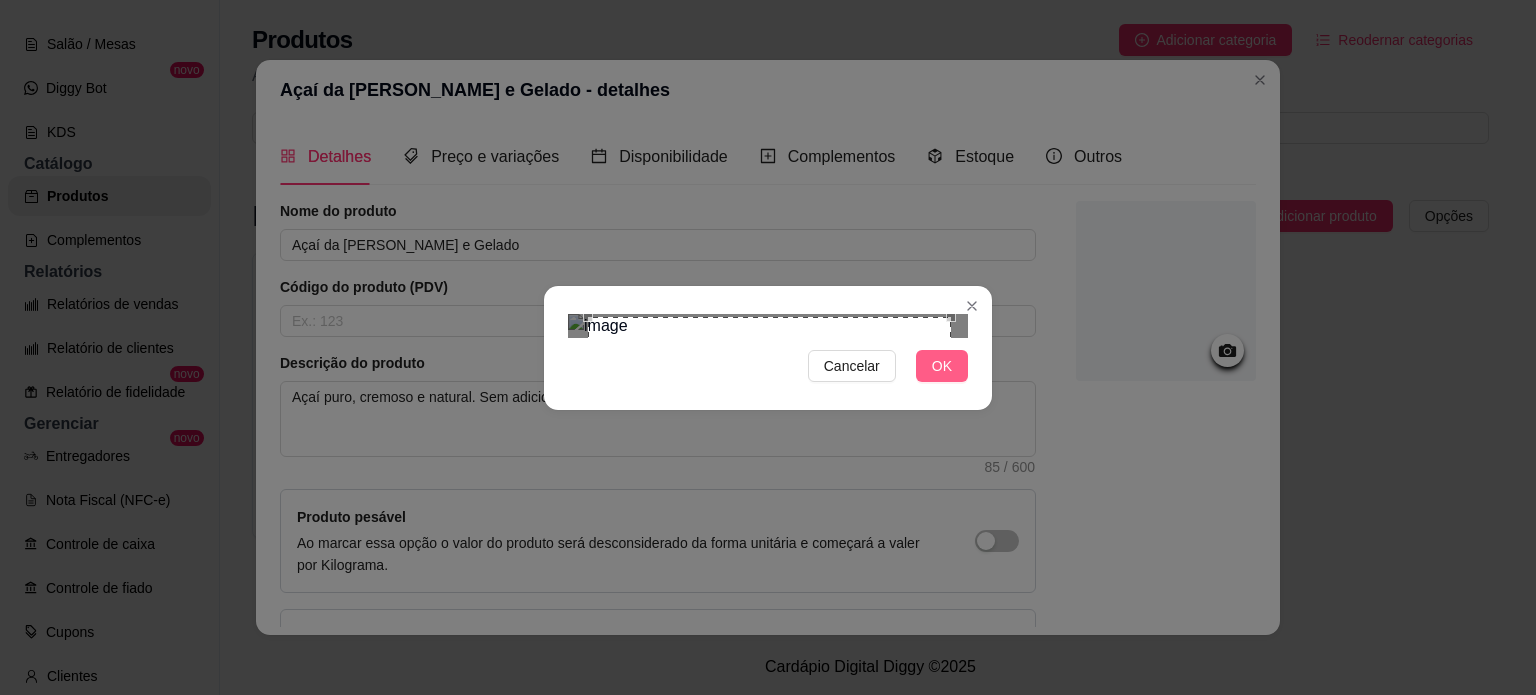 click on "OK" at bounding box center (942, 366) 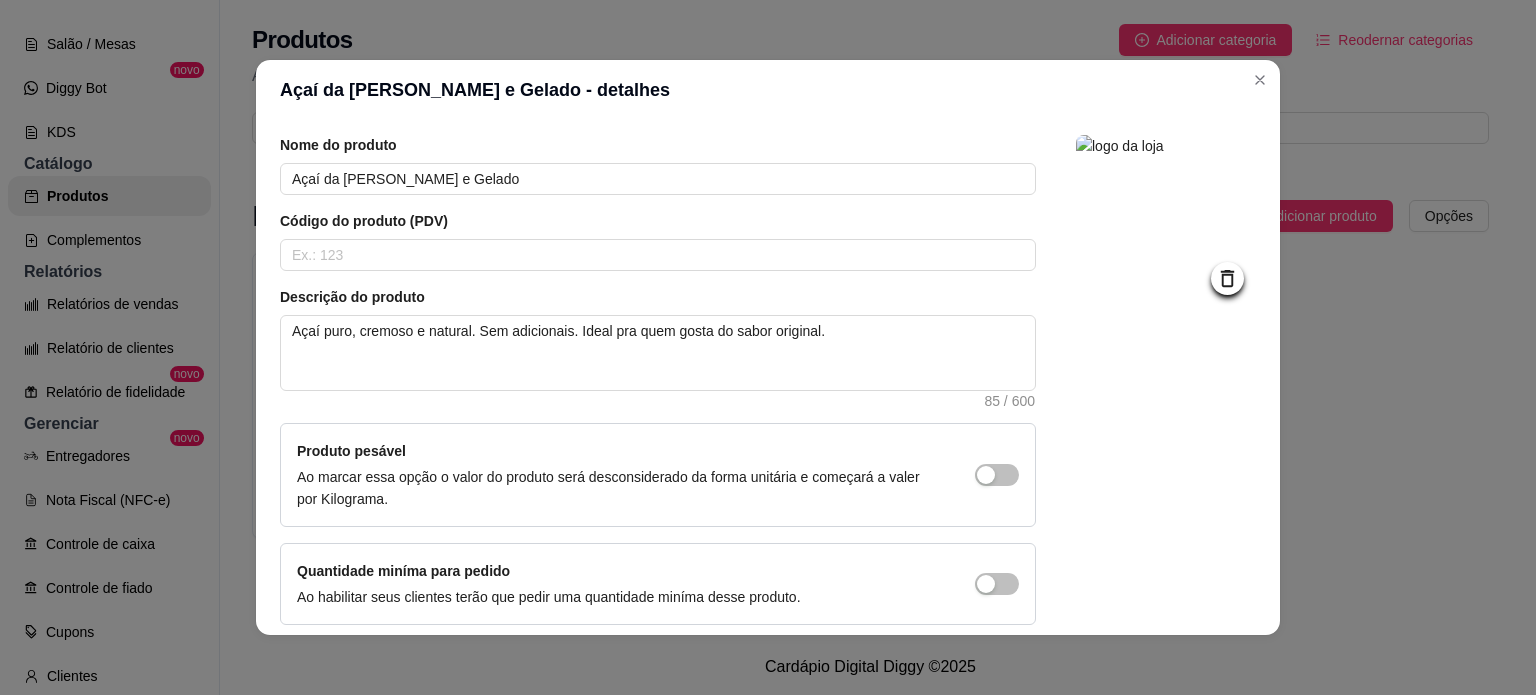 scroll, scrollTop: 150, scrollLeft: 0, axis: vertical 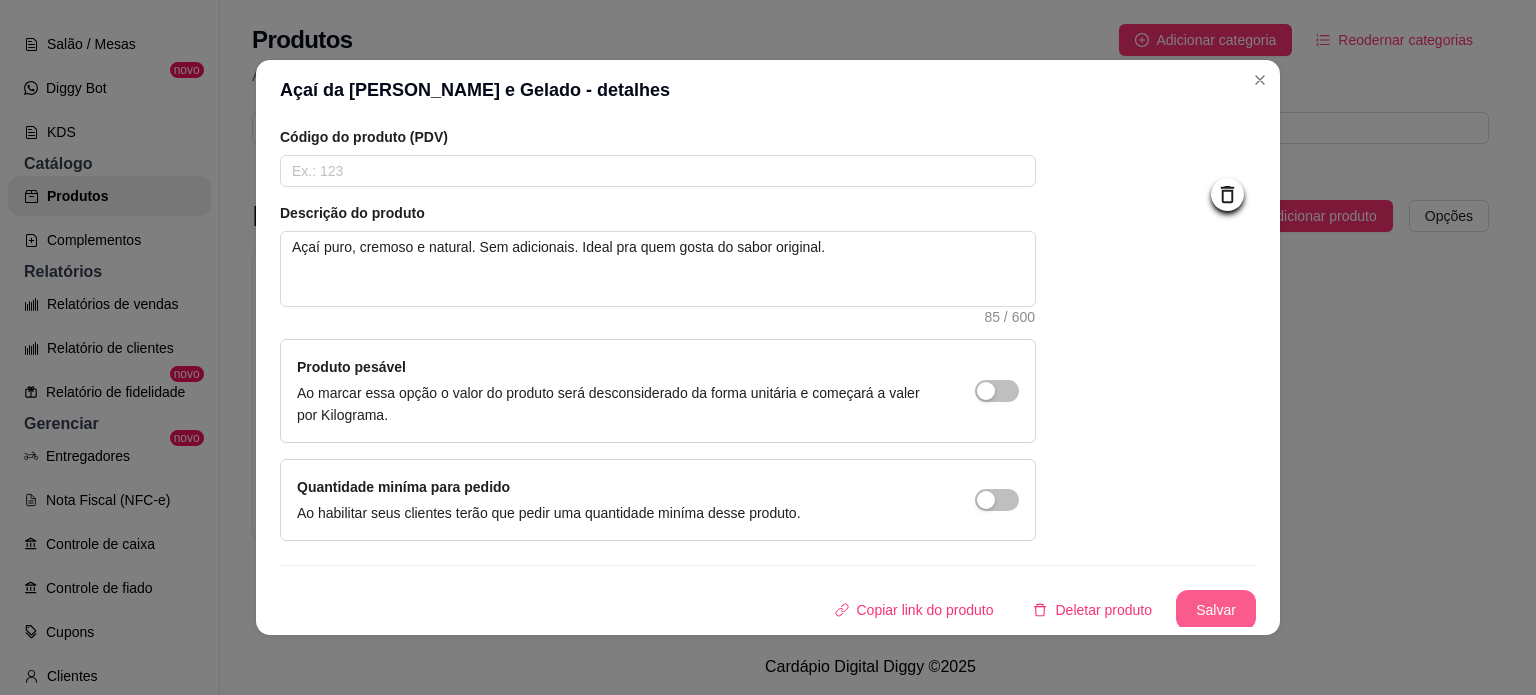 click on "Salvar" at bounding box center (1216, 610) 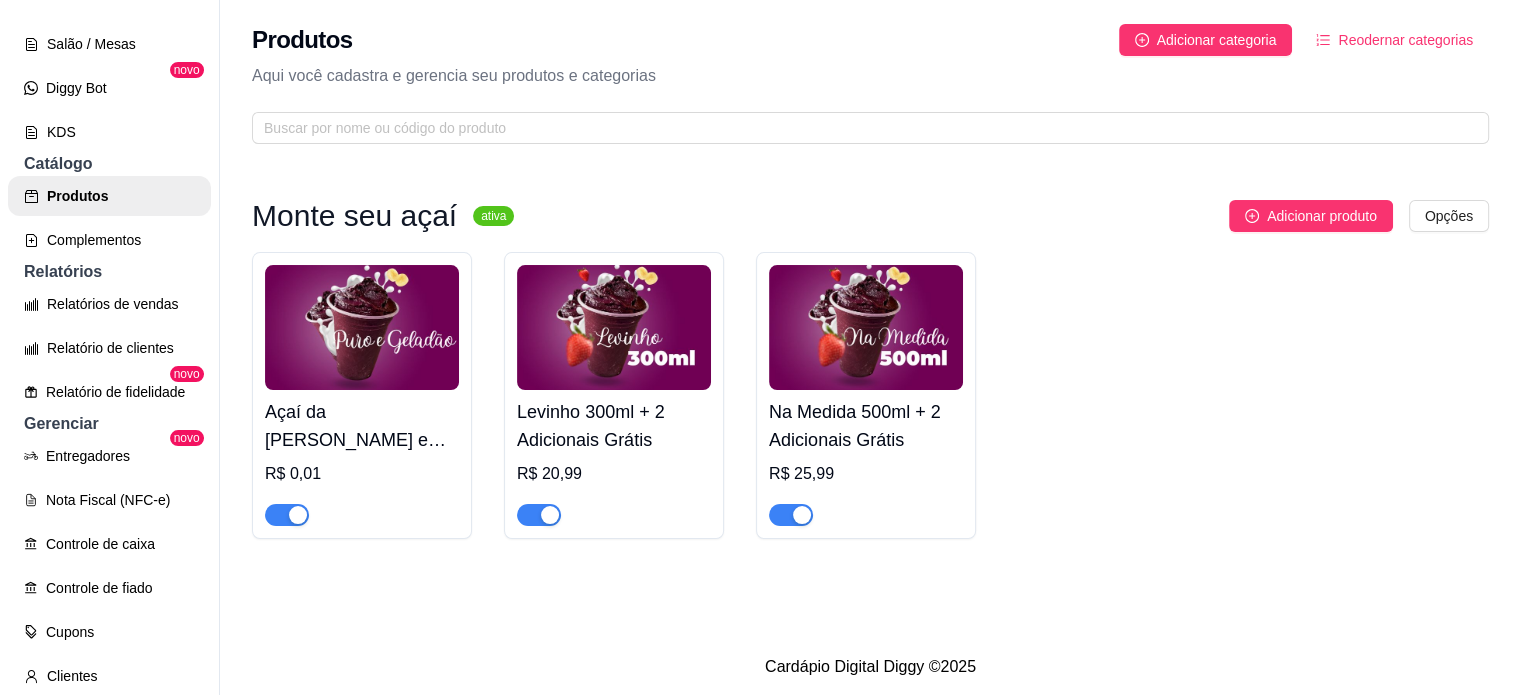 click at bounding box center [362, 327] 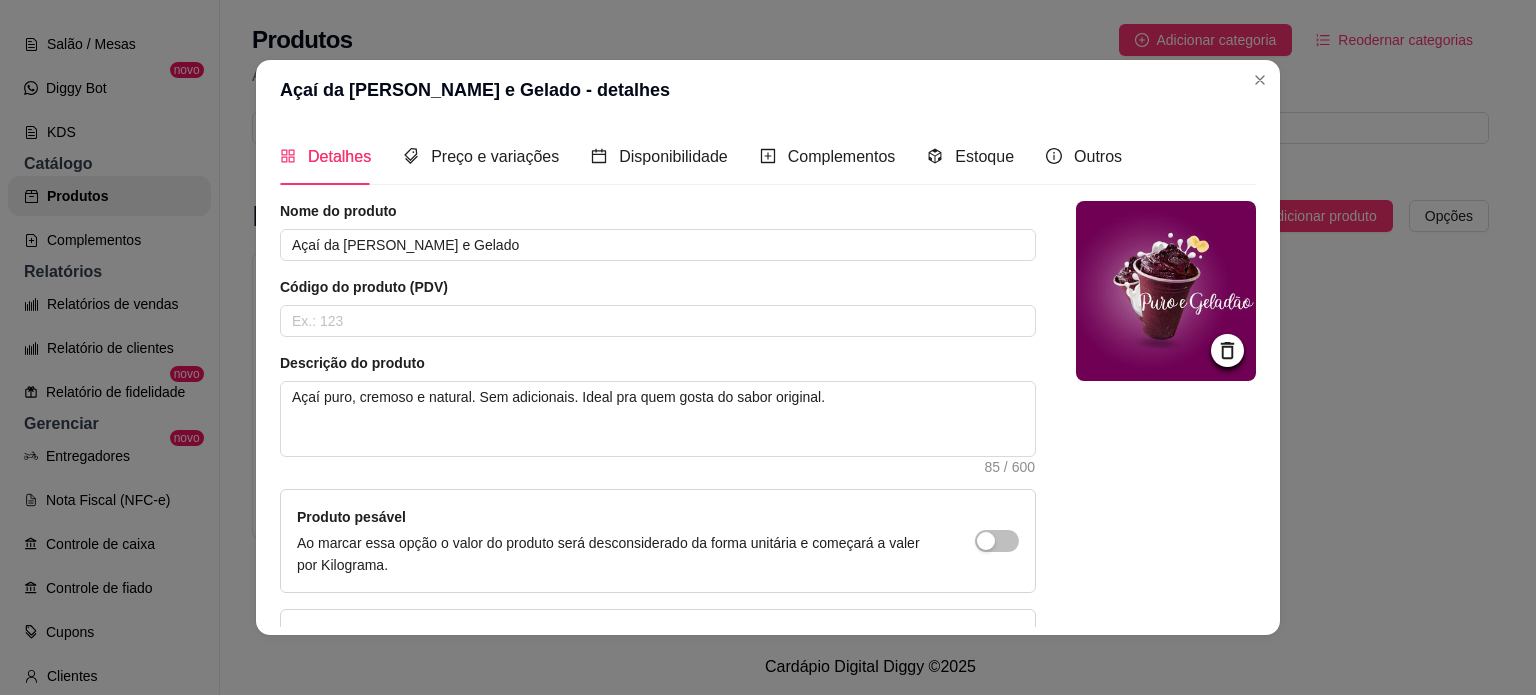 click 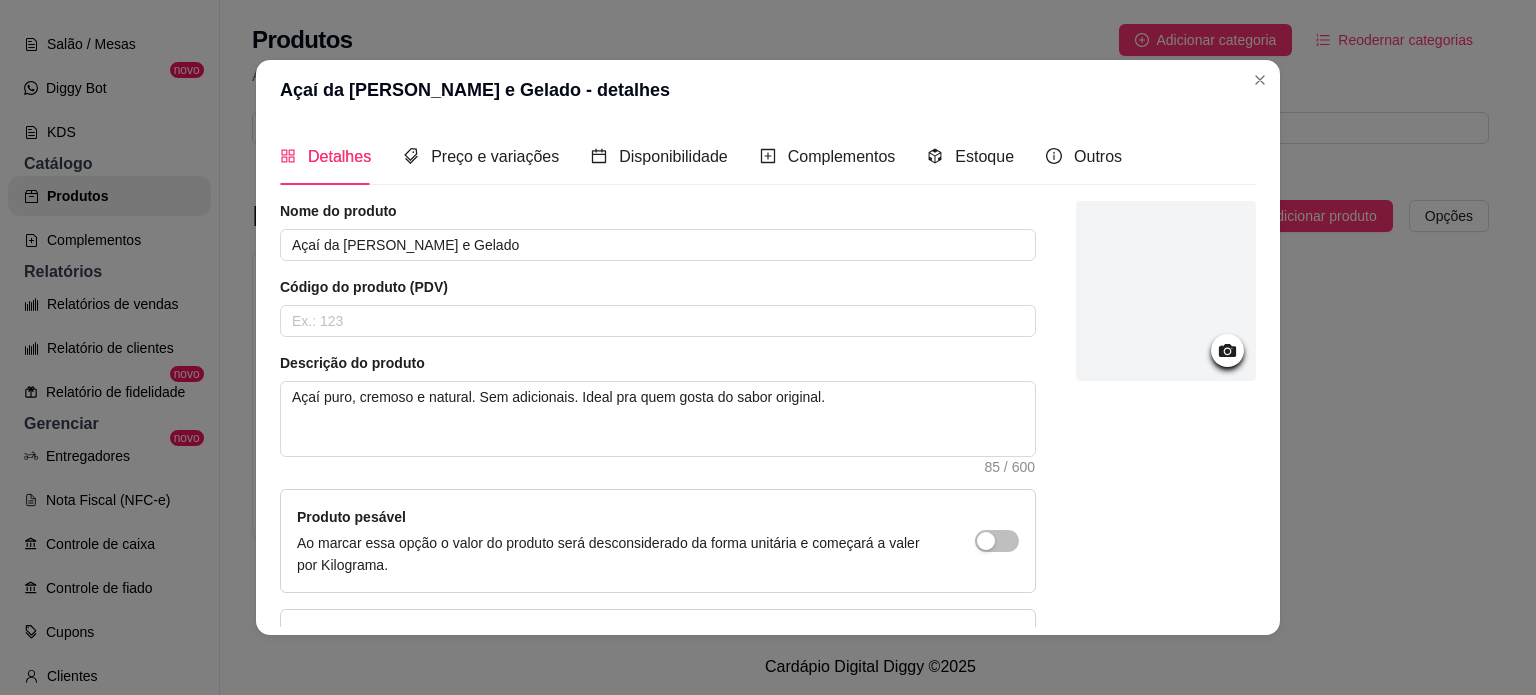 click 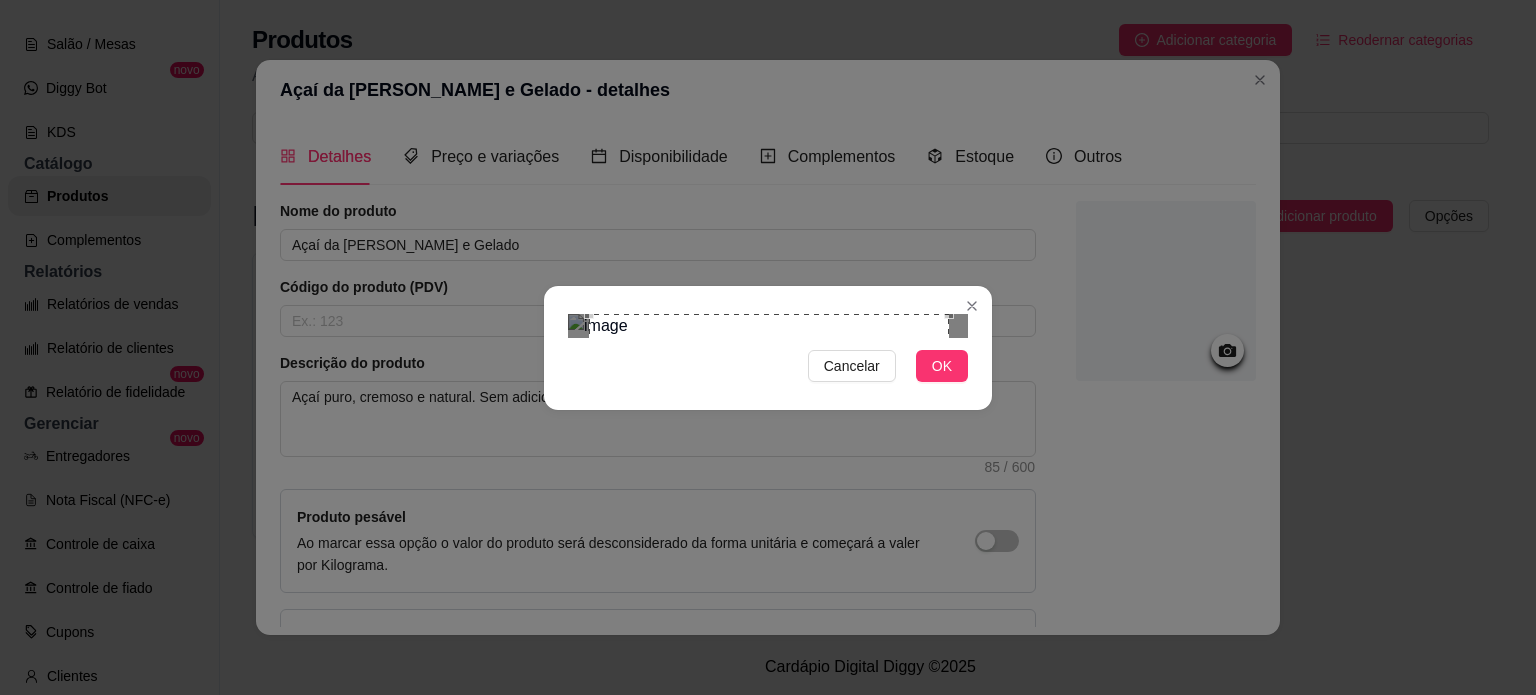 click at bounding box center (769, 494) 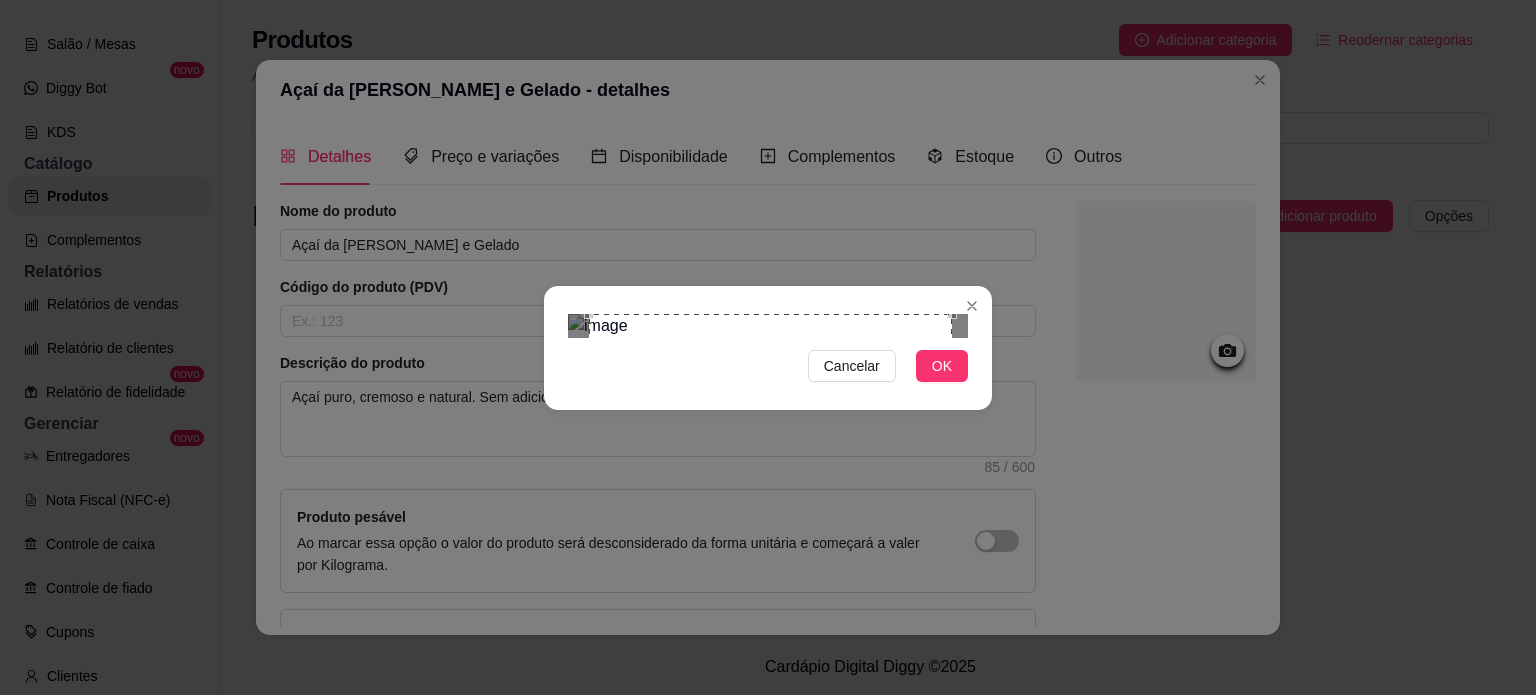 click on "Cancelar OK" at bounding box center [768, 348] 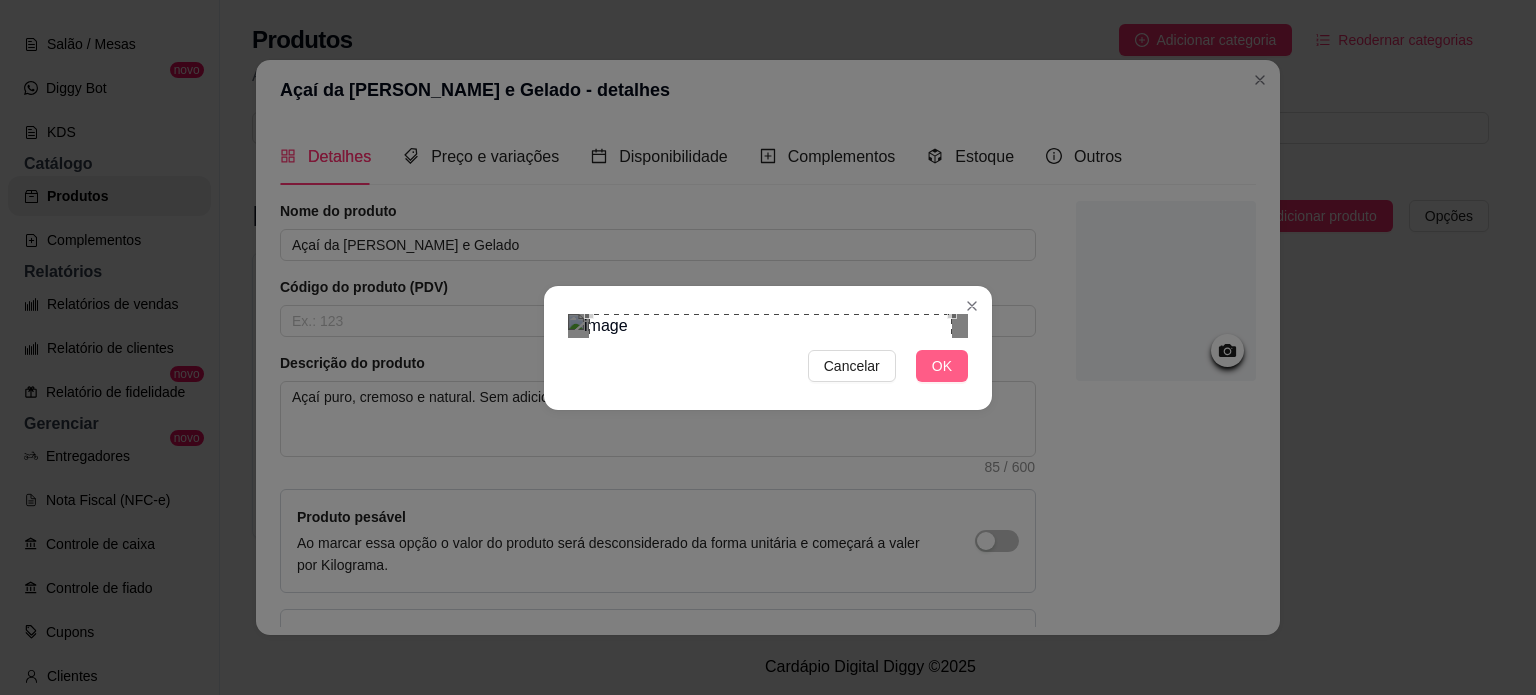 click on "OK" at bounding box center [942, 366] 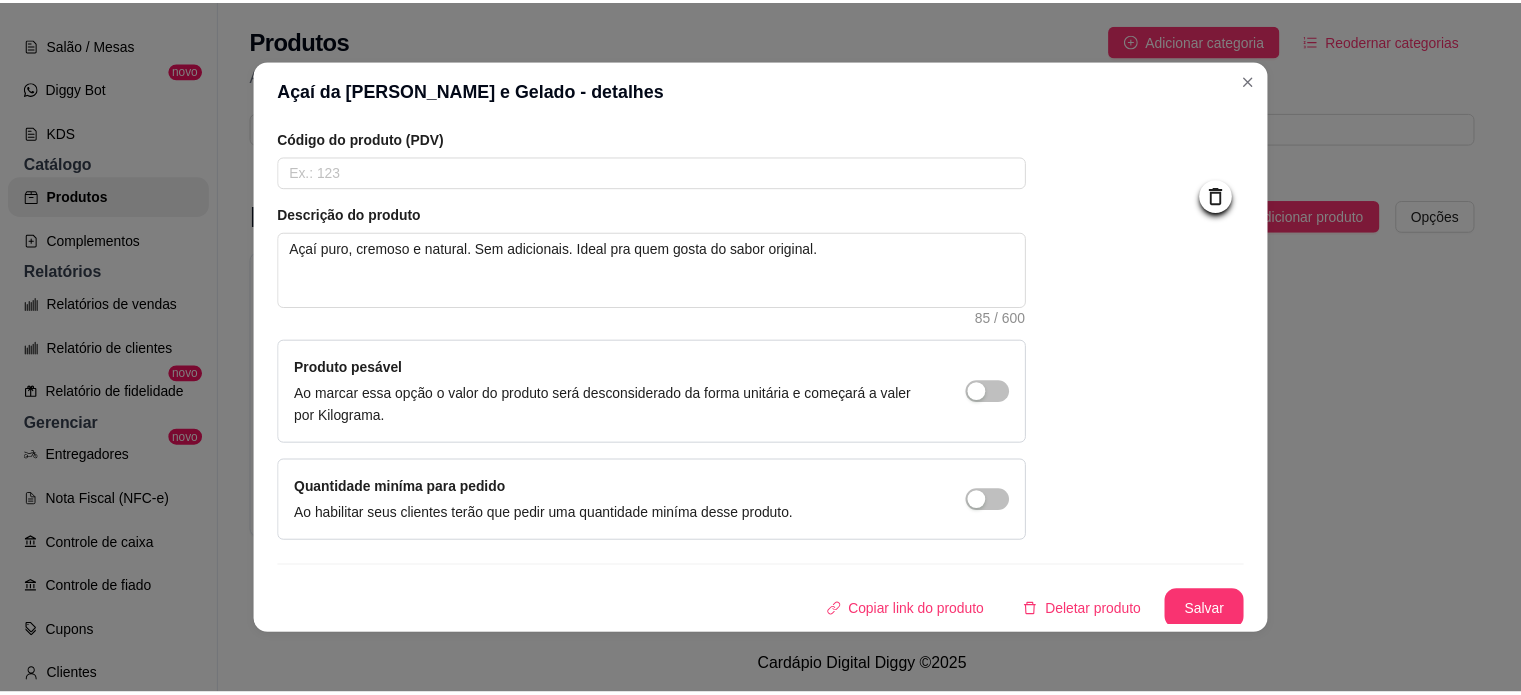 scroll, scrollTop: 150, scrollLeft: 0, axis: vertical 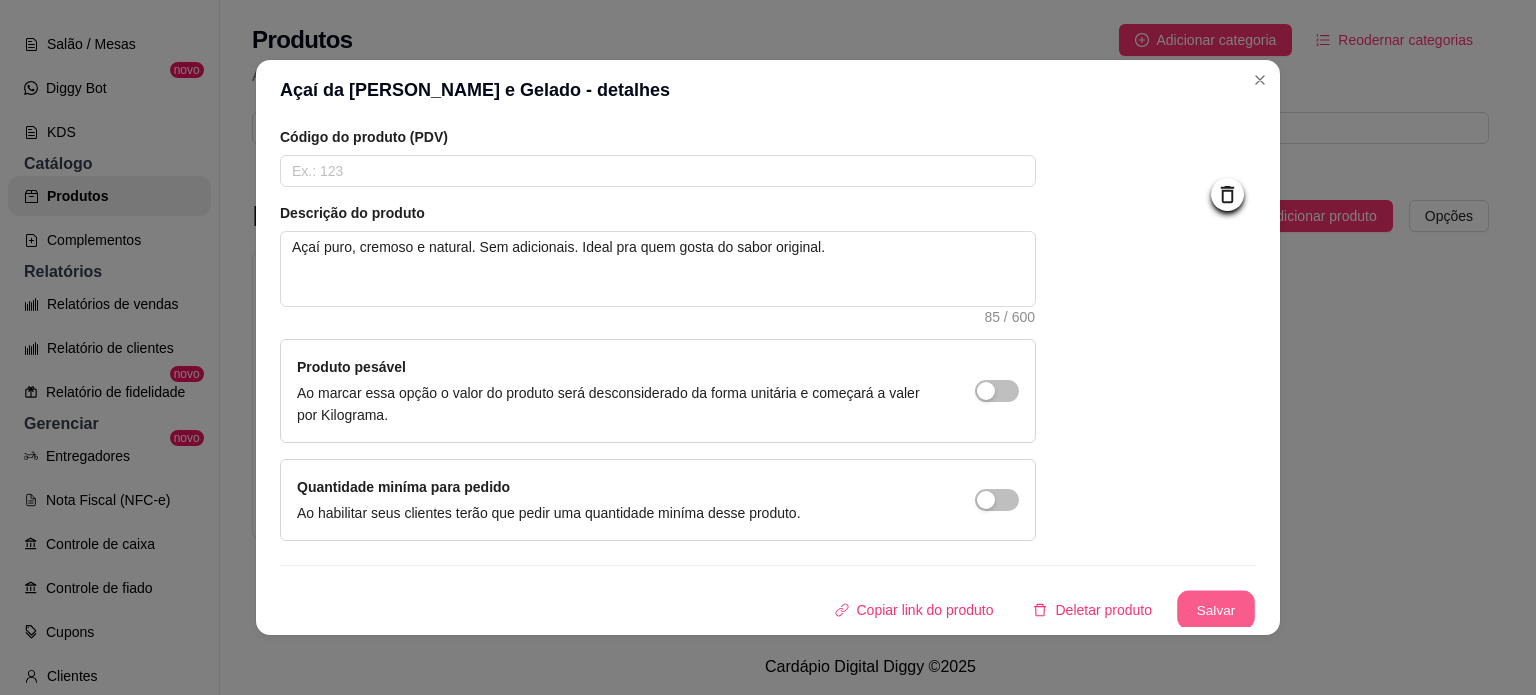 click on "Salvar" at bounding box center (1216, 610) 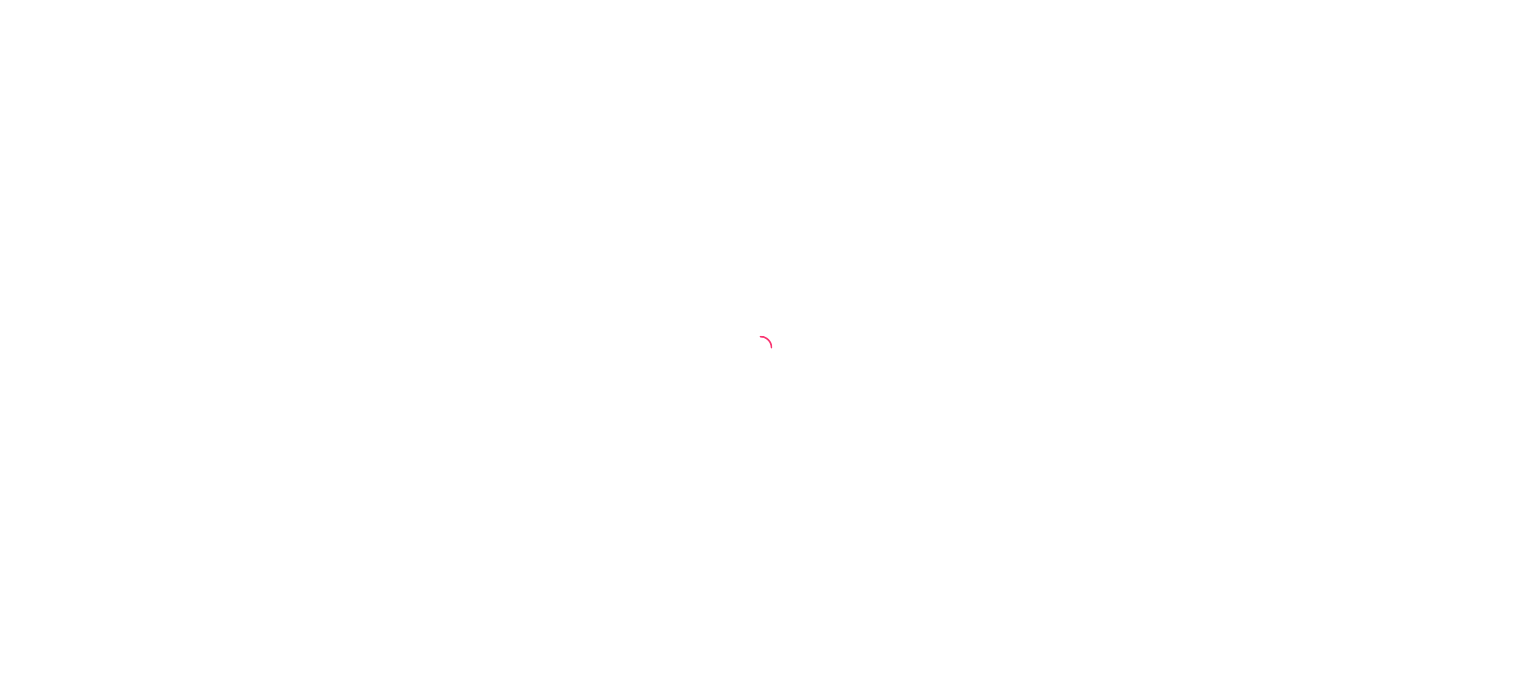 scroll, scrollTop: 0, scrollLeft: 0, axis: both 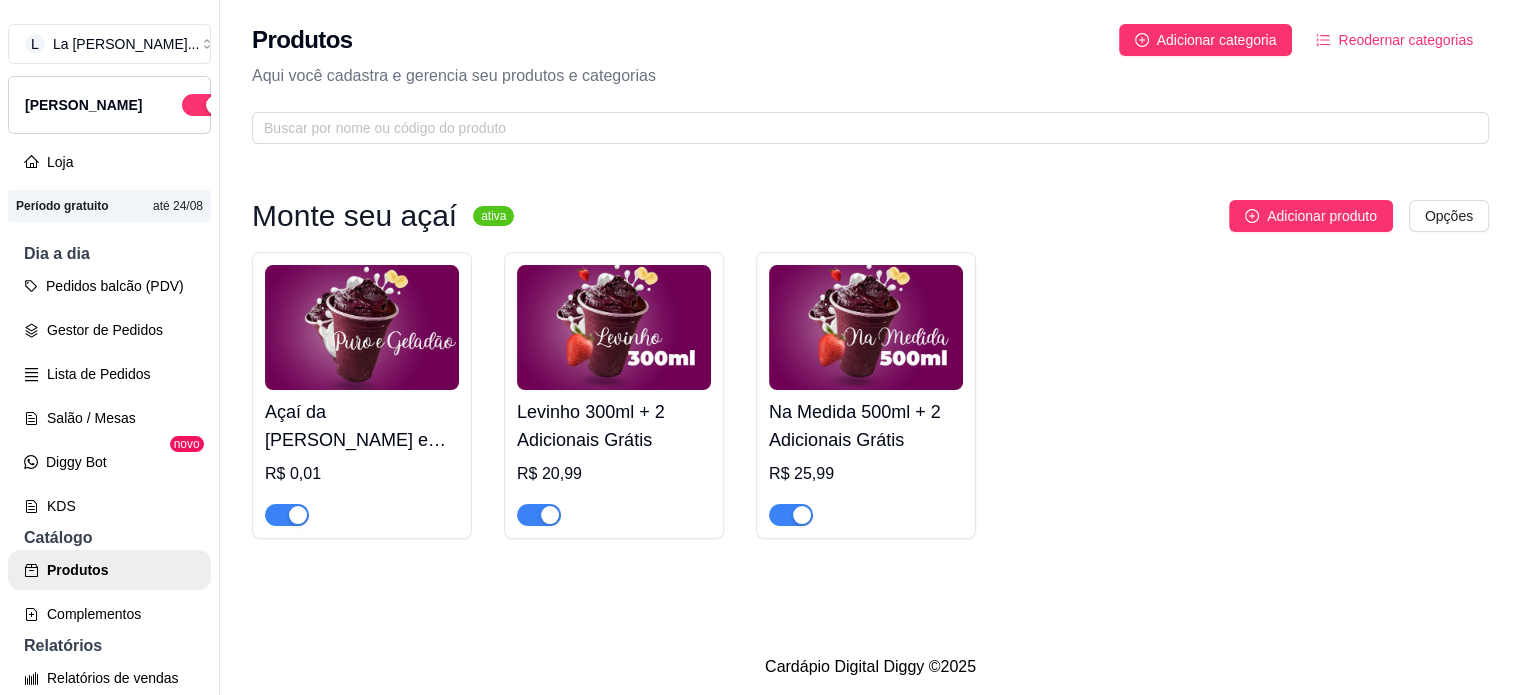 click on "Açaí da [PERSON_NAME] e Gelado" at bounding box center (362, 426) 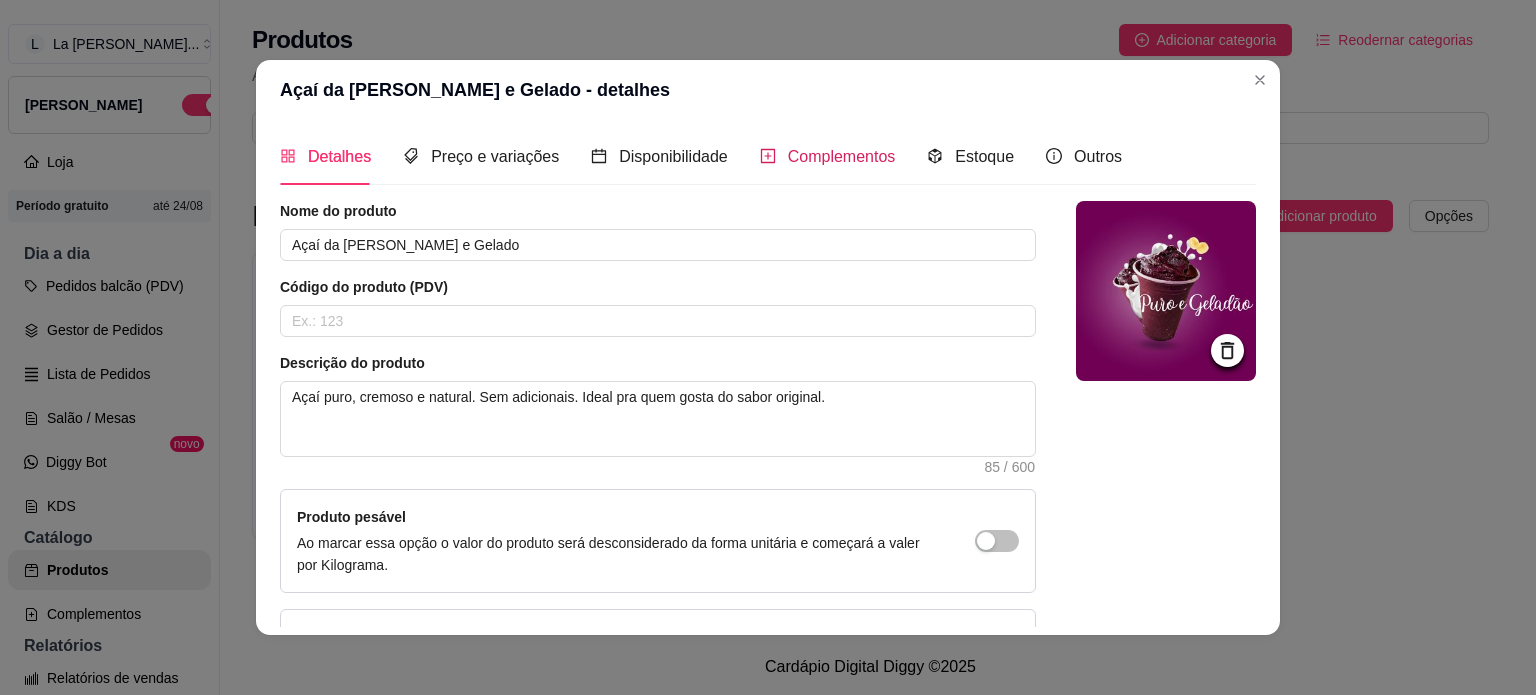 click on "Complementos" at bounding box center [842, 156] 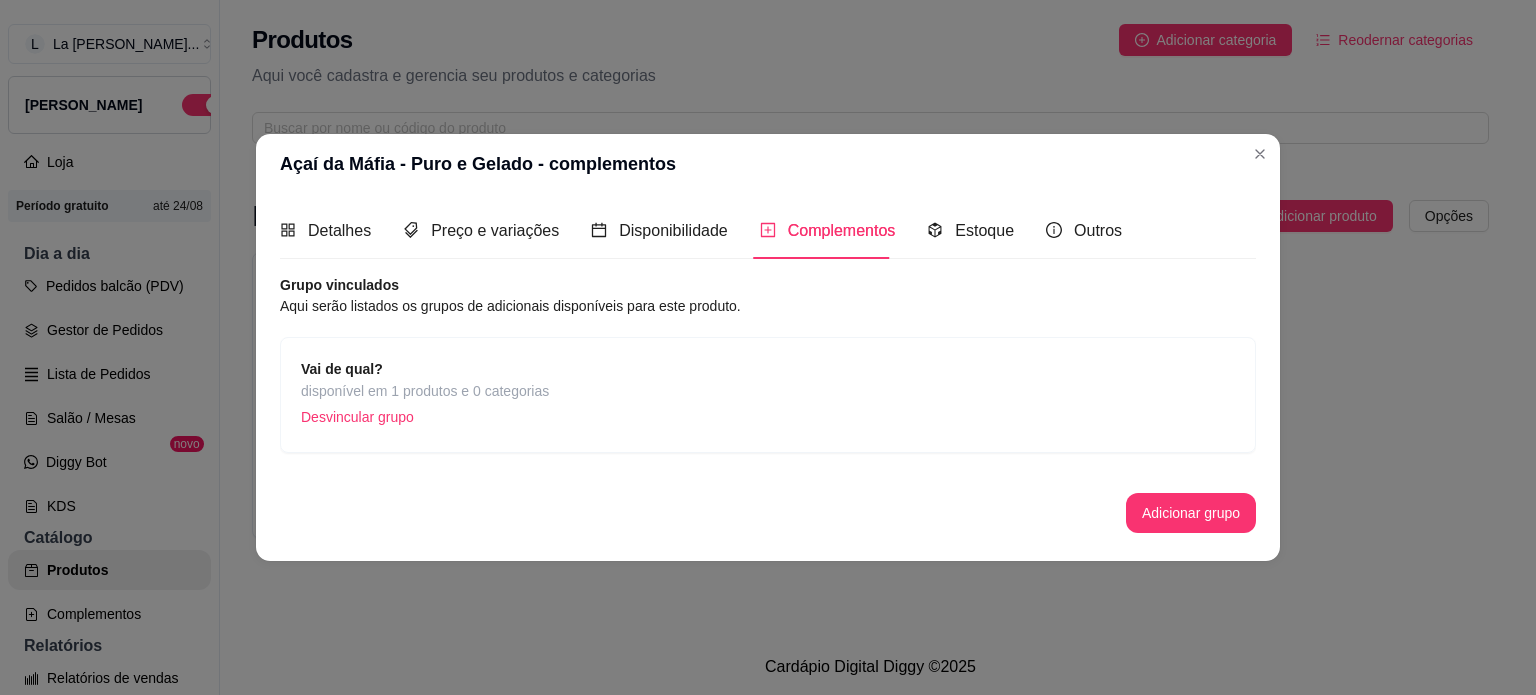 click on "Vai de qual? disponível em 1 produtos e 0 categorias  Desvincular grupo" at bounding box center (768, 395) 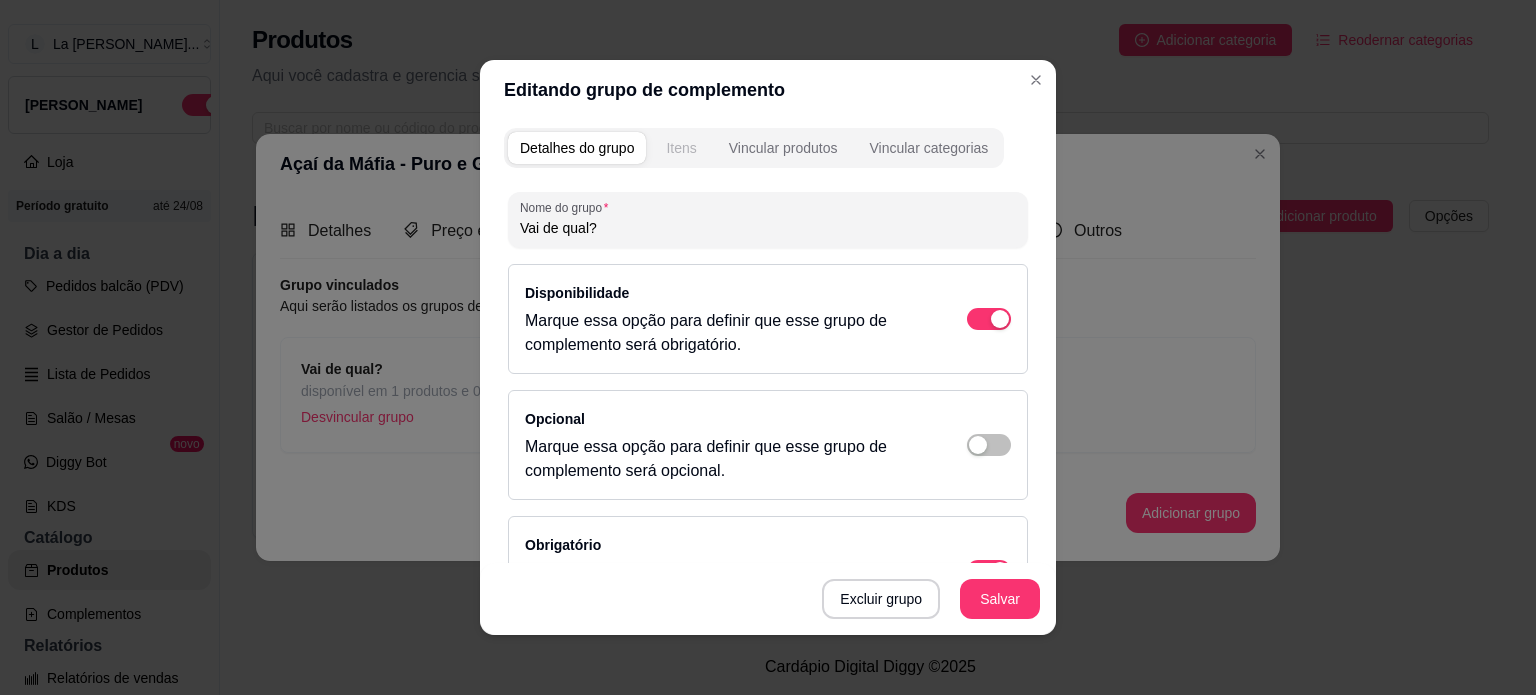 click on "Itens" at bounding box center [681, 148] 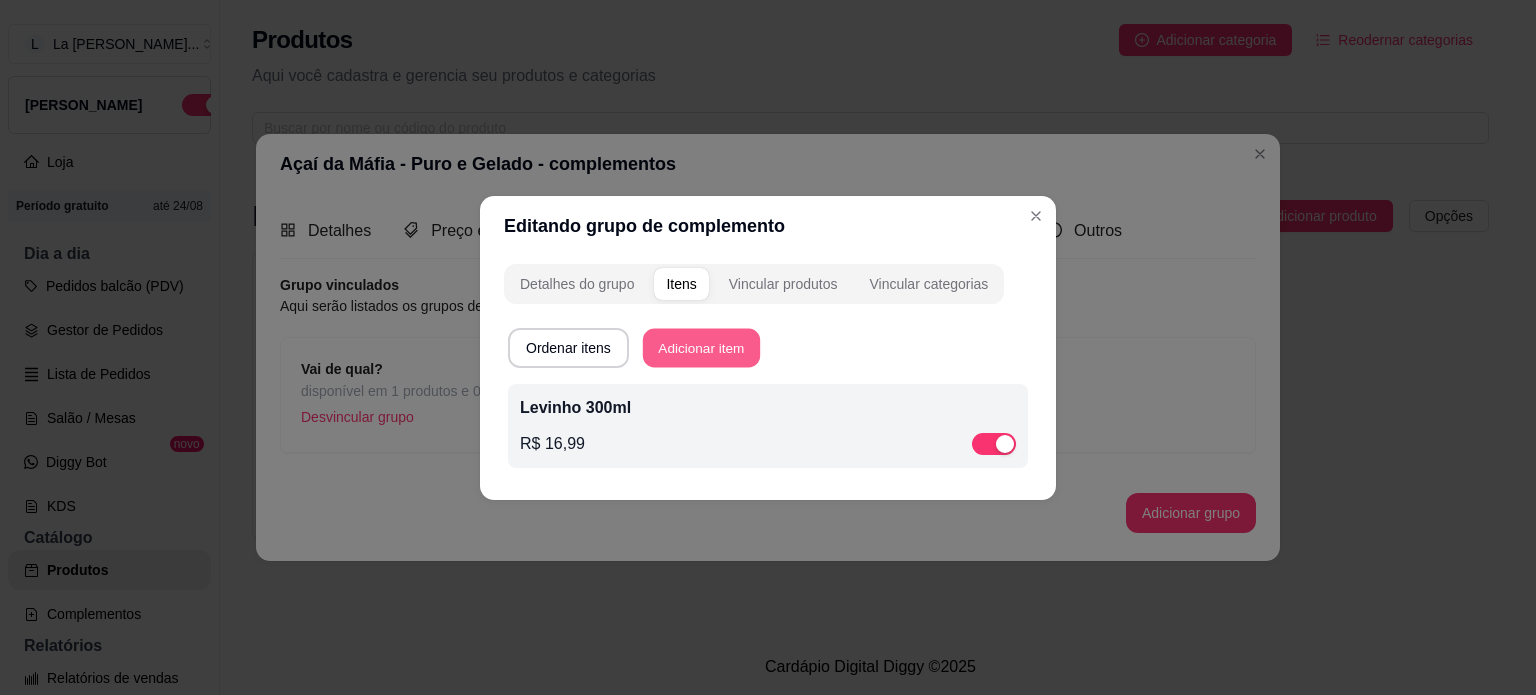 click on "Adicionar item" at bounding box center [701, 347] 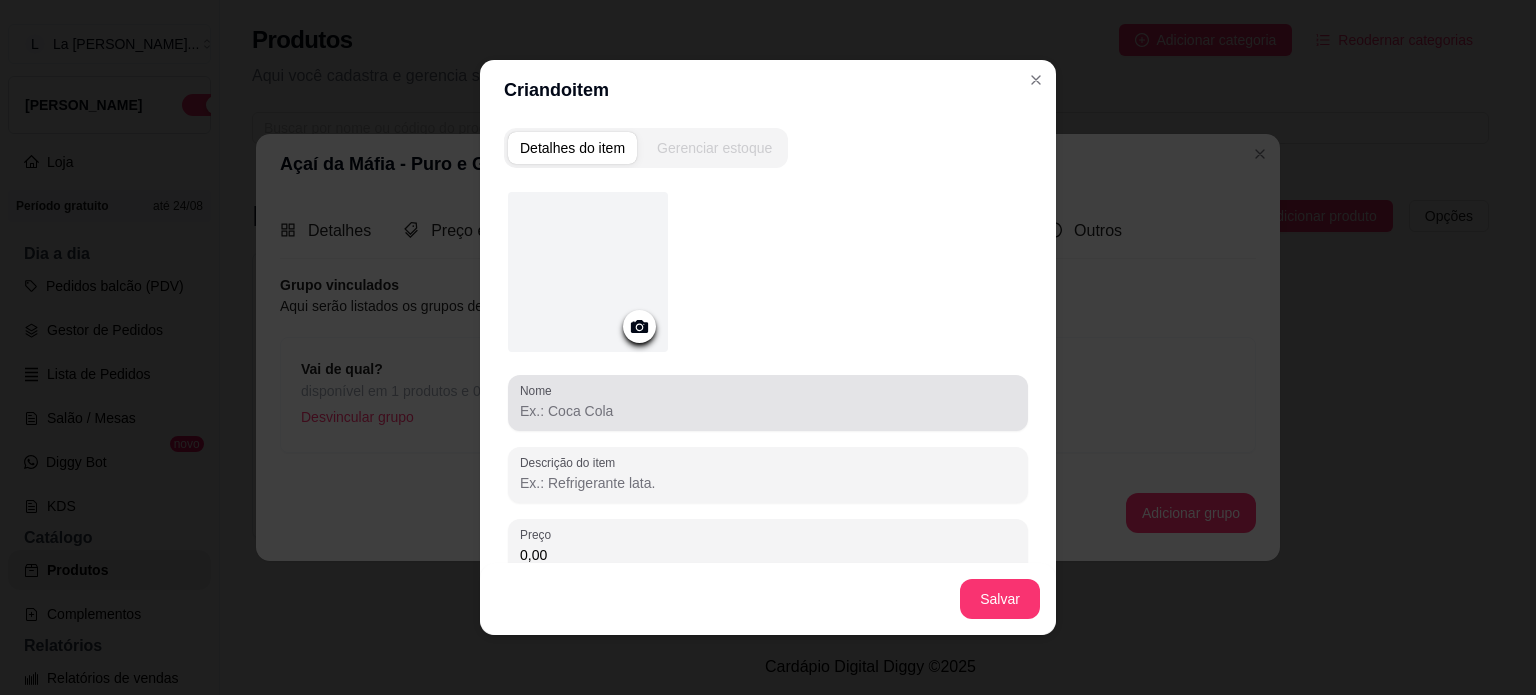 click on "Nome" at bounding box center [768, 411] 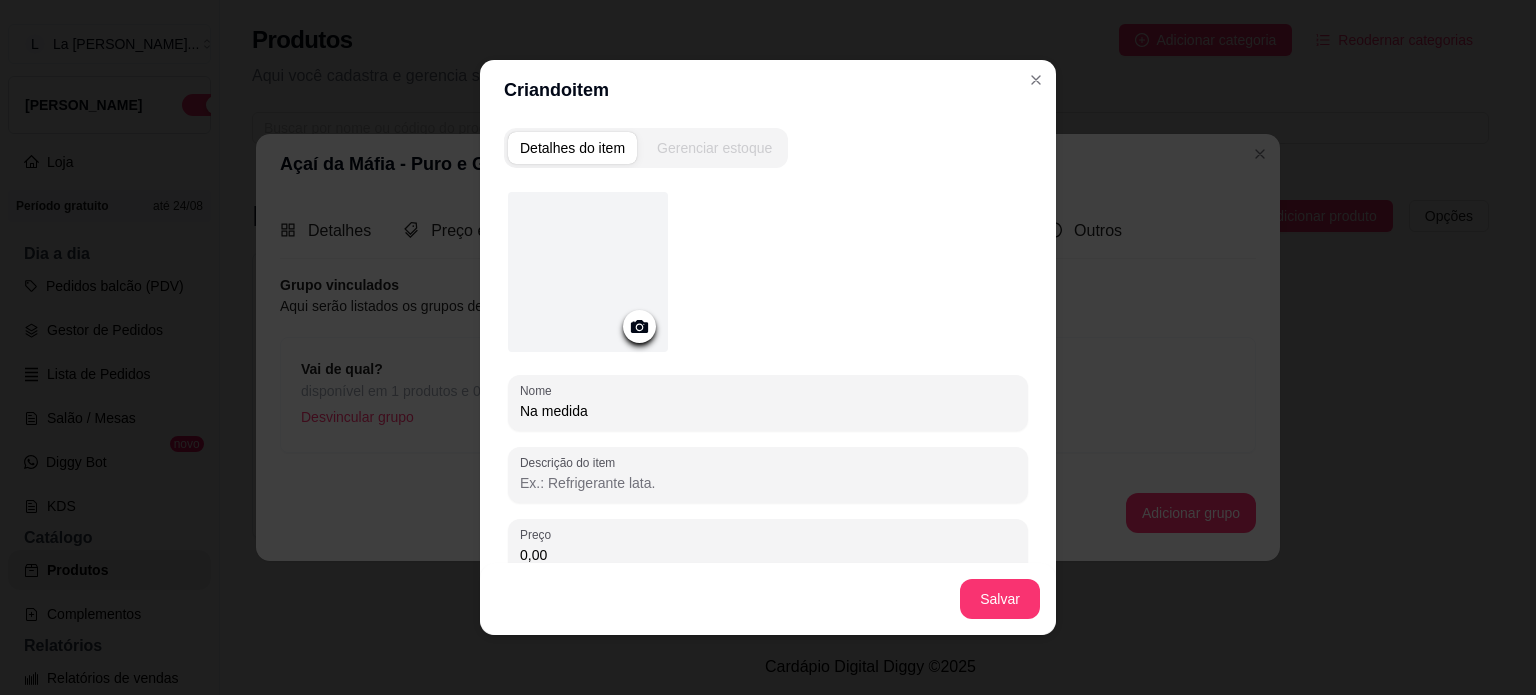 click on "Na medida" at bounding box center [768, 411] 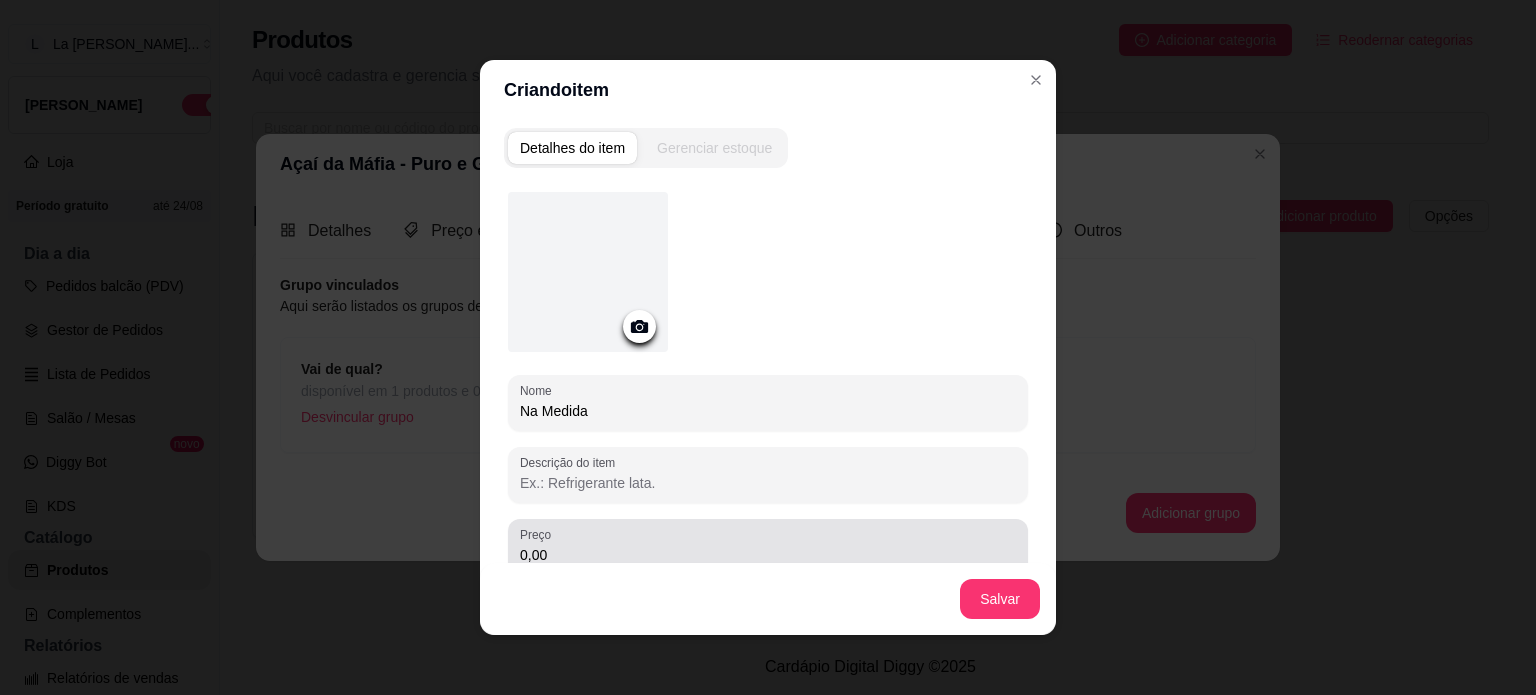 type on "Na Medida" 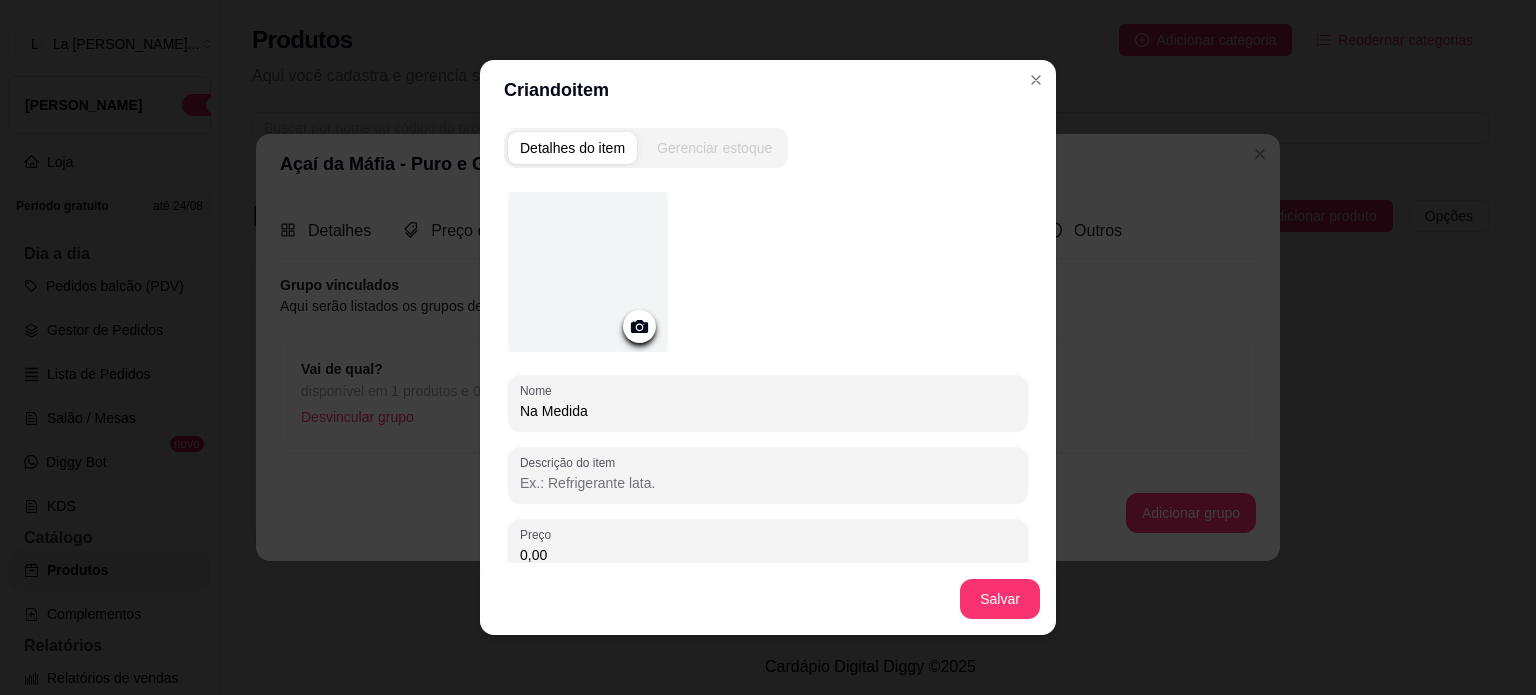 click on "0,00" at bounding box center (768, 555) 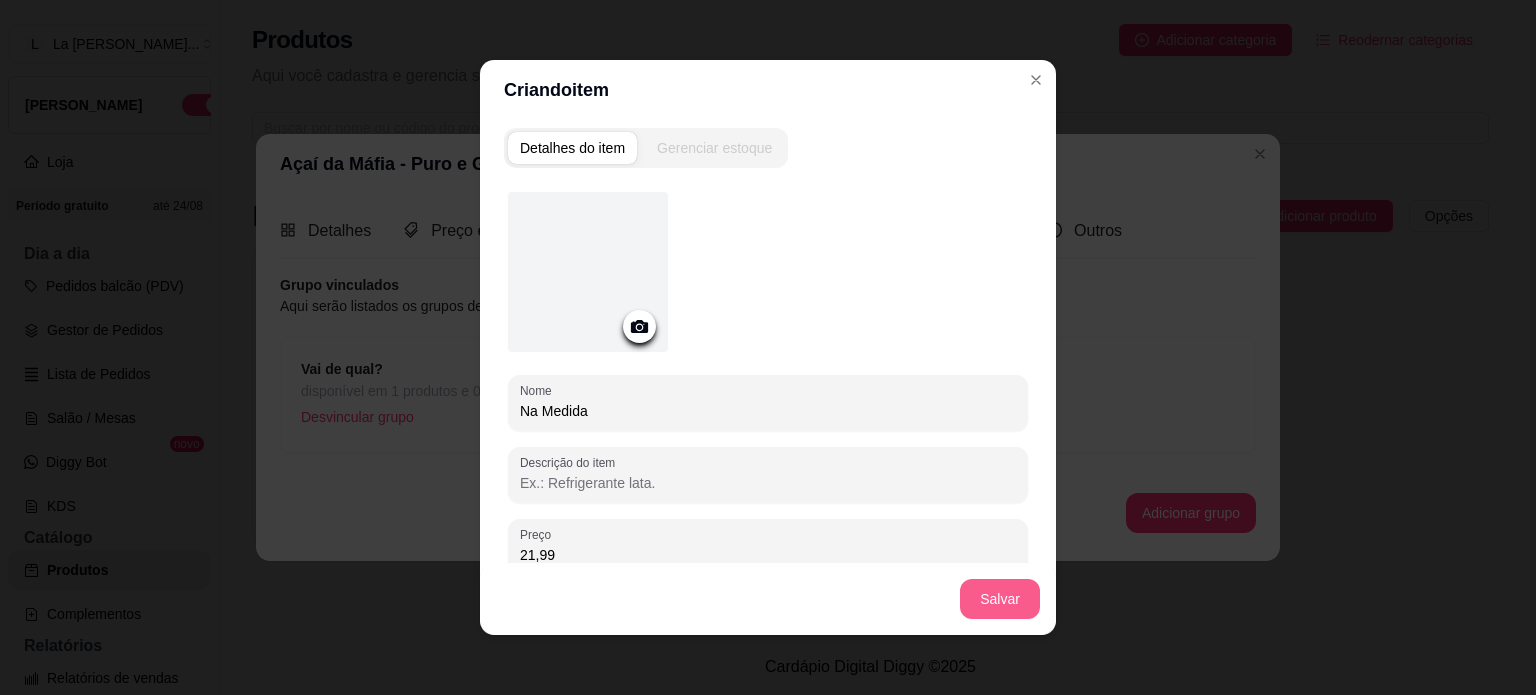 type on "21,99" 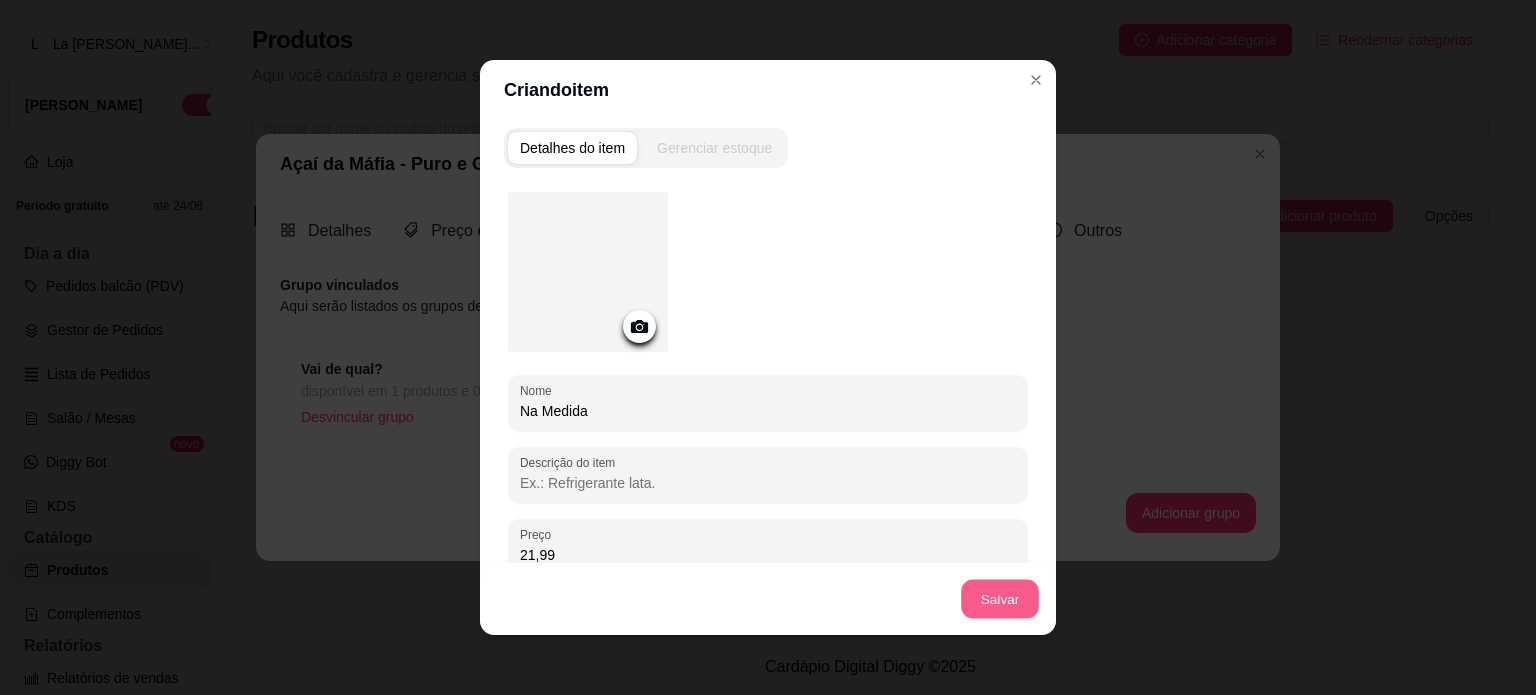 click on "Salvar" at bounding box center (1000, 599) 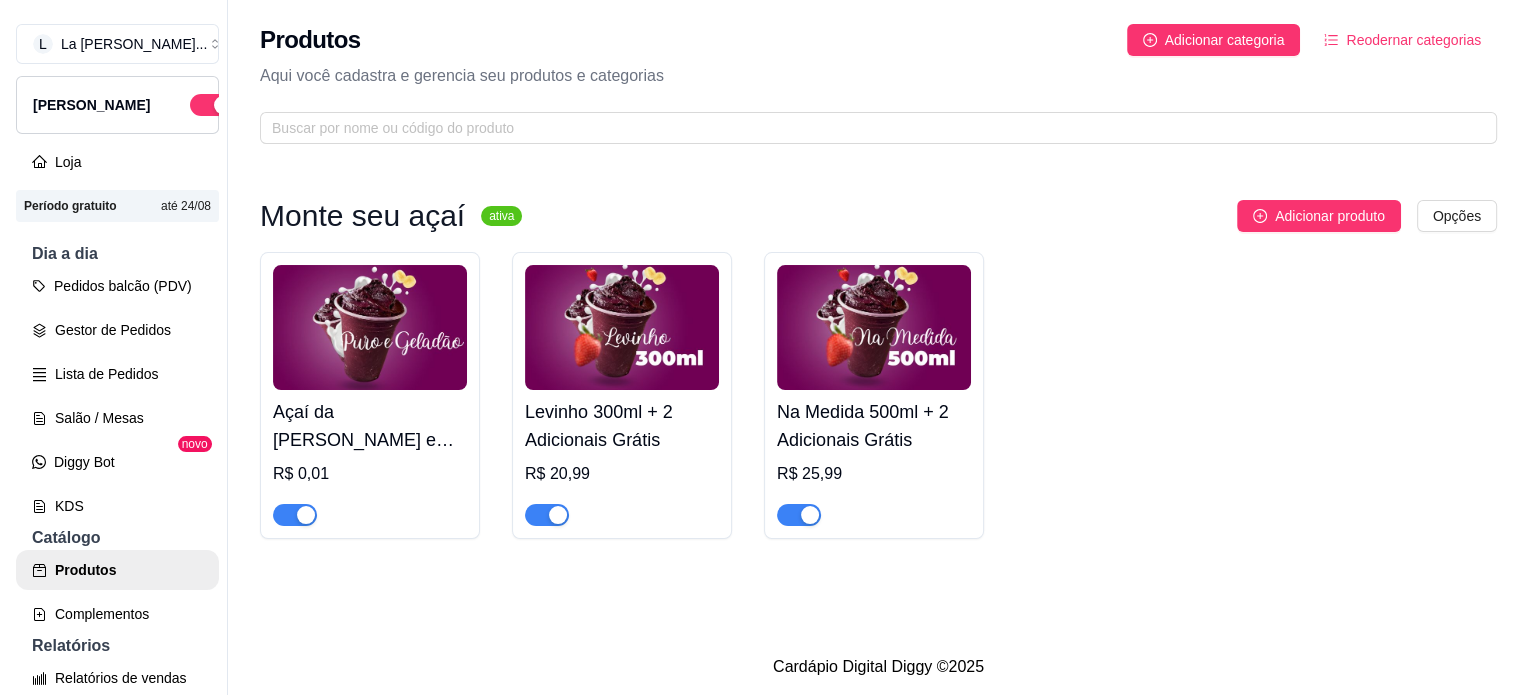 scroll, scrollTop: 32, scrollLeft: 0, axis: vertical 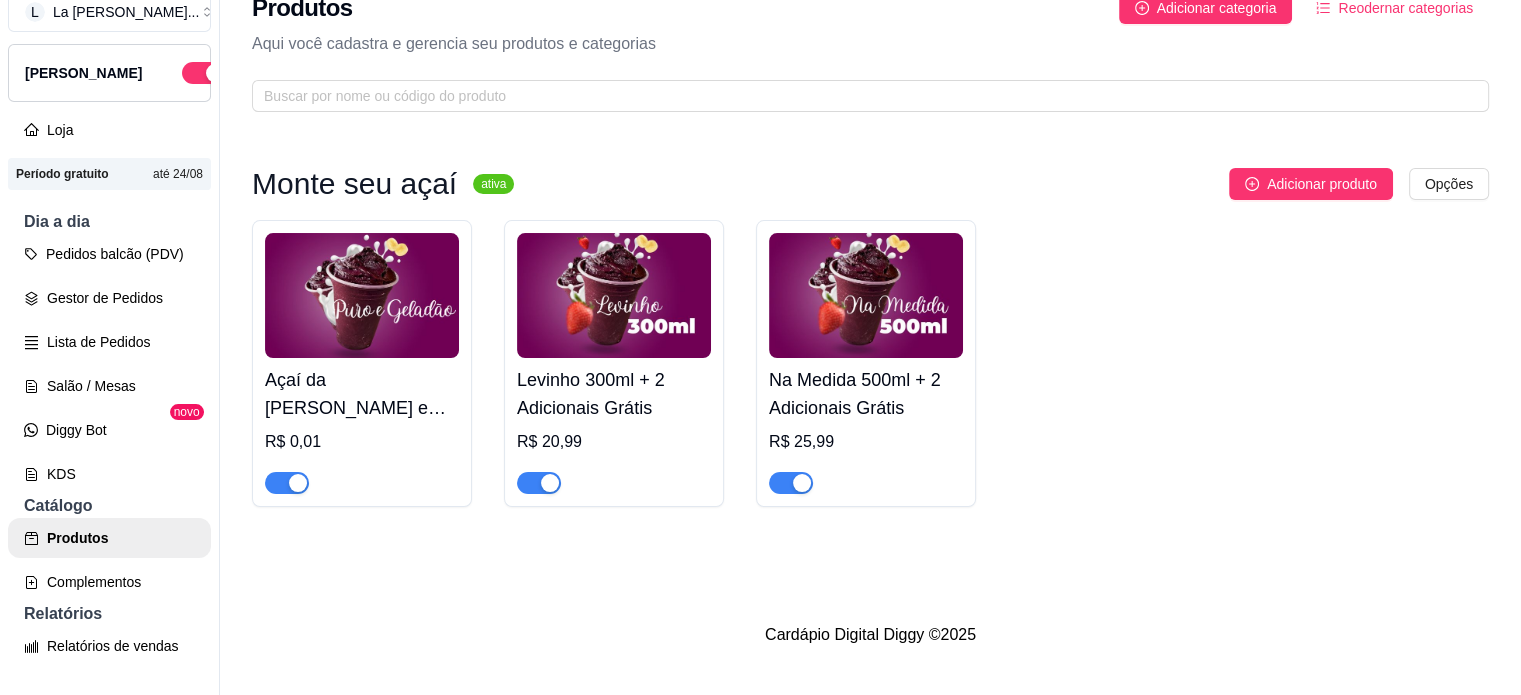 click on "Açaí da [PERSON_NAME] e Gelado" at bounding box center (362, 394) 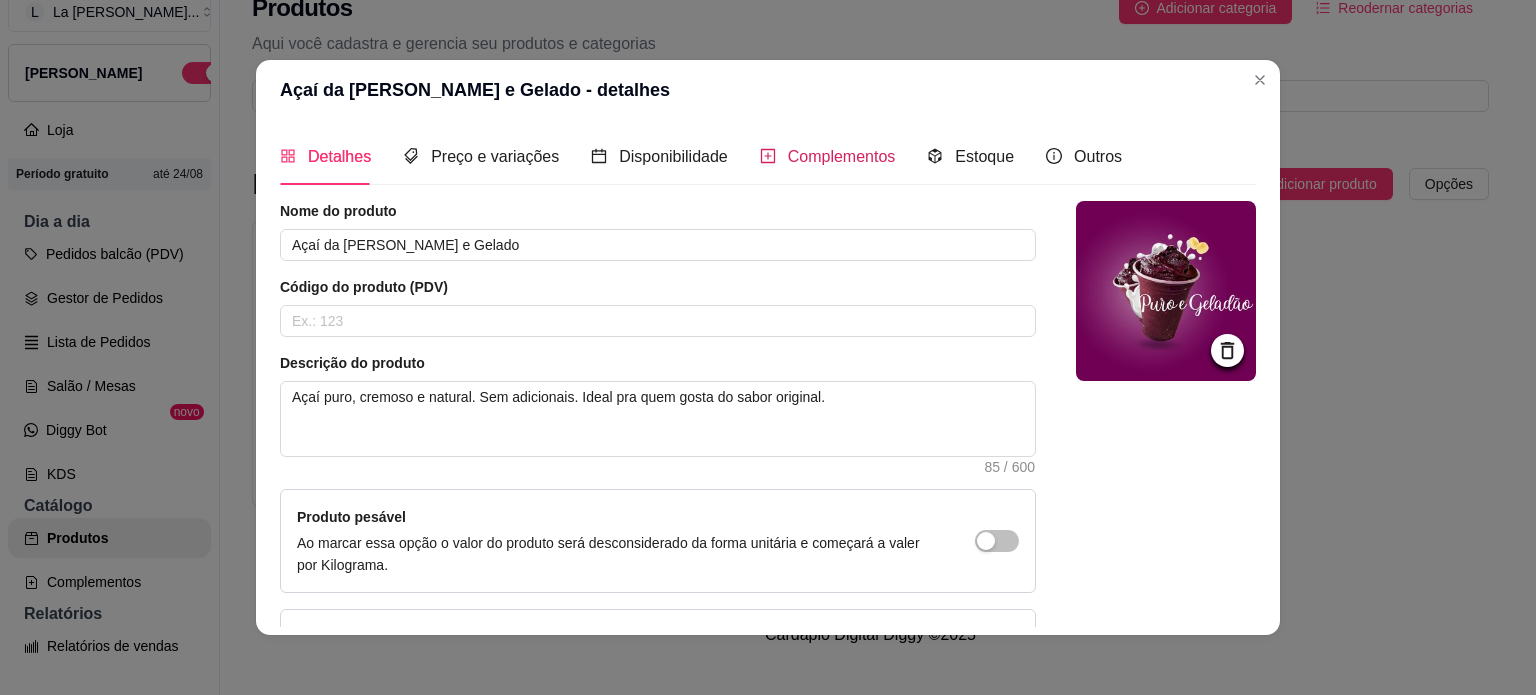 click on "Complementos" at bounding box center (842, 156) 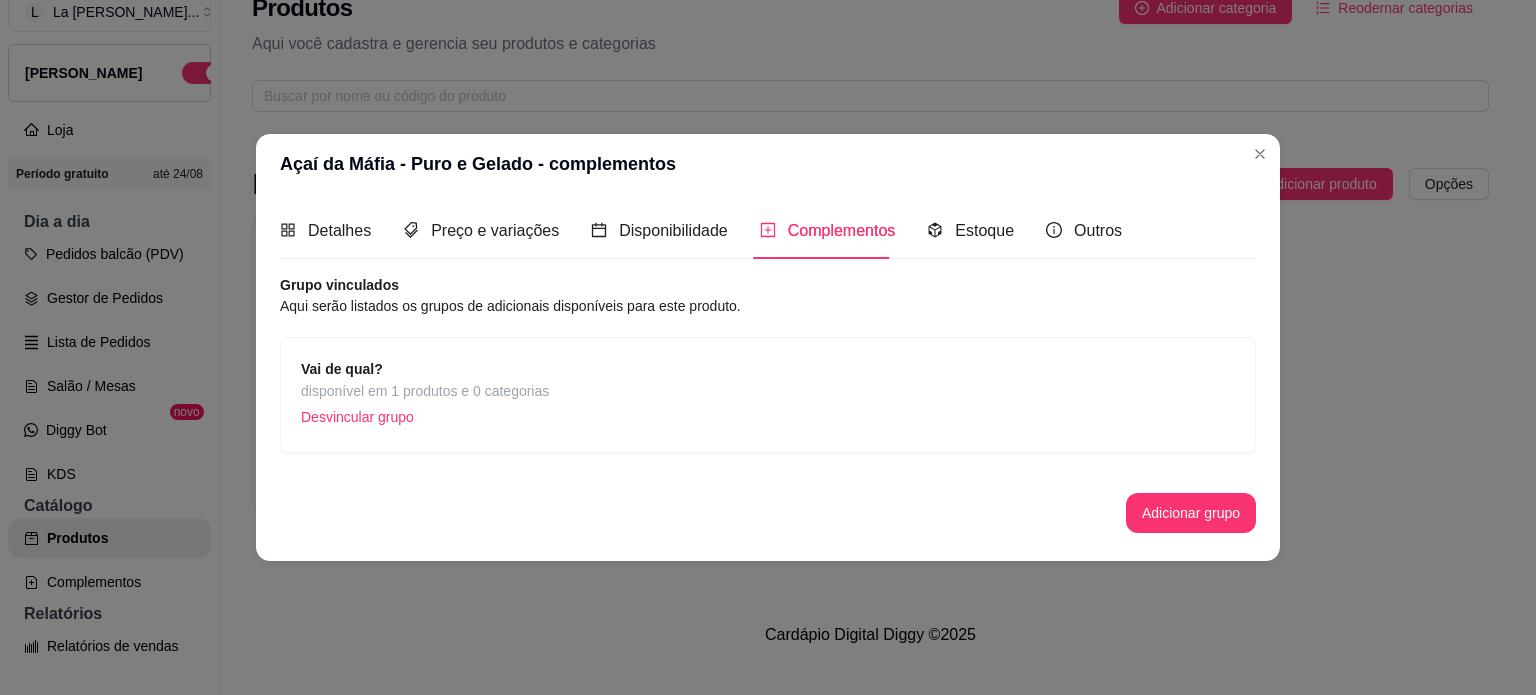 click on "Vai de qual? disponível em 1 produtos e 0 categorias  Desvincular grupo" at bounding box center (768, 395) 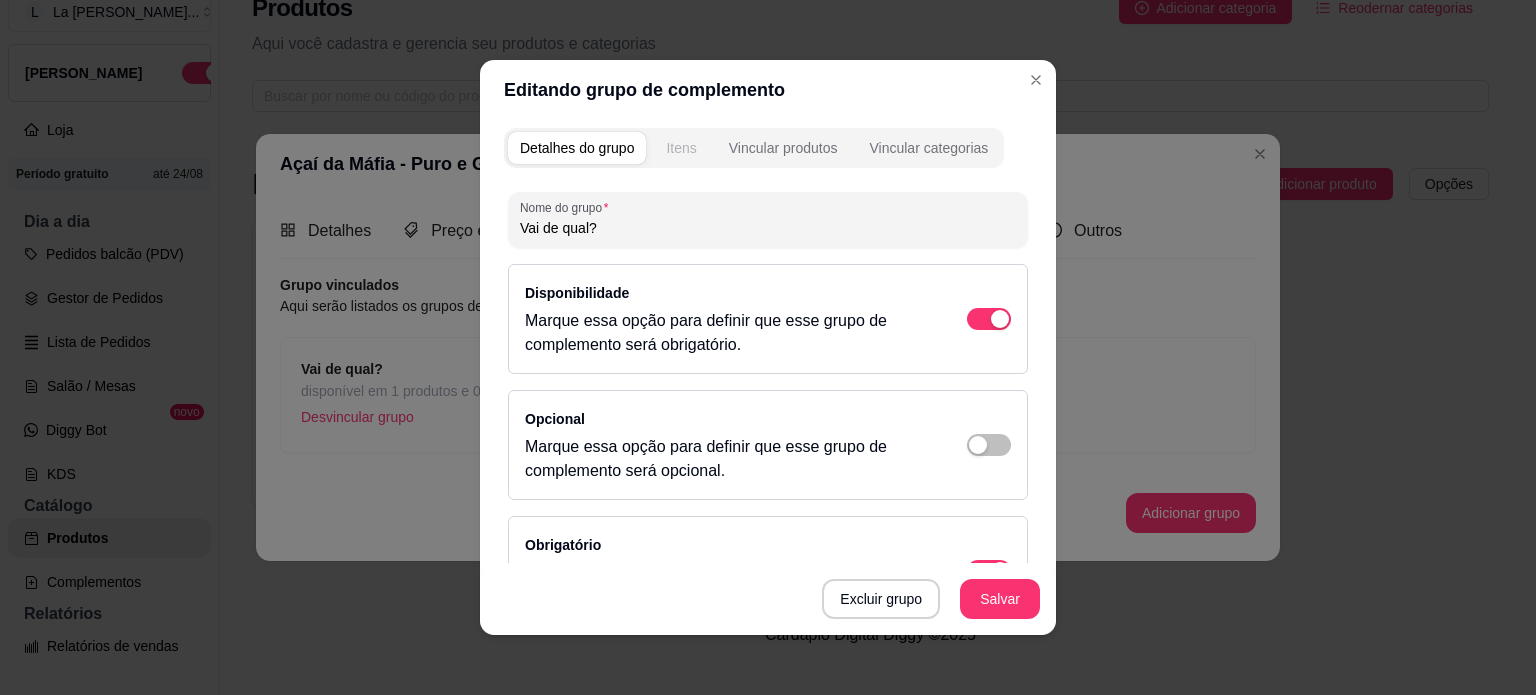 click on "Itens" at bounding box center [681, 148] 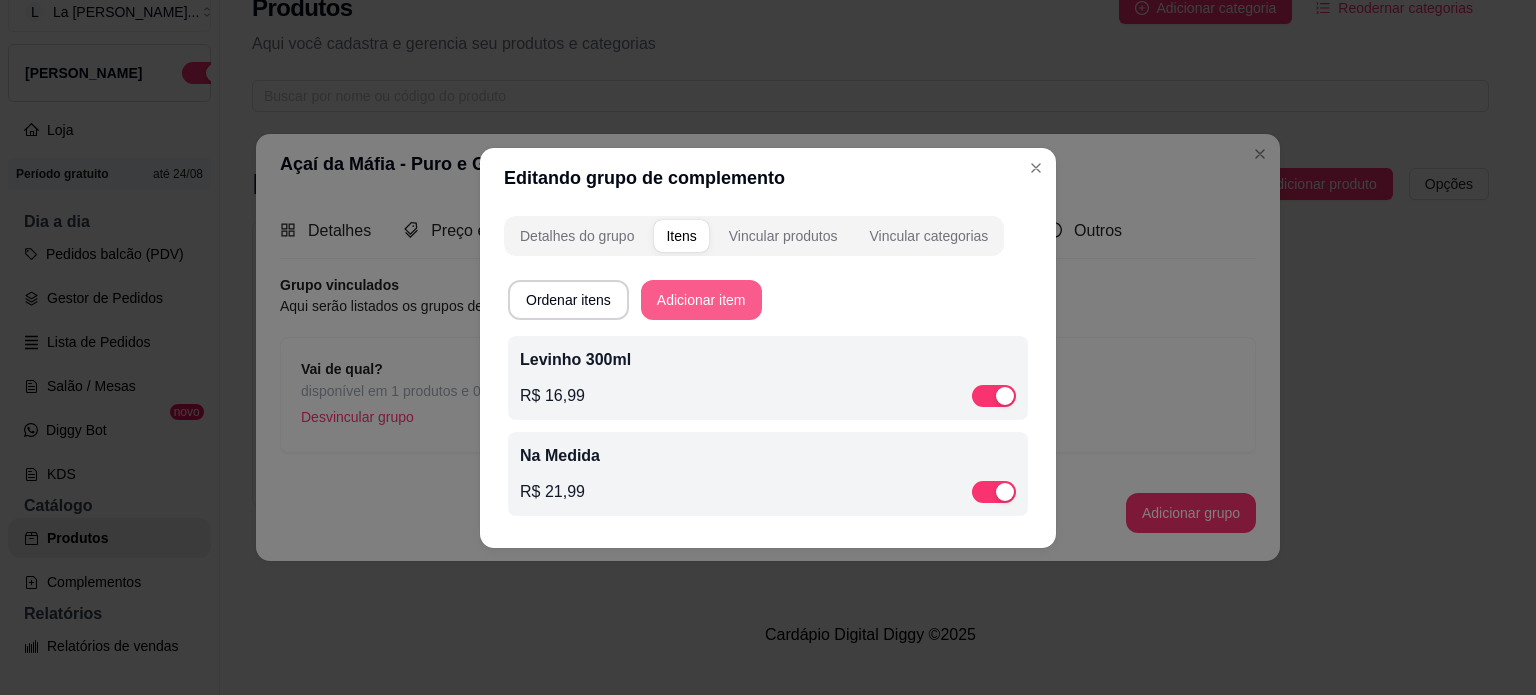 click on "Adicionar item" at bounding box center (701, 300) 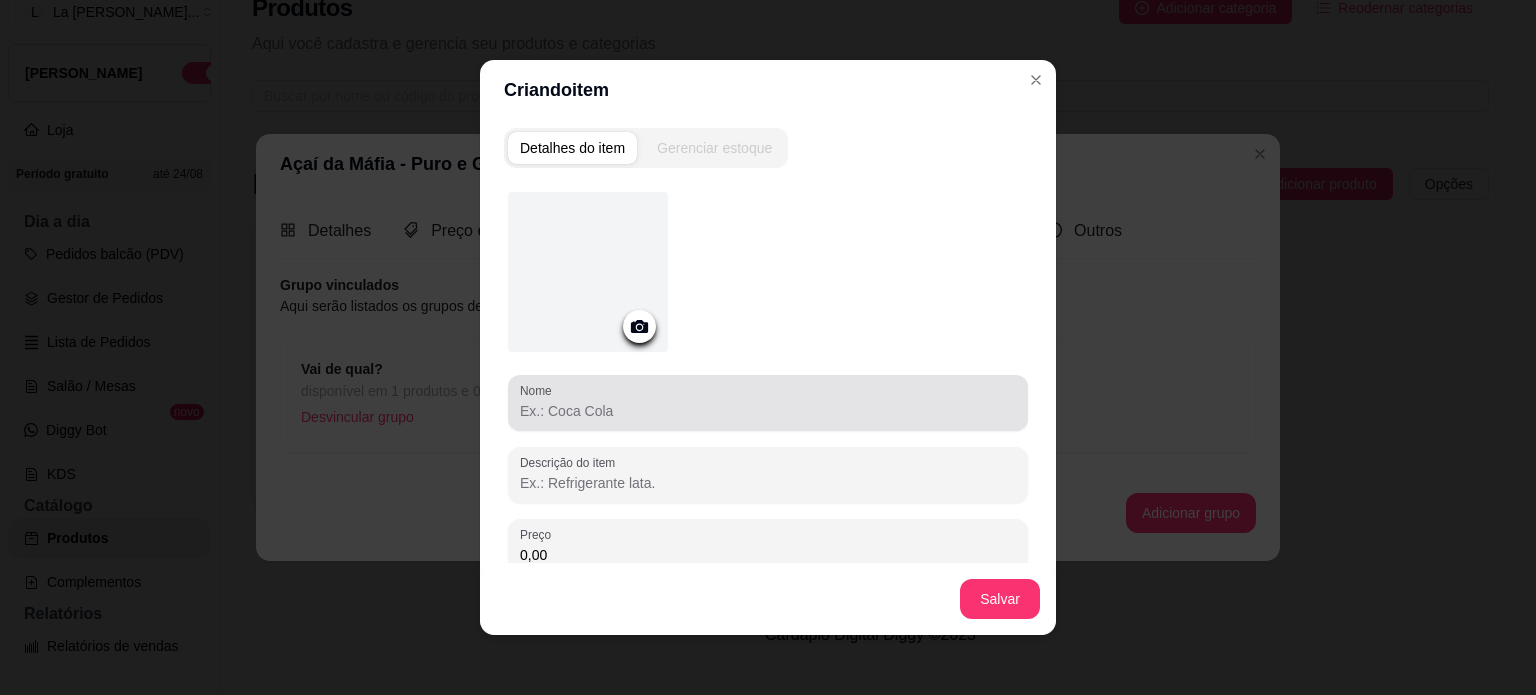 click on "Nome" at bounding box center [768, 403] 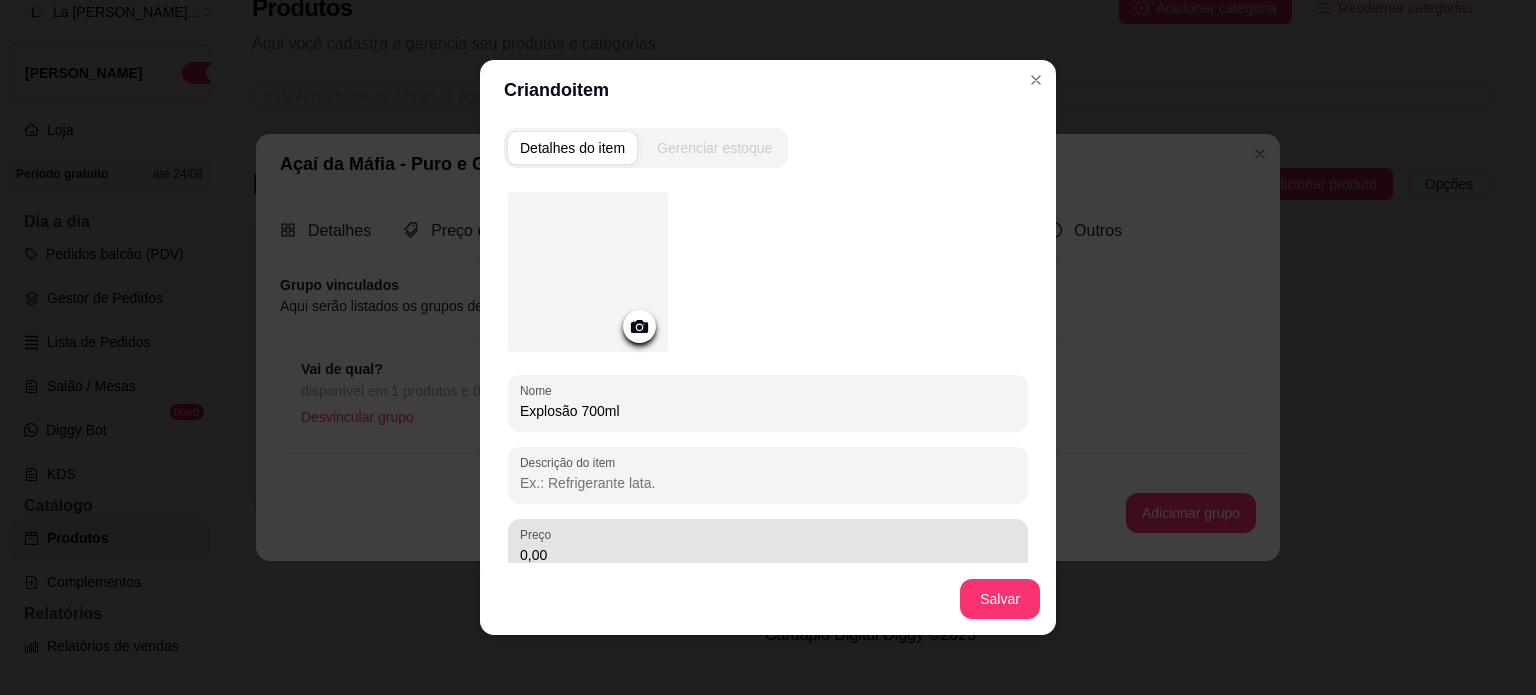 type on "Explosão 700ml" 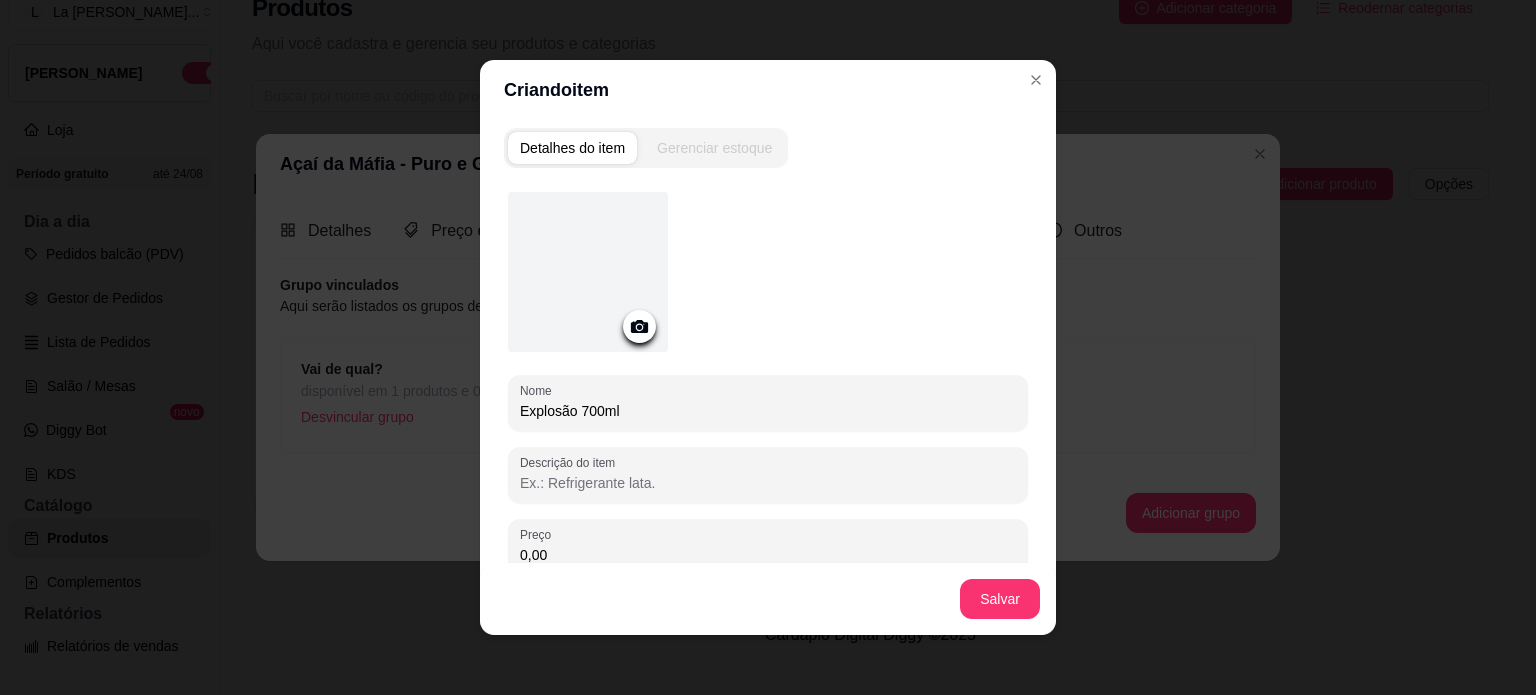 click on "0,00" at bounding box center [768, 555] 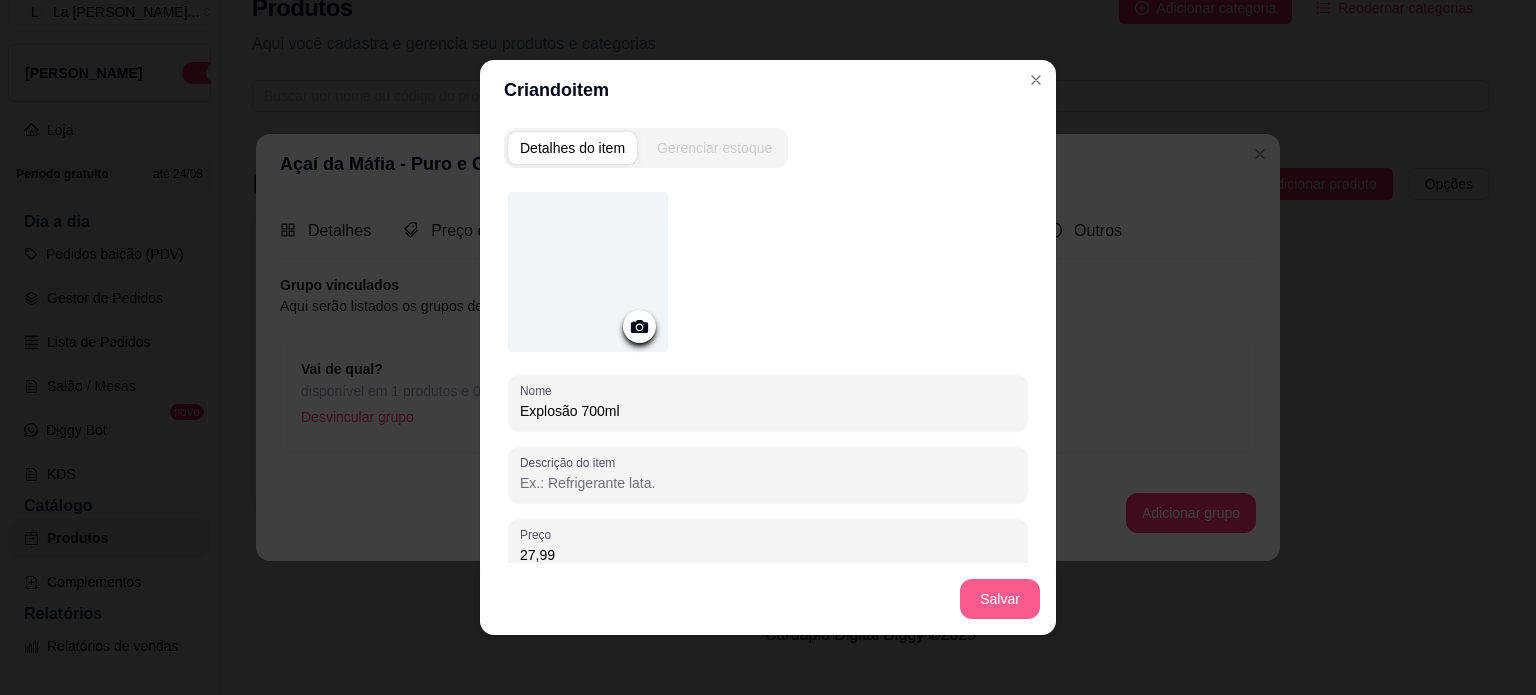 type on "27,99" 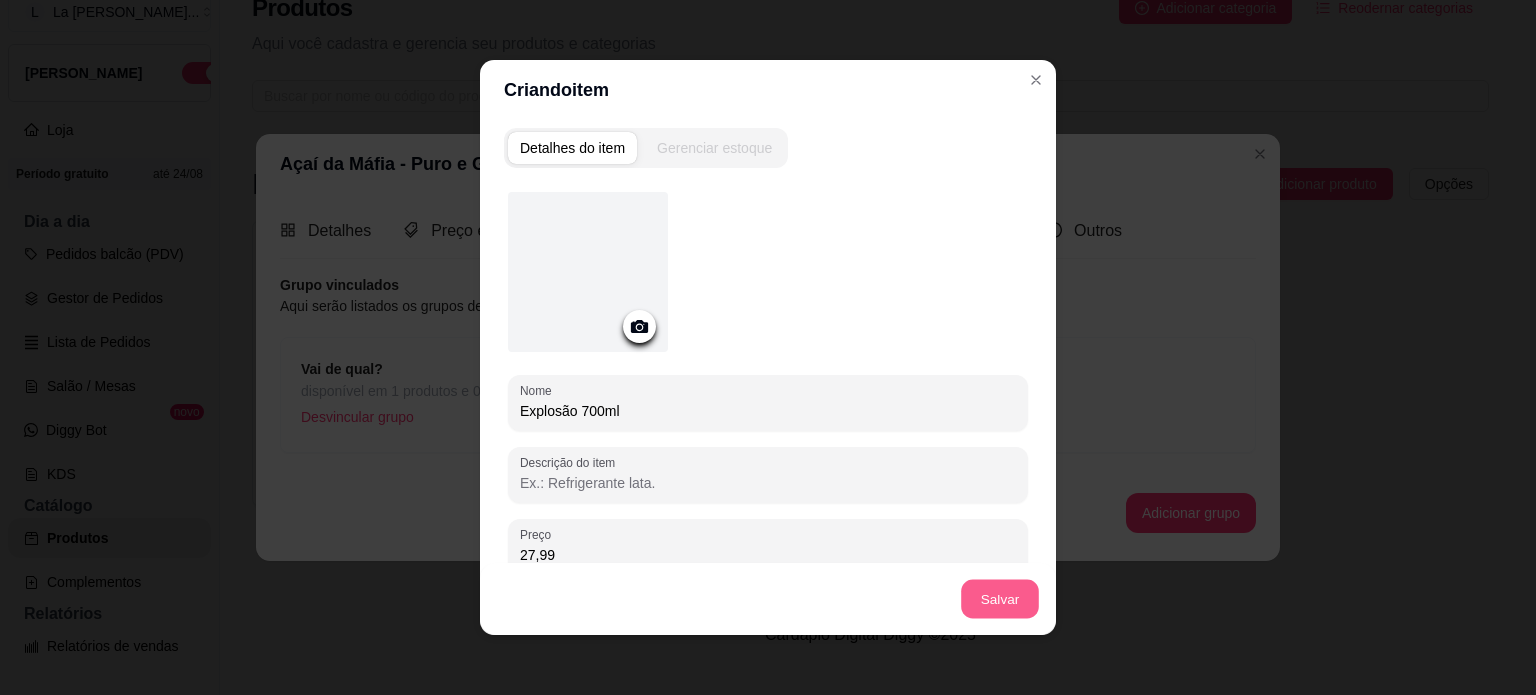 click on "Salvar" at bounding box center [1000, 599] 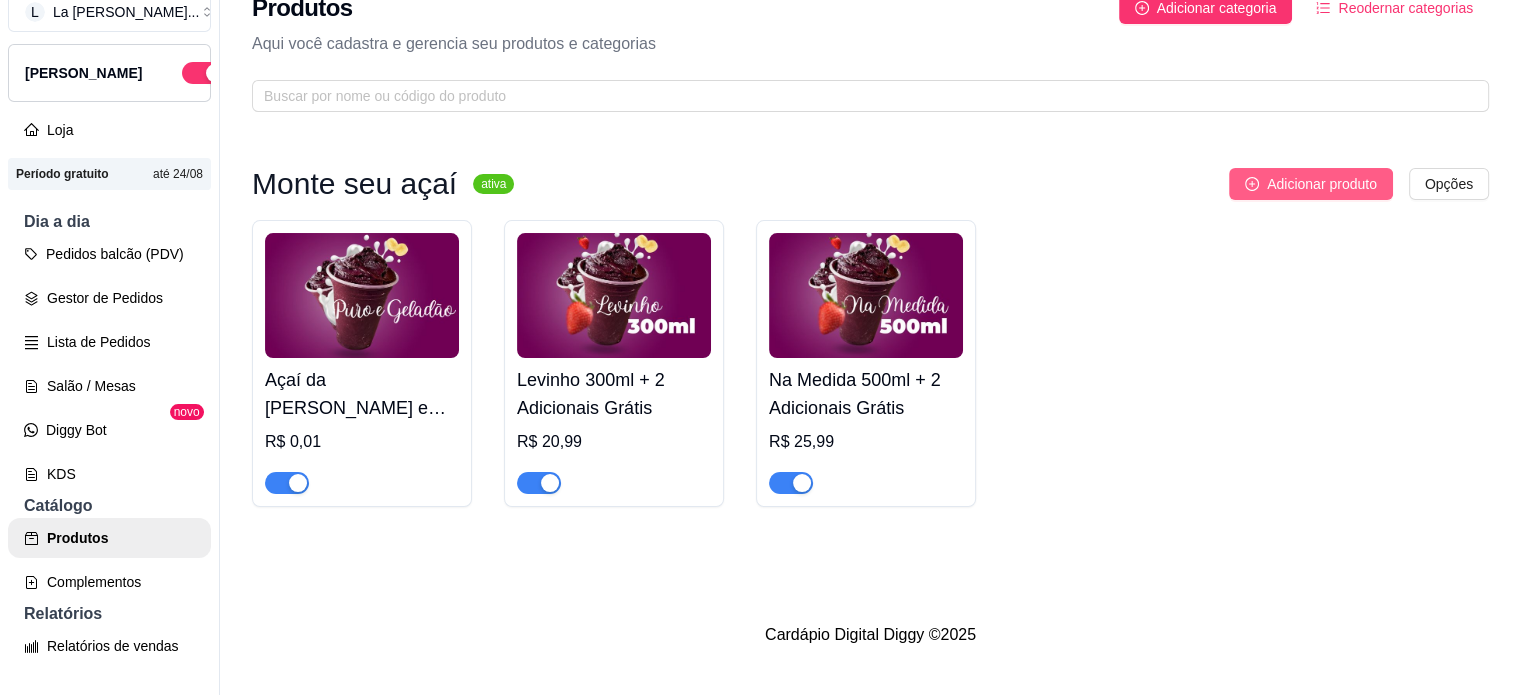 click on "Adicionar produto" at bounding box center [1322, 184] 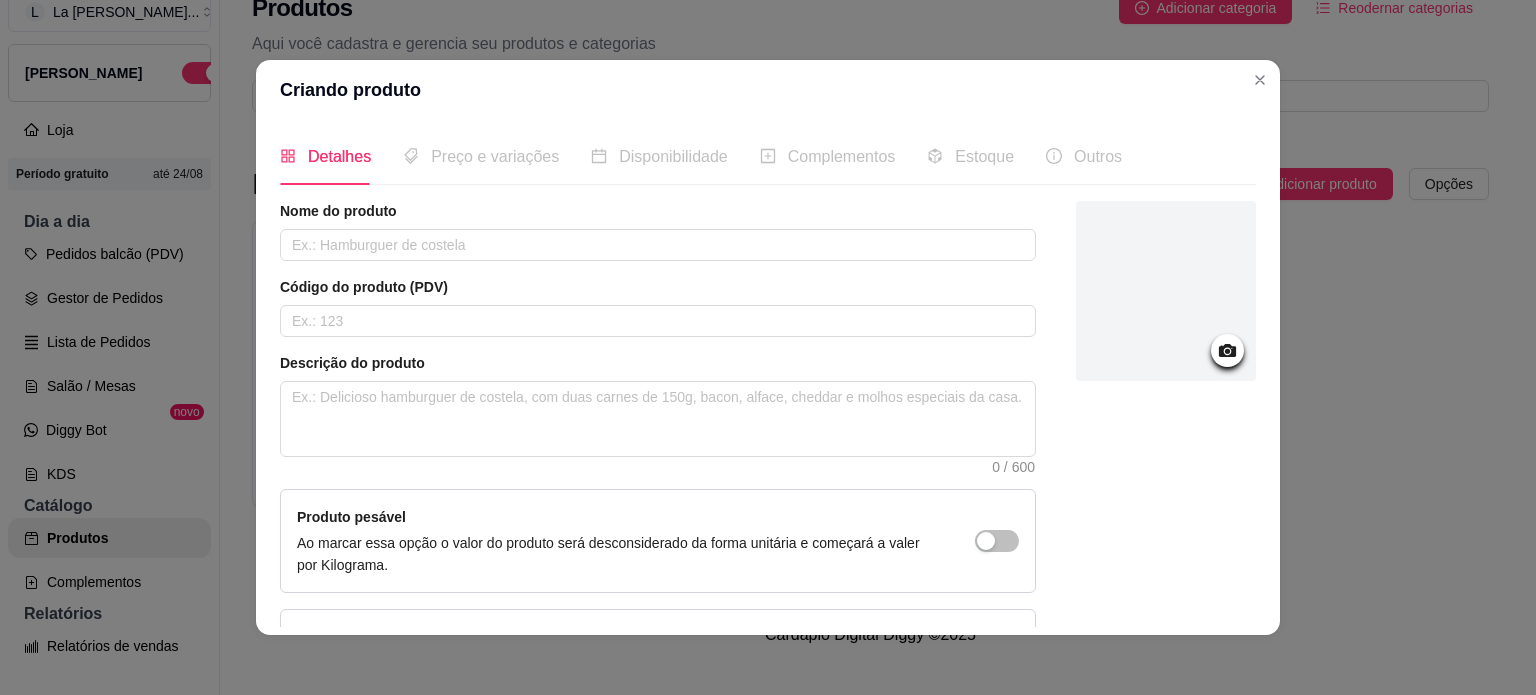 click 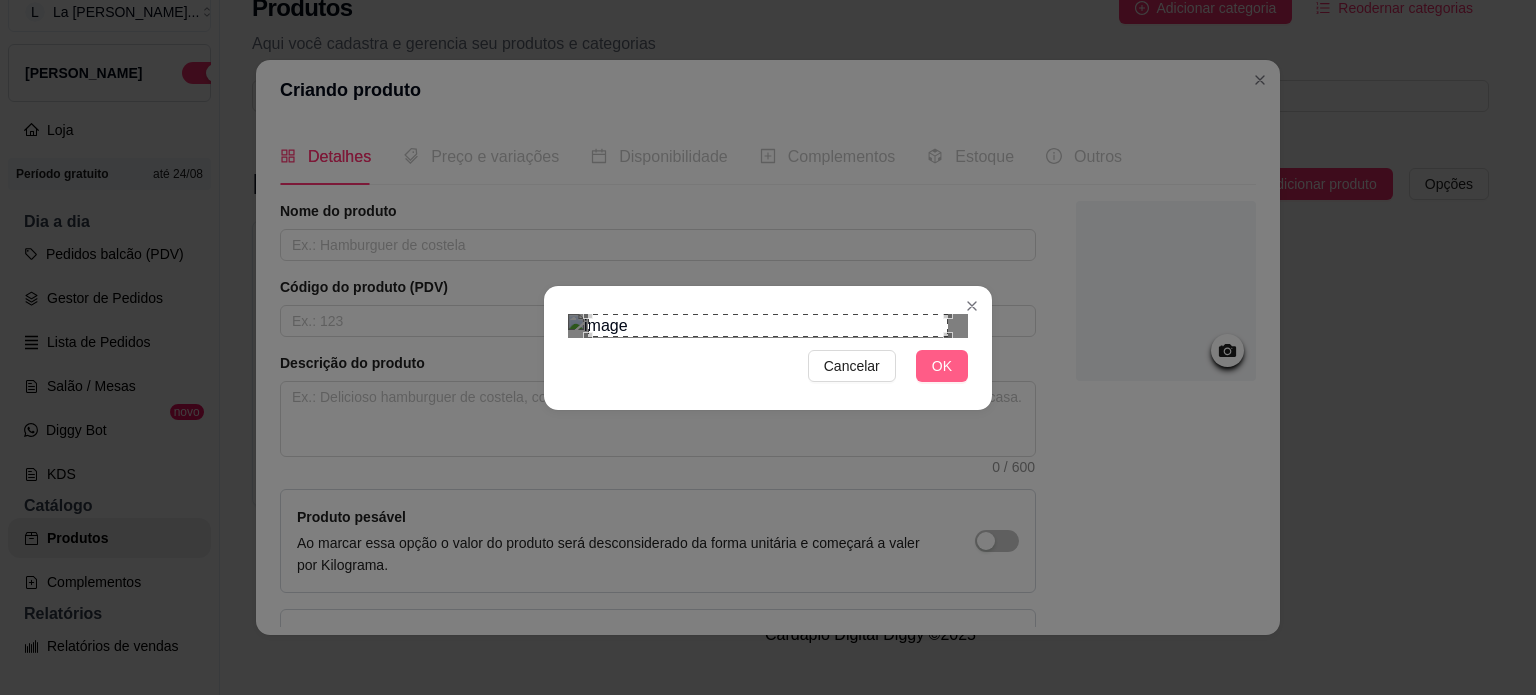 click on "OK" at bounding box center (942, 366) 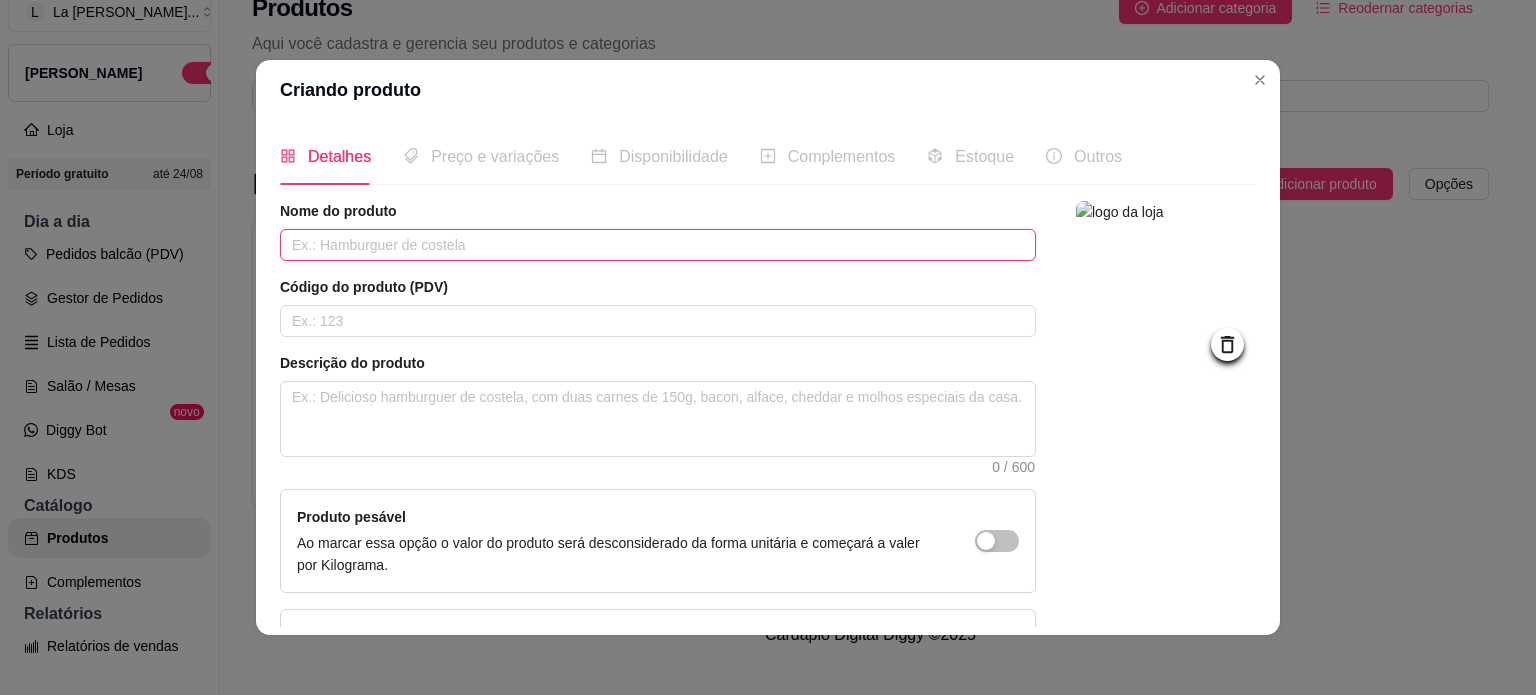 click at bounding box center [658, 245] 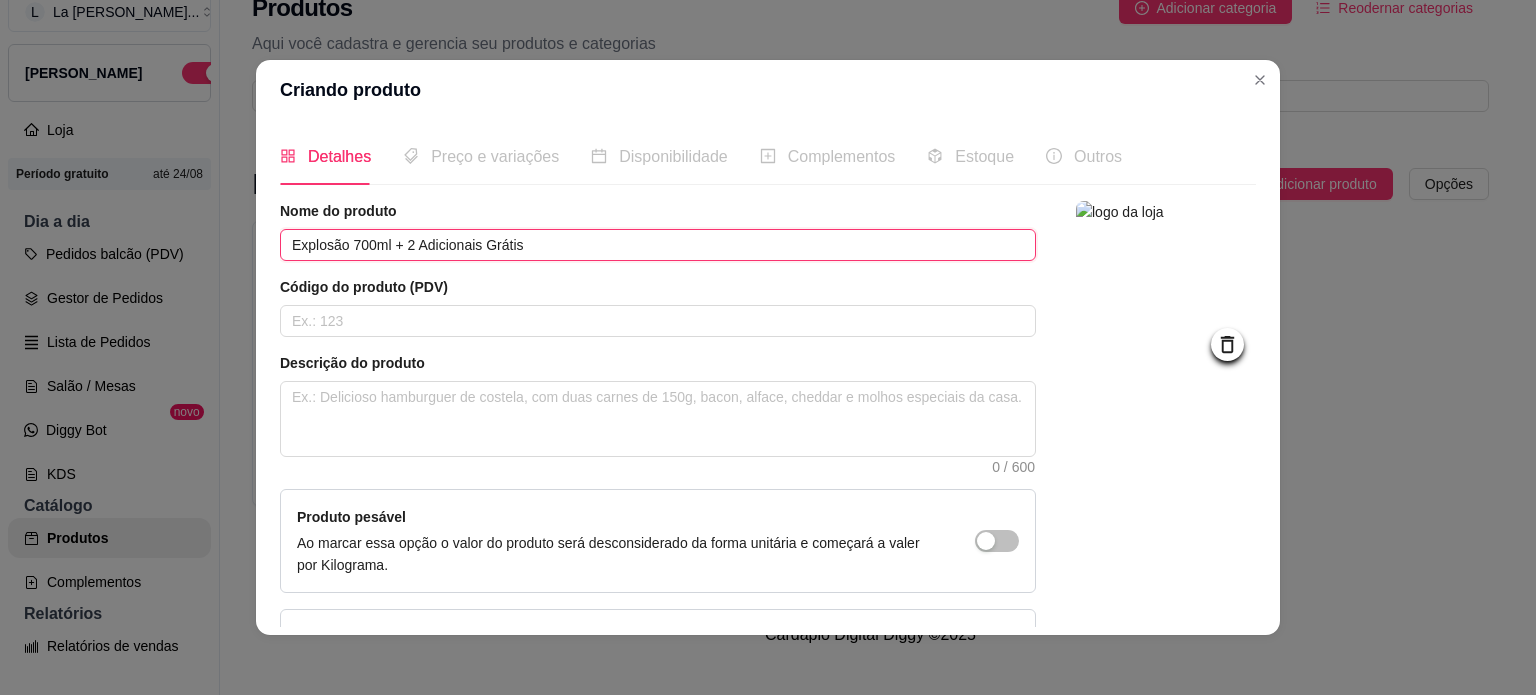 type on "Explosão 700ml + 2 Adicionais Grátis" 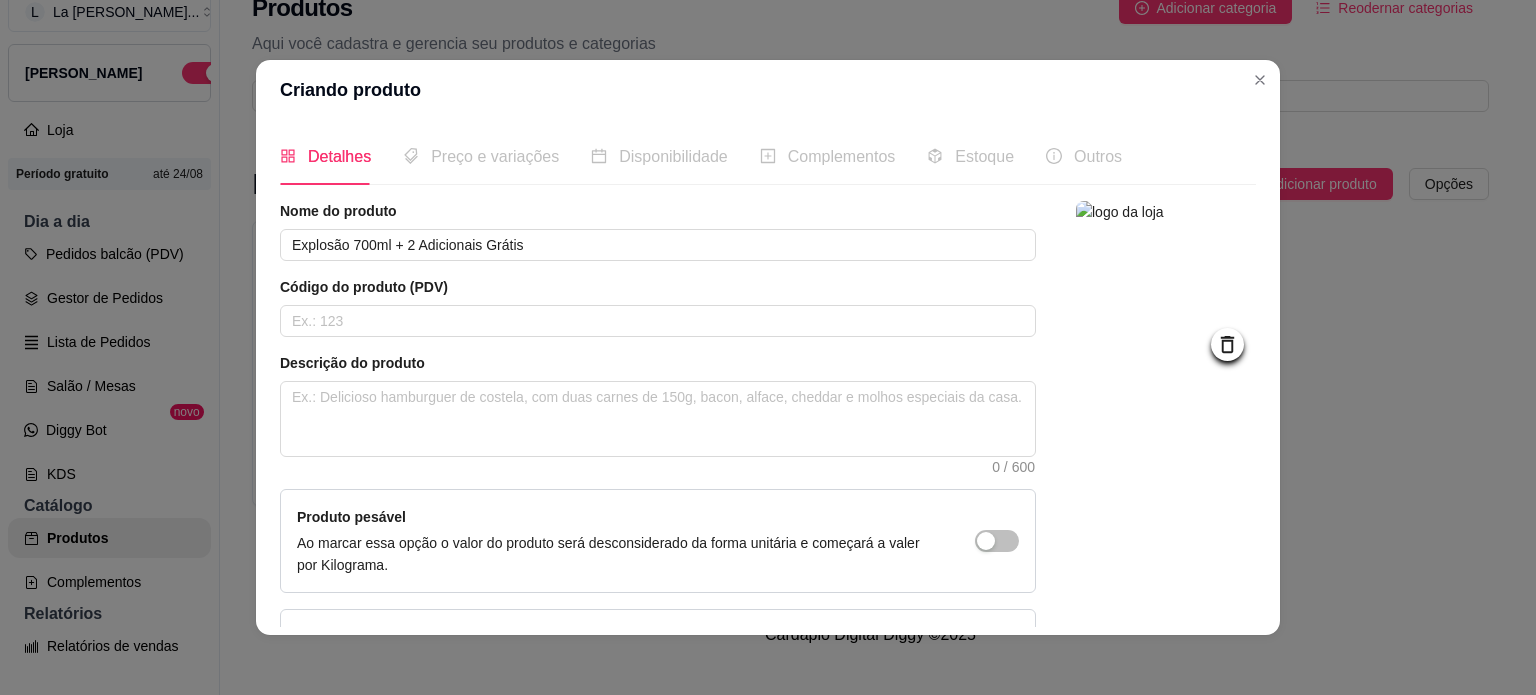 click on "Código do produto (PDV)" at bounding box center (658, 287) 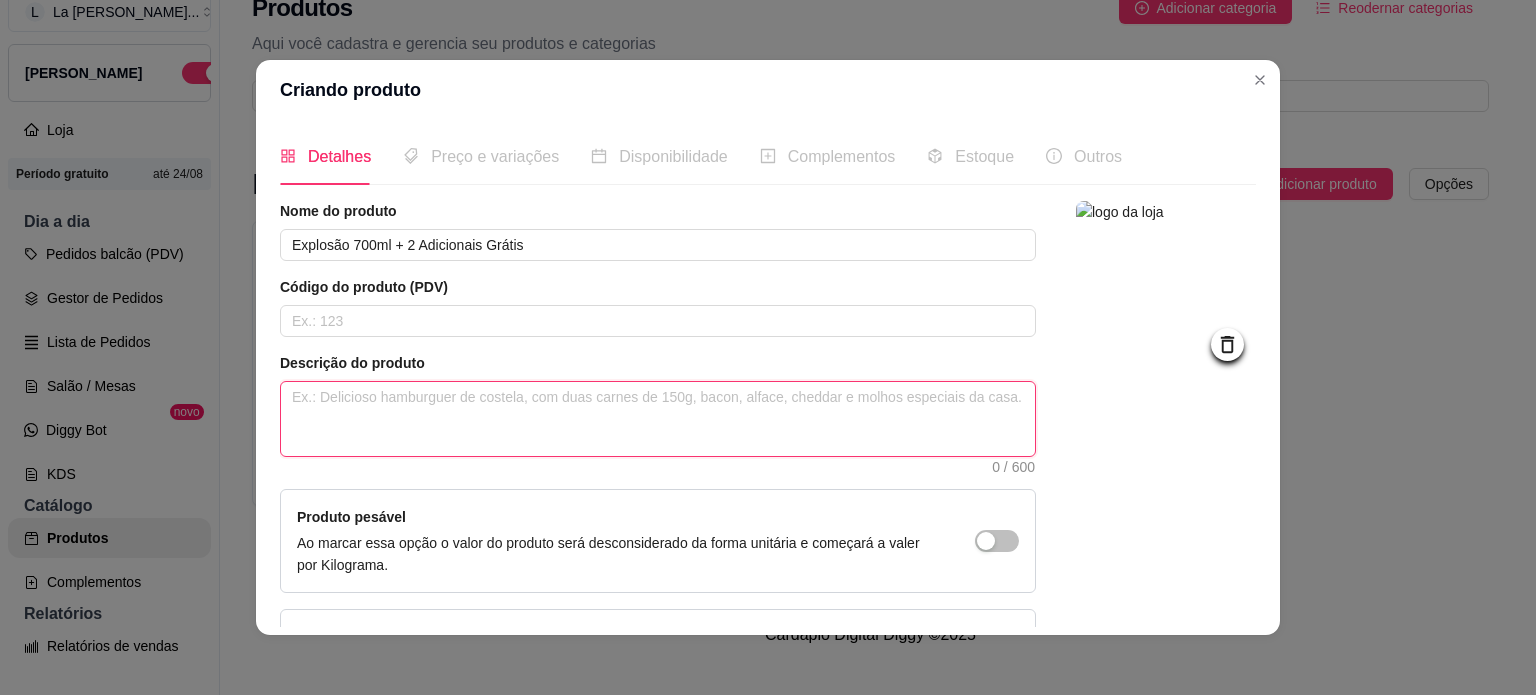 click at bounding box center [658, 419] 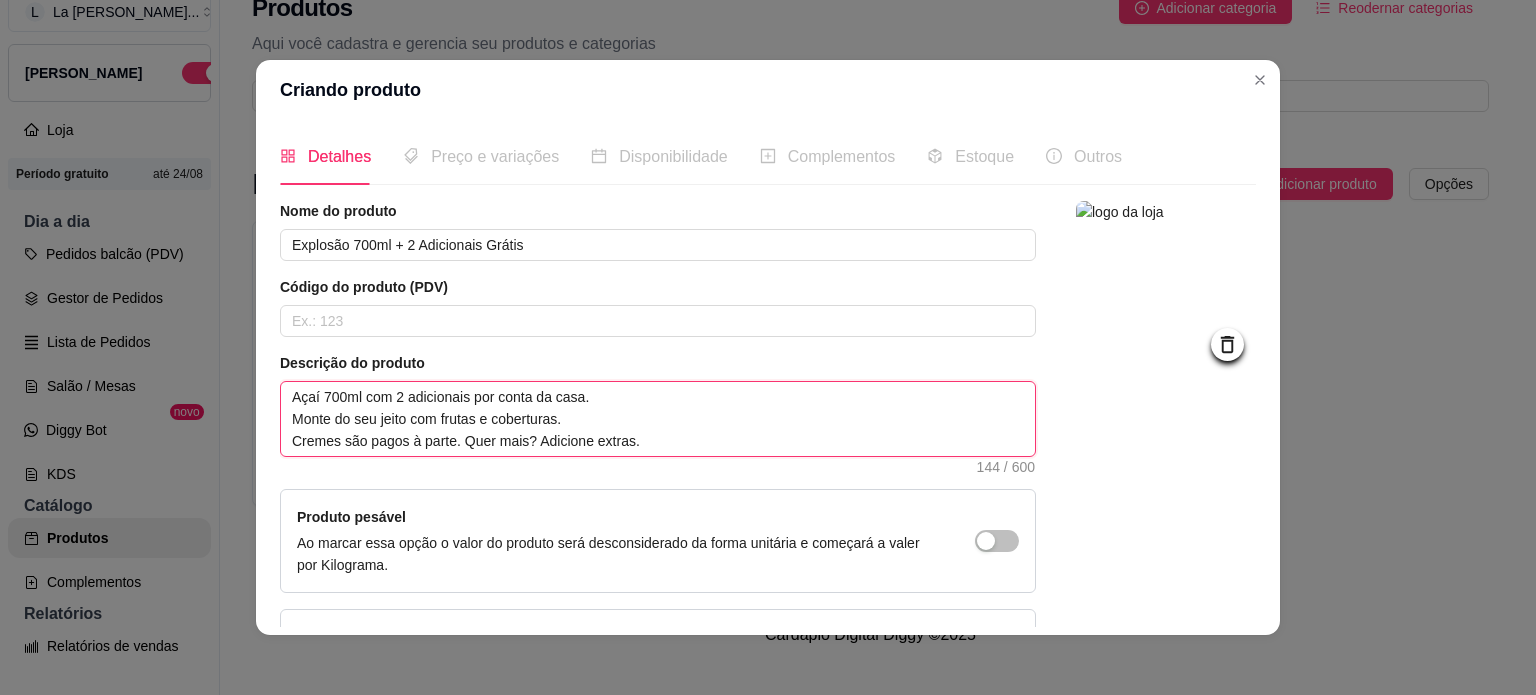 scroll, scrollTop: 150, scrollLeft: 0, axis: vertical 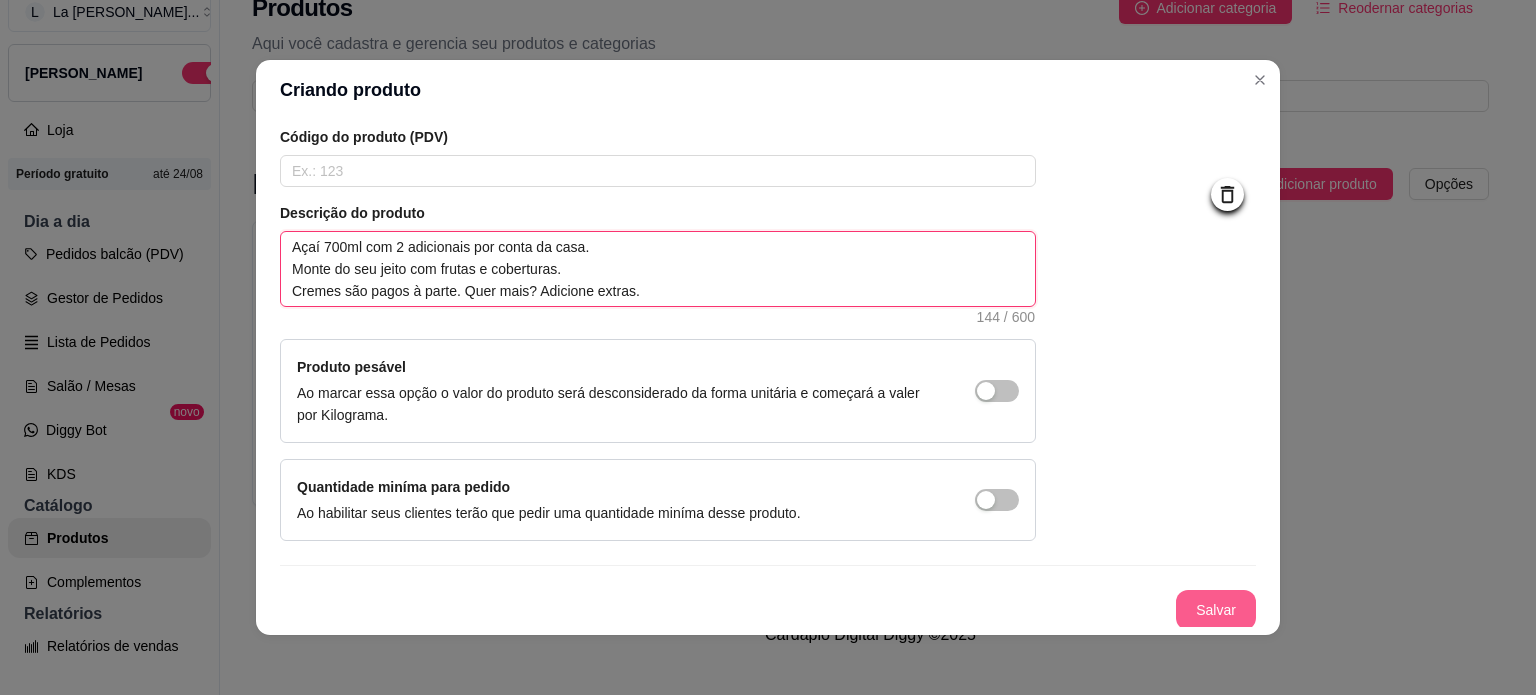 type on "Açaí 700ml com 2 adicionais por conta da casa.
Monte do seu jeito com frutas e coberturas.
Cremes são pagos à parte. Quer mais? Adicione extras." 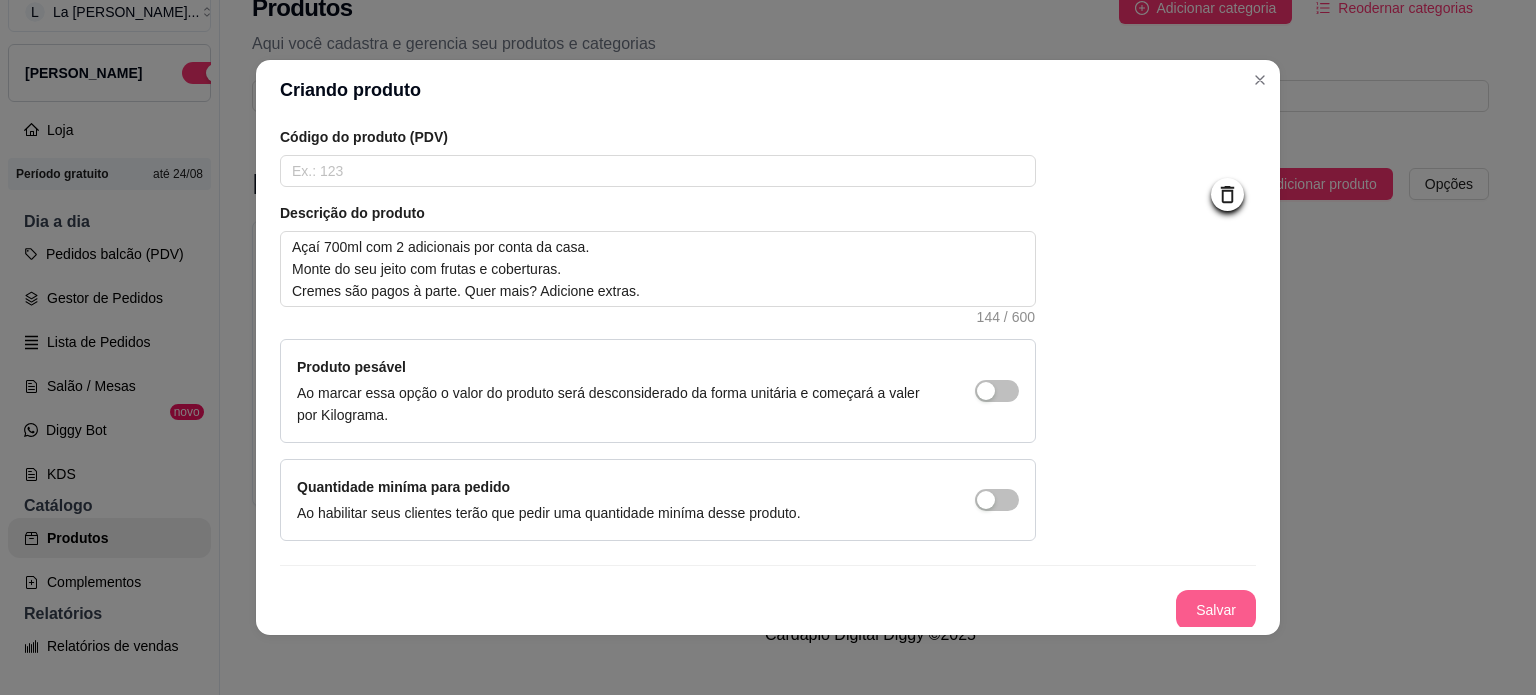 click on "Salvar" at bounding box center (1216, 610) 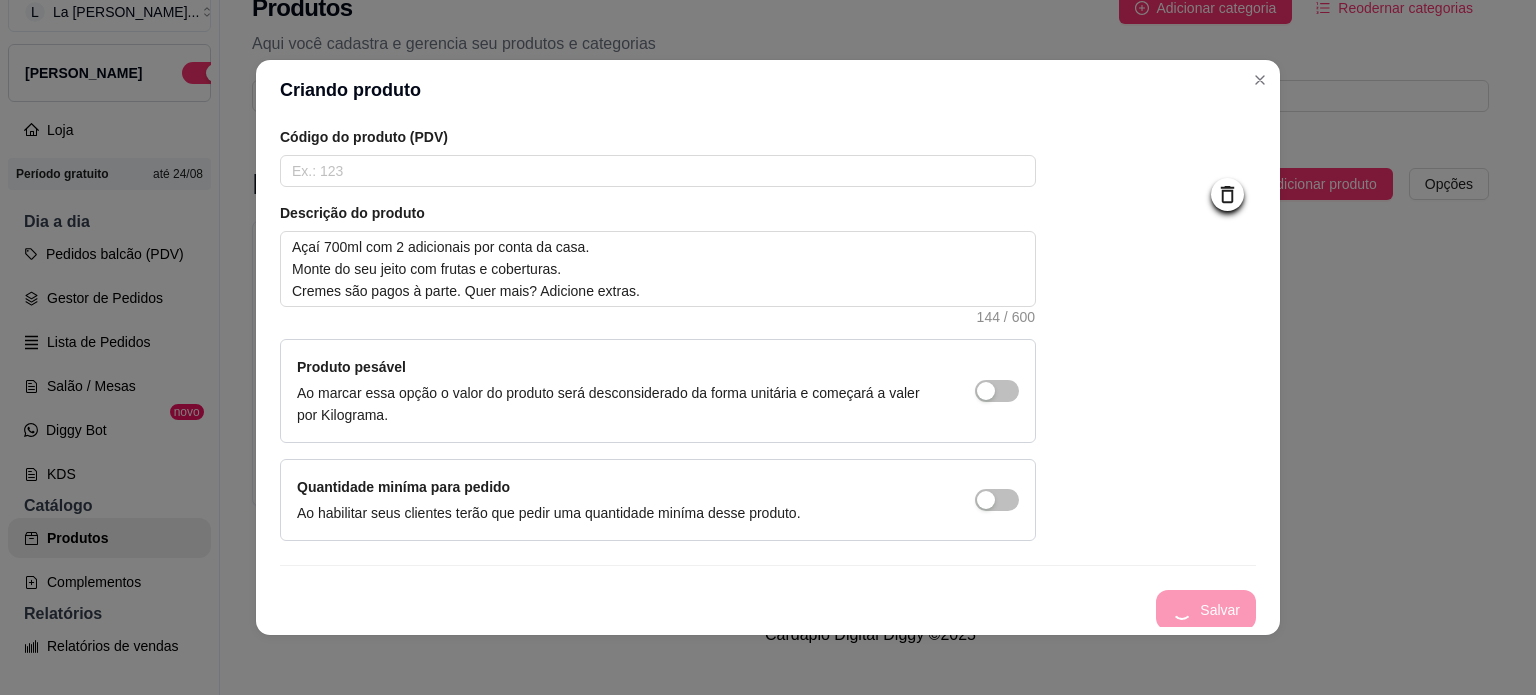 type 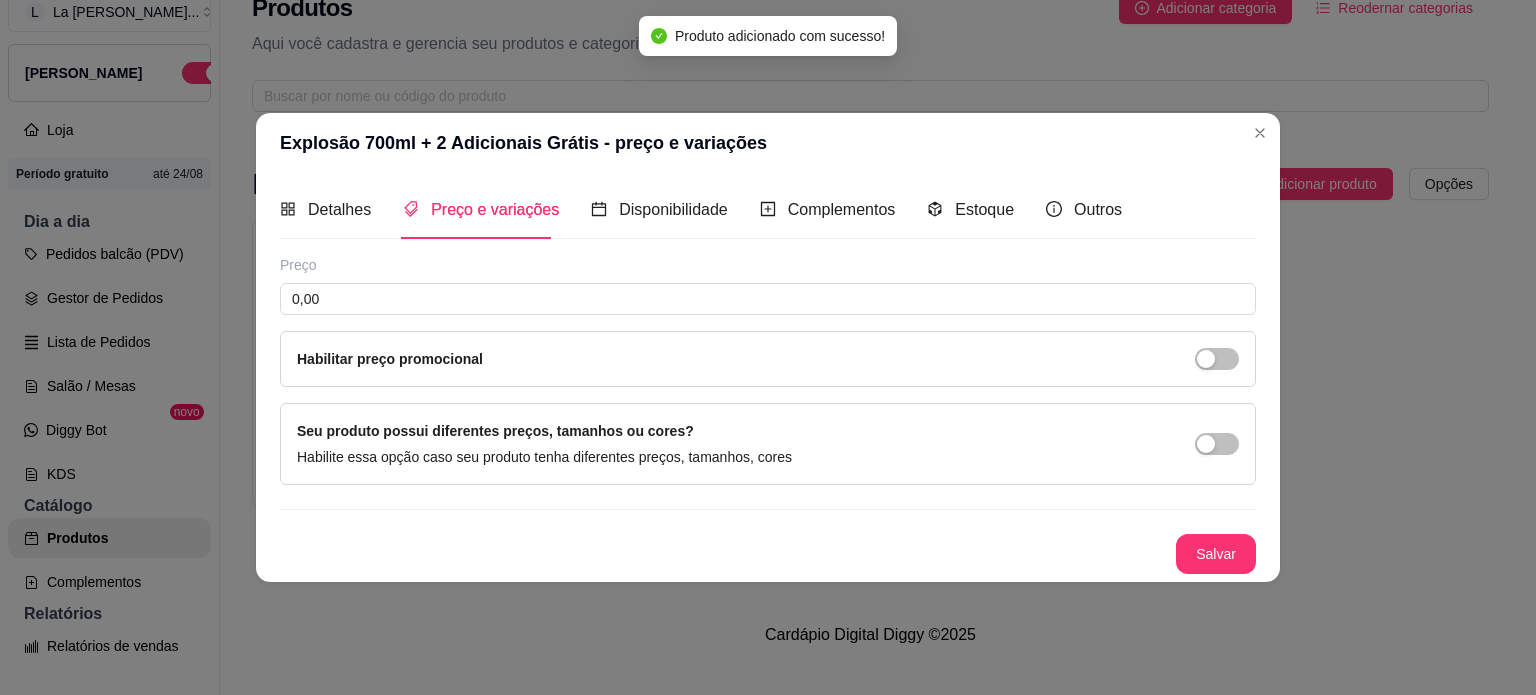 scroll, scrollTop: 0, scrollLeft: 0, axis: both 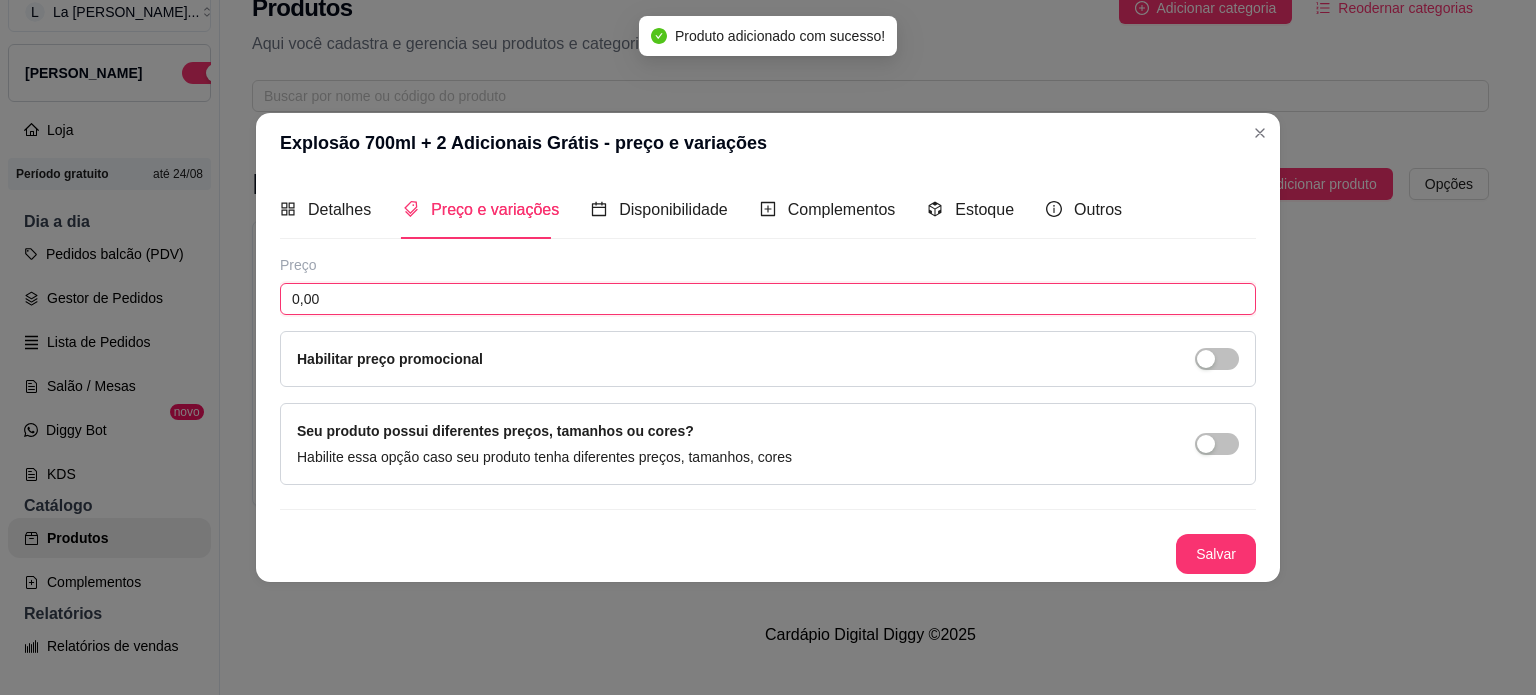 click on "0,00" at bounding box center [768, 299] 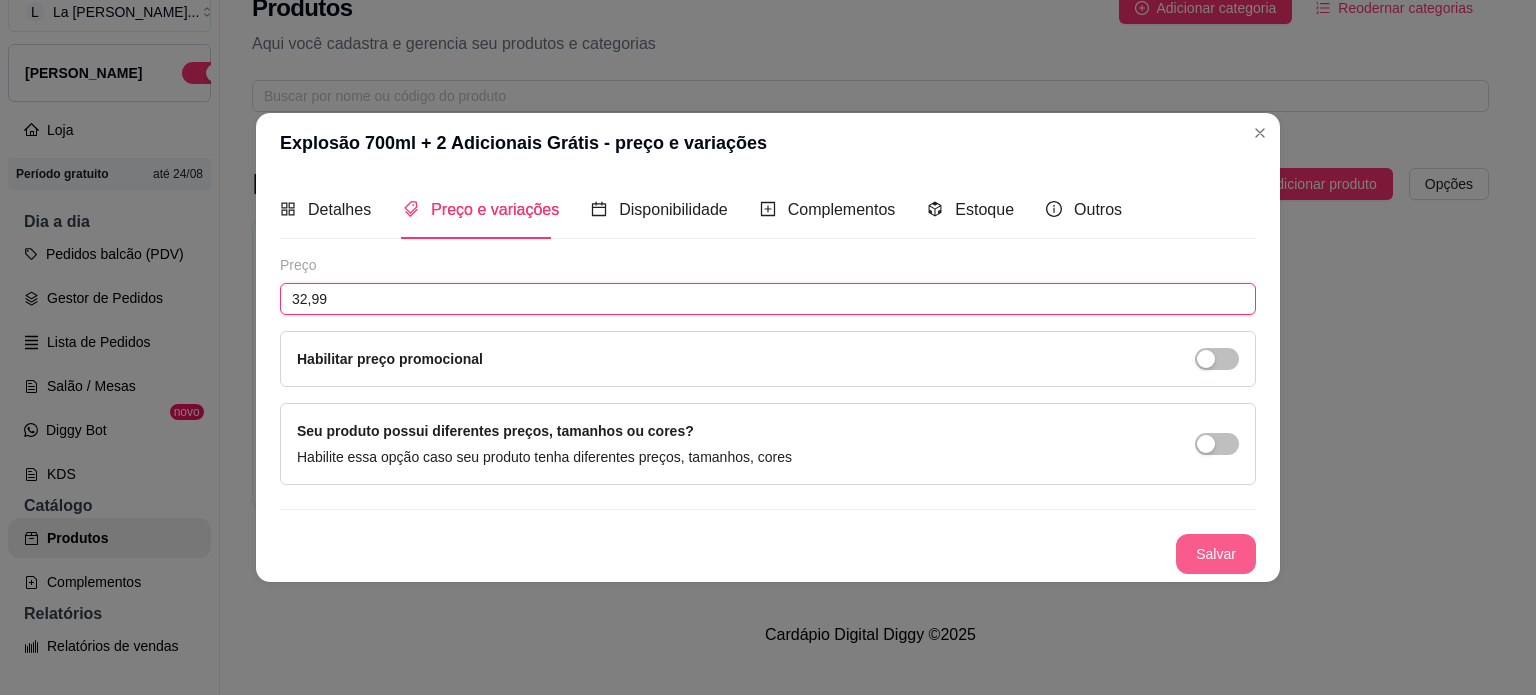 type on "32,99" 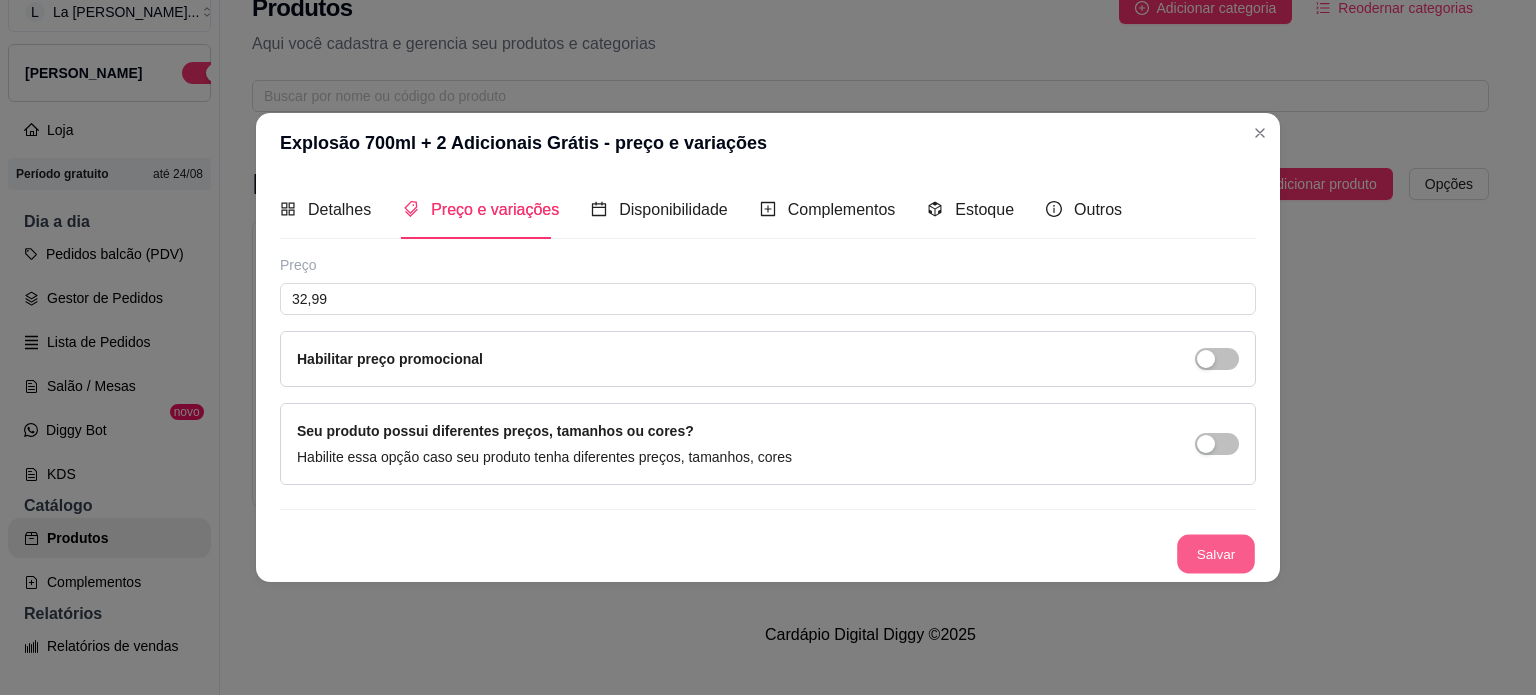 click on "Salvar" at bounding box center [1216, 553] 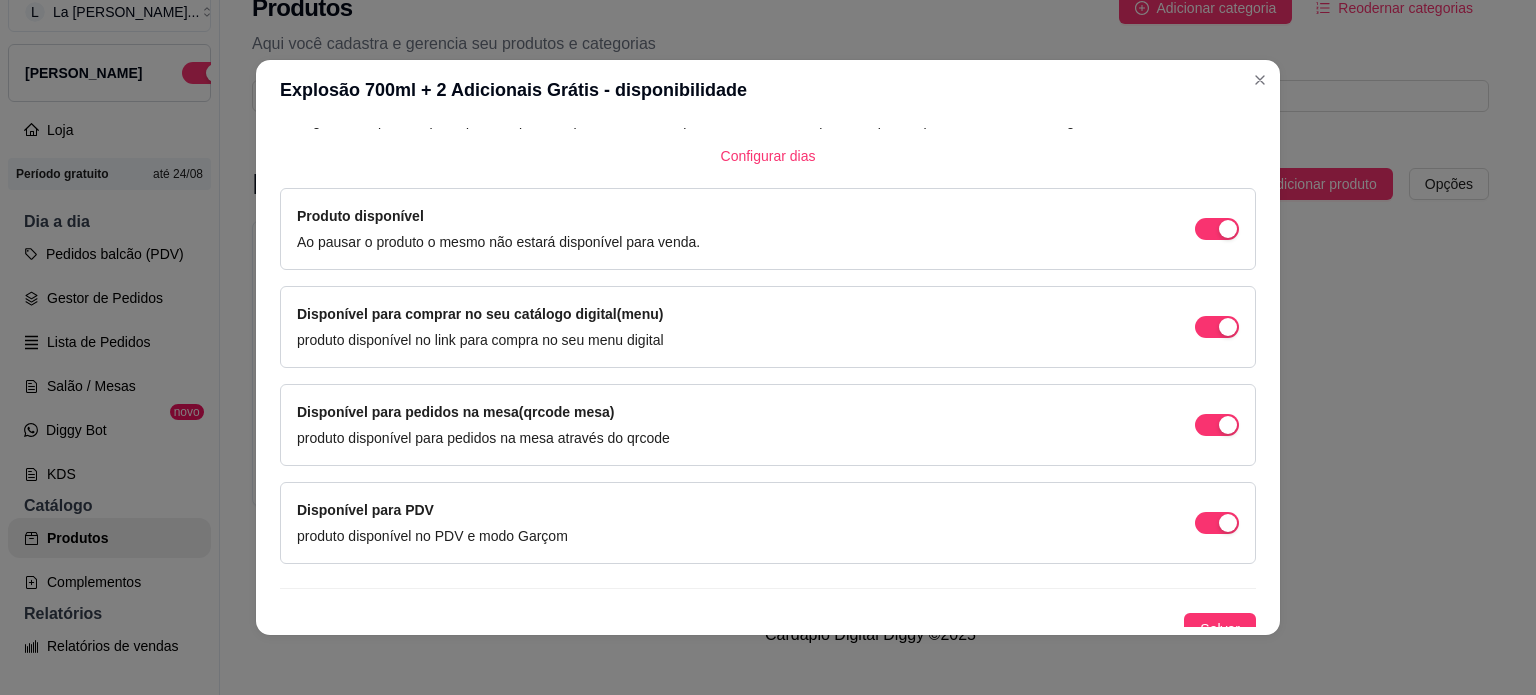 scroll, scrollTop: 148, scrollLeft: 0, axis: vertical 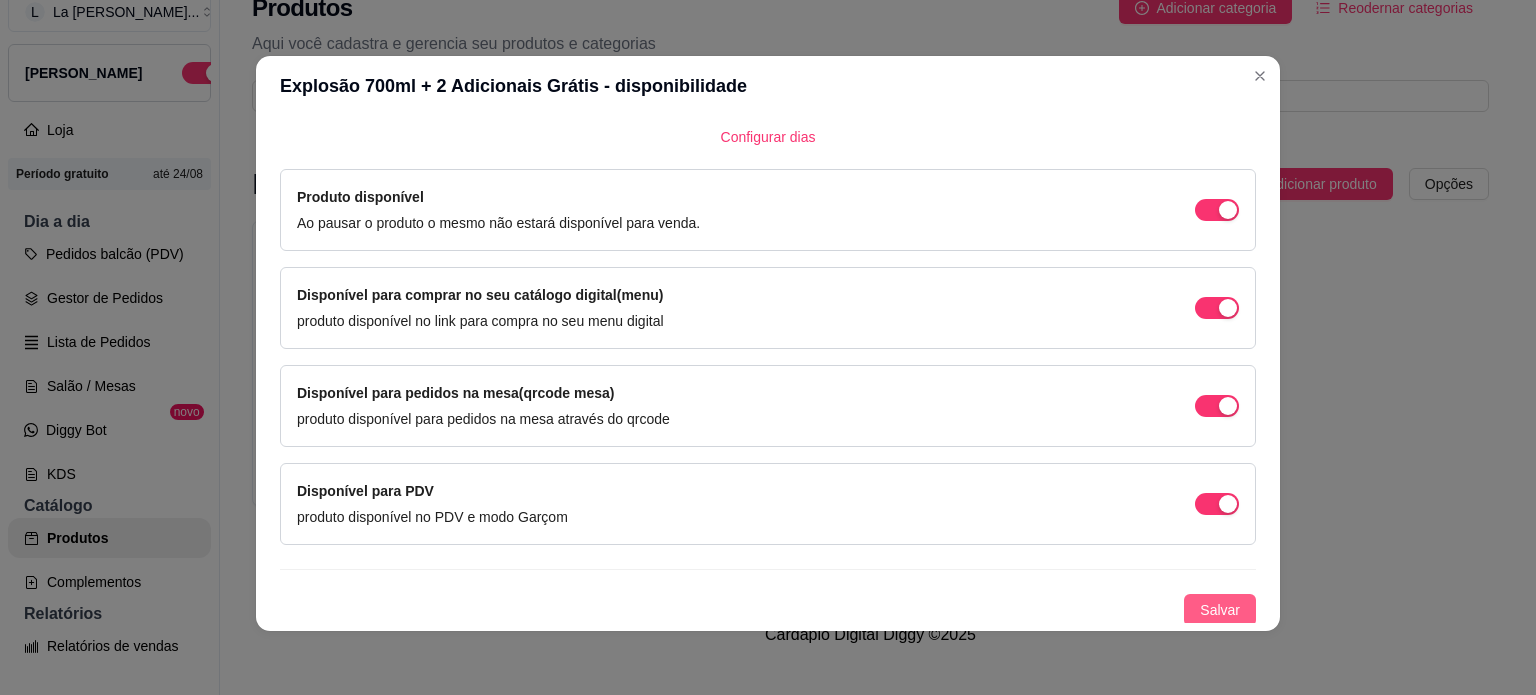 click on "Salvar" at bounding box center (1220, 610) 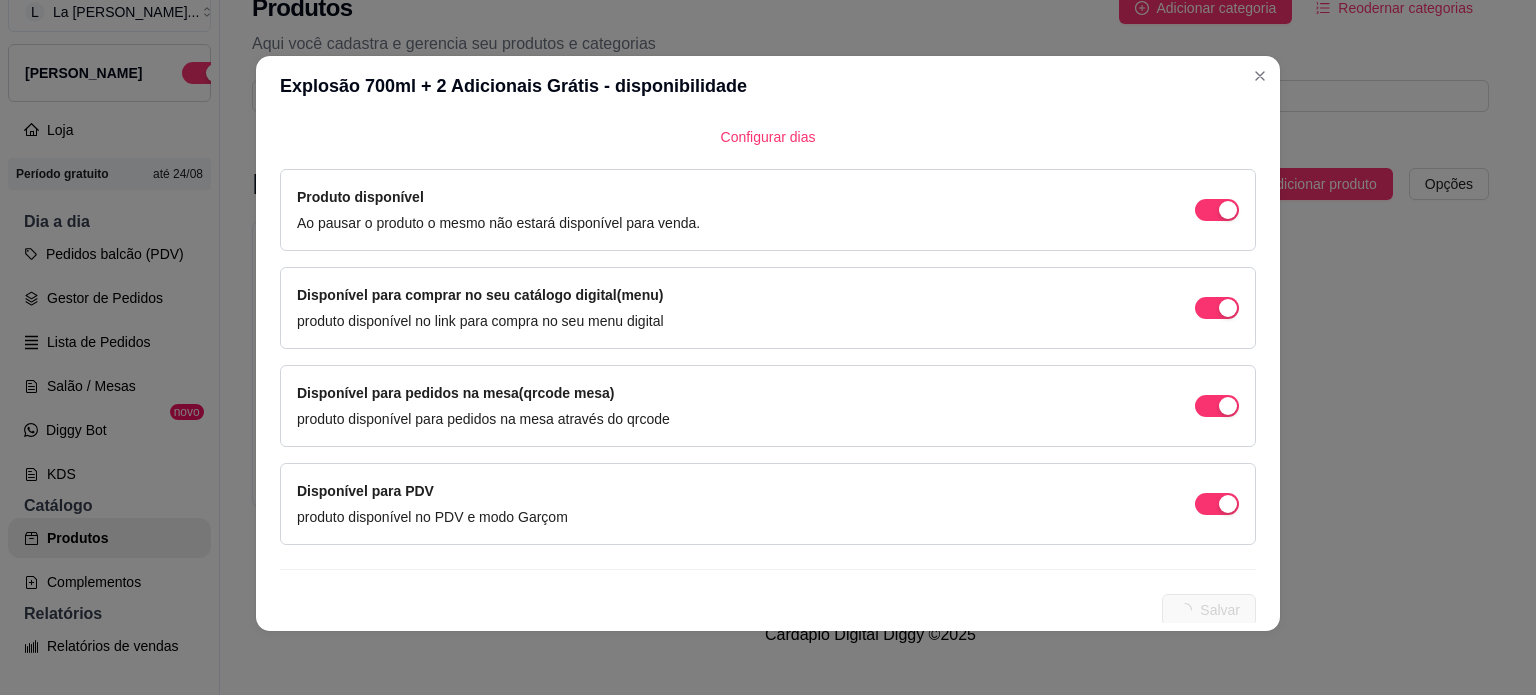 scroll, scrollTop: 0, scrollLeft: 0, axis: both 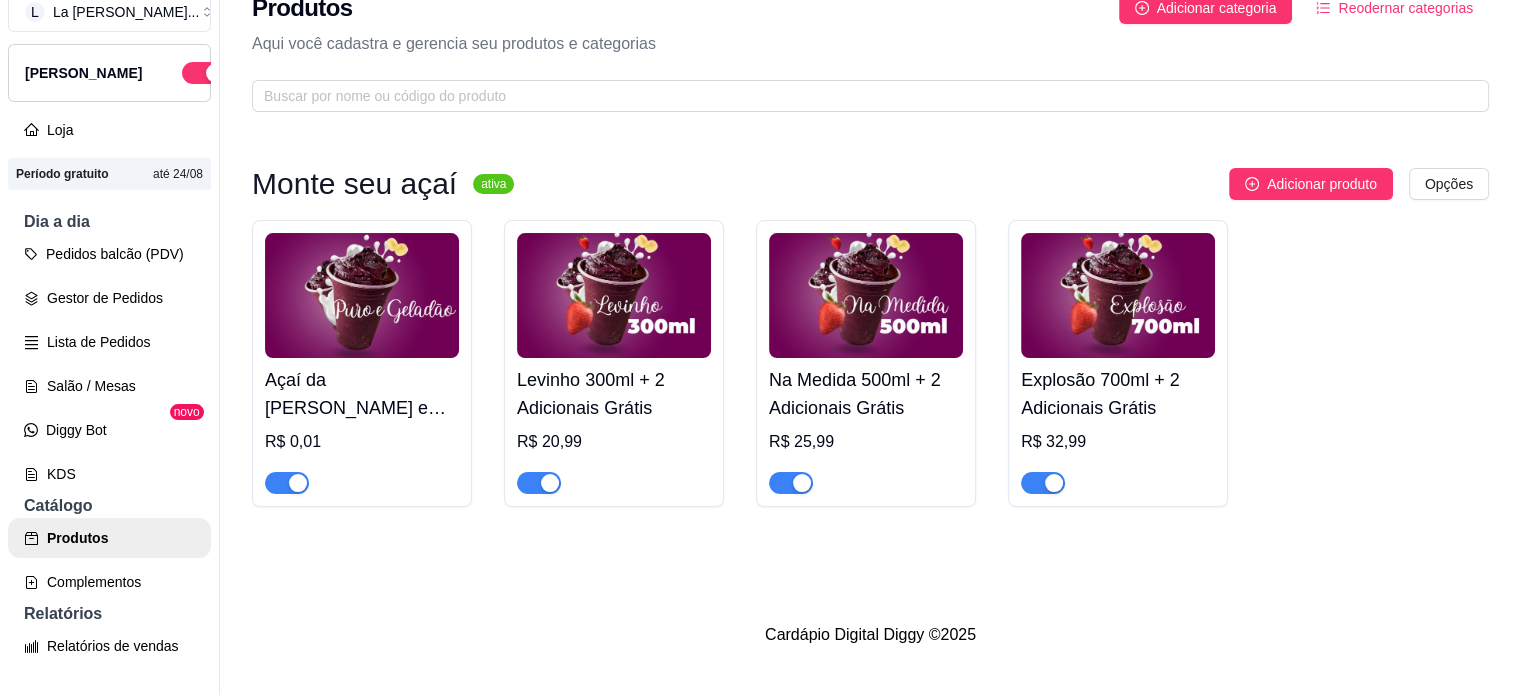 click on "Monte seu açaí ativa Adicionar produto Opções Açaí da Máfia - Puro e Gelado   R$ 0,01 Levinho 300ml + 2 Adicionais Grátis   R$ 20,99 Na Medida 500ml + 2 Adicionais Grátis   R$ 25,99 Explosão 700ml + 2 Adicionais Grátis   R$ 32,99" at bounding box center [870, 337] 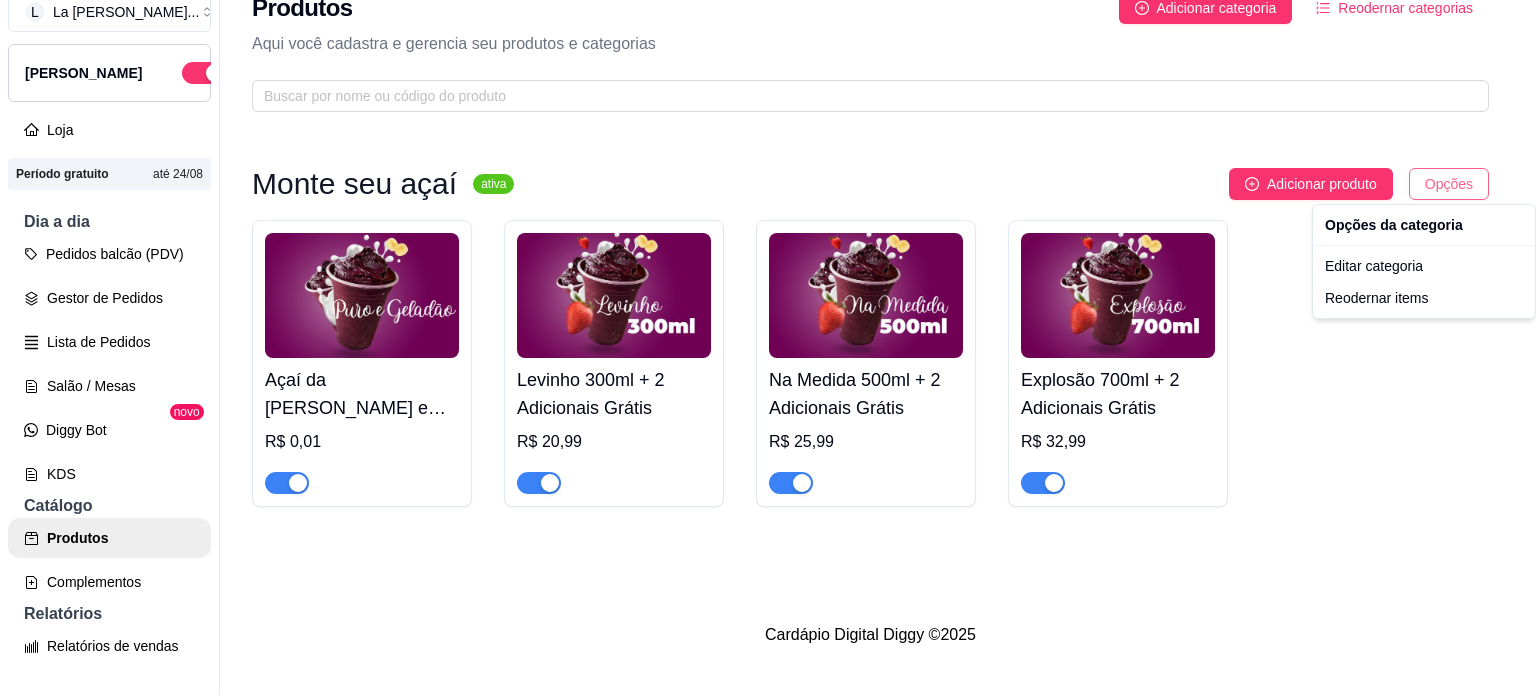 click on "L La Máfia Açaí ... Loja Aberta Loja Período gratuito até 24/08   Dia a dia Pedidos balcão (PDV) Gestor de Pedidos Lista de Pedidos Salão / Mesas Diggy Bot novo KDS Catálogo Produtos Complementos Relatórios Relatórios de vendas Relatório de clientes Relatório de fidelidade novo Gerenciar Entregadores novo Nota Fiscal (NFC-e) Controle de caixa Controle de fiado Cupons Clientes Estoque Configurações Diggy Planos Precisa de ajuda? Sair Produtos Adicionar categoria Reodernar categorias Aqui você cadastra e gerencia seu produtos e categorias Monte seu açaí ativa Adicionar produto Opções Açaí da Máfia - Puro e Gelado   R$ 0,01 Levinho 300ml + 2 Adicionais Grátis   R$ 20,99 Na Medida 500ml + 2 Adicionais Grátis   R$ 25,99 Explosão 700ml + 2 Adicionais Grátis   R$ 32,99 Cardápio Digital Diggy © 2025 Opções da categoria Editar categoria Reodernar items" at bounding box center [768, 315] 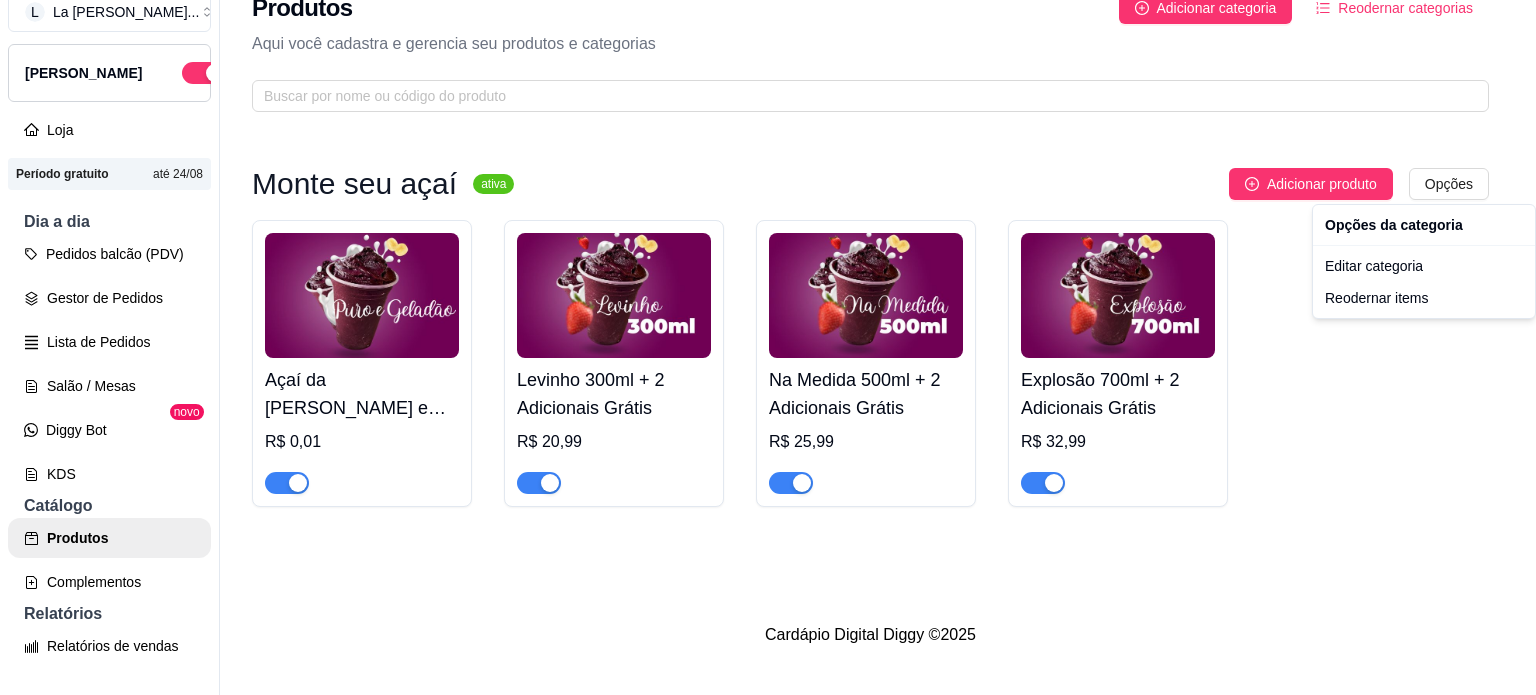click on "L La Máfia Açaí ... Loja Aberta Loja Período gratuito até 24/08   Dia a dia Pedidos balcão (PDV) Gestor de Pedidos Lista de Pedidos Salão / Mesas Diggy Bot novo KDS Catálogo Produtos Complementos Relatórios Relatórios de vendas Relatório de clientes Relatório de fidelidade novo Gerenciar Entregadores novo Nota Fiscal (NFC-e) Controle de caixa Controle de fiado Cupons Clientes Estoque Configurações Diggy Planos Precisa de ajuda? Sair Produtos Adicionar categoria Reodernar categorias Aqui você cadastra e gerencia seu produtos e categorias Monte seu açaí ativa Adicionar produto Opções Açaí da Máfia - Puro e Gelado   R$ 0,01 Levinho 300ml + 2 Adicionais Grátis   R$ 20,99 Na Medida 500ml + 2 Adicionais Grátis   R$ 25,99 Explosão 700ml + 2 Adicionais Grátis   R$ 32,99 Cardápio Digital Diggy © 2025 Opções da categoria Editar categoria Reodernar items" at bounding box center [768, 315] 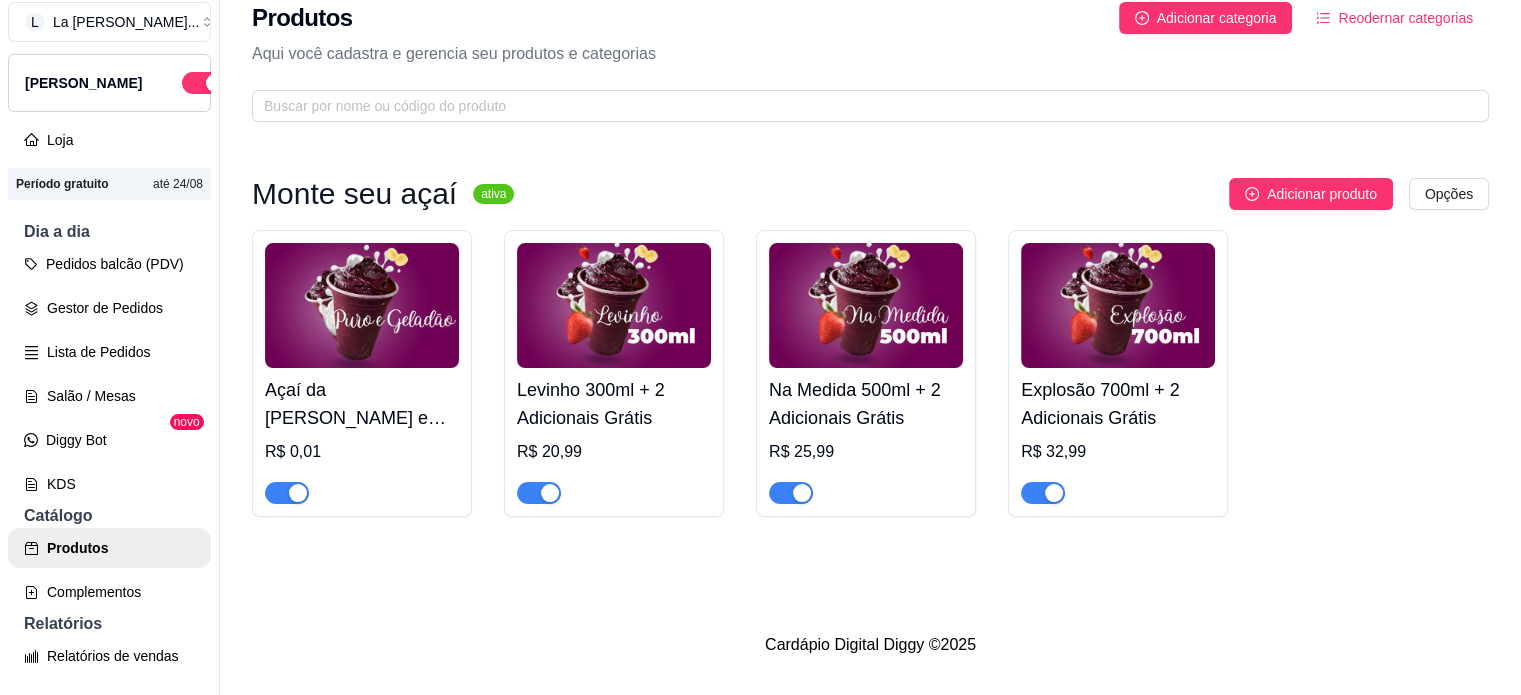 scroll, scrollTop: 32, scrollLeft: 0, axis: vertical 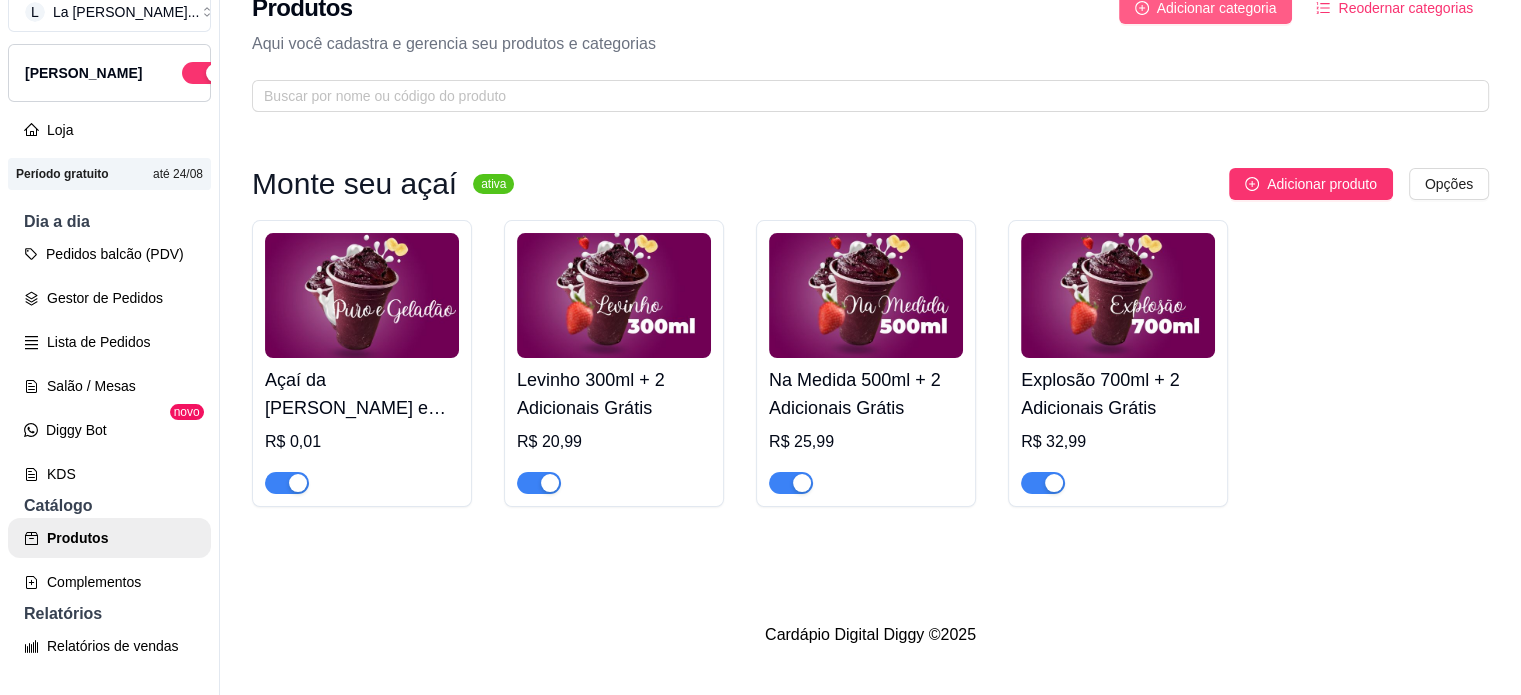 click on "Adicionar categoria" at bounding box center [1217, 8] 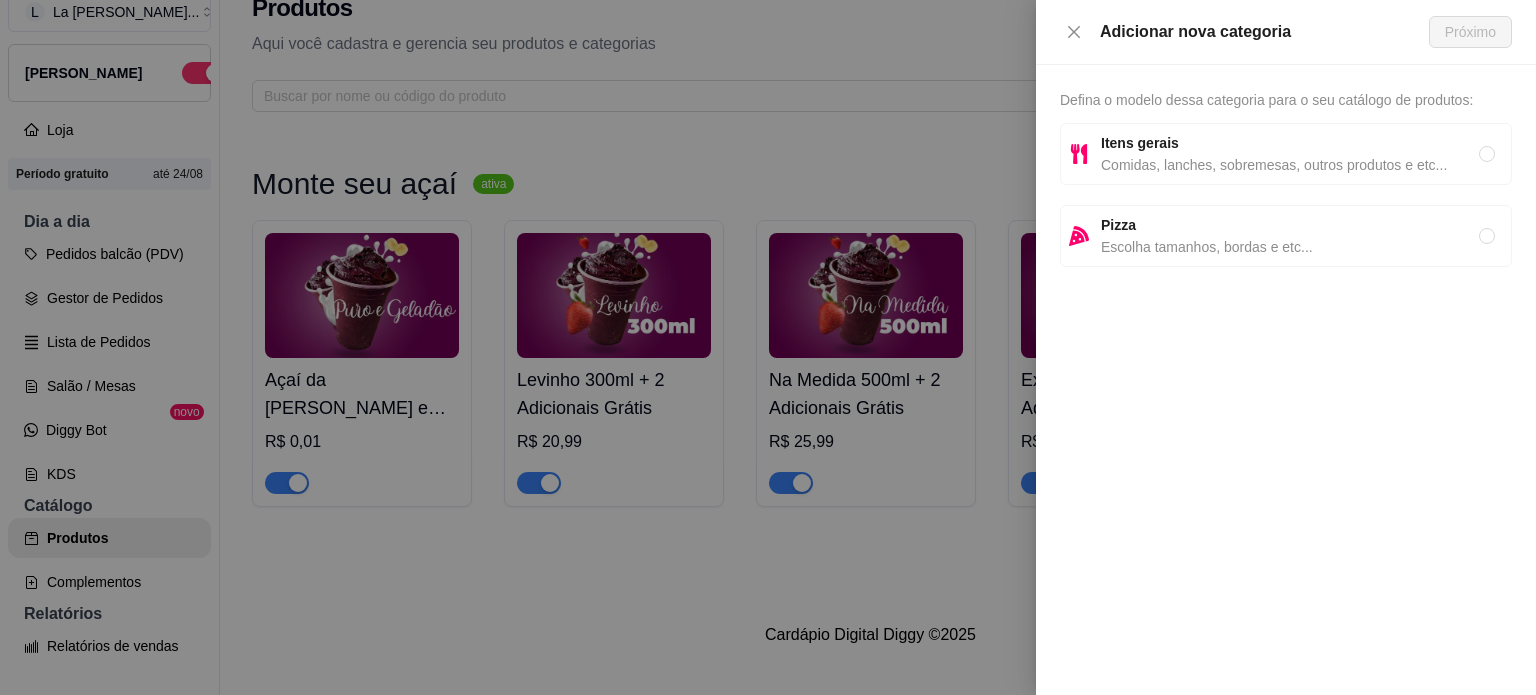 click on "Comidas, lanches, sobremesas, outros produtos e etc..." at bounding box center [1290, 165] 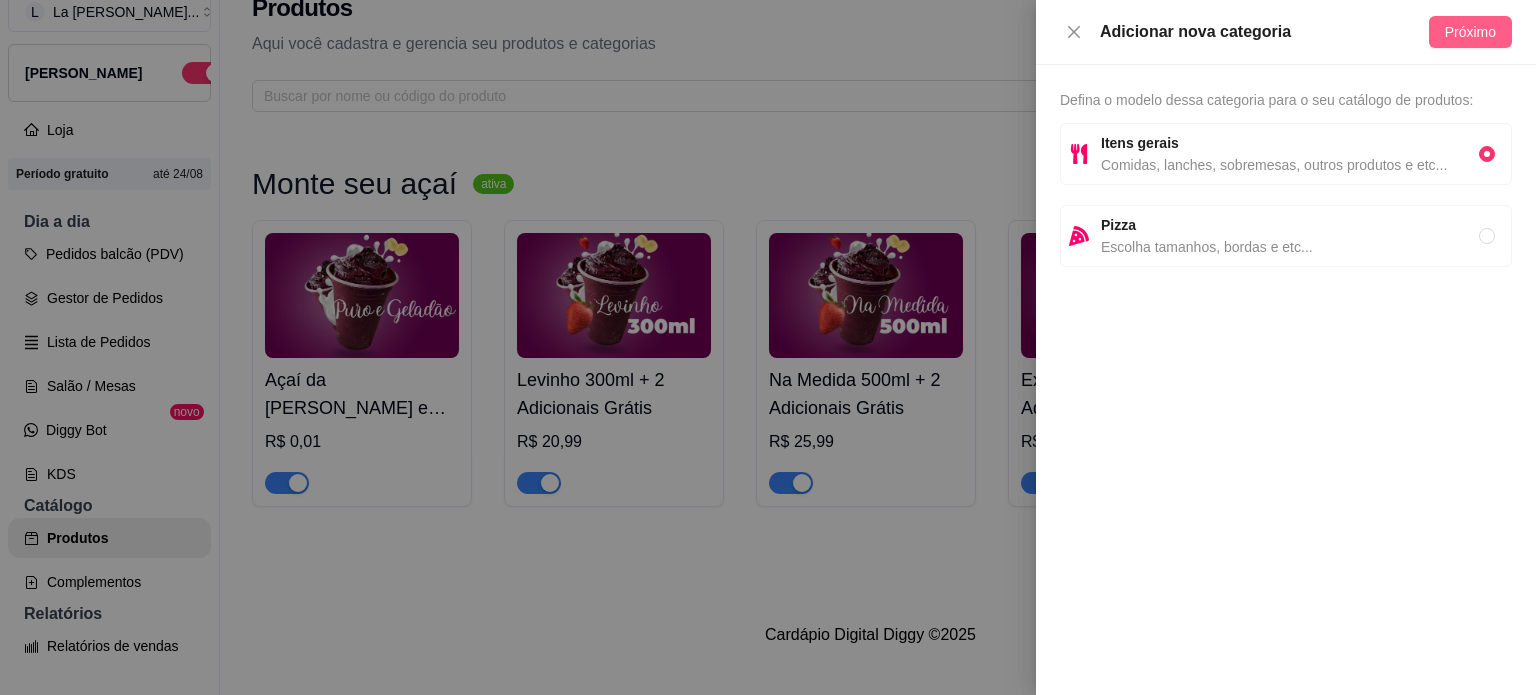 click on "Próximo" at bounding box center [1470, 32] 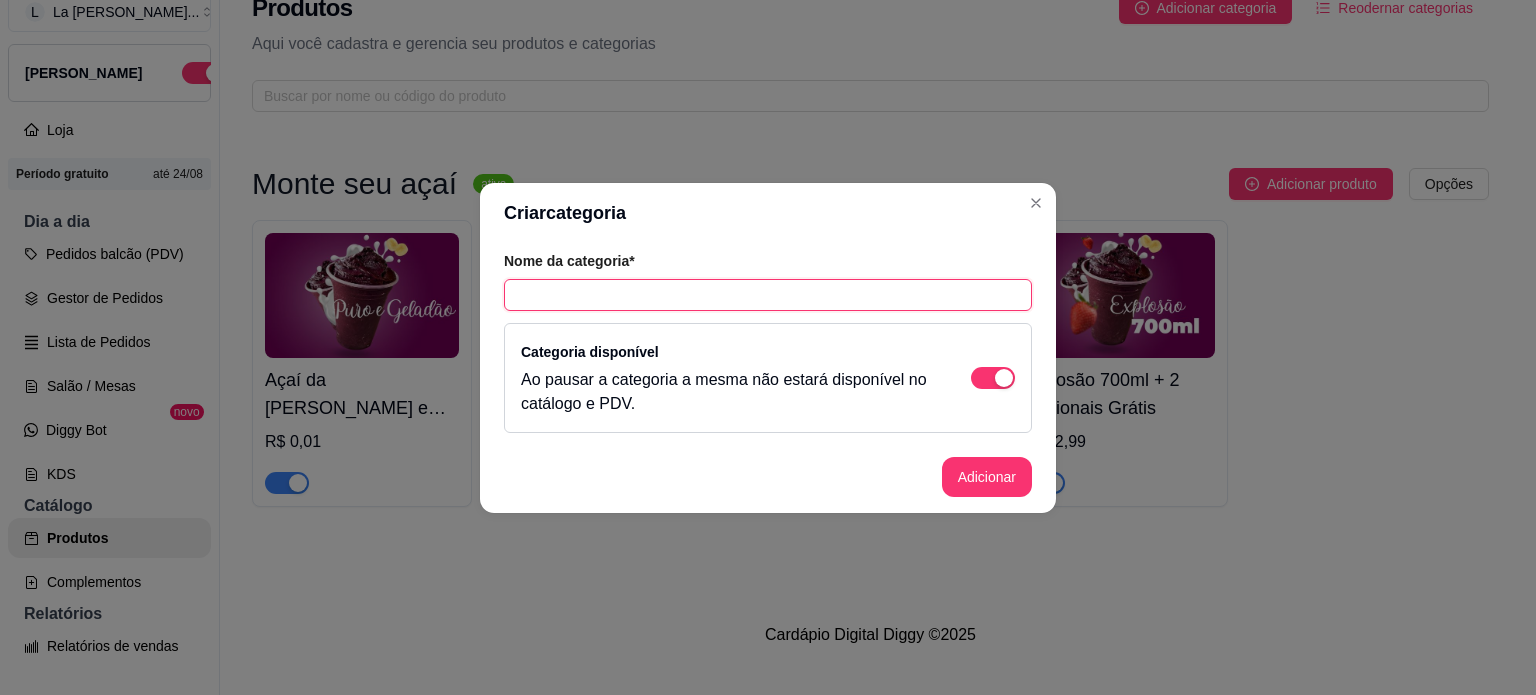 click at bounding box center [768, 295] 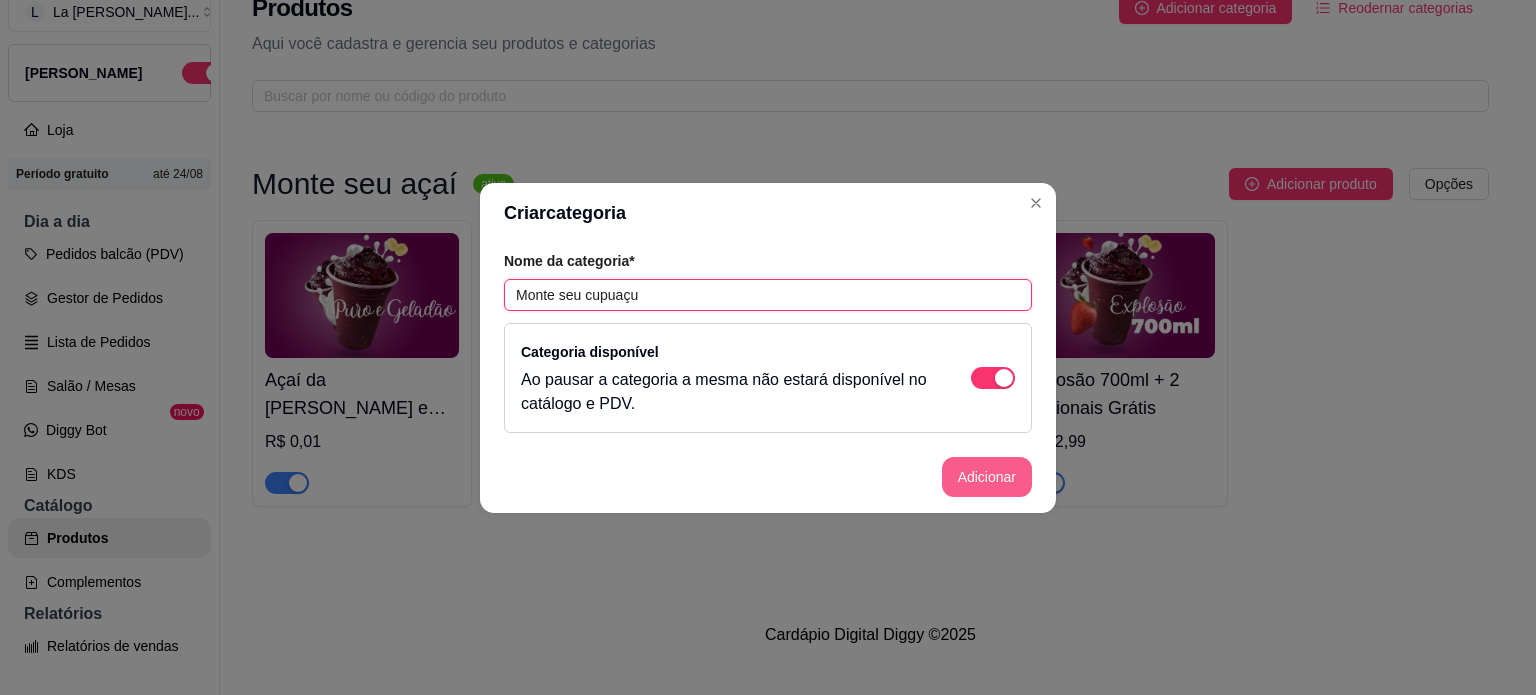 type on "Monte seu cupuaçu" 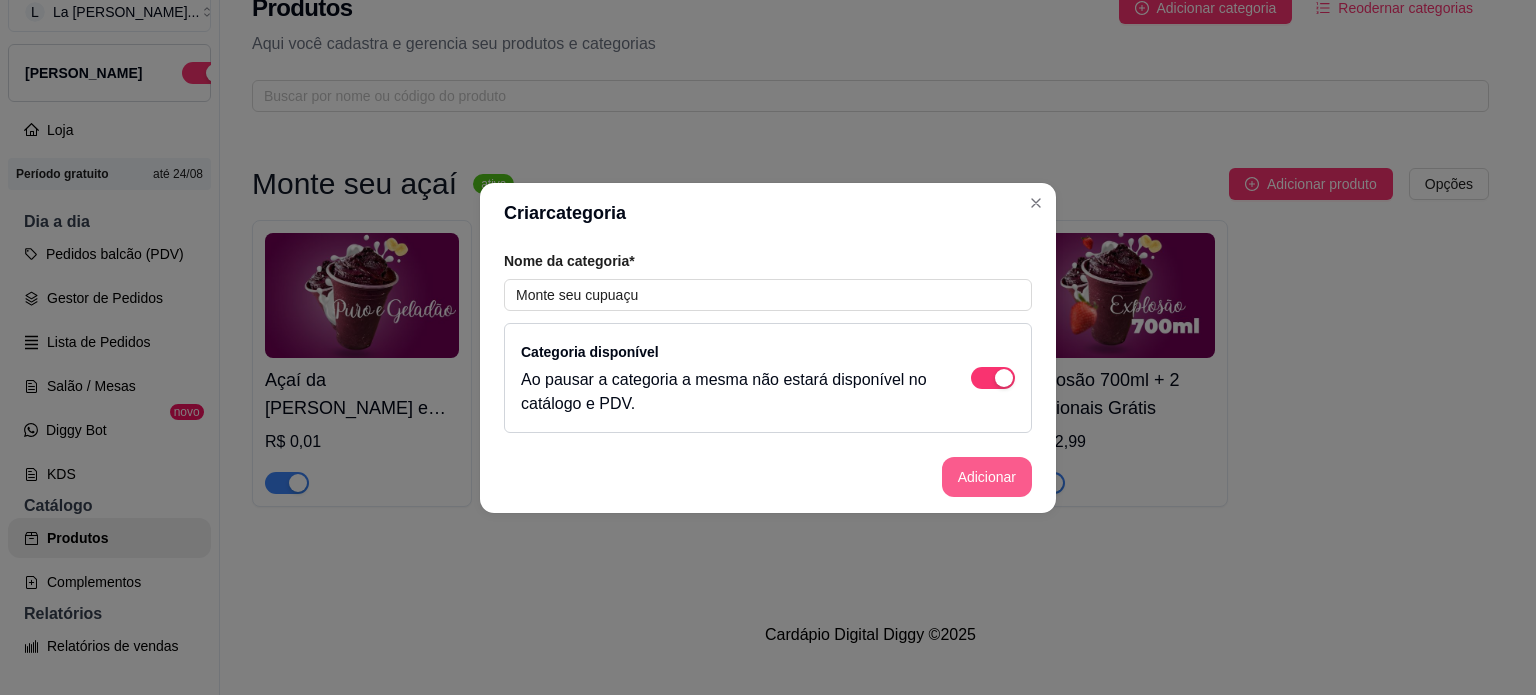 click on "Adicionar" at bounding box center [987, 477] 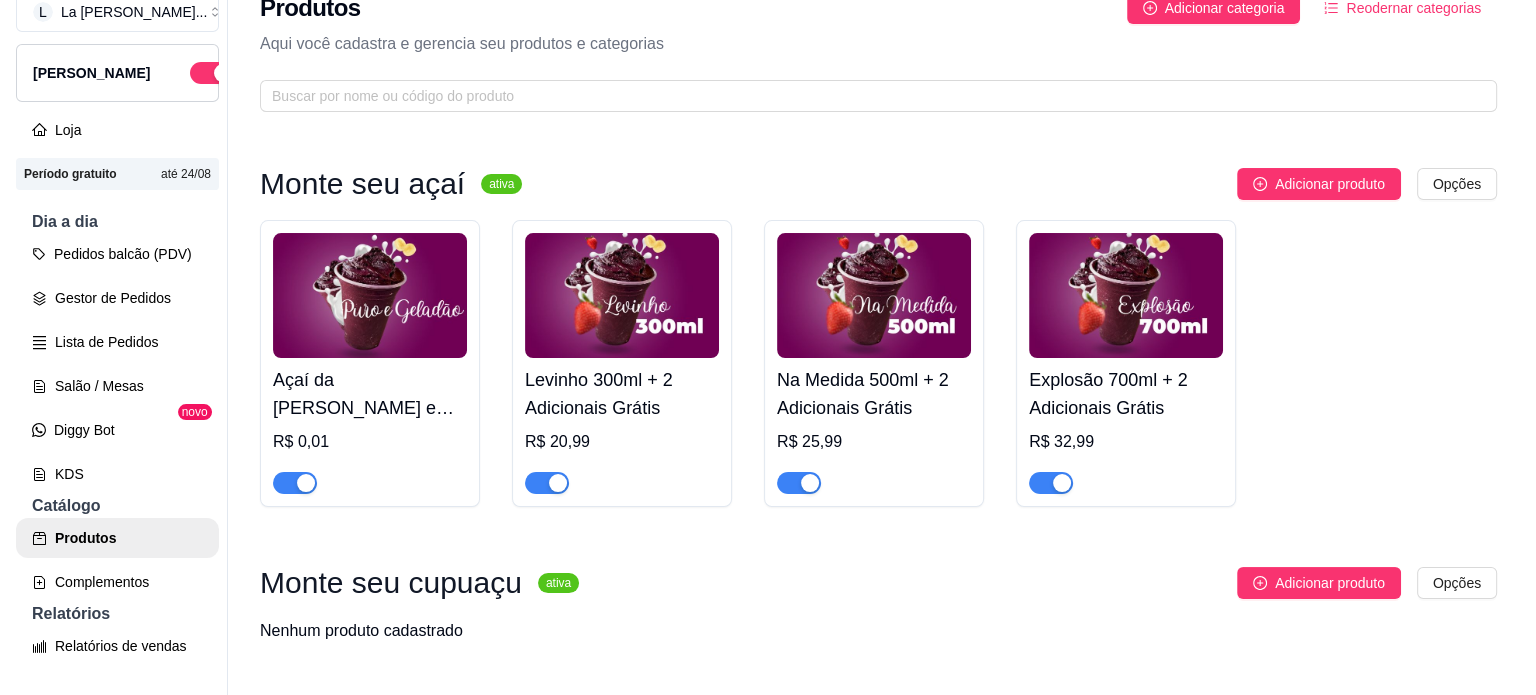scroll, scrollTop: 96, scrollLeft: 0, axis: vertical 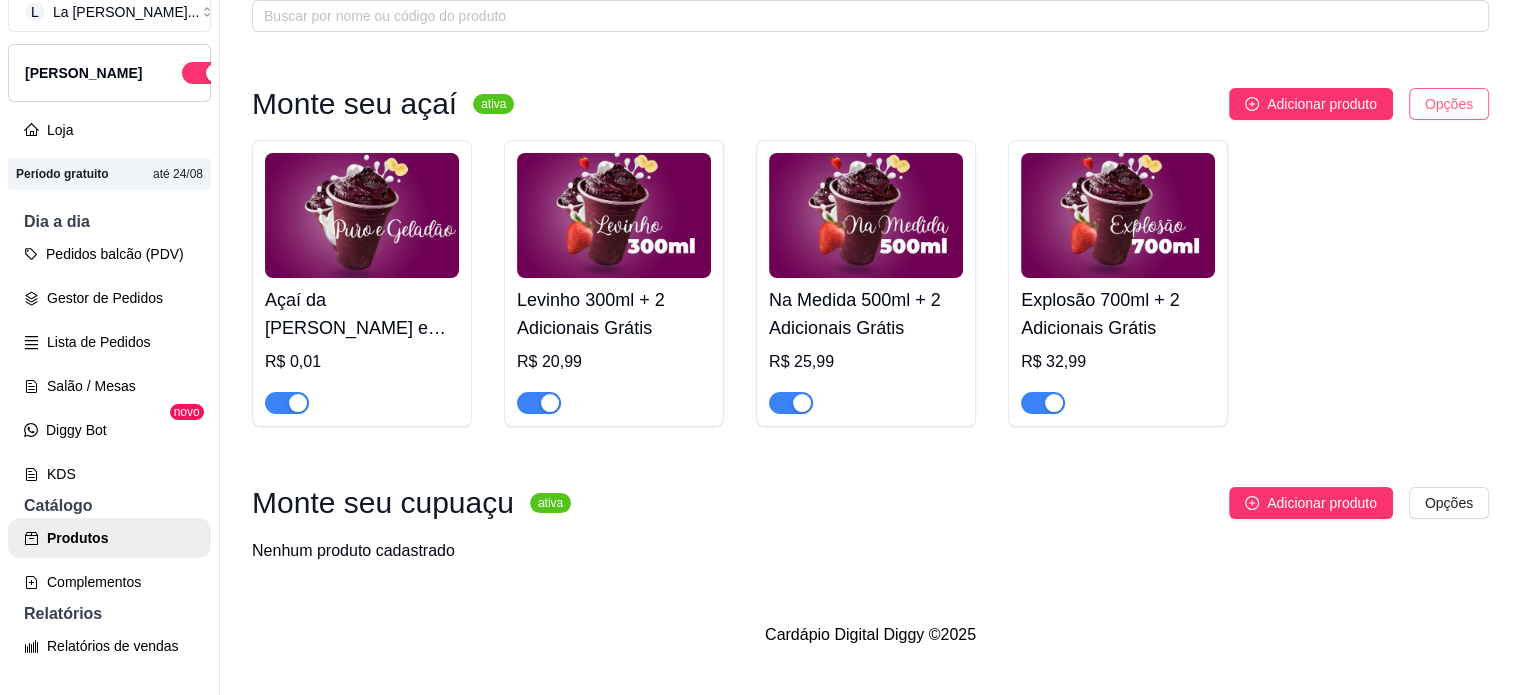 click on "L La Máfia Açaí ... Loja Aberta Loja Período gratuito até 24/08   Dia a dia Pedidos balcão (PDV) Gestor de Pedidos Lista de Pedidos Salão / Mesas Diggy Bot novo KDS Catálogo Produtos Complementos Relatórios Relatórios de vendas Relatório de clientes Relatório de fidelidade novo Gerenciar Entregadores novo Nota Fiscal (NFC-e) Controle de caixa Controle de fiado Cupons Clientes Estoque Configurações Diggy Planos Precisa de ajuda? Sair Produtos Adicionar categoria Reodernar categorias Aqui você cadastra e gerencia seu produtos e categorias Monte seu açaí ativa Adicionar produto Opções Açaí da Máfia - Puro e Gelado   R$ 0,01 Levinho 300ml + 2 Adicionais Grátis   R$ 20,99 Na Medida 500ml + 2 Adicionais Grátis   R$ 25,99 Explosão 700ml + 2 Adicionais Grátis   R$ 32,99 Monte seu cupuaçu ativa Adicionar produto Opções Nenhum produto cadastrado Cardápio Digital Diggy © 2025" at bounding box center [760, 315] 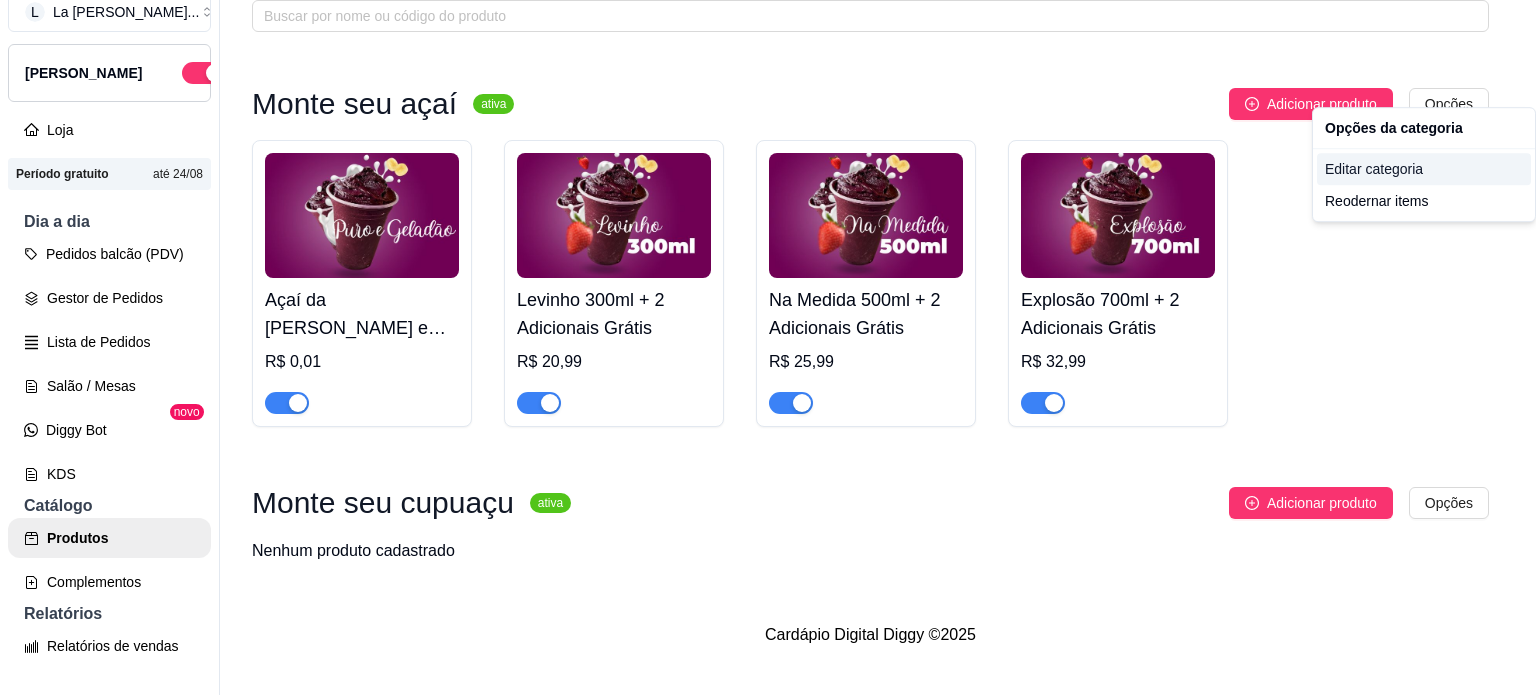 click on "Editar categoria" at bounding box center [1424, 169] 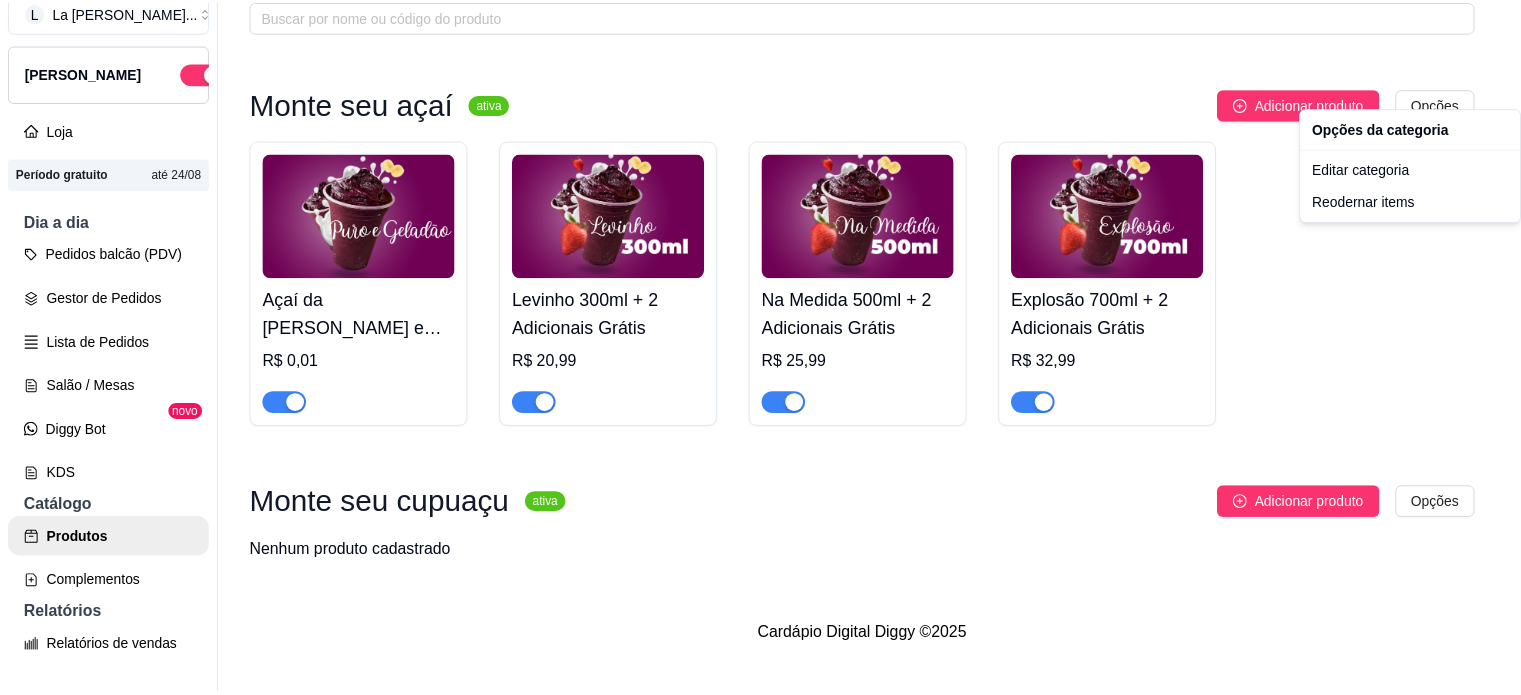scroll, scrollTop: 0, scrollLeft: 0, axis: both 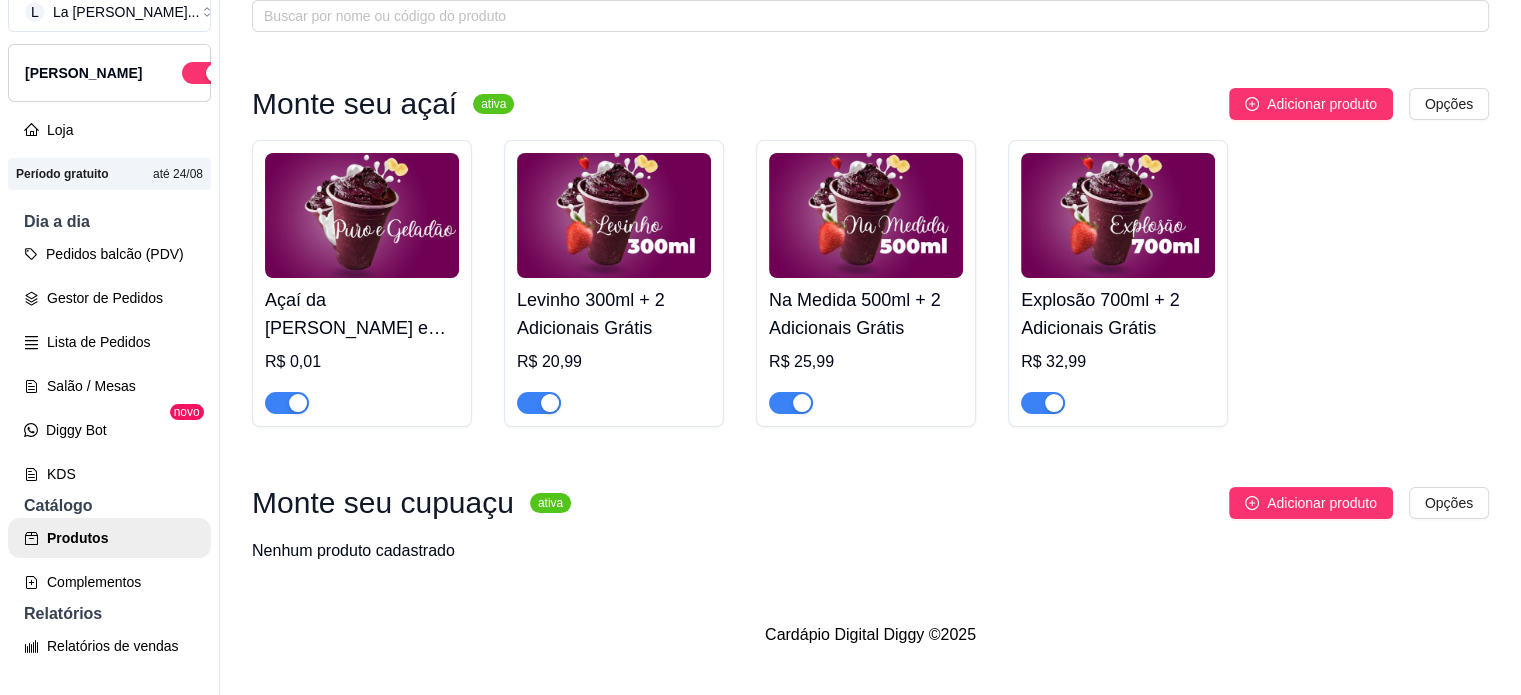 click on "Açaí da [PERSON_NAME] e Gelado" at bounding box center [362, 314] 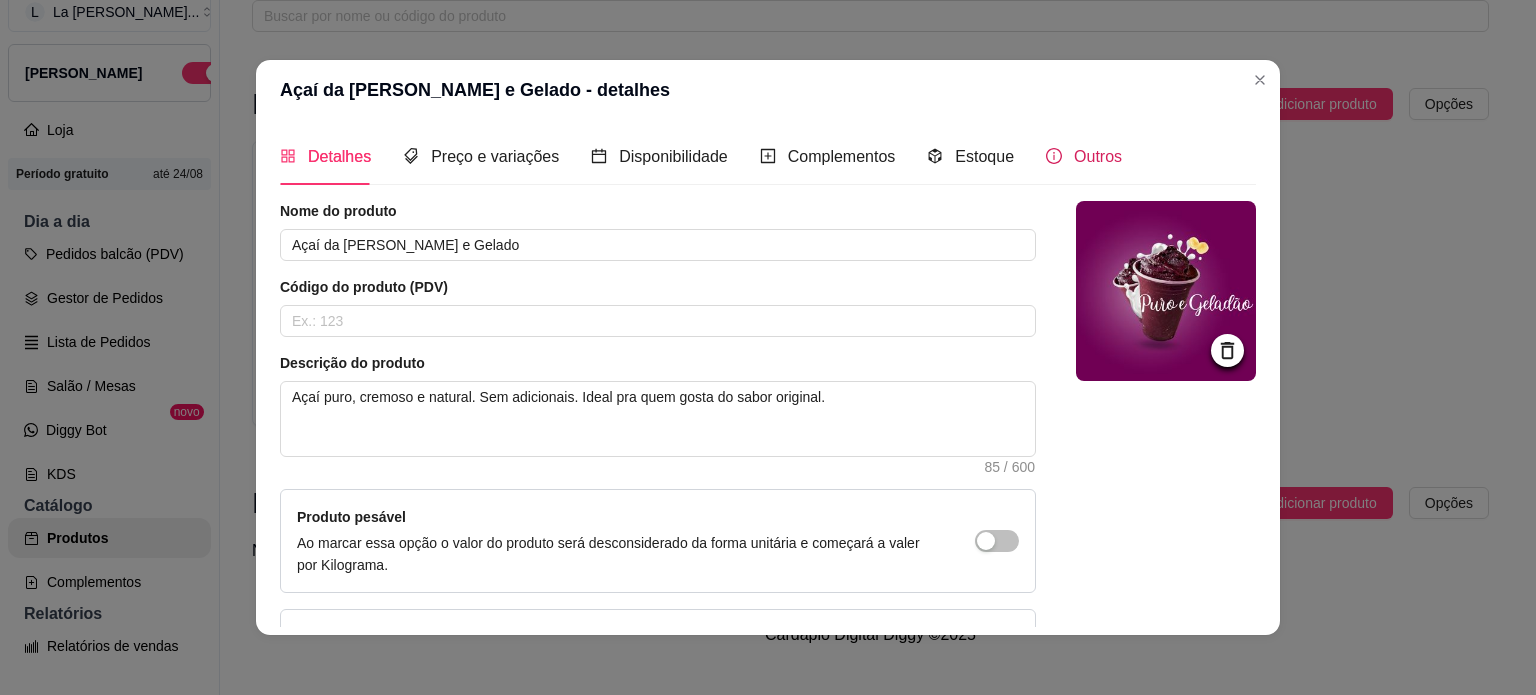 click on "Outros" at bounding box center (1098, 156) 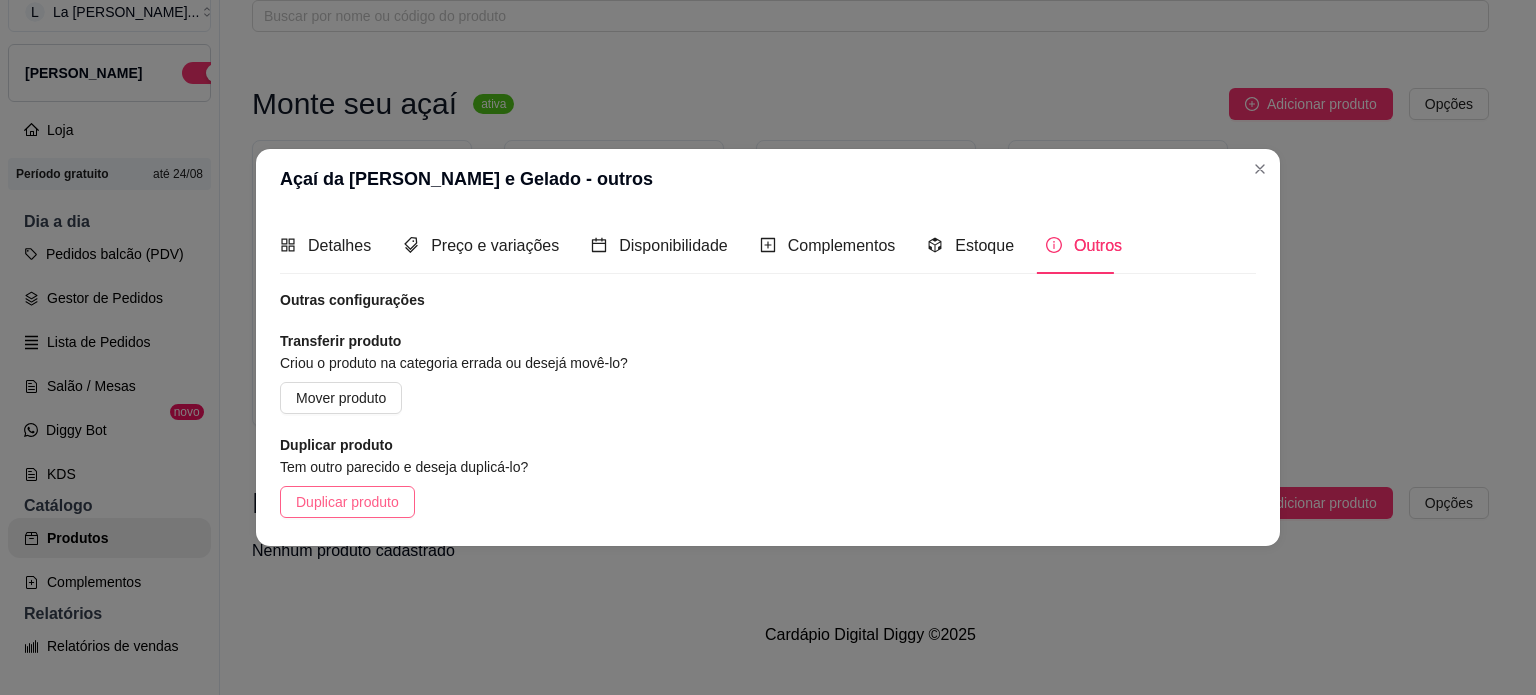 click on "Duplicar produto" at bounding box center (347, 502) 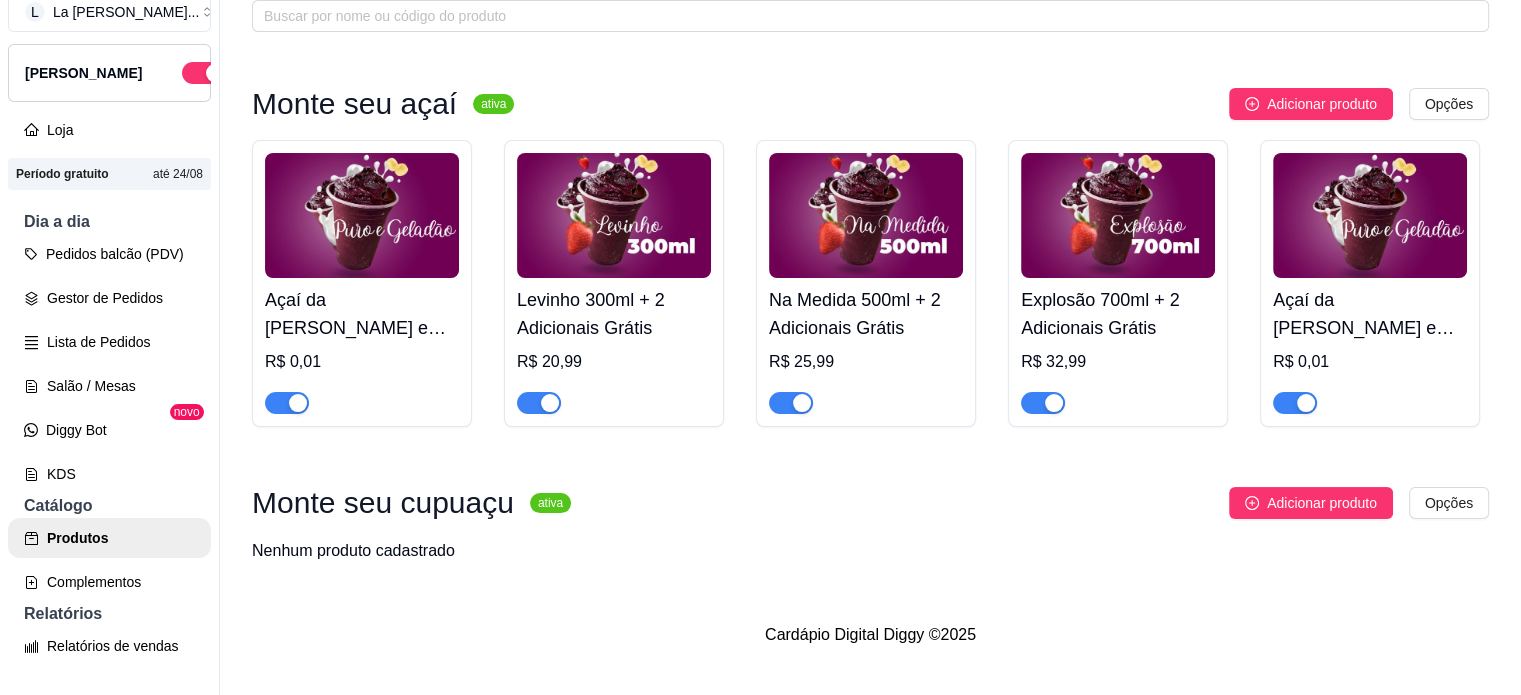 scroll, scrollTop: 296, scrollLeft: 0, axis: vertical 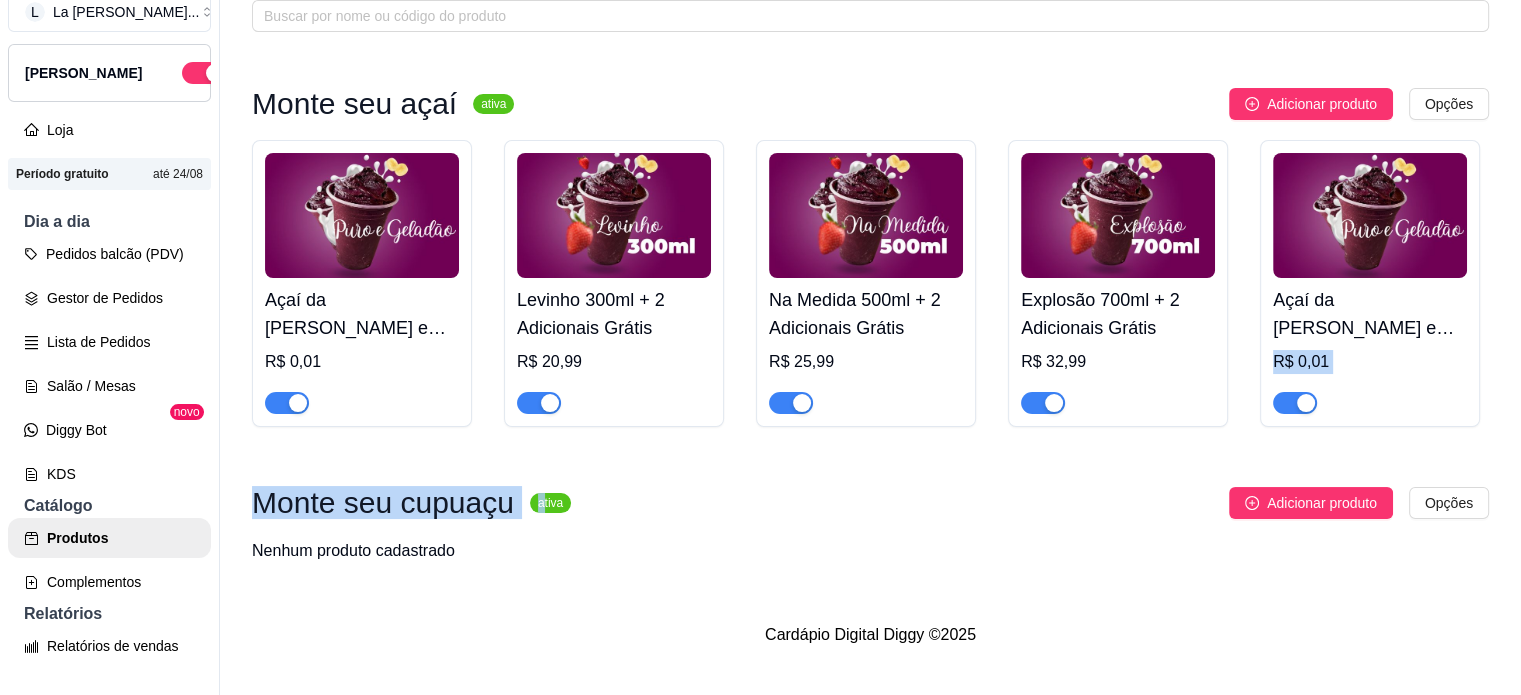 drag, startPoint x: 388, startPoint y: 423, endPoint x: 560, endPoint y: 549, distance: 213.2135 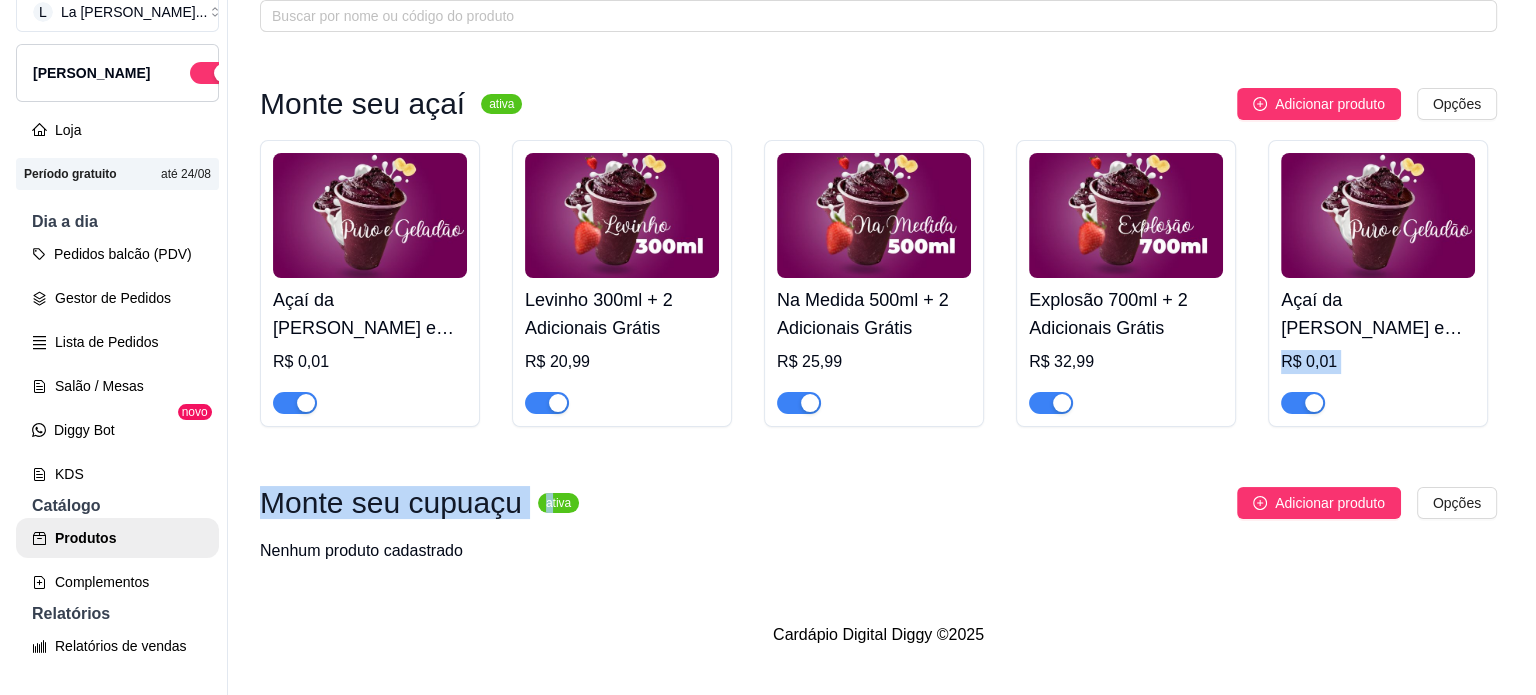scroll, scrollTop: 396, scrollLeft: 0, axis: vertical 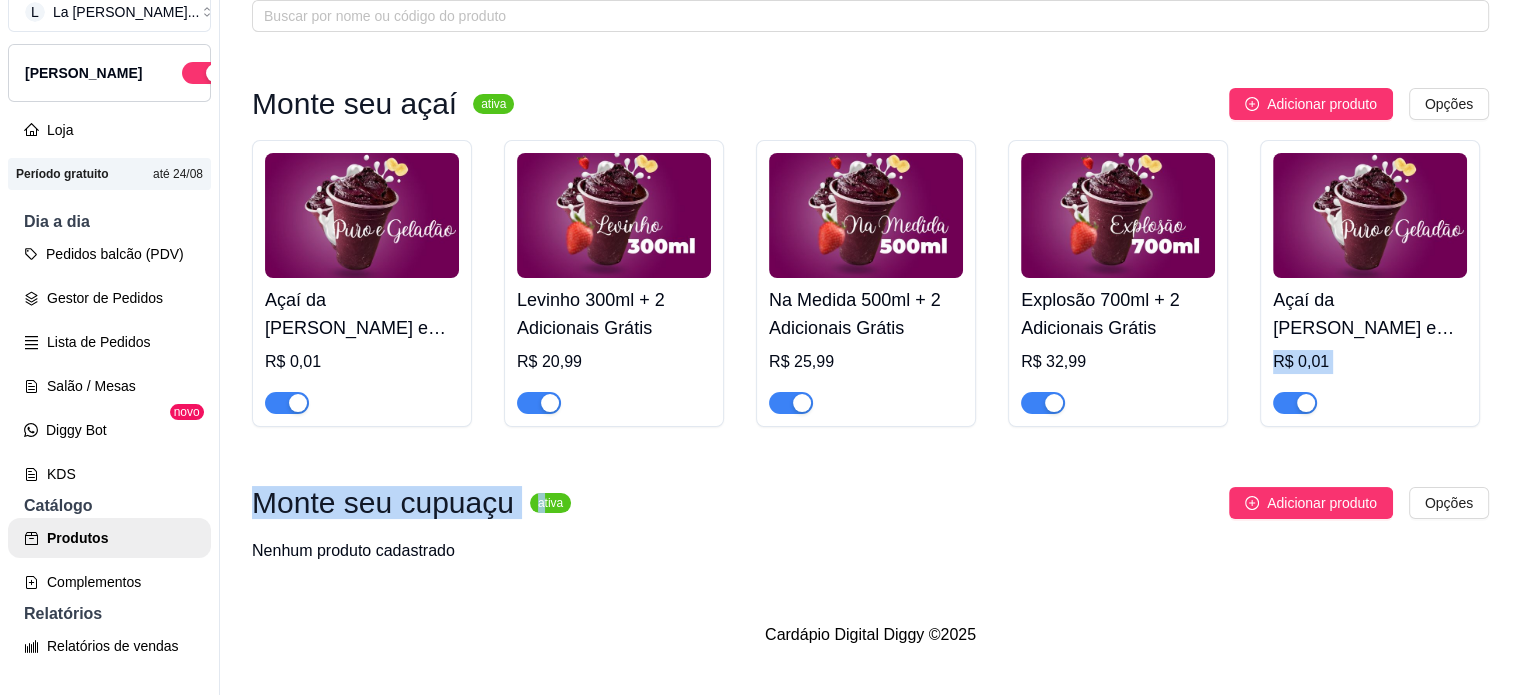 click on "Açaí da Máfia - Puro e Gelado   R$ 0,01 Levinho 300ml + 2 Adicionais Grátis   R$ 20,99 Na Medida 500ml + 2 Adicionais Grátis   R$ 25,99 Explosão 700ml + 2 Adicionais Grátis   R$ 32,99 Açaí da Máfia - Puro e Gelado - cópia   R$ 0,01" at bounding box center [870, 283] 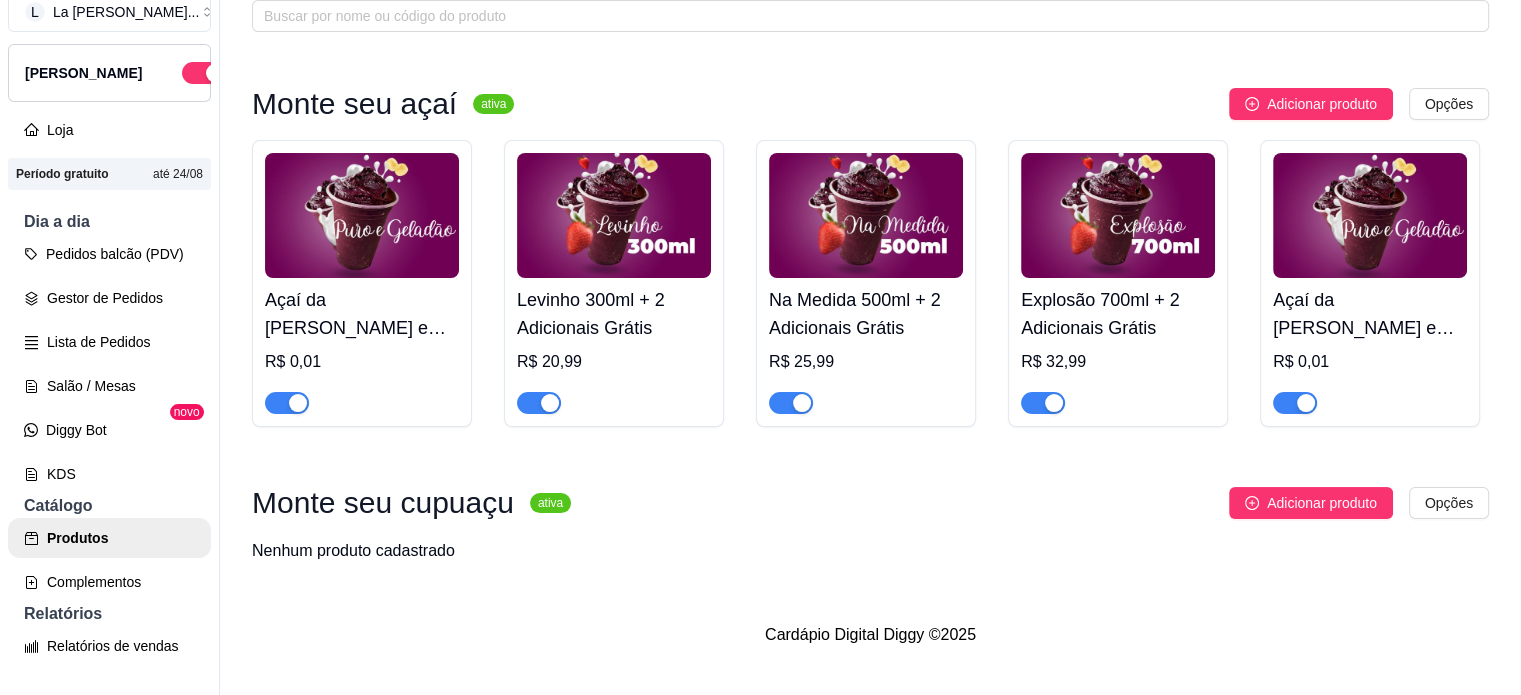 click on "Açaí da [PERSON_NAME] e Gelado - cópia" at bounding box center [1370, 314] 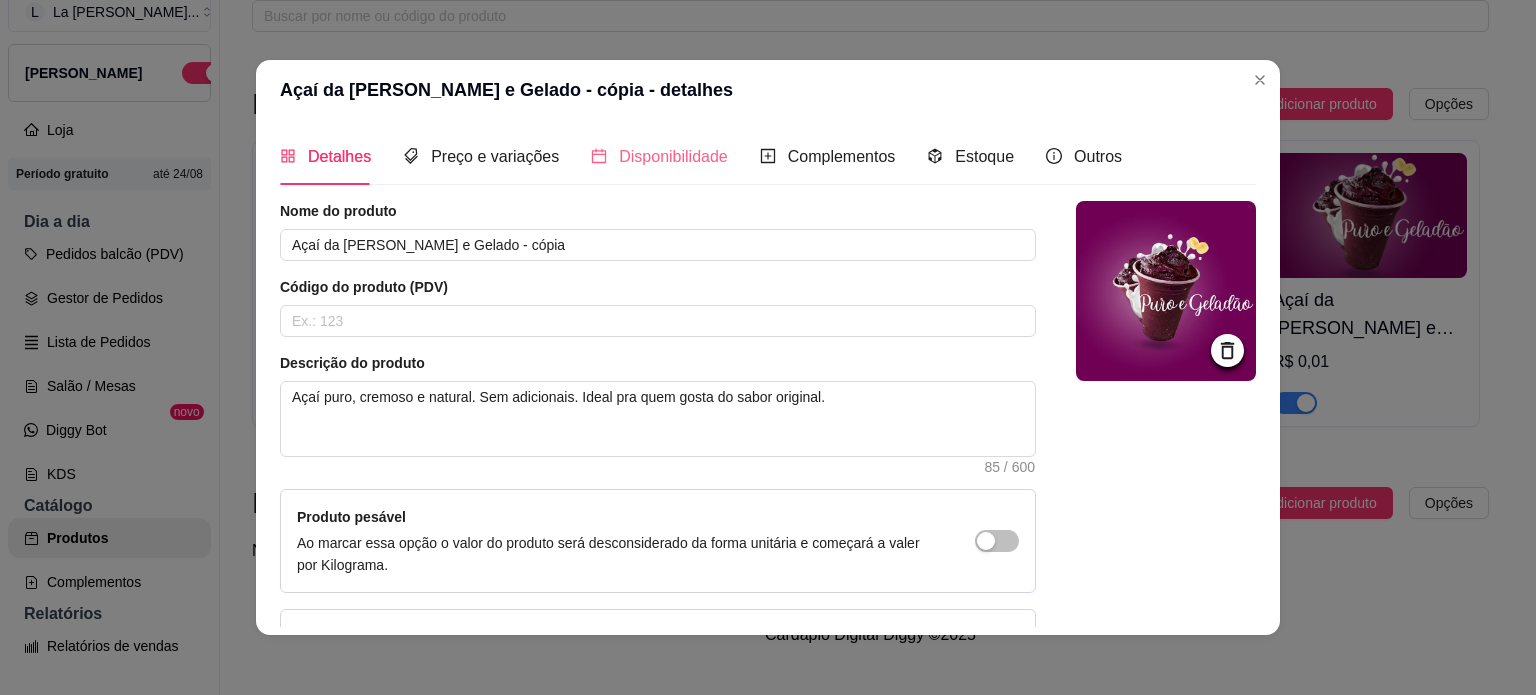 click on "Disponibilidade" at bounding box center (659, 156) 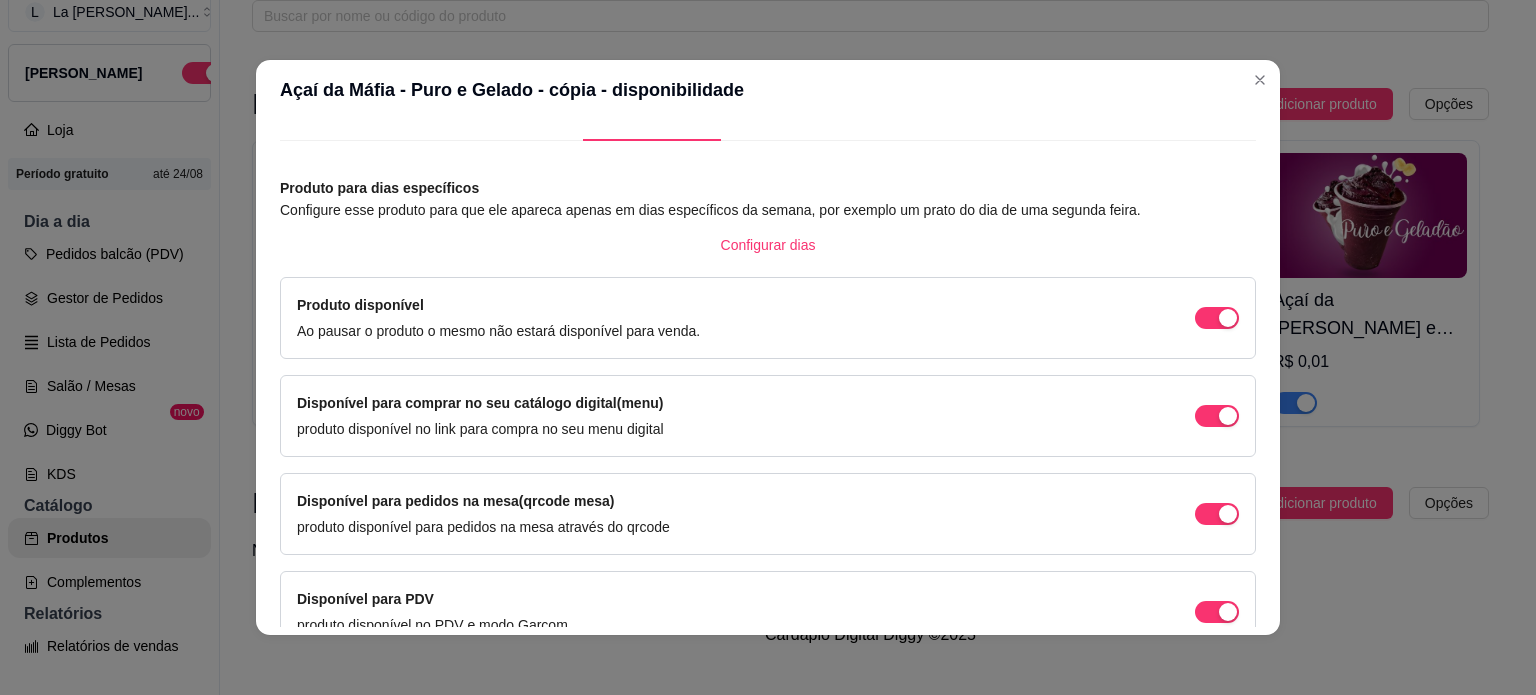 scroll, scrollTop: 0, scrollLeft: 0, axis: both 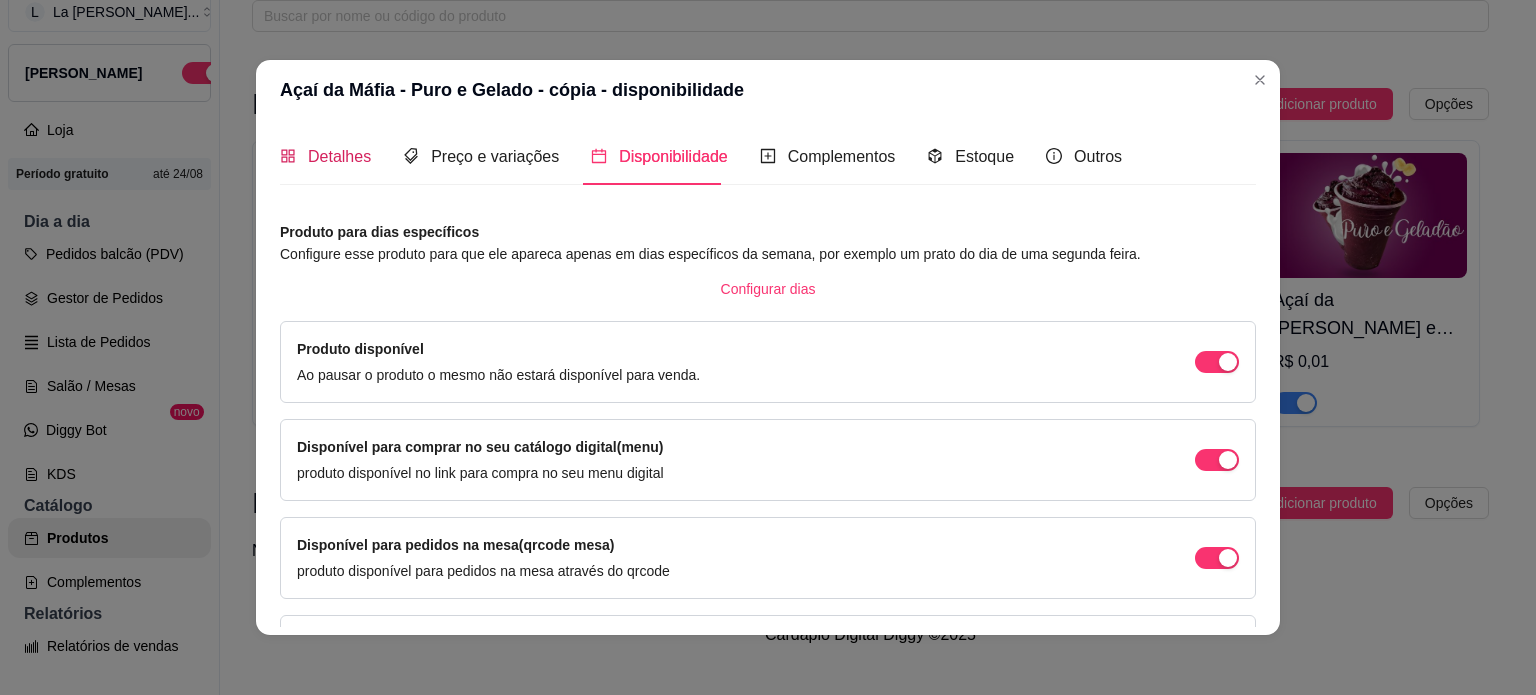 click on "Detalhes" at bounding box center [339, 156] 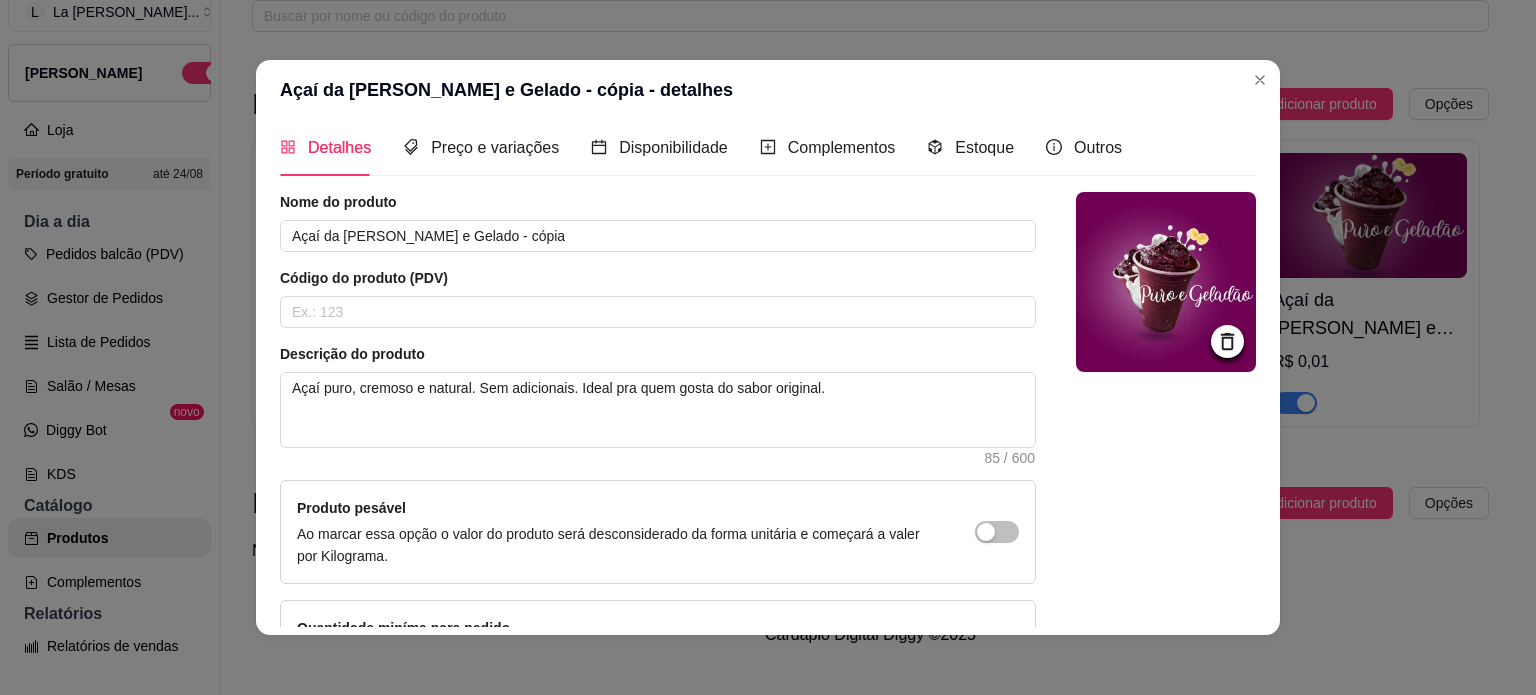 scroll, scrollTop: 0, scrollLeft: 0, axis: both 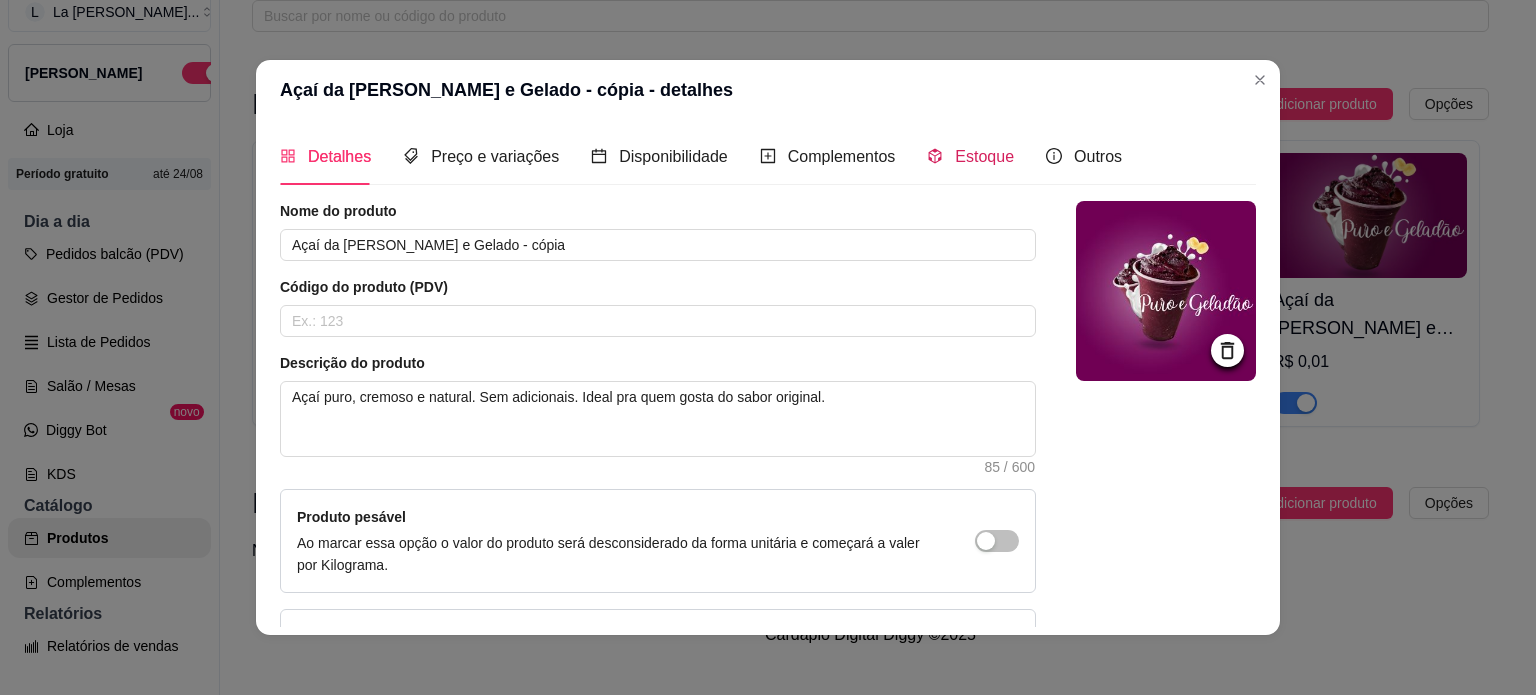 click on "Estoque" at bounding box center [984, 156] 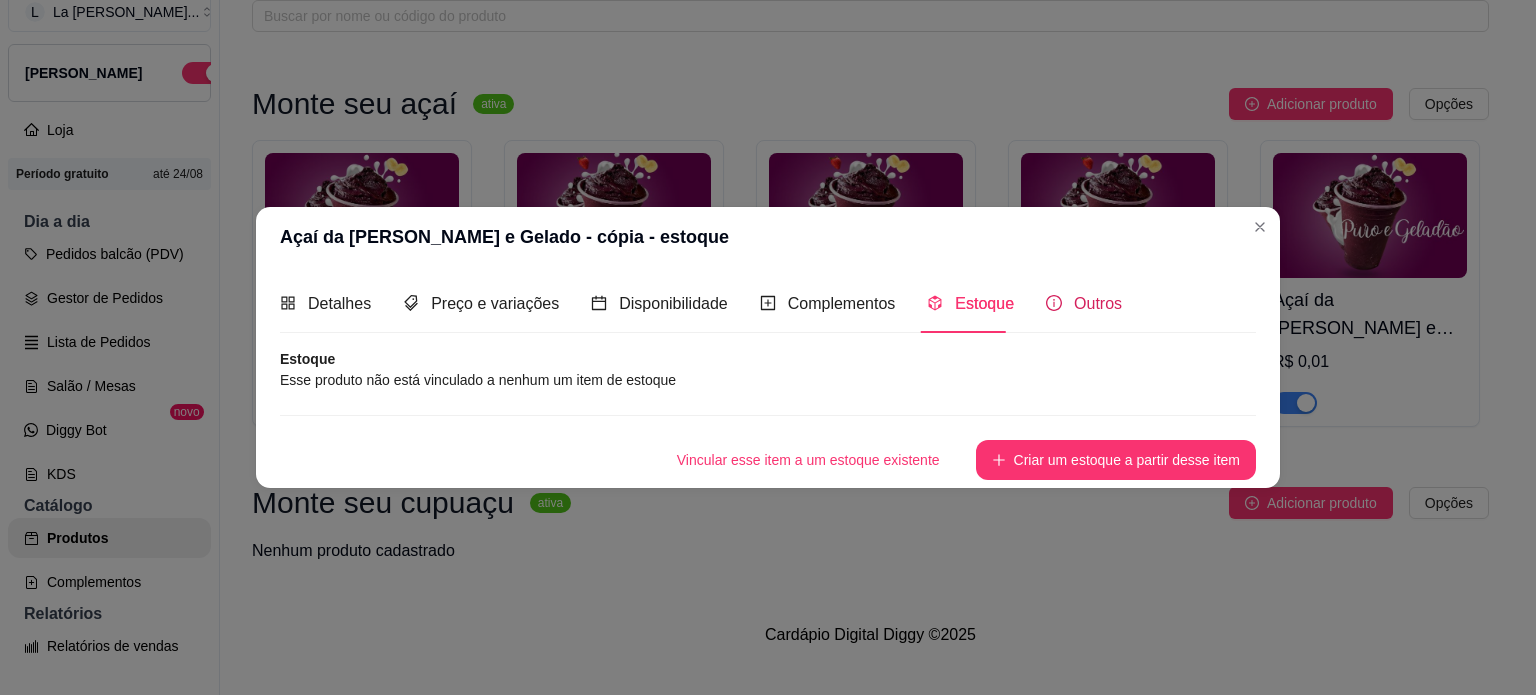 click on "Outros" at bounding box center [1098, 303] 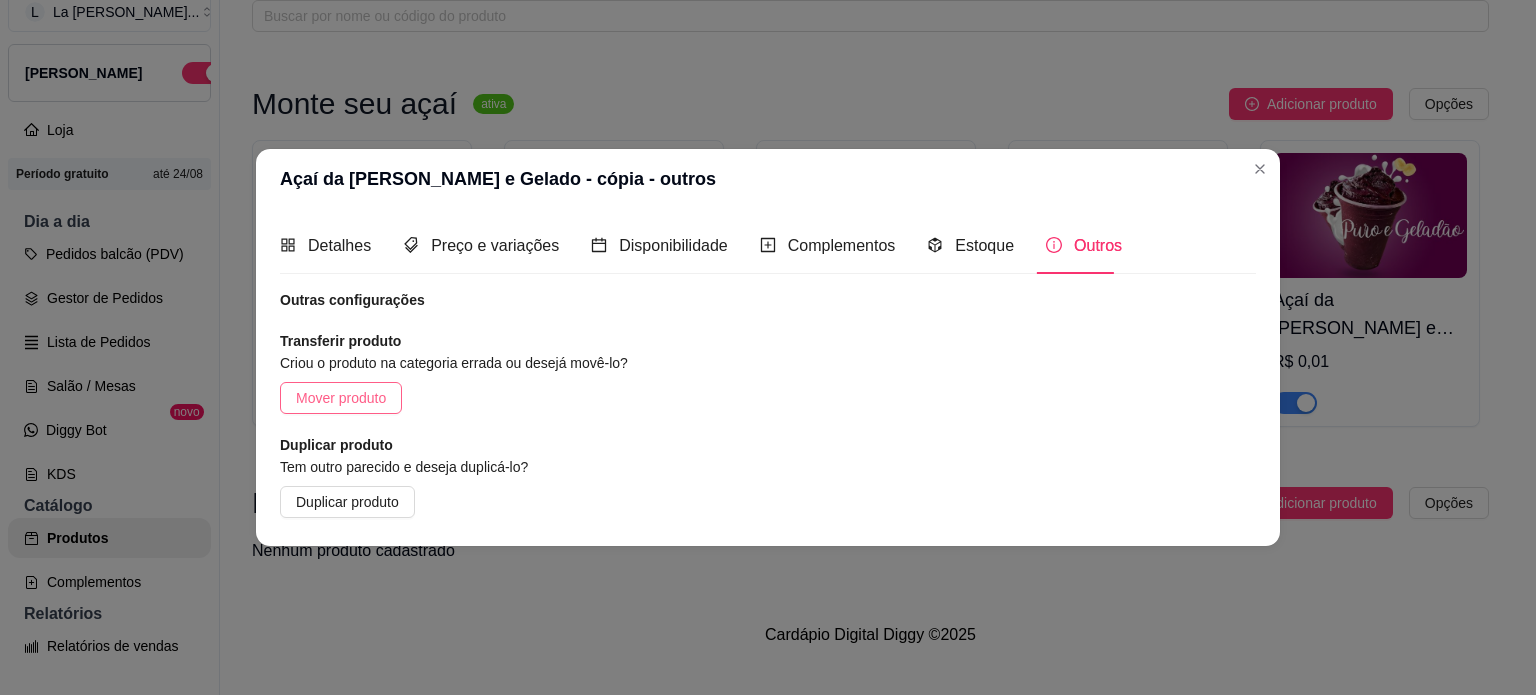 click on "Mover produto" at bounding box center (341, 398) 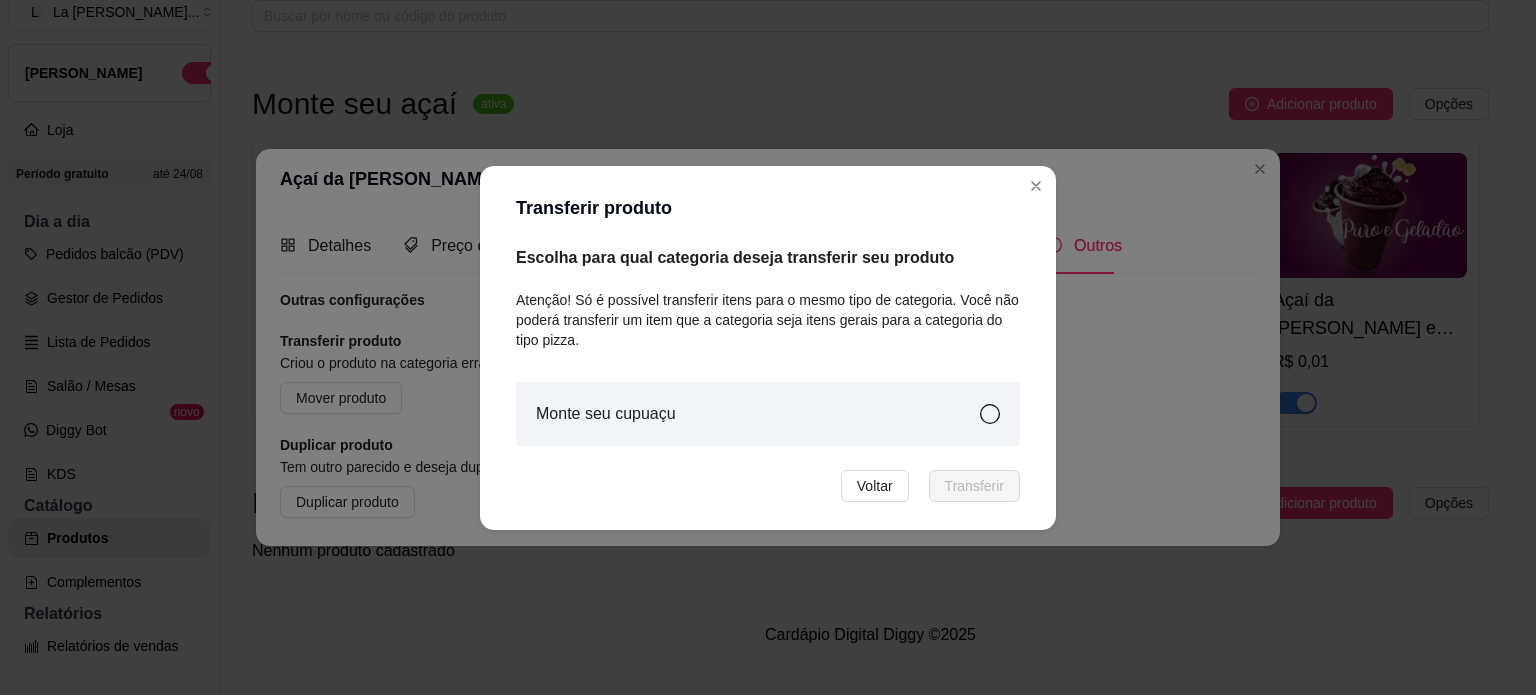 click 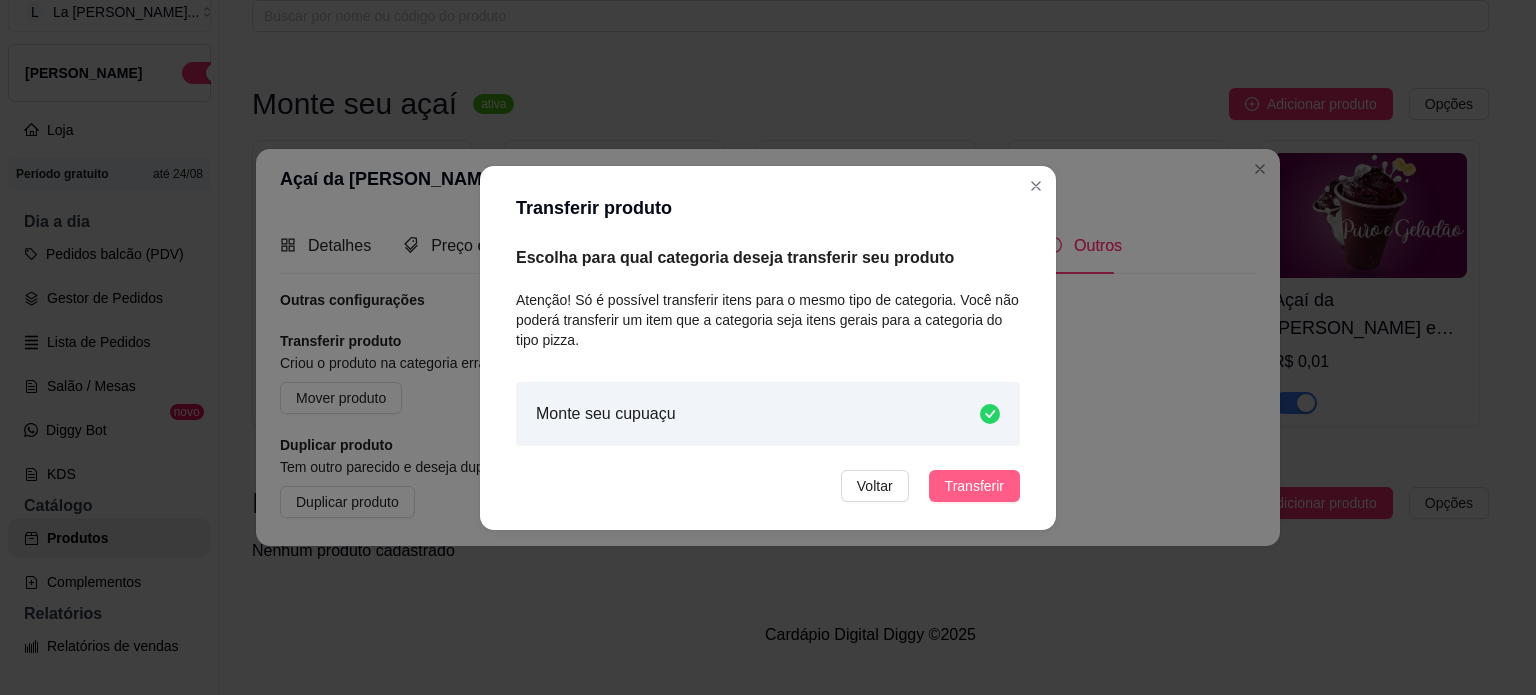 click on "Transferir" at bounding box center (974, 486) 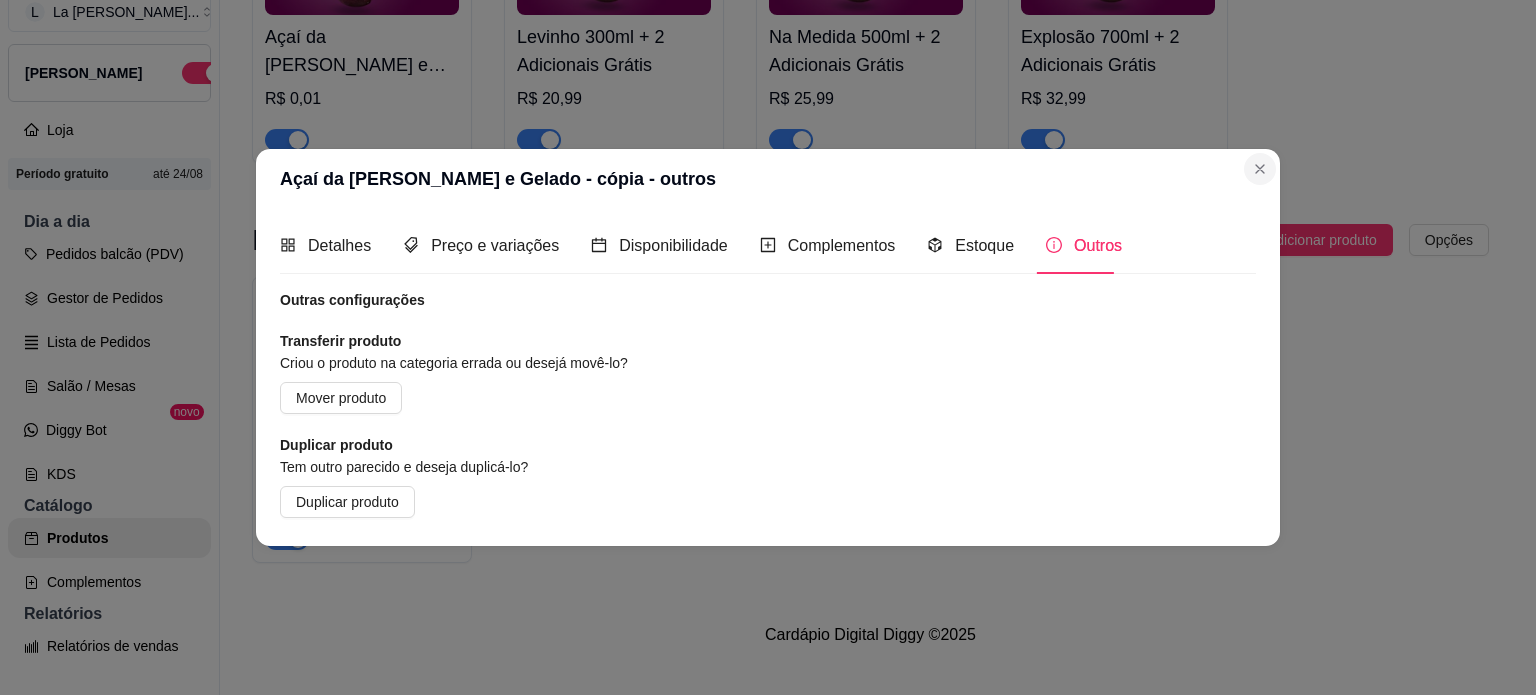 scroll, scrollTop: 360, scrollLeft: 0, axis: vertical 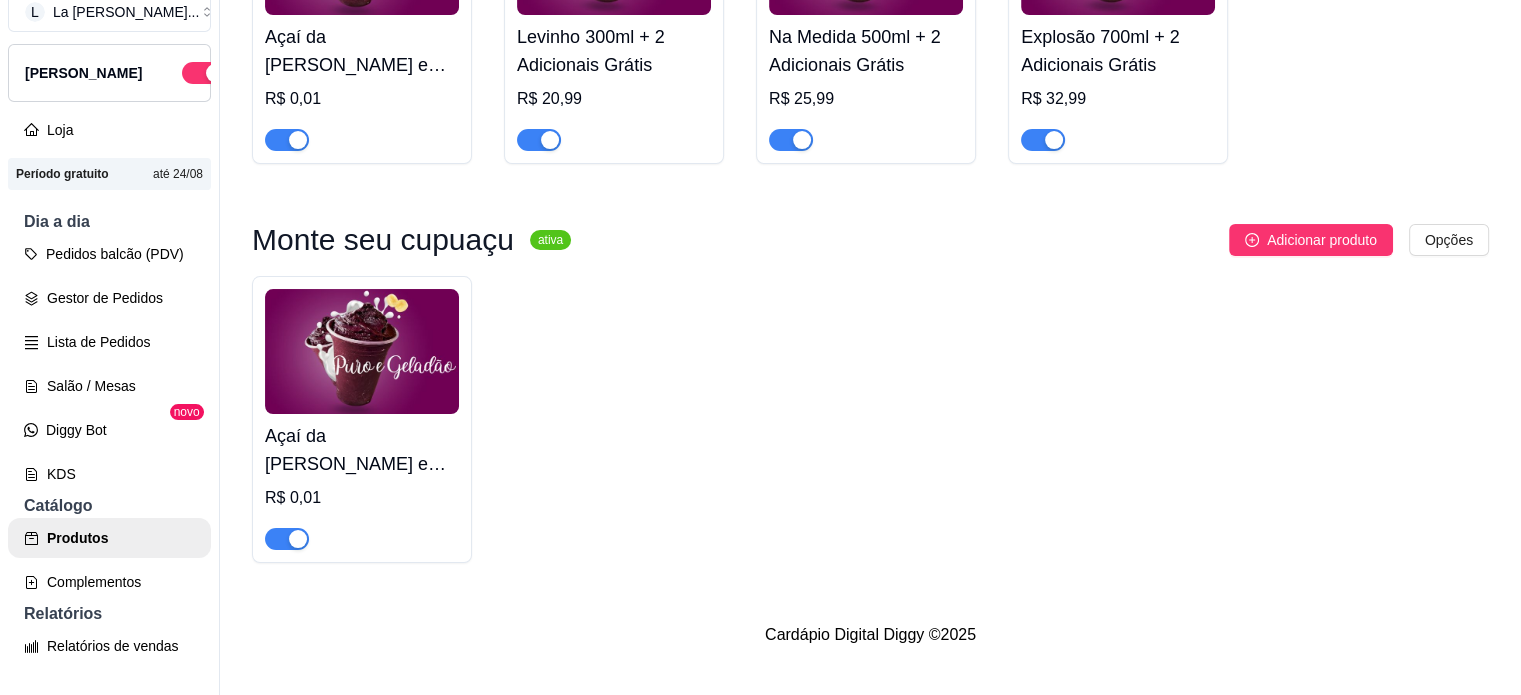 click on "Açaí da [PERSON_NAME] e Gelado - cópia" at bounding box center [362, 450] 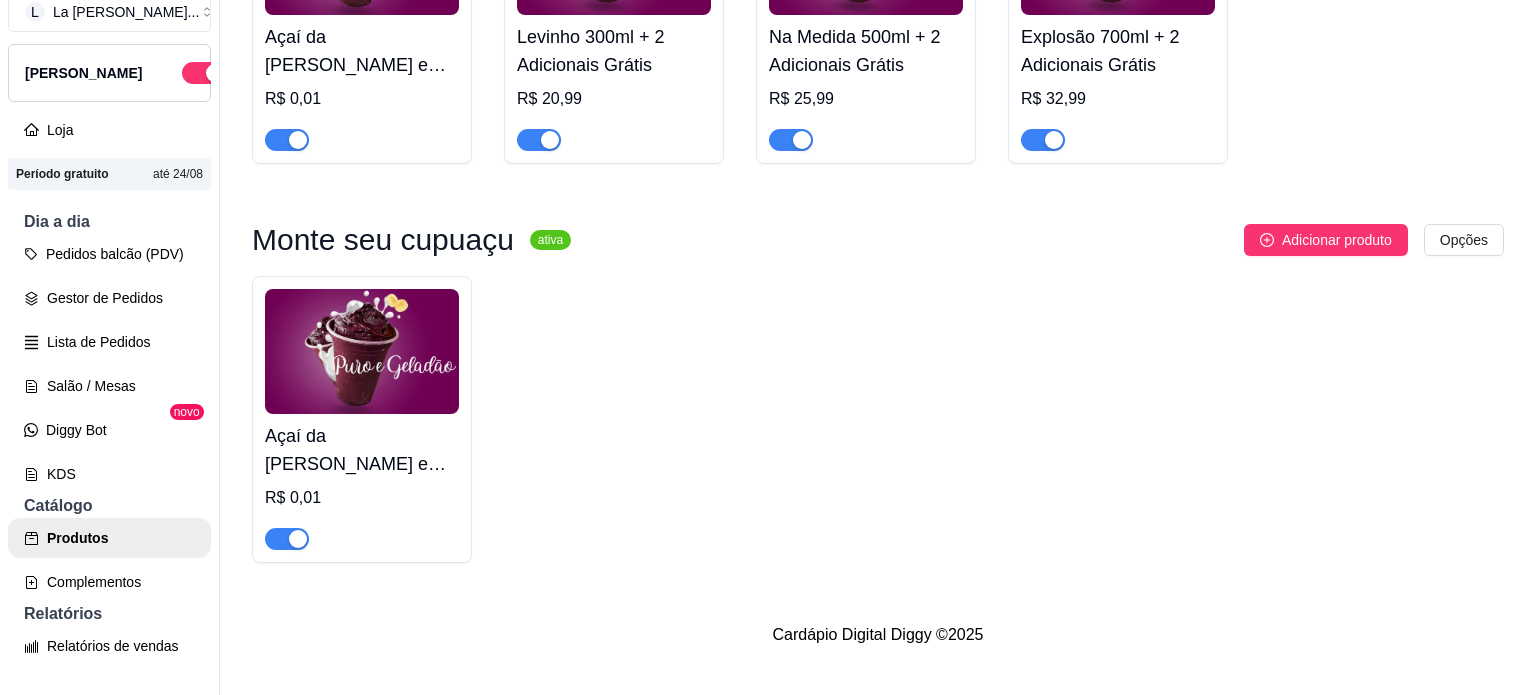 type 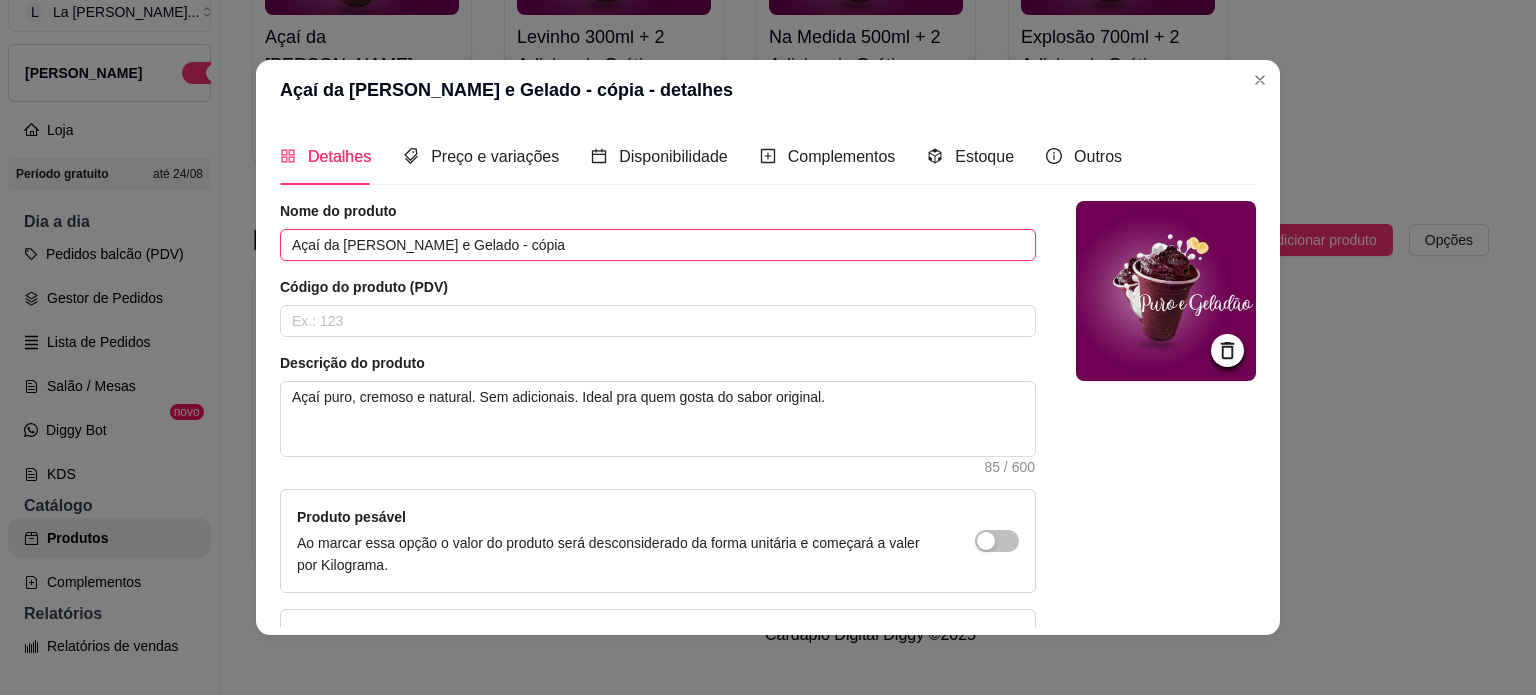 click on "Açaí da [PERSON_NAME] e Gelado - cópia" at bounding box center (658, 245) 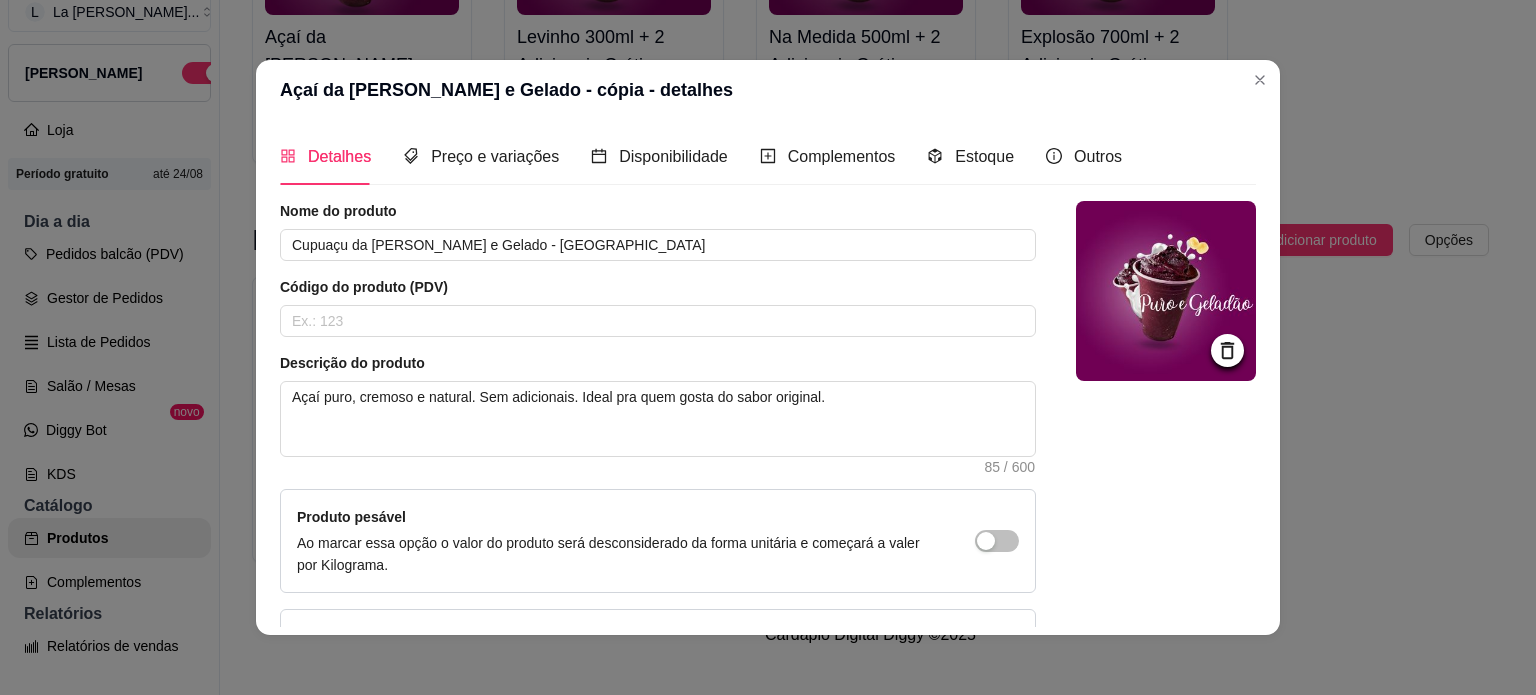 click on "Código do produto (PDV)" at bounding box center [658, 287] 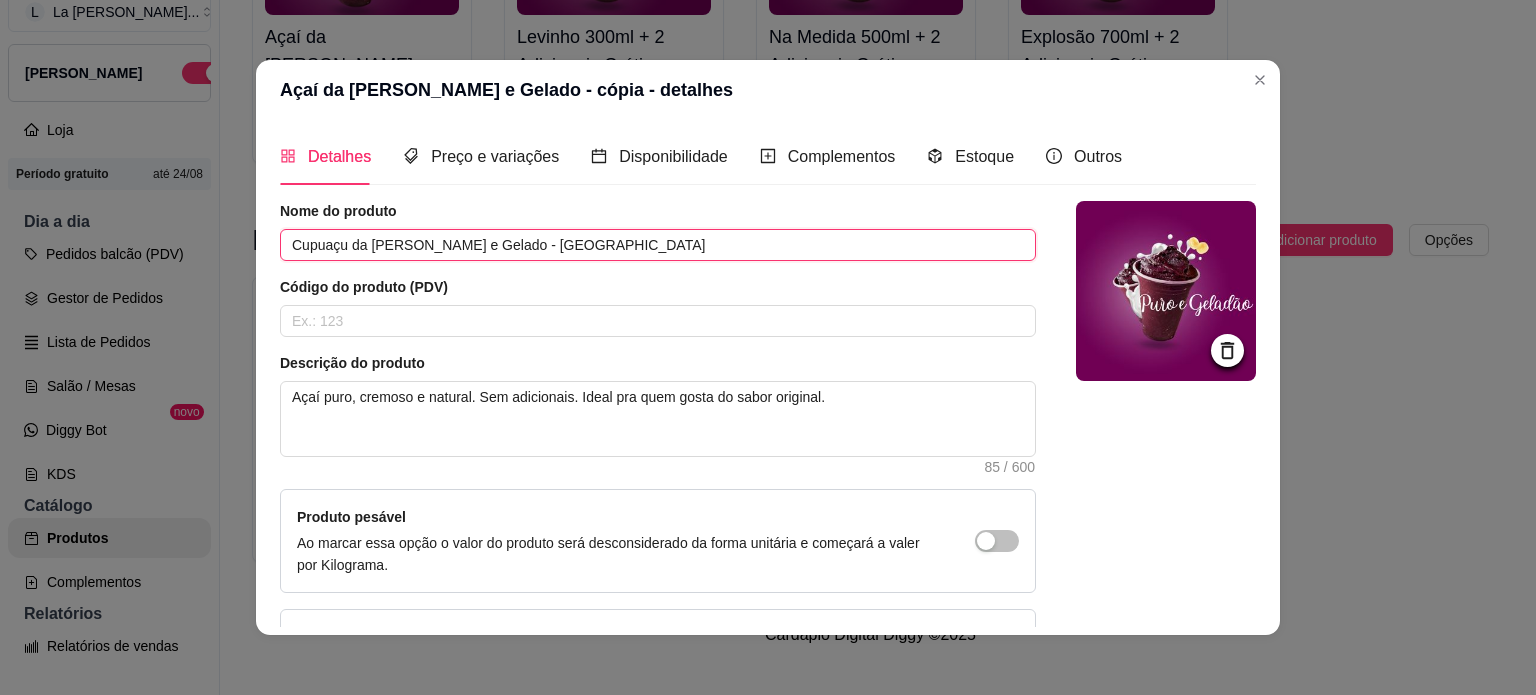 click on "Cupuaçu da [PERSON_NAME] e Gelado - [GEOGRAPHIC_DATA]" at bounding box center (658, 245) 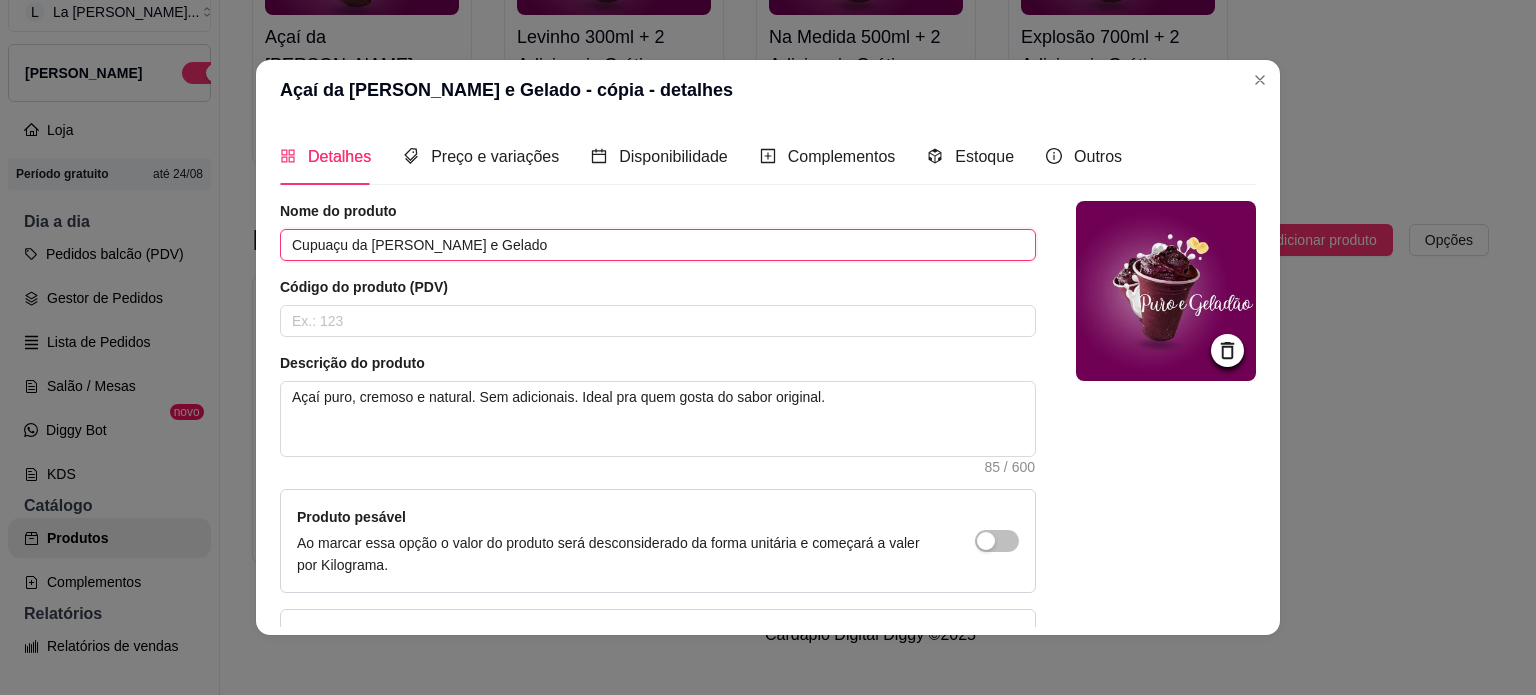 type on "Cupuaçu da [PERSON_NAME] e Gelado" 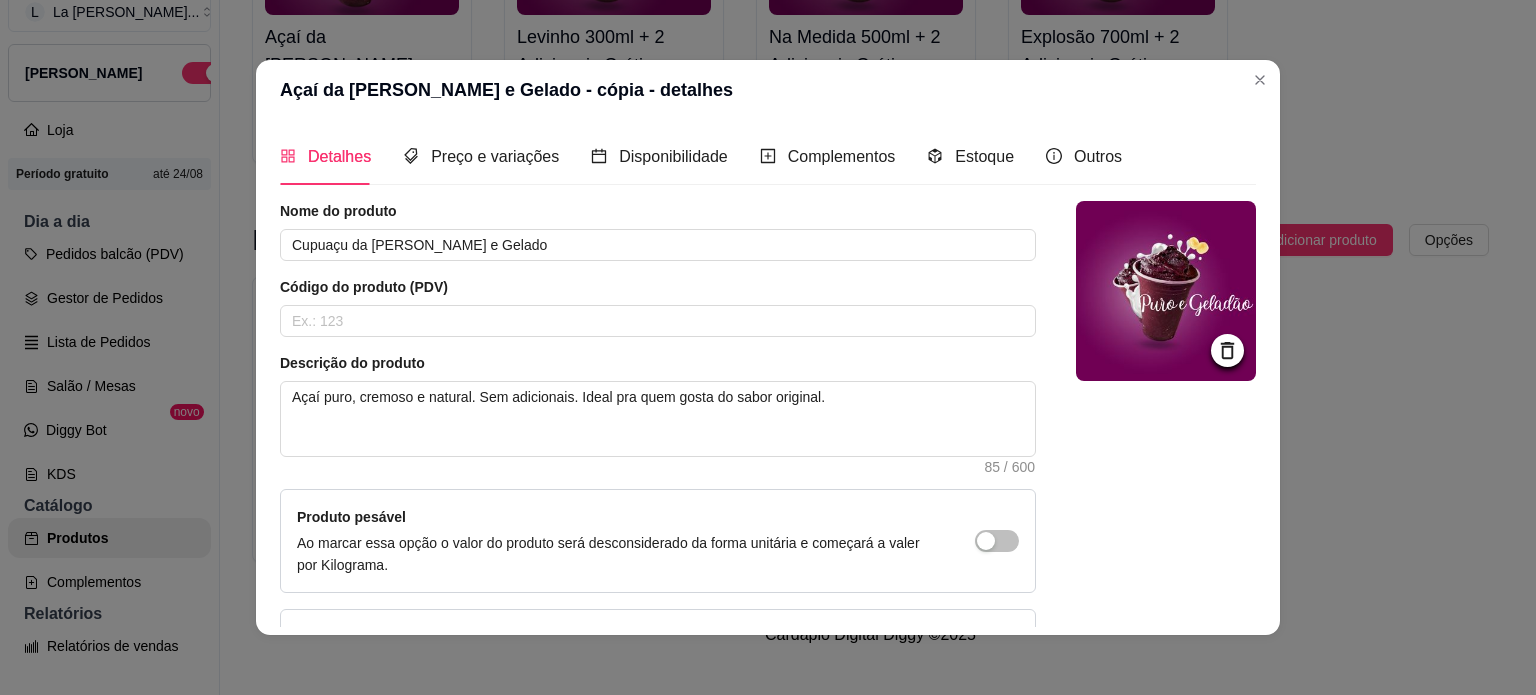 click at bounding box center (1166, 446) 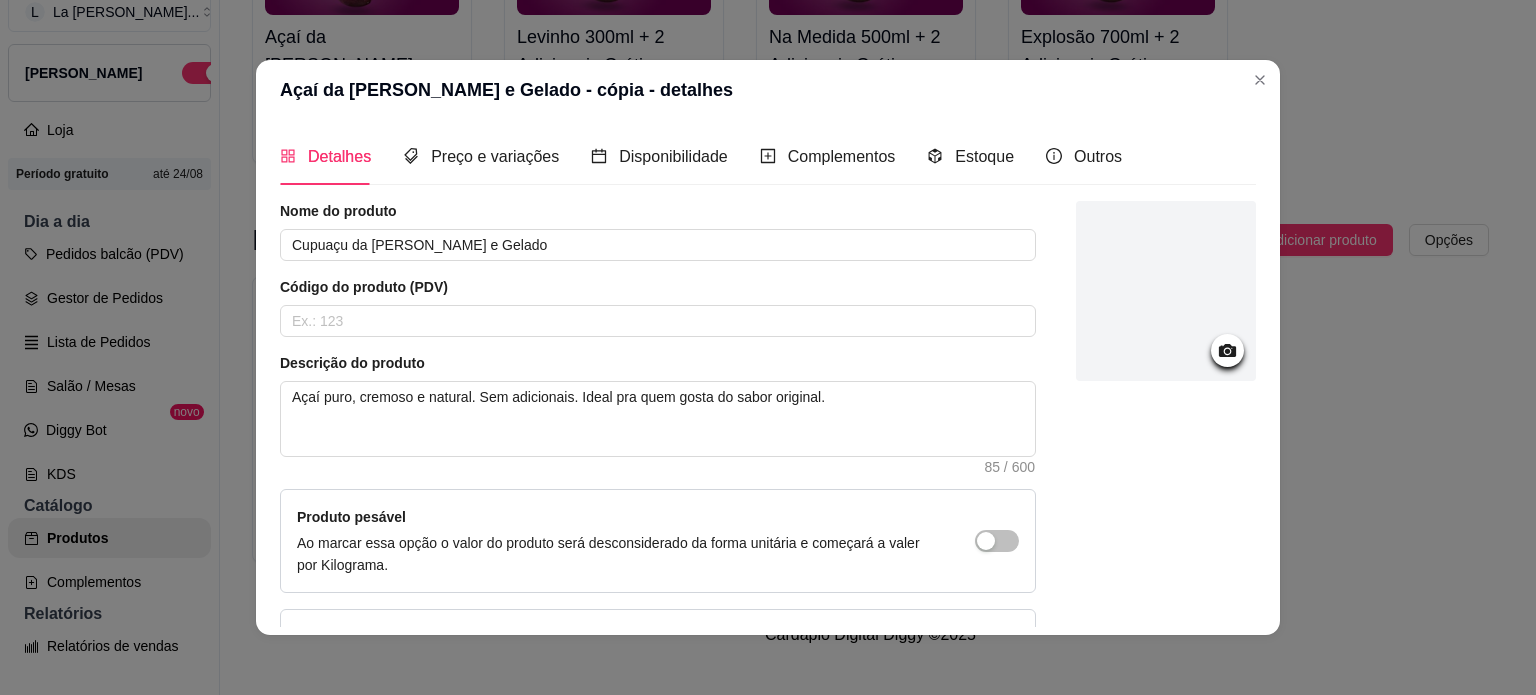 click 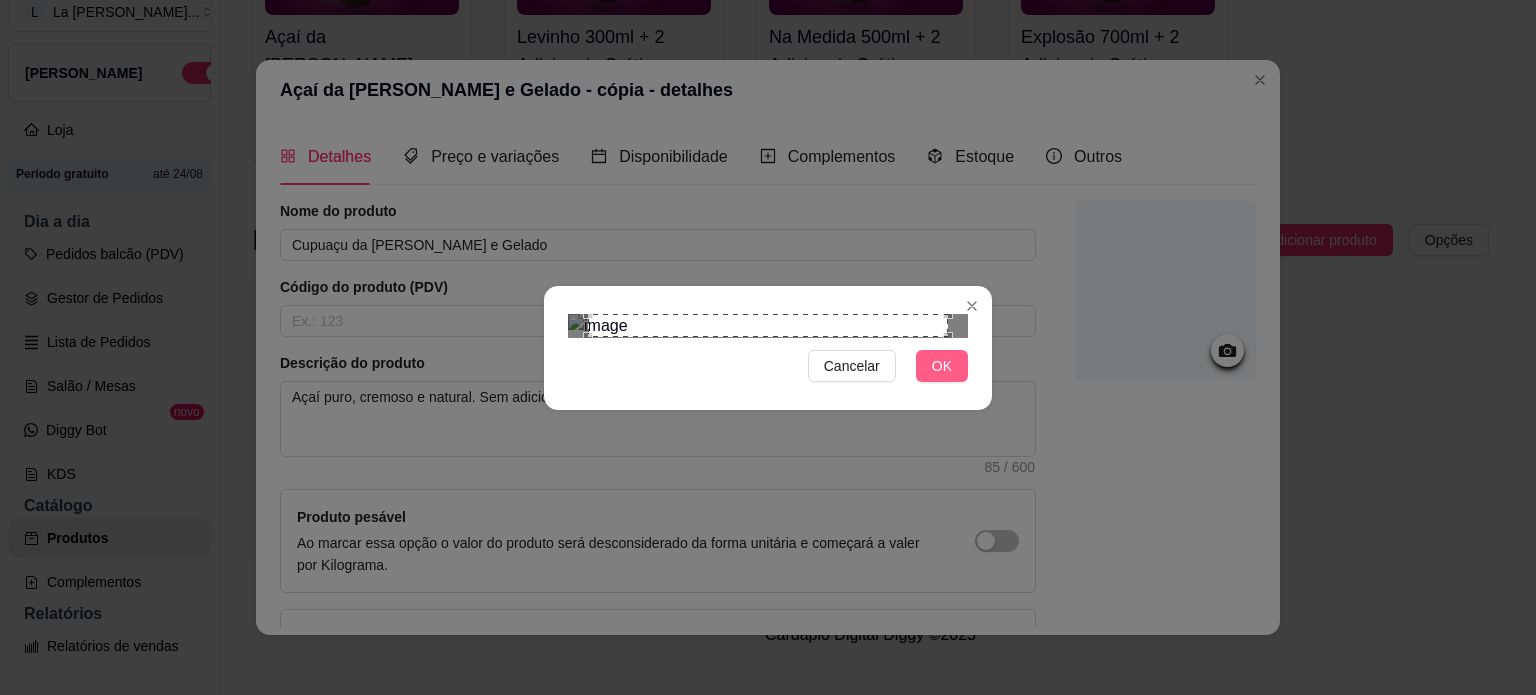 click on "OK" at bounding box center (942, 366) 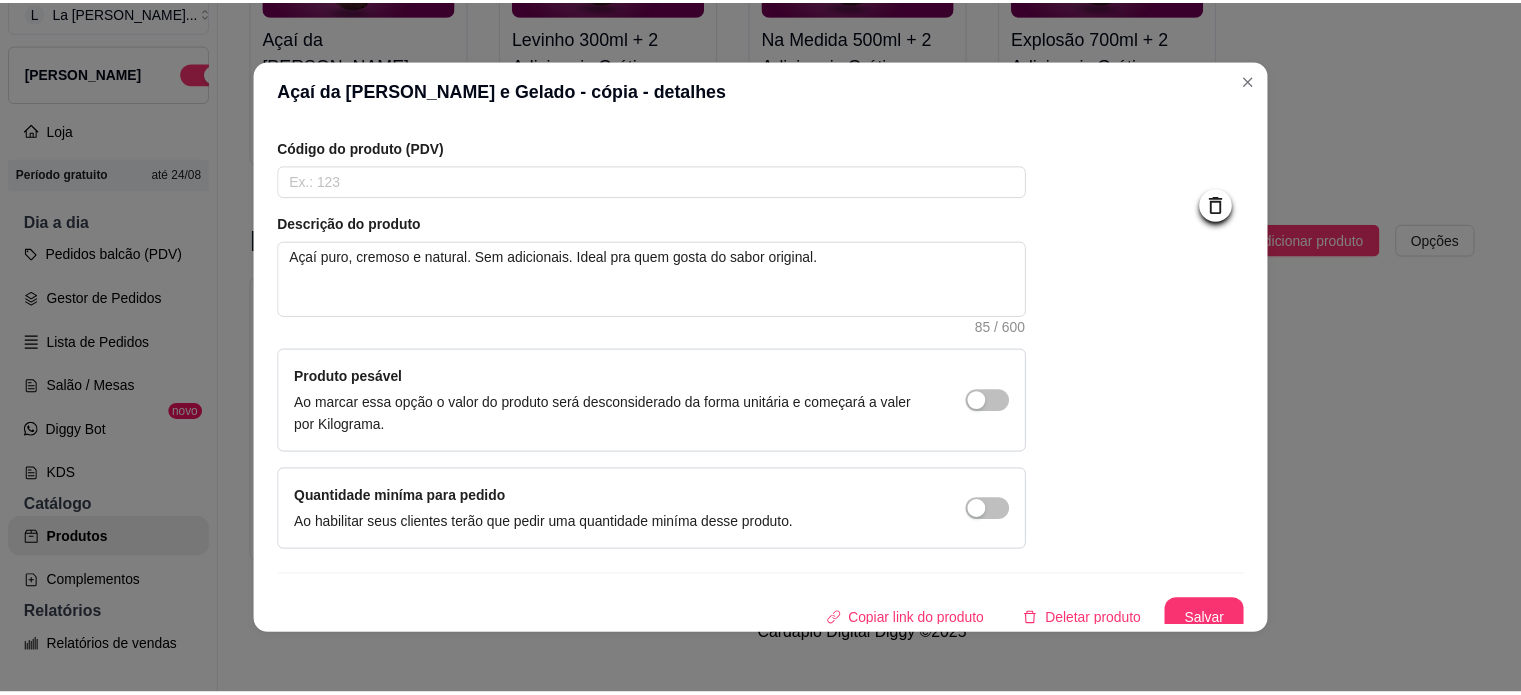 scroll, scrollTop: 150, scrollLeft: 0, axis: vertical 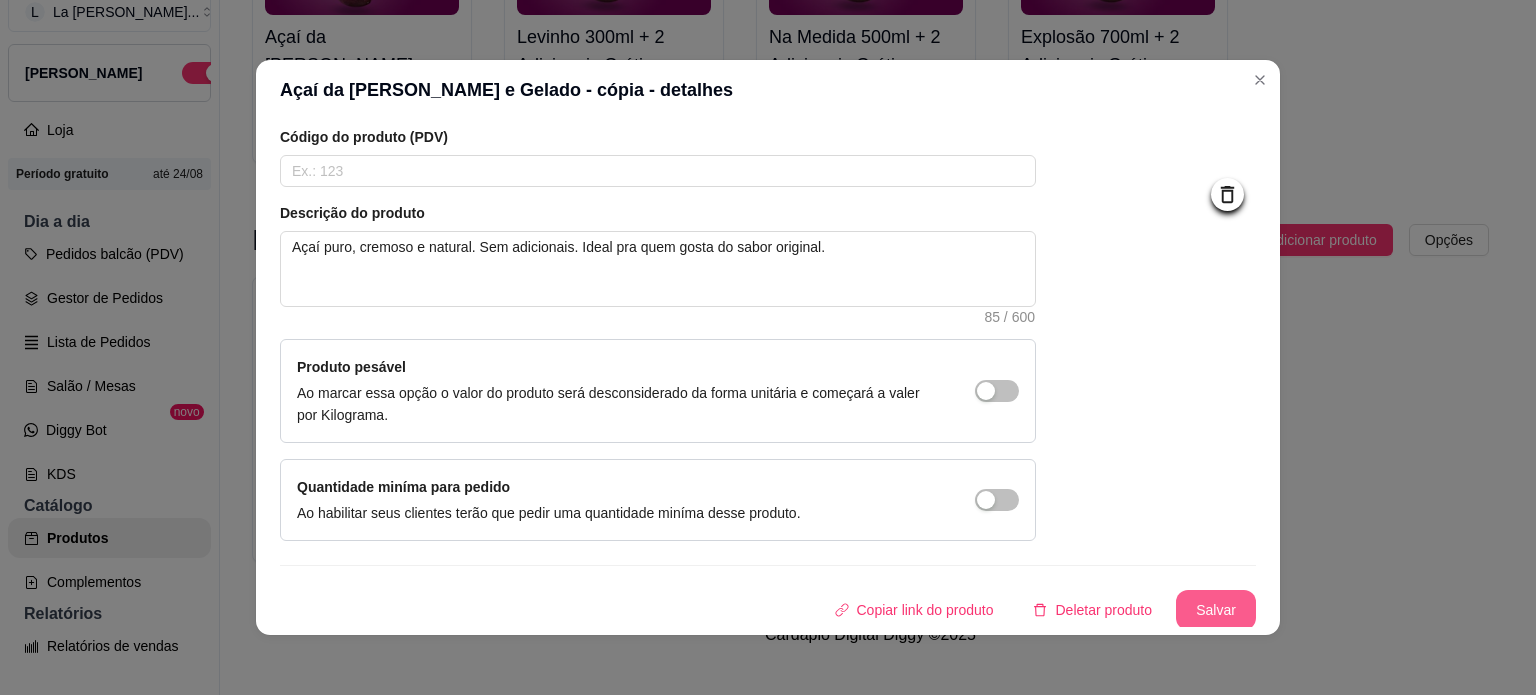 click on "Salvar" at bounding box center [1216, 610] 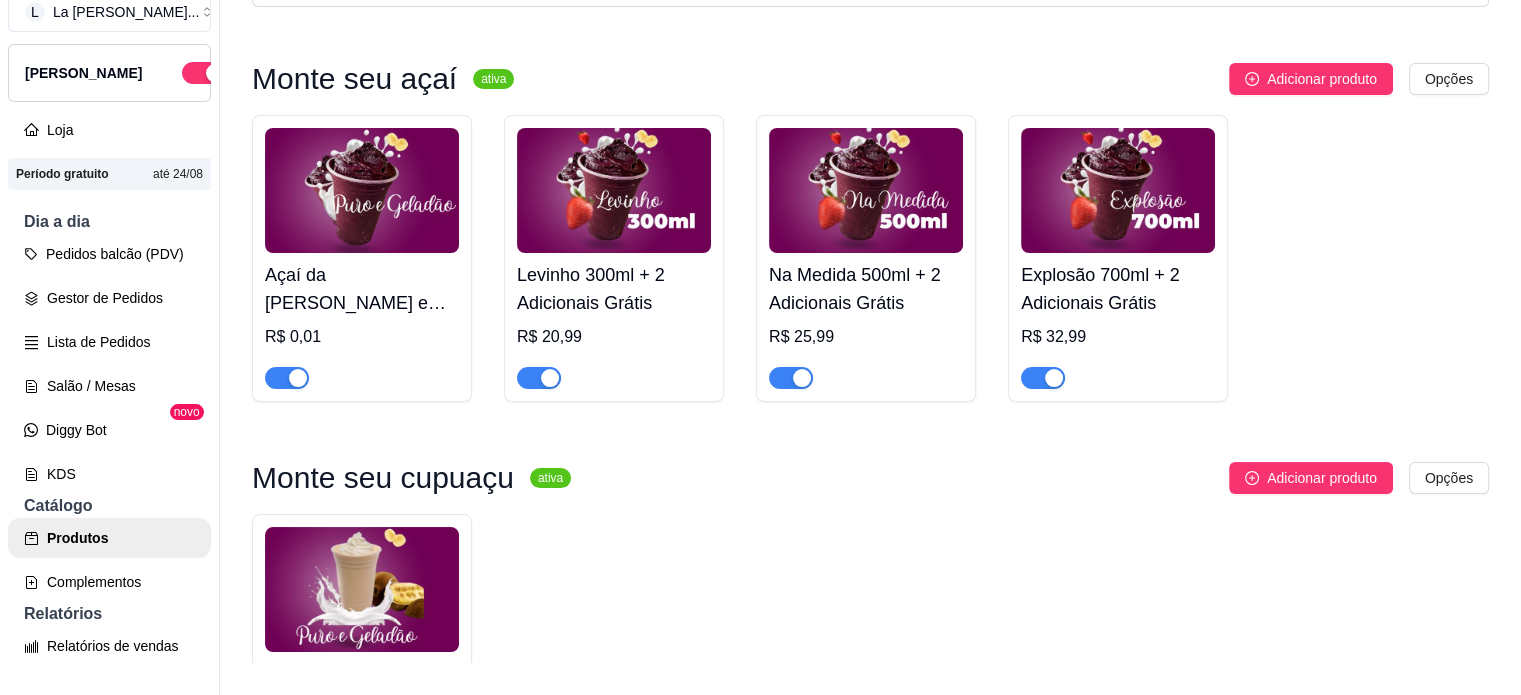 scroll, scrollTop: 60, scrollLeft: 0, axis: vertical 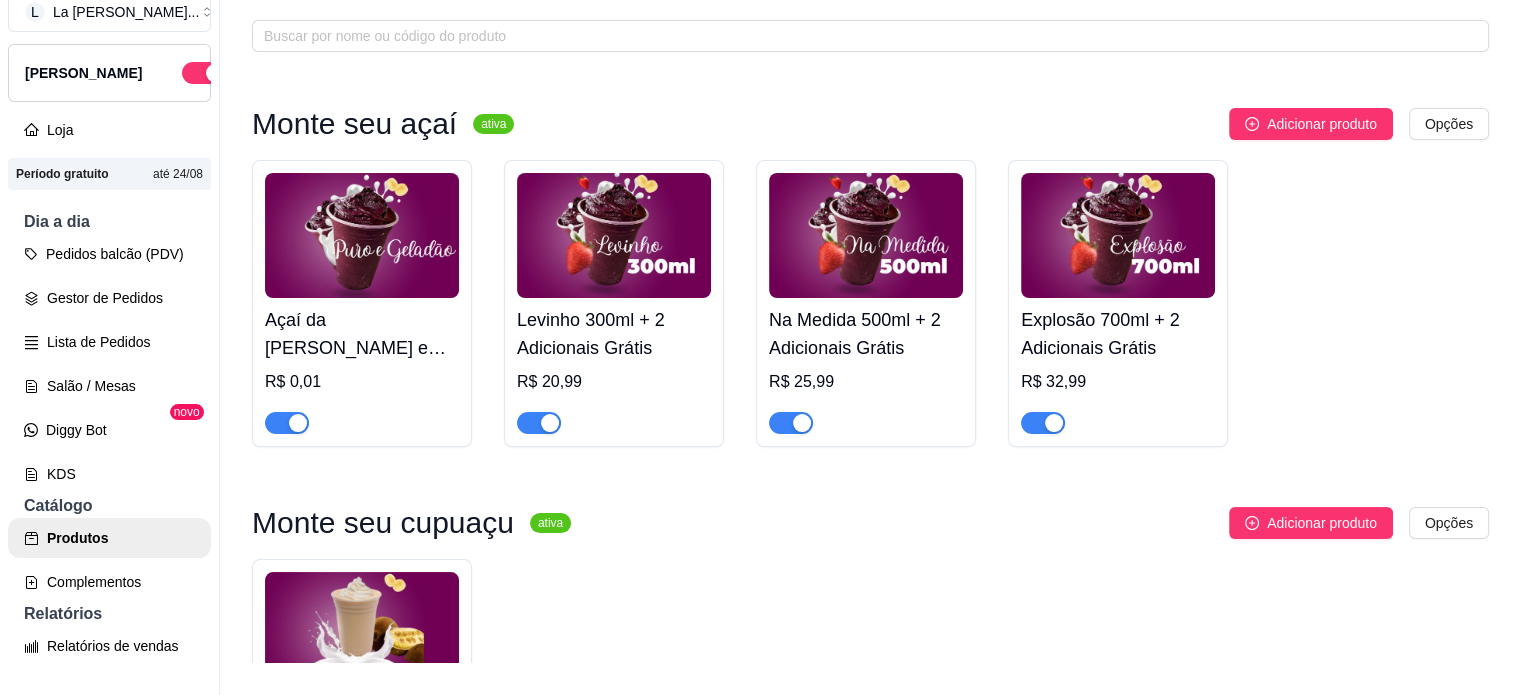 click on "Levinho 300ml + 2 Adicionais Grátis" at bounding box center (614, 334) 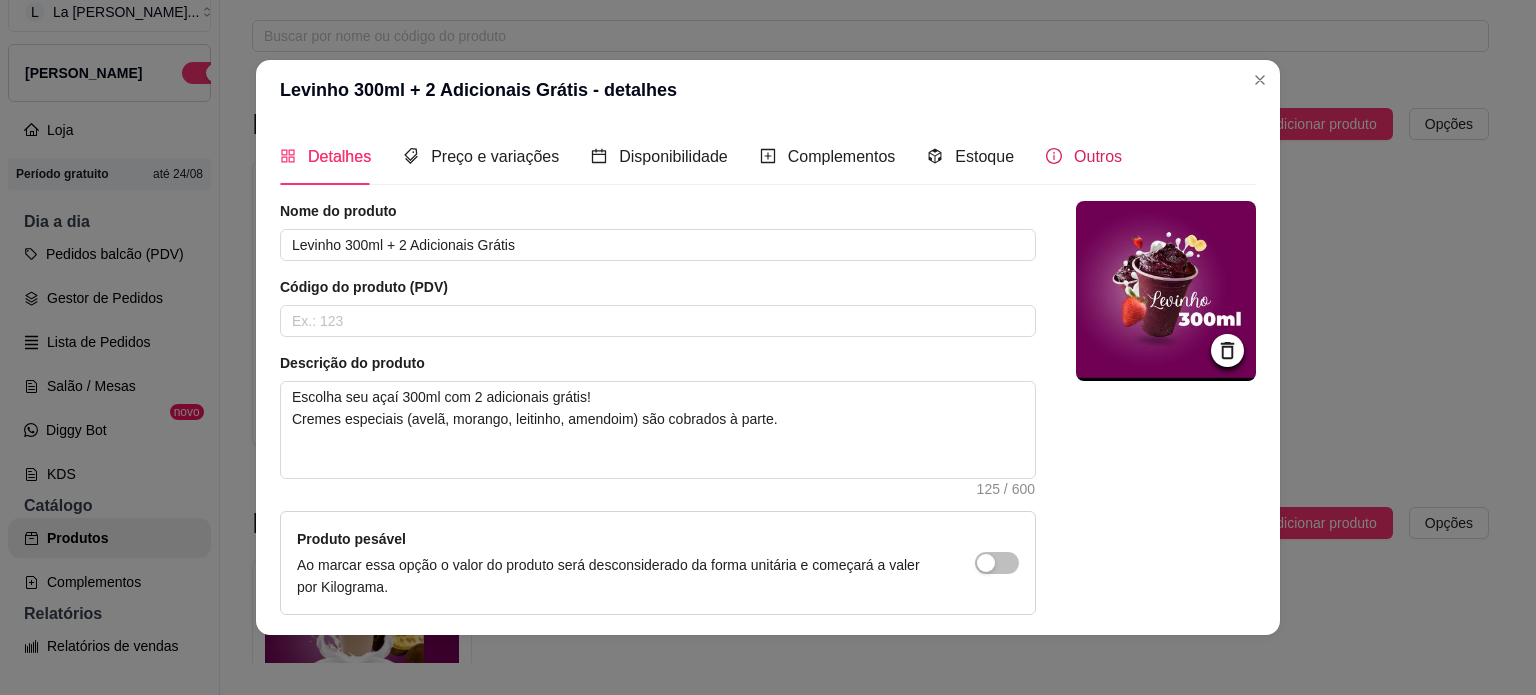 click on "Outros" at bounding box center [1084, 156] 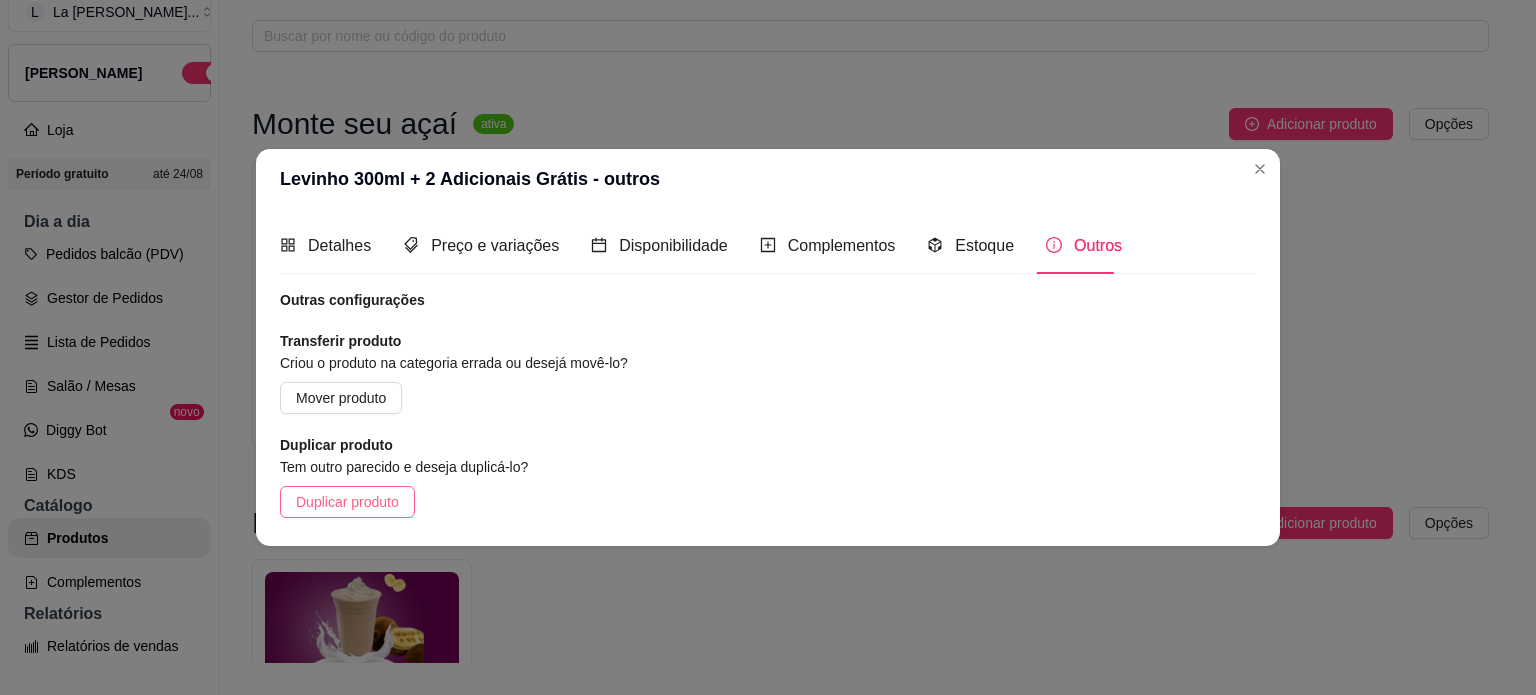 click on "Duplicar produto" at bounding box center [347, 502] 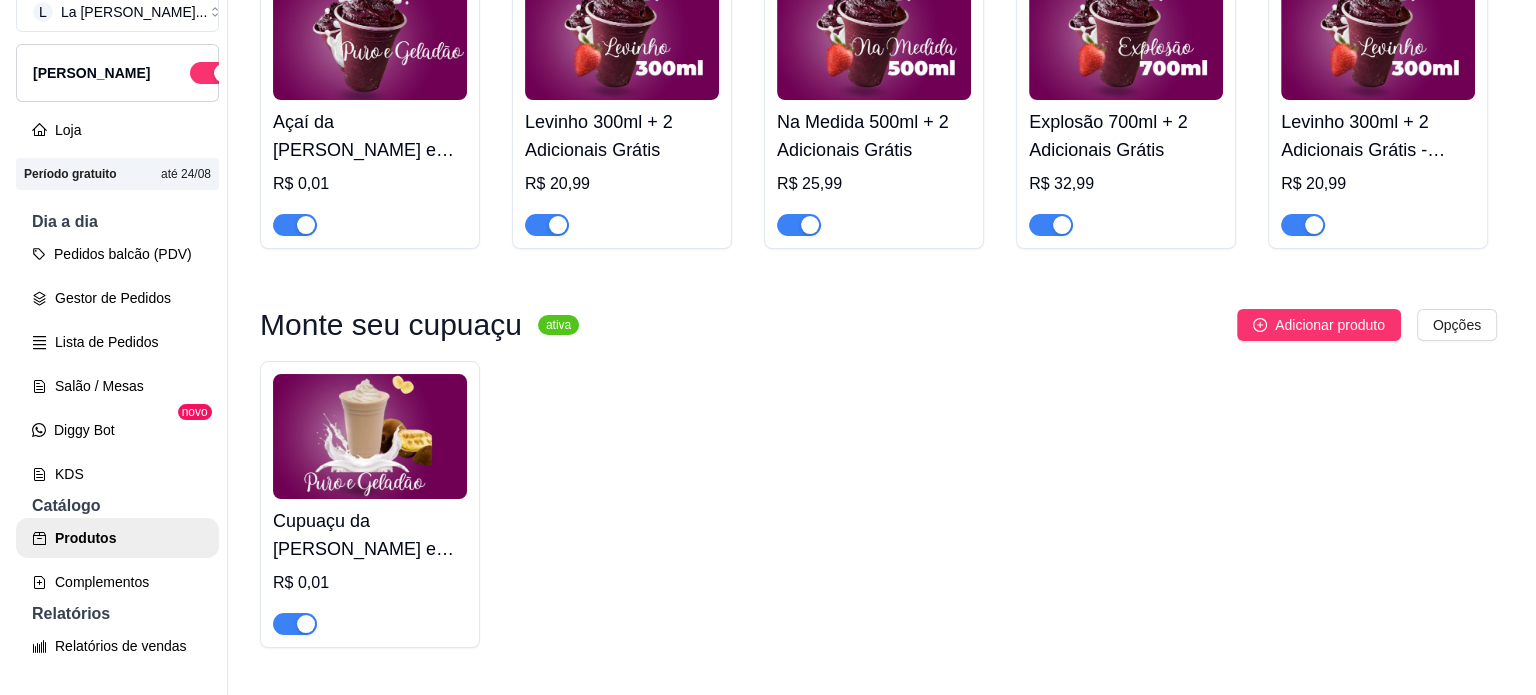 scroll, scrollTop: 260, scrollLeft: 0, axis: vertical 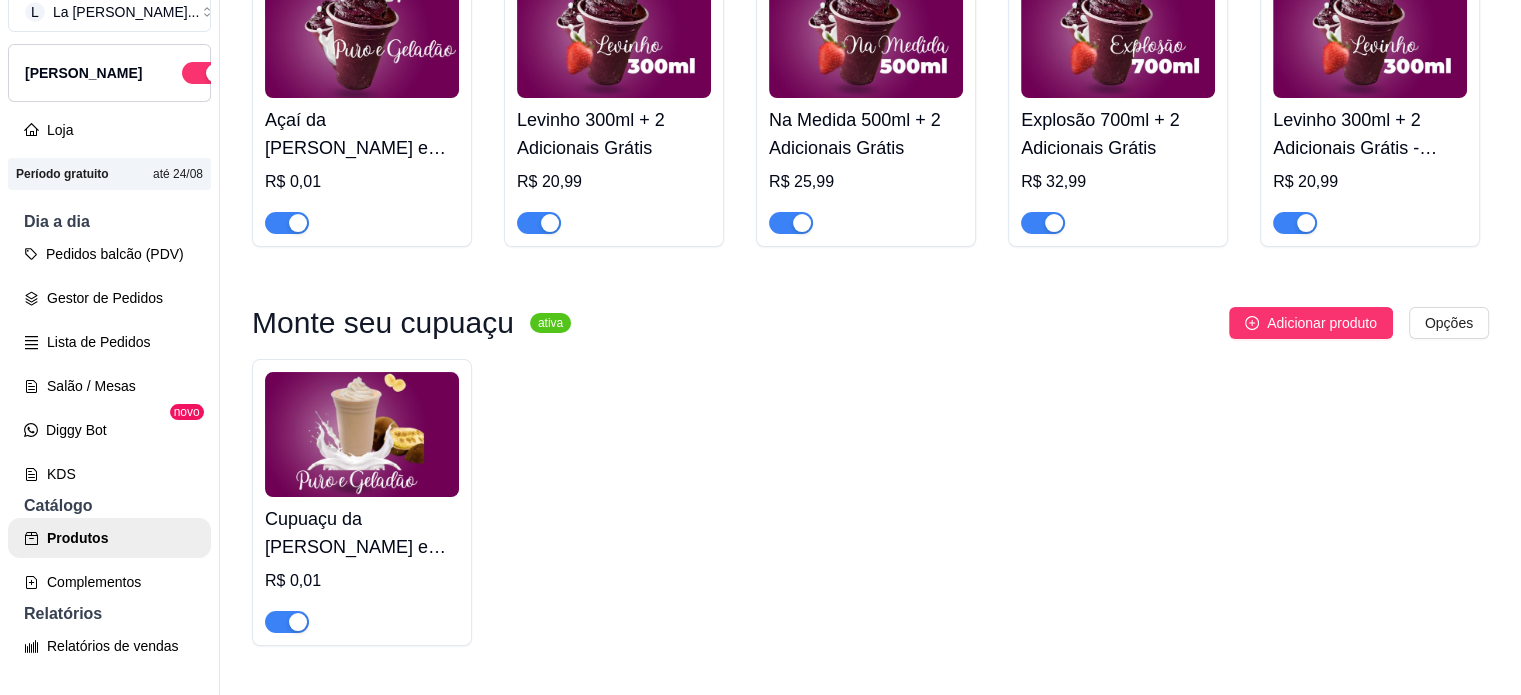click on "Levinho 300ml + 2 Adicionais Grátis - cópia" at bounding box center (1370, 134) 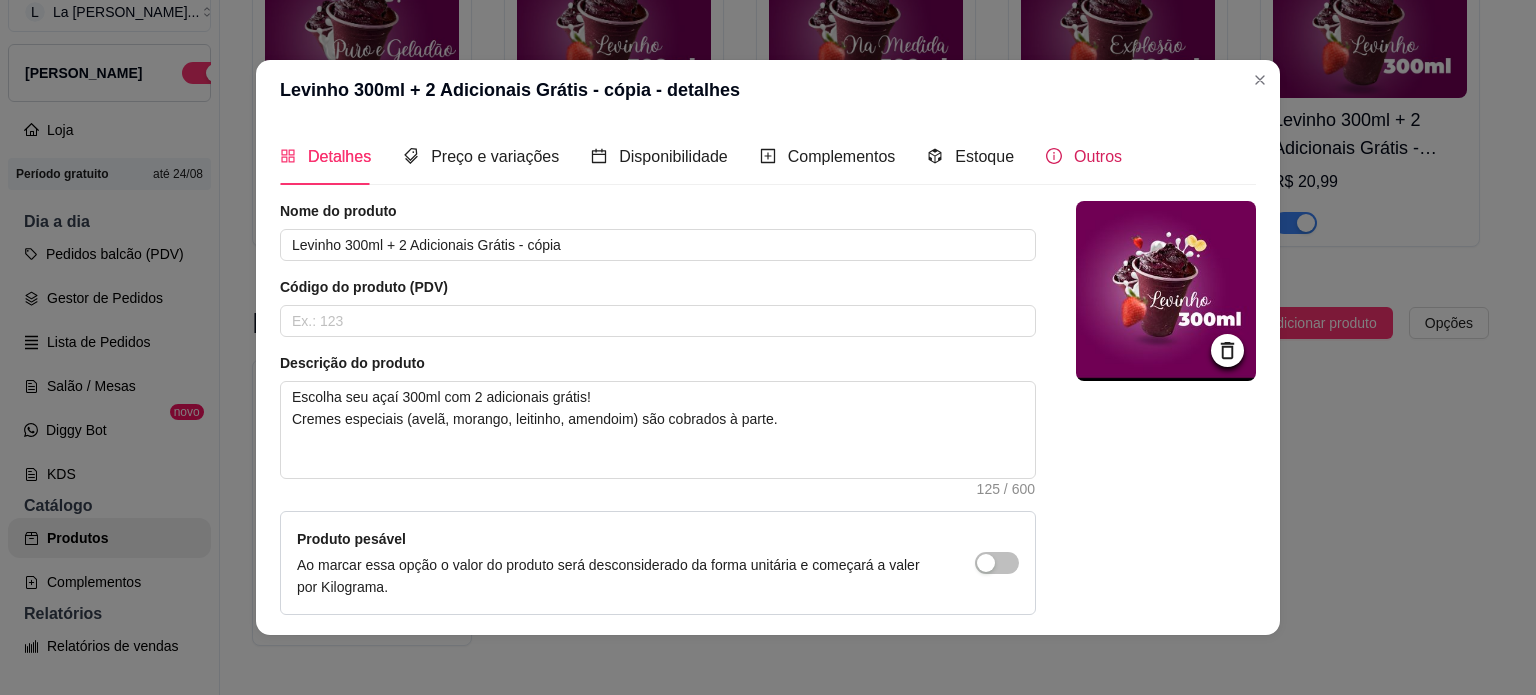 click on "Outros" at bounding box center [1098, 156] 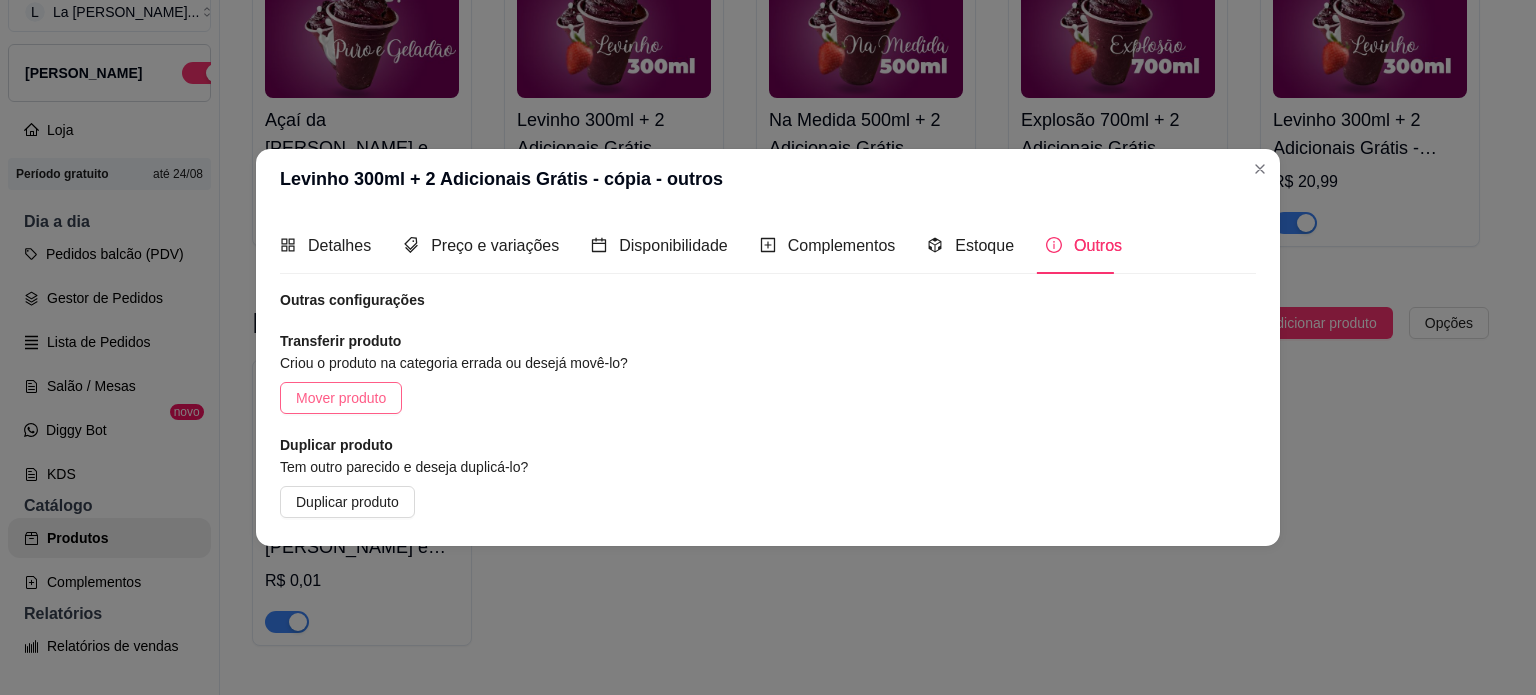 click on "Mover produto" at bounding box center (341, 398) 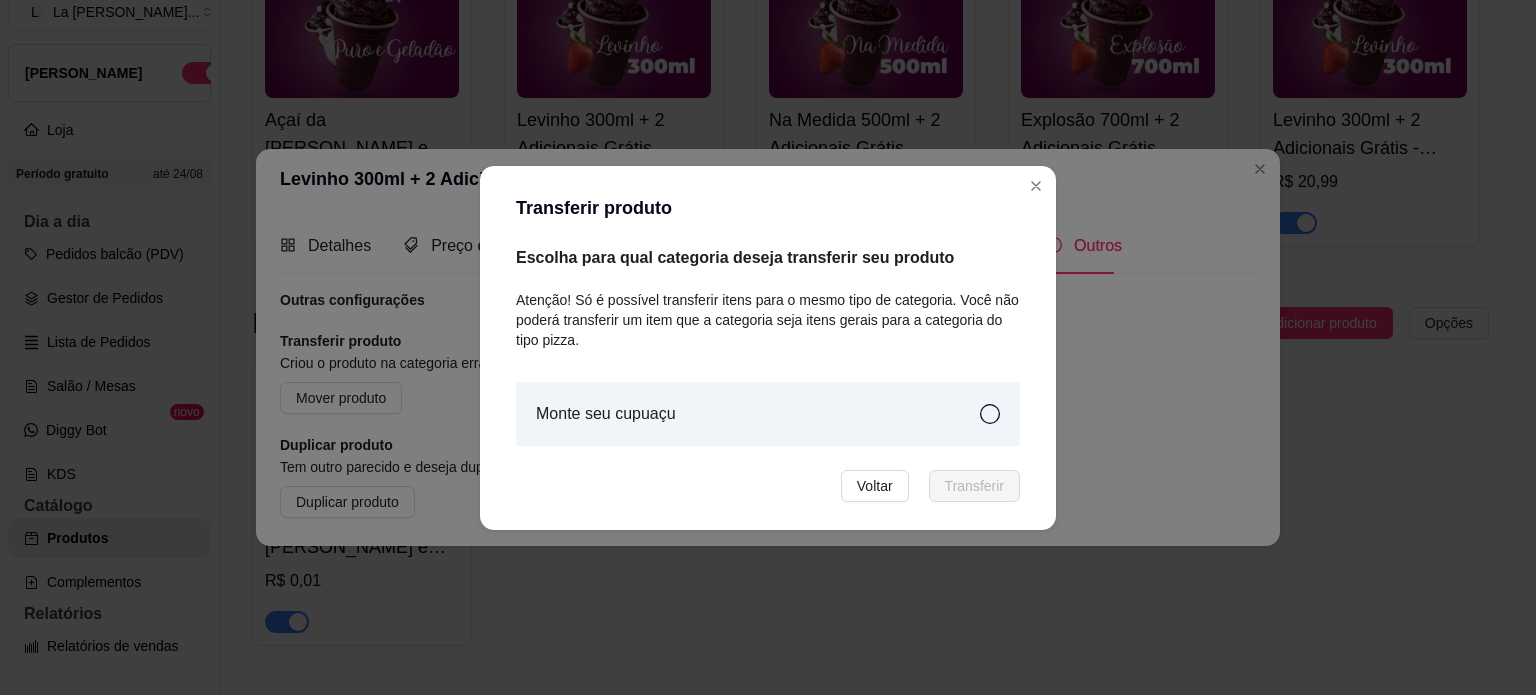 click 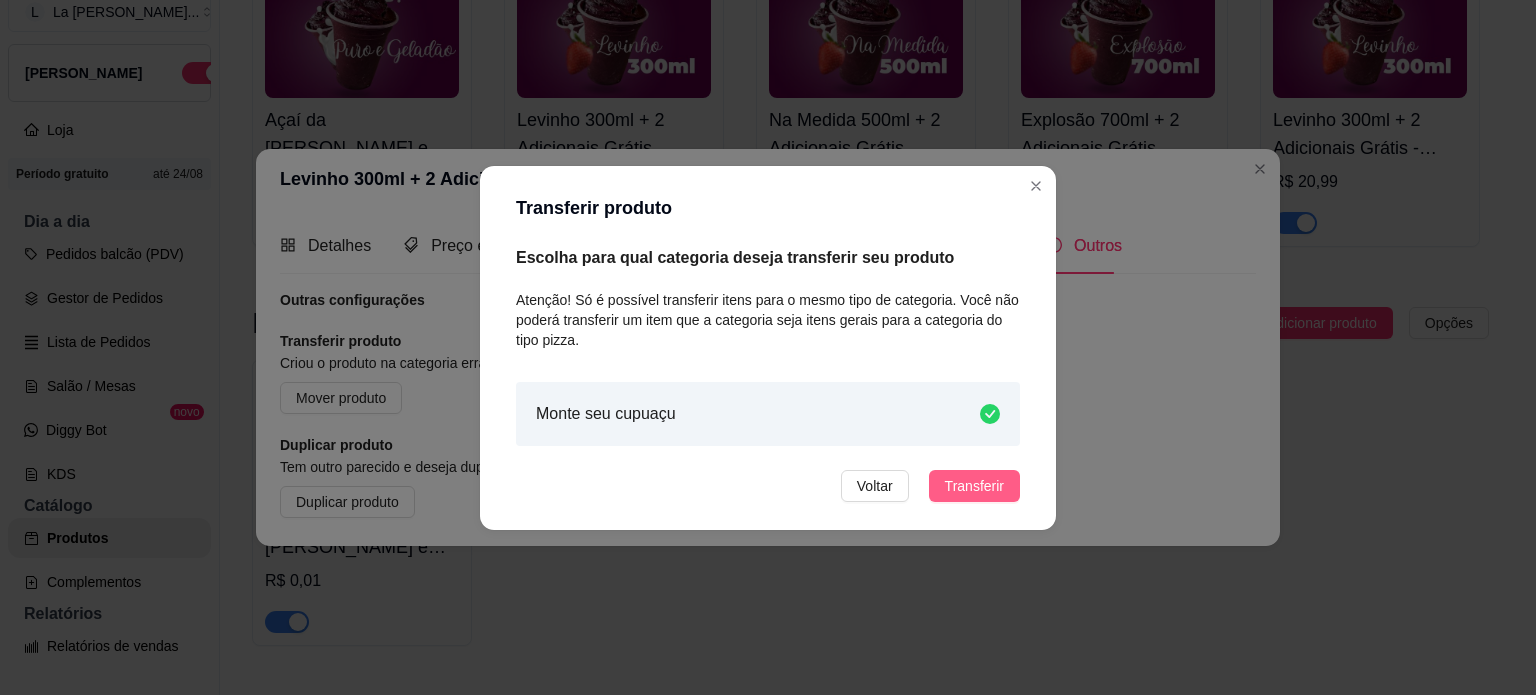 click on "Transferir" at bounding box center [974, 486] 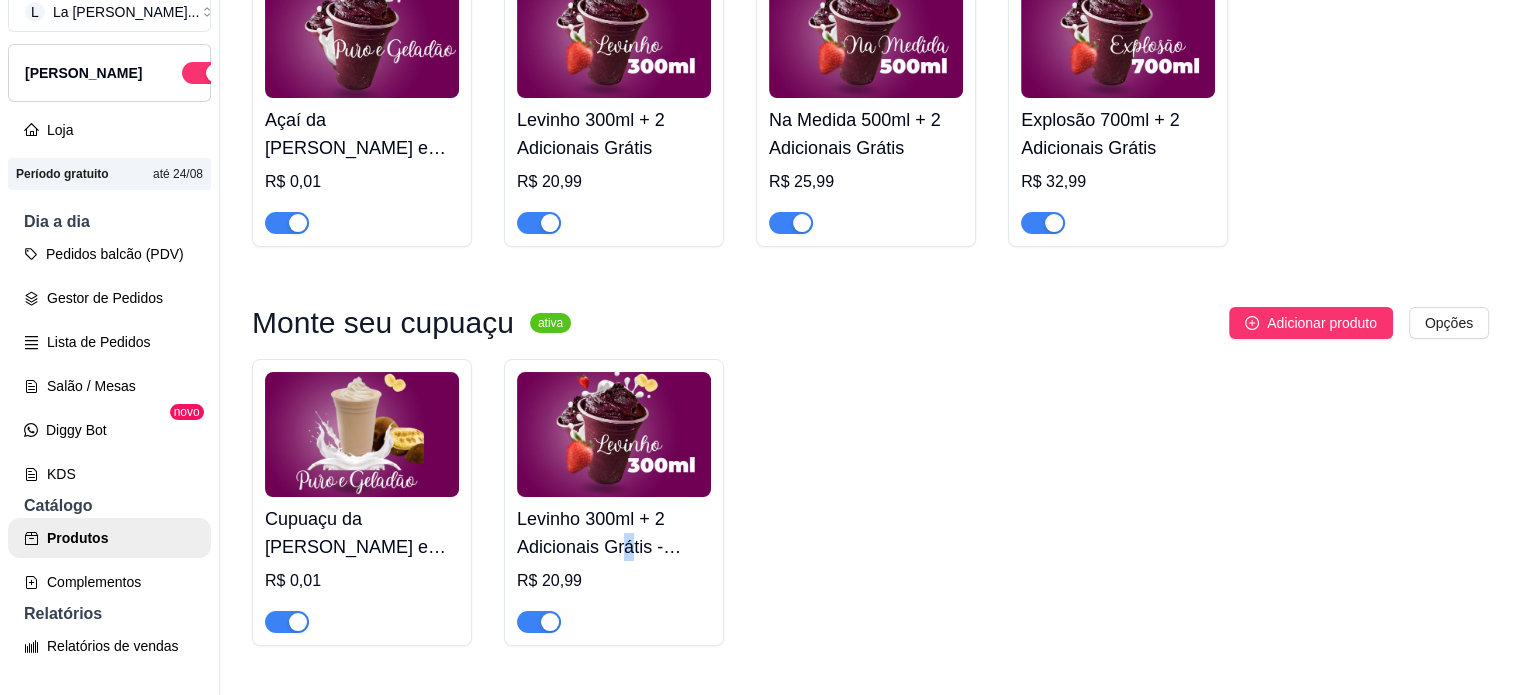 click on "Levinho 300ml + 2 Adicionais Grátis - cópia" at bounding box center (614, 533) 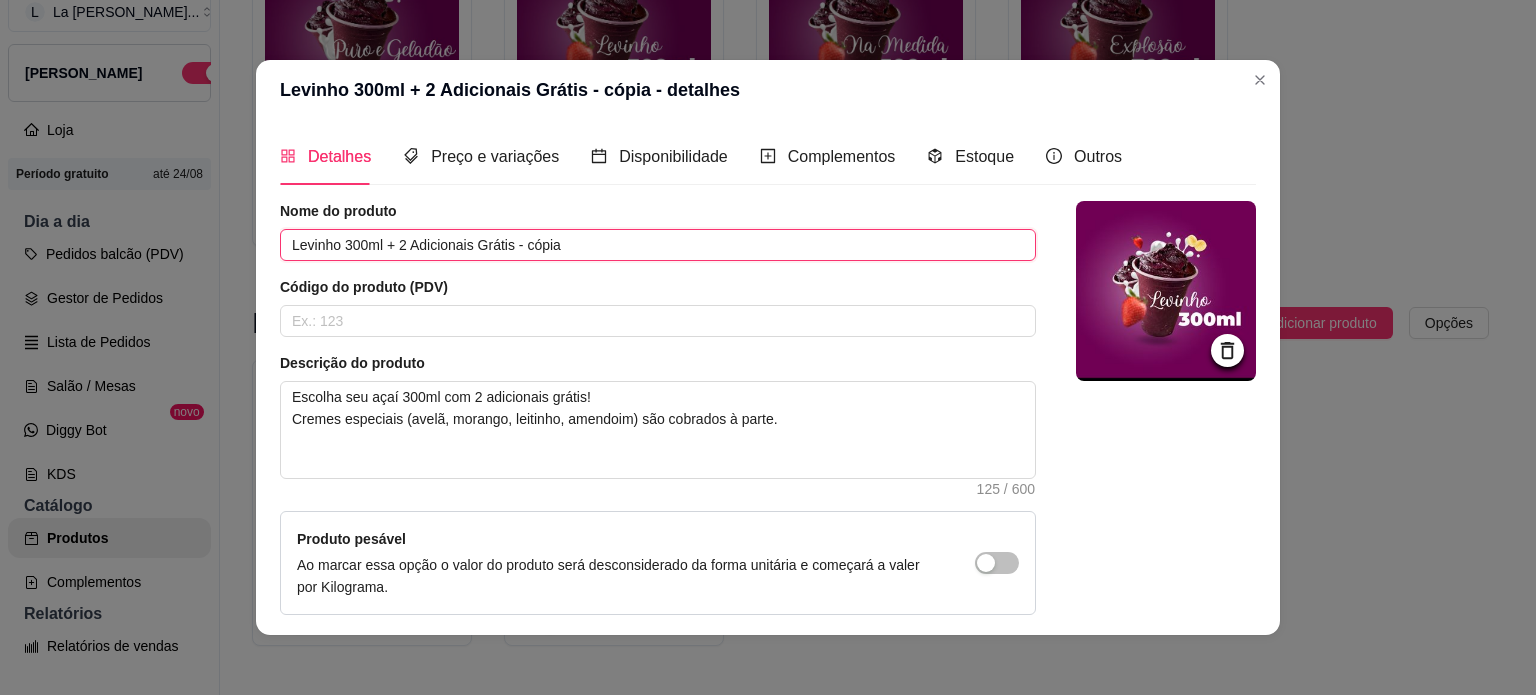 click on "Levinho 300ml + 2 Adicionais Grátis - cópia" at bounding box center [658, 245] 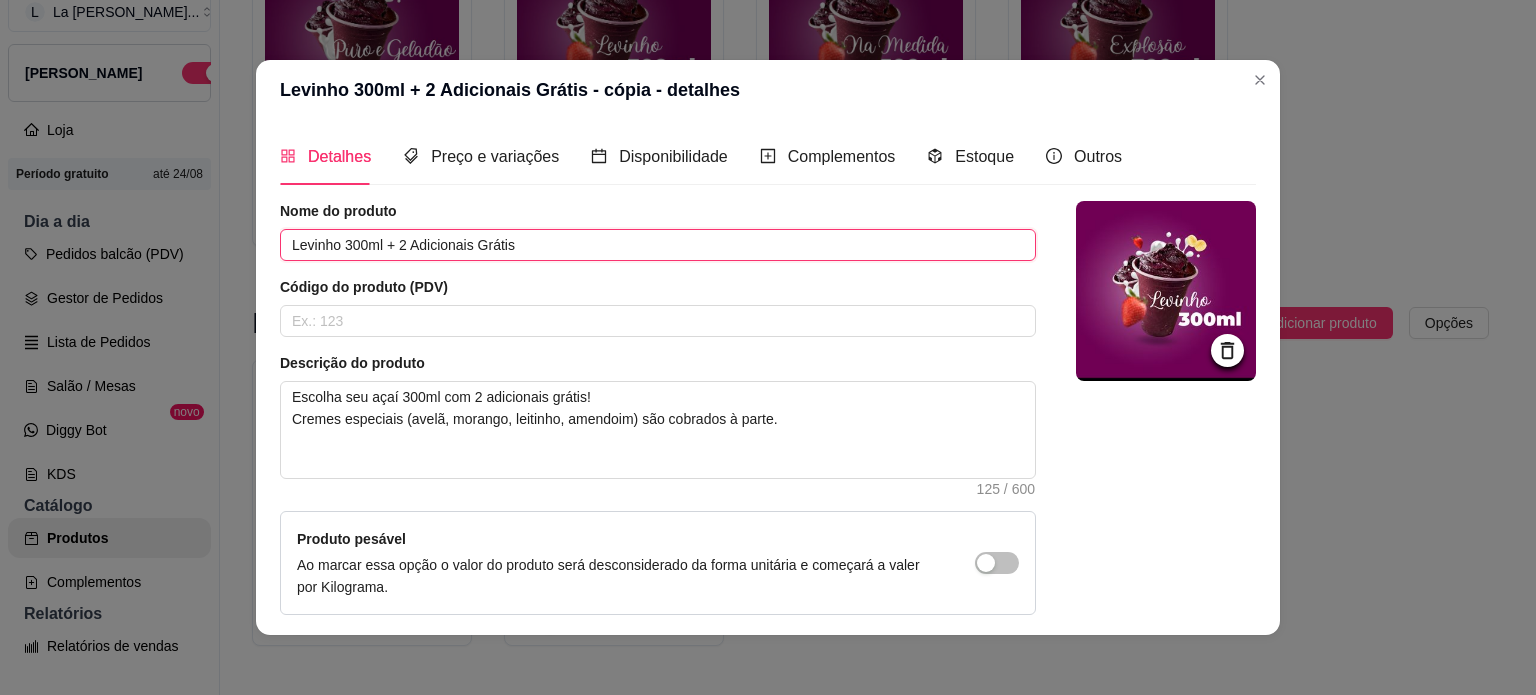 type on "Levinho 300ml + 2 Adicionais Grátis" 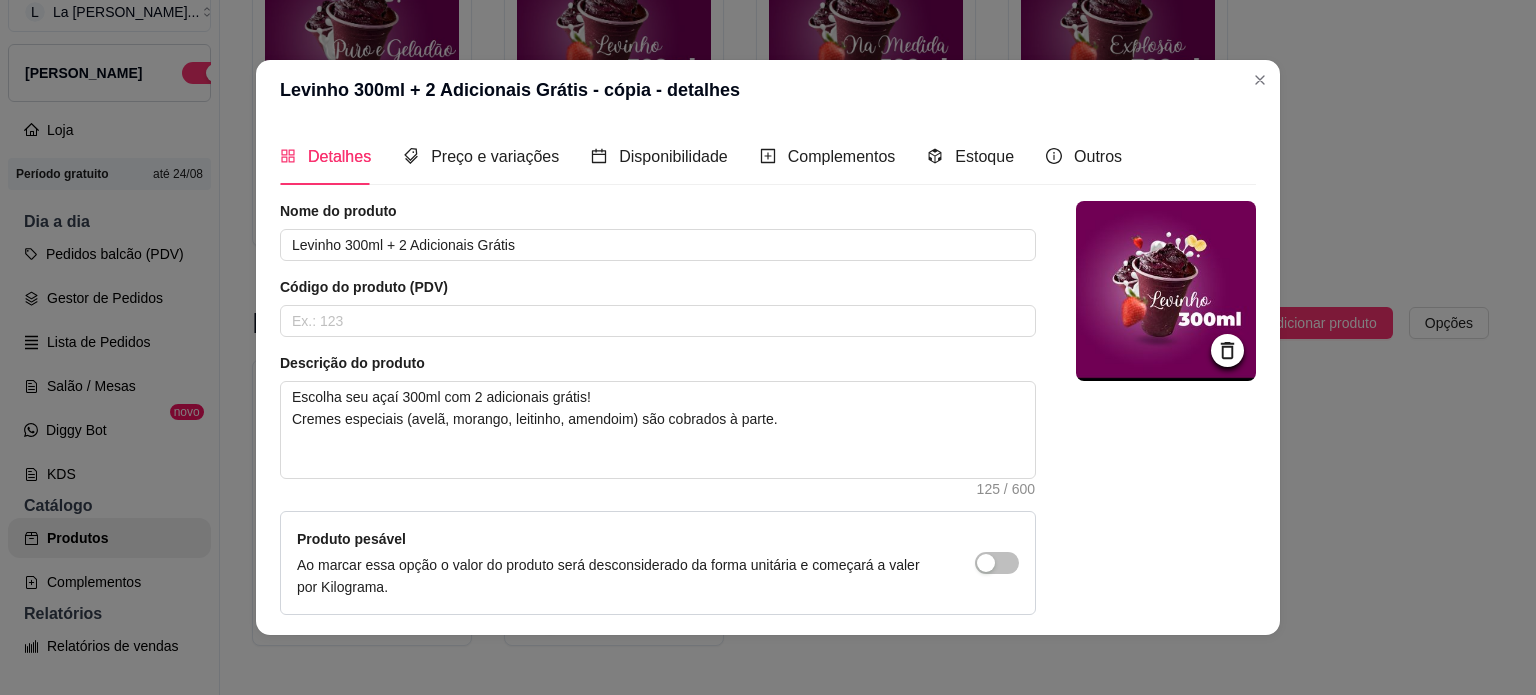 click 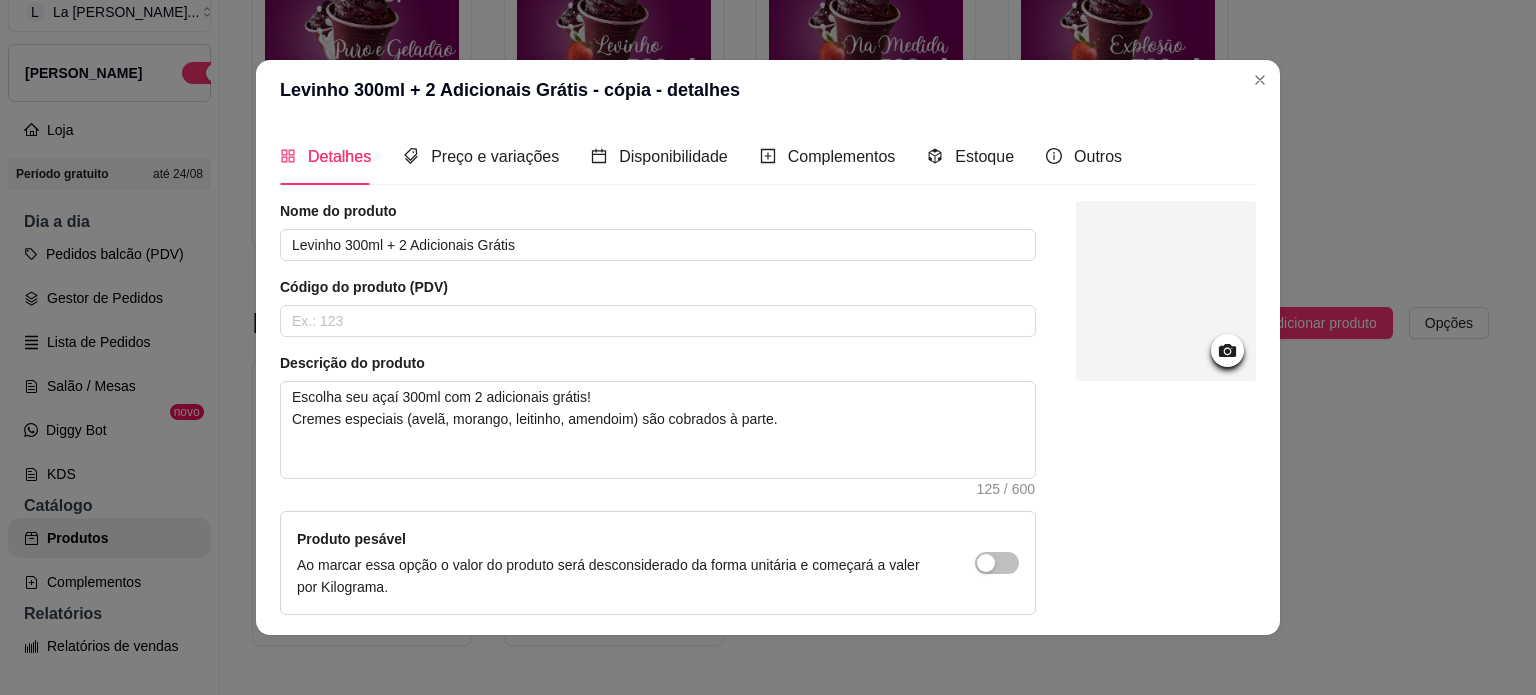 click 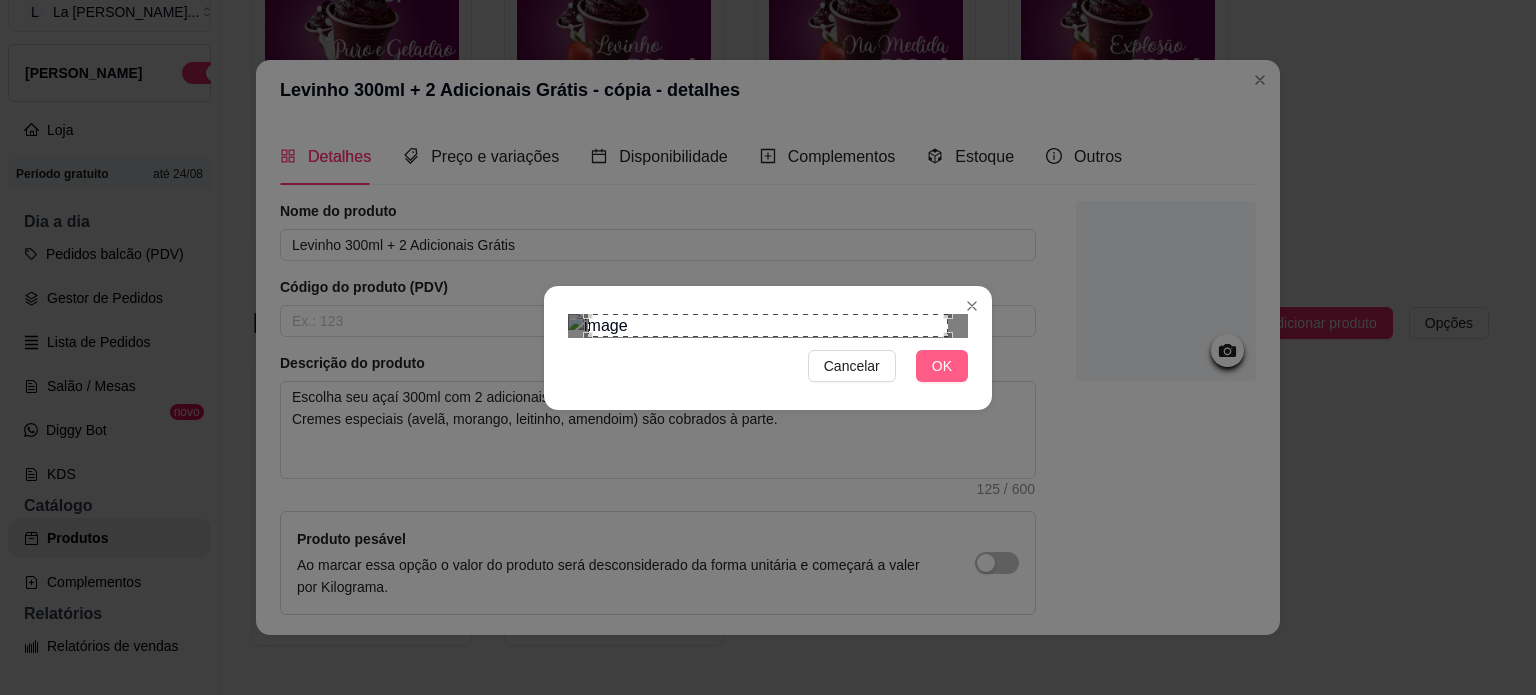 click on "OK" at bounding box center (942, 366) 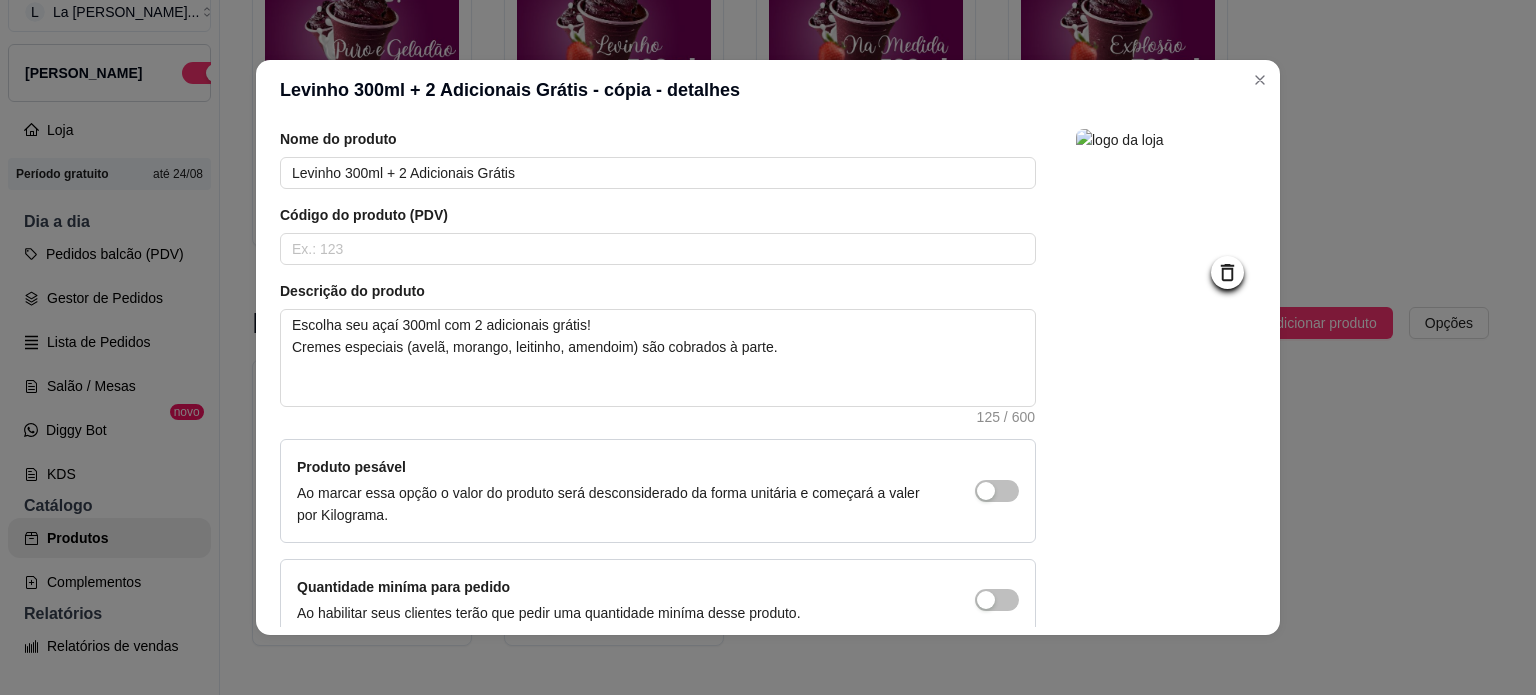 scroll, scrollTop: 172, scrollLeft: 0, axis: vertical 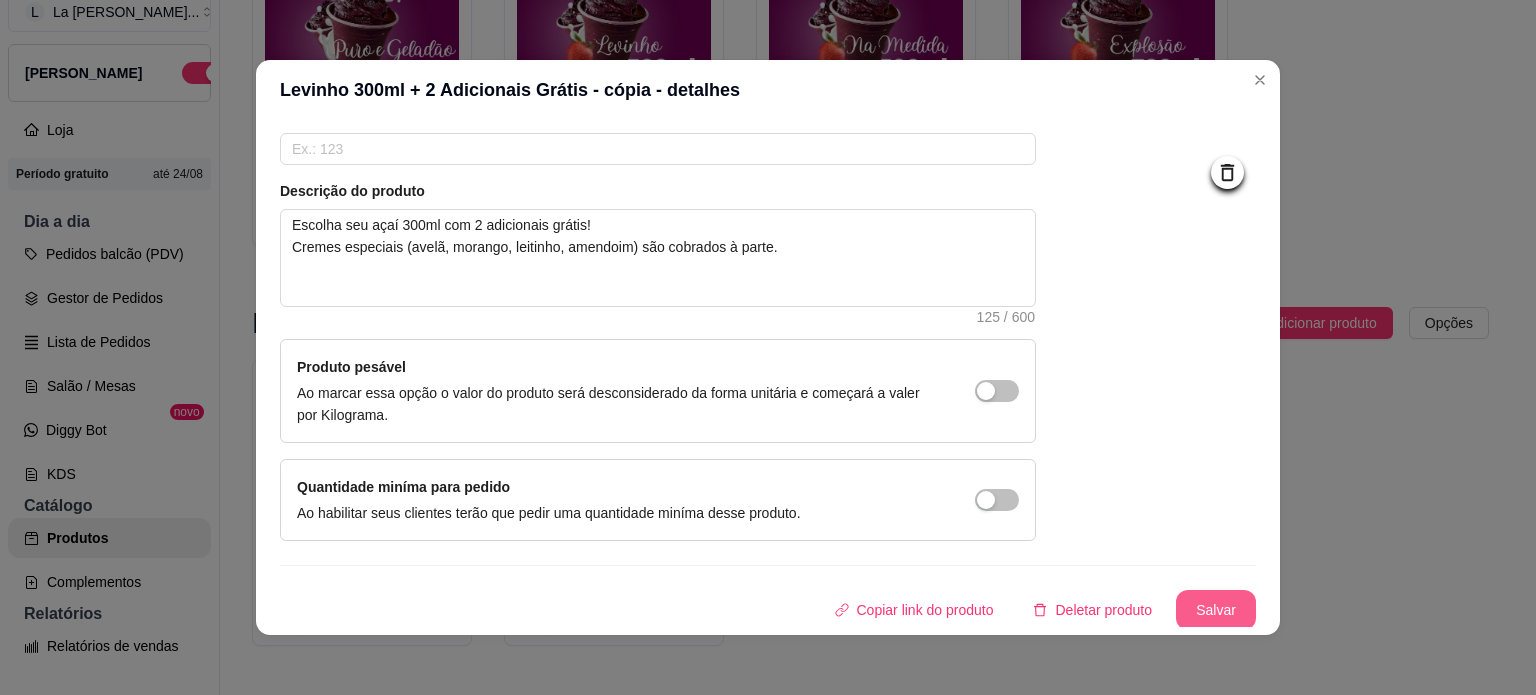 click on "Salvar" at bounding box center (1216, 610) 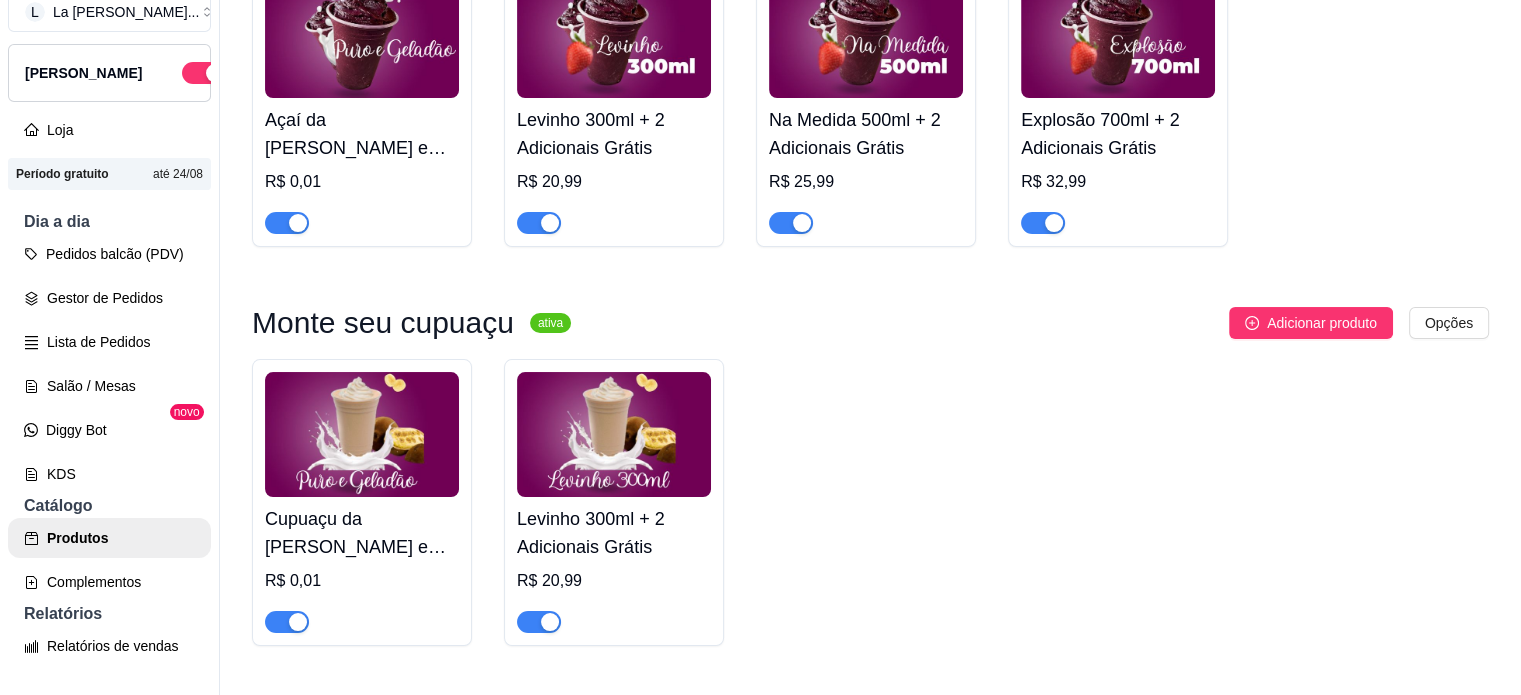 click on "Na Medida 500ml + 2 Adicionais Grátis" at bounding box center (866, 134) 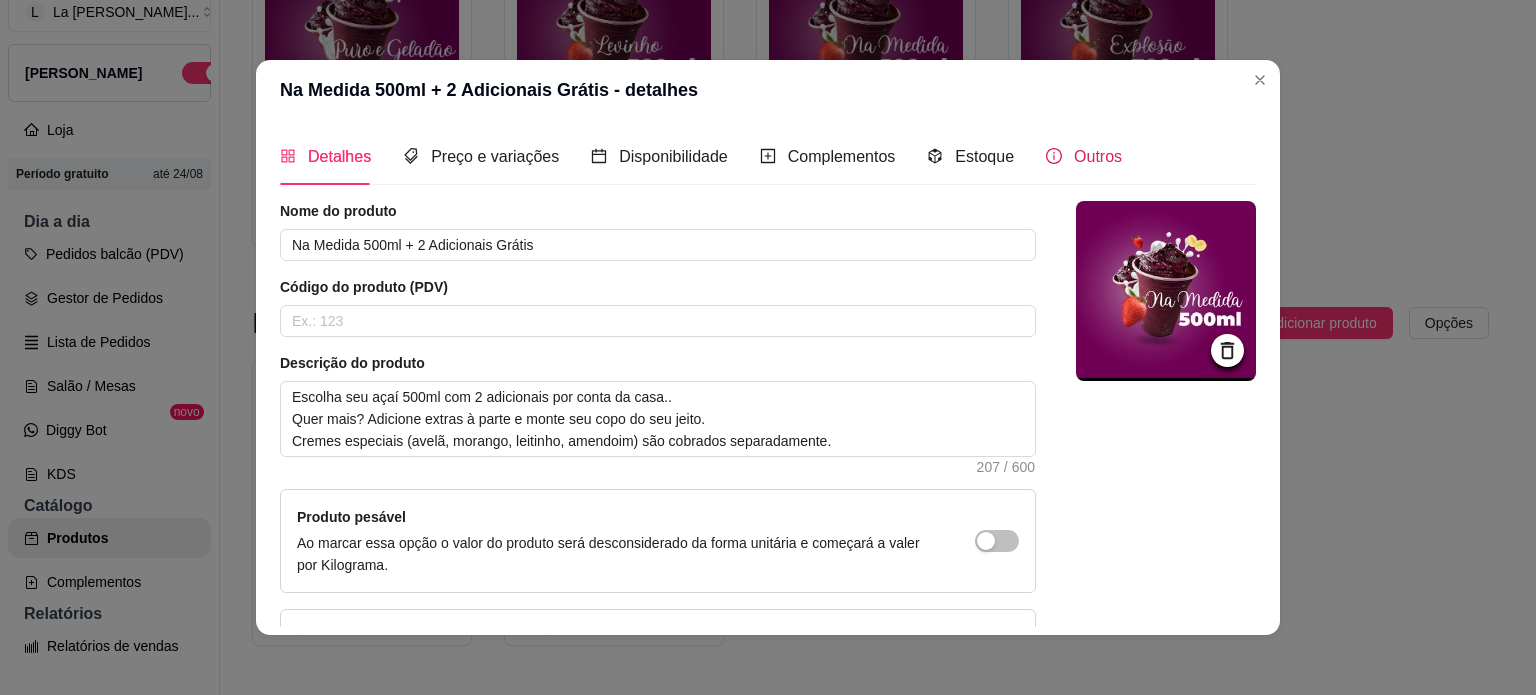 click on "Outros" at bounding box center (1084, 156) 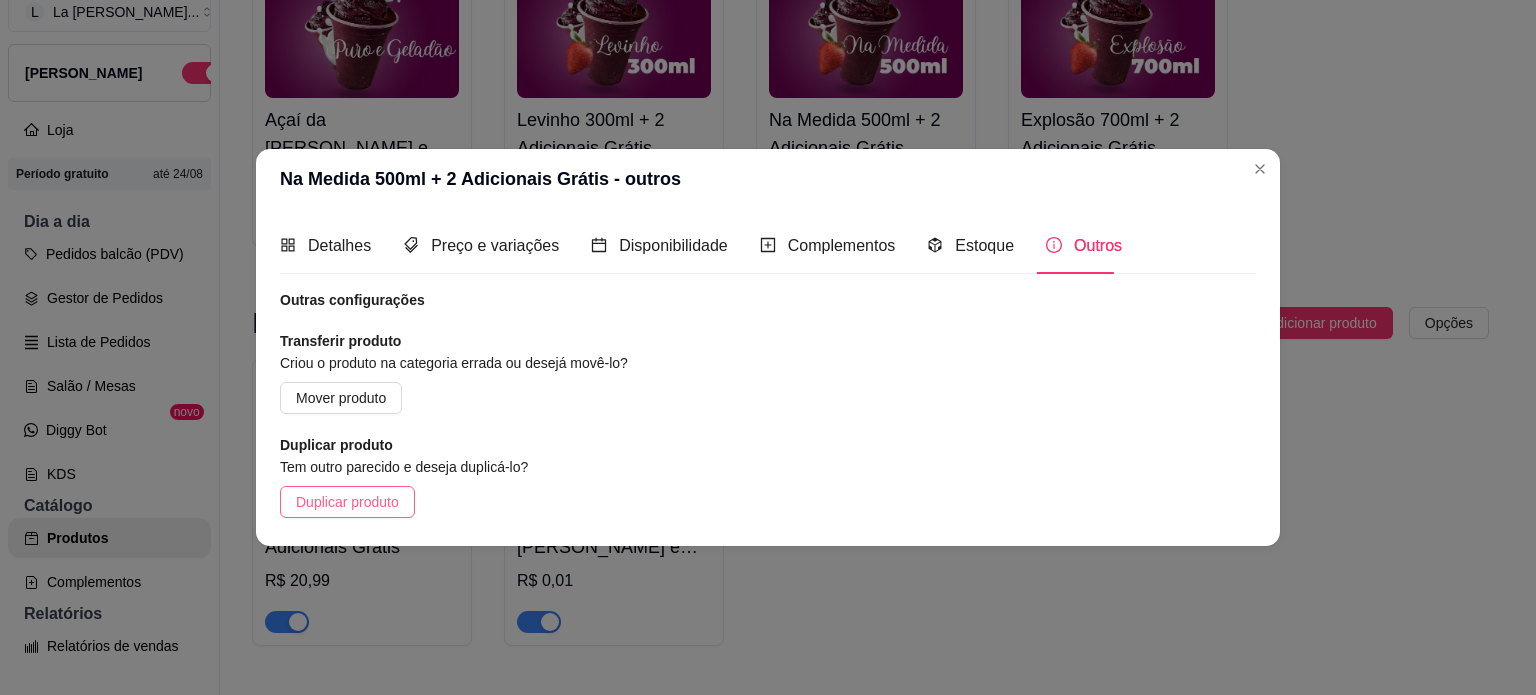 click on "Duplicar produto" at bounding box center (347, 502) 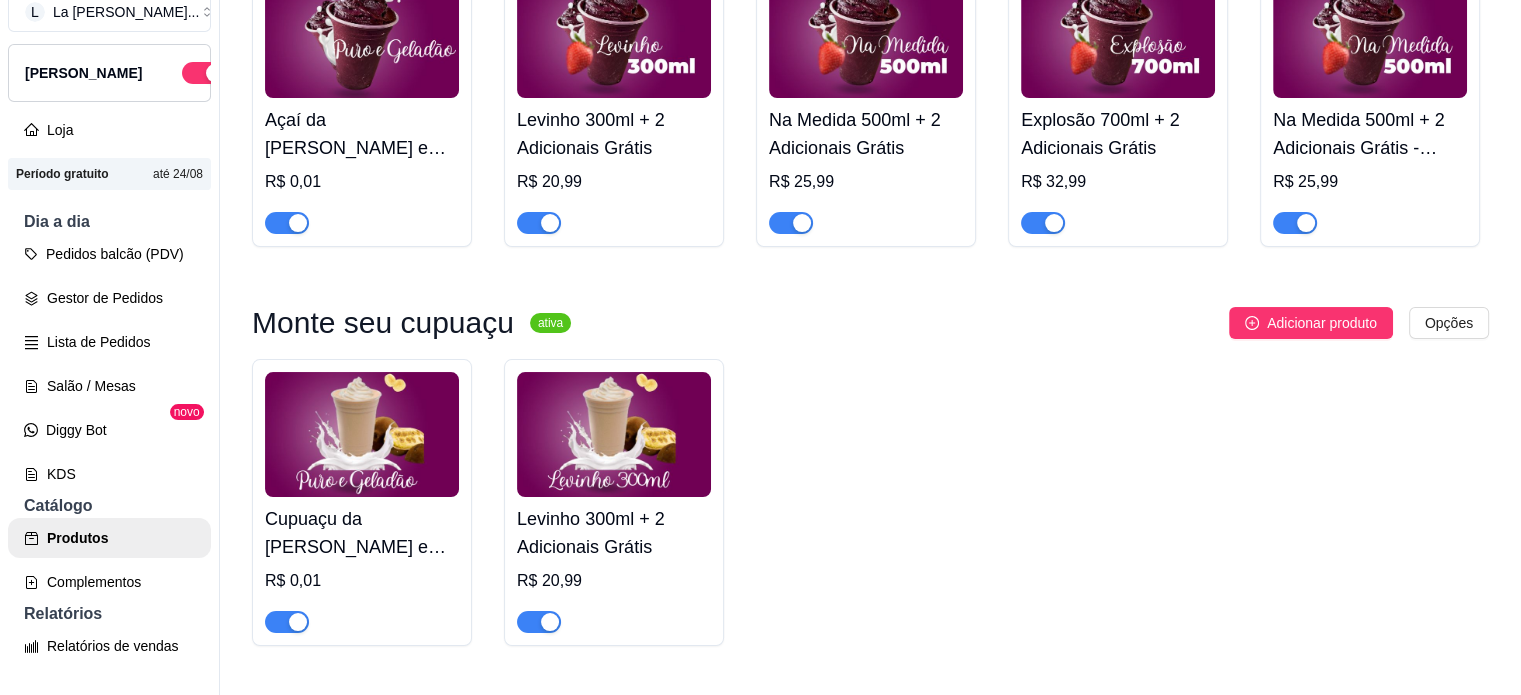 click on "Na Medida 500ml + 2 Adicionais Grátis - cópia" at bounding box center (1370, 134) 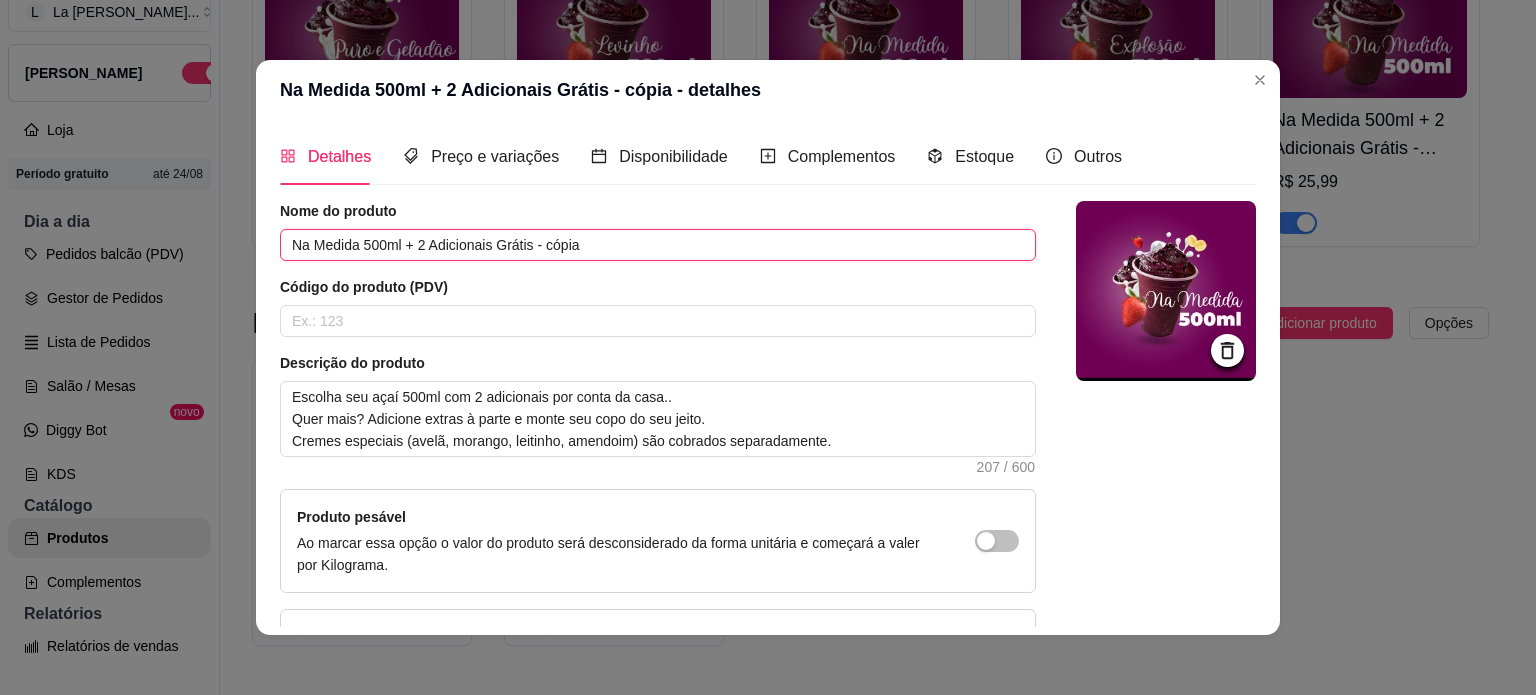 click on "Na Medida 500ml + 2 Adicionais Grátis - cópia" at bounding box center (658, 245) 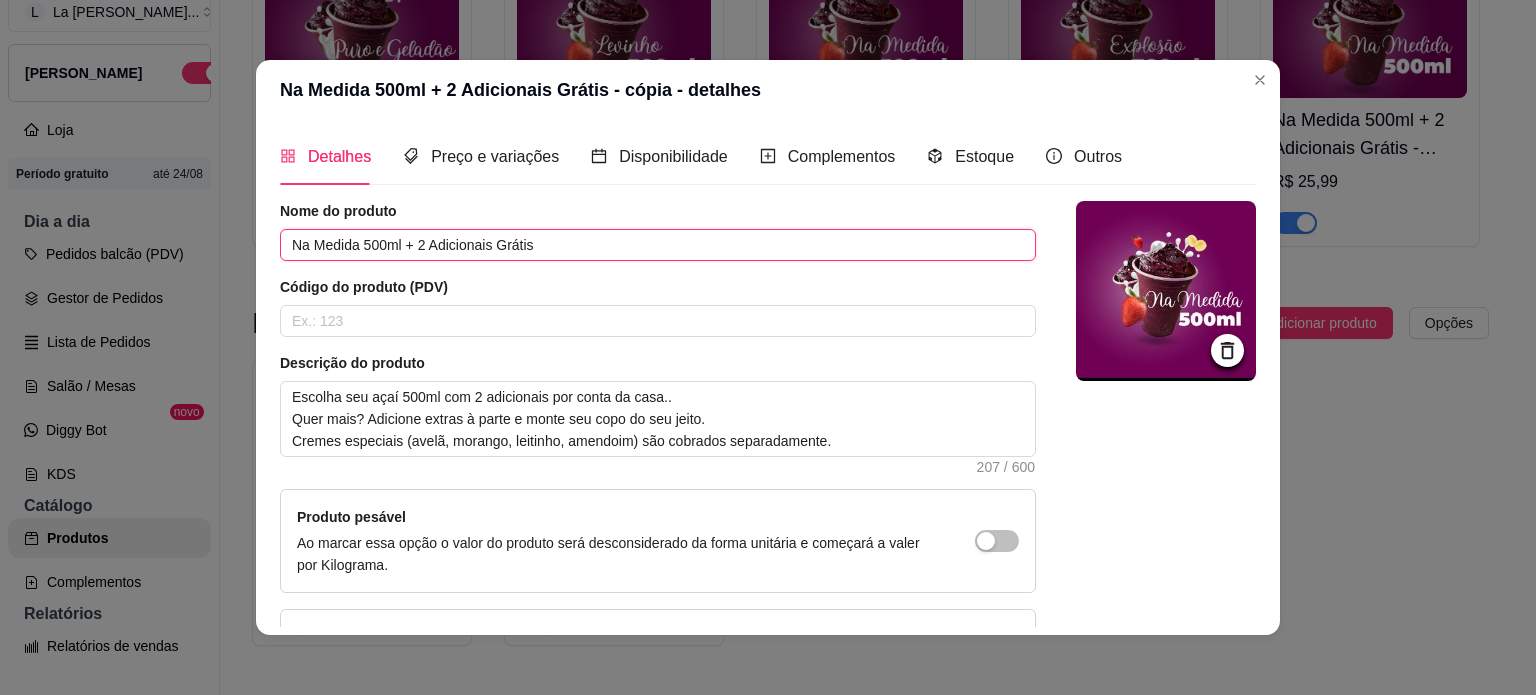 type on "Na Medida 500ml + 2 Adicionais Grátis" 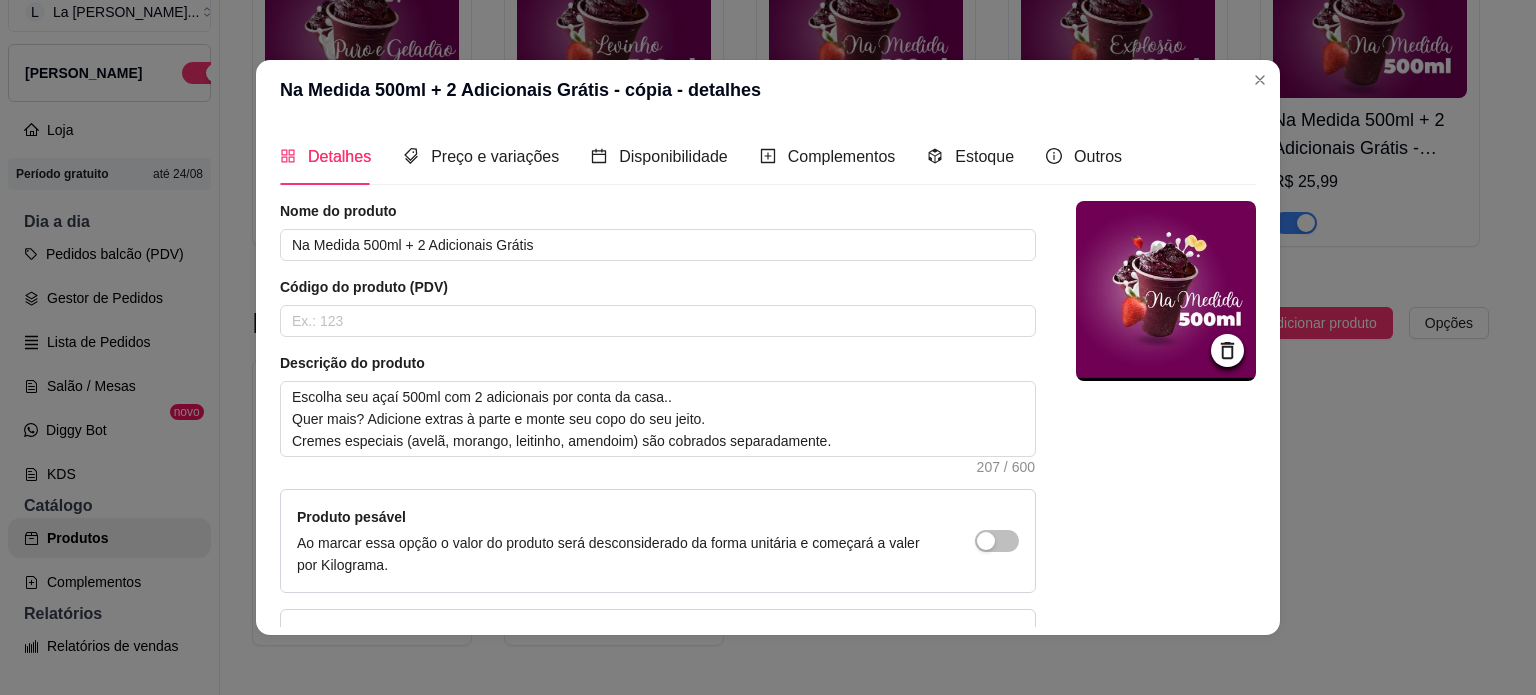 click 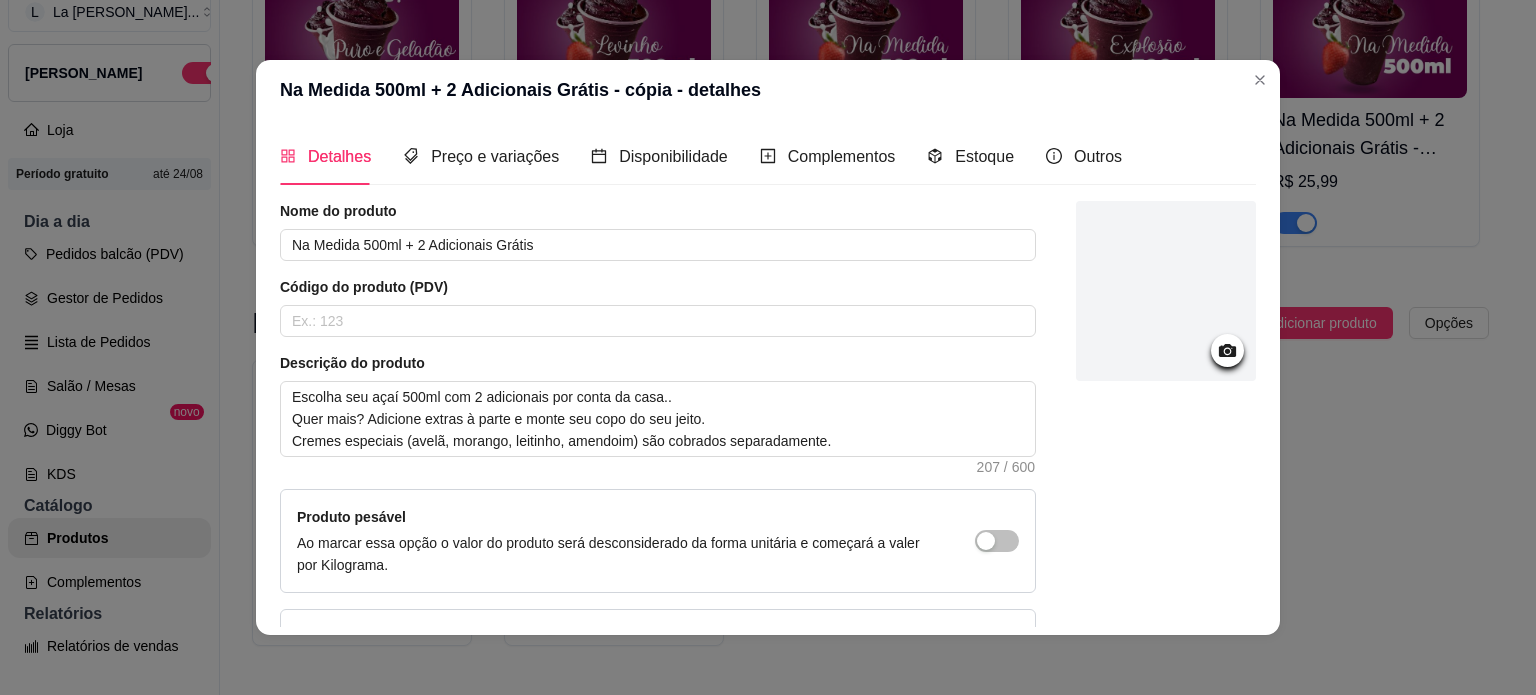 click 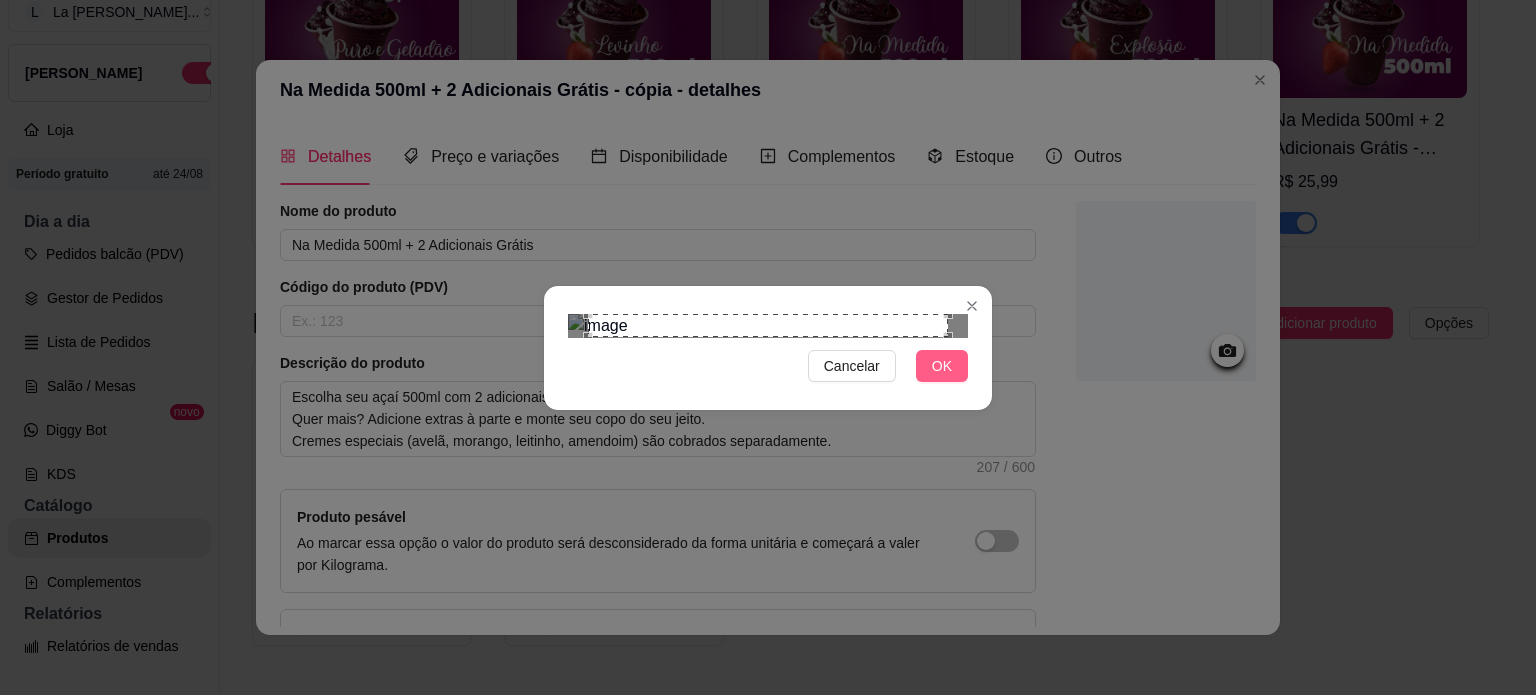 click on "OK" at bounding box center [942, 366] 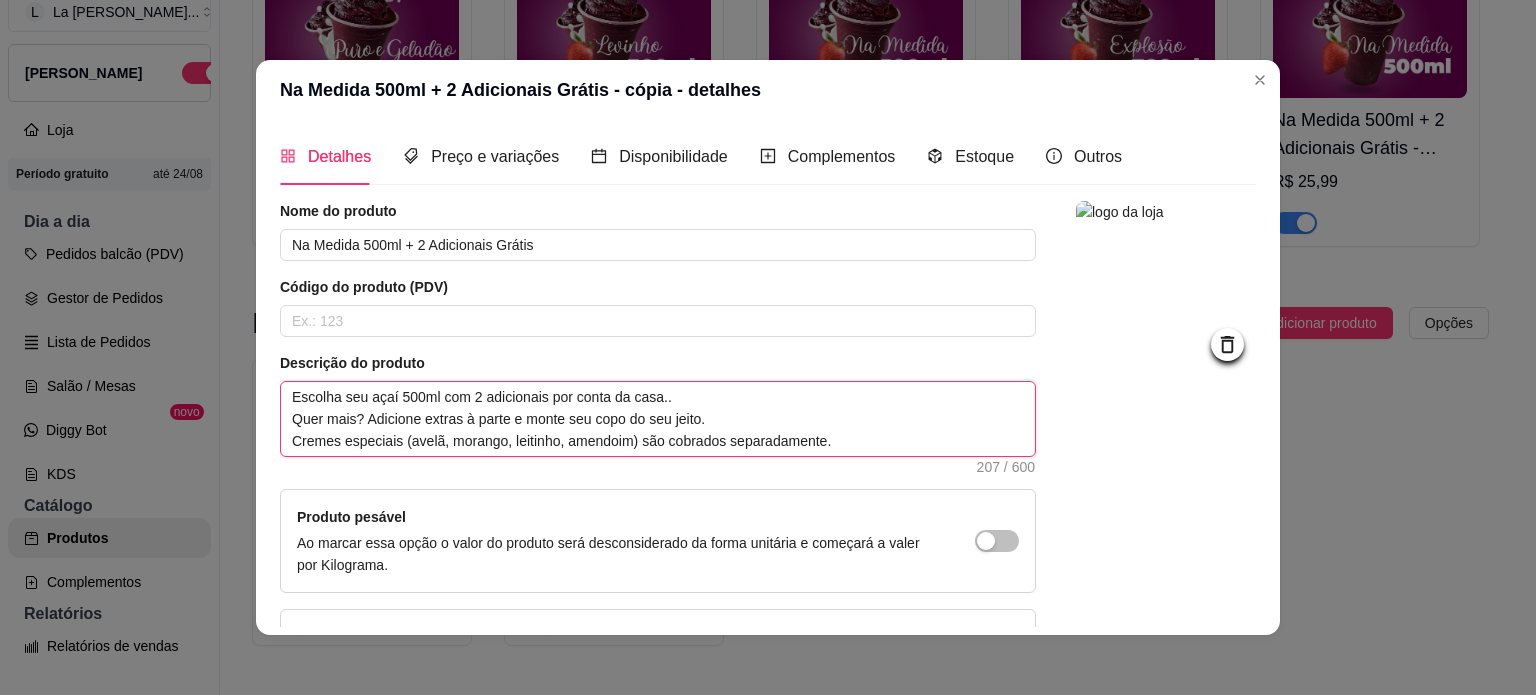 click on "Escolha seu açaí 500ml com 2 adicionais por conta da casa..
Quer mais? Adicione extras à parte e monte seu copo do seu jeito.
Cremes especiais (avelã, morango, leitinho, amendoim) são cobrados separadamente." at bounding box center (658, 419) 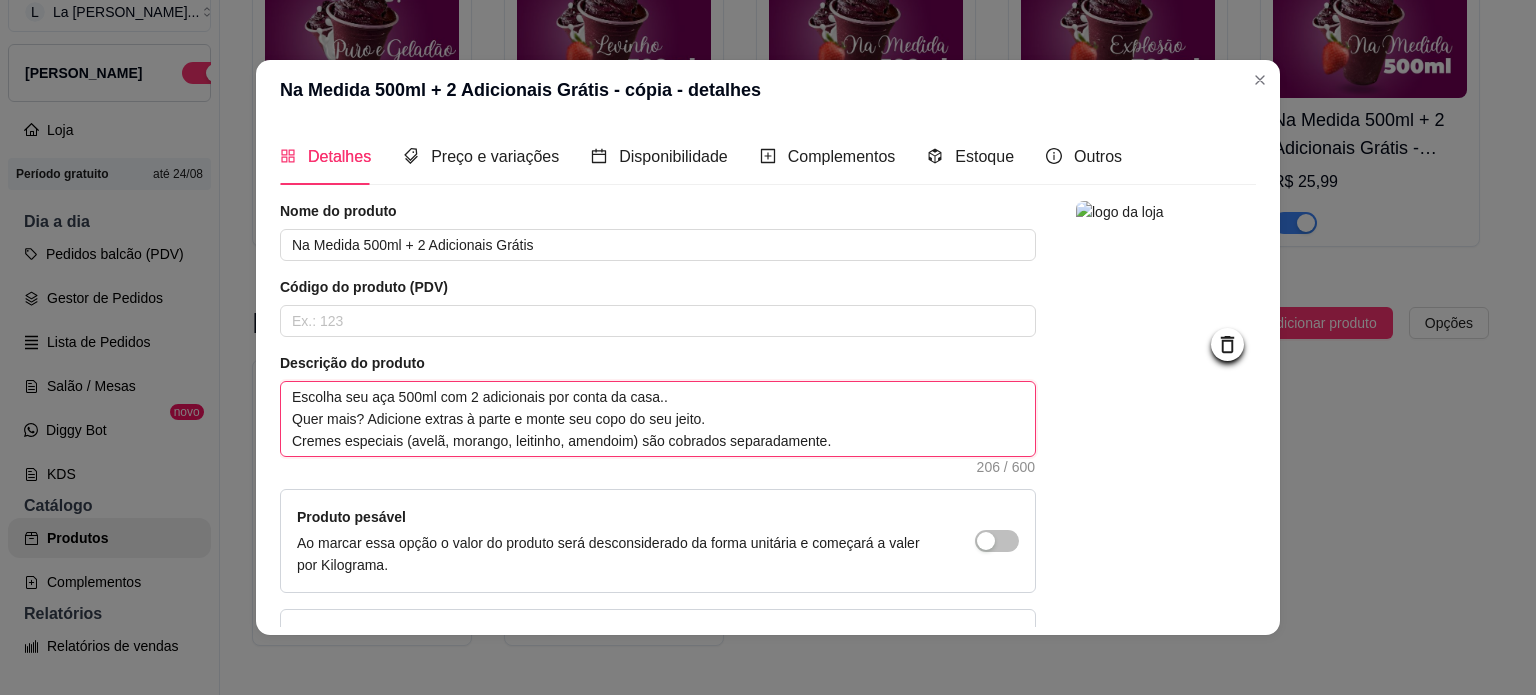 type 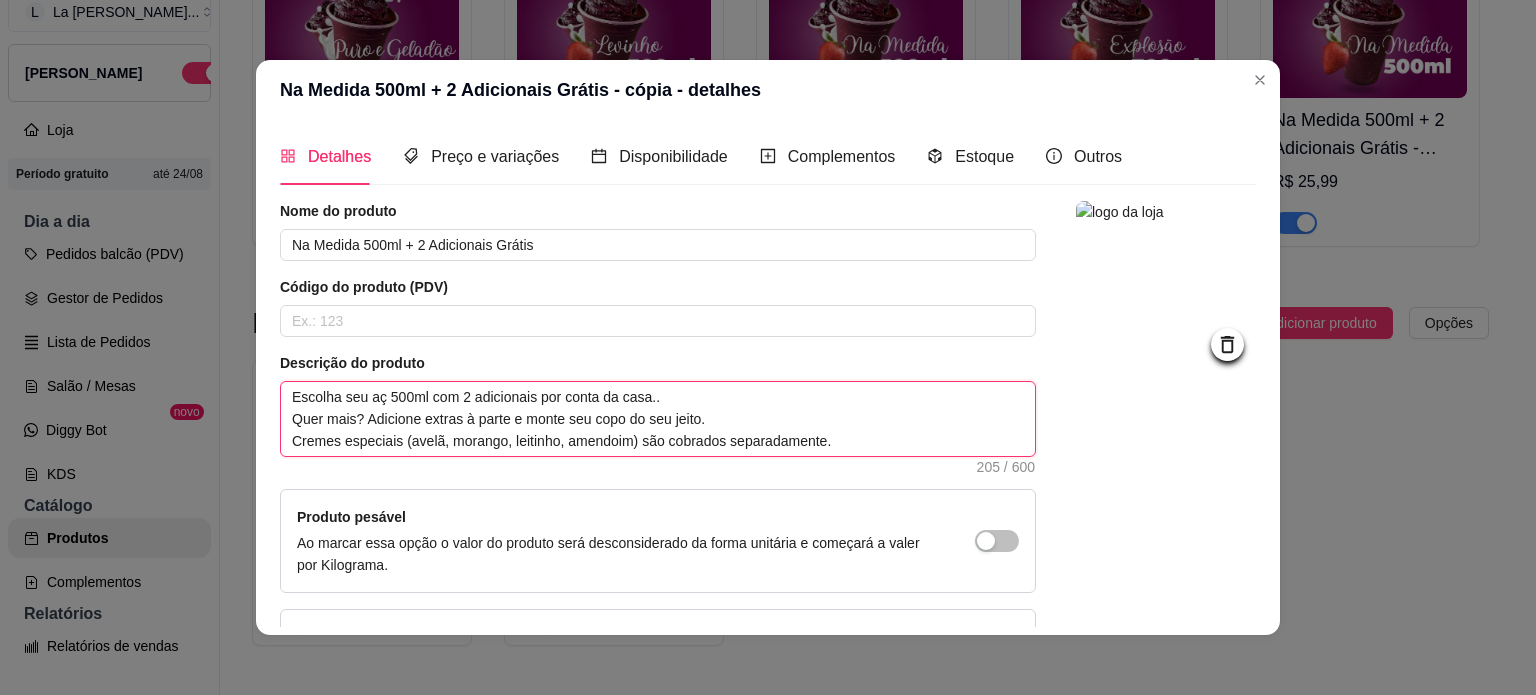 type 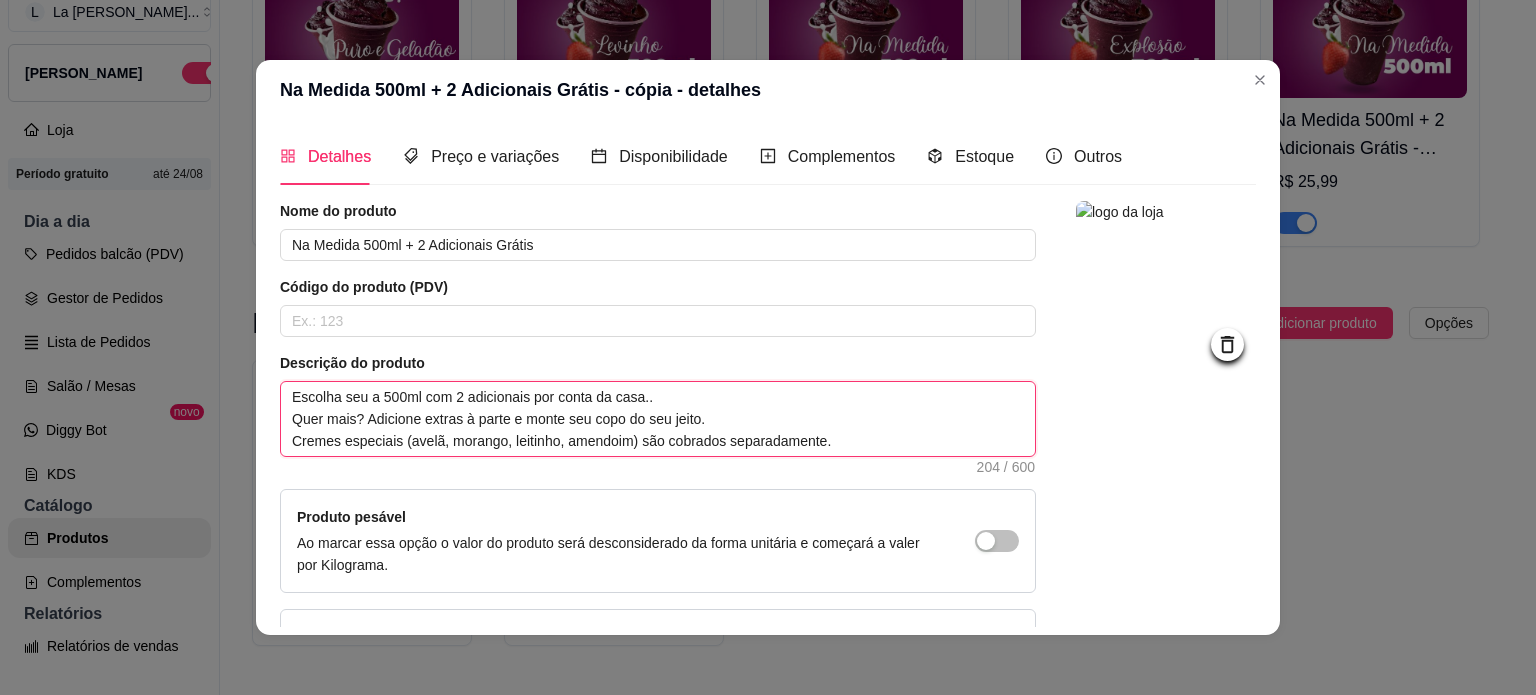 type 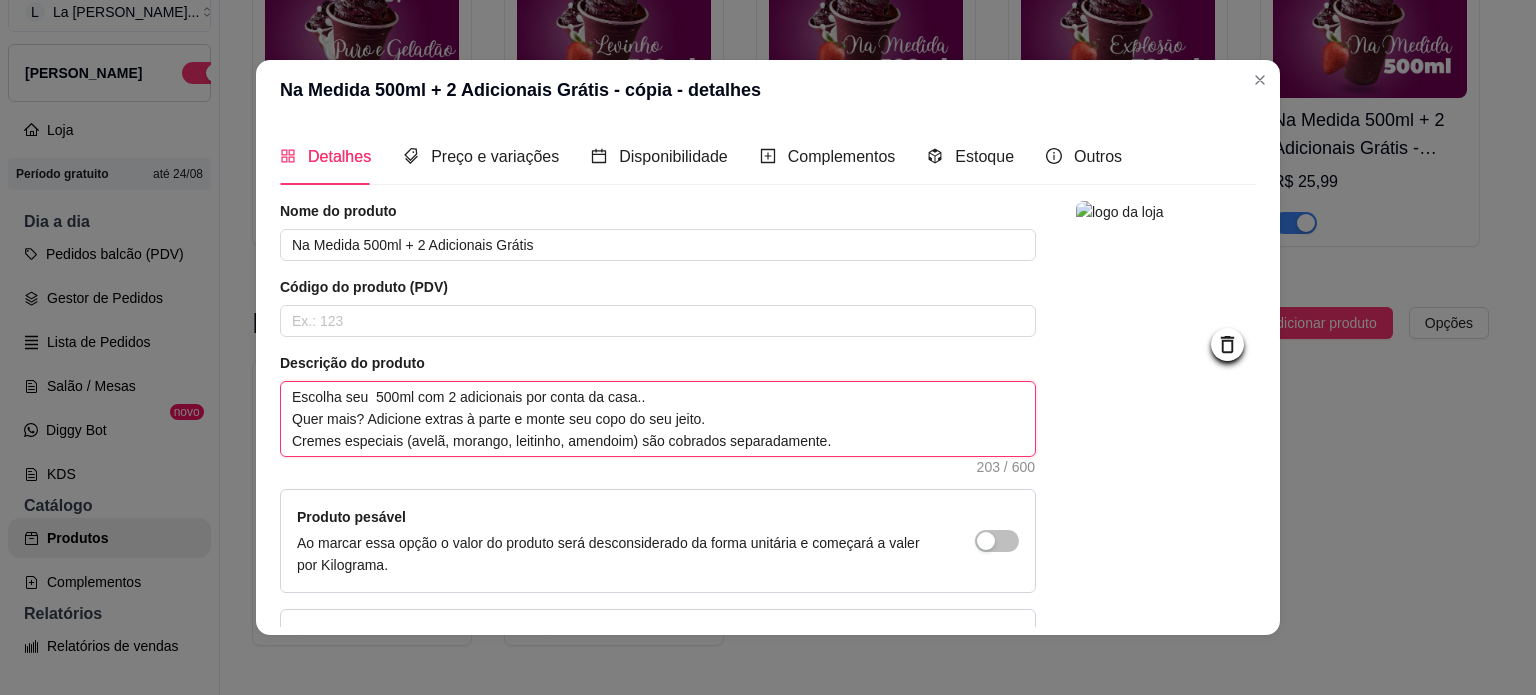 type on "Escolha seu C 500ml com 2 adicionais por conta da casa..
Quer mais? Adicione extras à parte e monte seu copo do seu jeito.
Cremes especiais (avelã, morango, leitinho, amendoim) são cobrados separadamente." 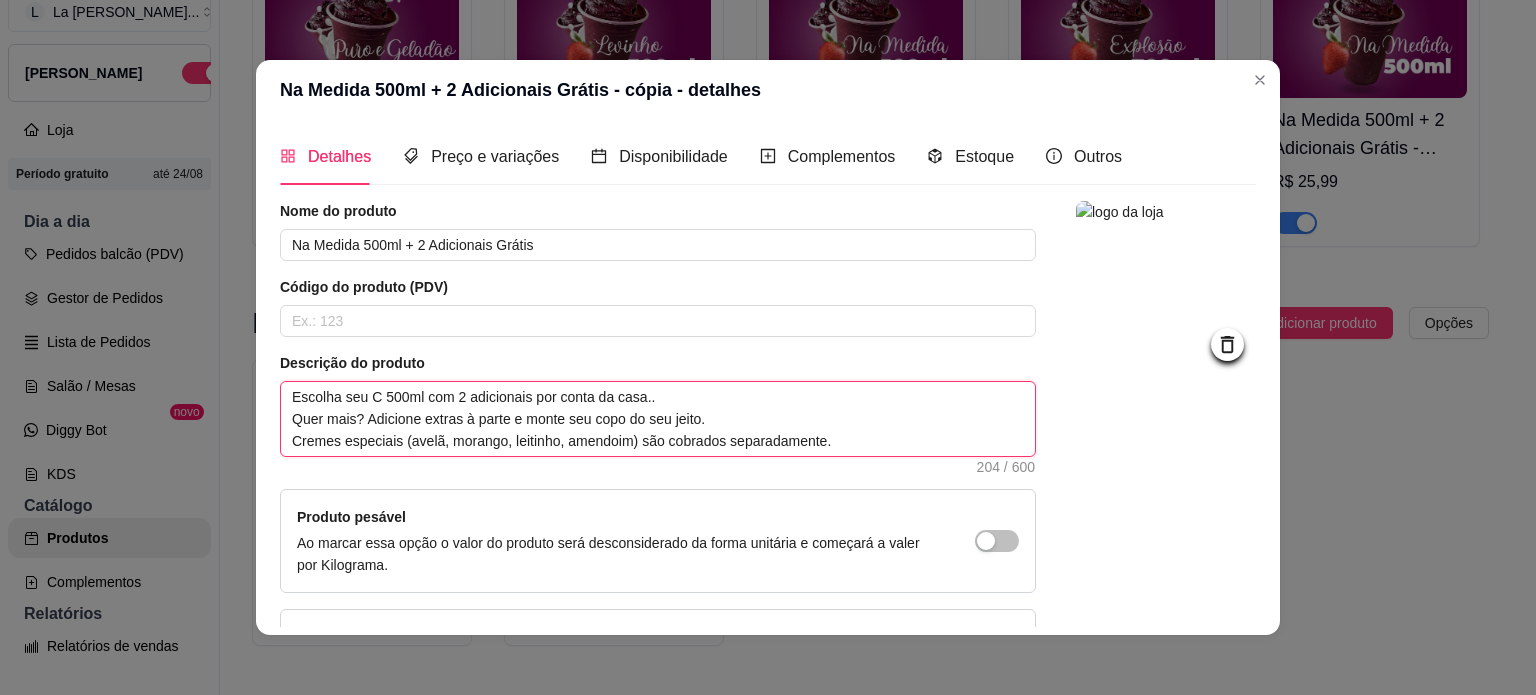 type 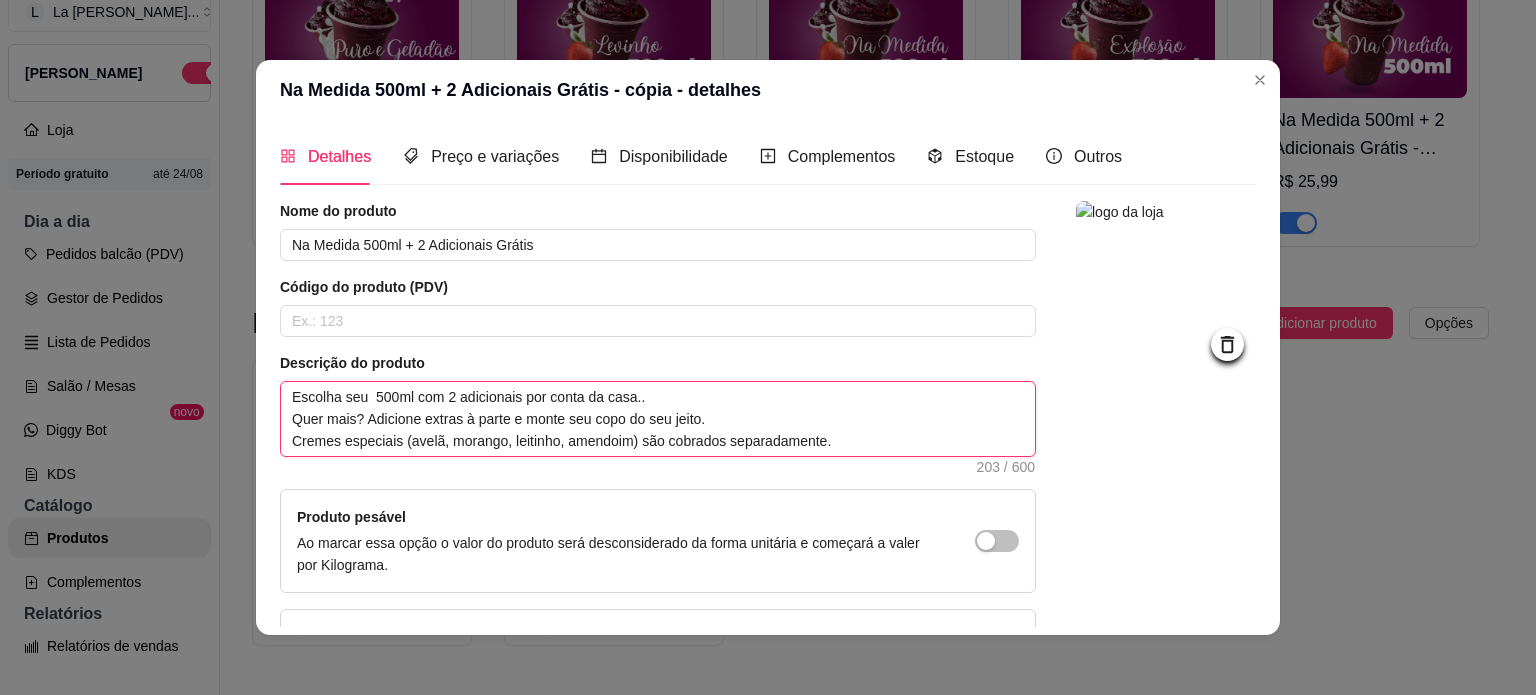 type 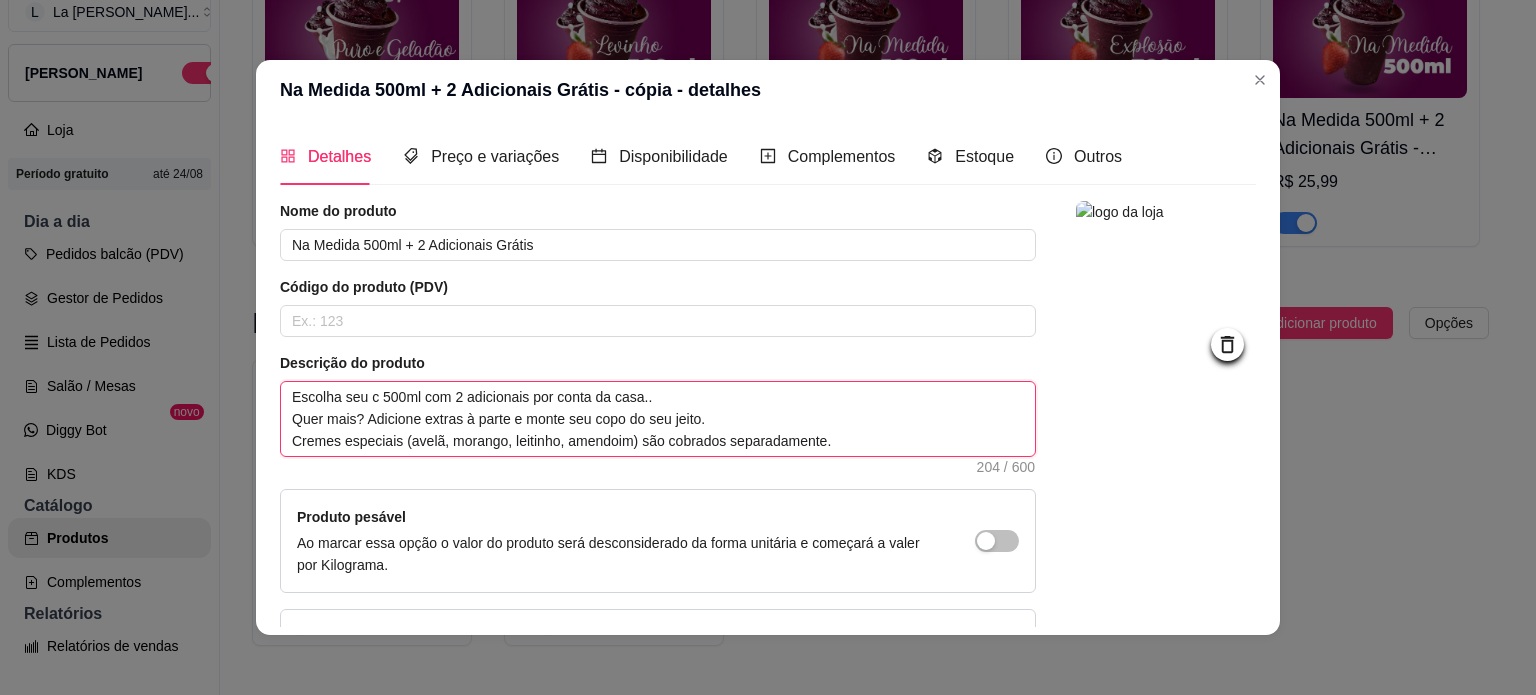 type 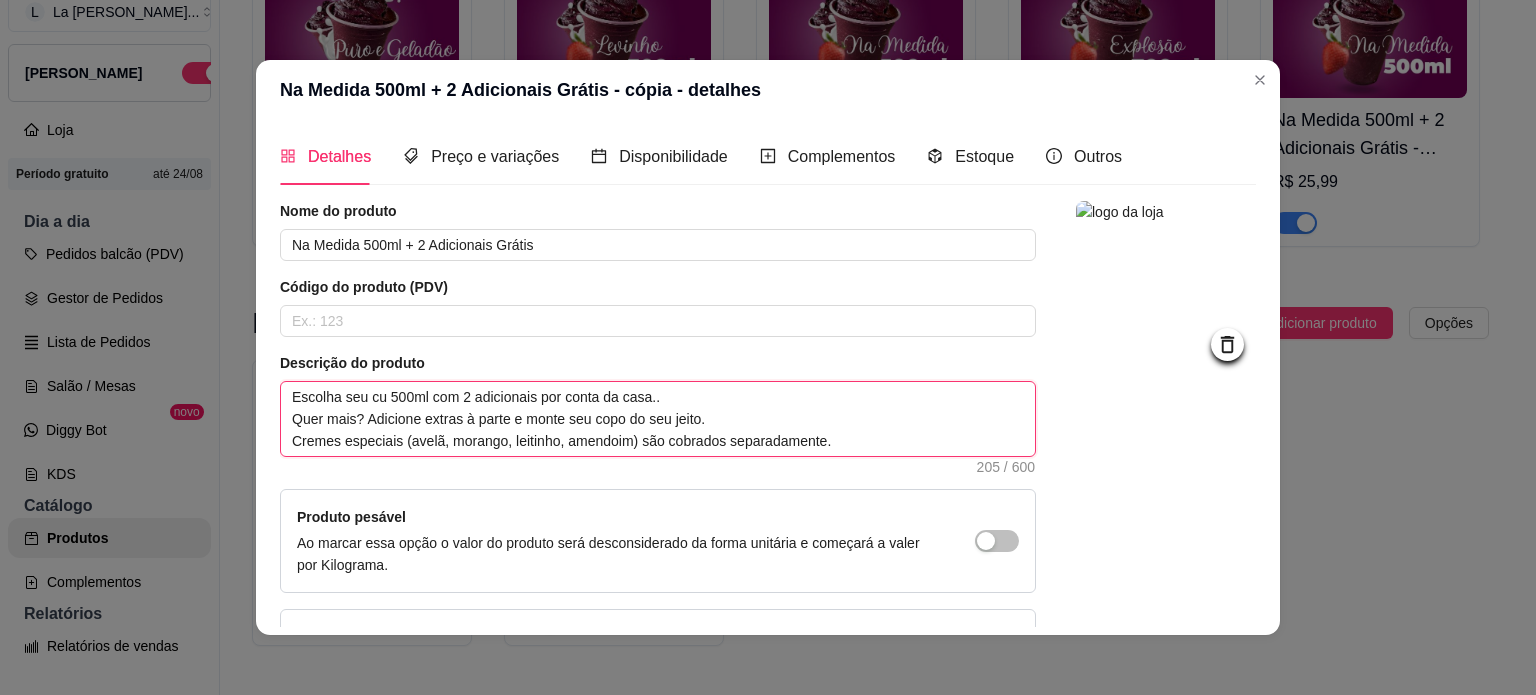 type 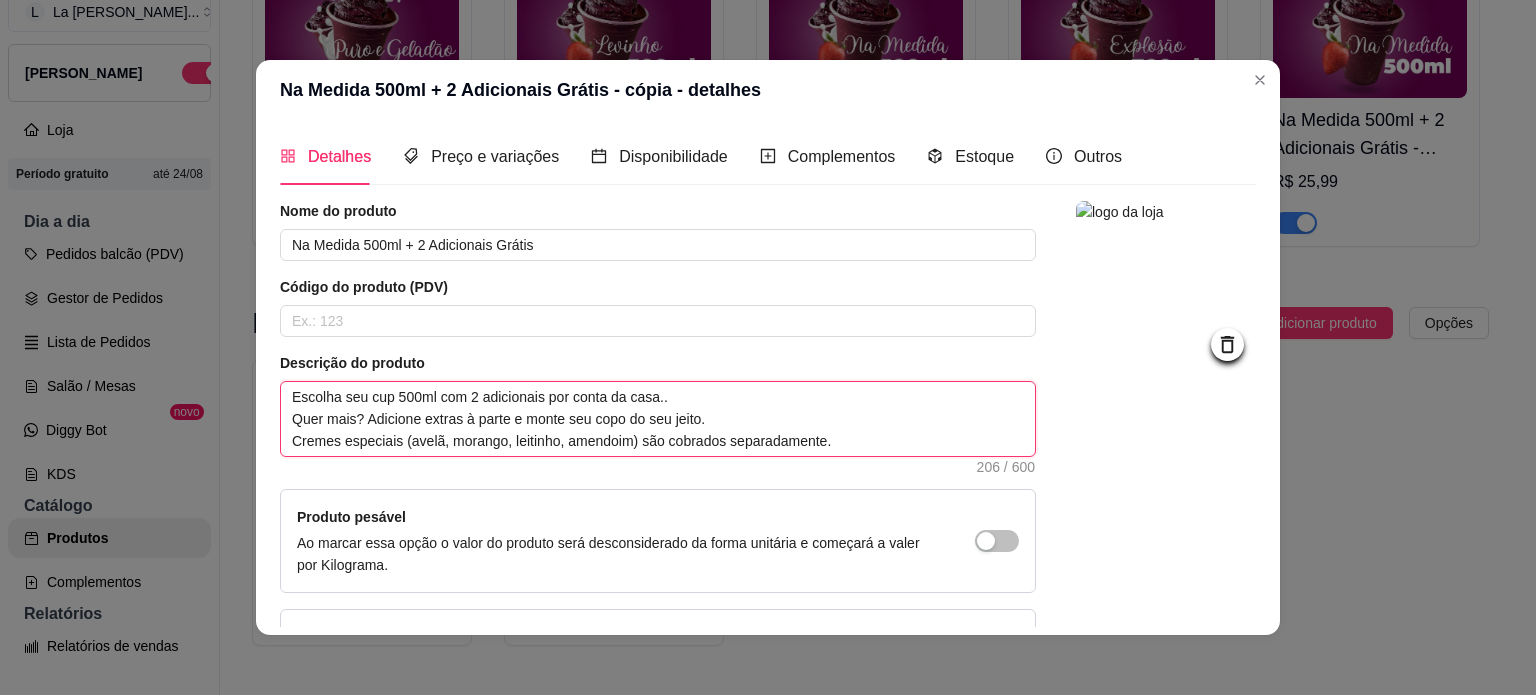 type 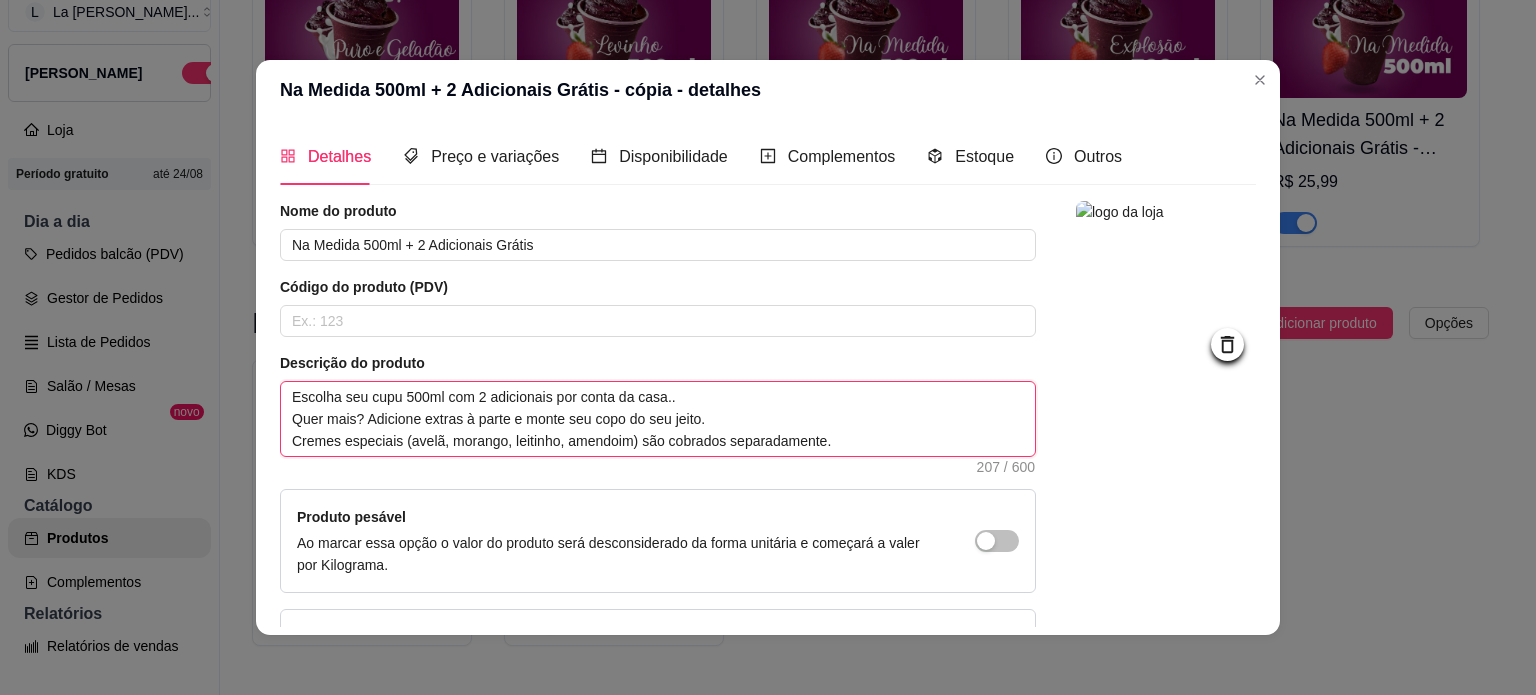 type 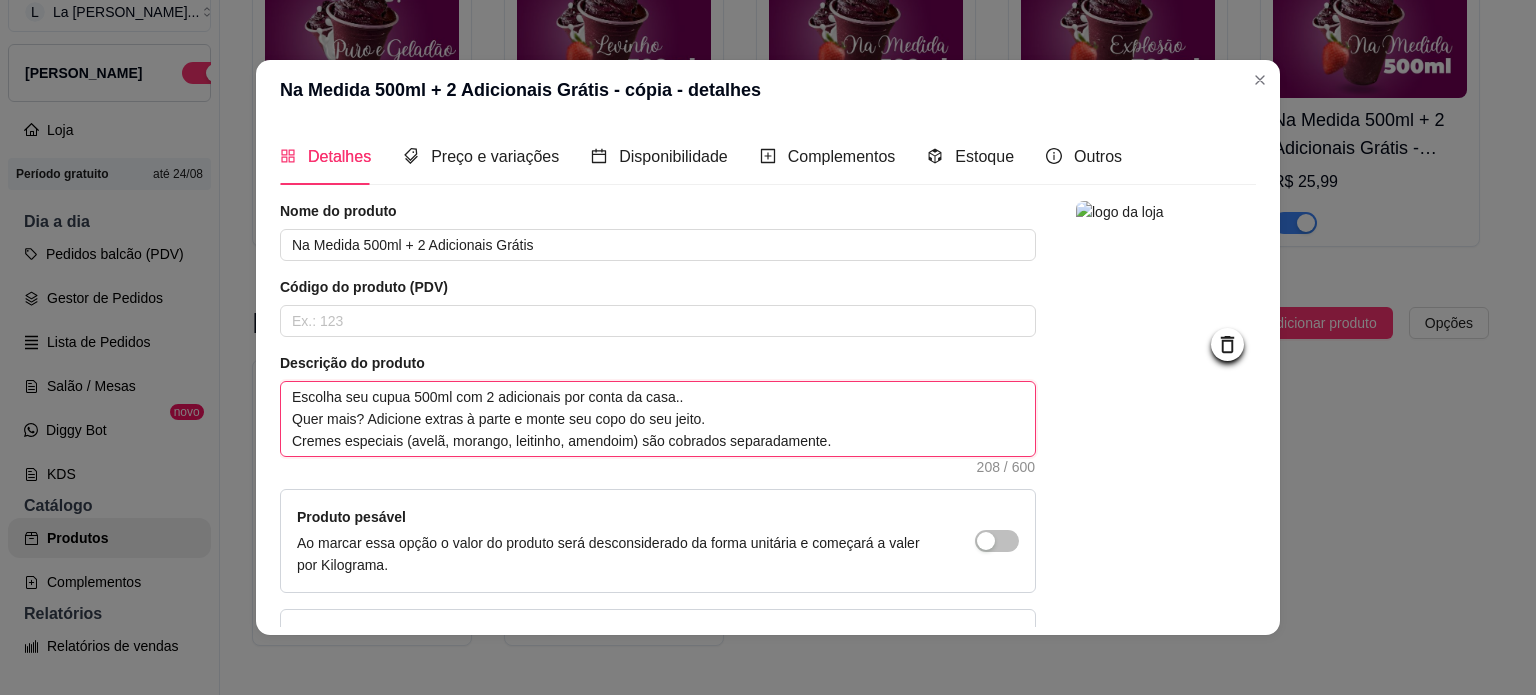 type 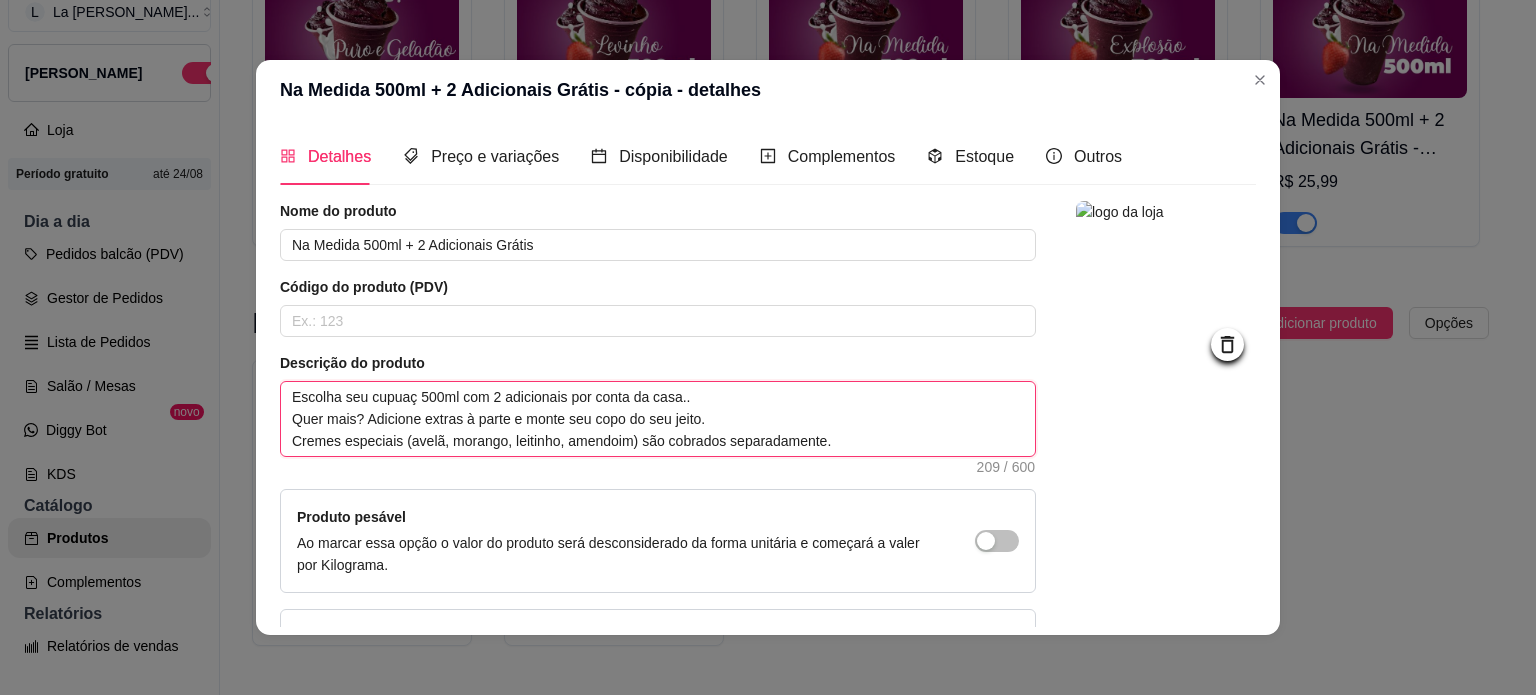 type 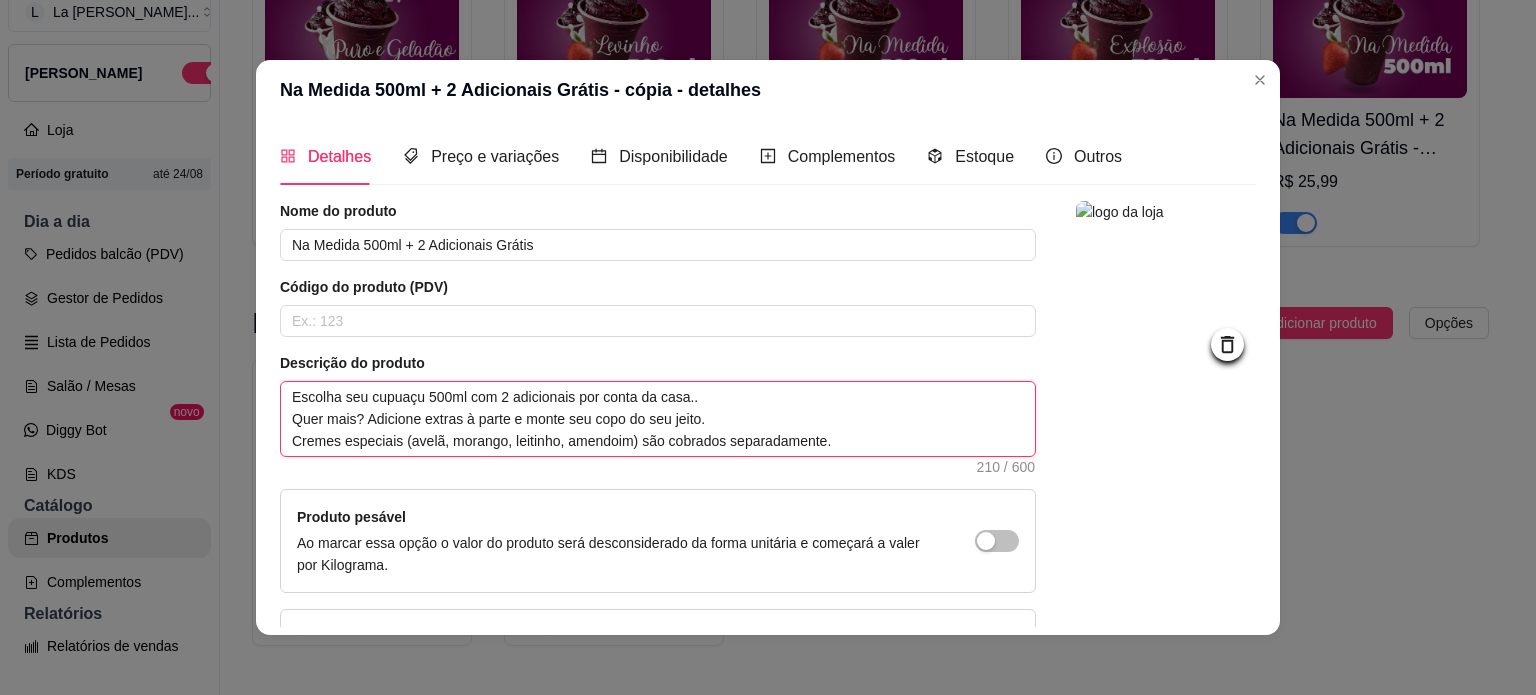 type on "Escolha seu cupuaçu 500ml com 2 adicionais por conta da casa..
Quer mais? Adicione extras à parte e monte seu copo do seu jeito.
Cremes especiais (avelã, morango, leitinho, amendoim) são cobrados separadamente." 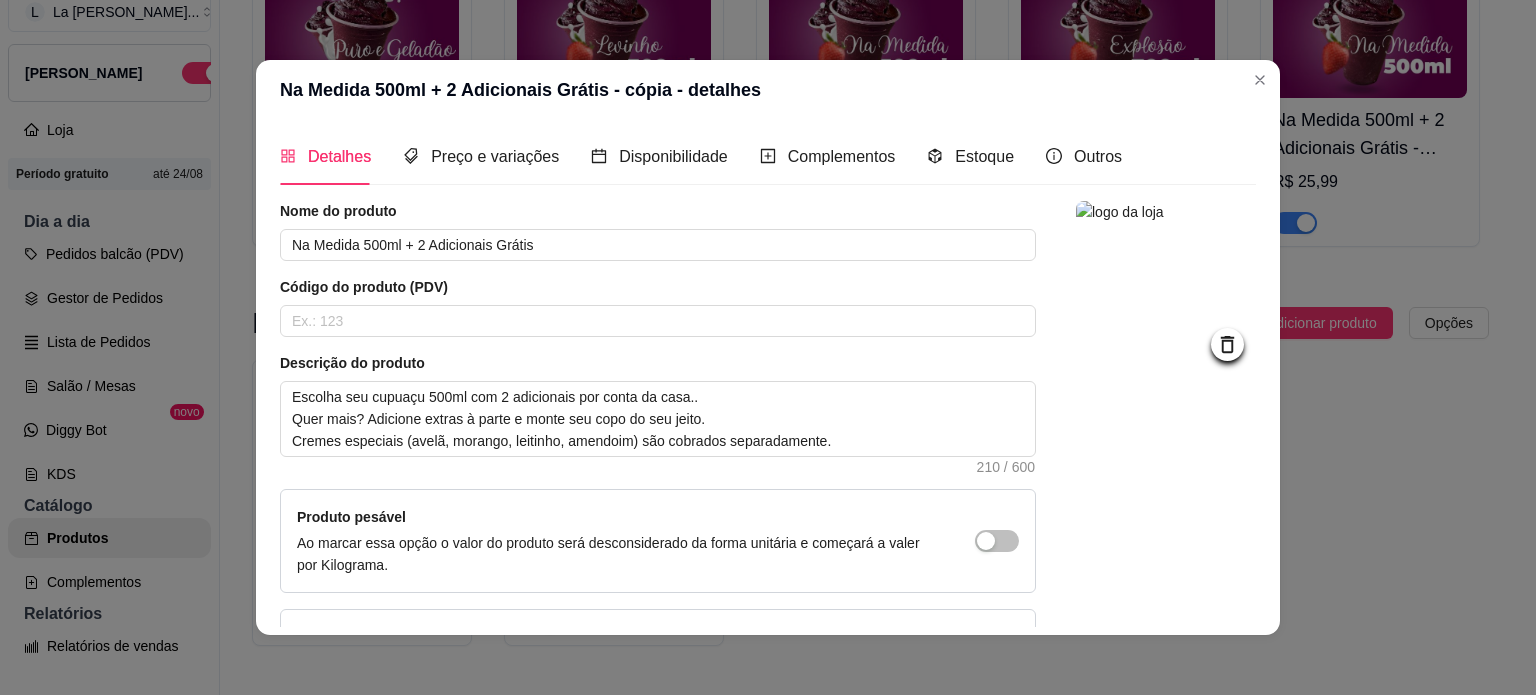 click at bounding box center [1166, 446] 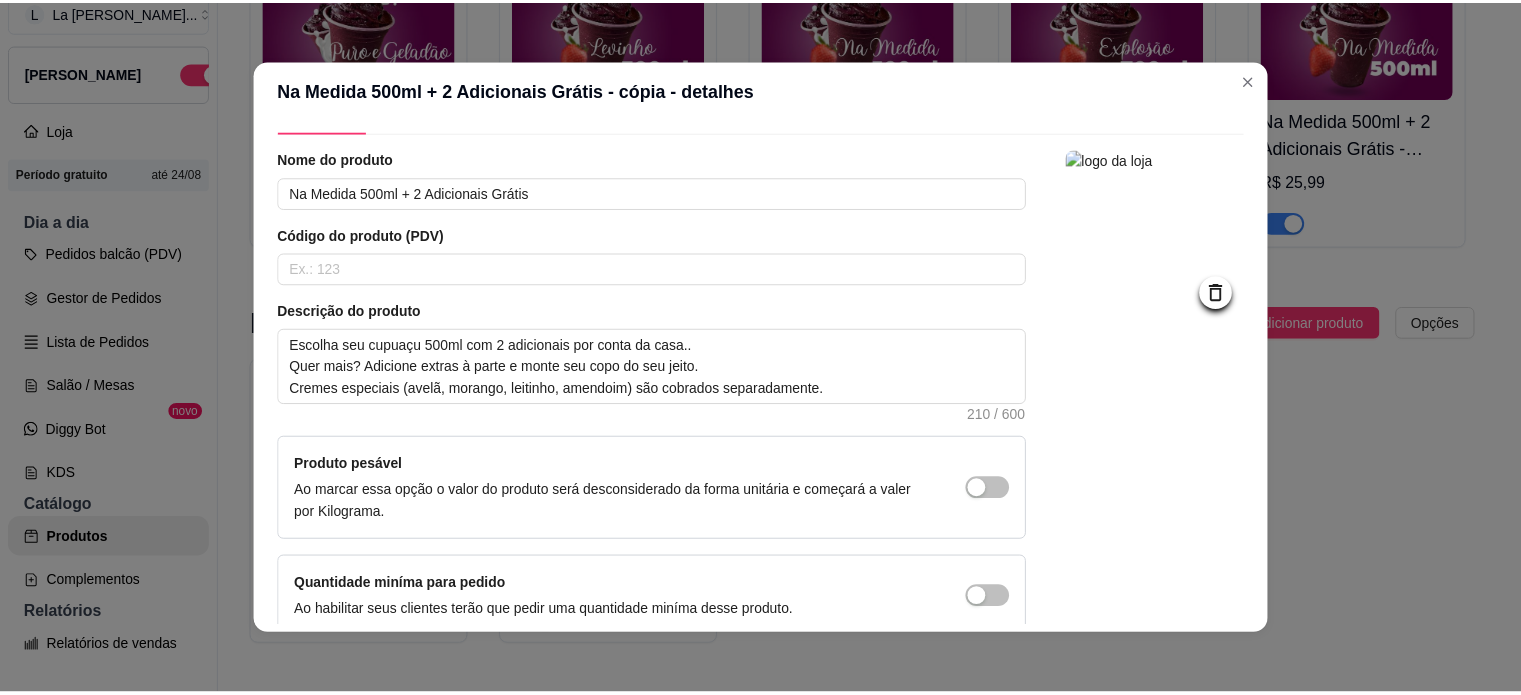 scroll, scrollTop: 150, scrollLeft: 0, axis: vertical 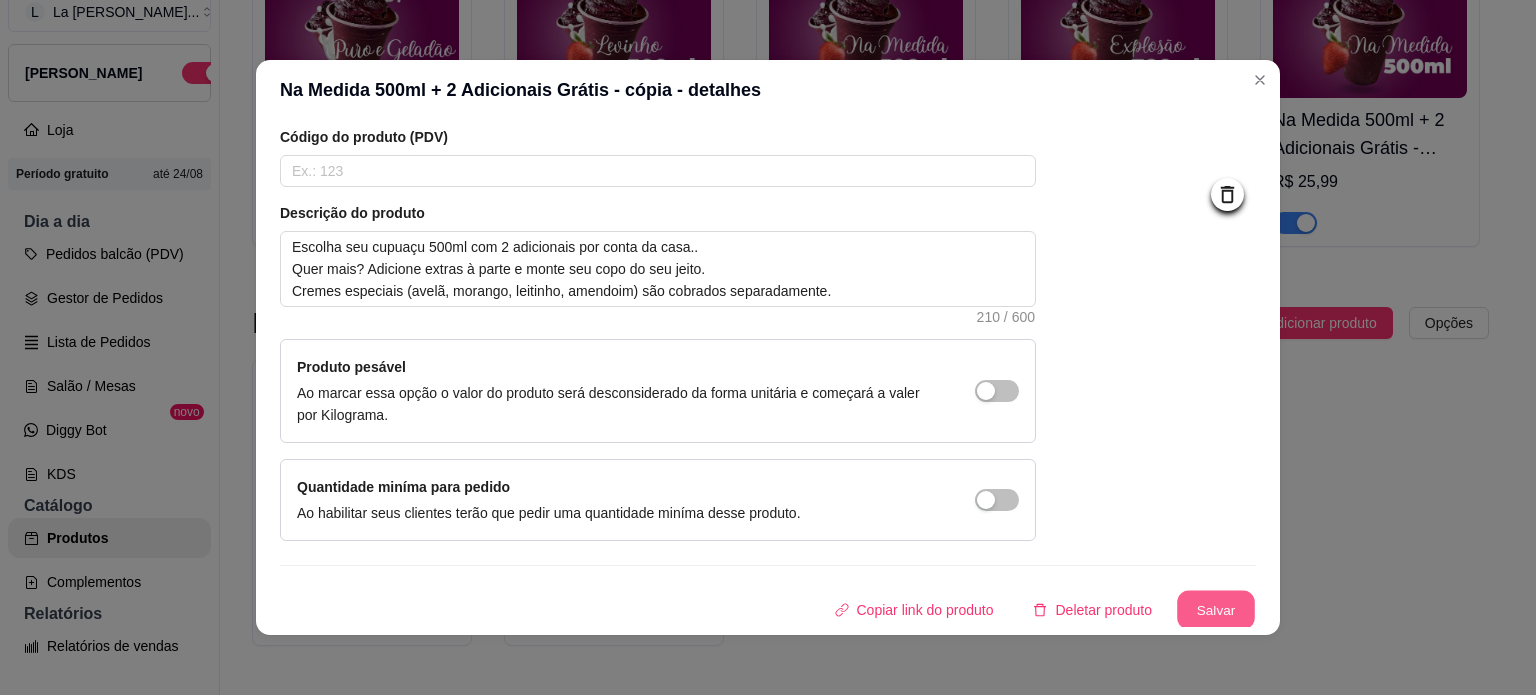 click on "Salvar" at bounding box center [1216, 610] 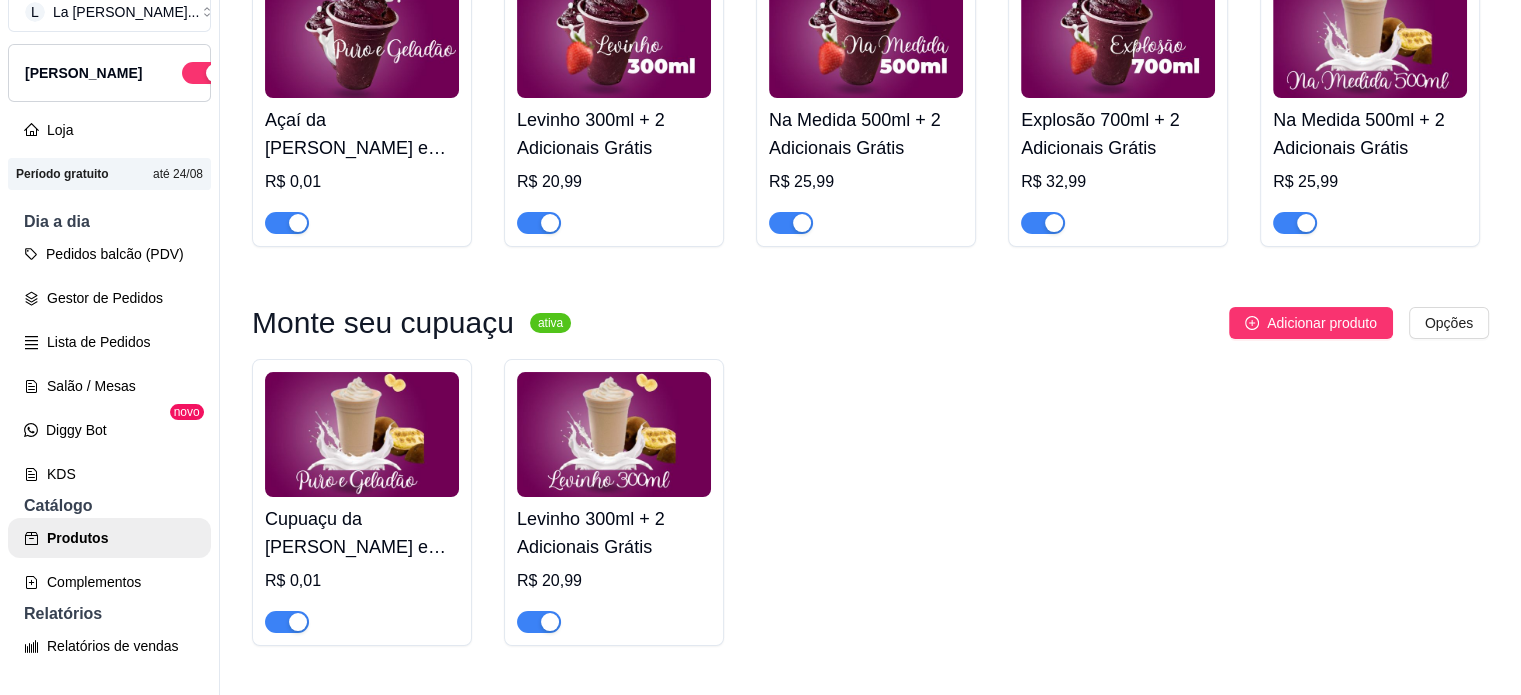 click on "Na Medida 500ml + 2 Adicionais Grátis" at bounding box center (1370, 134) 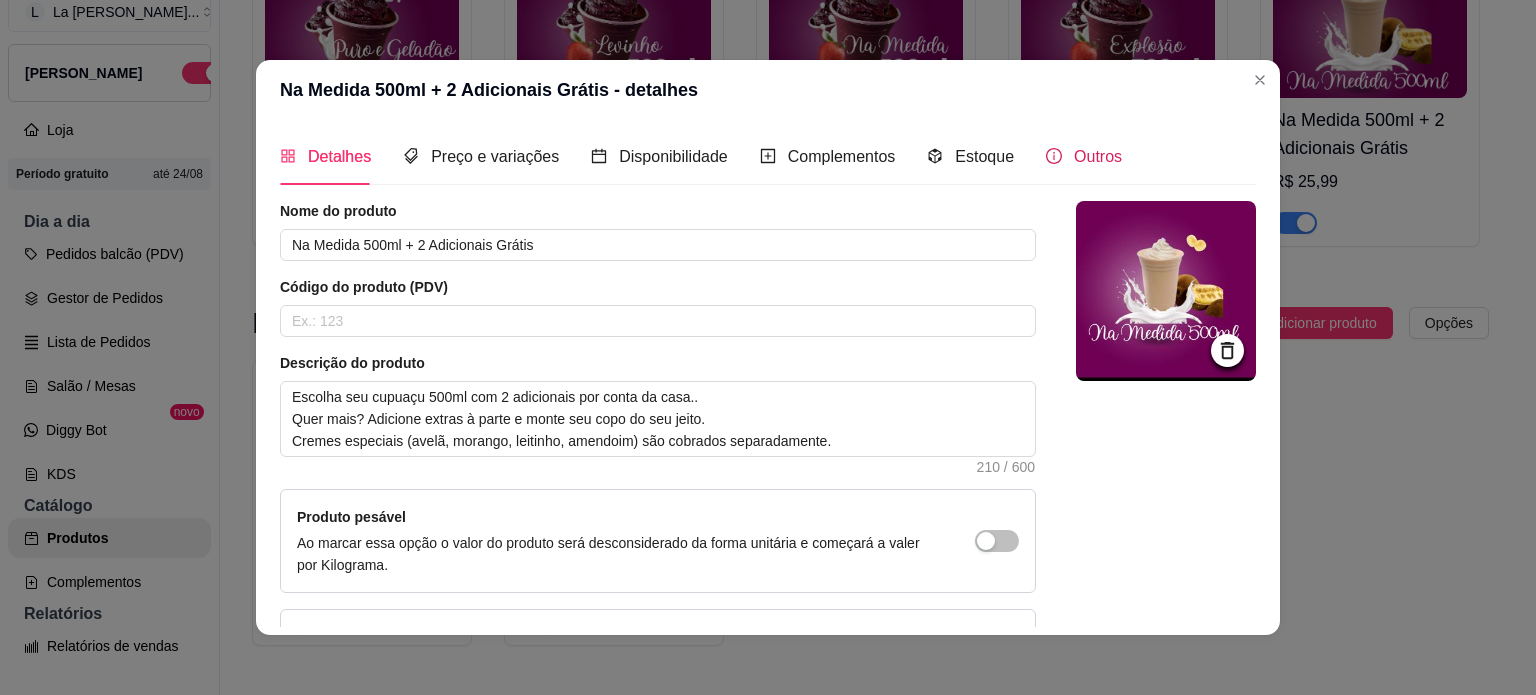click on "Outros" at bounding box center (1084, 156) 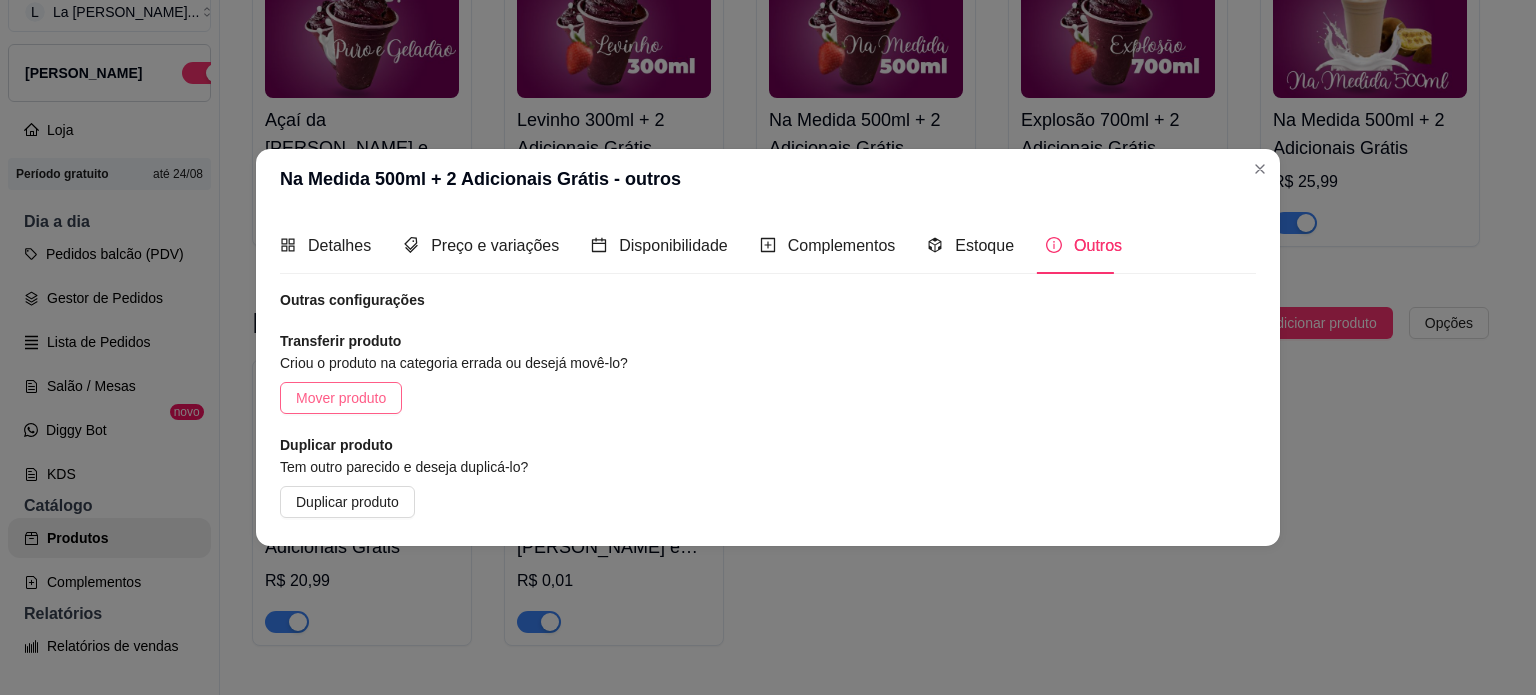 click on "Mover produto" at bounding box center [341, 398] 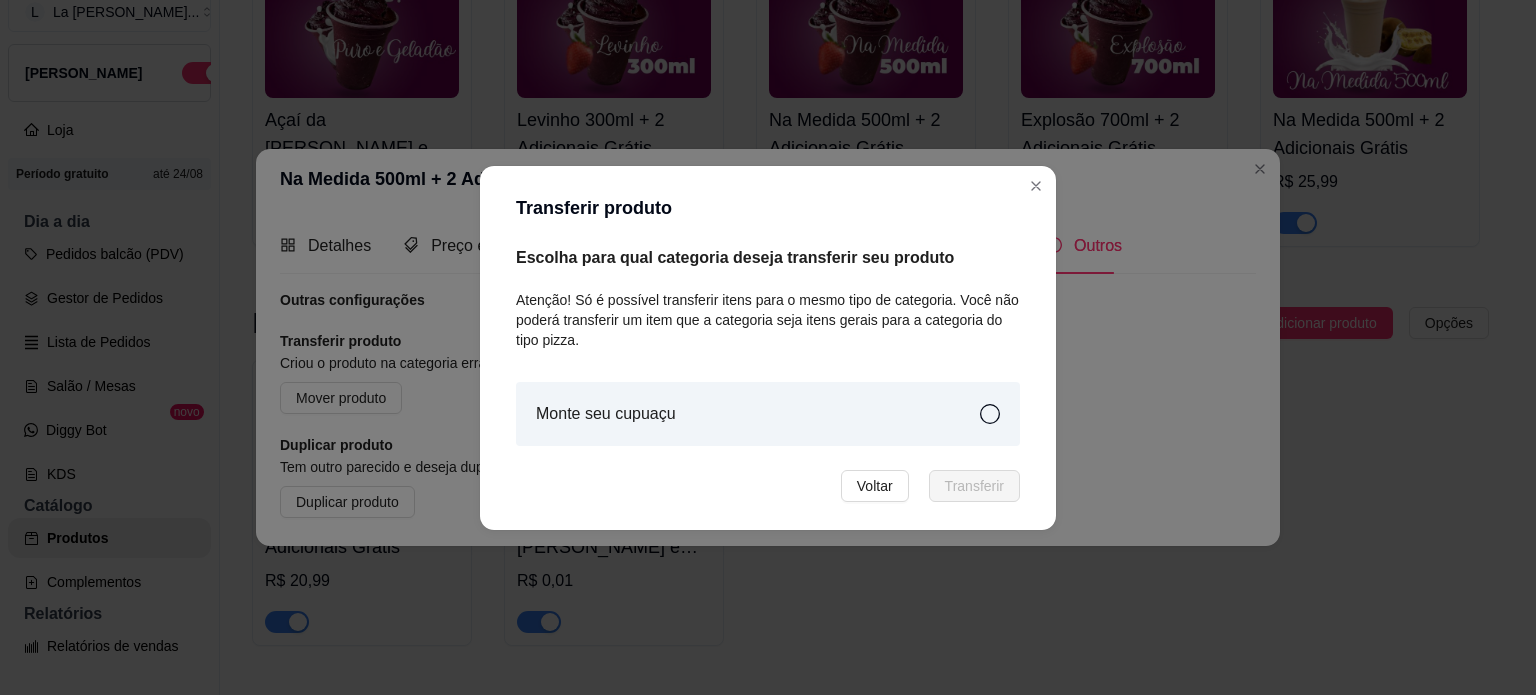 click 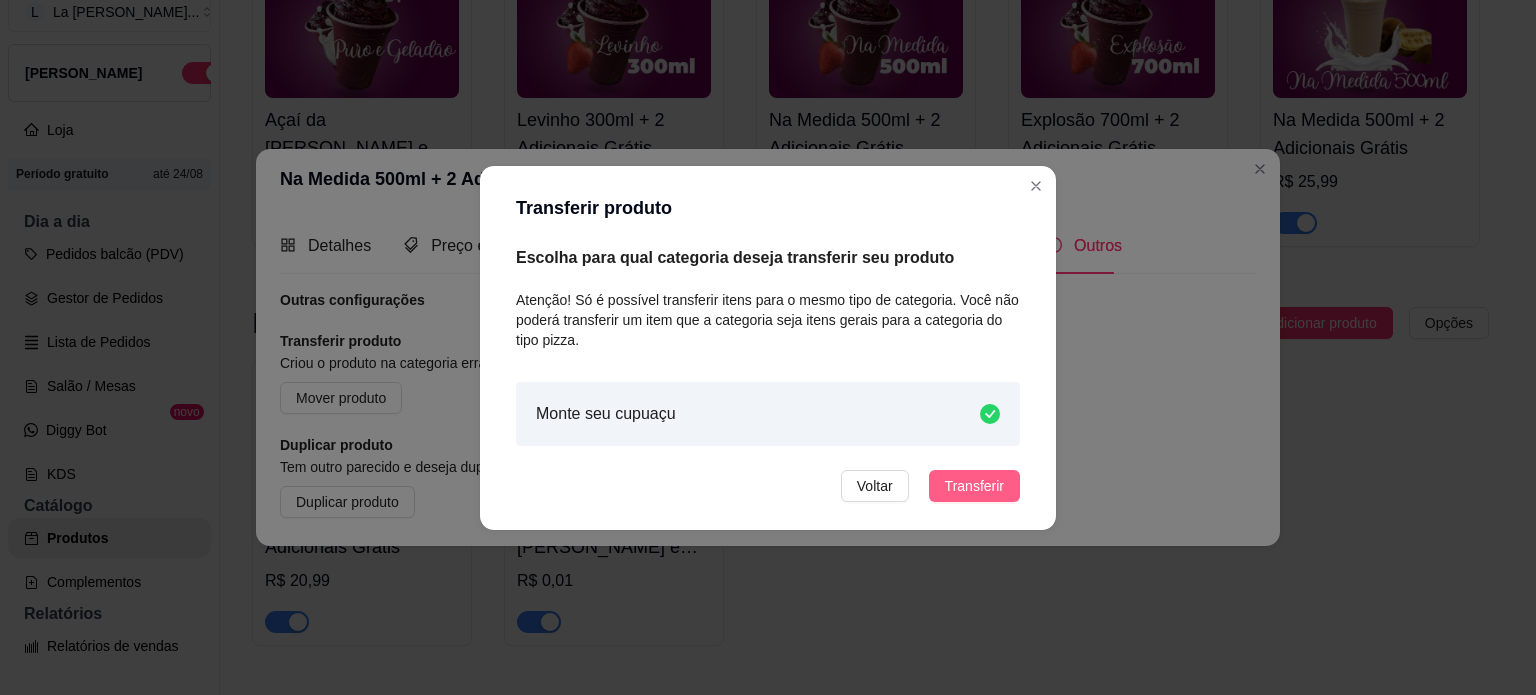 click on "Transferir" at bounding box center (974, 486) 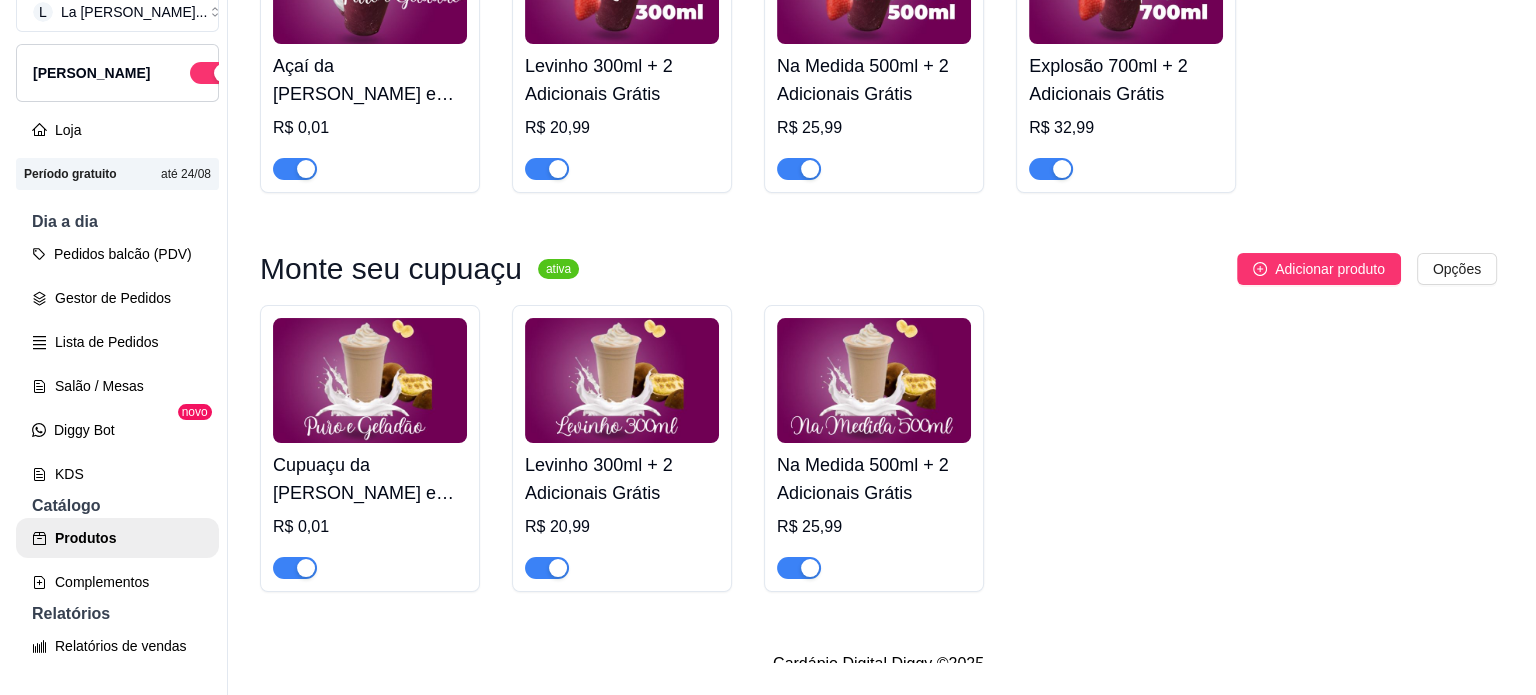 scroll, scrollTop: 360, scrollLeft: 0, axis: vertical 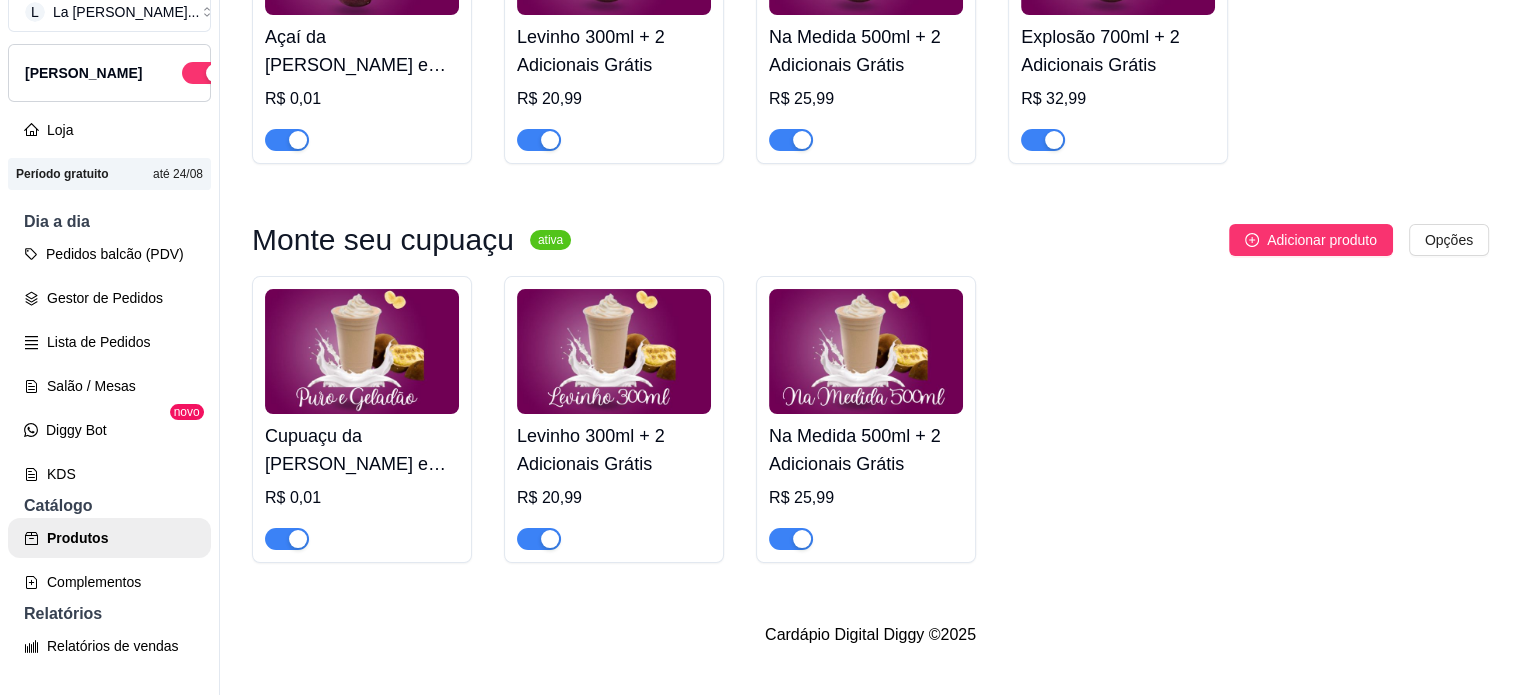 click on "Levinho 300ml + 2 Adicionais Grátis" at bounding box center [614, 450] 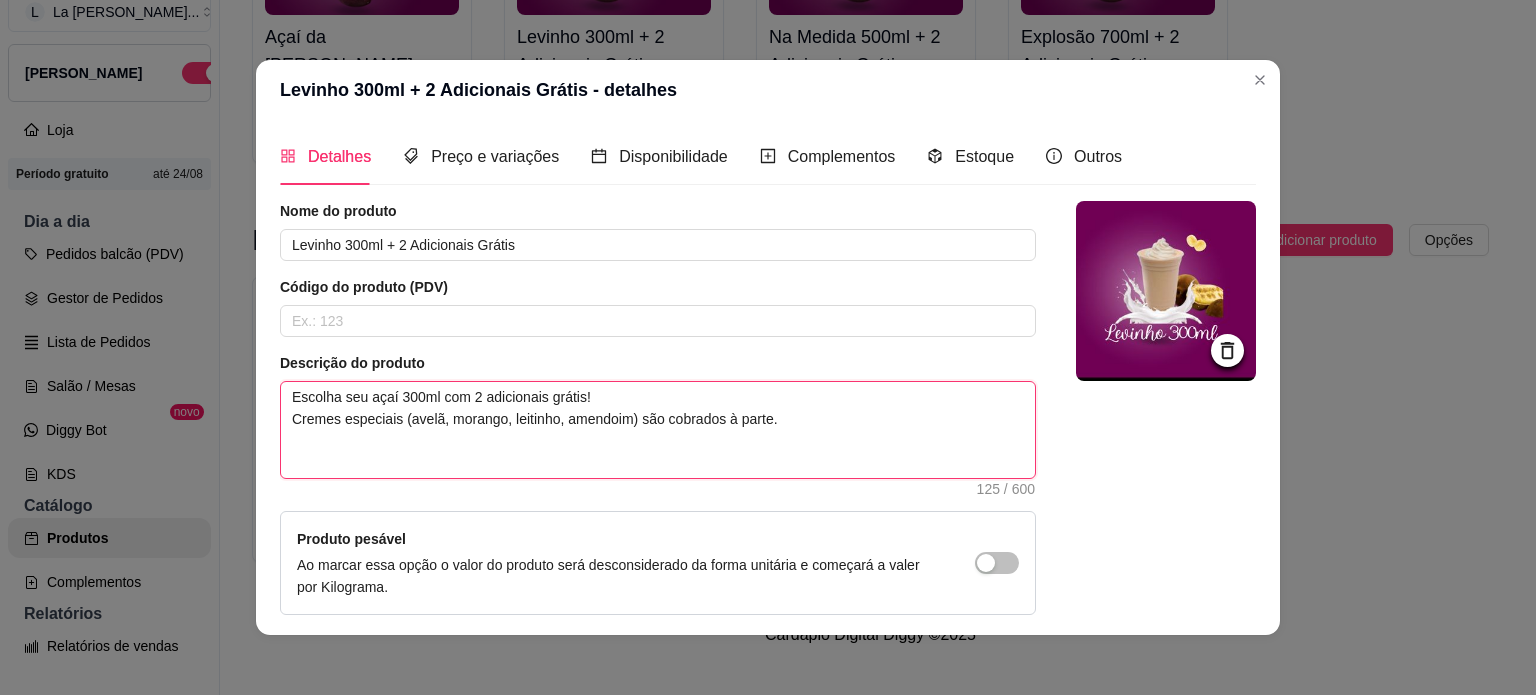 click on "Escolha seu açaí 300ml com 2 adicionais grátis!
Cremes especiais (avelã, morango, leitinho, amendoim) são cobrados à parte." at bounding box center [658, 430] 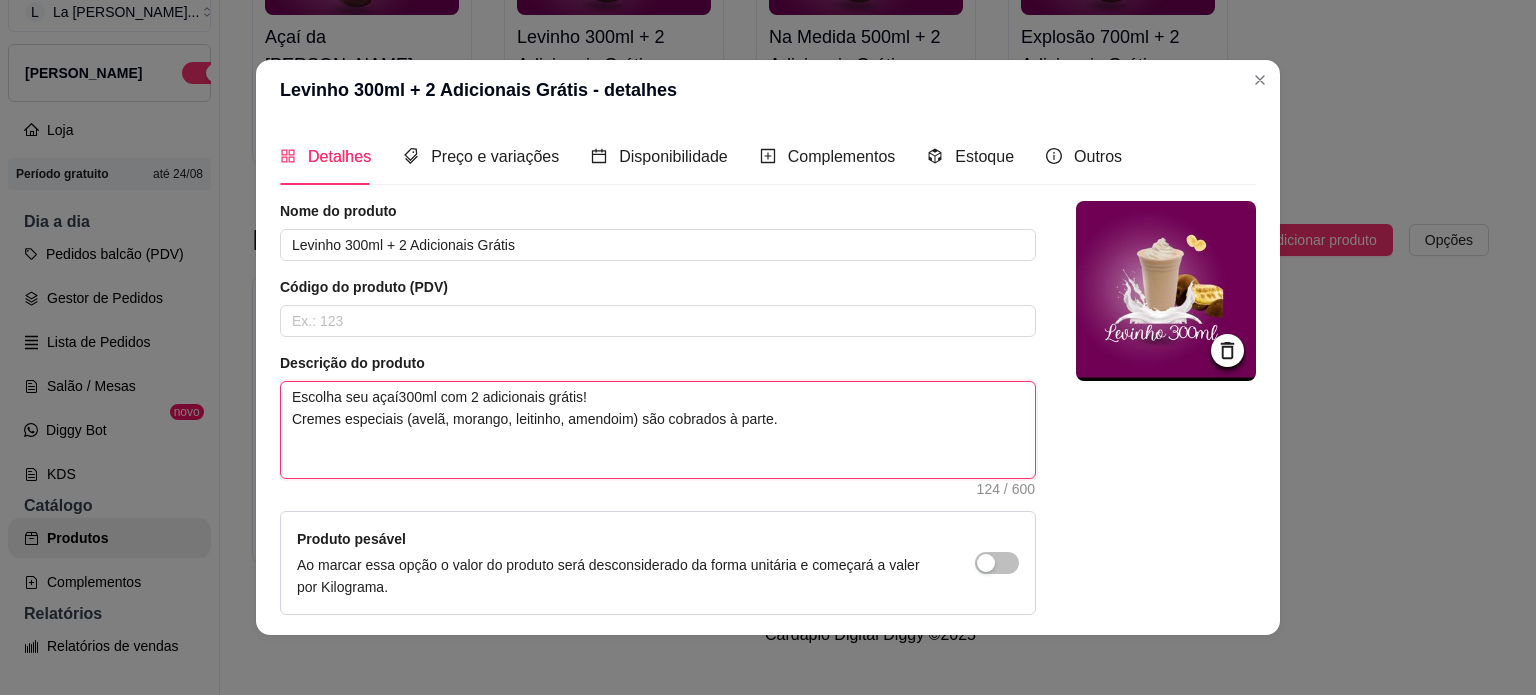 type 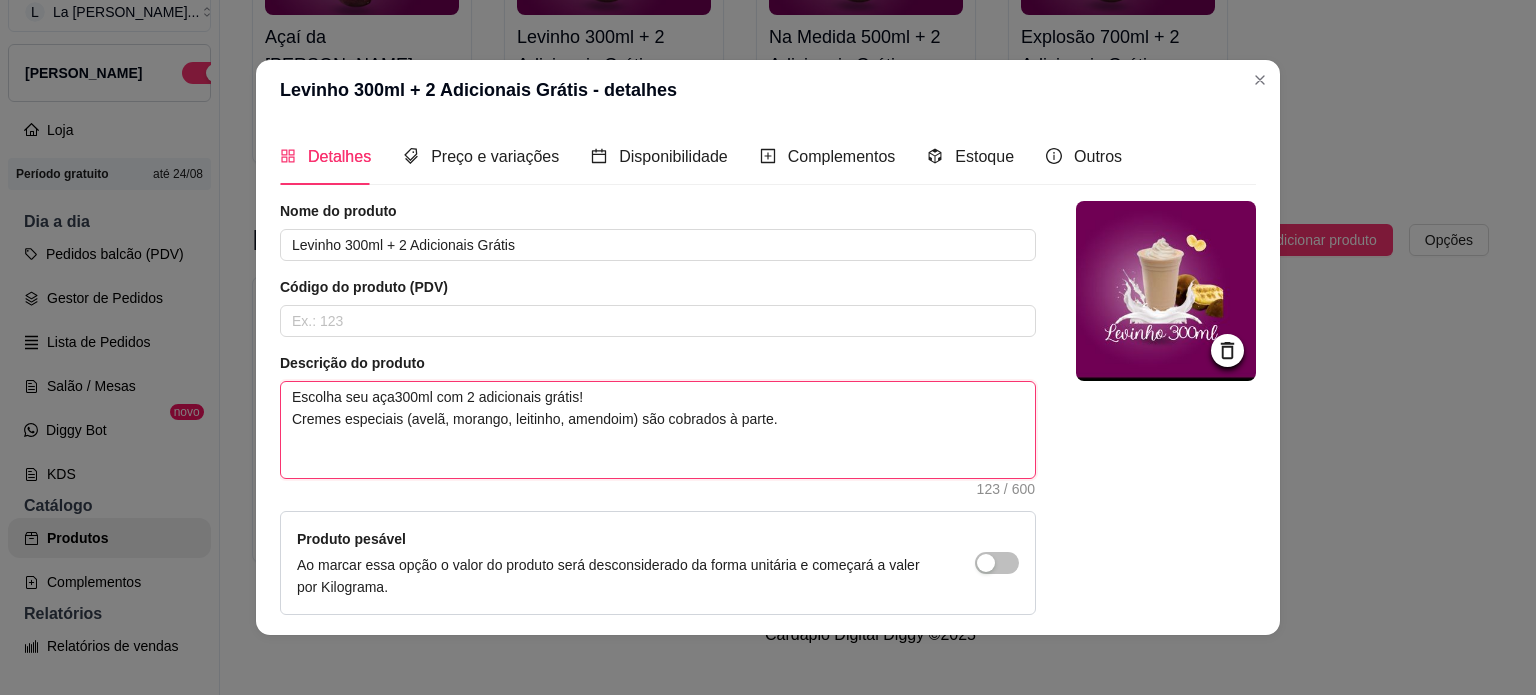 type 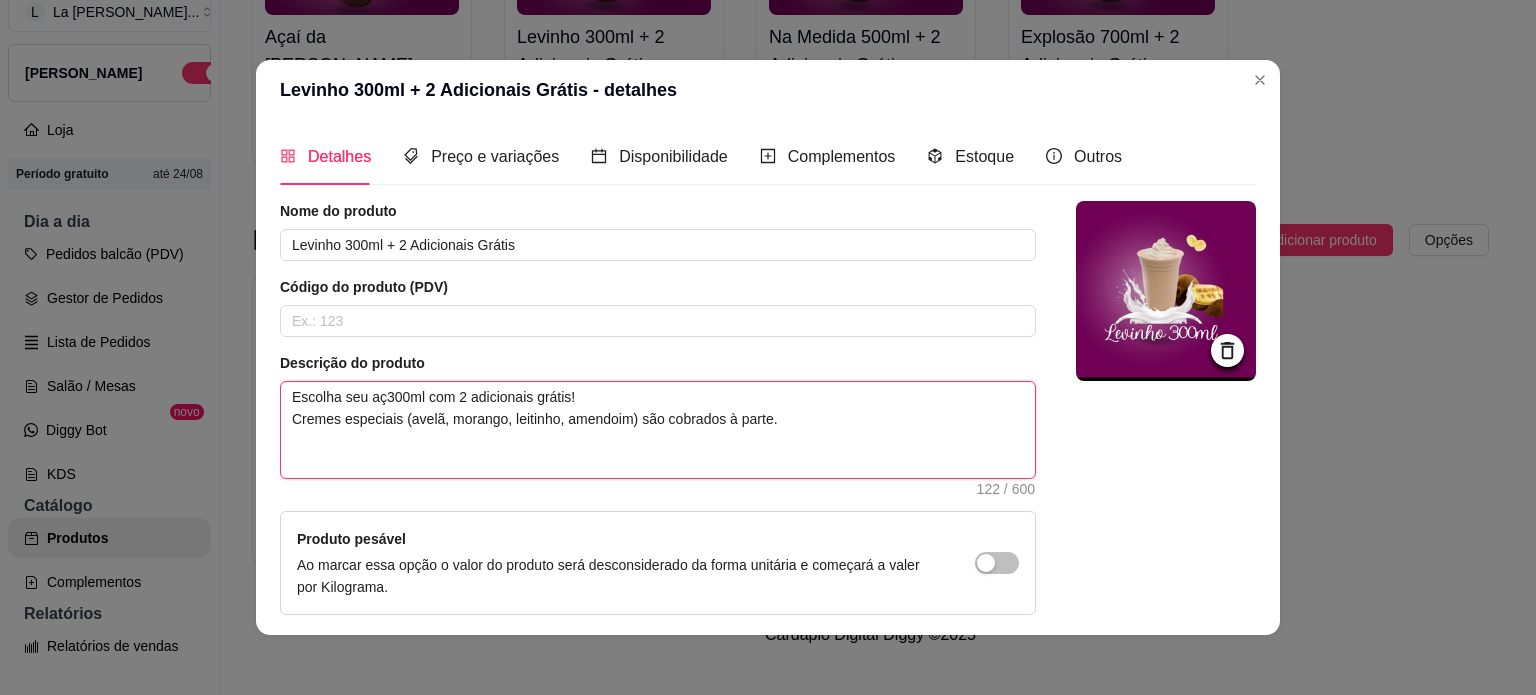type 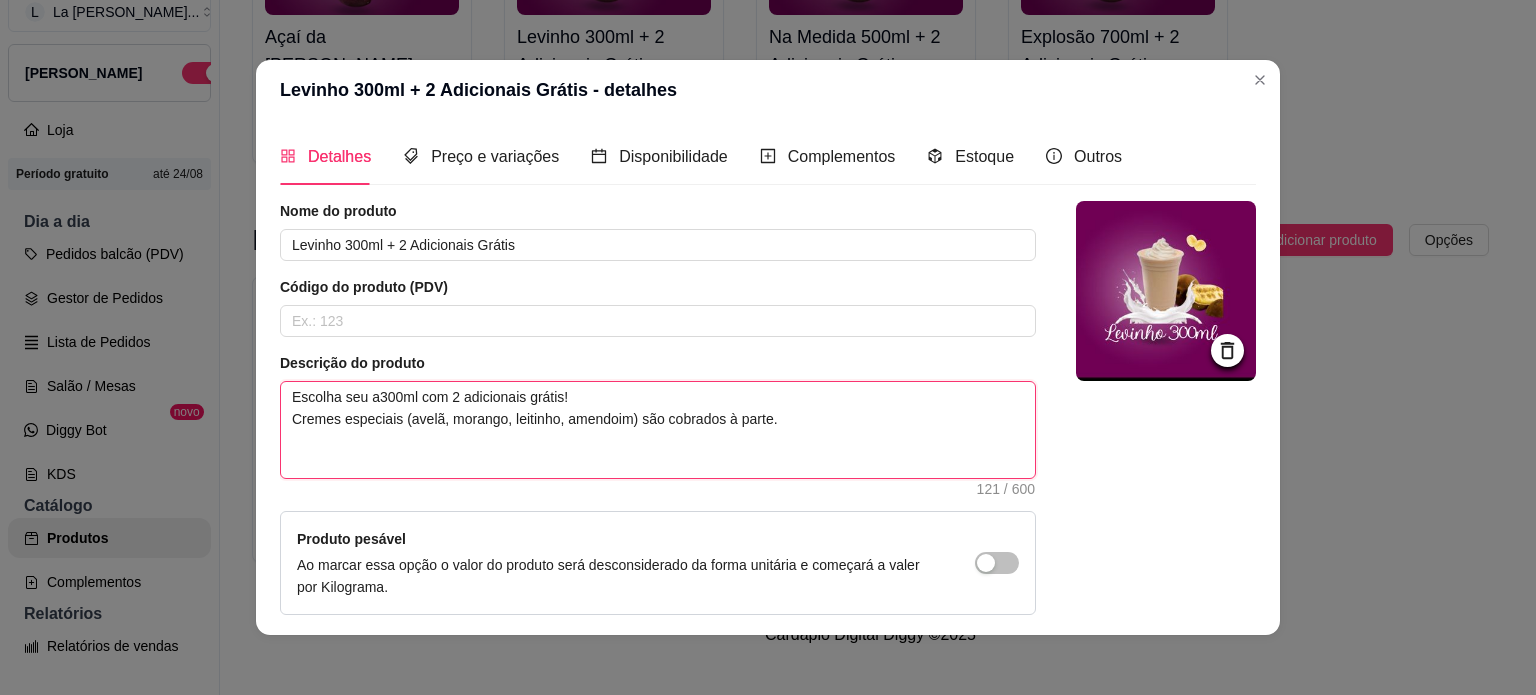 type 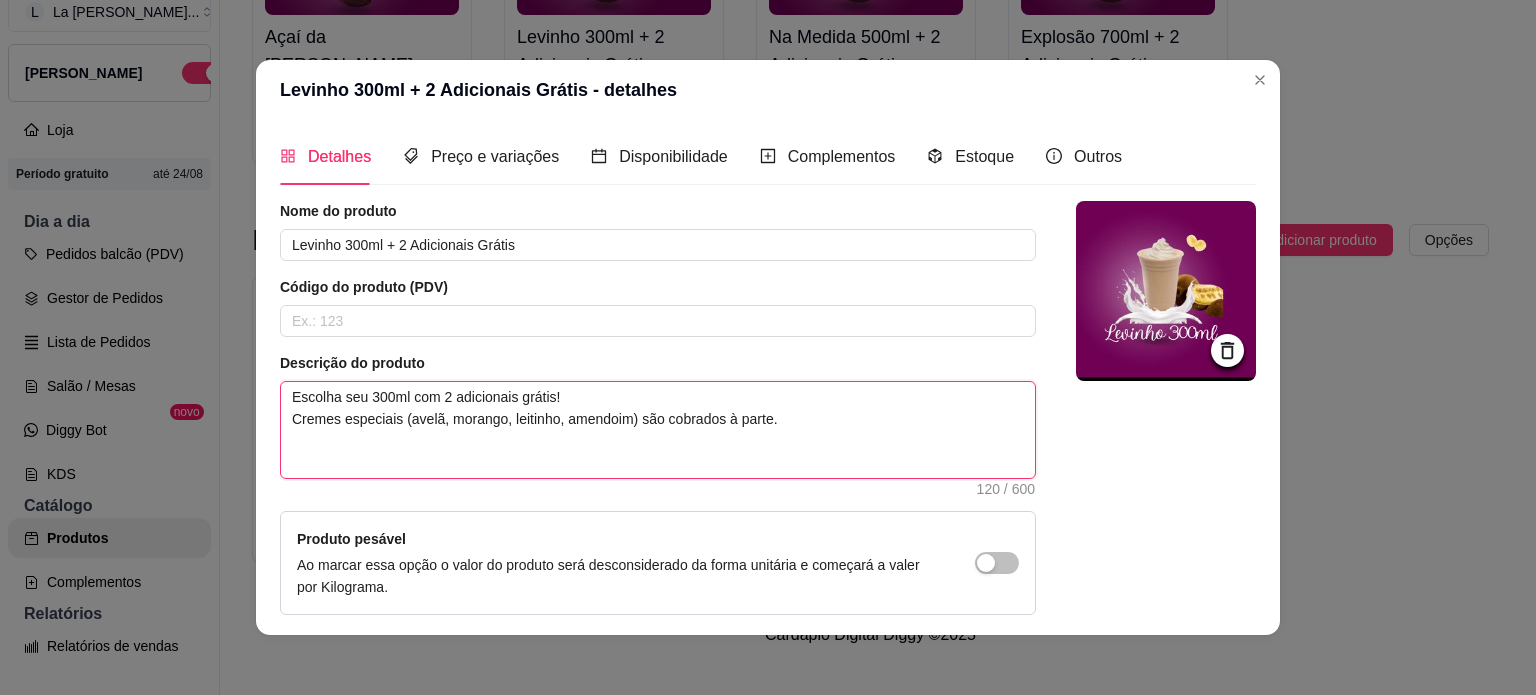 type 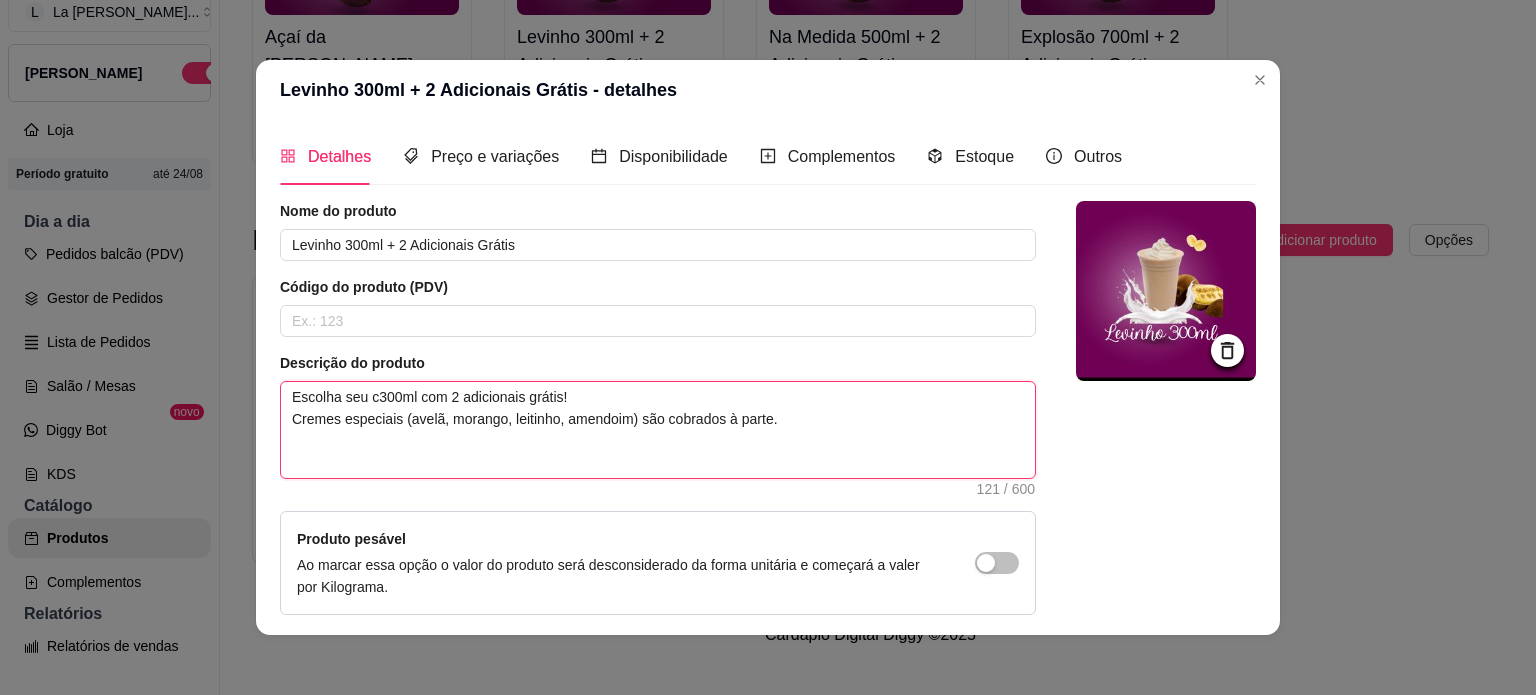 type 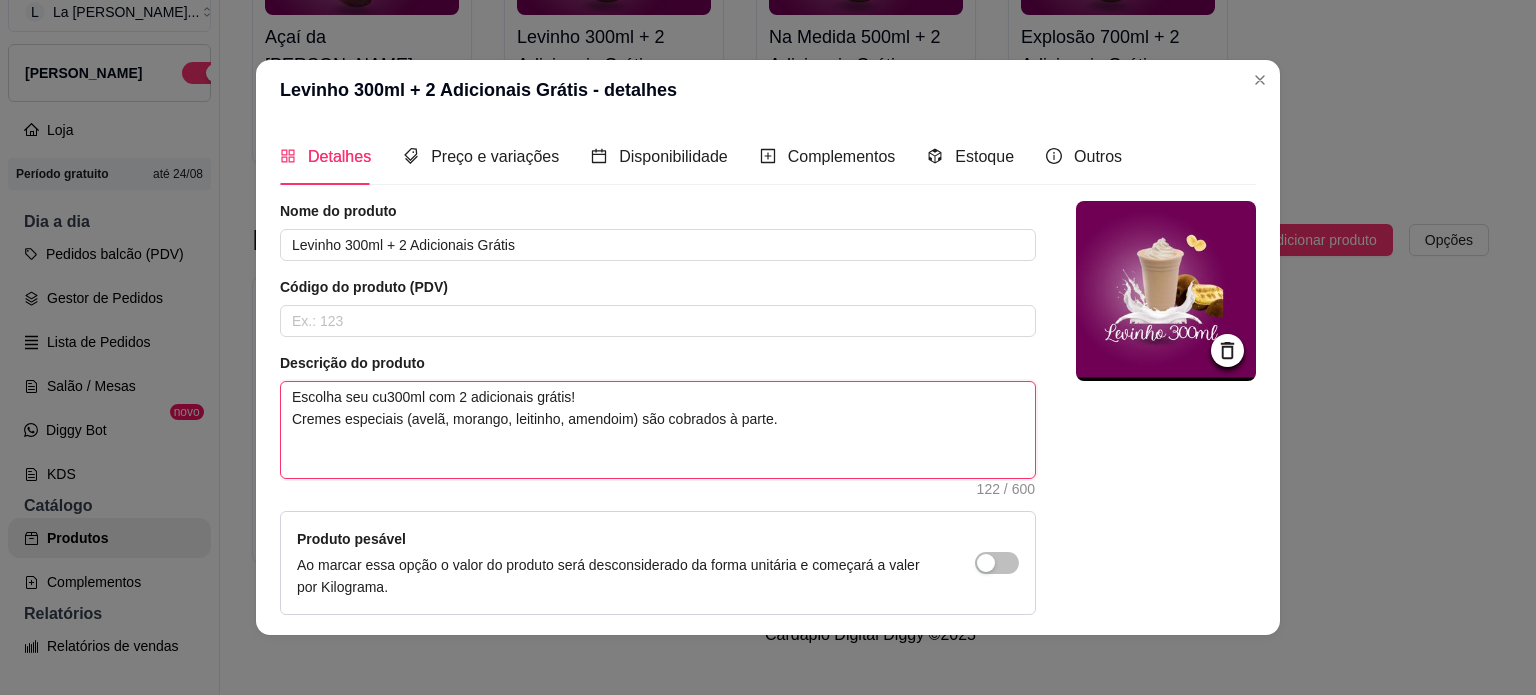 type 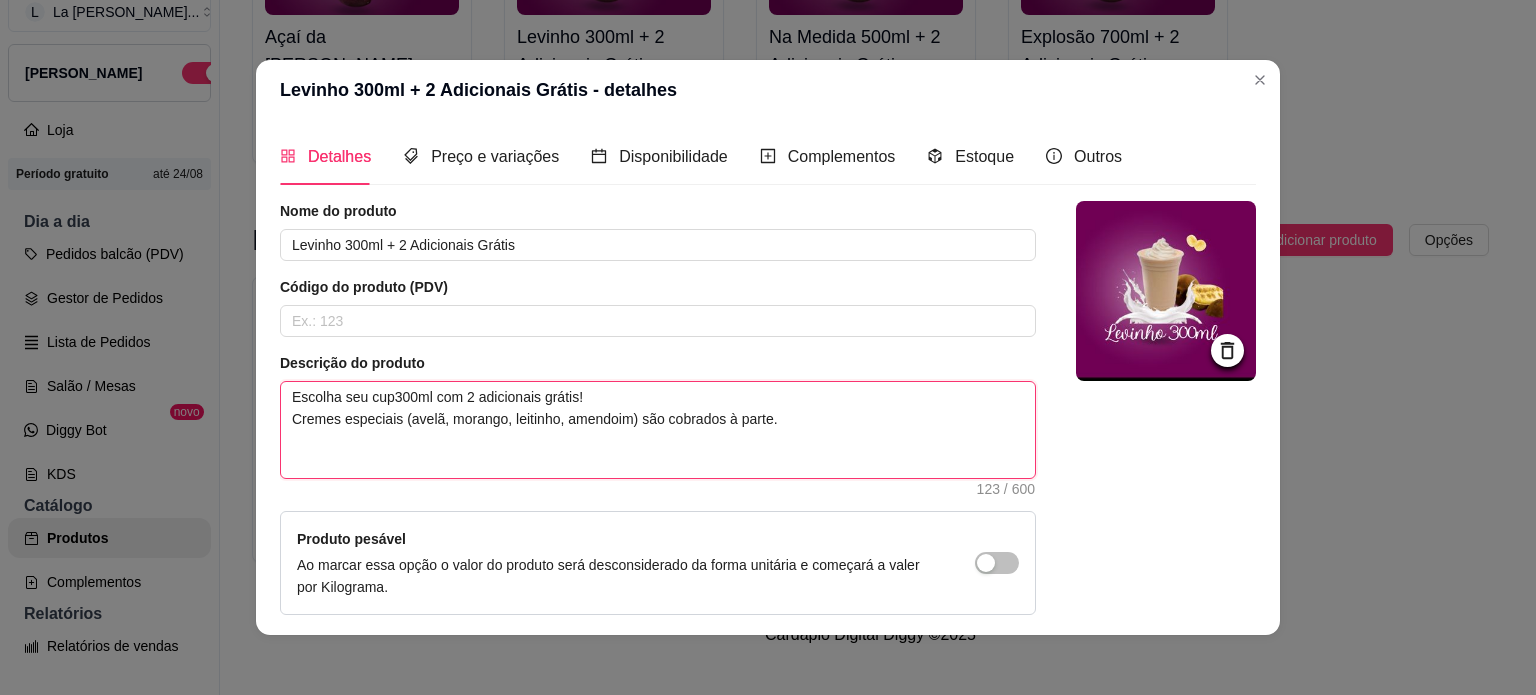 type 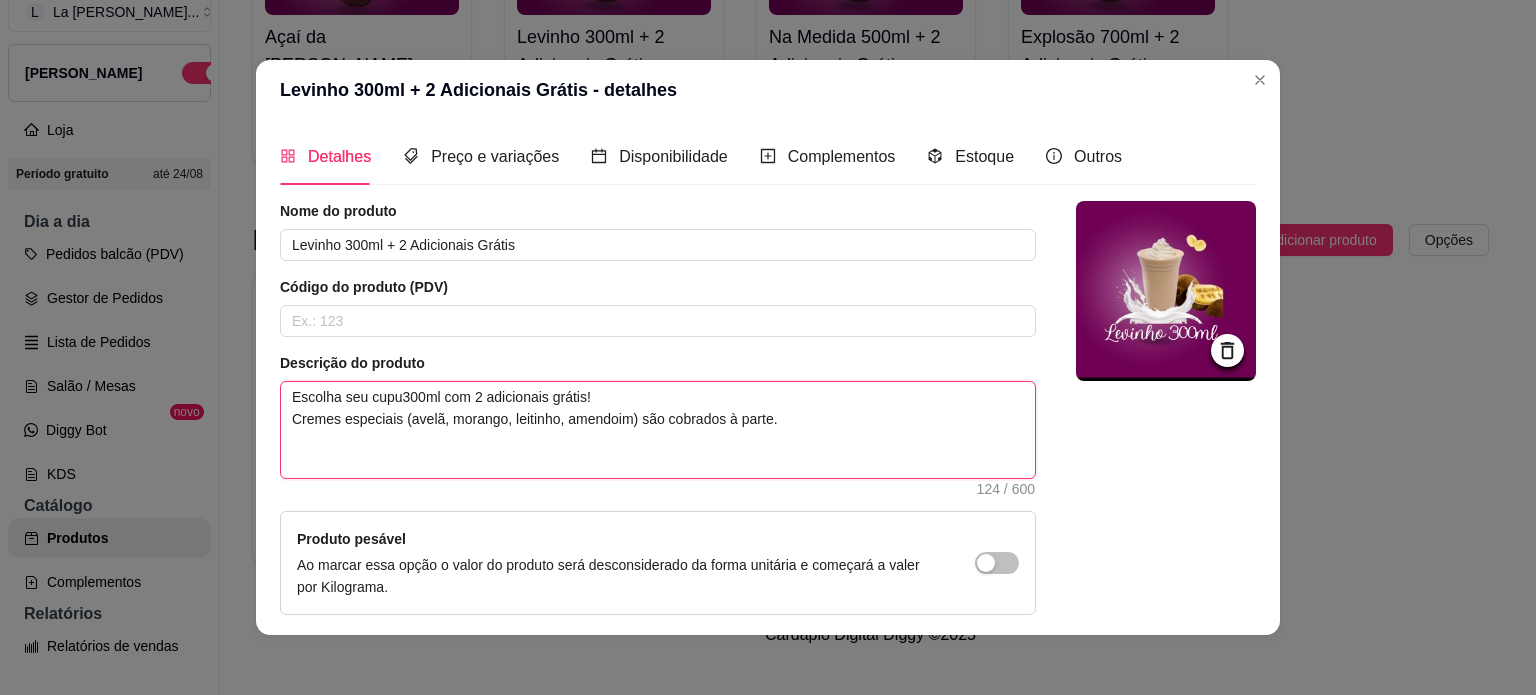 type 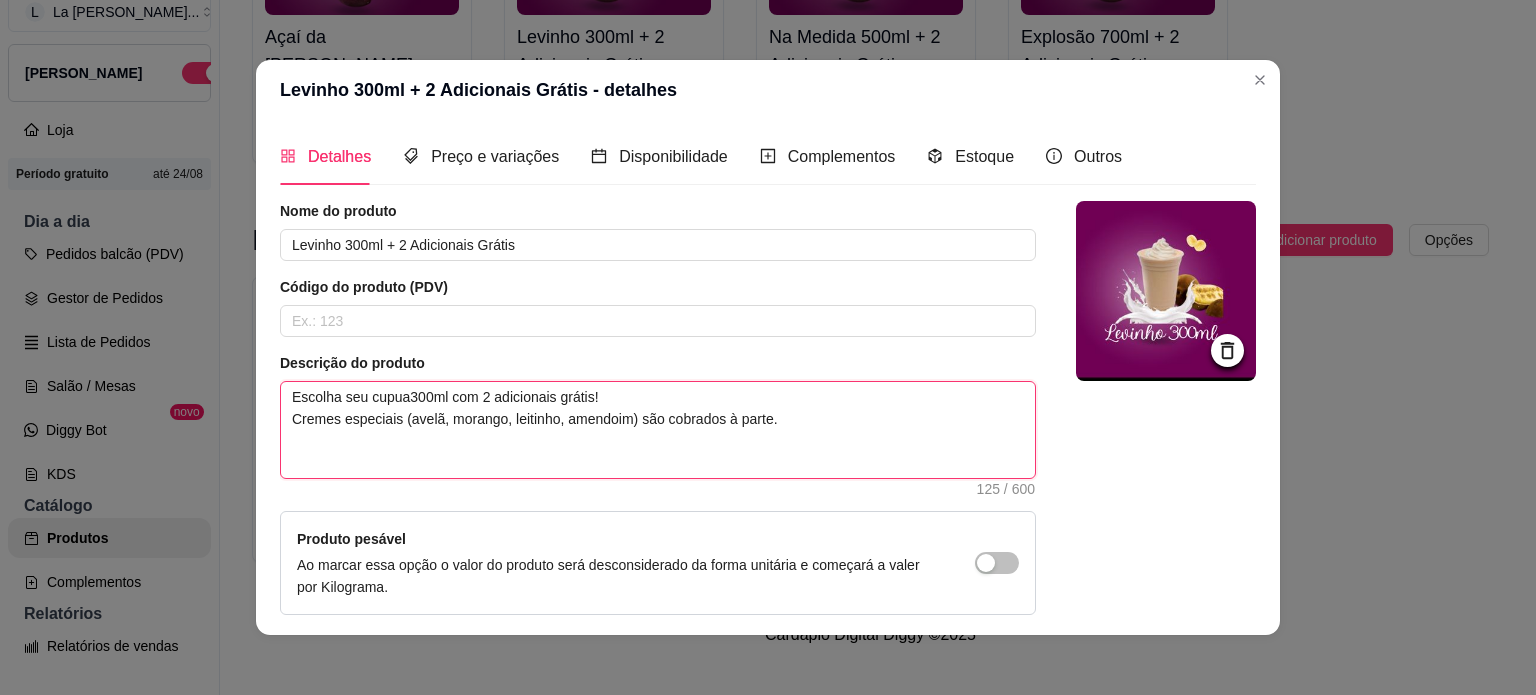 type 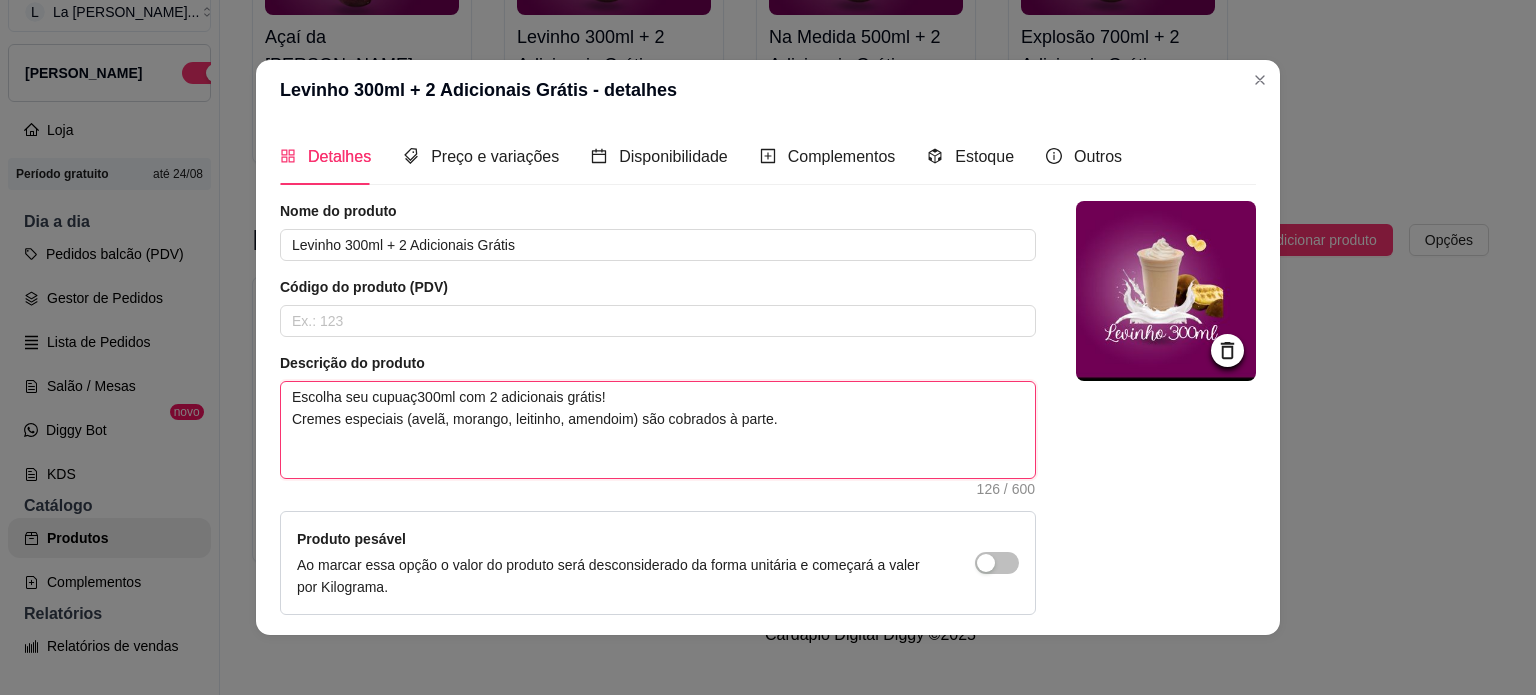 type 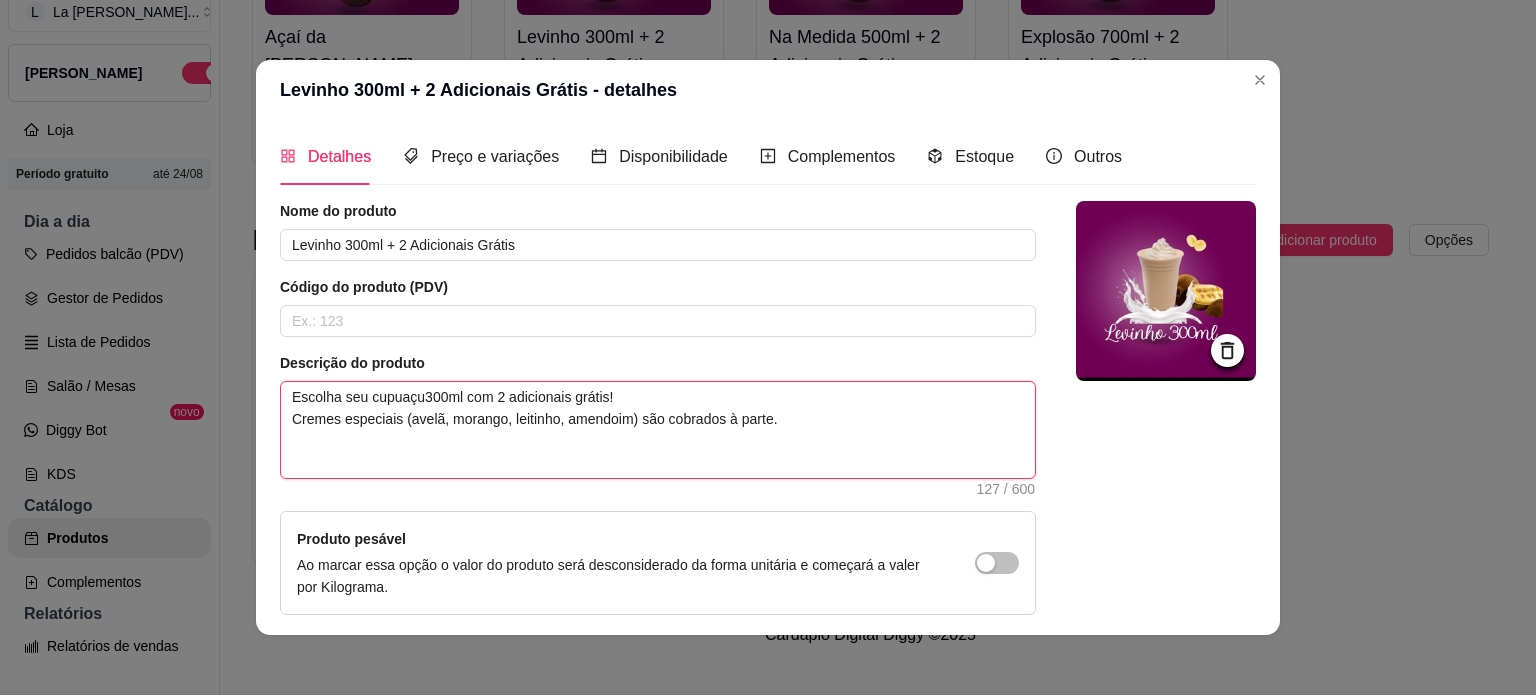 type 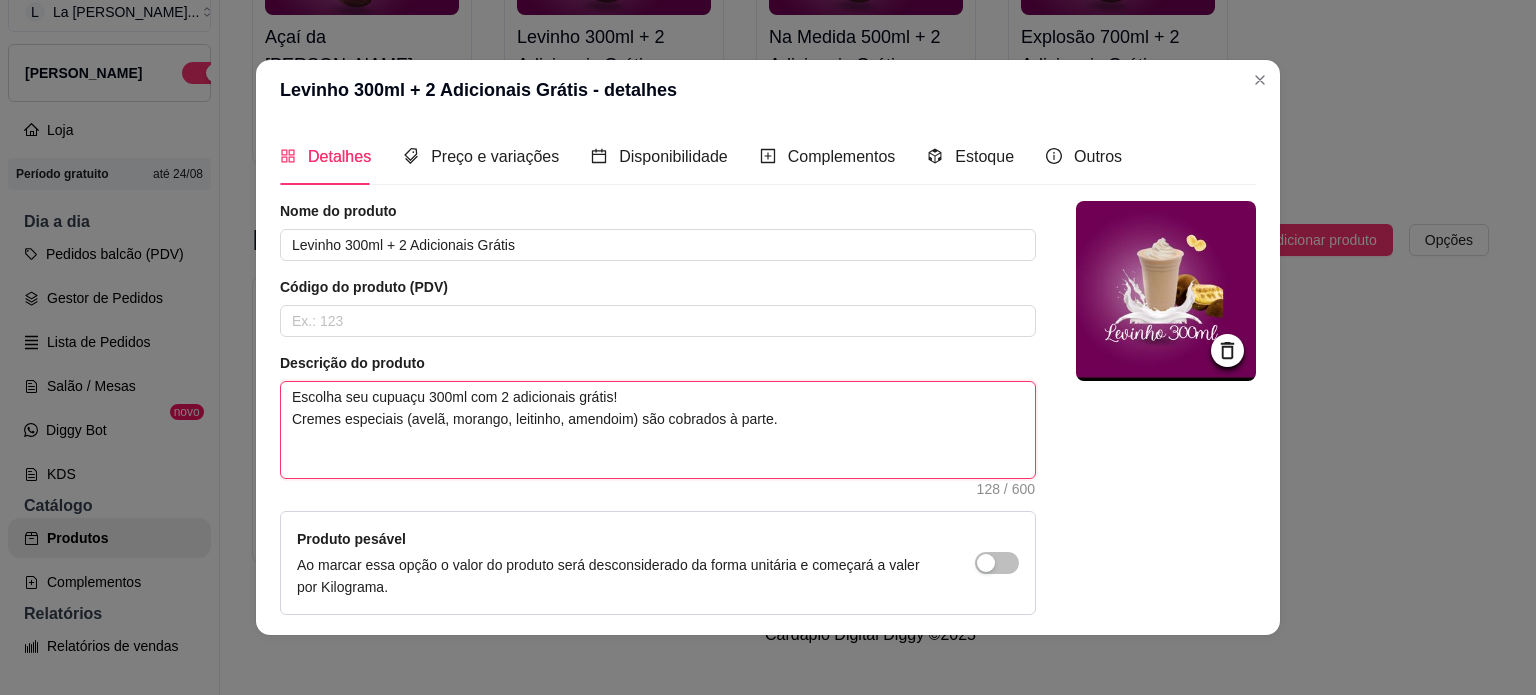 type on "Escolha seu cupuaçu 300ml com 2 adicionais grátis!
Cremes especiais (avelã, morango, leitinho, amendoim) são cobrados à parte." 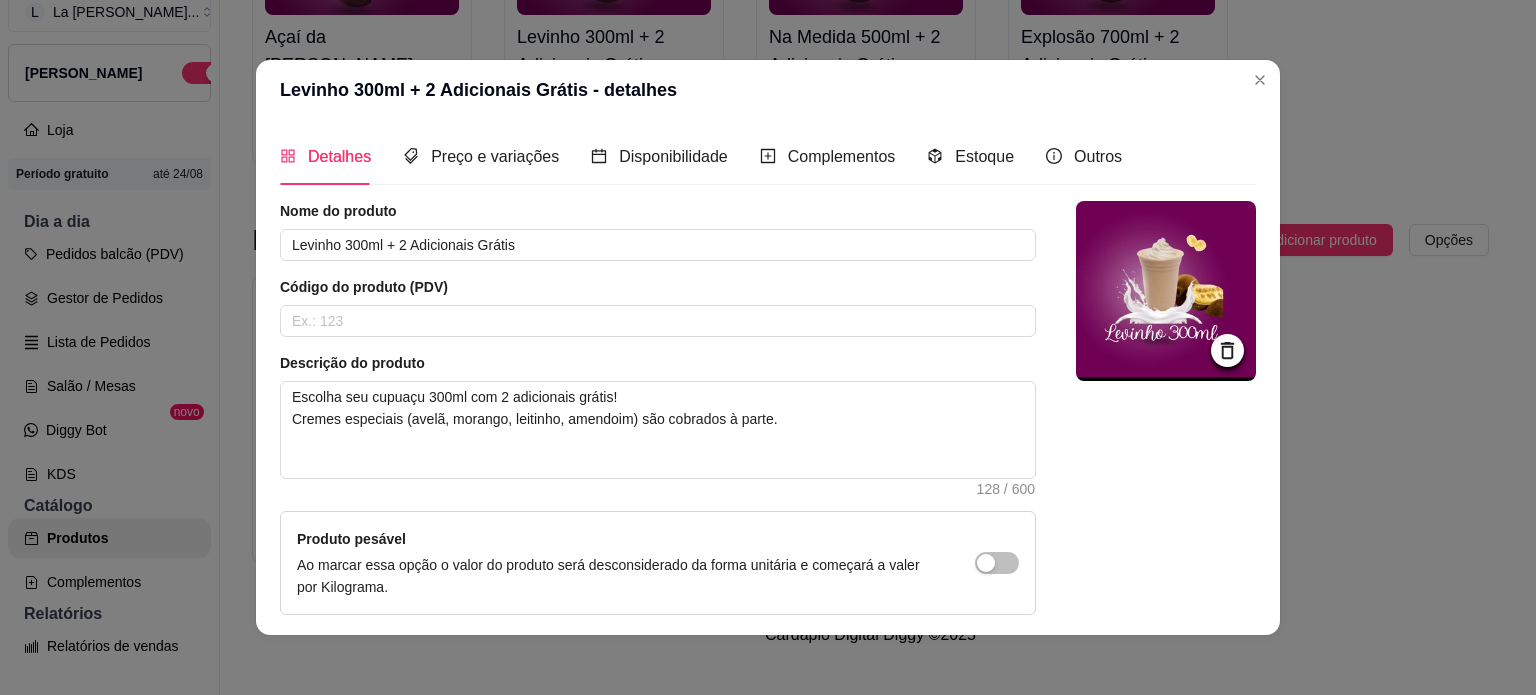 click at bounding box center [1166, 457] 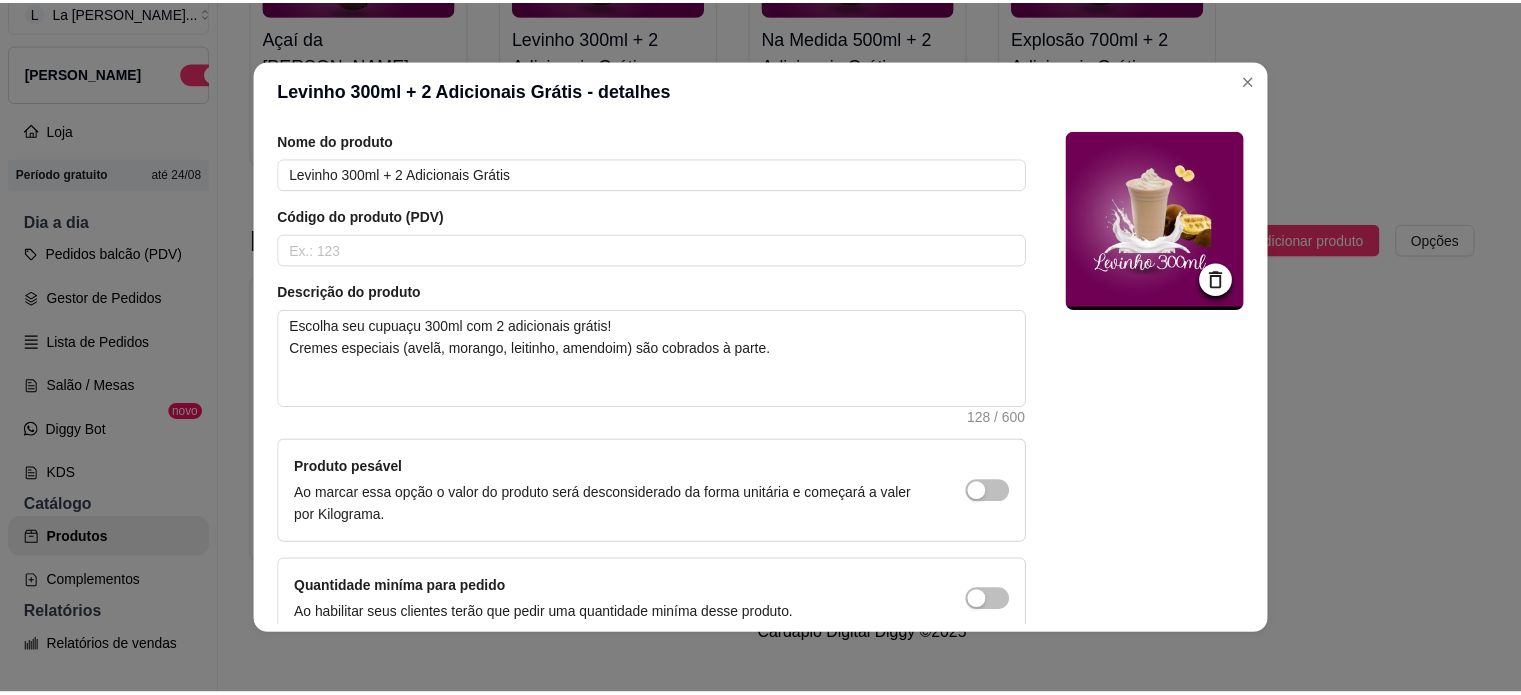 scroll, scrollTop: 172, scrollLeft: 0, axis: vertical 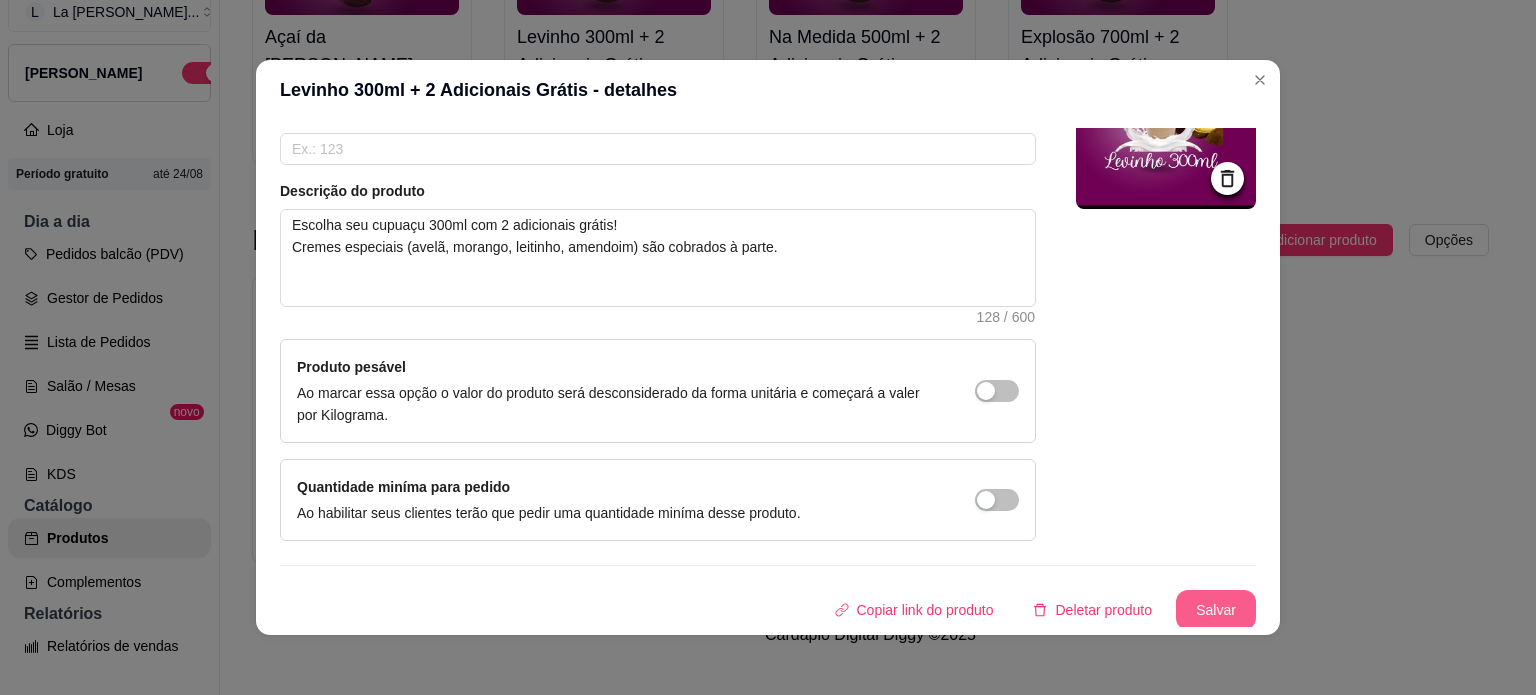 click on "Salvar" at bounding box center (1216, 610) 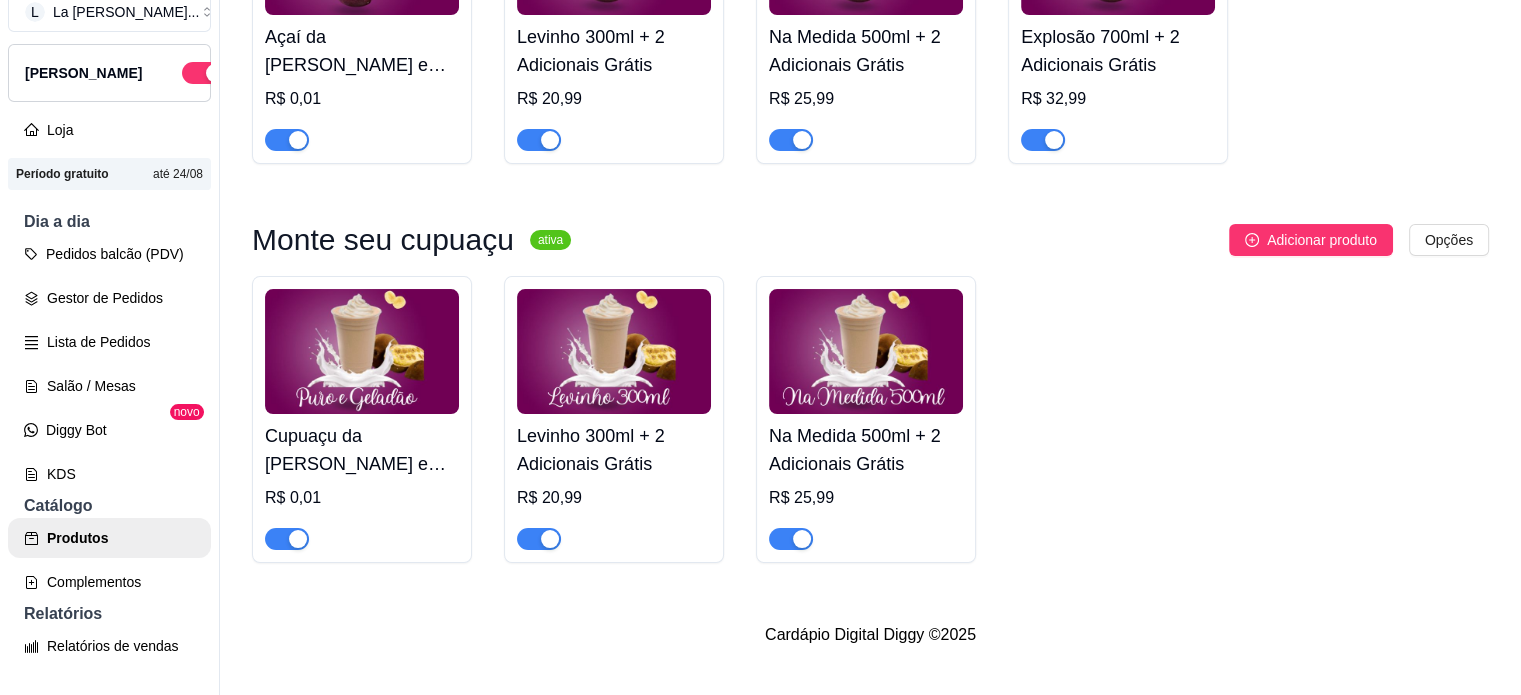 click on "Cupuaçu da [PERSON_NAME] e Gelado" at bounding box center [362, 450] 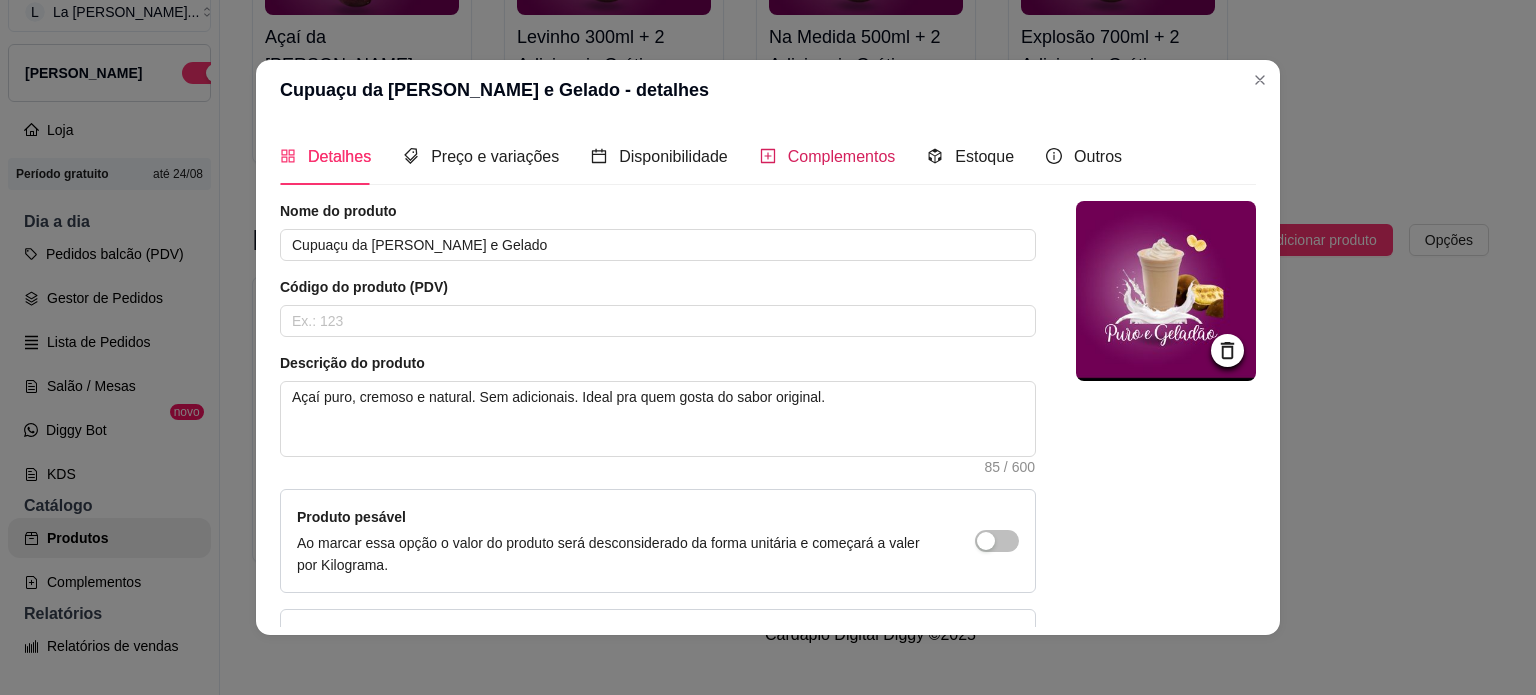 click on "Complementos" at bounding box center [842, 156] 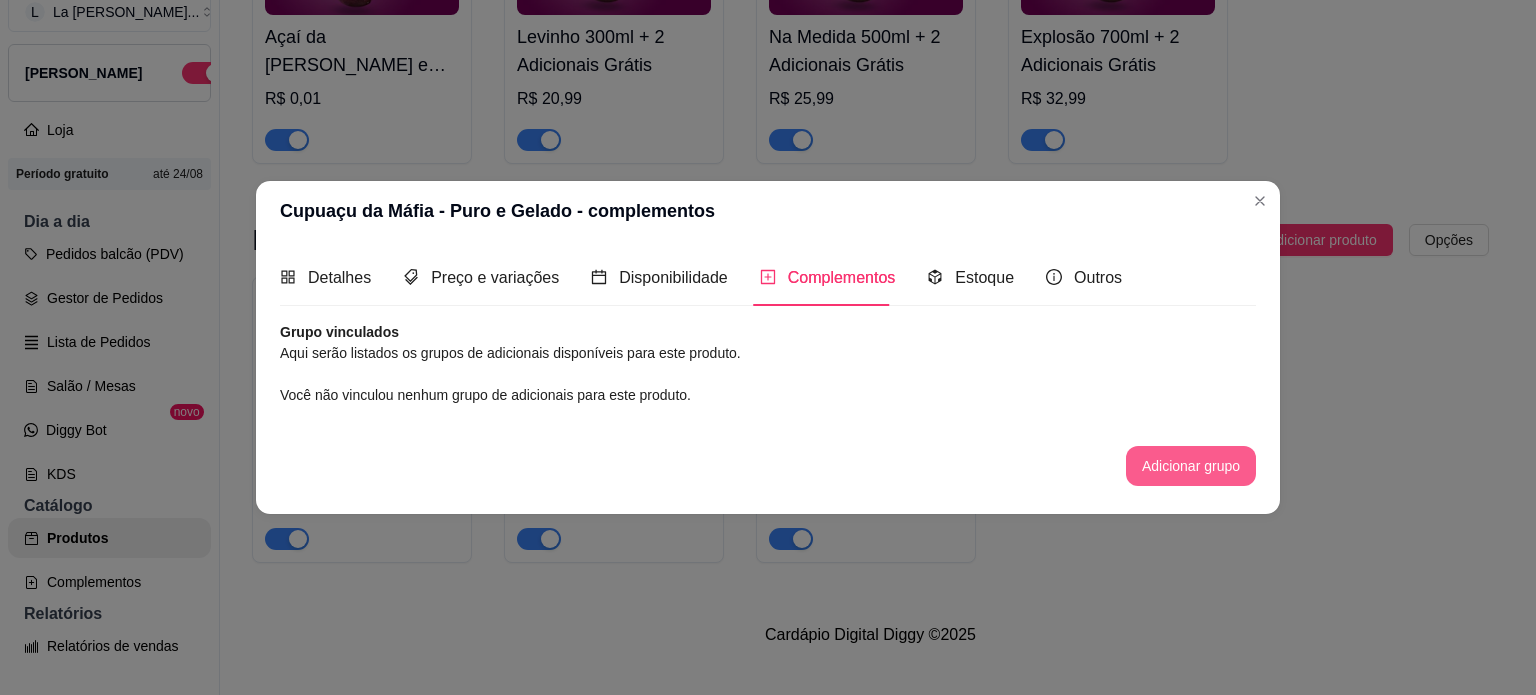 click on "Adicionar grupo" at bounding box center [1191, 466] 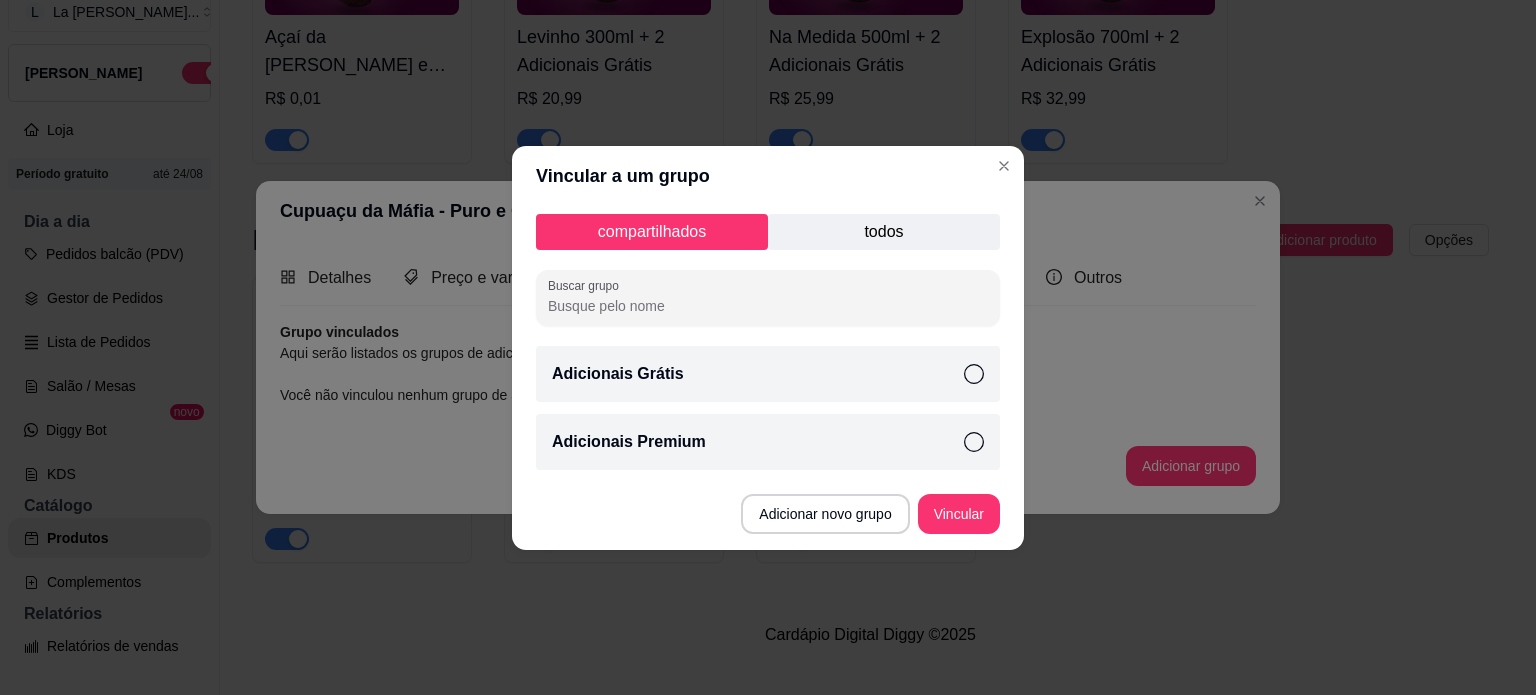 click on "todos" at bounding box center [884, 232] 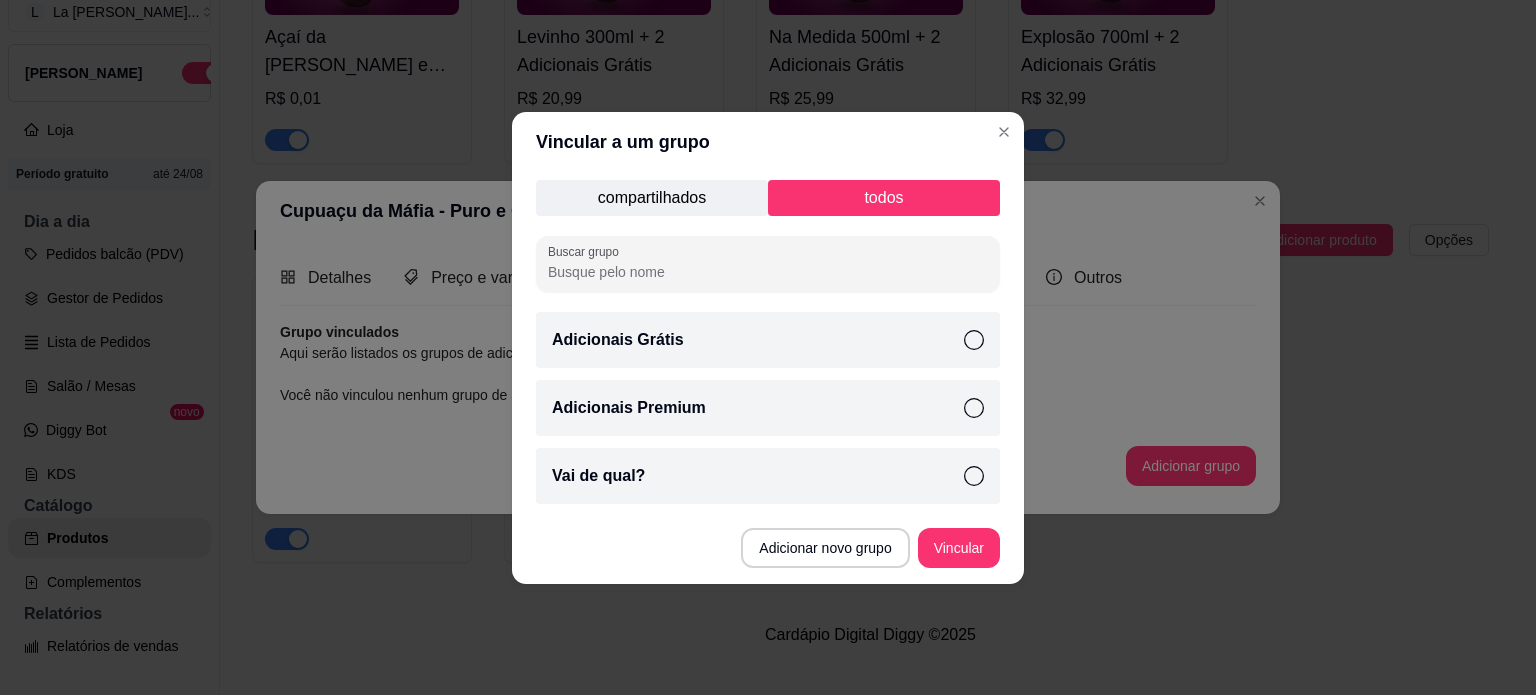 click 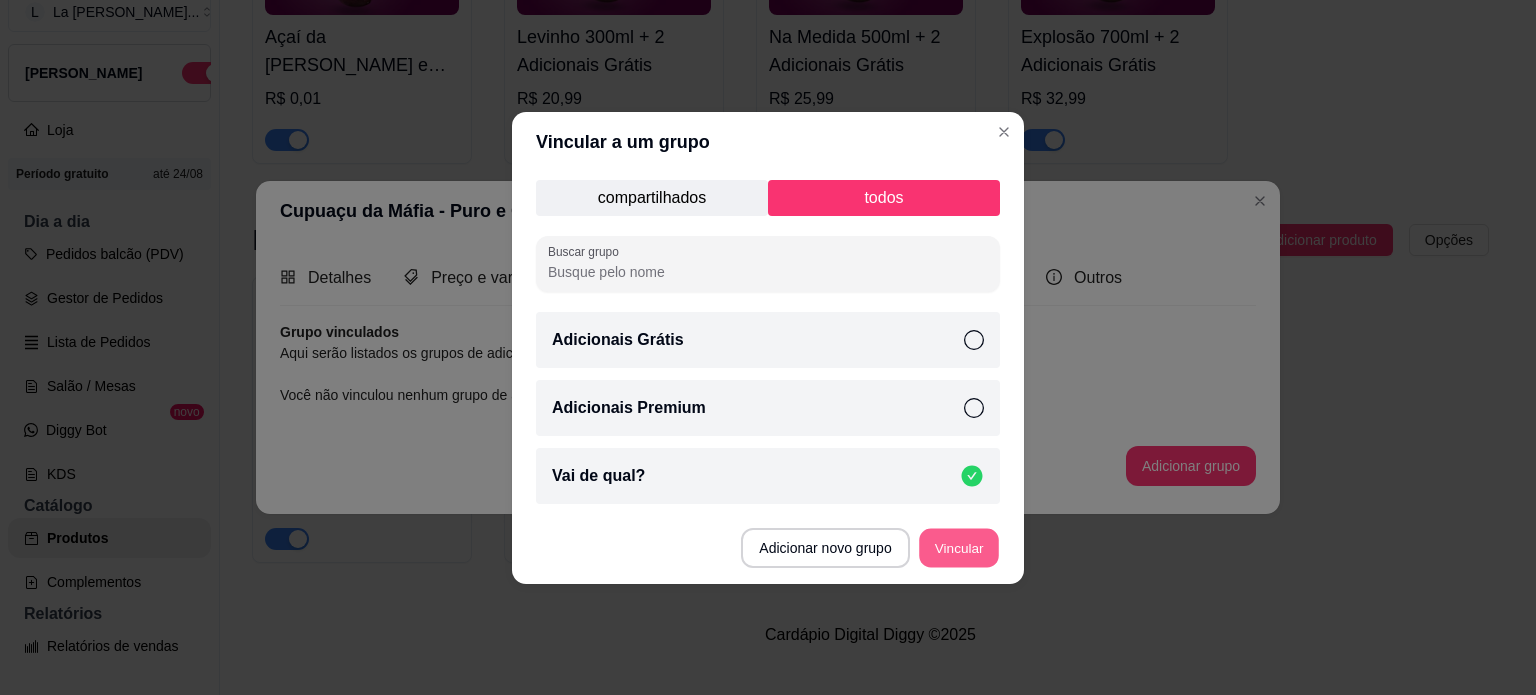 click on "Vincular" at bounding box center [959, 547] 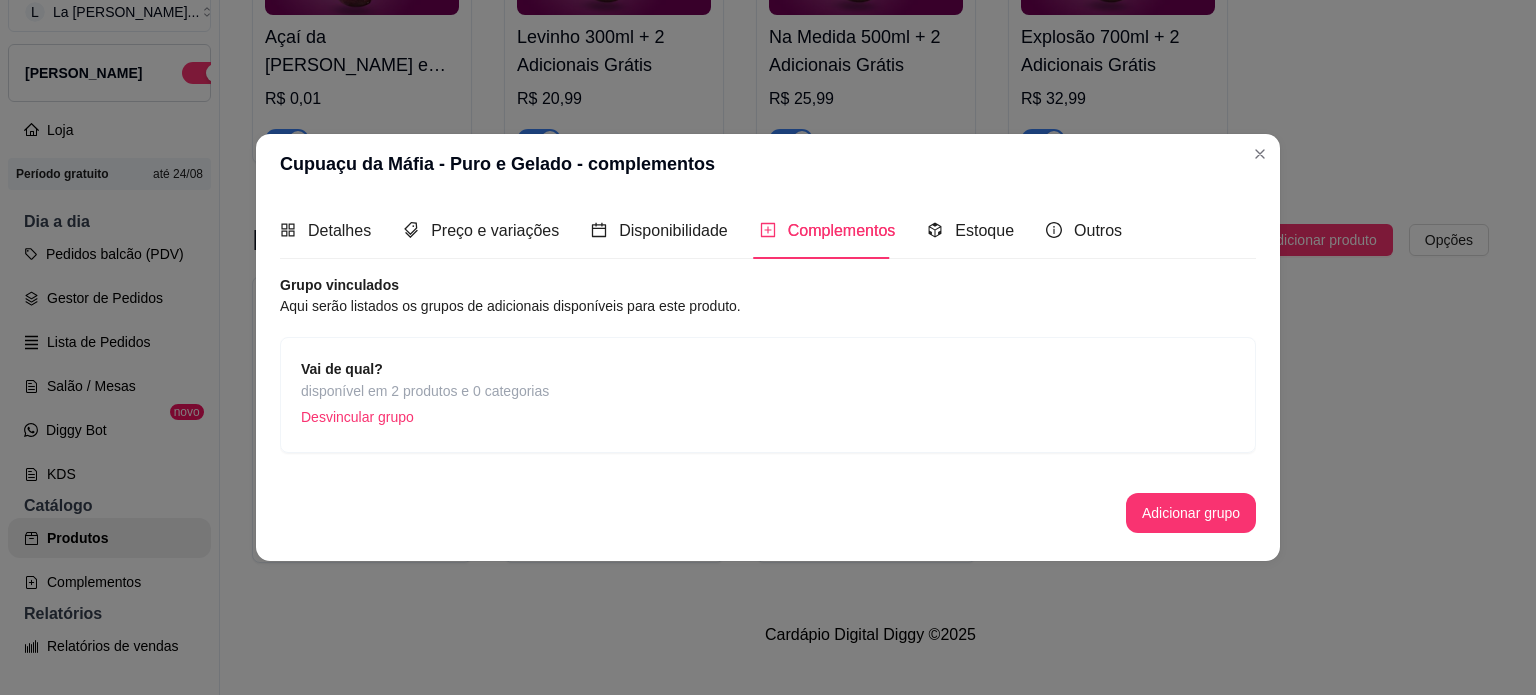 click on "Desvincular grupo" at bounding box center [425, 417] 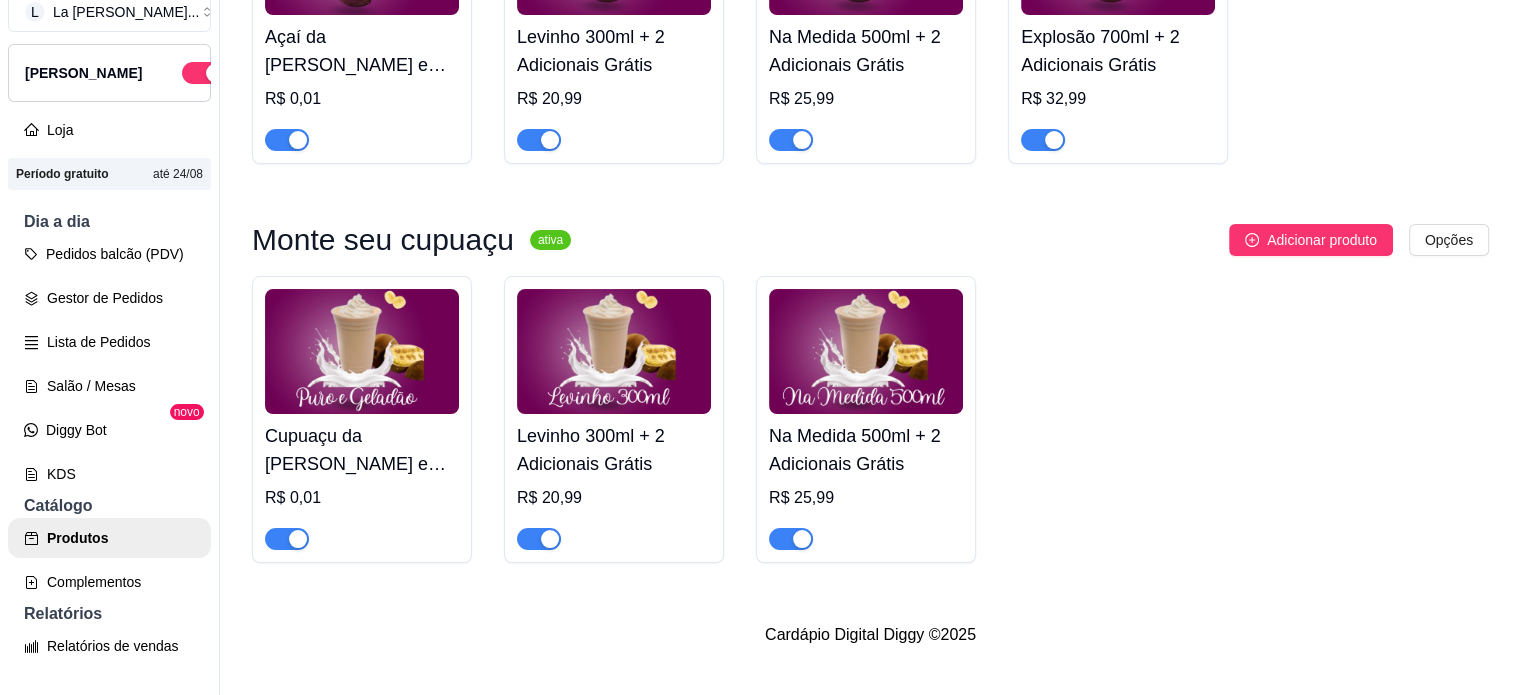 click on "Cupuaçu da [PERSON_NAME] e Gelado" at bounding box center (362, 450) 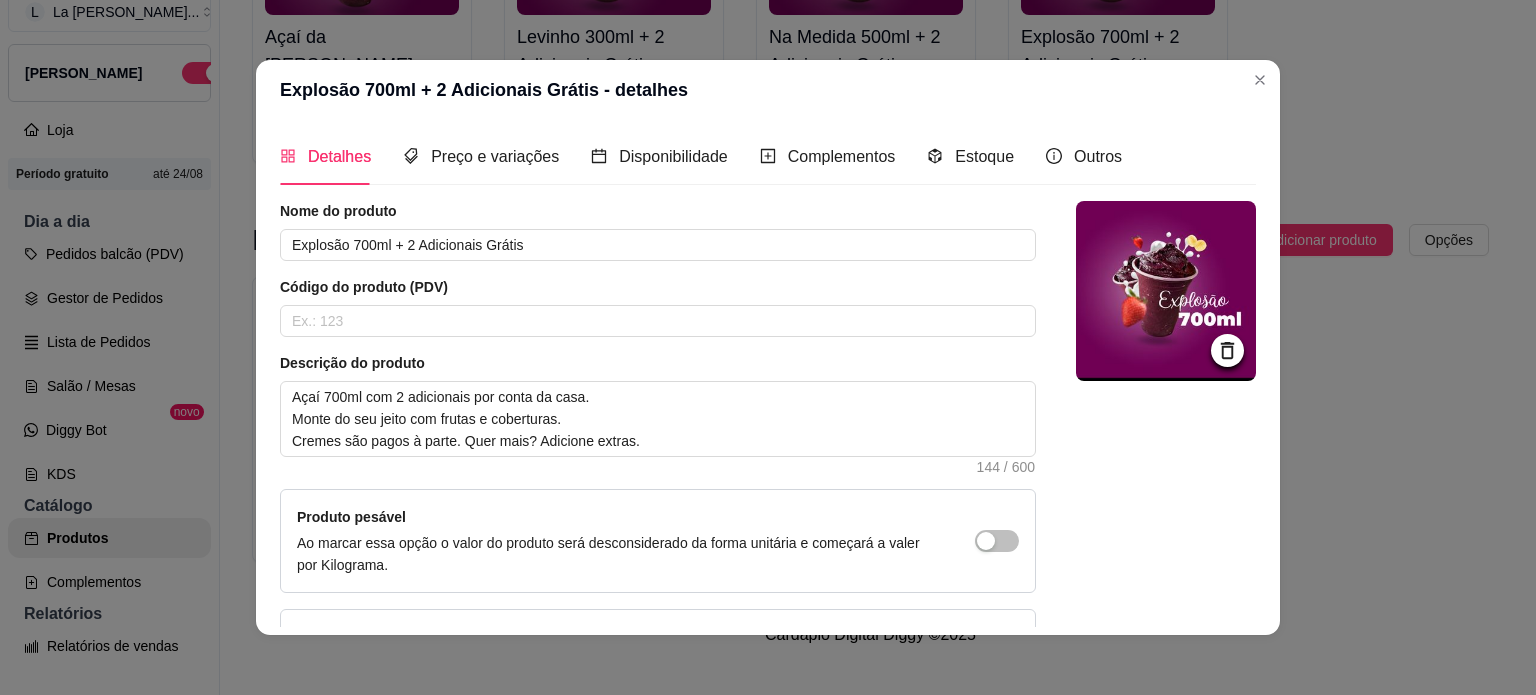 click at bounding box center [1227, 350] 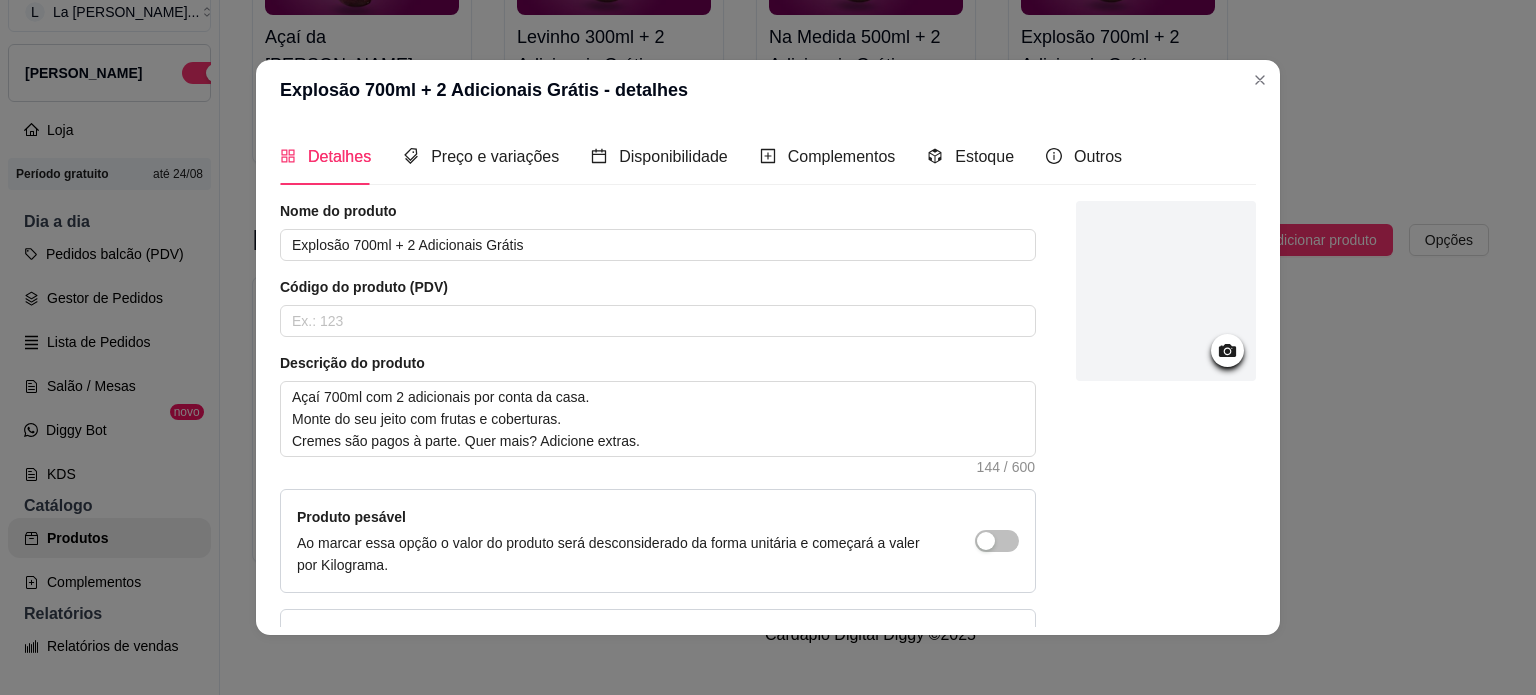 click 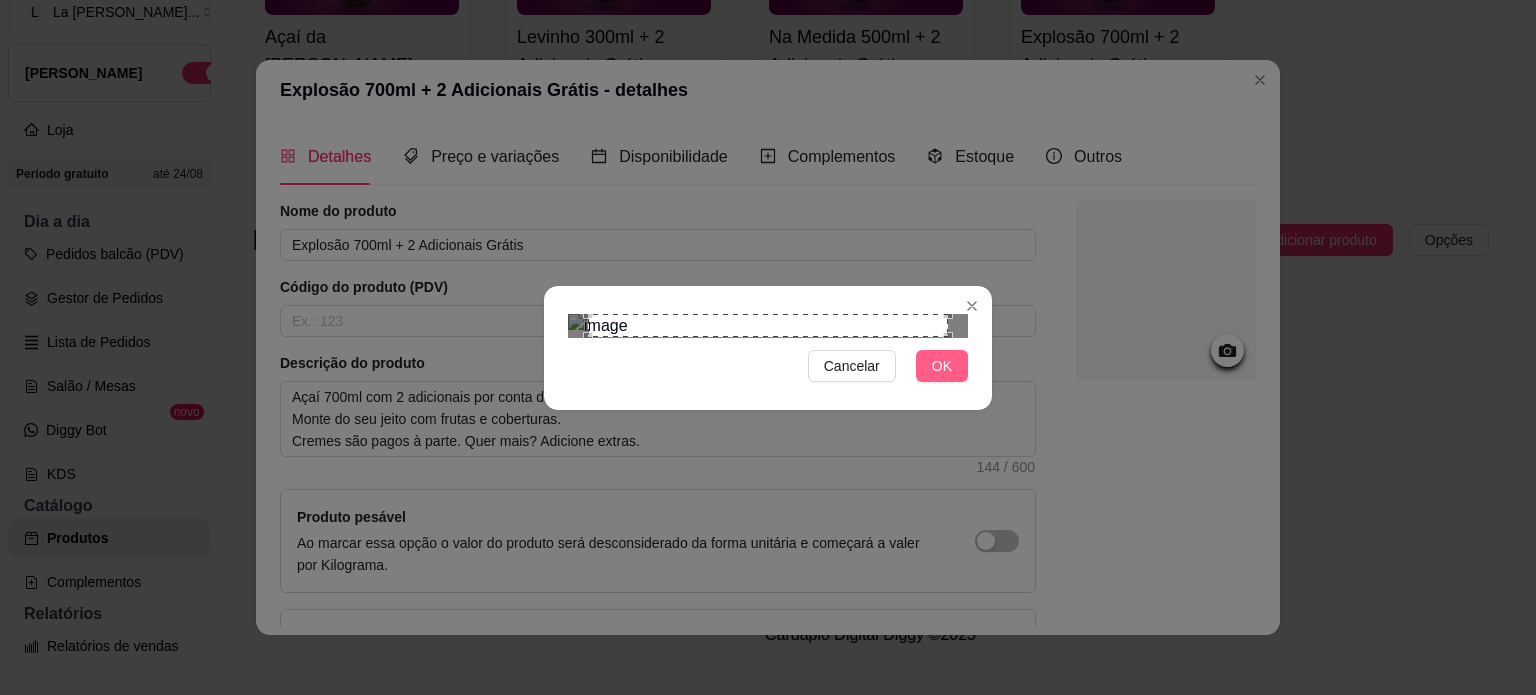 click on "OK" at bounding box center (942, 366) 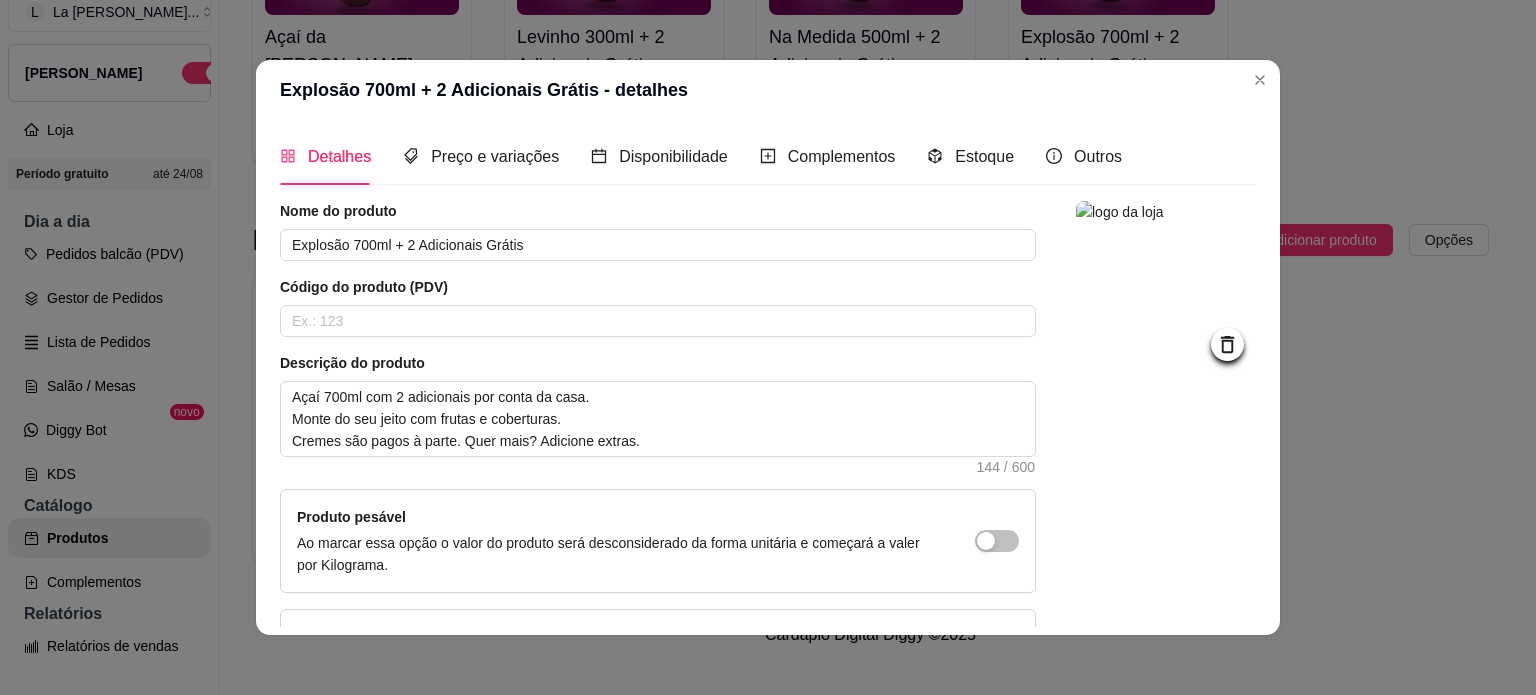 click 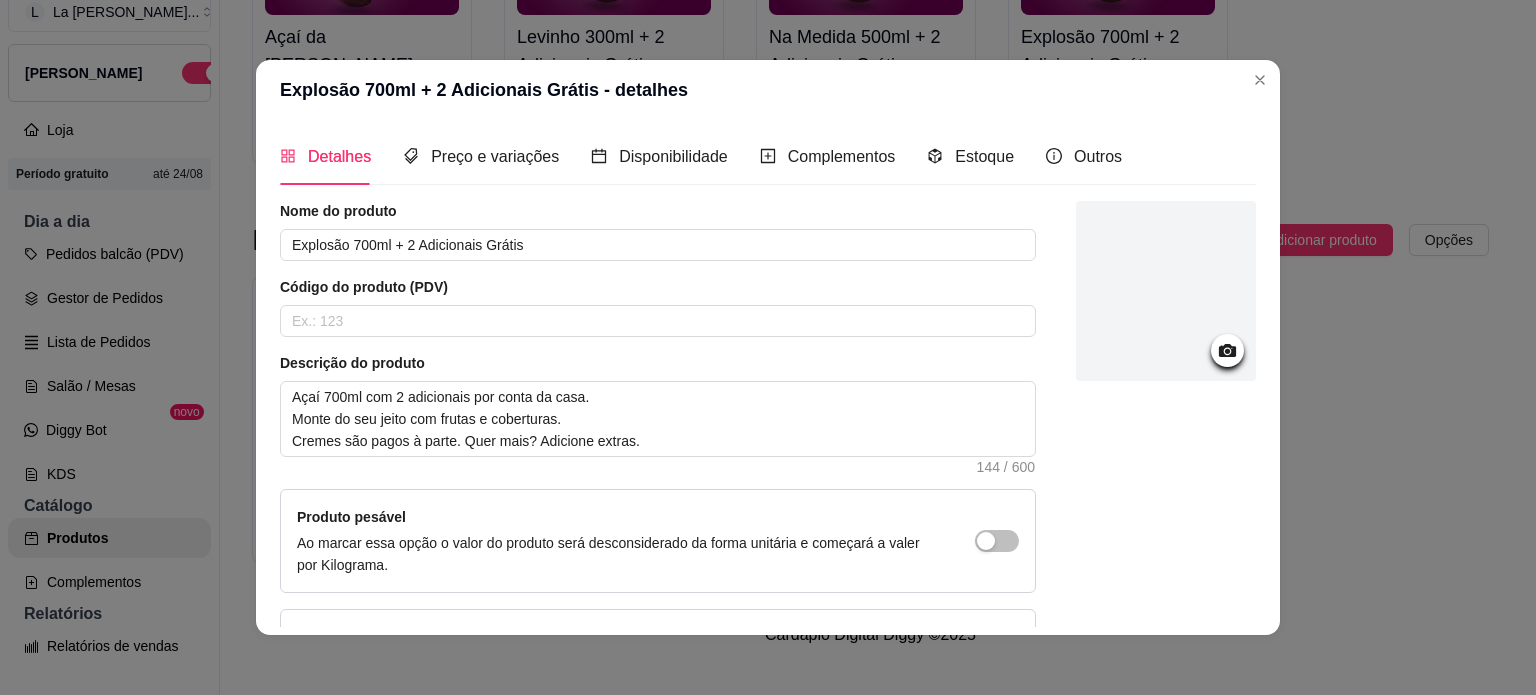 click 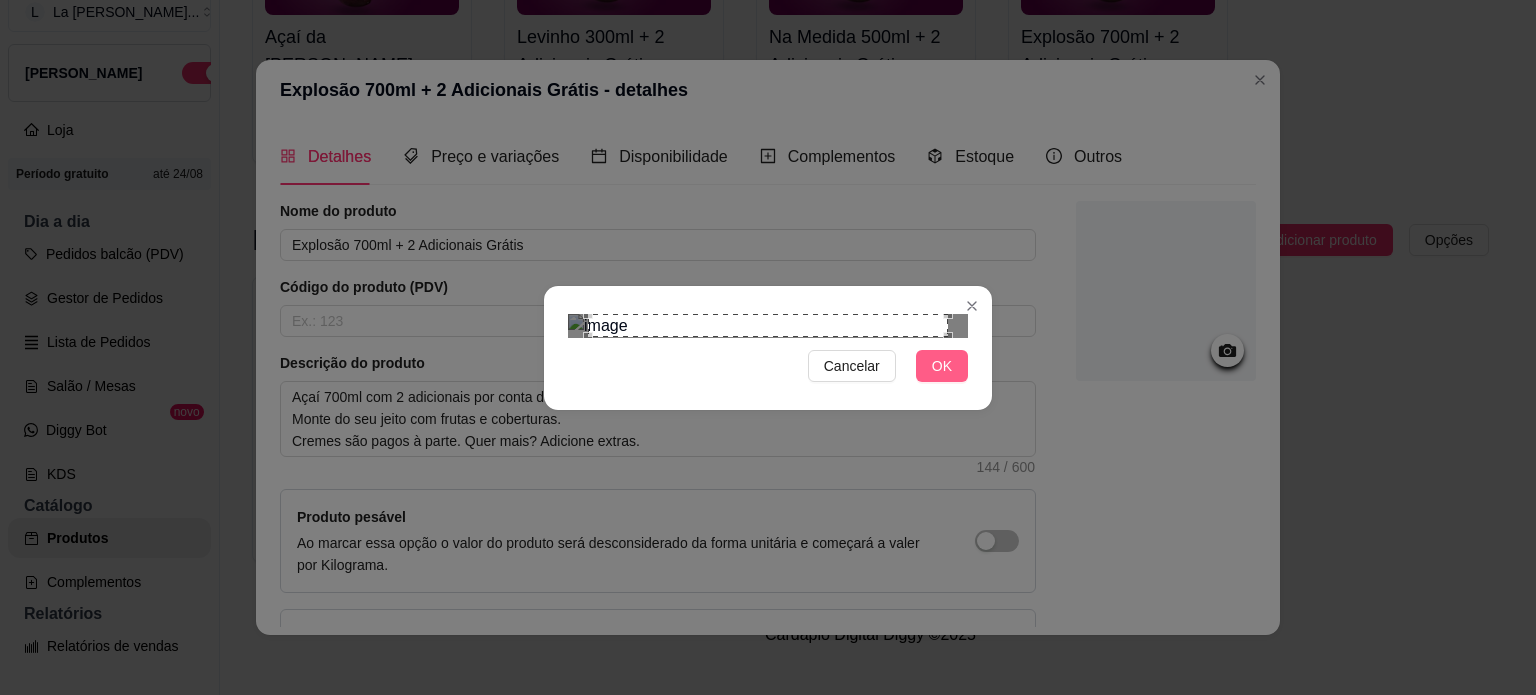 click on "OK" at bounding box center [942, 366] 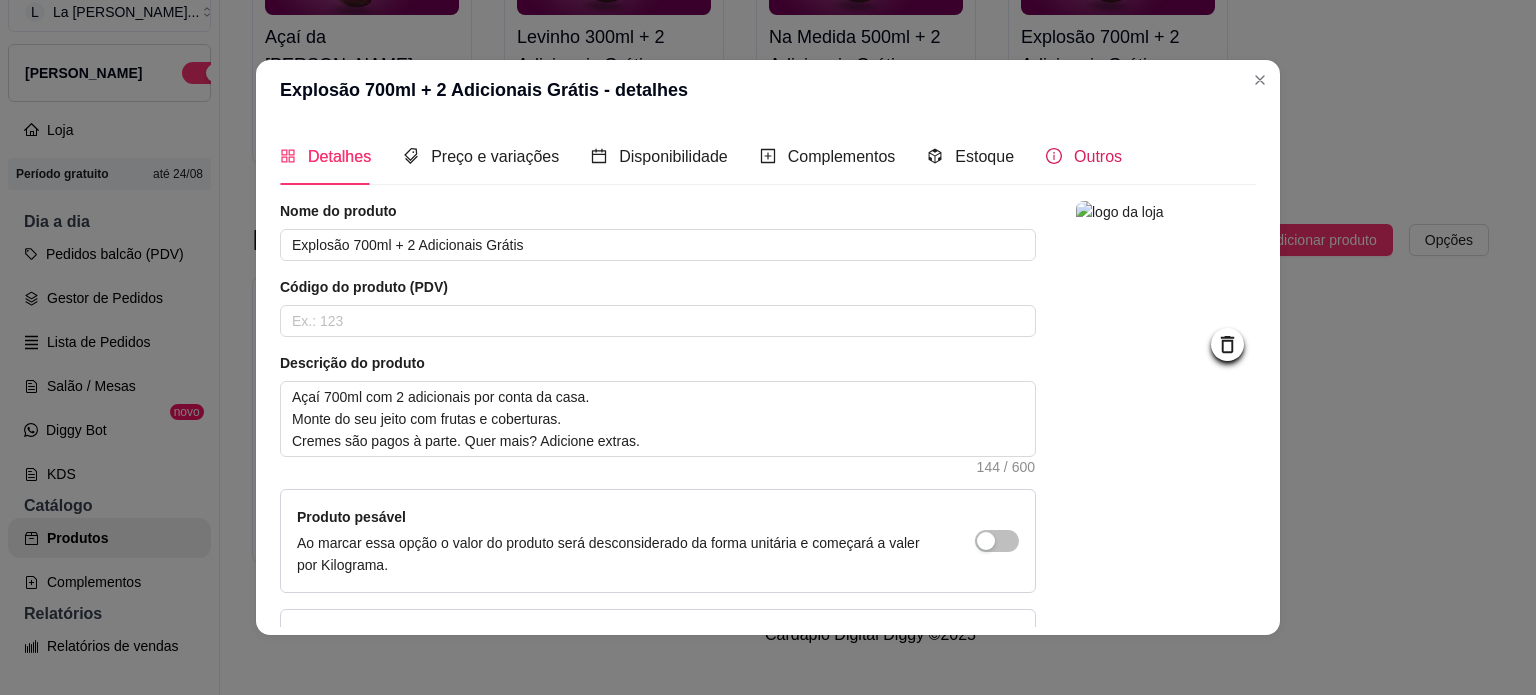 click on "Outros" at bounding box center (1098, 156) 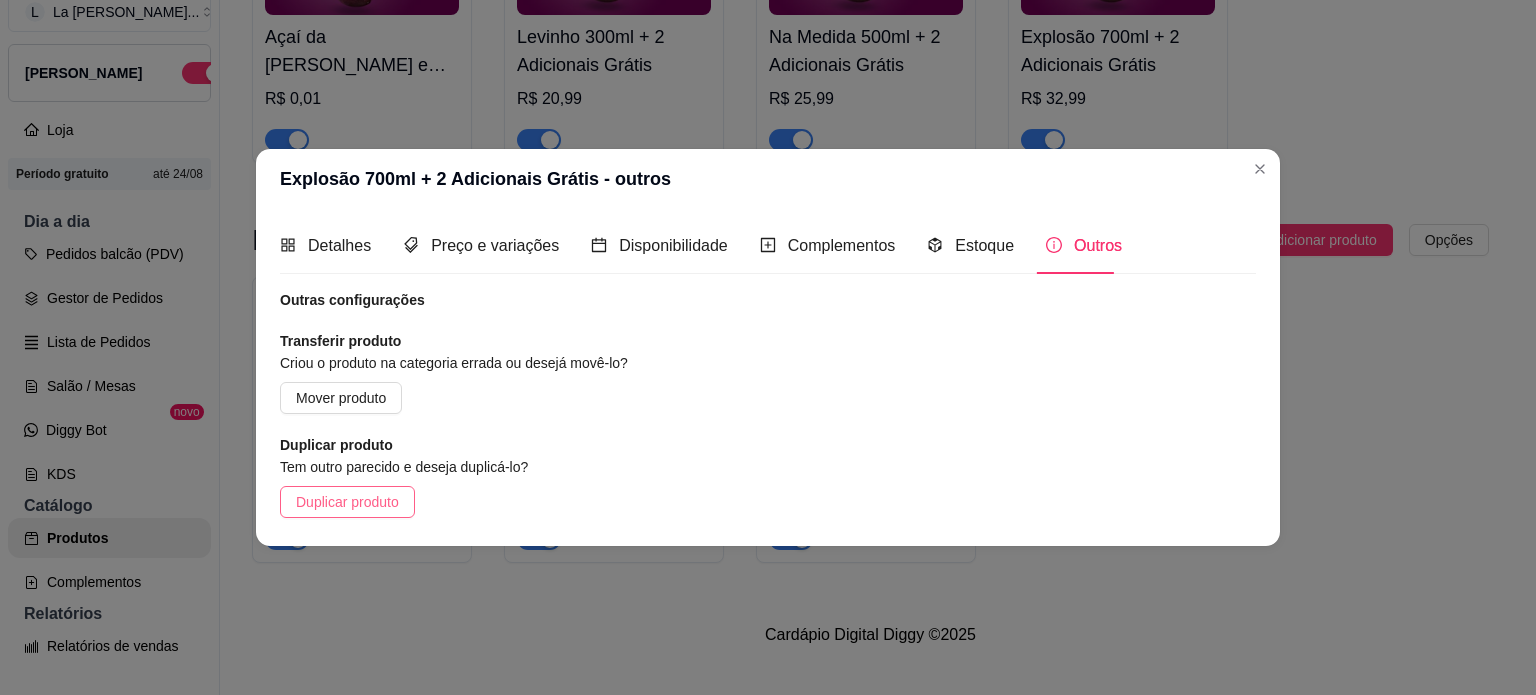 click on "Duplicar produto" at bounding box center [347, 502] 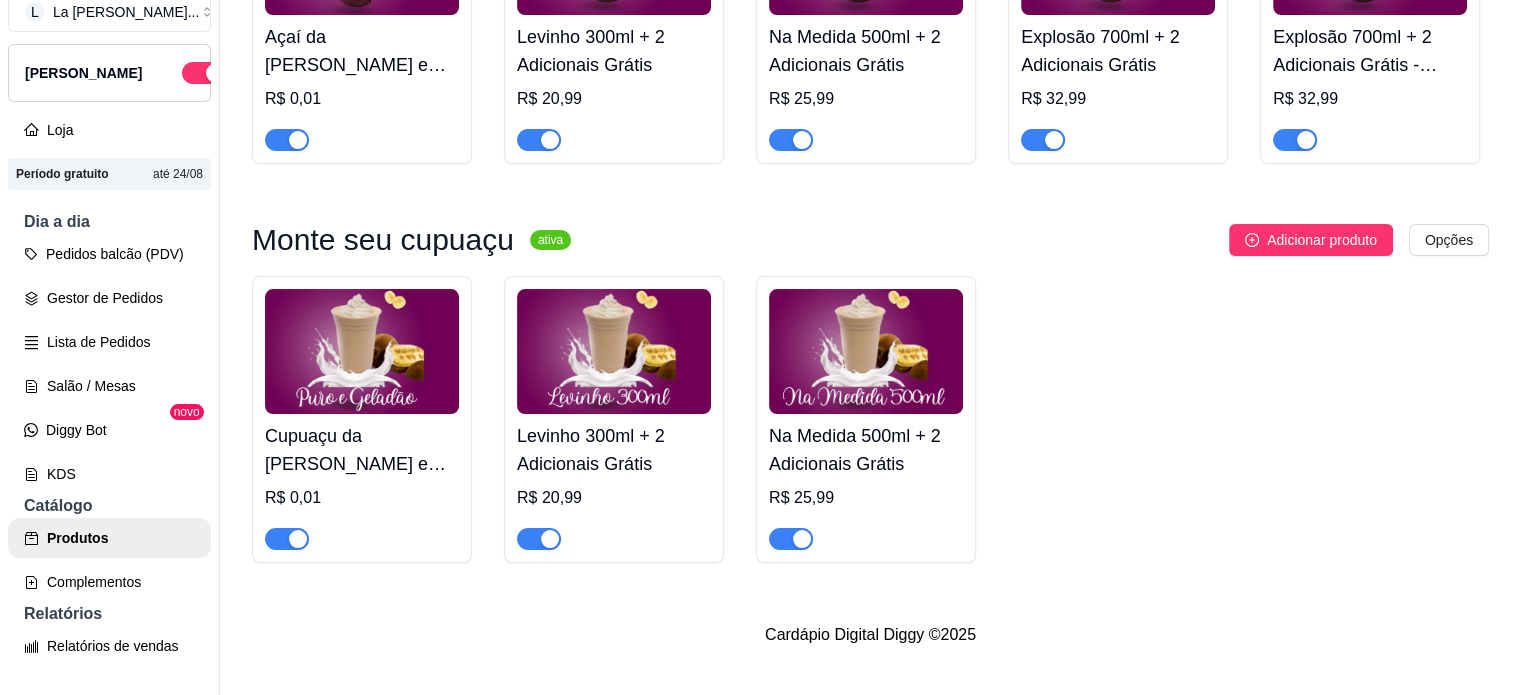 click on "Explosão 700ml + 2 Adicionais Grátis - cópia" at bounding box center [1370, 51] 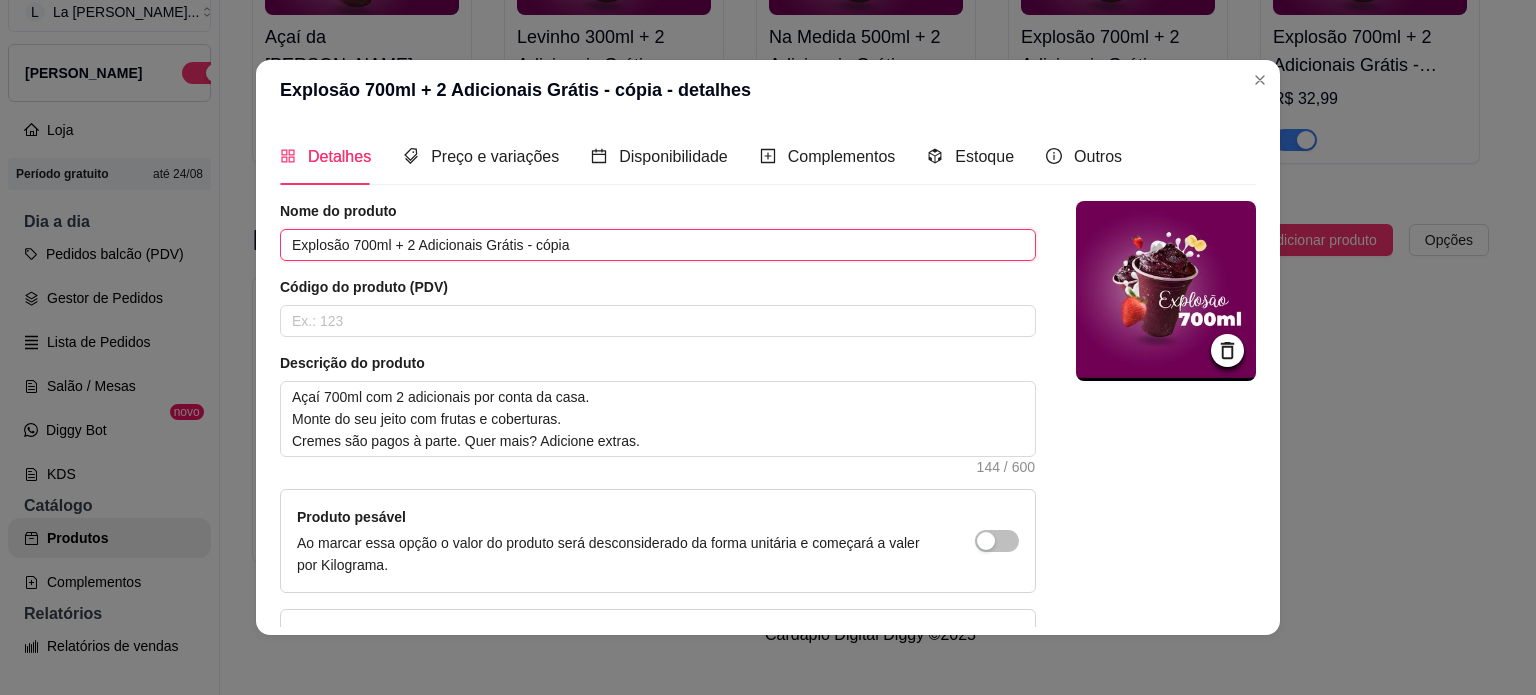 click on "Explosão 700ml + 2 Adicionais Grátis - cópia" at bounding box center [658, 245] 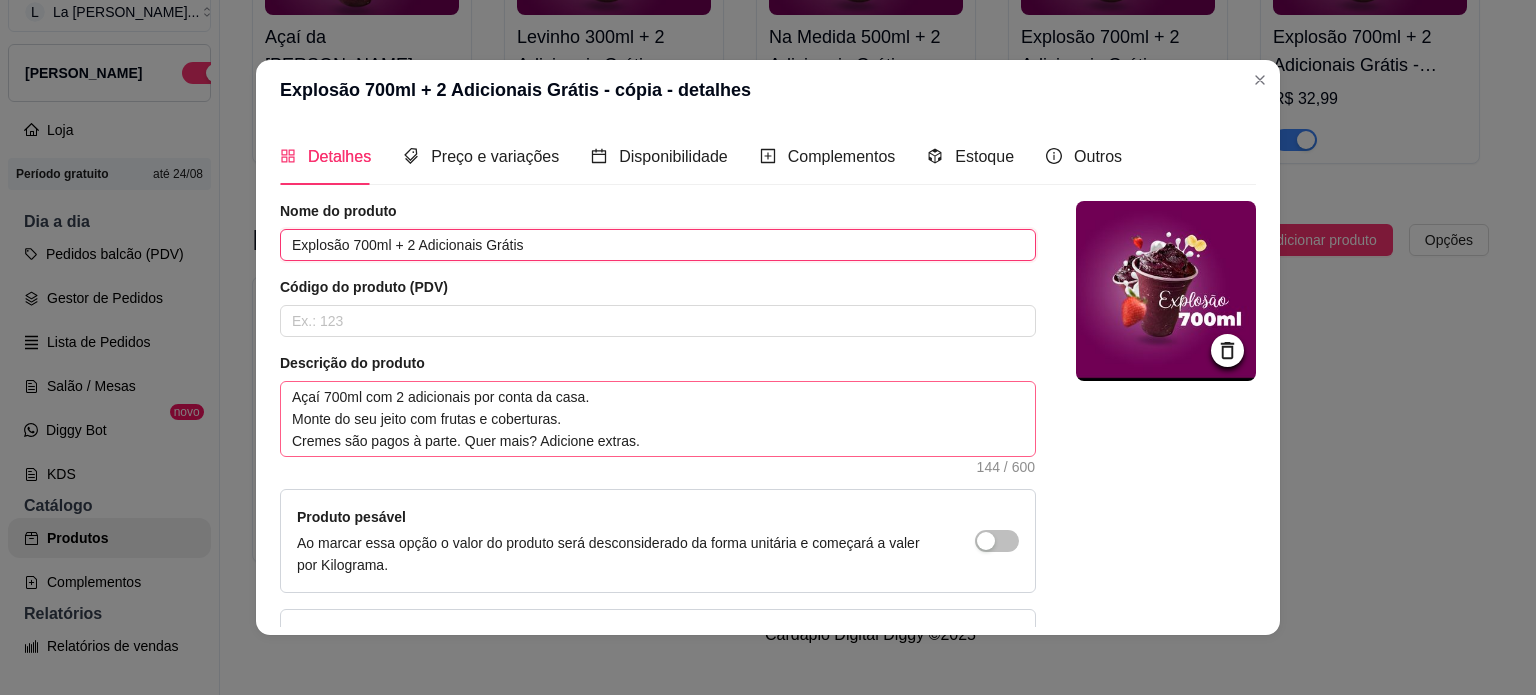 type on "Explosão 700ml + 2 Adicionais Grátis" 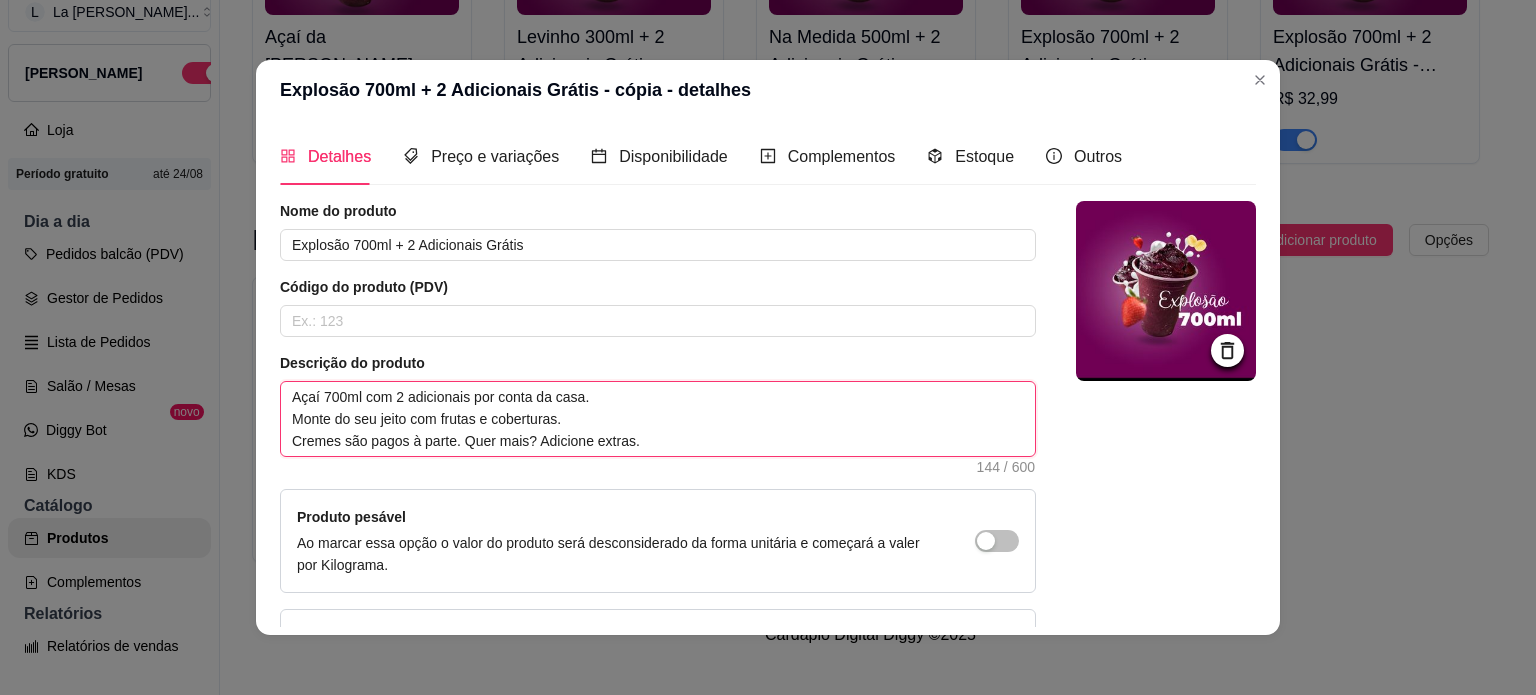 click on "Açaí 700ml com 2 adicionais por conta da casa.
Monte do seu jeito com frutas e coberturas.
Cremes são pagos à parte. Quer mais? Adicione extras." at bounding box center [658, 419] 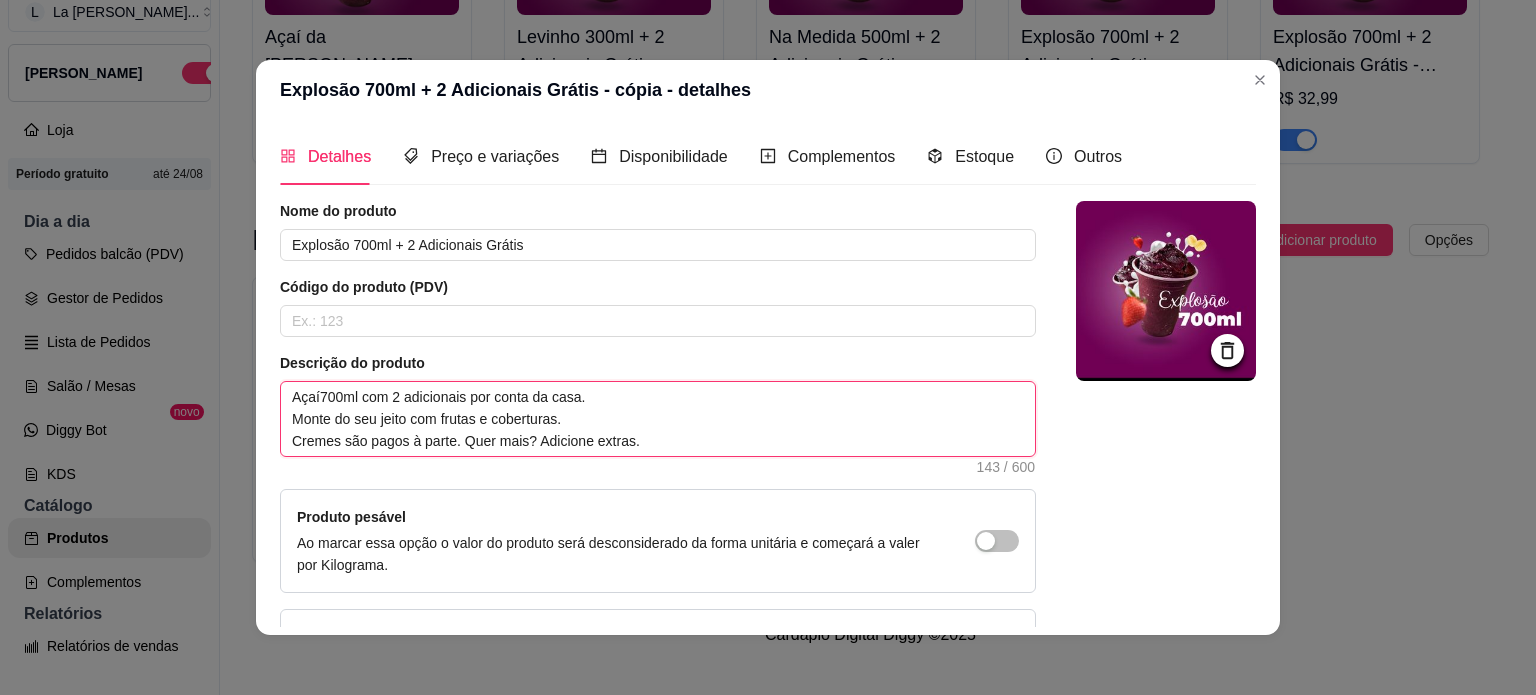 type 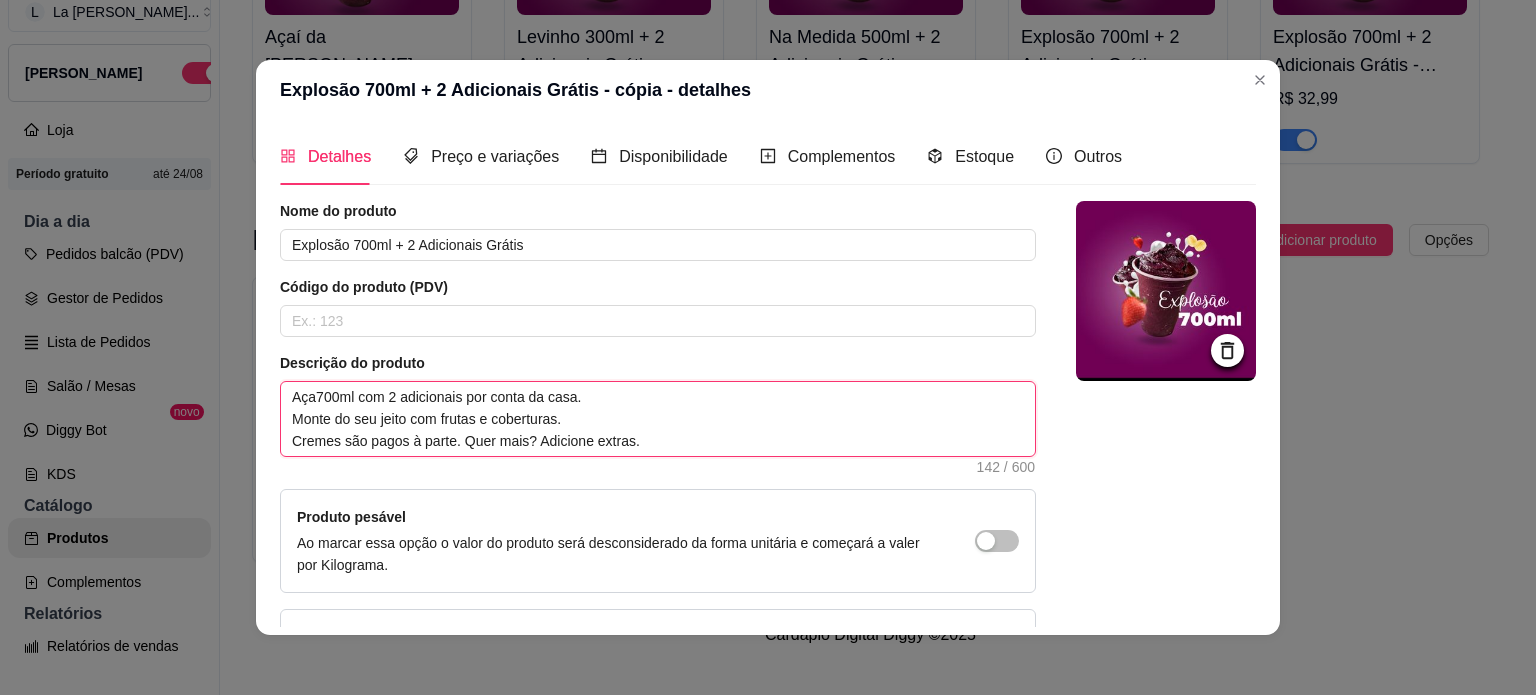 type 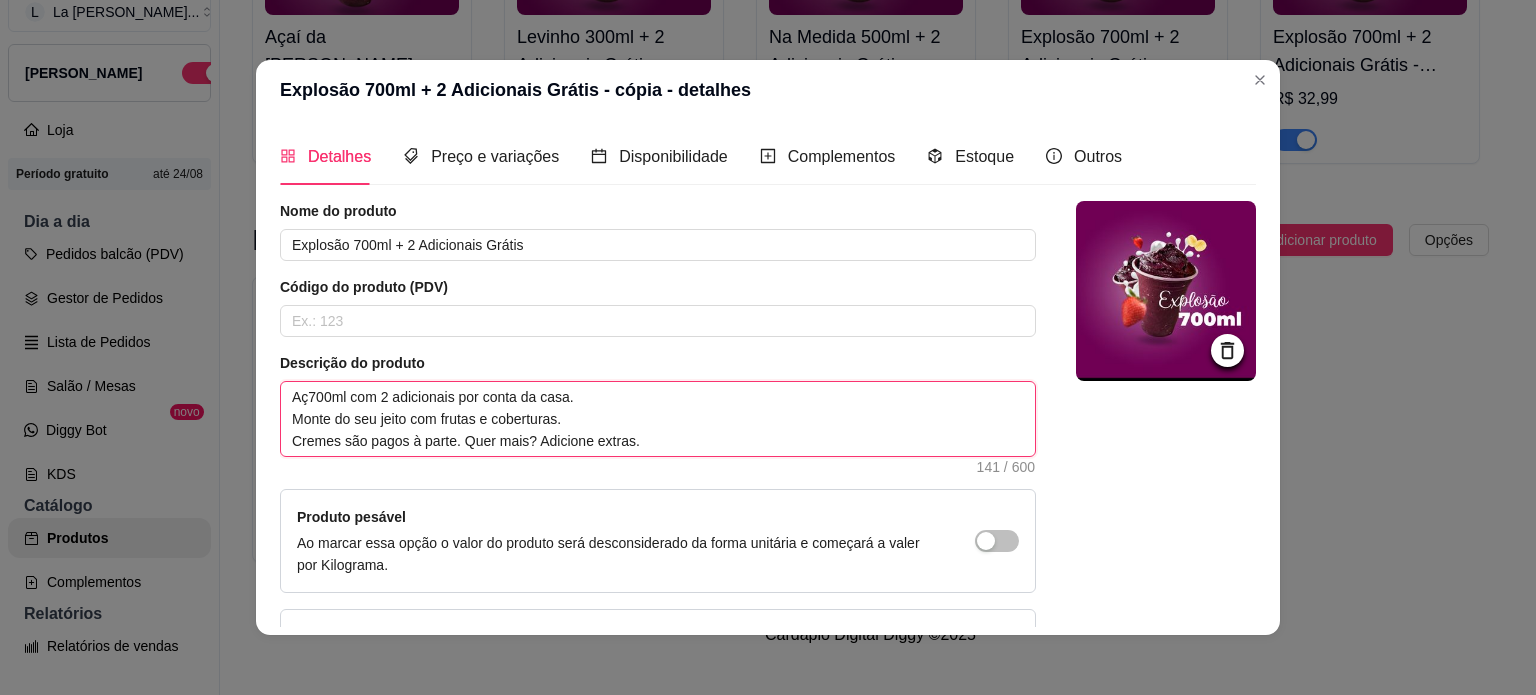type 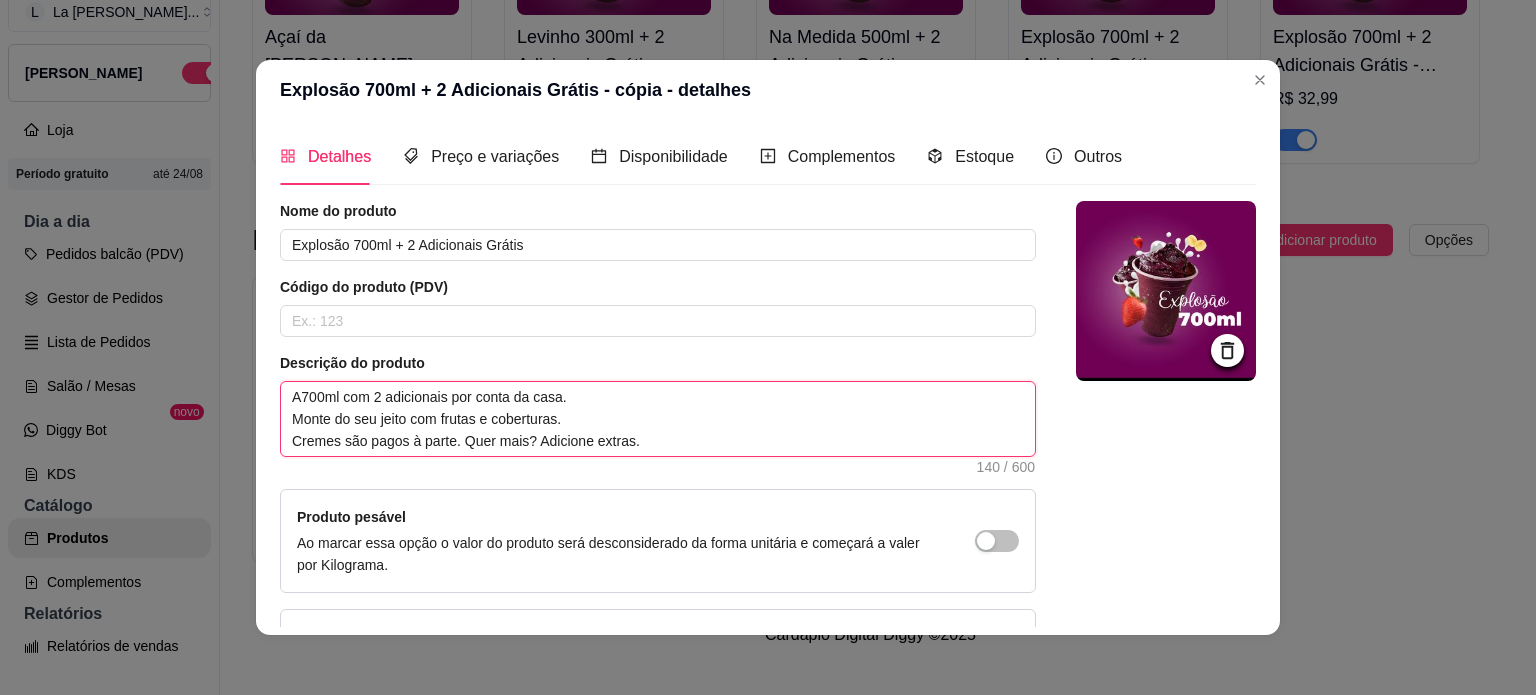 type 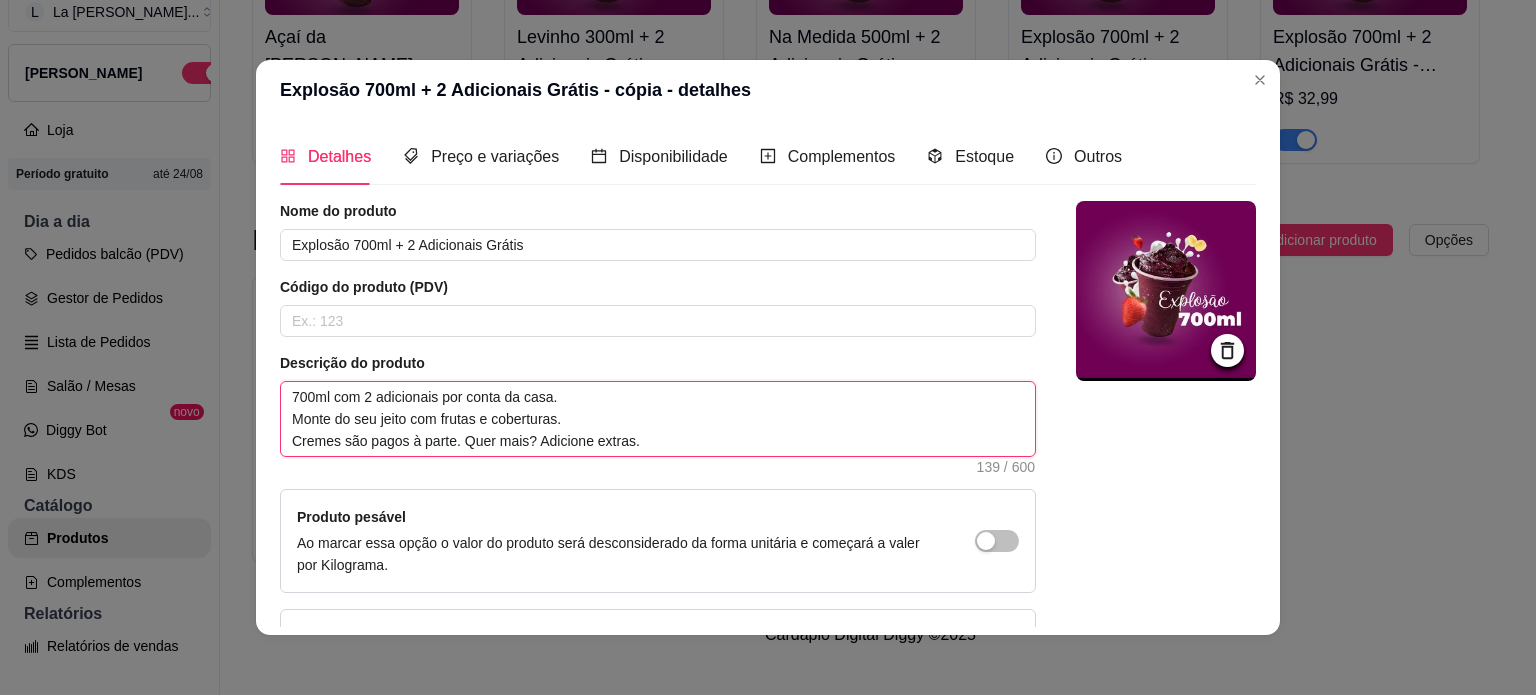 type 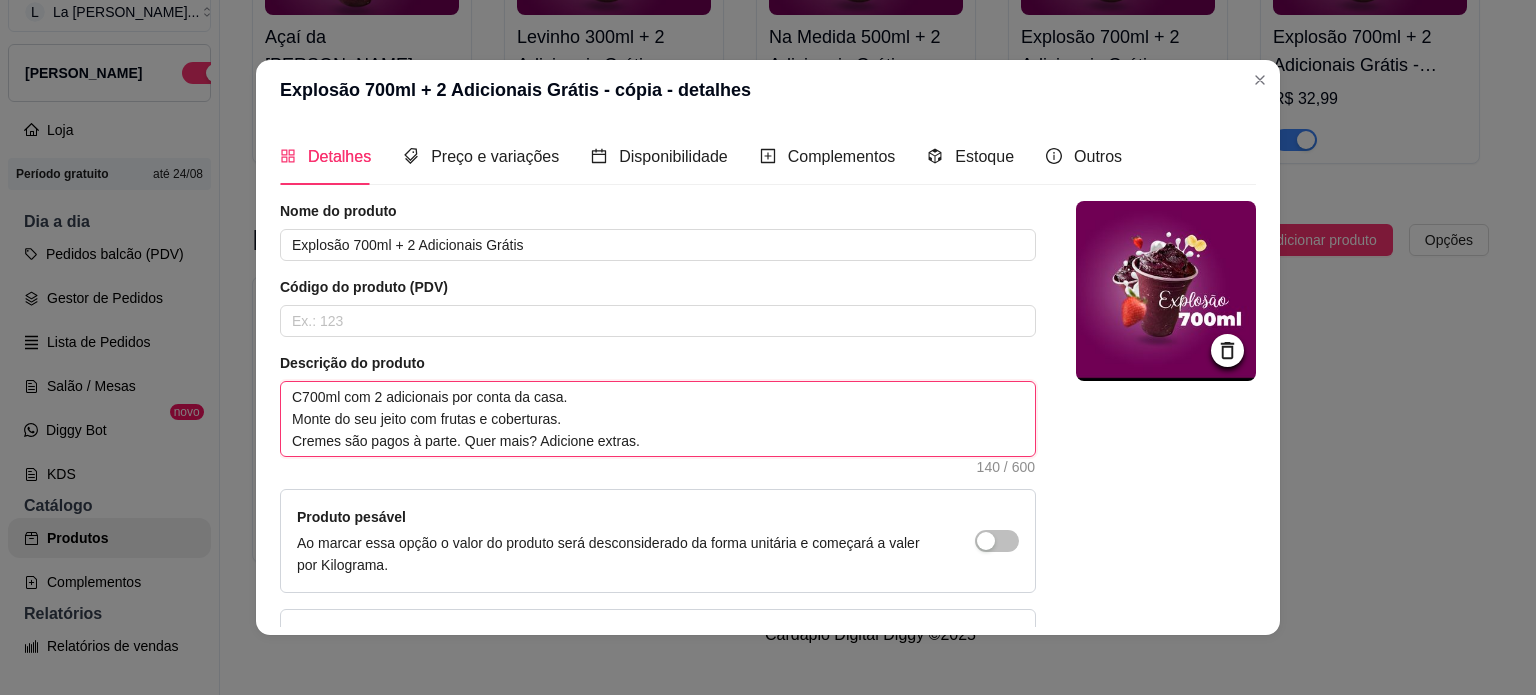 type 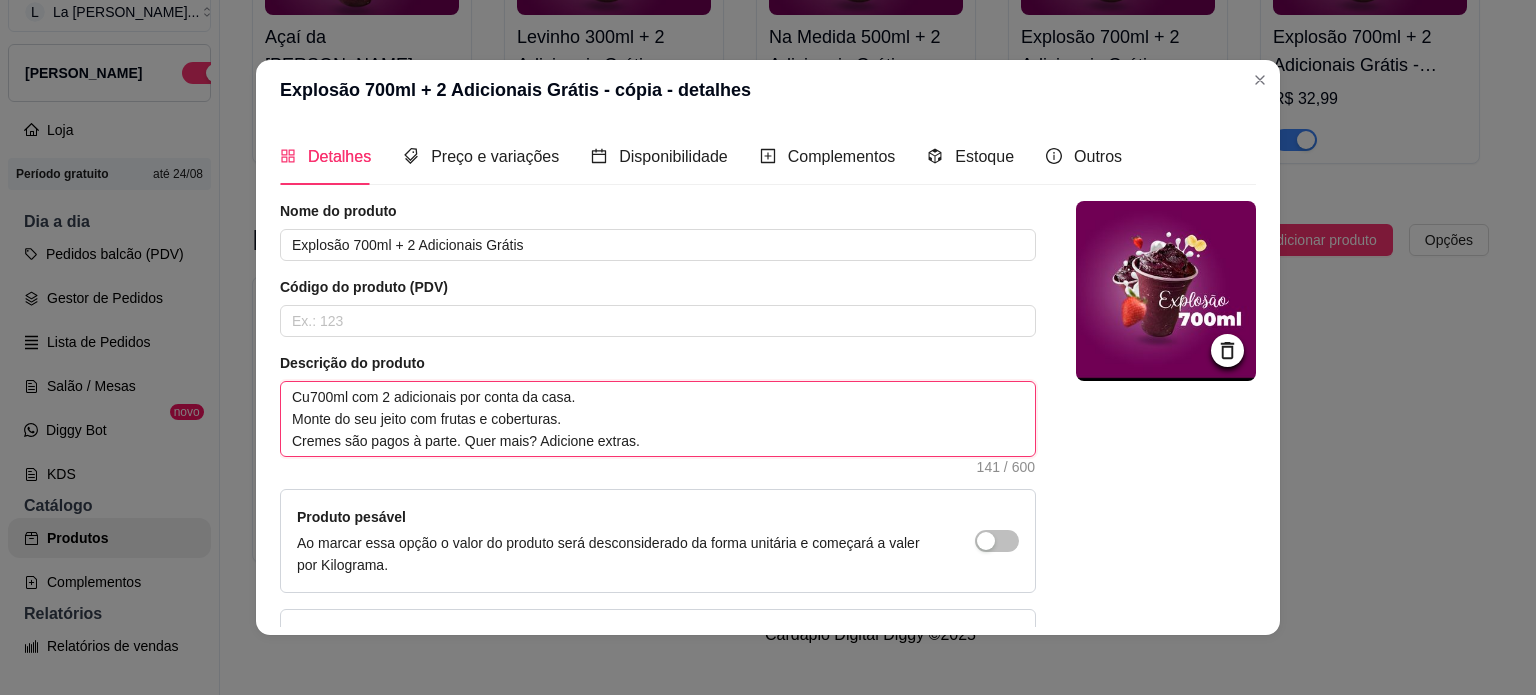 type 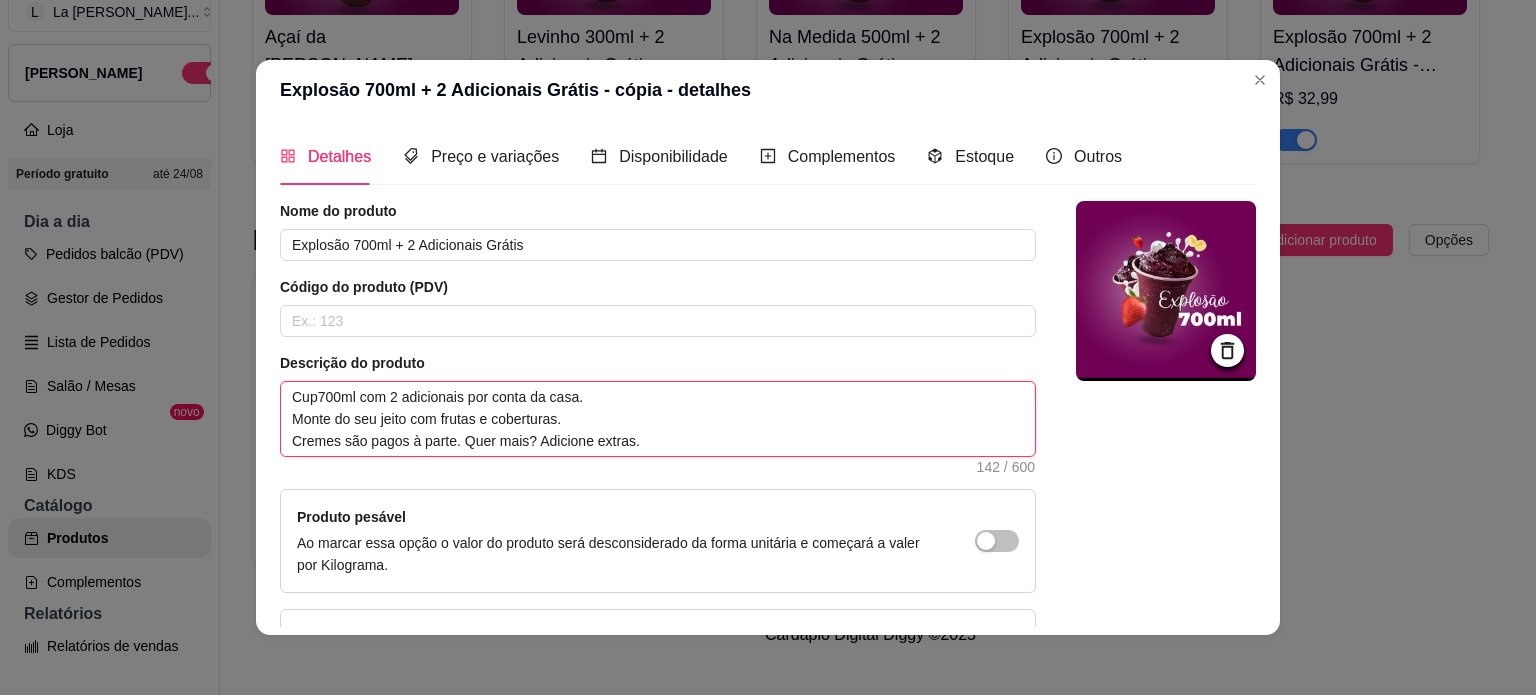 type 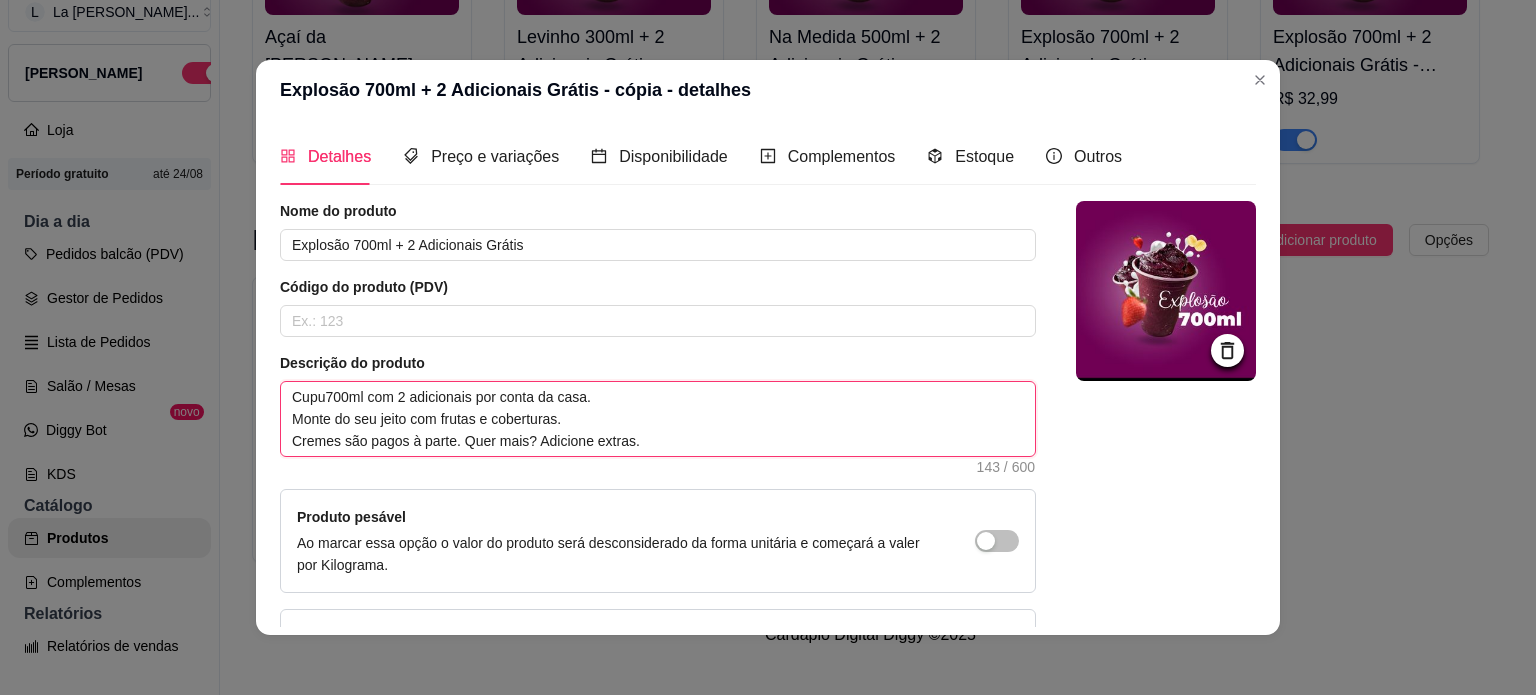 type 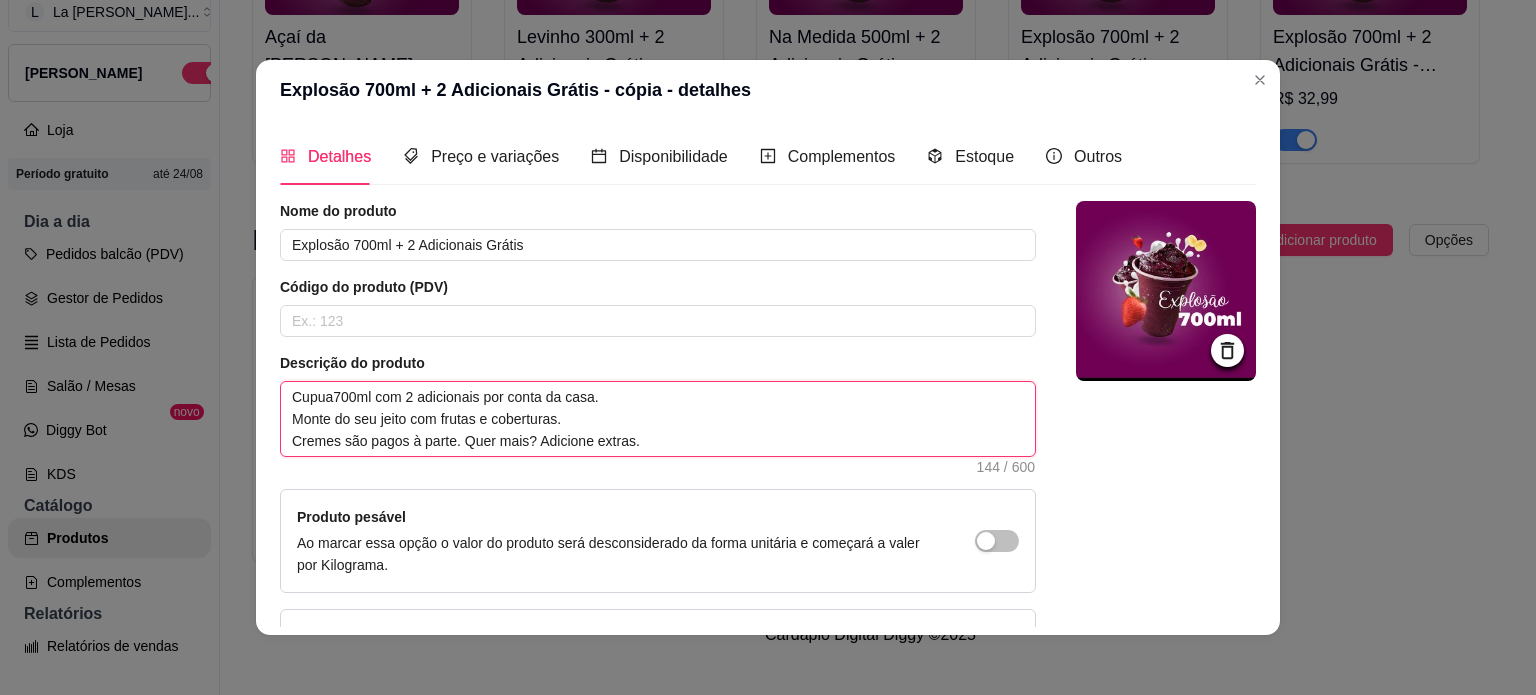 type 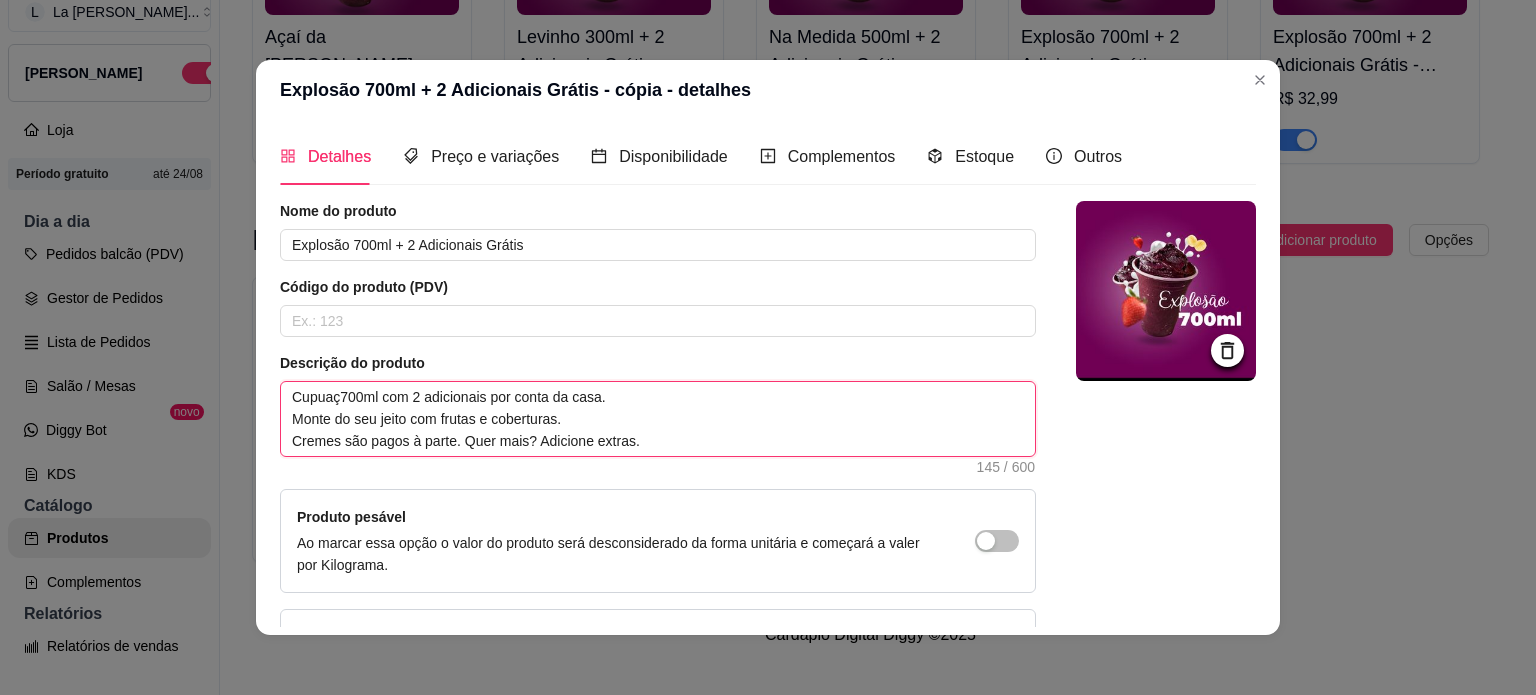 type 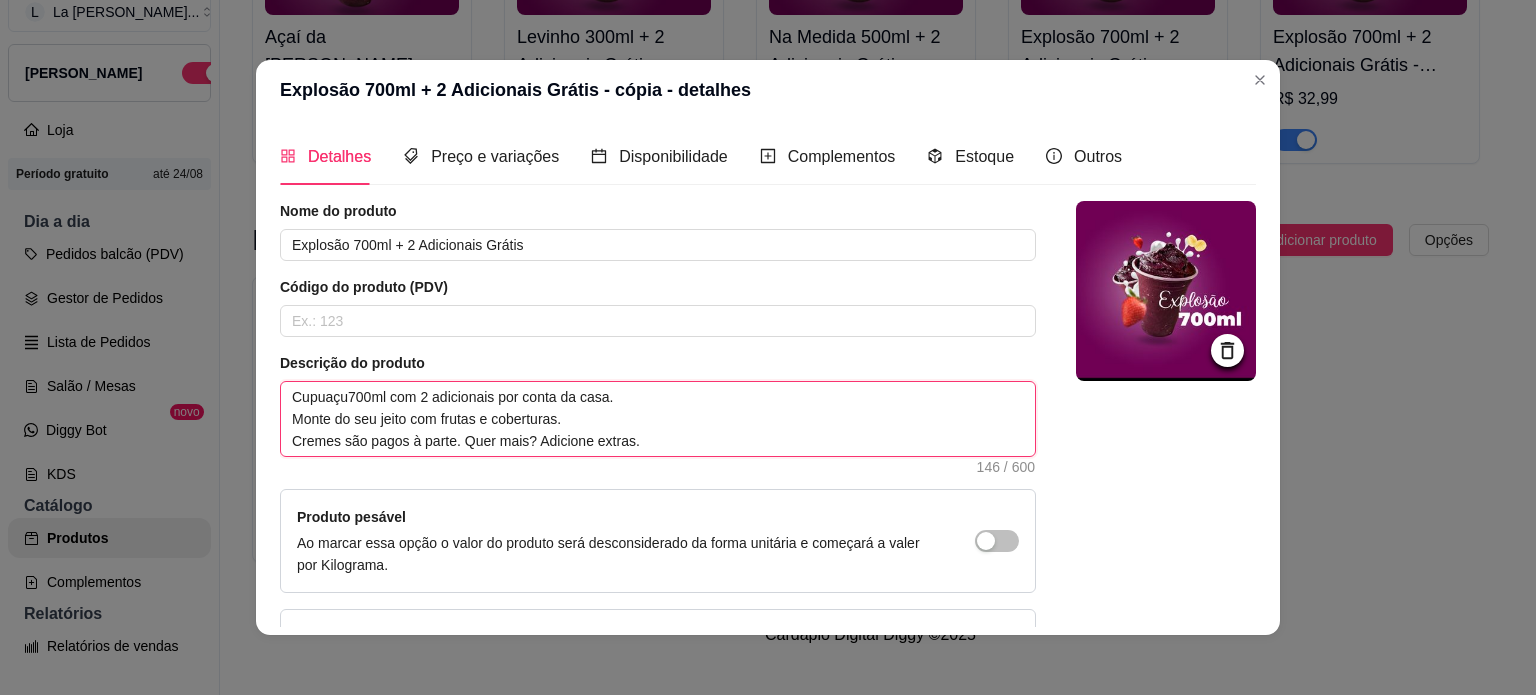 type 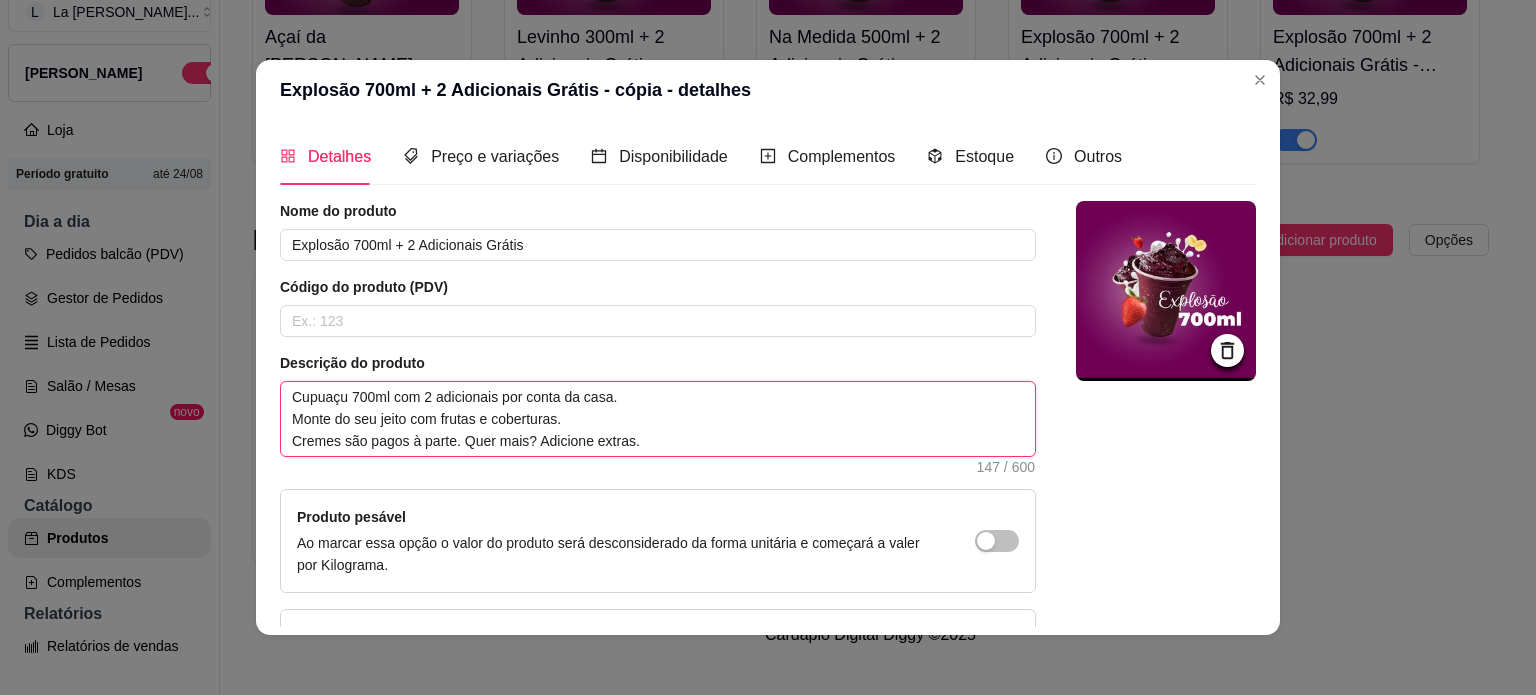 type on "Cupuaçu 700ml com 2 adicionais por conta da casa.
Monte do seu jeito com frutas e coberturas.
Cremes são pagos à parte. Quer mais? Adicione extras." 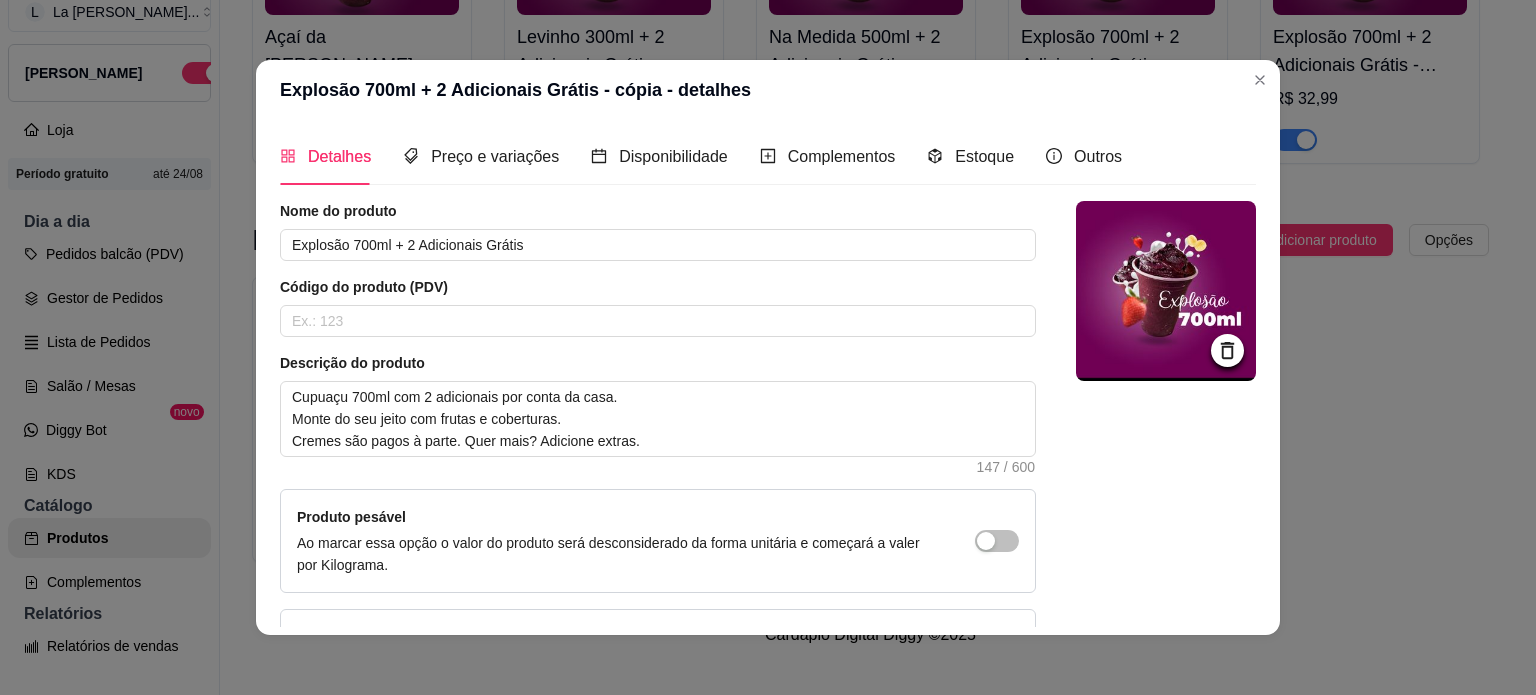 click 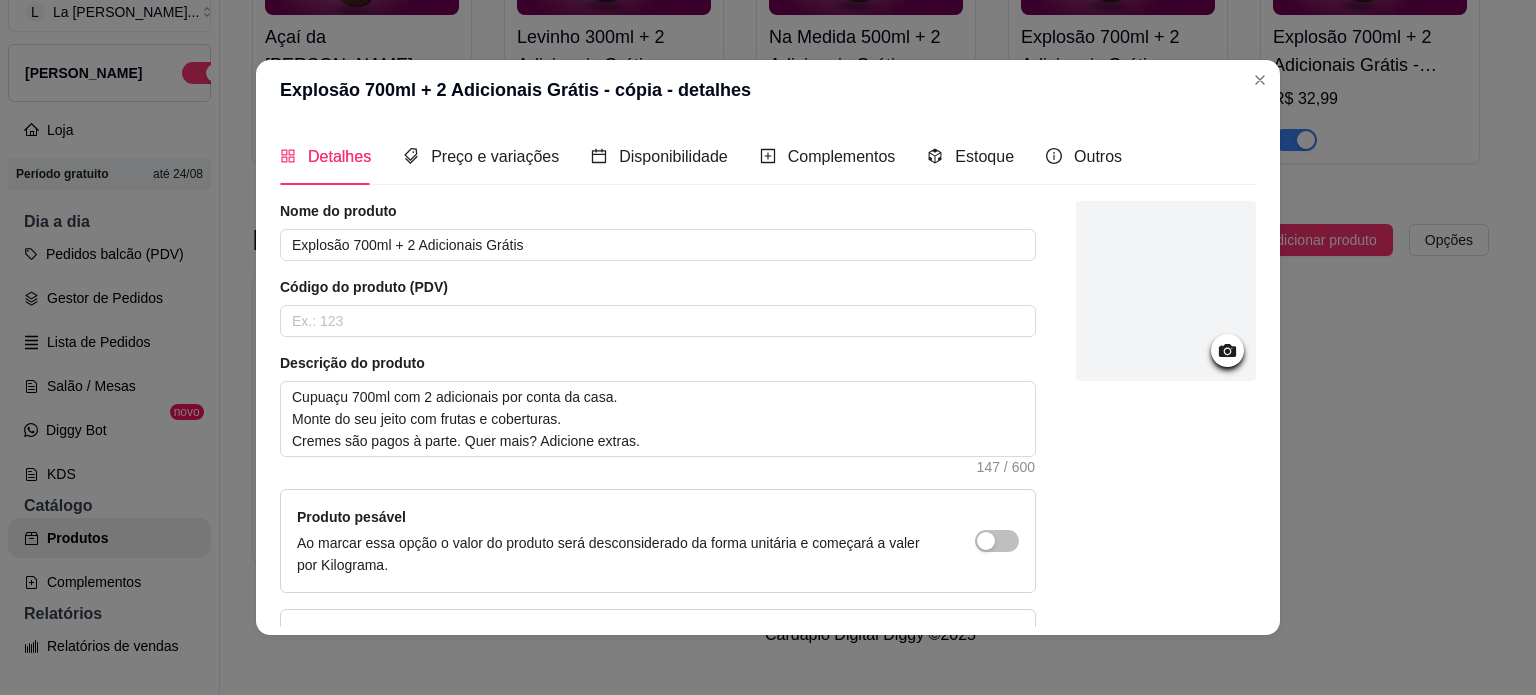 click 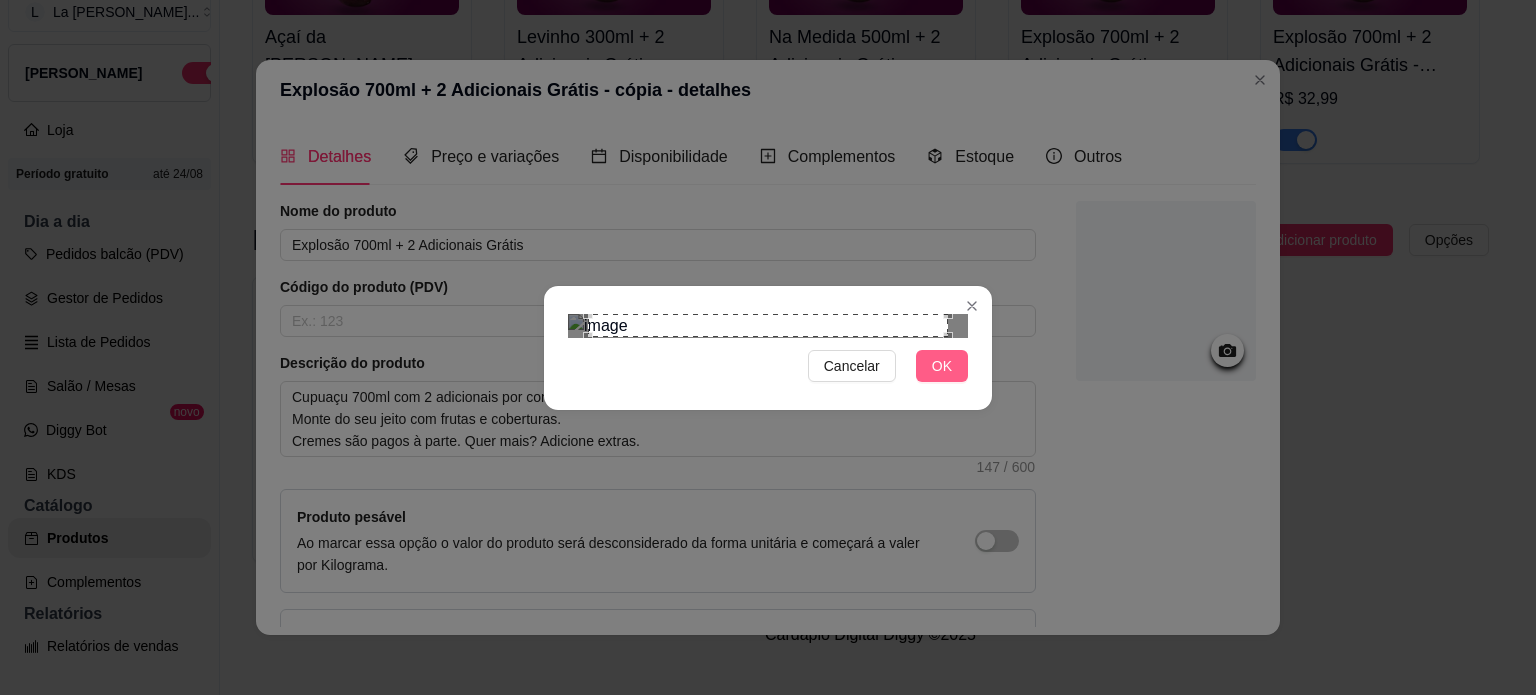 click on "OK" at bounding box center [942, 366] 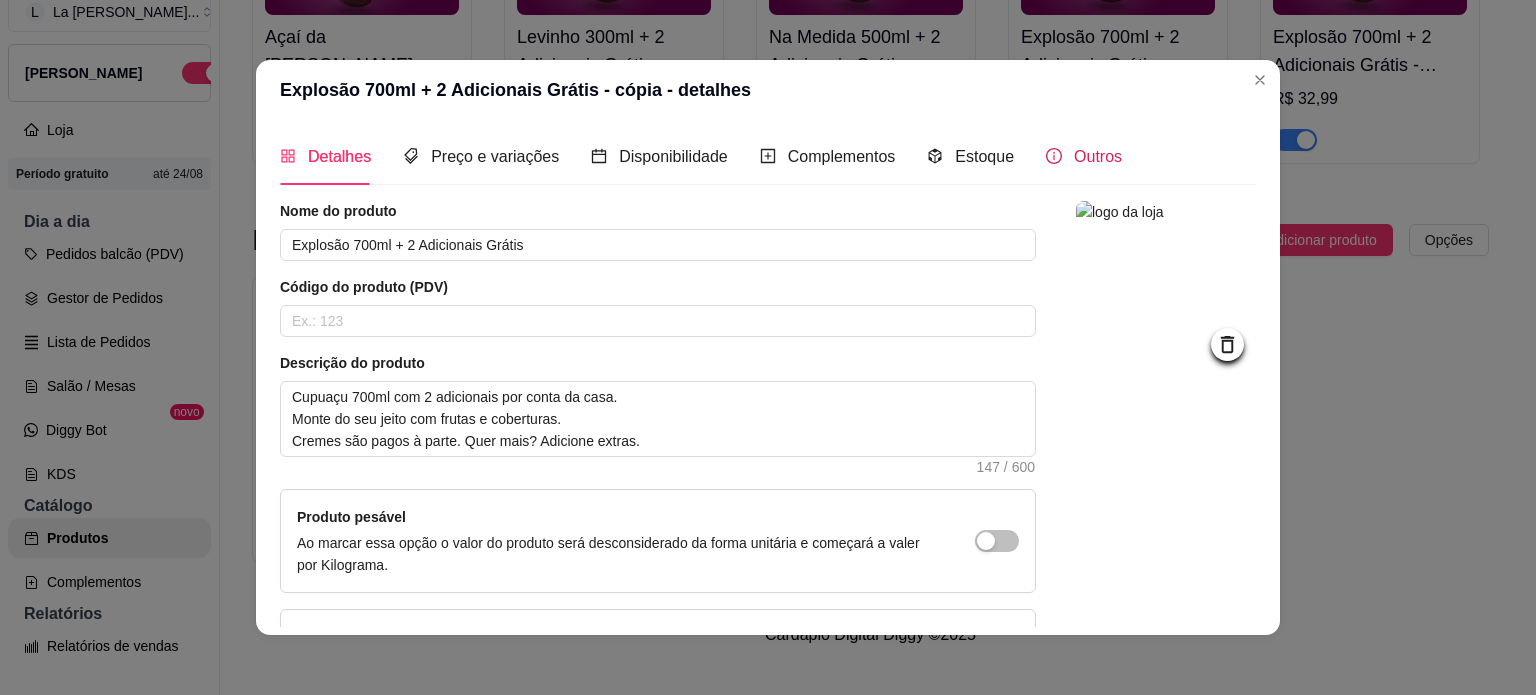 click on "Outros" at bounding box center (1098, 156) 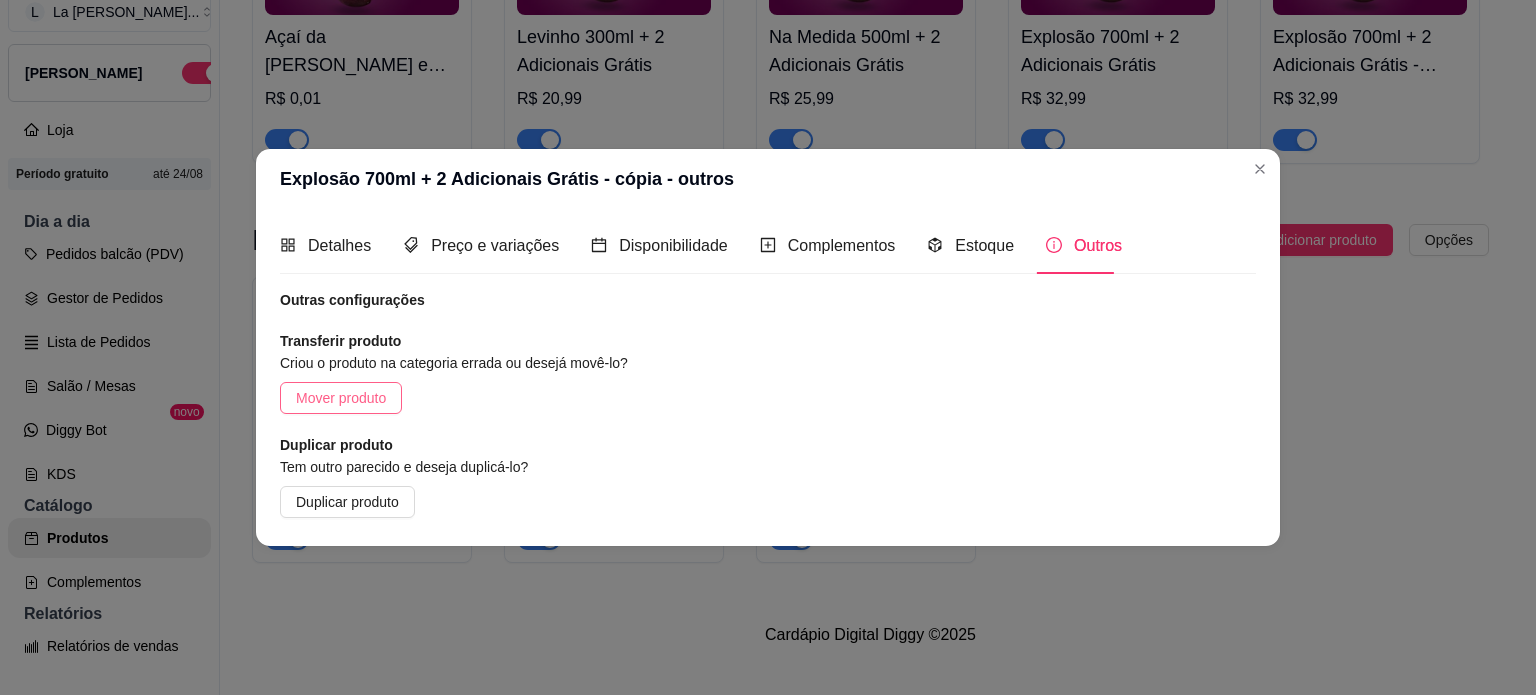 click on "Mover produto" at bounding box center [341, 398] 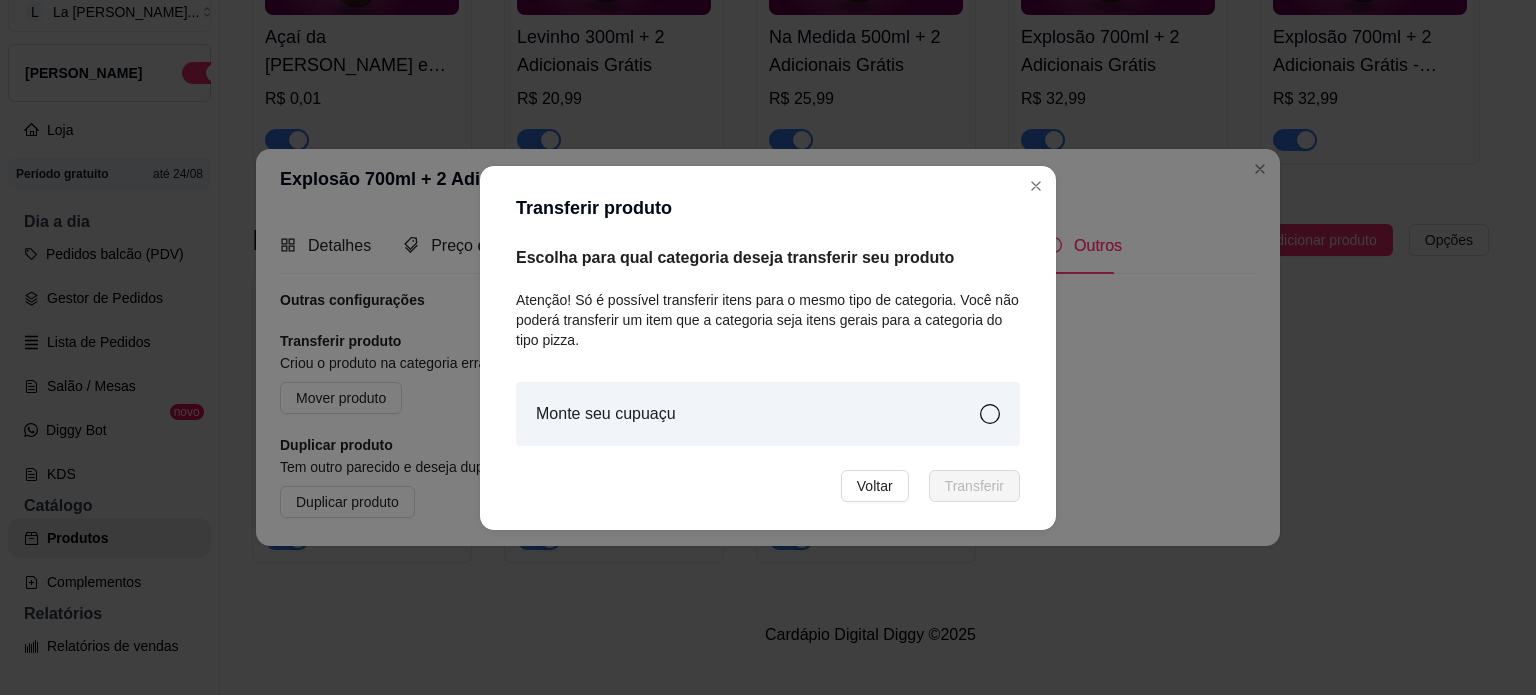 click 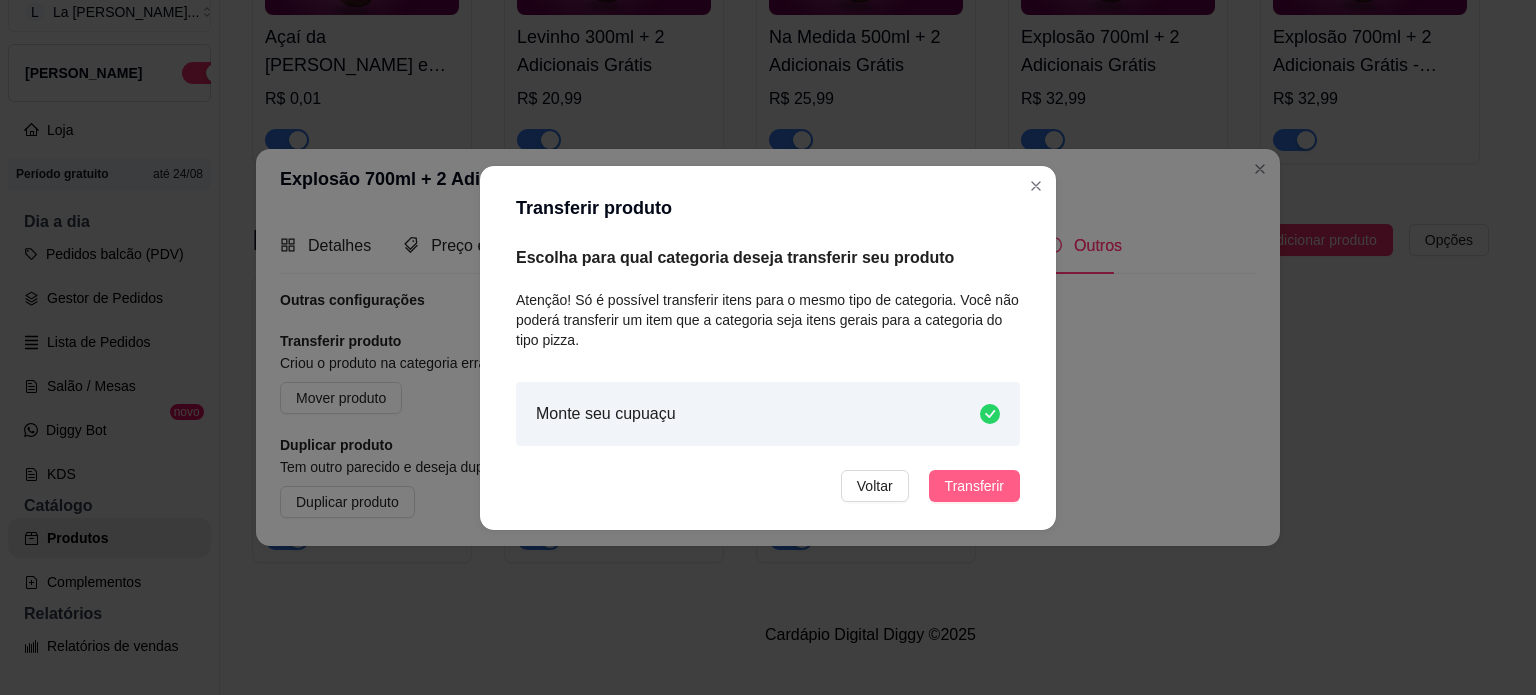 click on "Transferir" at bounding box center (974, 486) 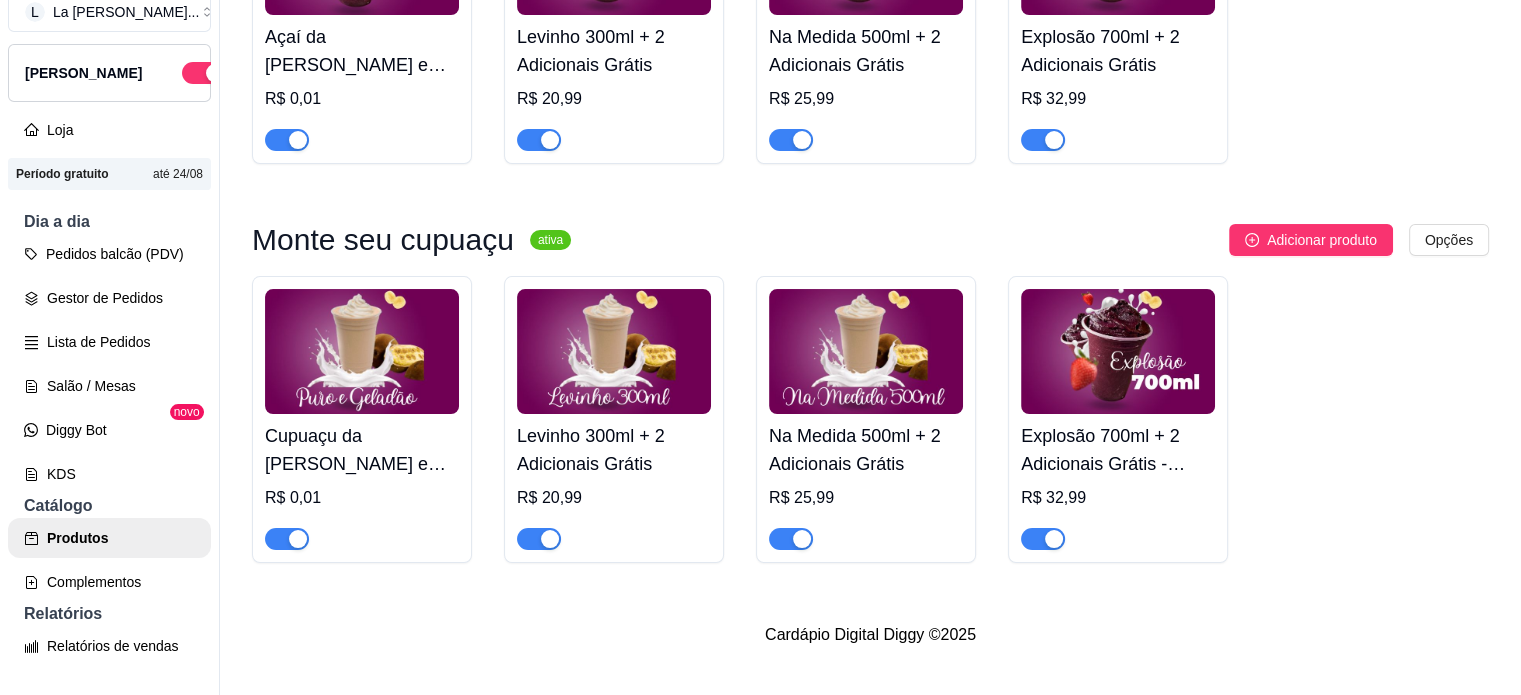 click on "Explosão 700ml + 2 Adicionais Grátis - cópia" at bounding box center [1118, 450] 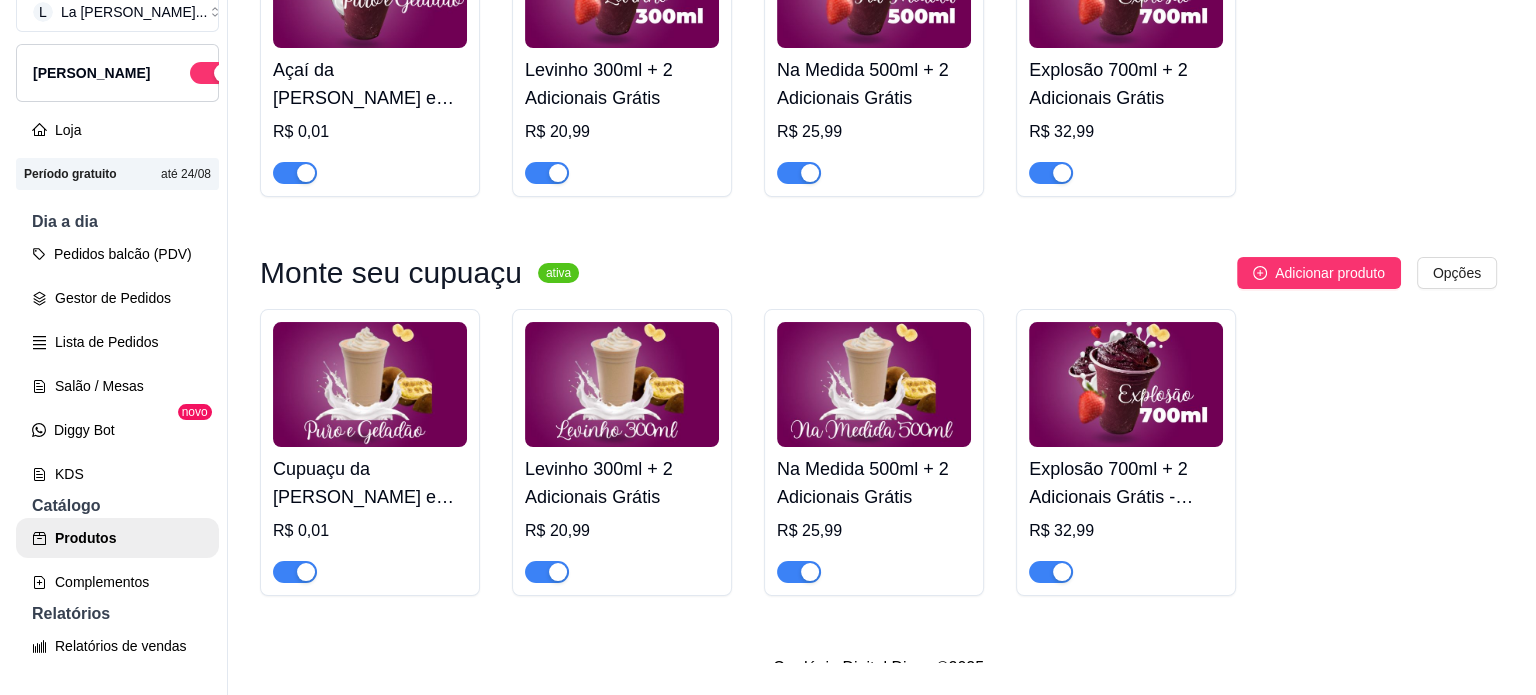 scroll, scrollTop: 360, scrollLeft: 0, axis: vertical 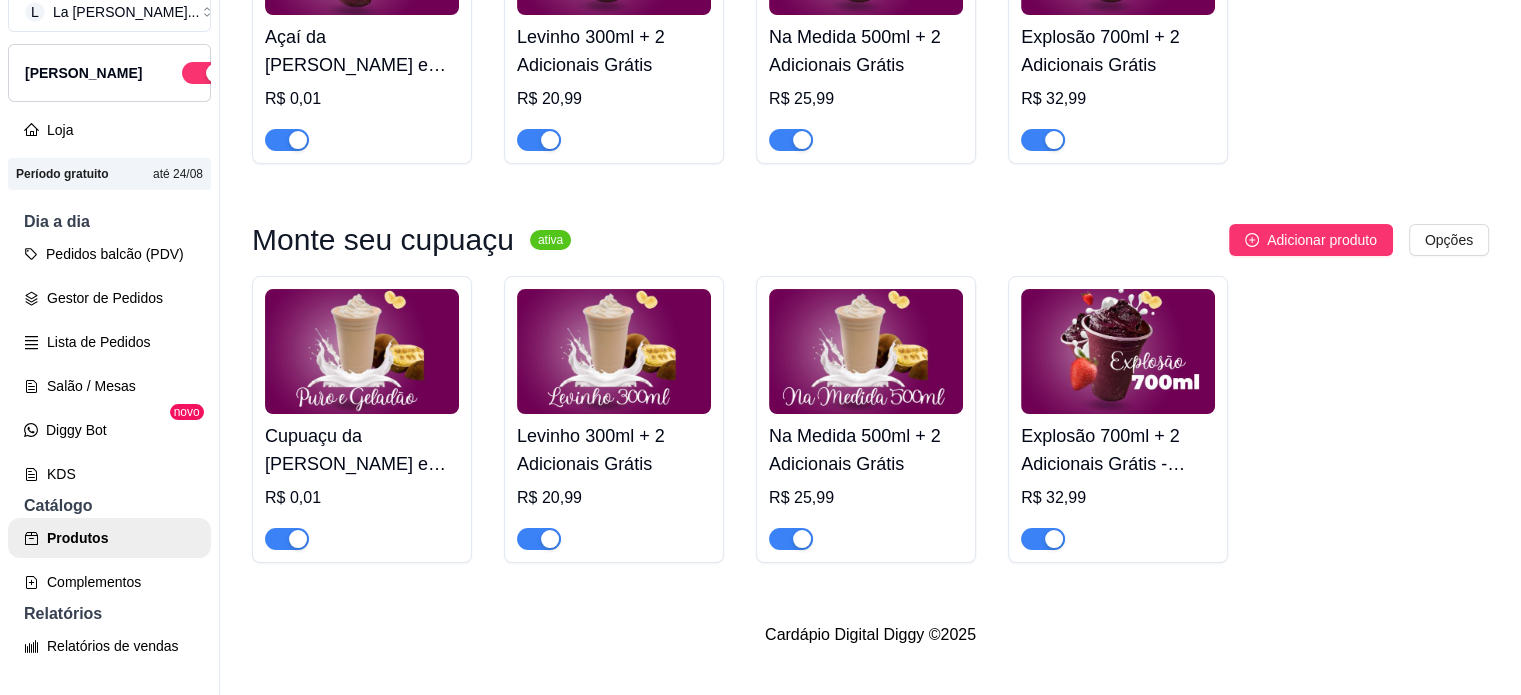 click on "Explosão 700ml + 2 Adicionais Grátis - cópia" at bounding box center [1118, 450] 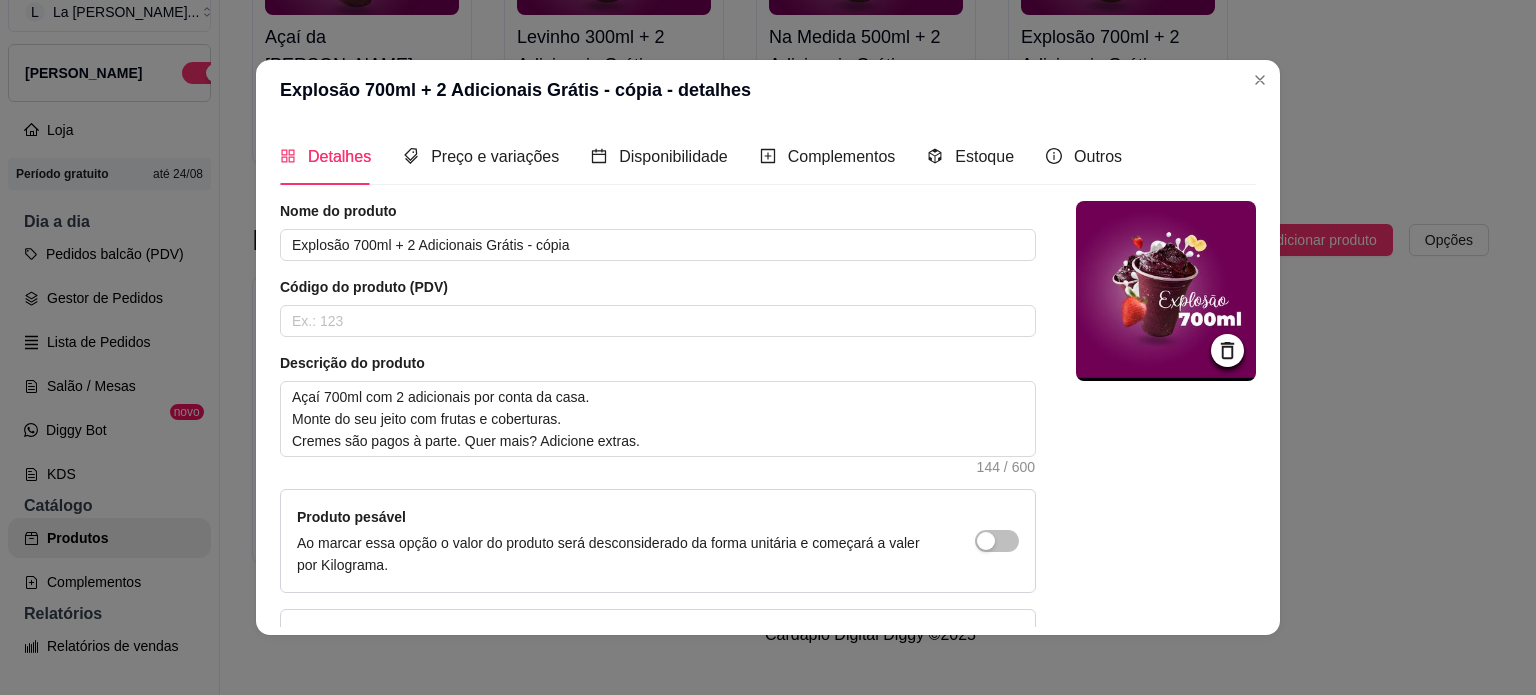 click 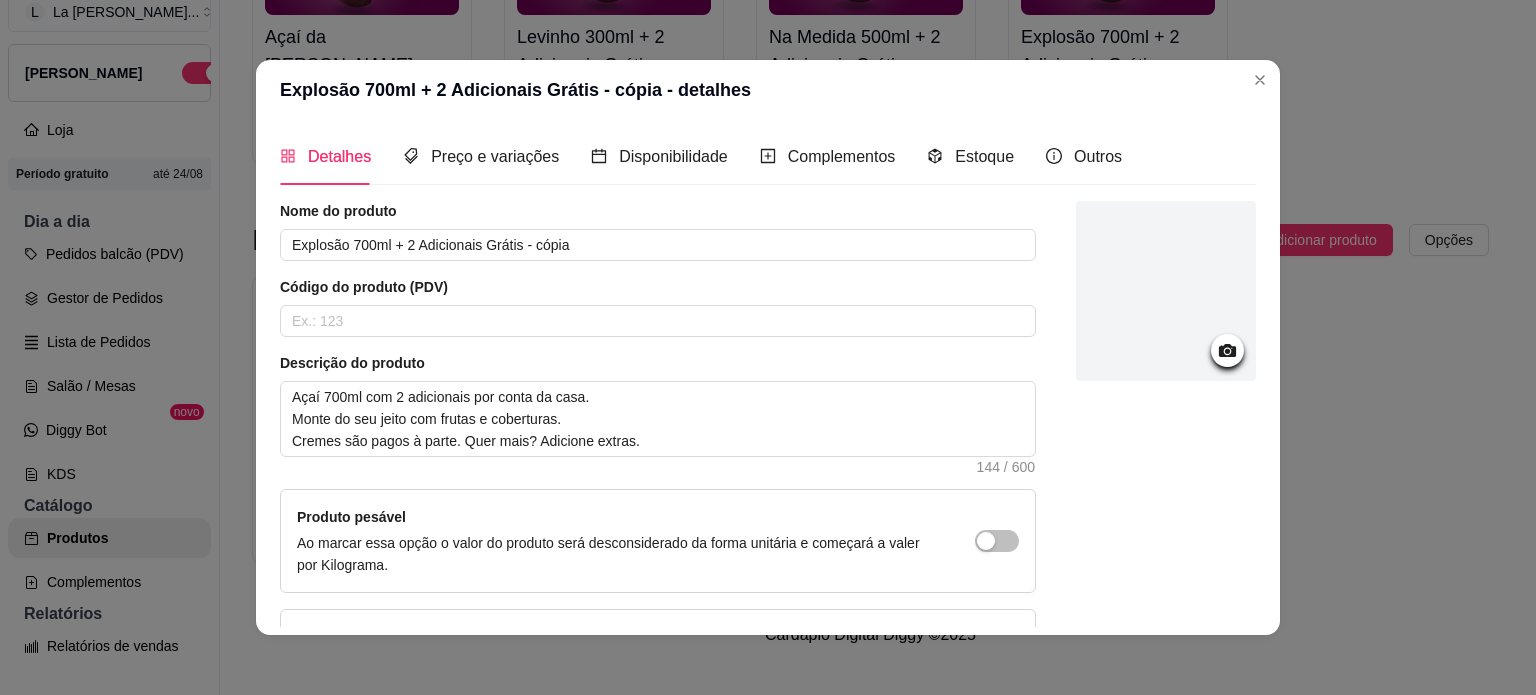 click 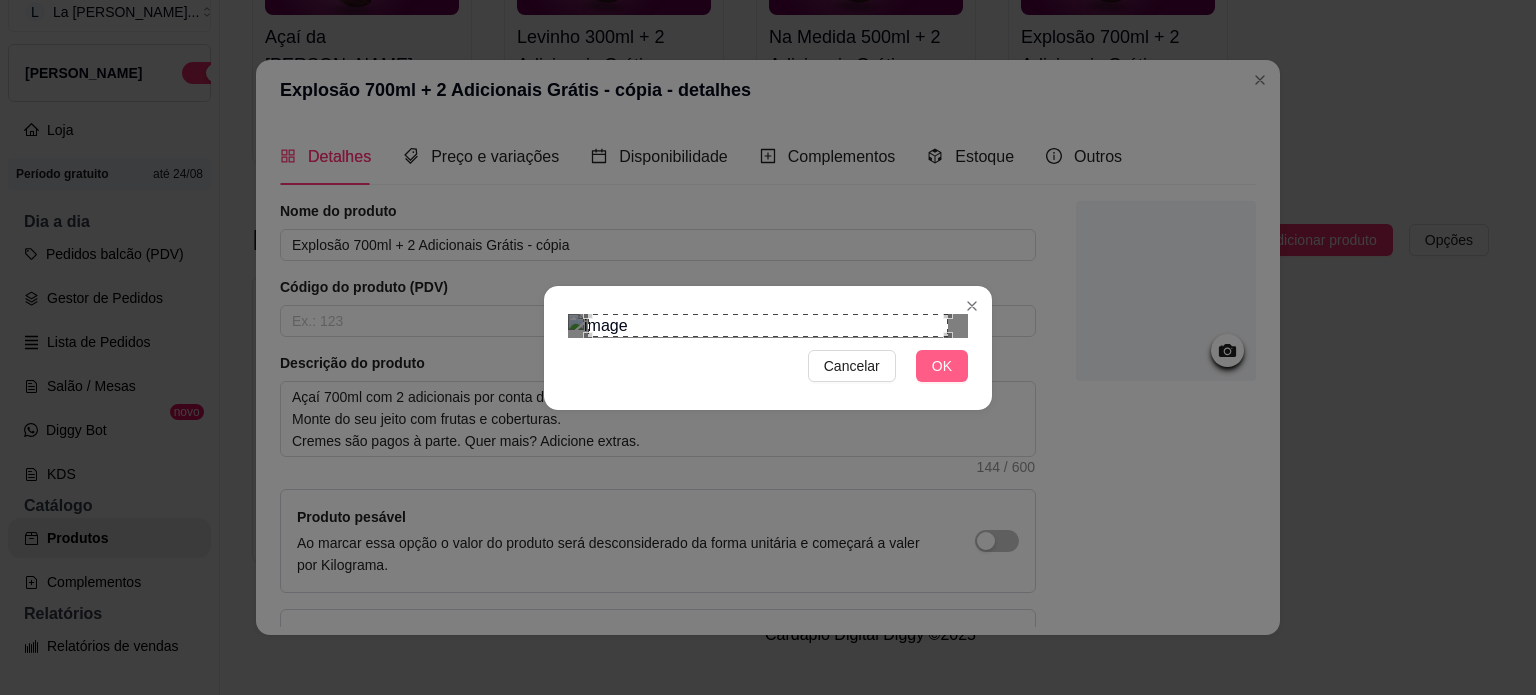 click on "OK" at bounding box center [942, 366] 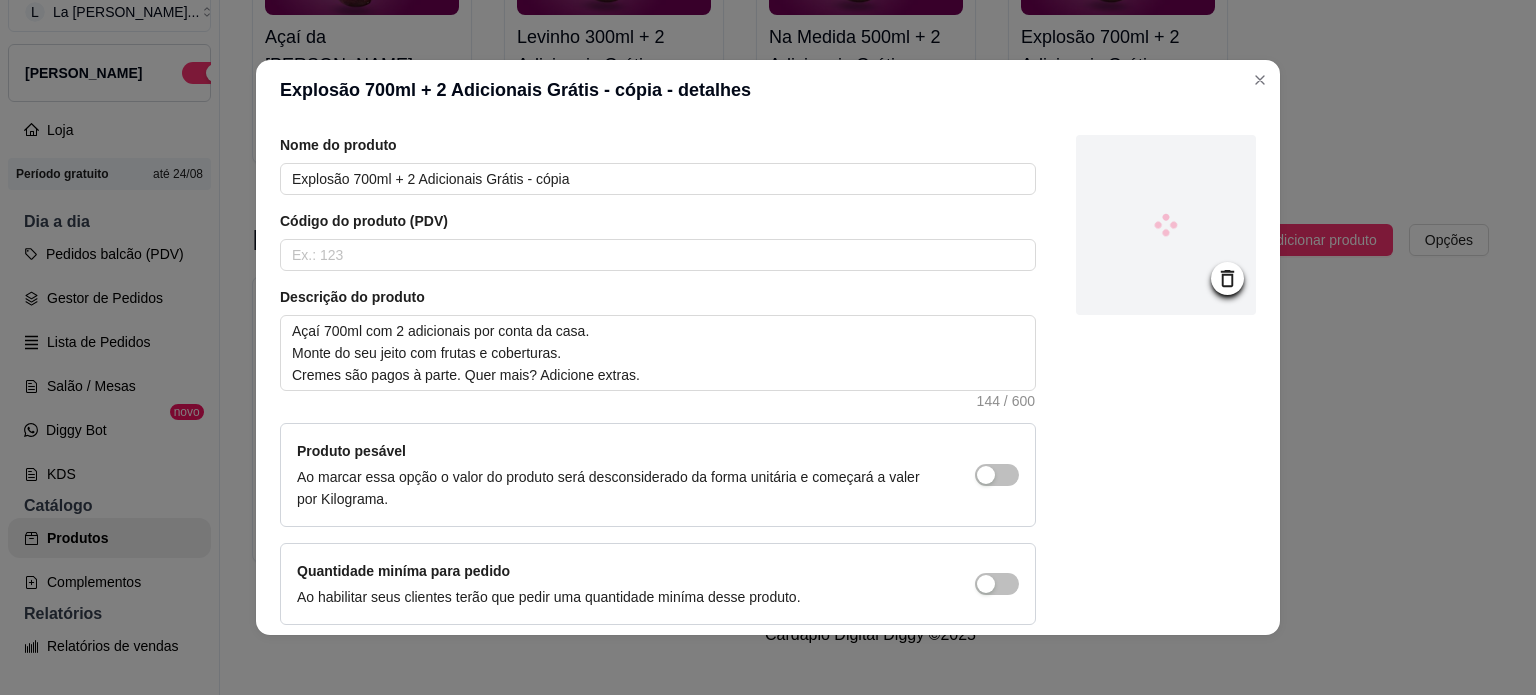 scroll, scrollTop: 150, scrollLeft: 0, axis: vertical 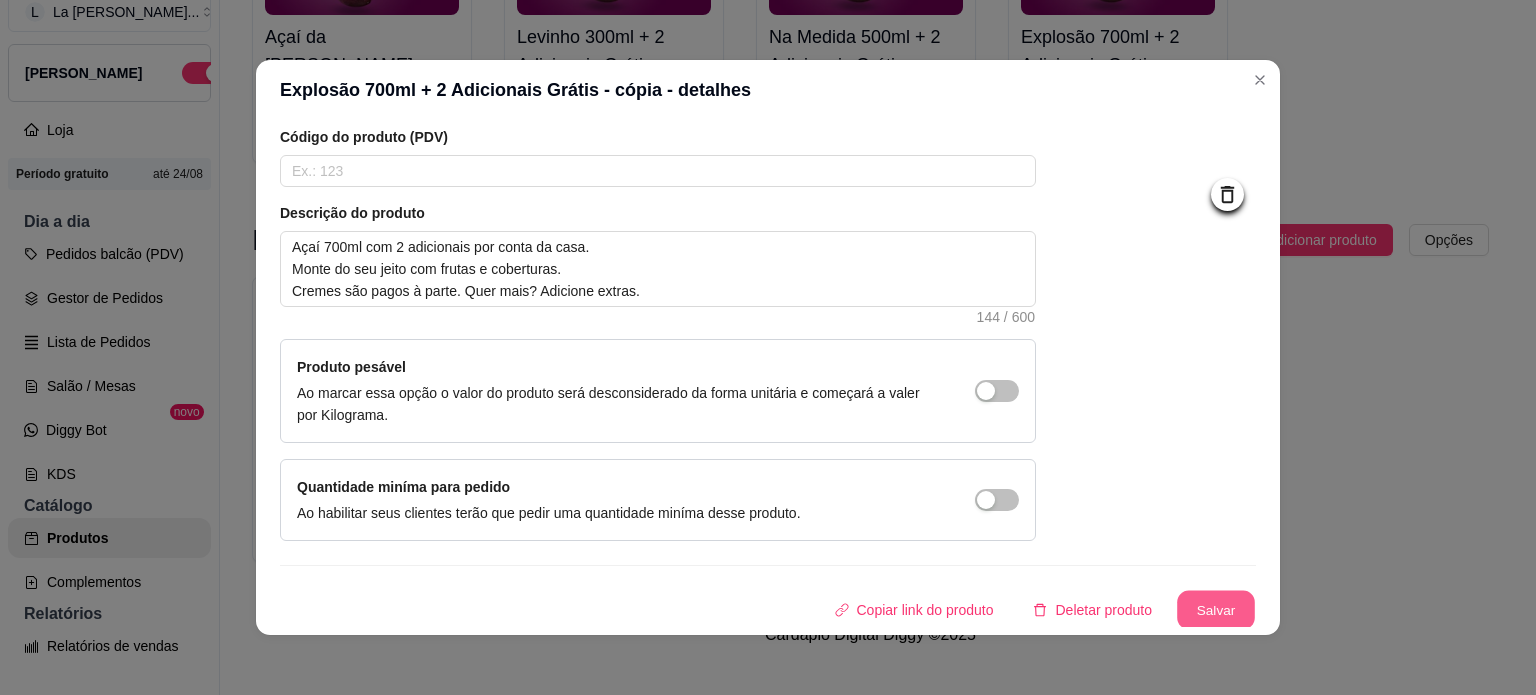 click on "Salvar" at bounding box center [1216, 610] 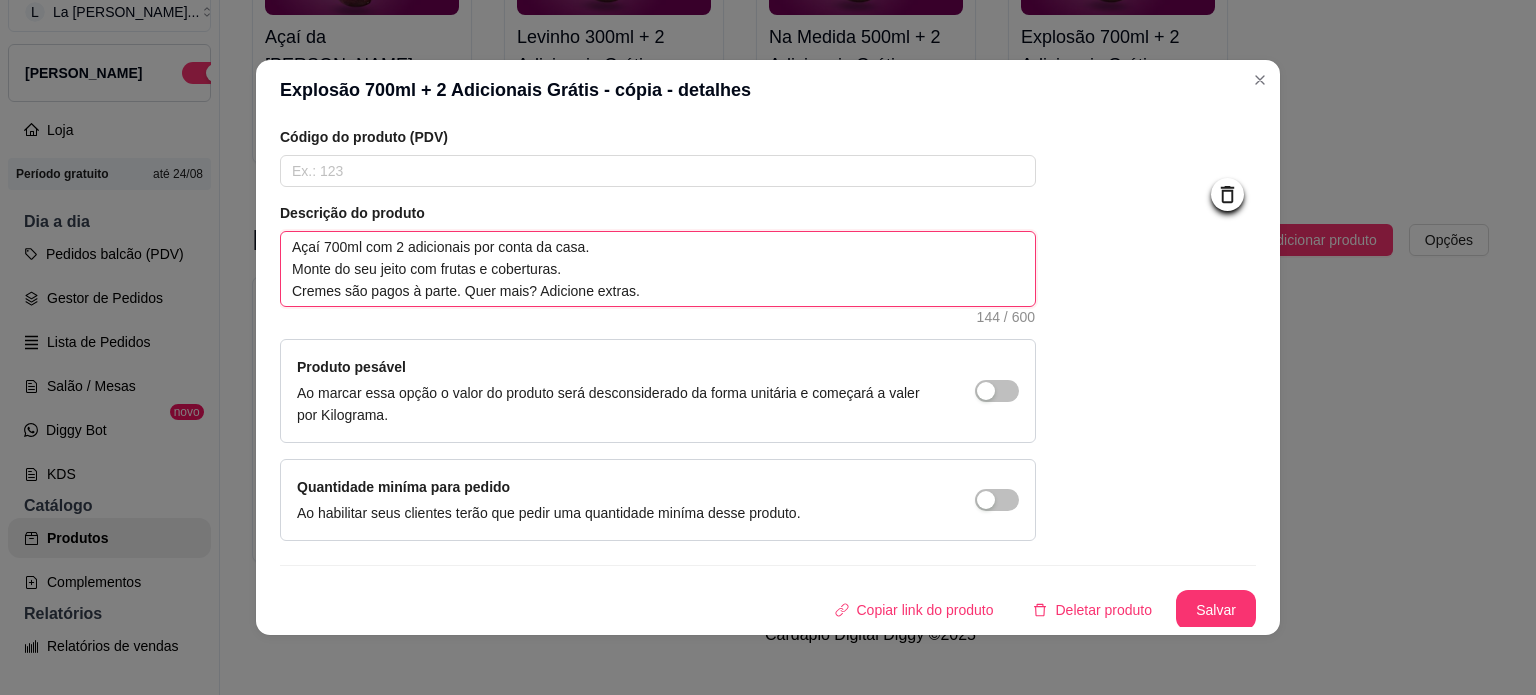 click on "Açaí 700ml com 2 adicionais por conta da casa.
Monte do seu jeito com frutas e coberturas.
Cremes são pagos à parte. Quer mais? Adicione extras." at bounding box center [658, 269] 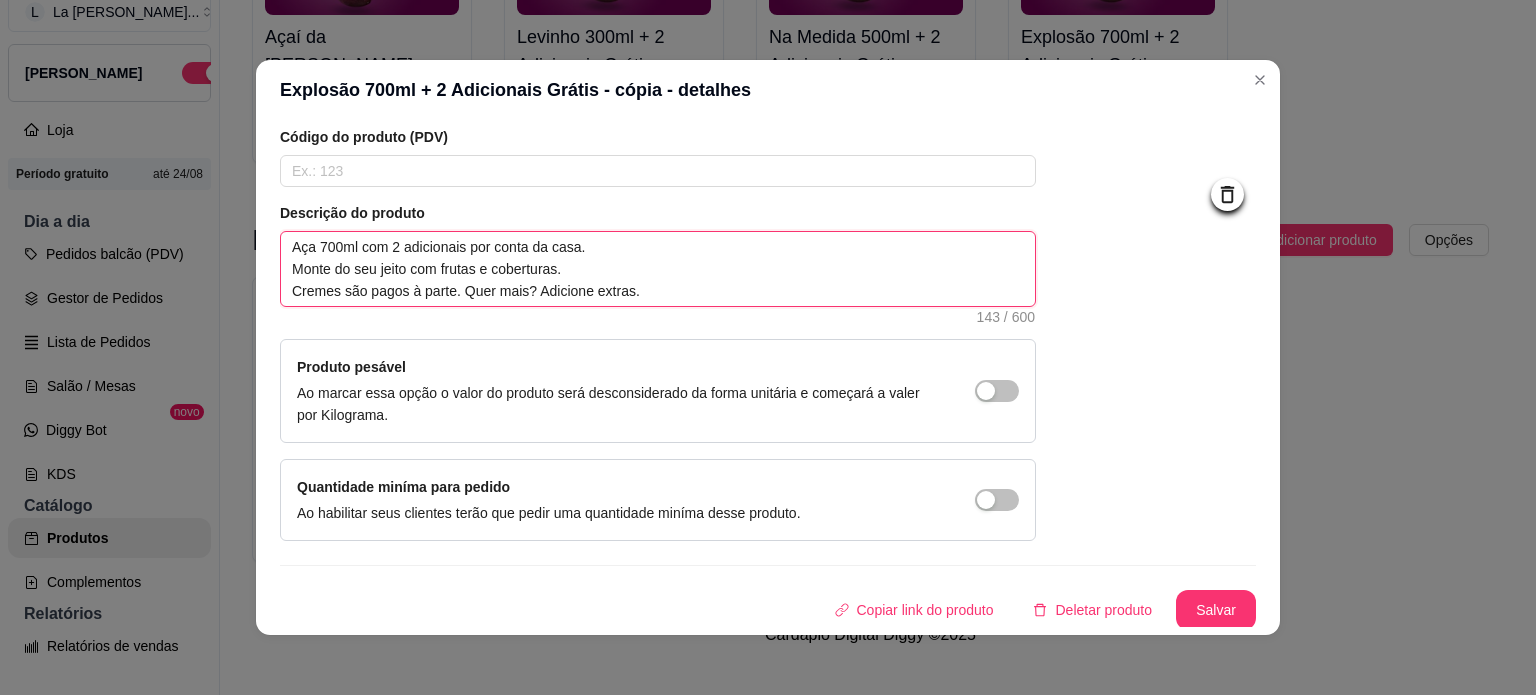 type 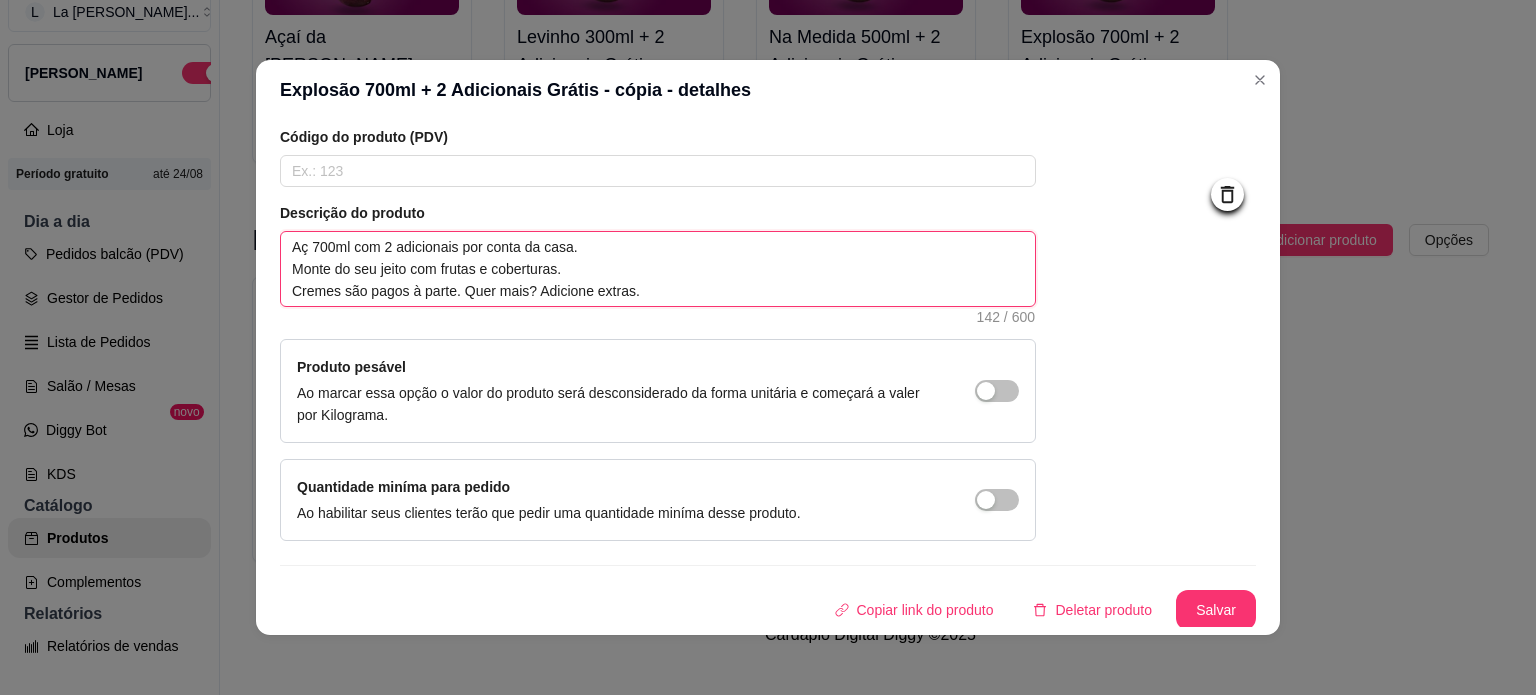 type 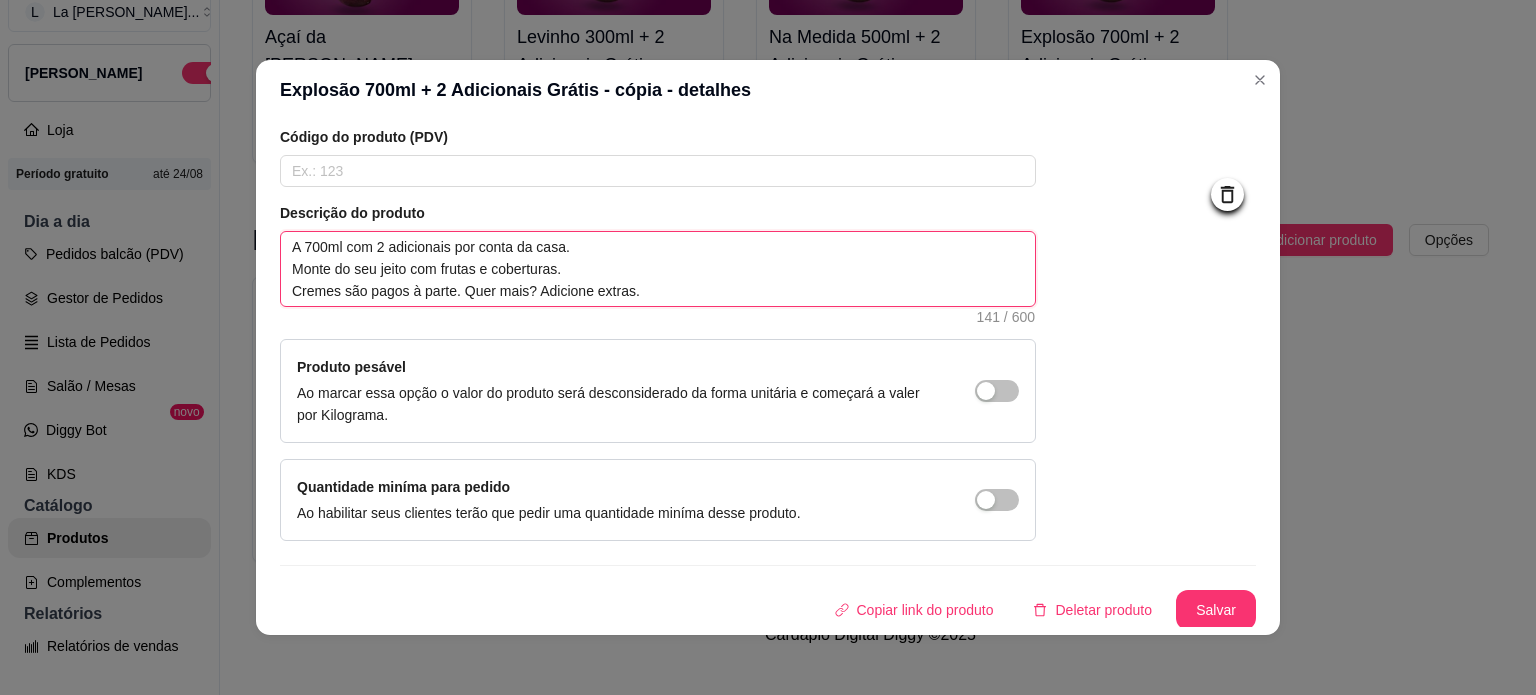 type 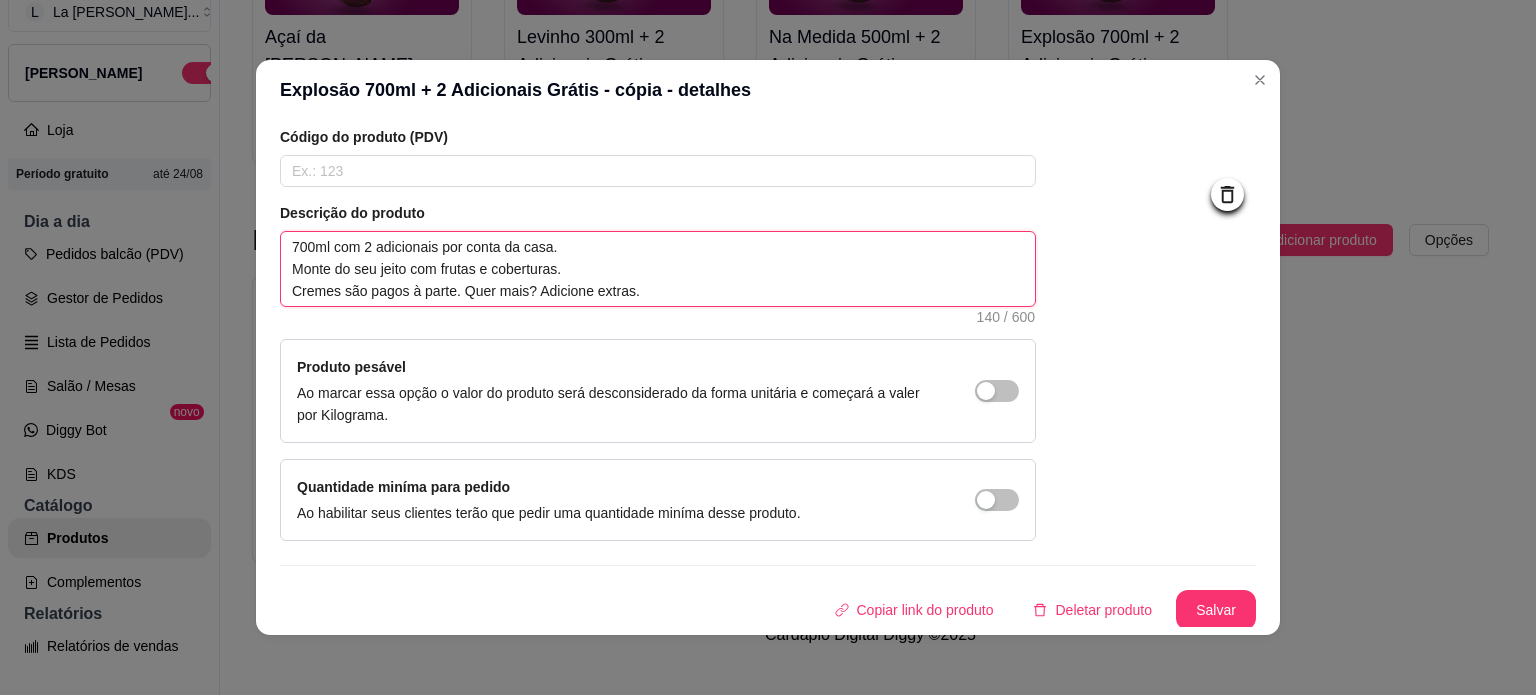 type 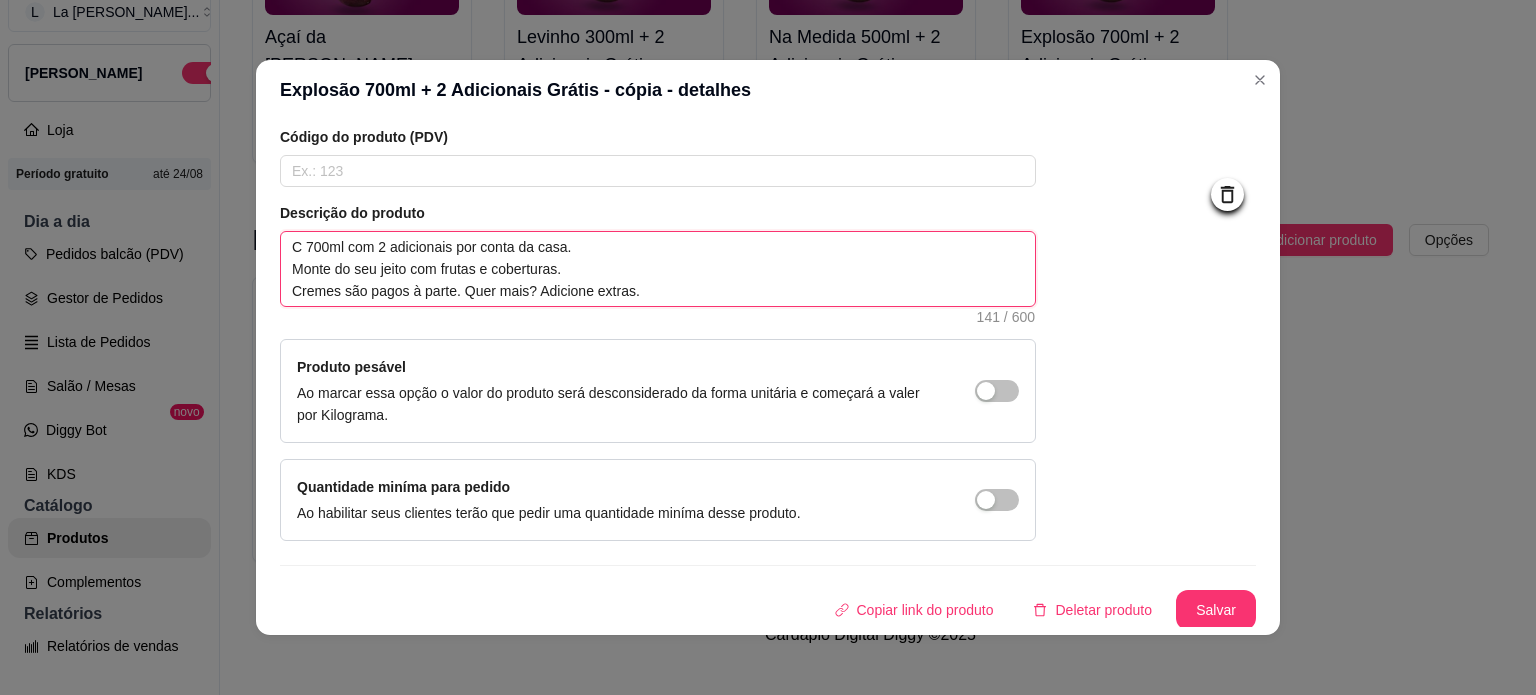 type 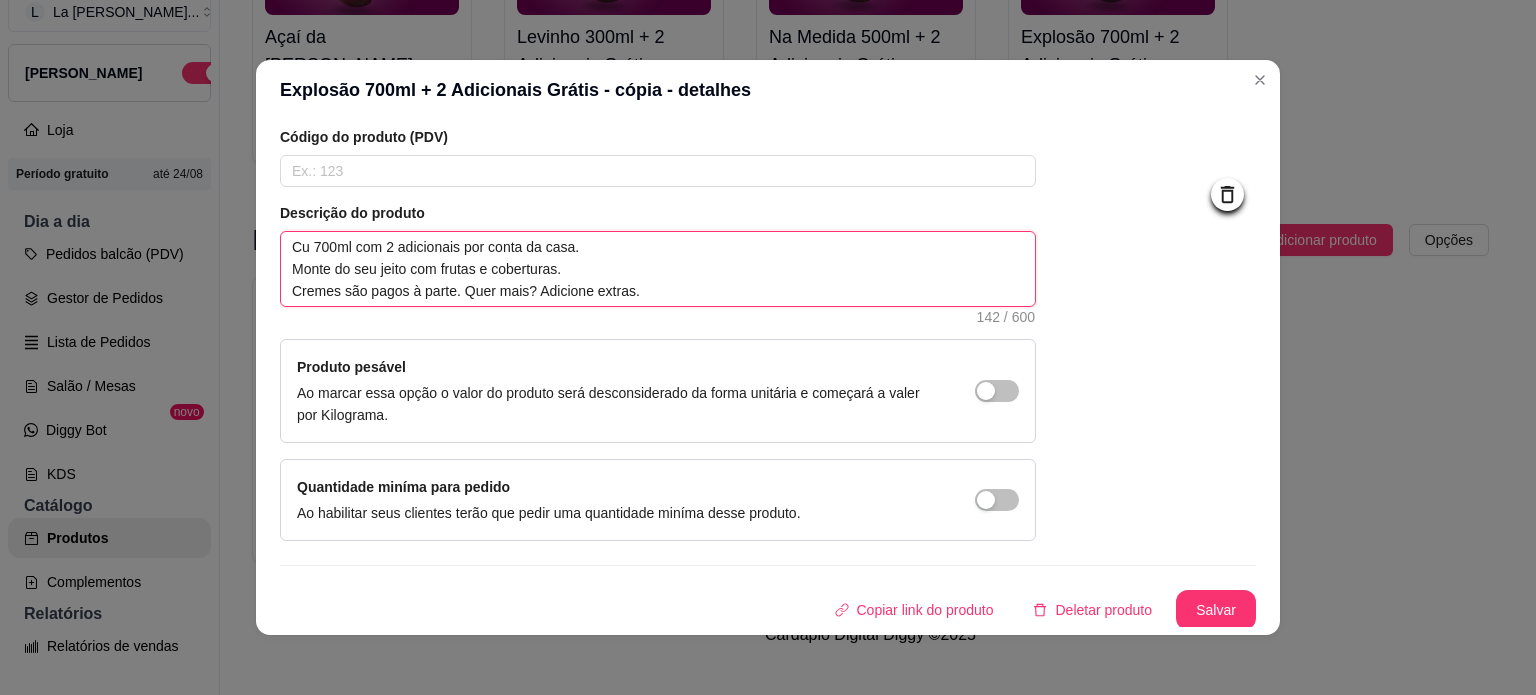 type 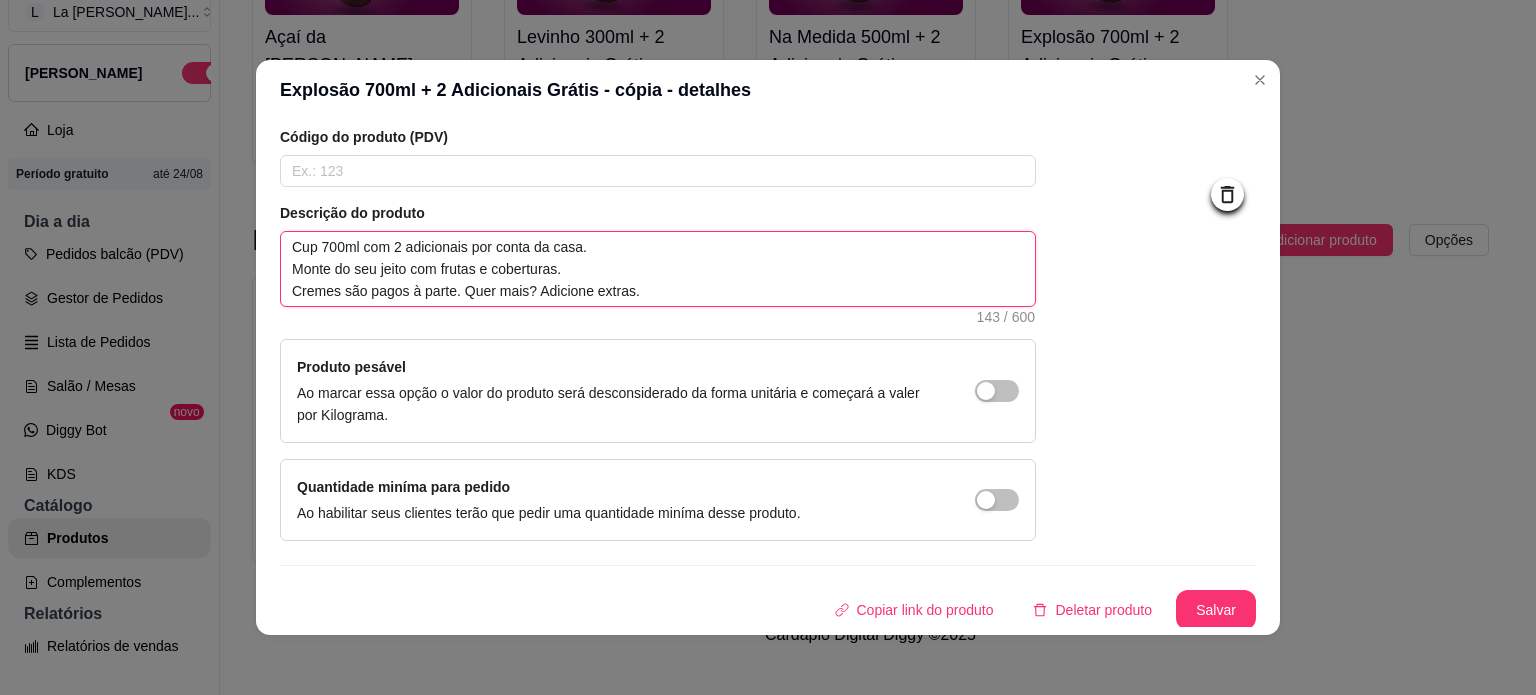 type 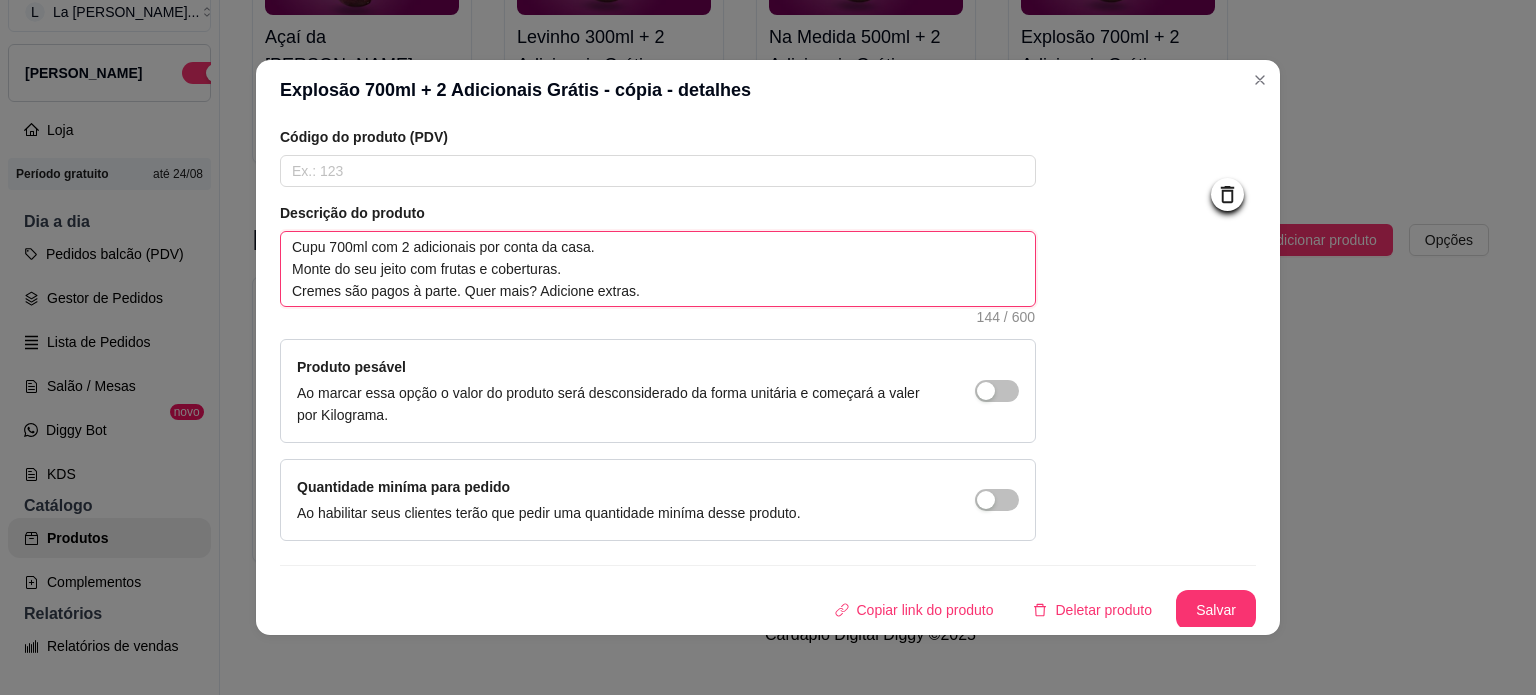 type 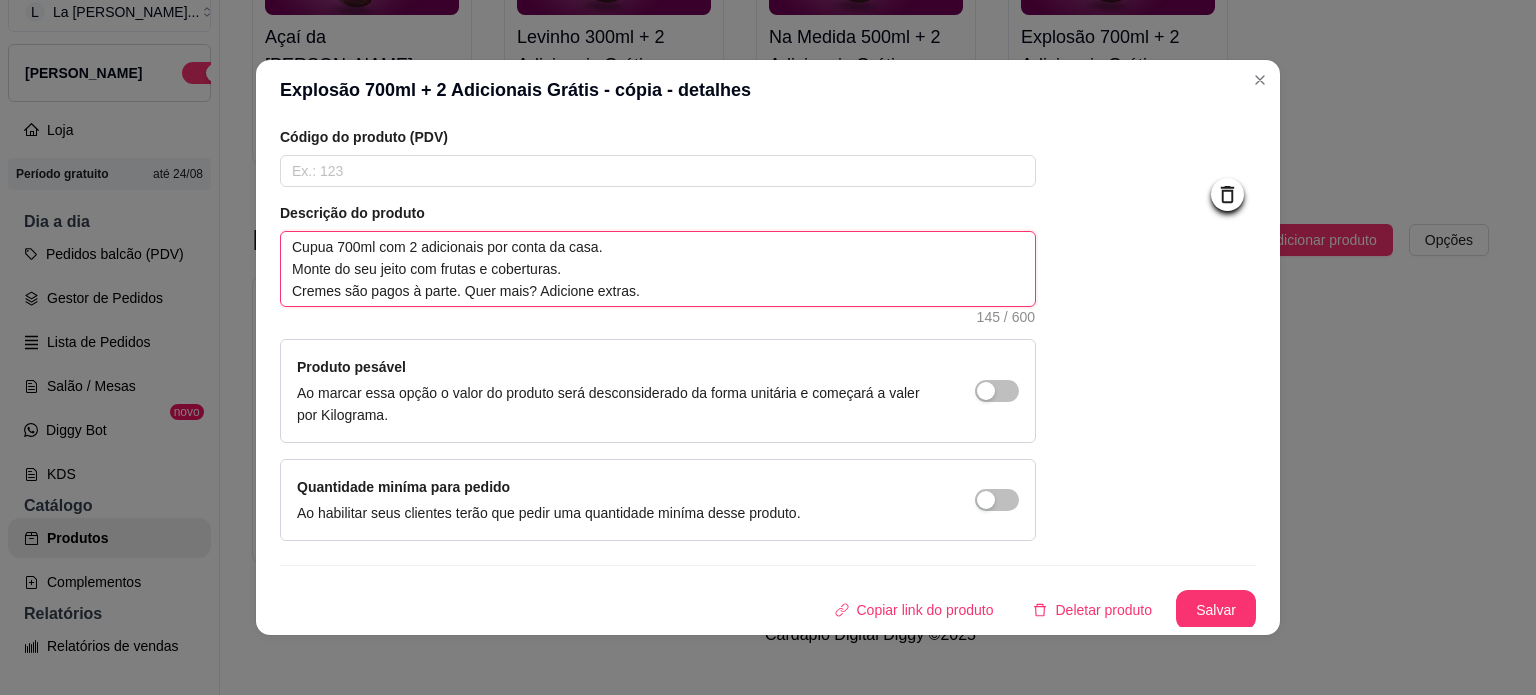type 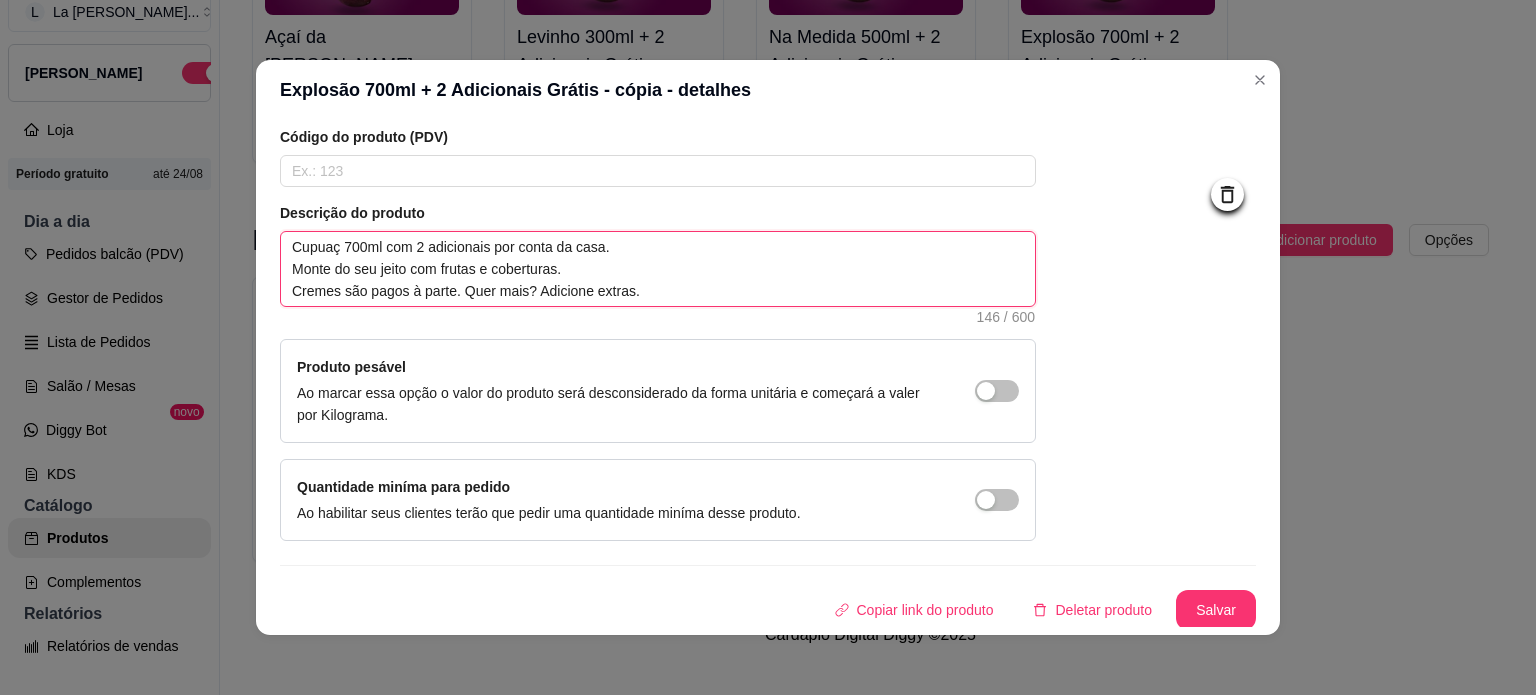 type 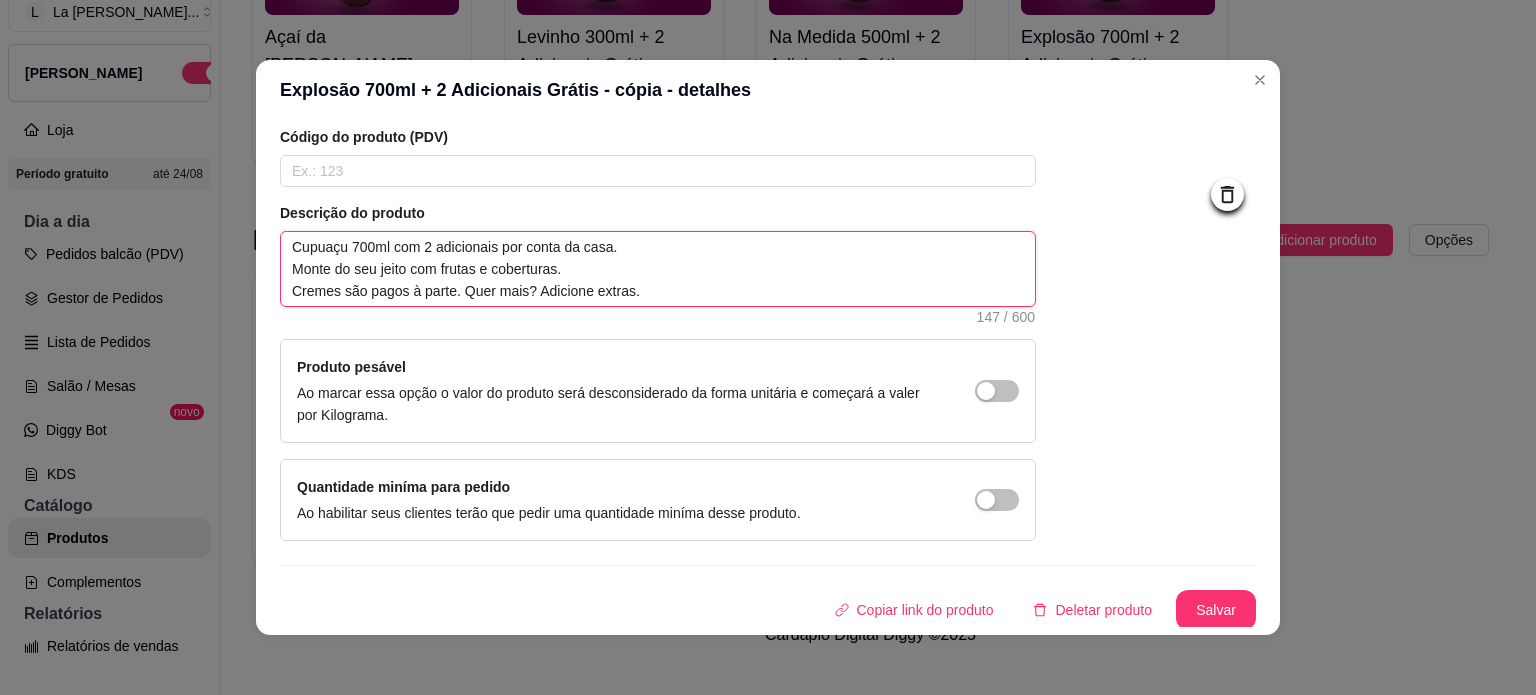 type on "Cupuaçu 700ml com 2 adicionais por conta da casa.
Monte do seu jeito com frutas e coberturas.
Cremes são pagos à parte. Quer mais? Adicione extras." 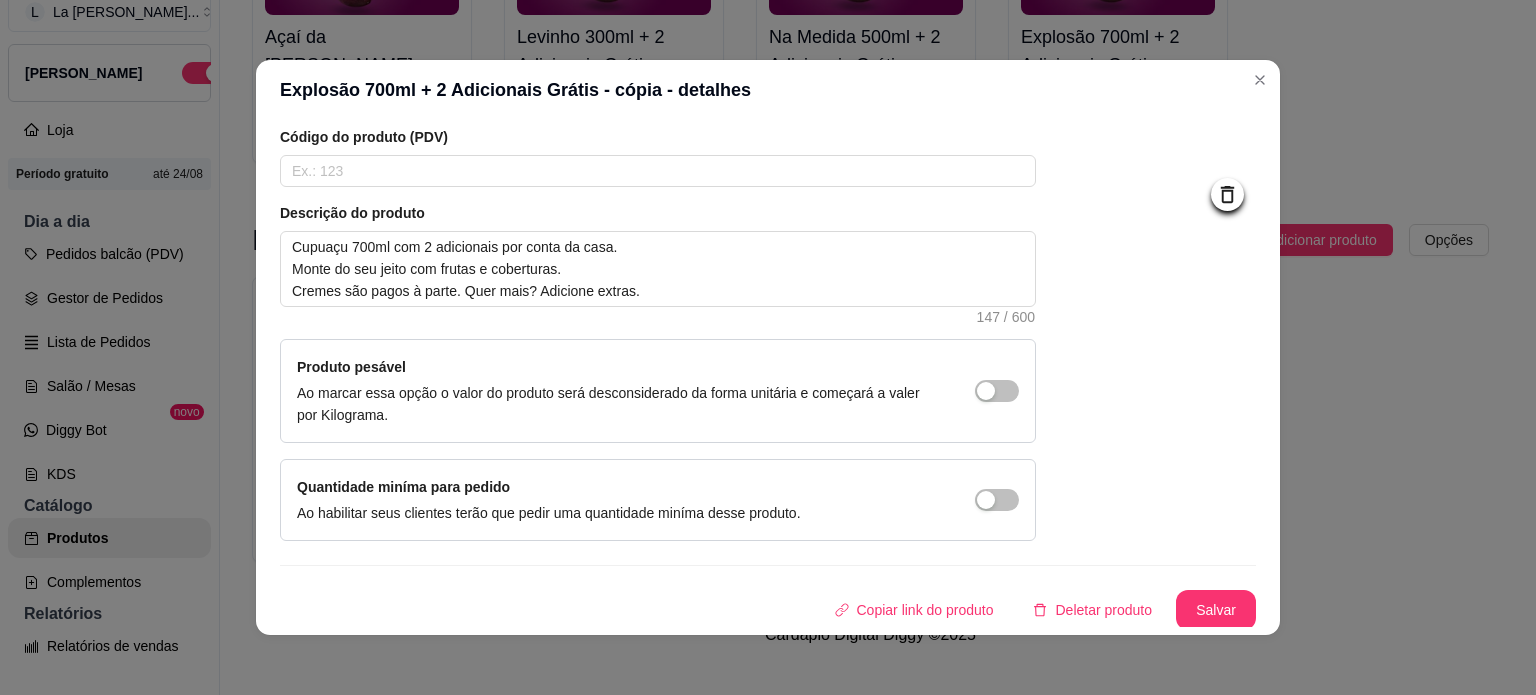 click on "Descrição do produto" at bounding box center (658, 213) 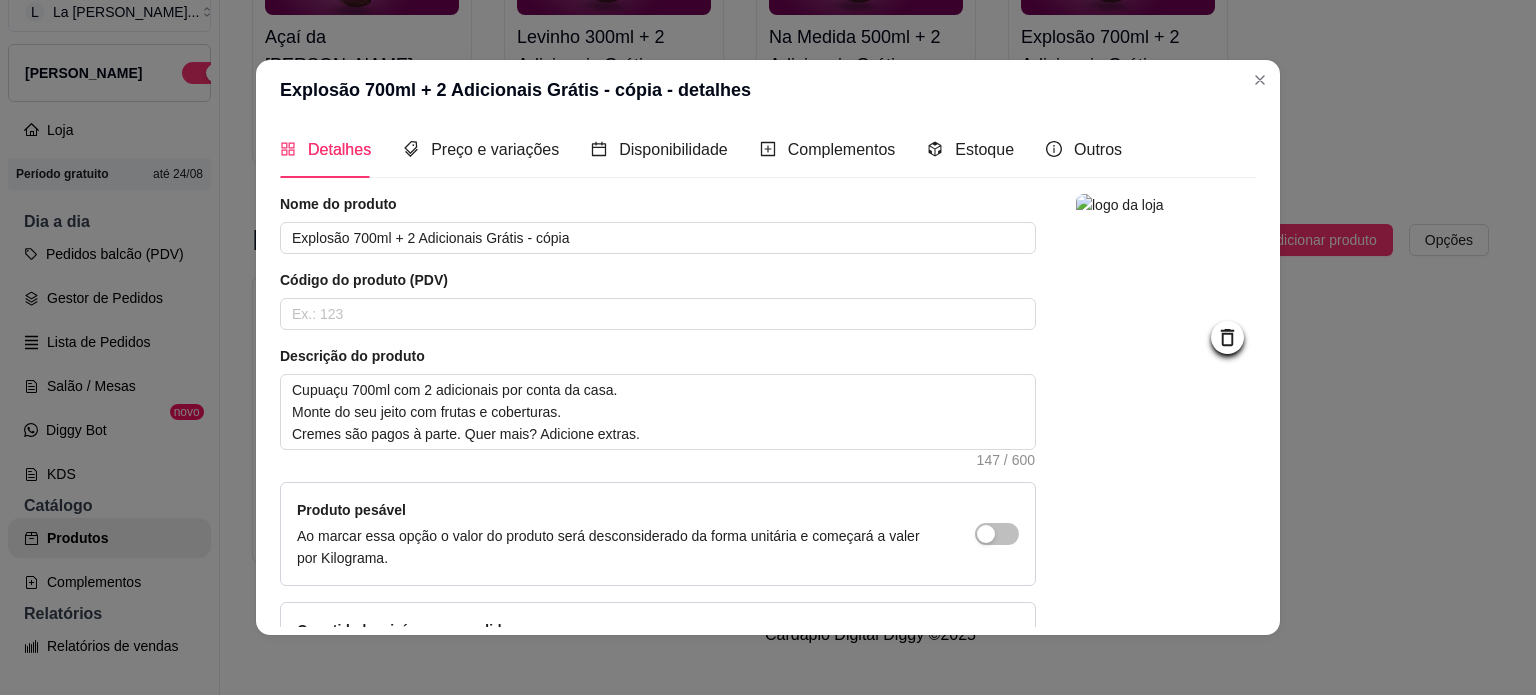 scroll, scrollTop: 0, scrollLeft: 0, axis: both 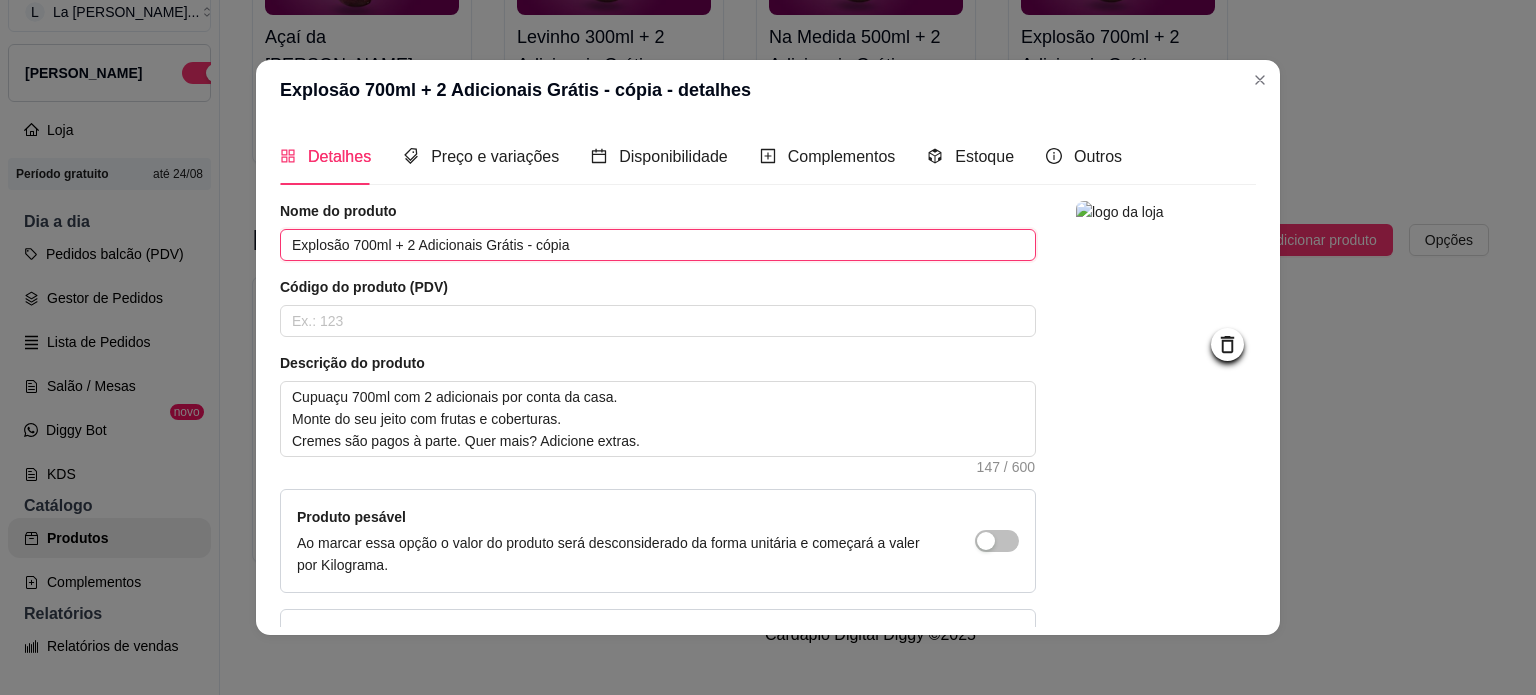 click on "Explosão 700ml + 2 Adicionais Grátis - cópia" at bounding box center [658, 245] 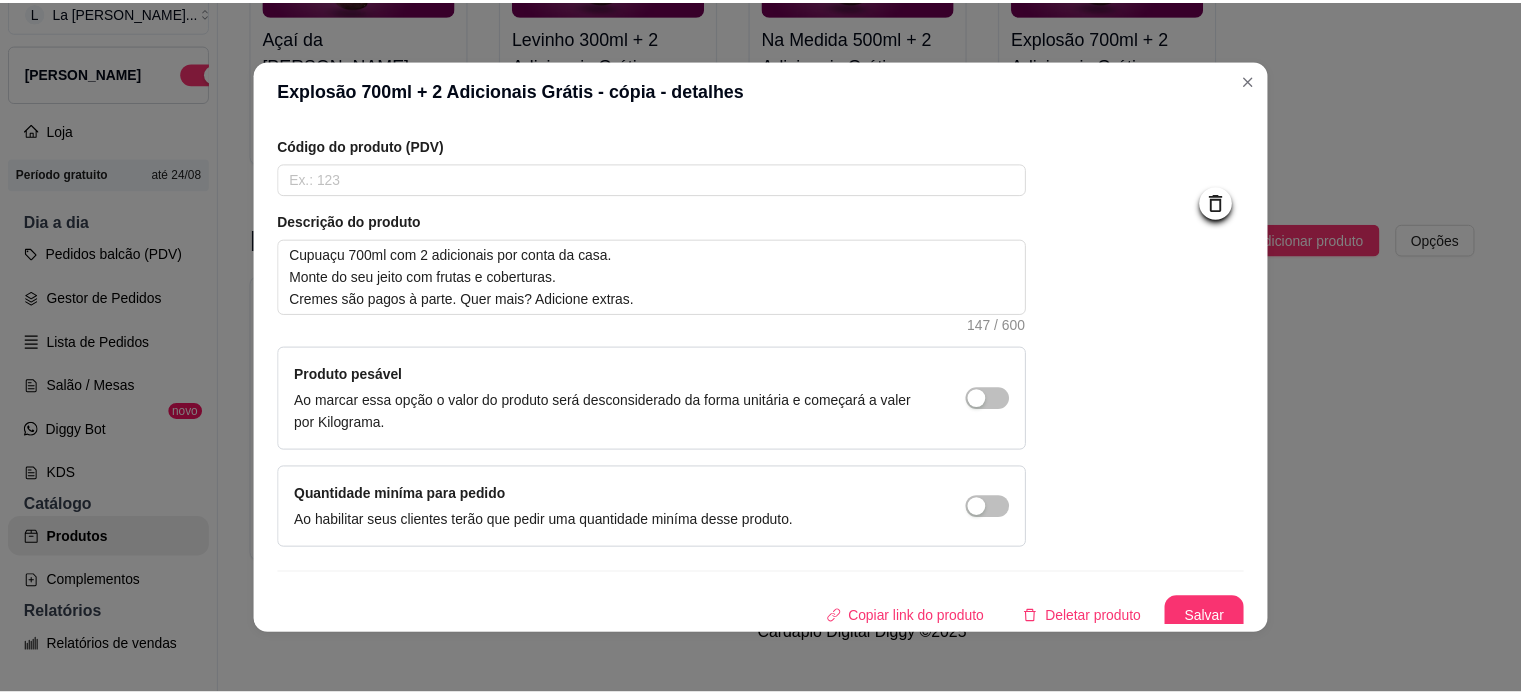 scroll, scrollTop: 150, scrollLeft: 0, axis: vertical 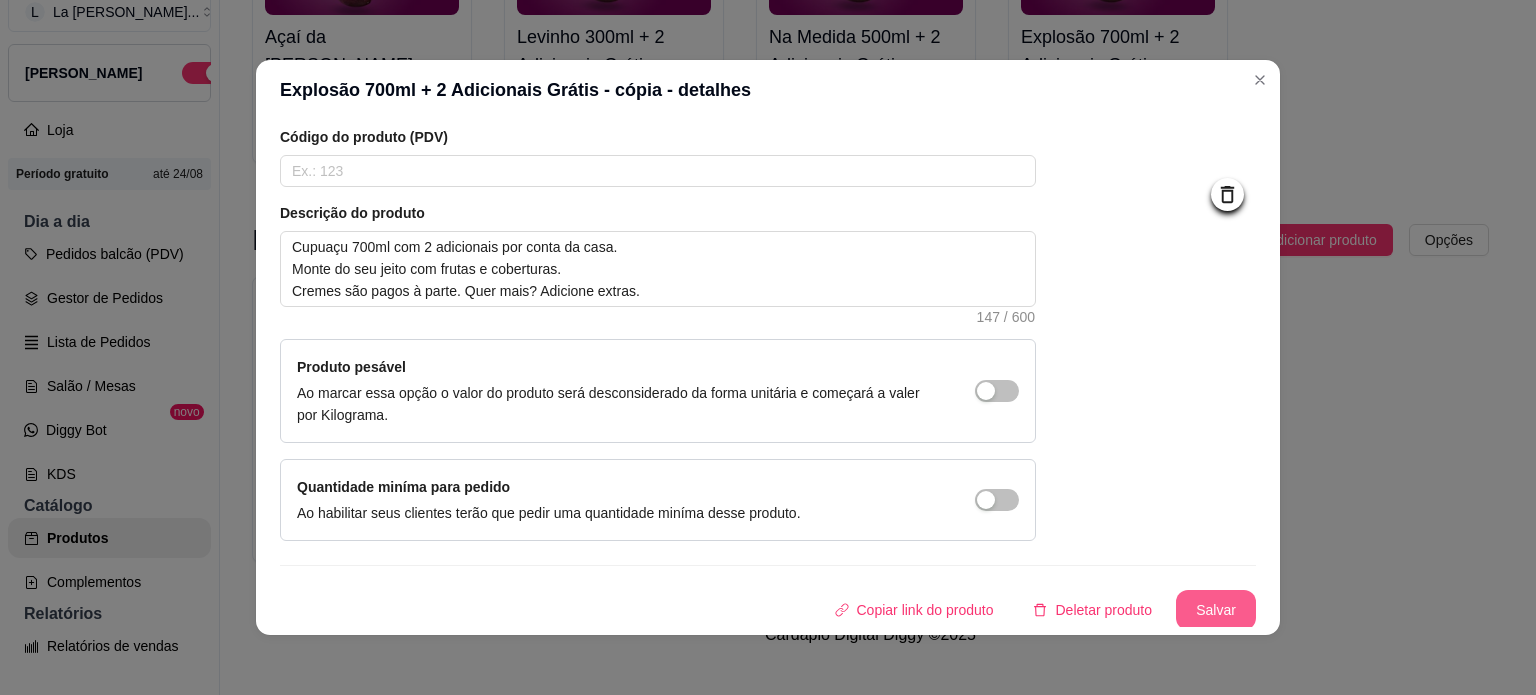 type on "Explosão 700ml + 2 Adicionais Grátis" 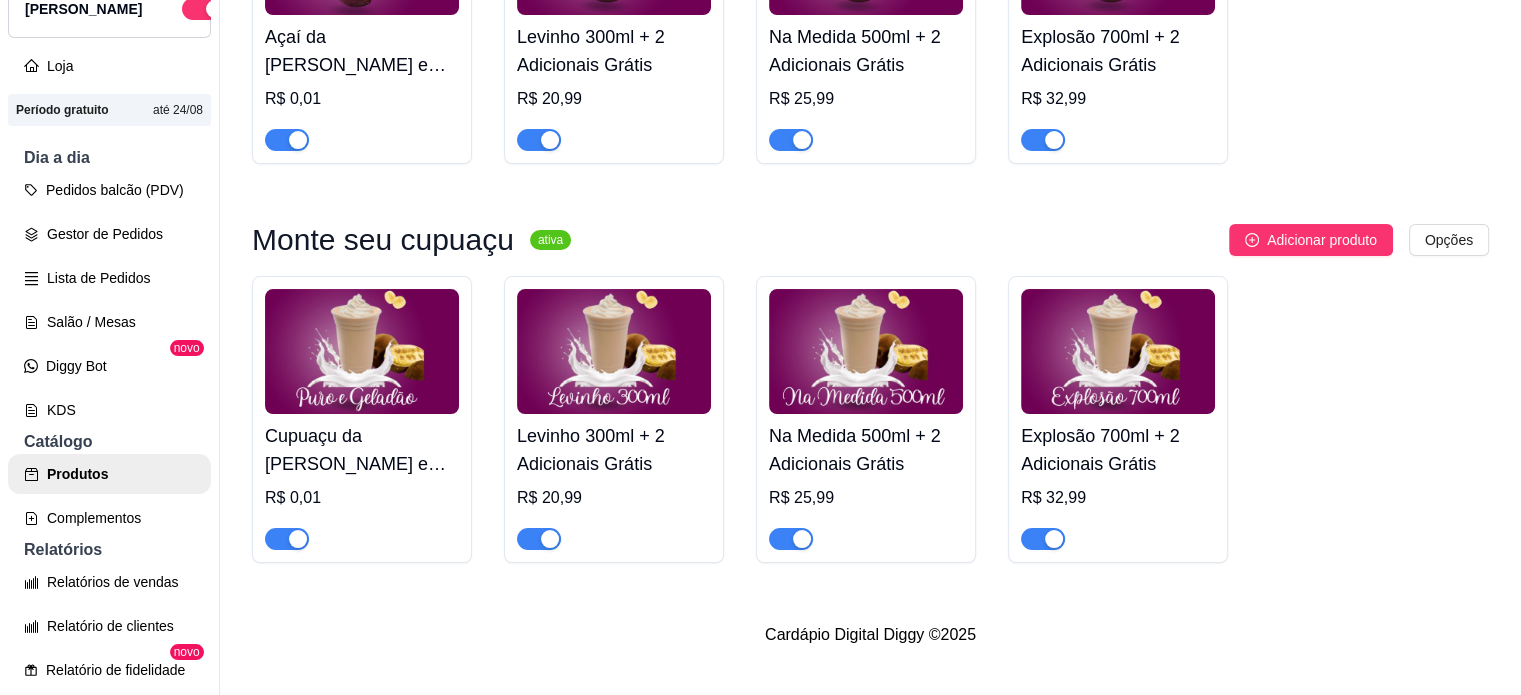 scroll, scrollTop: 100, scrollLeft: 0, axis: vertical 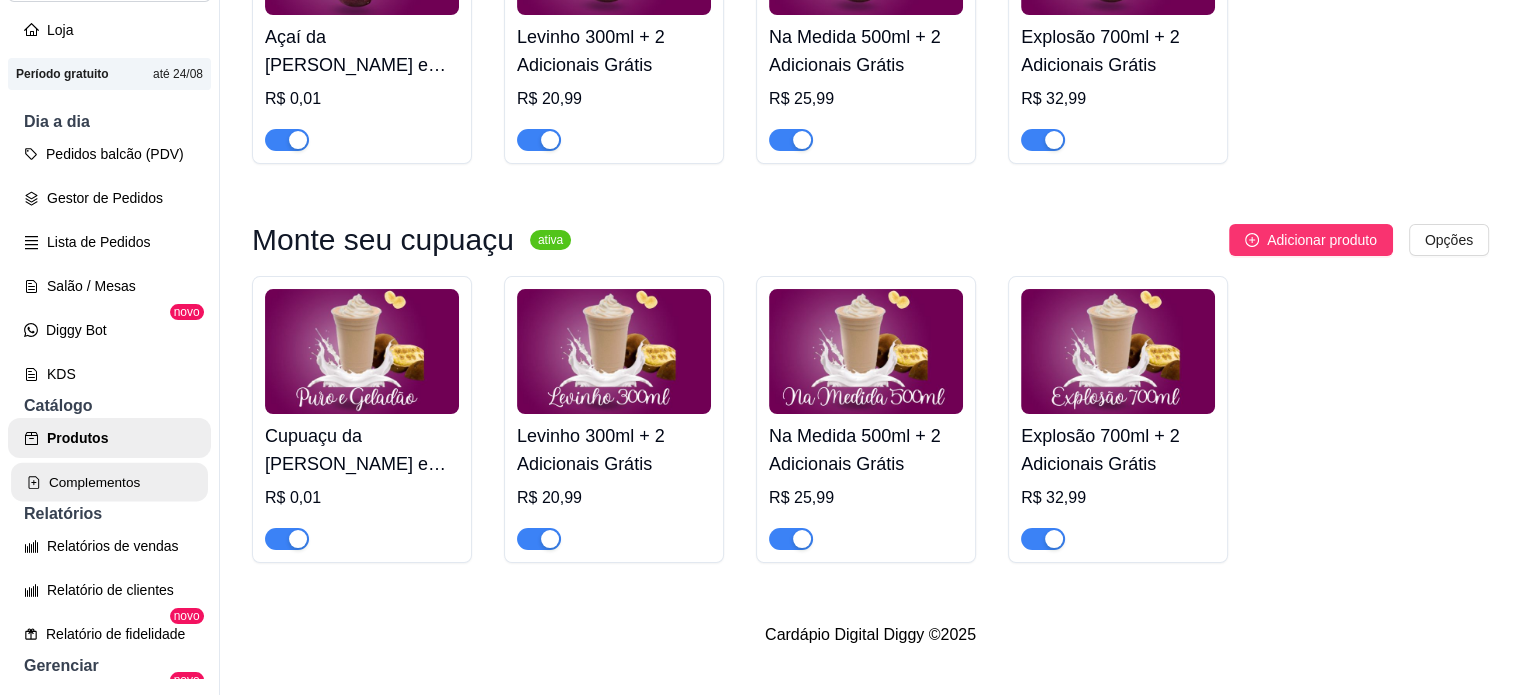 click on "Complementos" at bounding box center [109, 482] 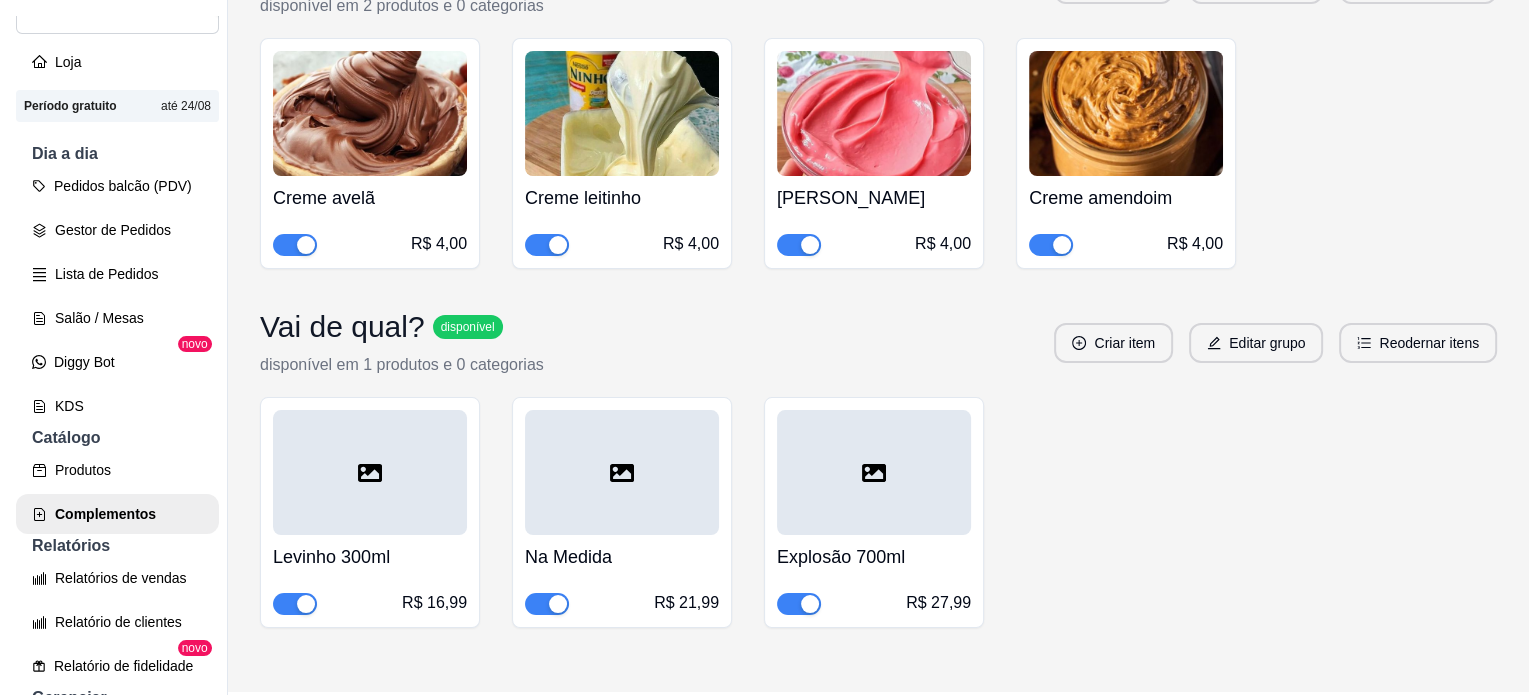 scroll, scrollTop: 1072, scrollLeft: 0, axis: vertical 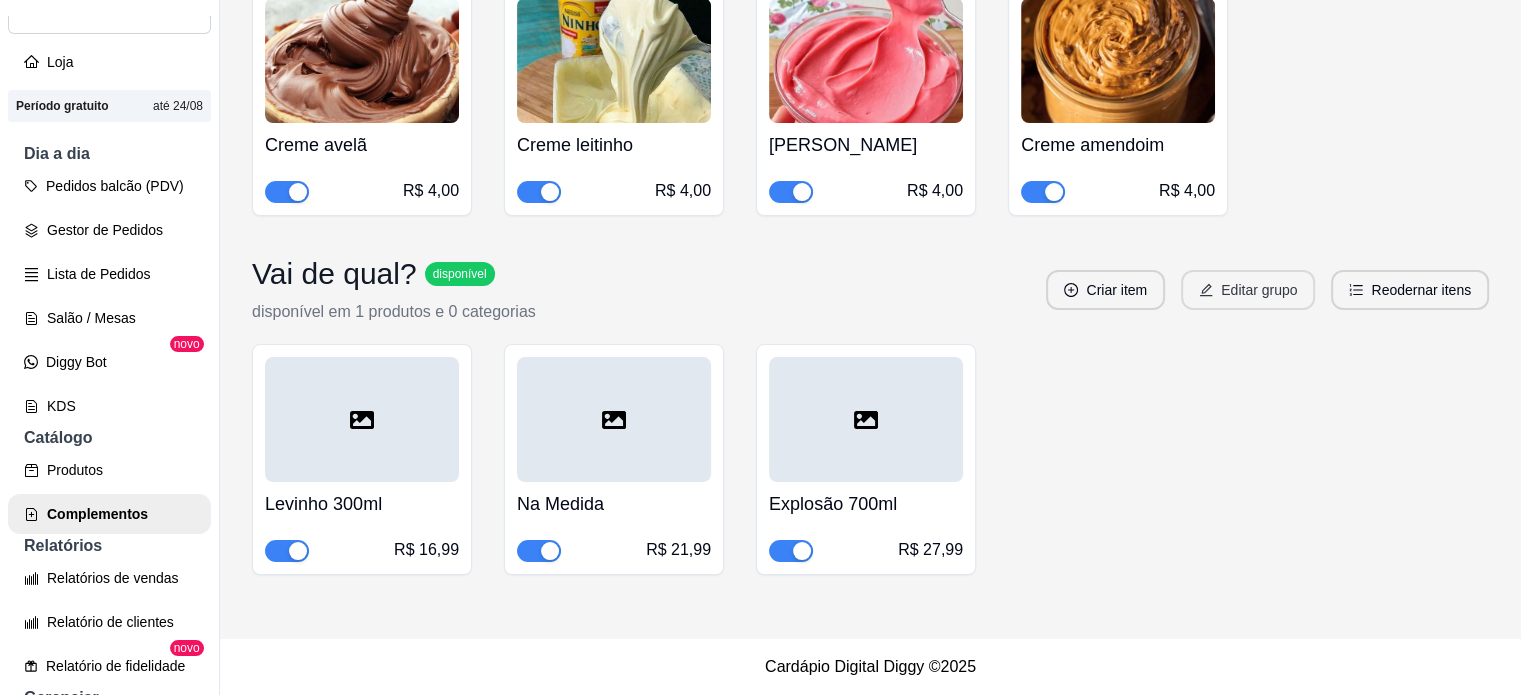 click on "Editar grupo" at bounding box center (1248, 290) 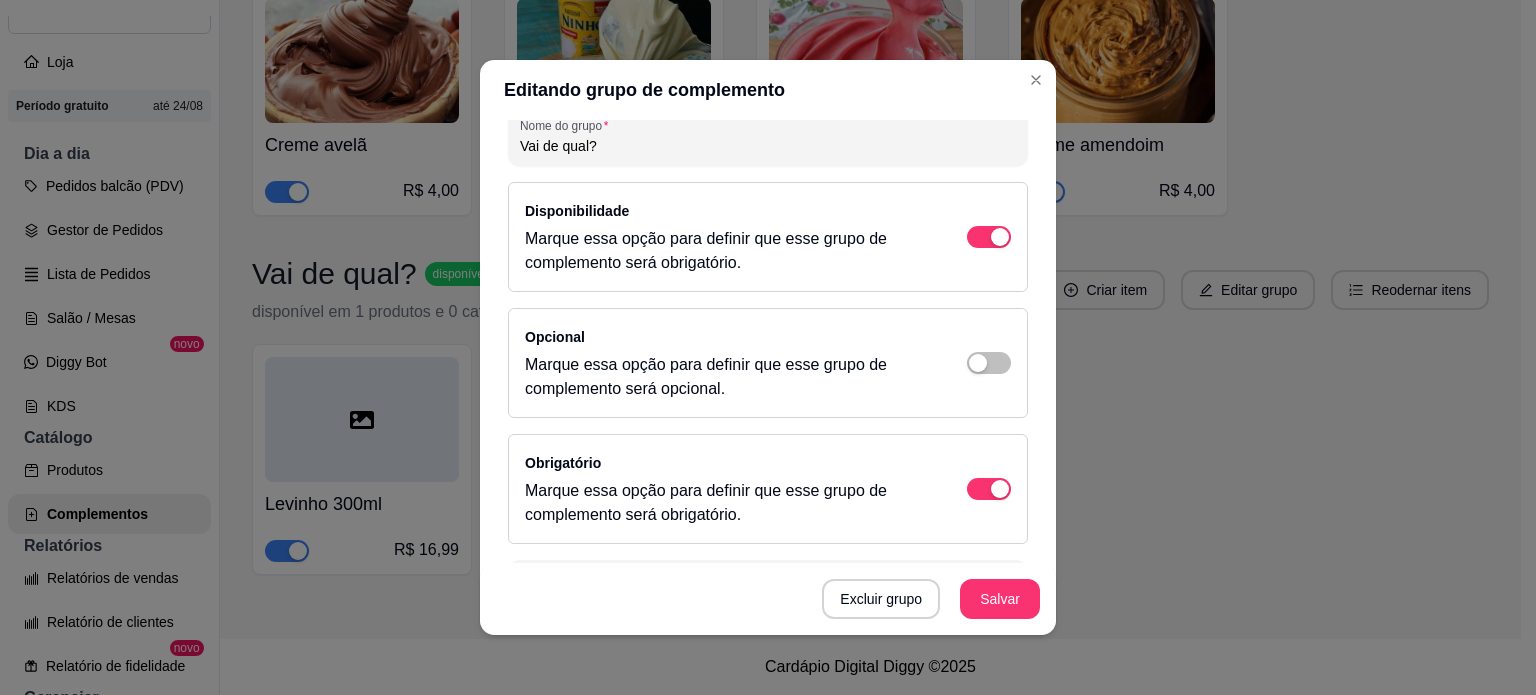 scroll, scrollTop: 265, scrollLeft: 0, axis: vertical 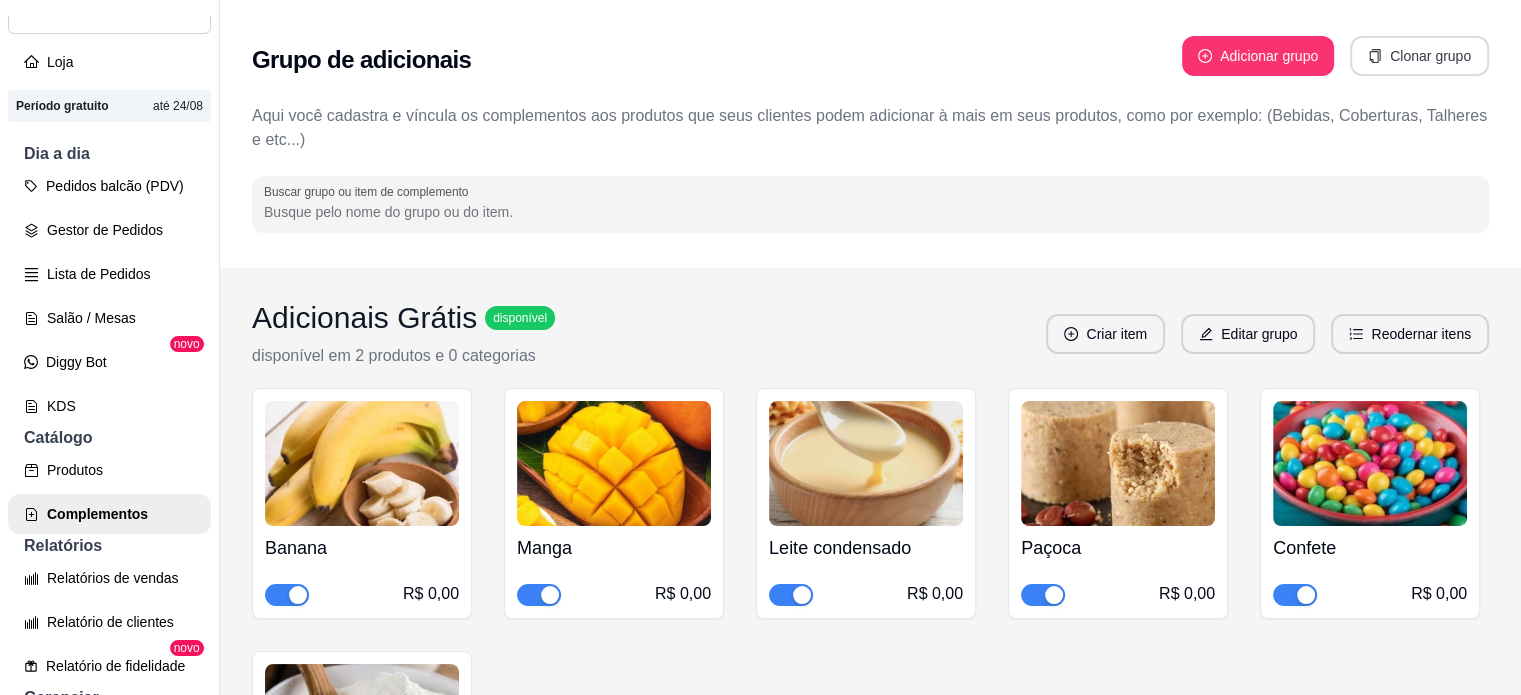 click on "Clonar grupo" at bounding box center (1419, 56) 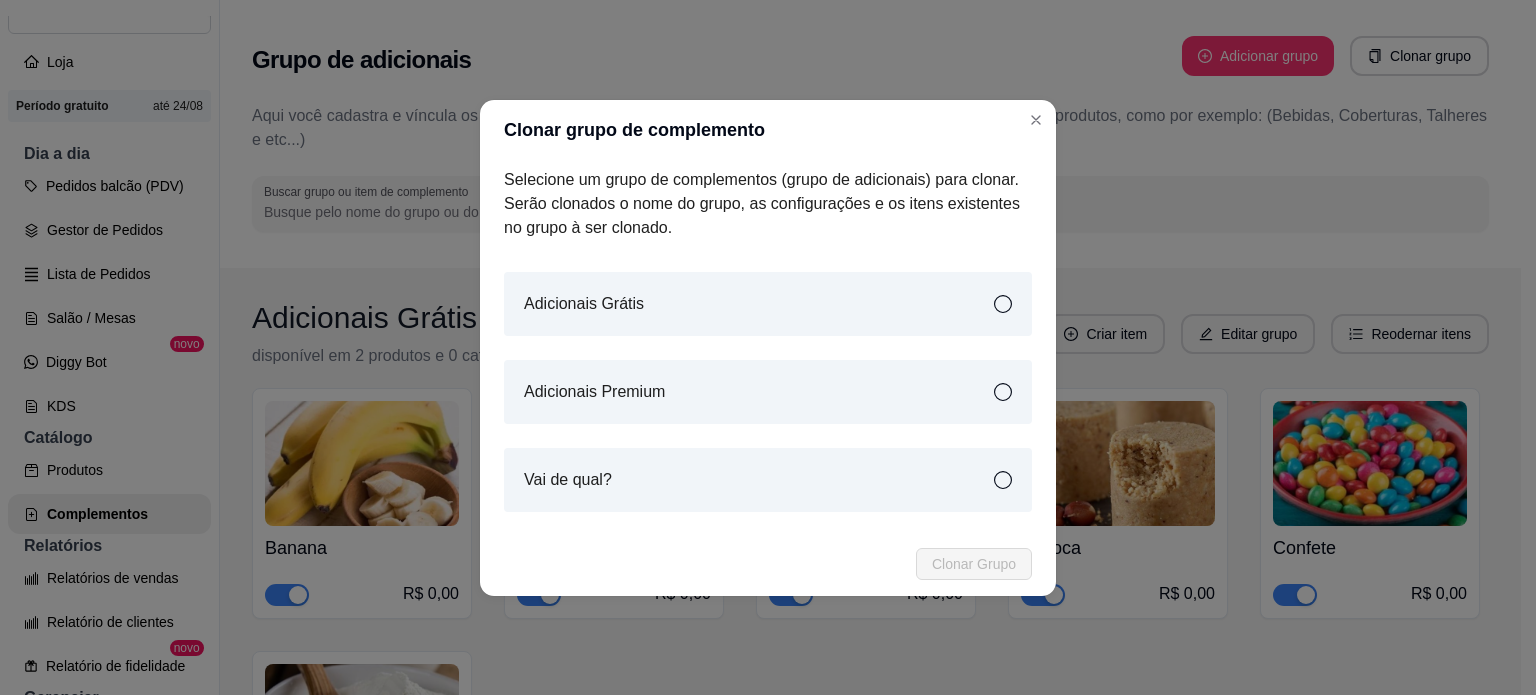 click 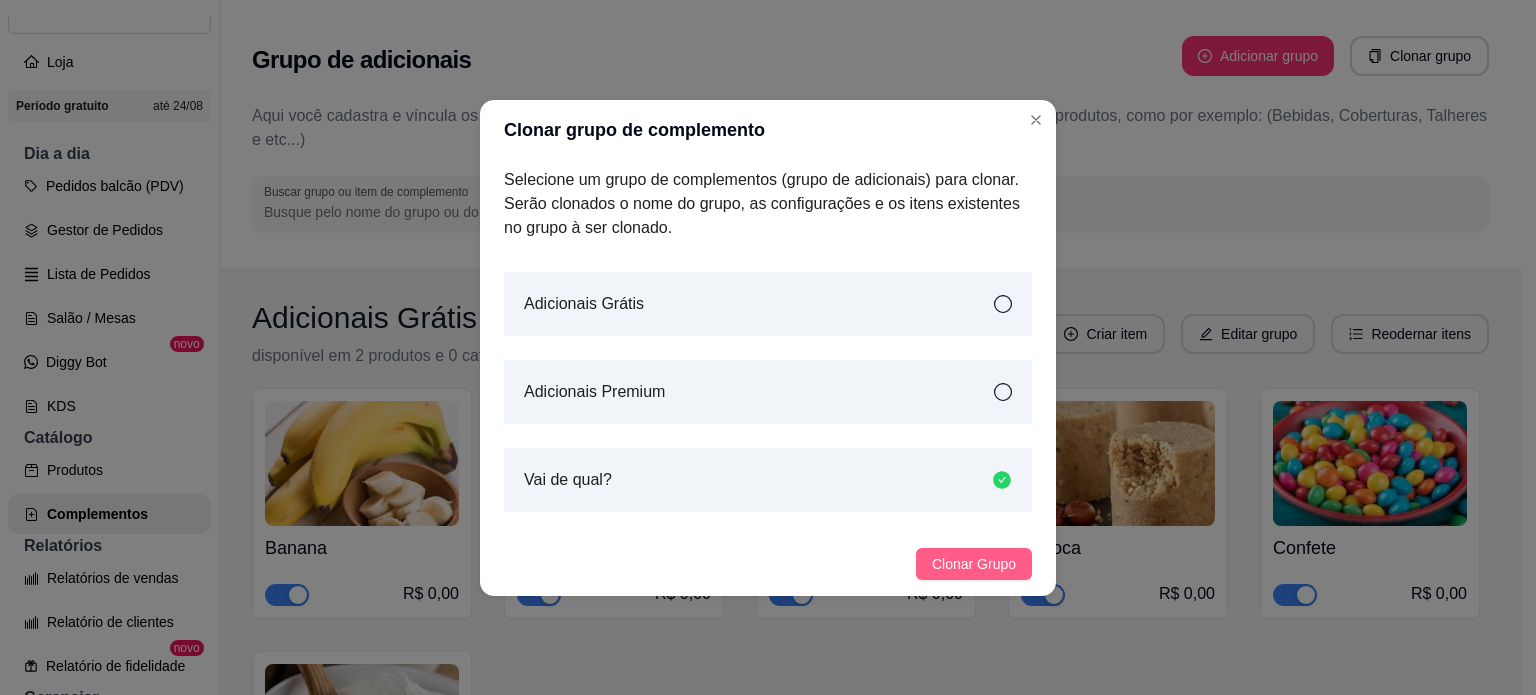 click on "Clonar Grupo" at bounding box center [974, 564] 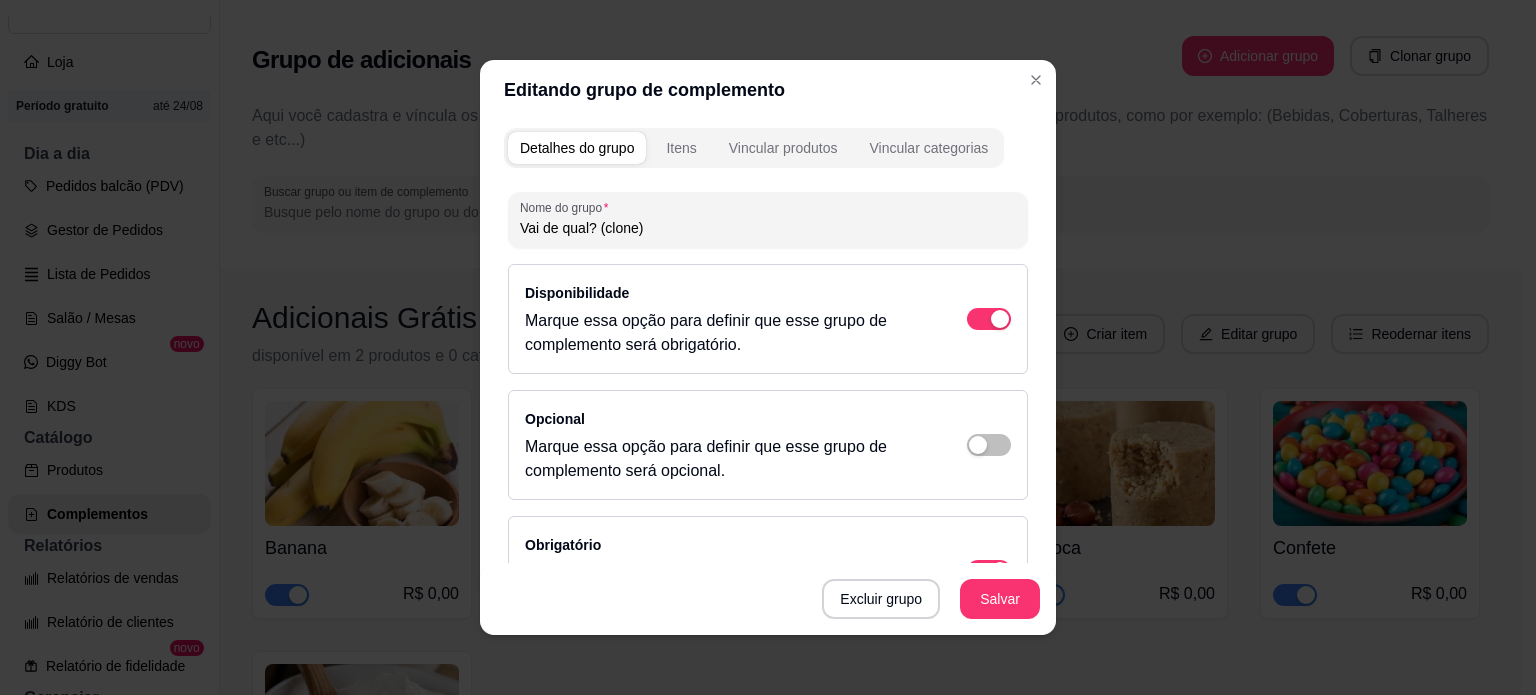 click on "Vai de qual? (clone)" at bounding box center (768, 228) 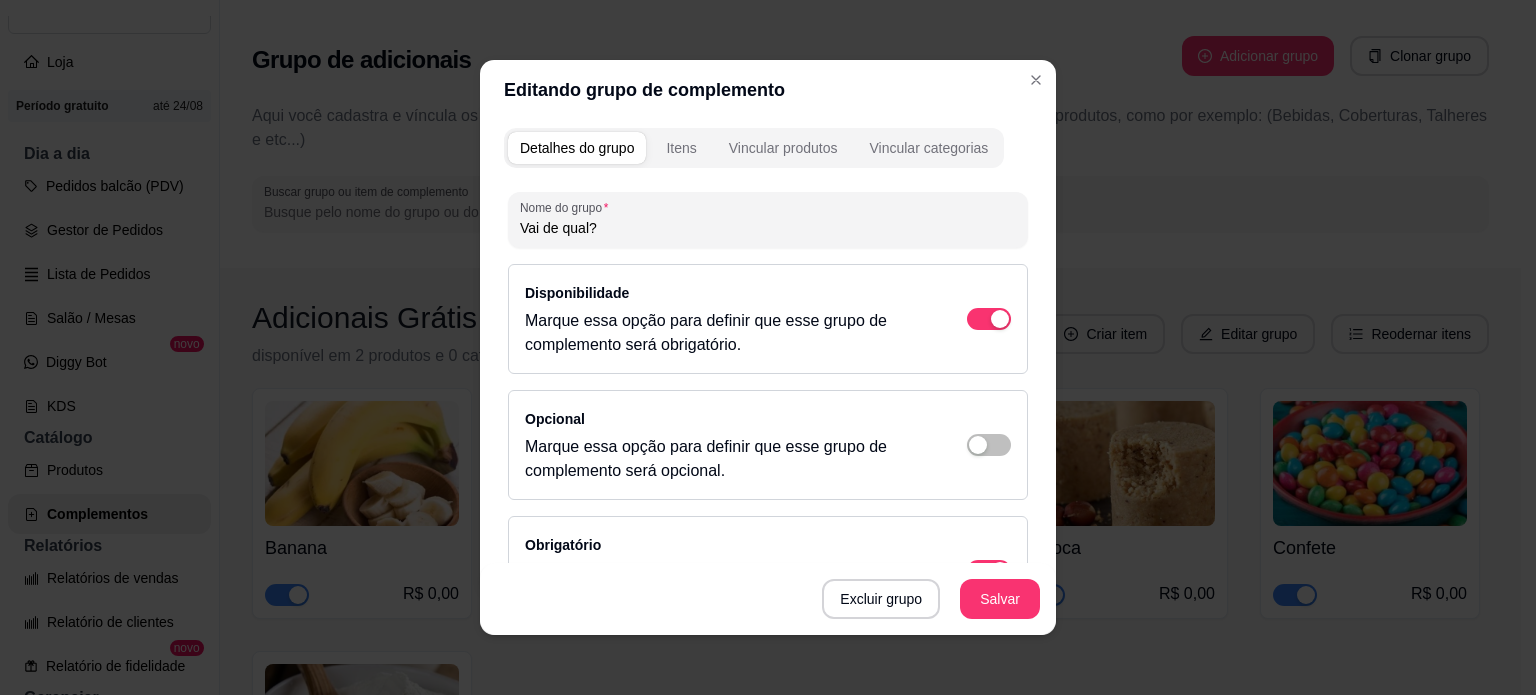 click on "Vai de qual?" at bounding box center (768, 228) 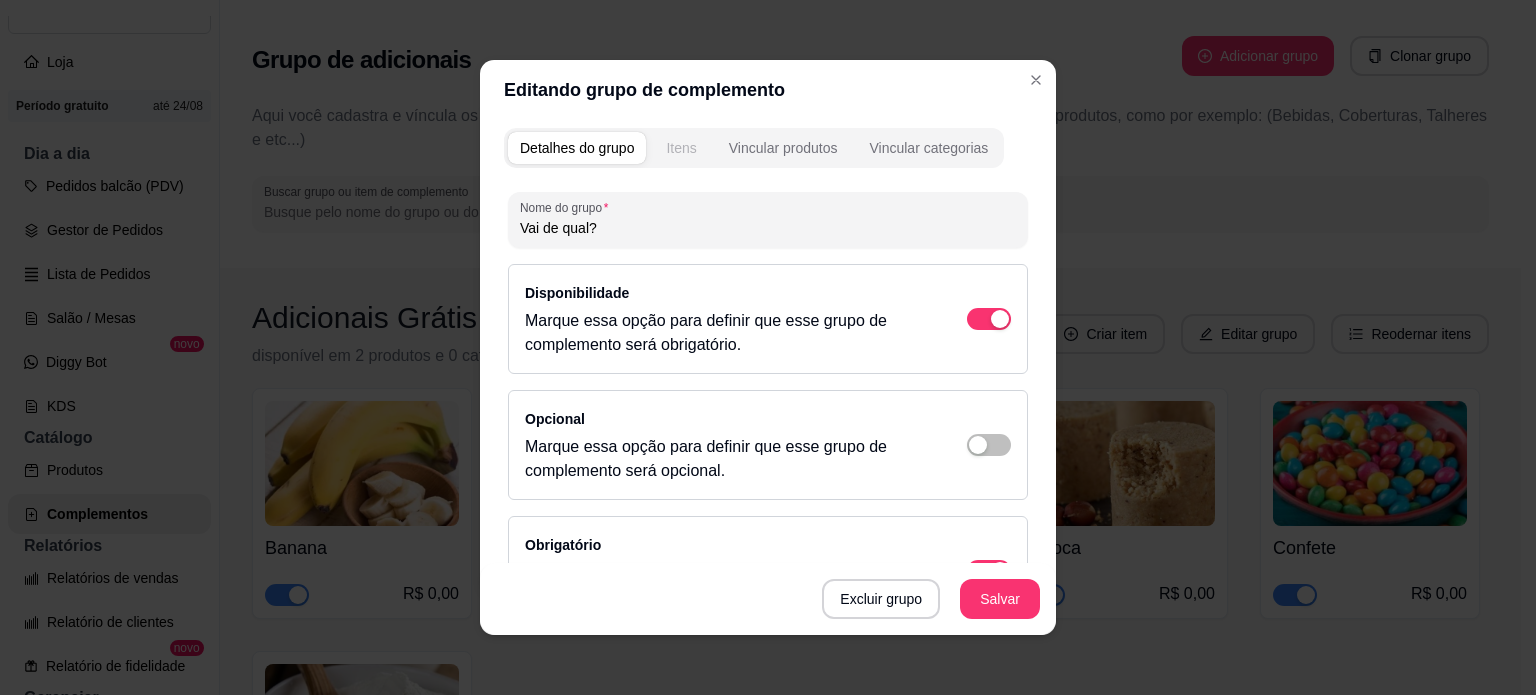 type on "Vai de qual?" 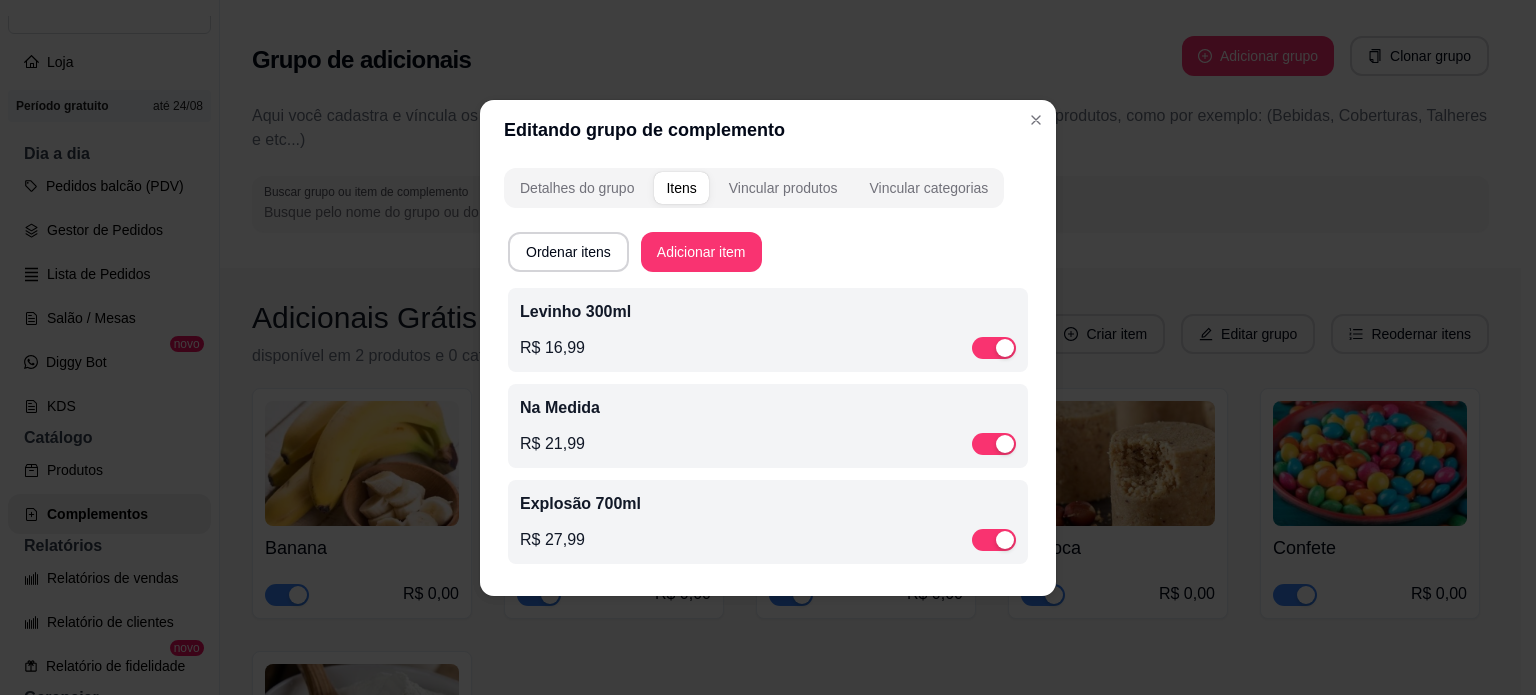click on "Levinho 300ml R$ 16,99" at bounding box center [768, 330] 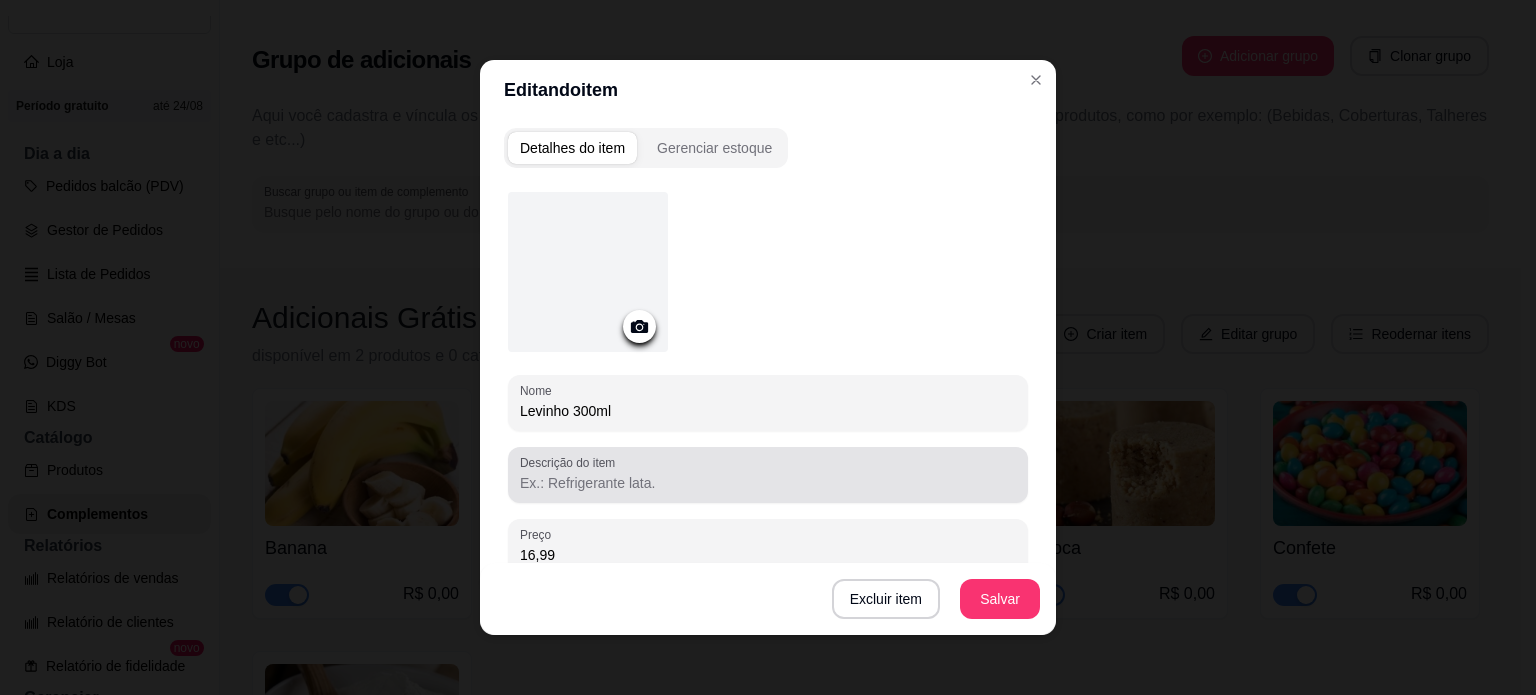 click at bounding box center [768, 475] 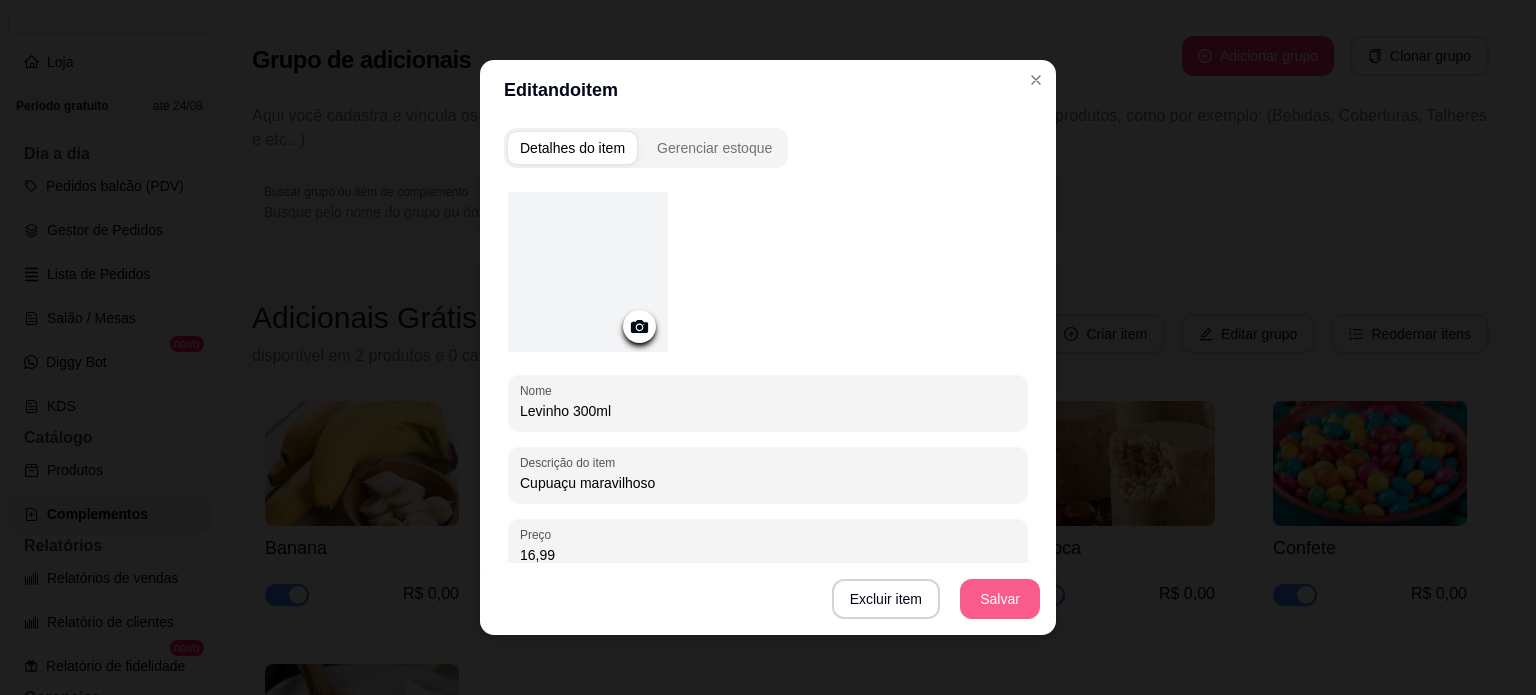 type on "Cupuaçu maravilhoso" 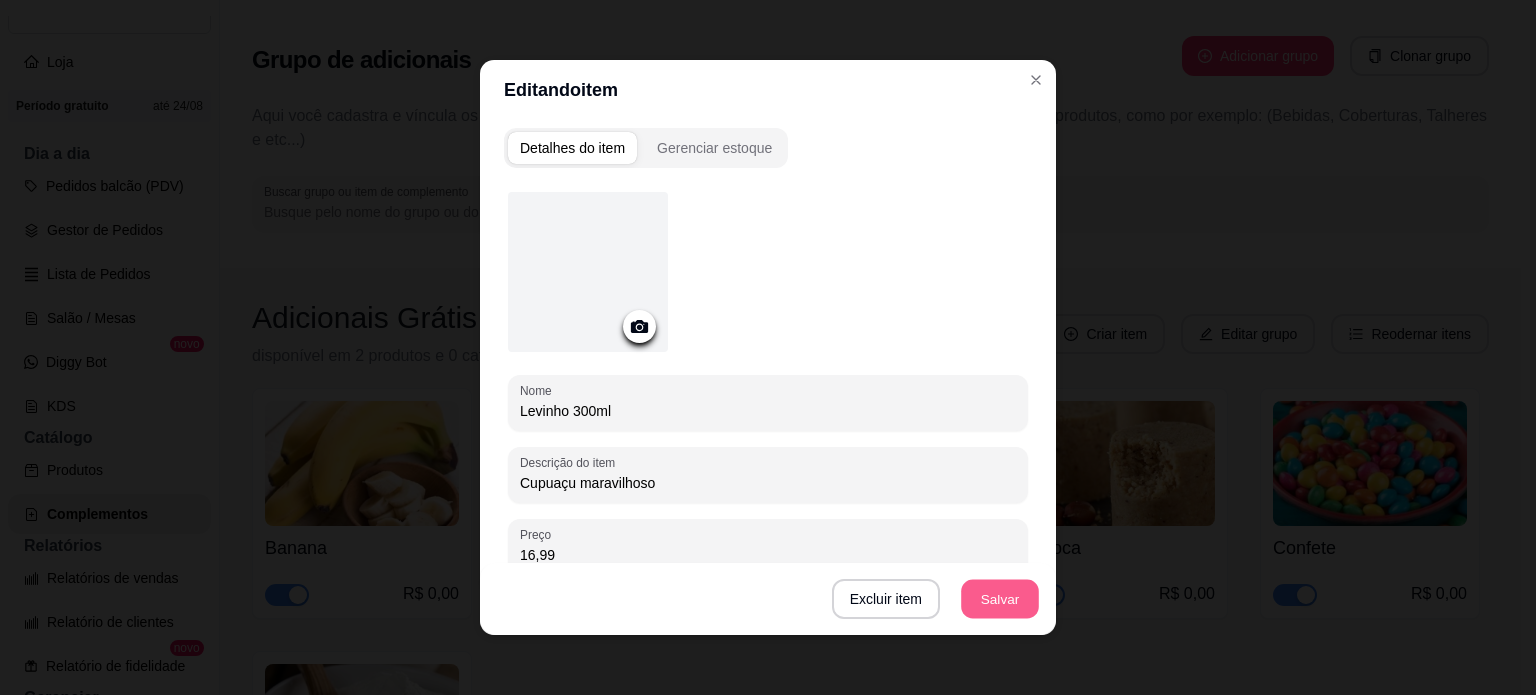 click on "Salvar" at bounding box center (1000, 599) 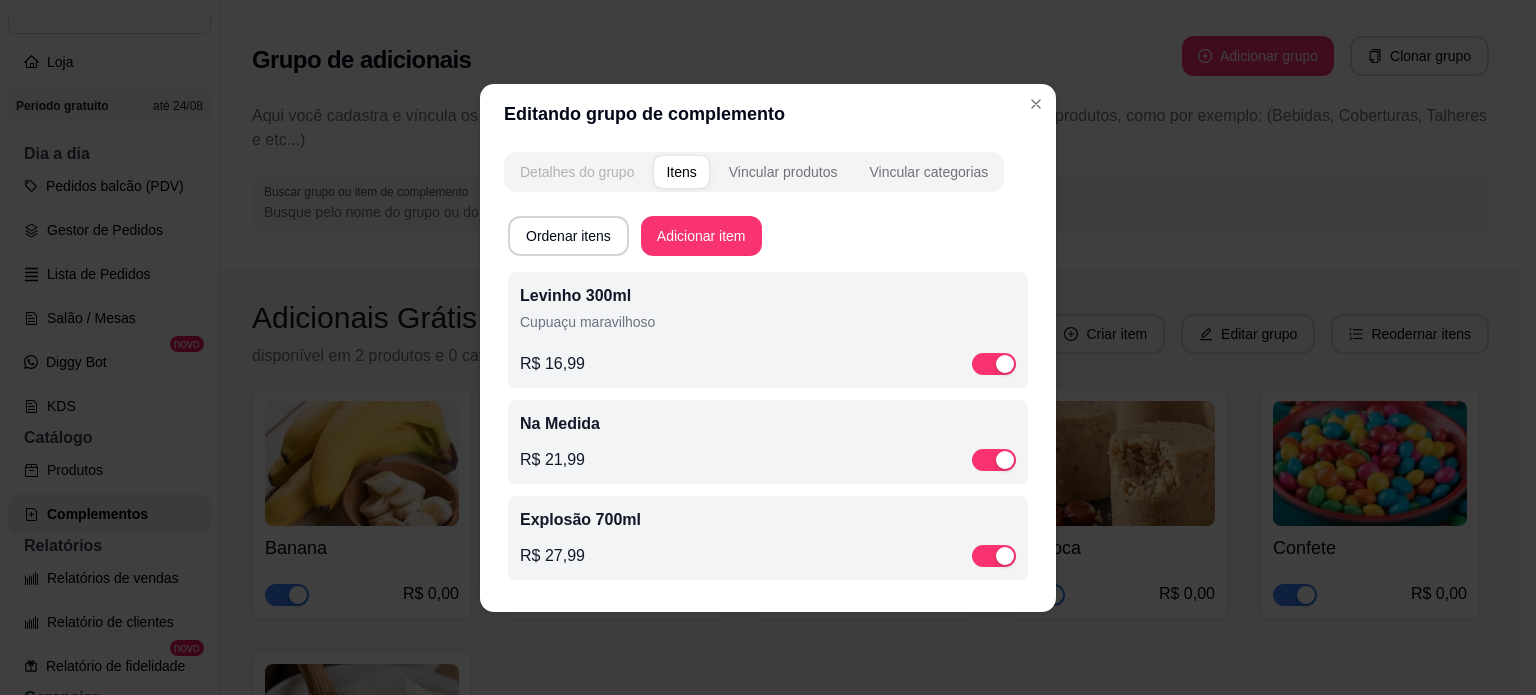click on "Detalhes do grupo" at bounding box center (577, 172) 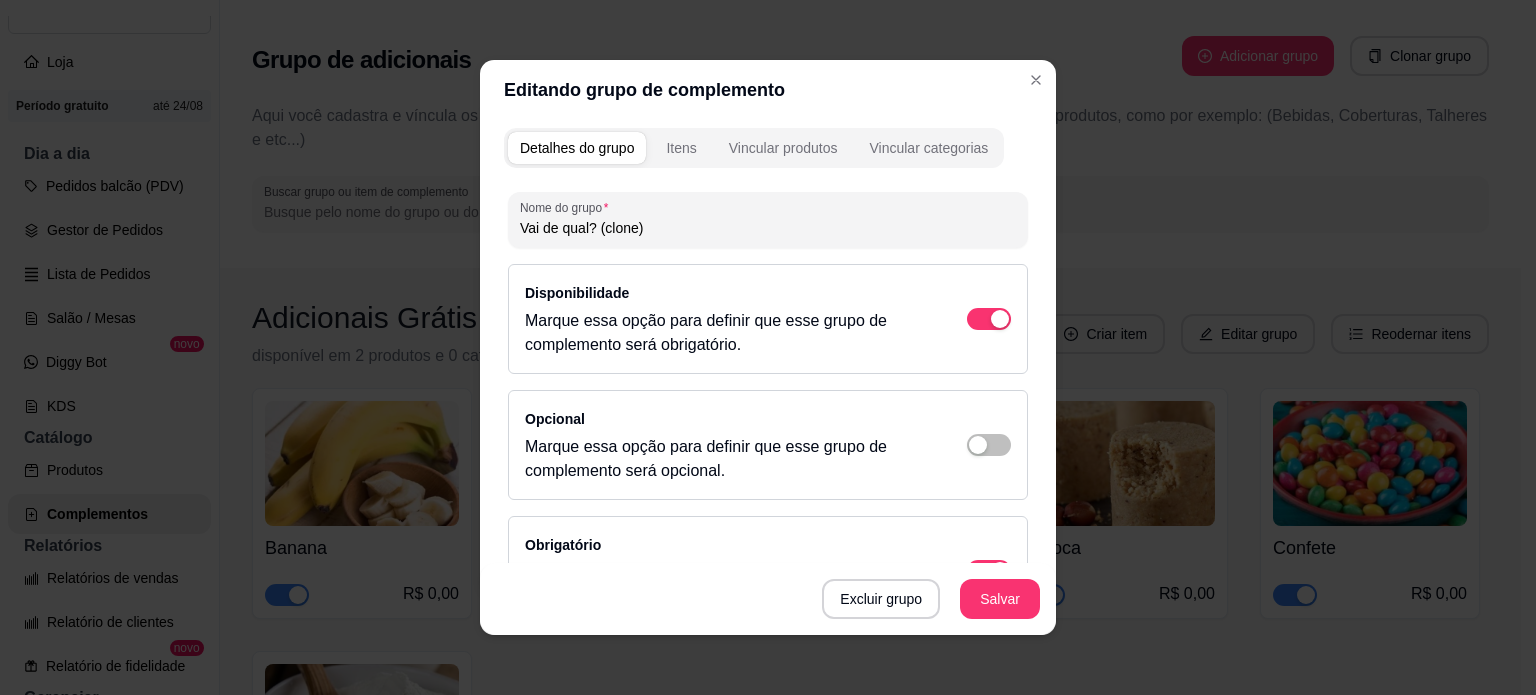click on "Vai de qual? (clone)" at bounding box center (768, 228) 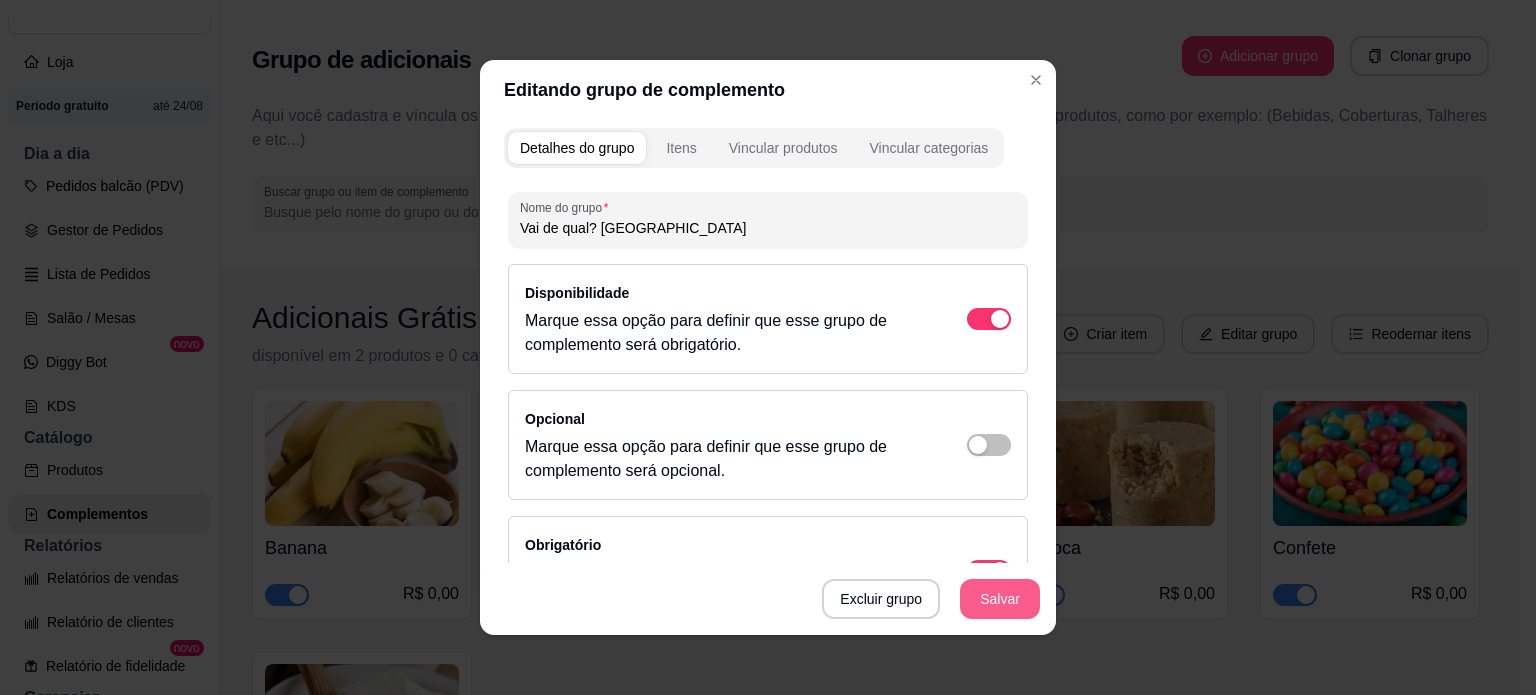 type on "Vai de qual? [GEOGRAPHIC_DATA]" 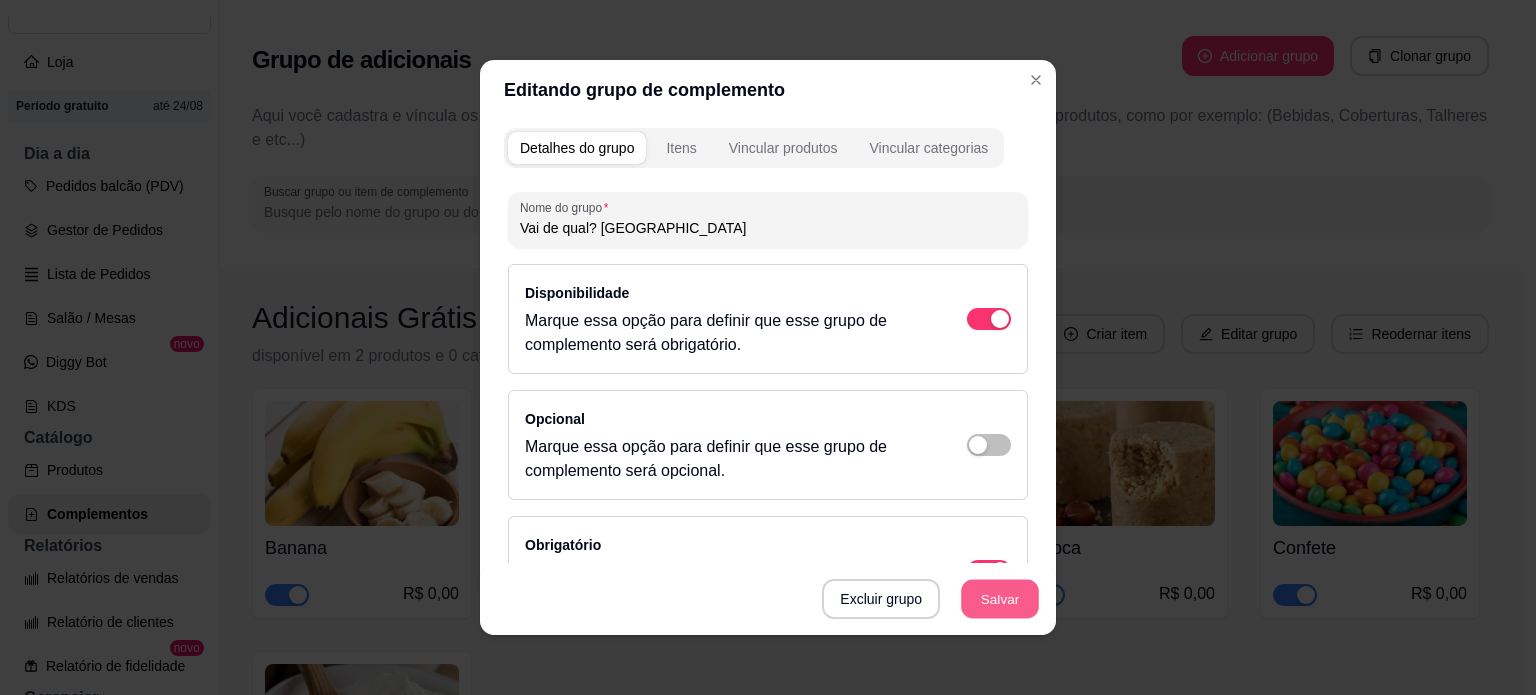 click on "Salvar" at bounding box center (1000, 599) 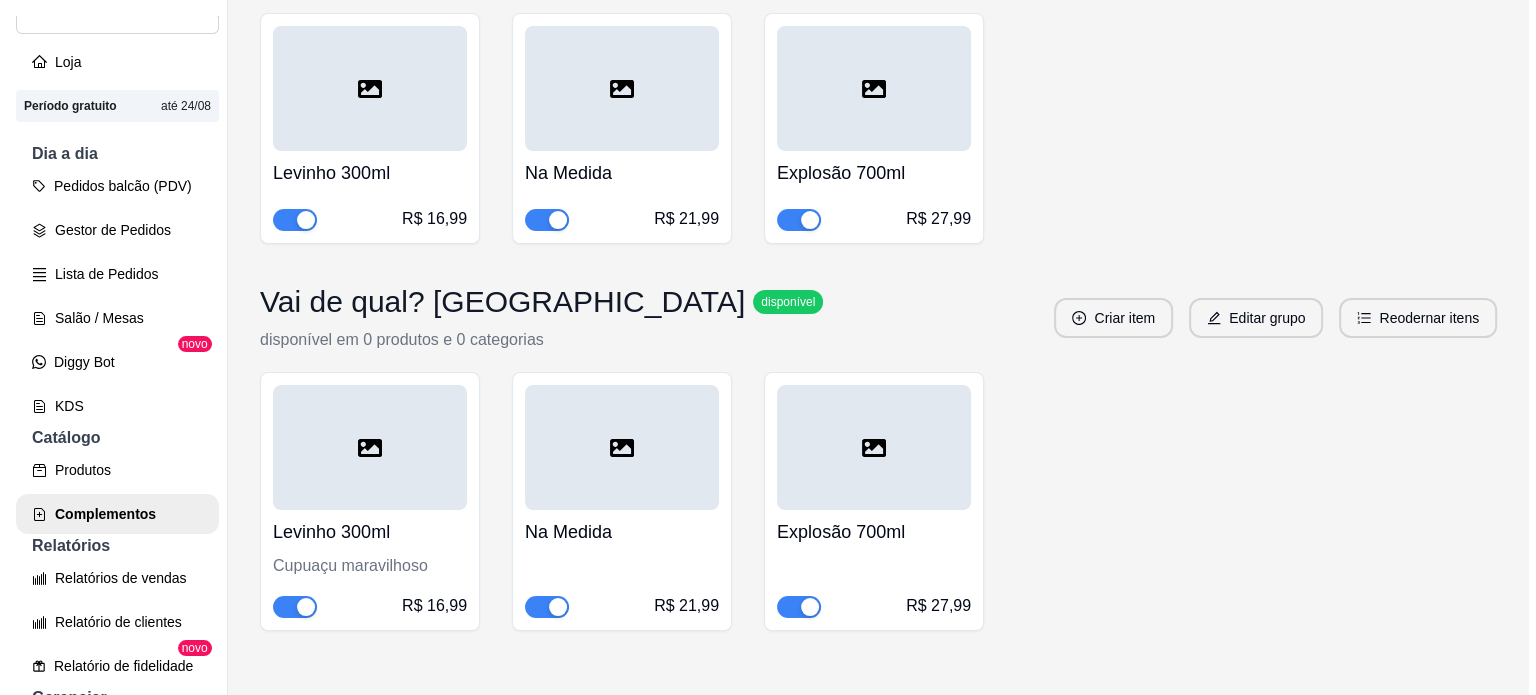 scroll, scrollTop: 1460, scrollLeft: 0, axis: vertical 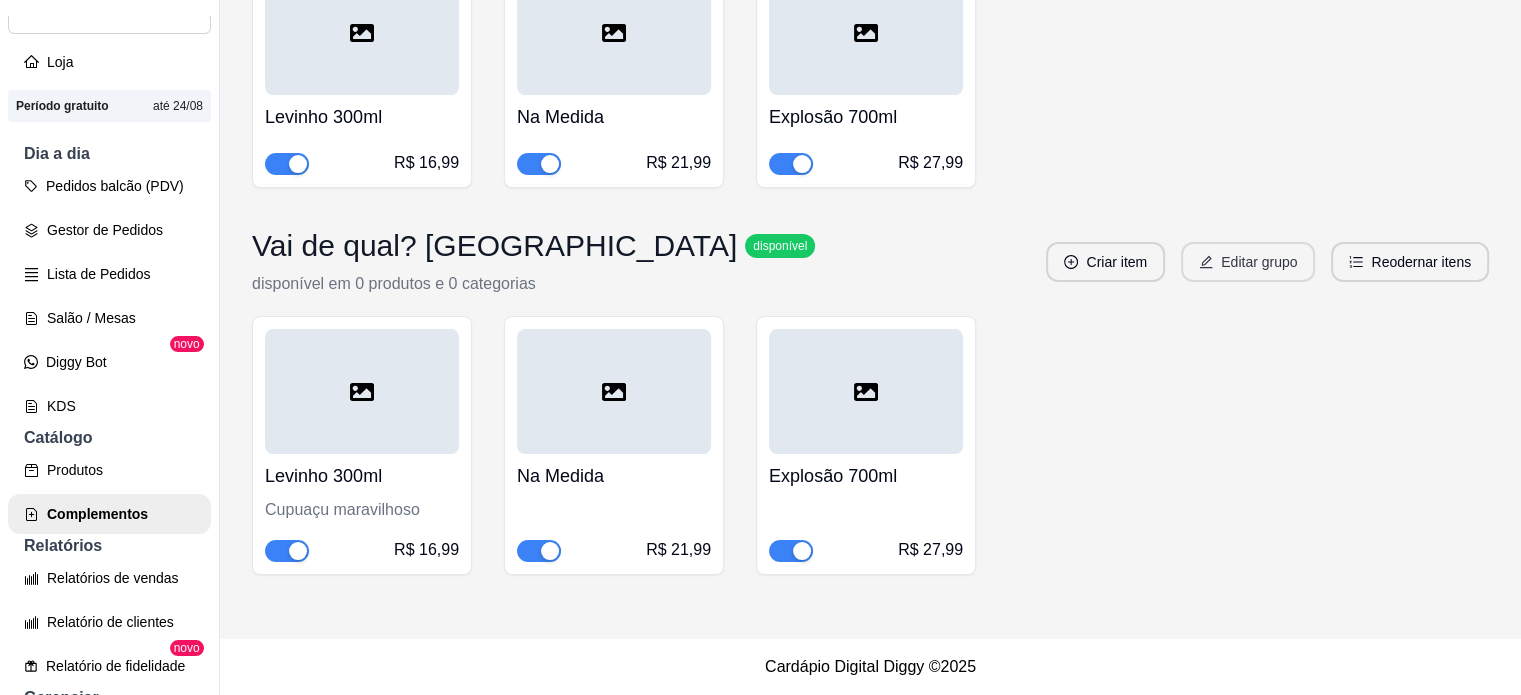 click on "Editar grupo" at bounding box center (1248, 262) 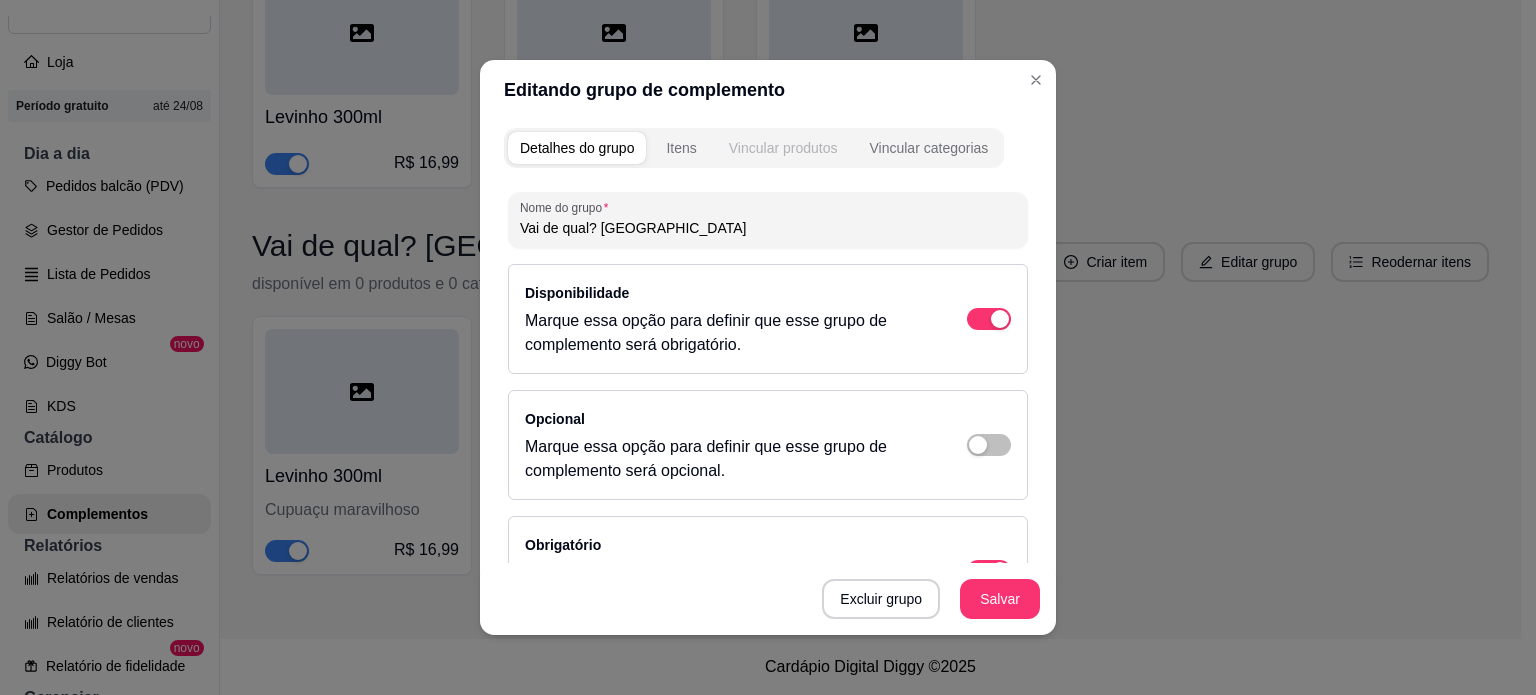 click on "Vincular produtos" at bounding box center (783, 148) 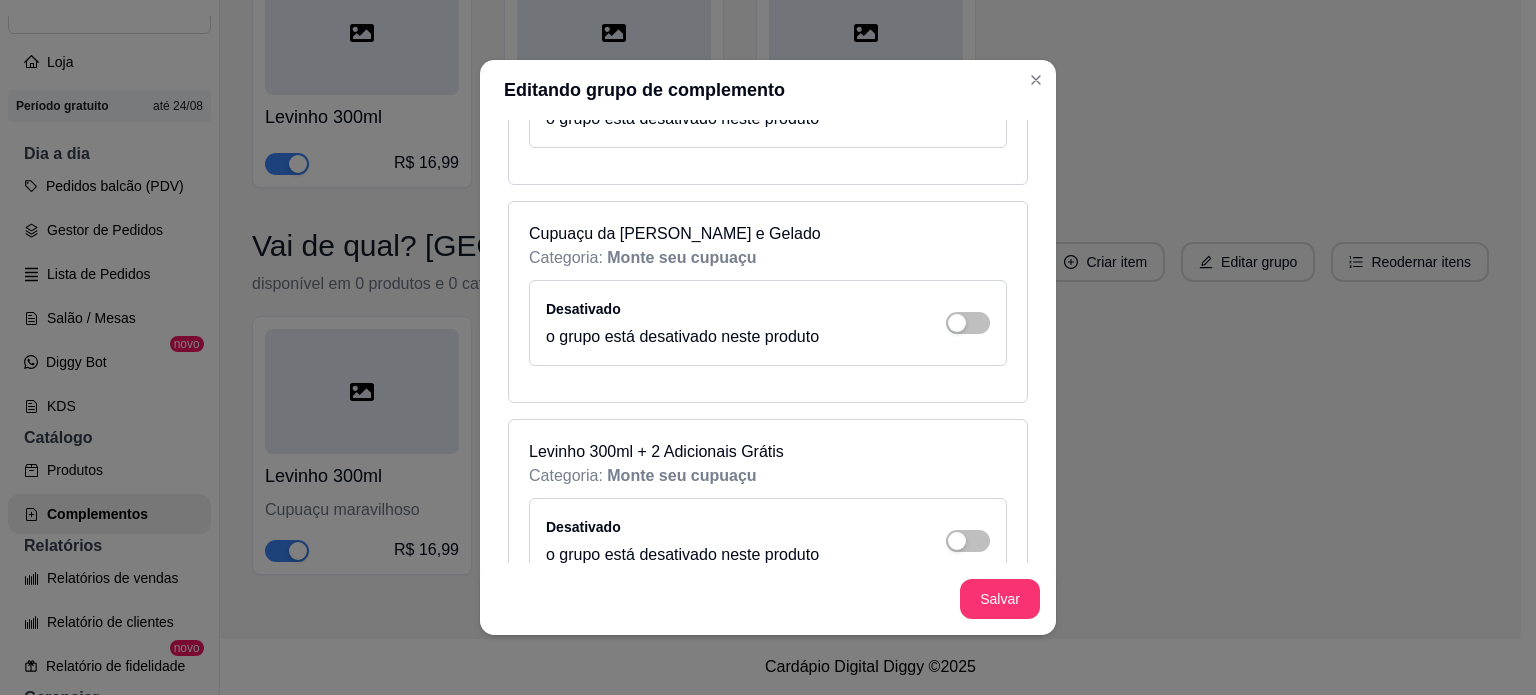 scroll, scrollTop: 1000, scrollLeft: 0, axis: vertical 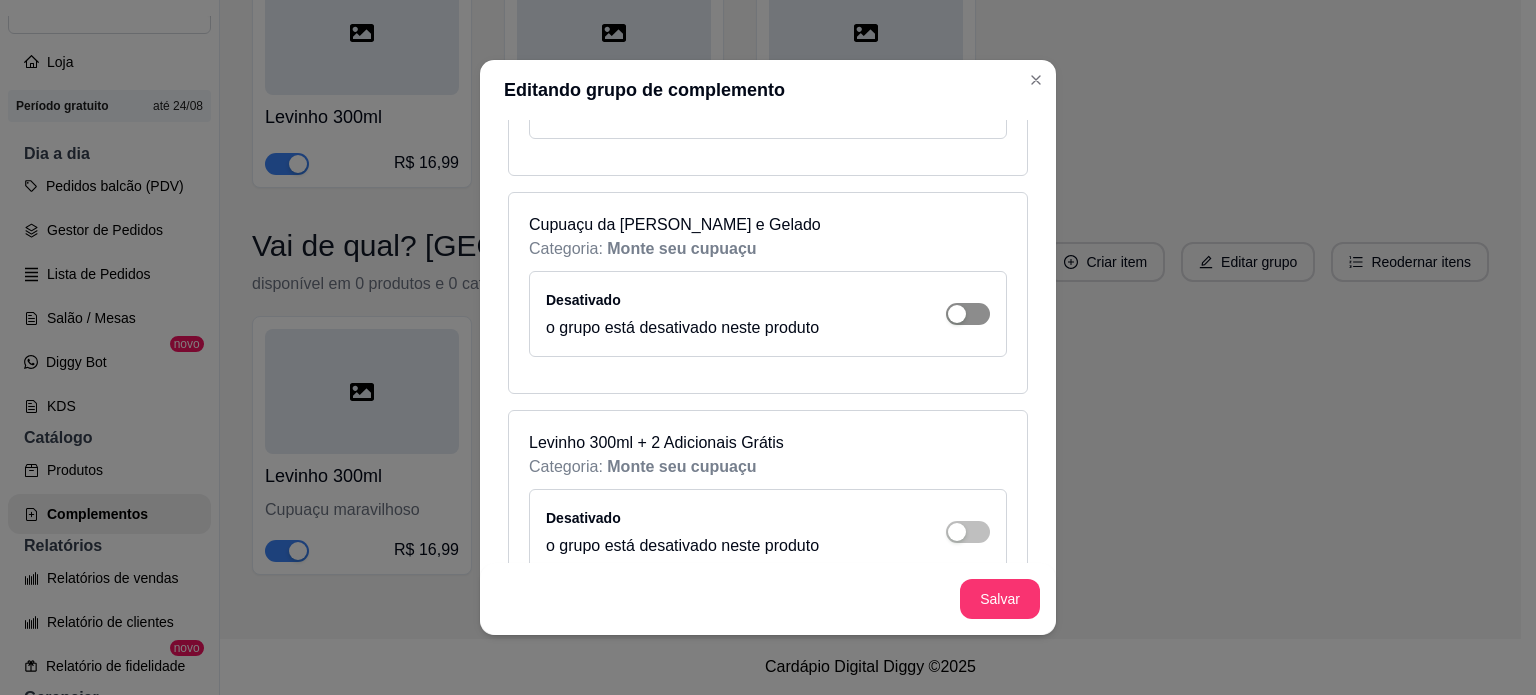 click at bounding box center (968, -558) 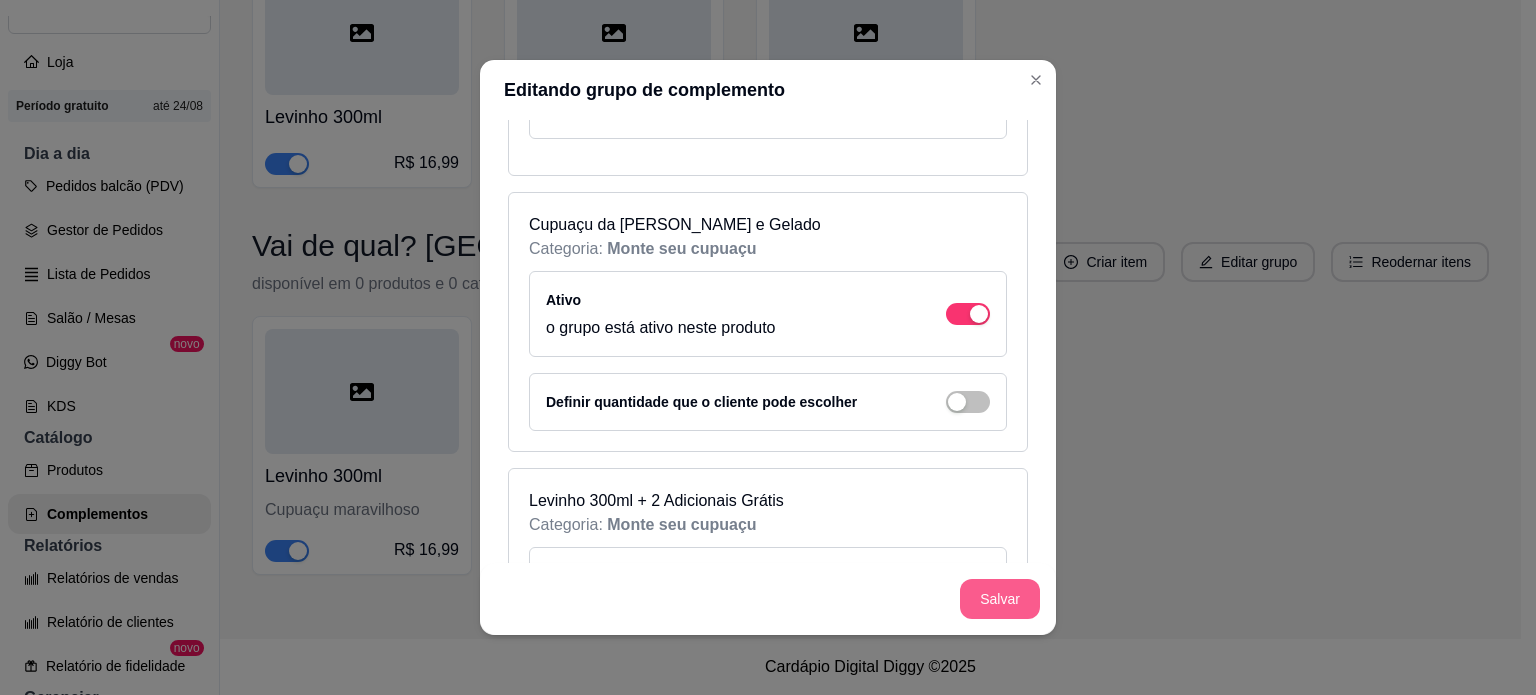 click on "Salvar" at bounding box center (1000, 599) 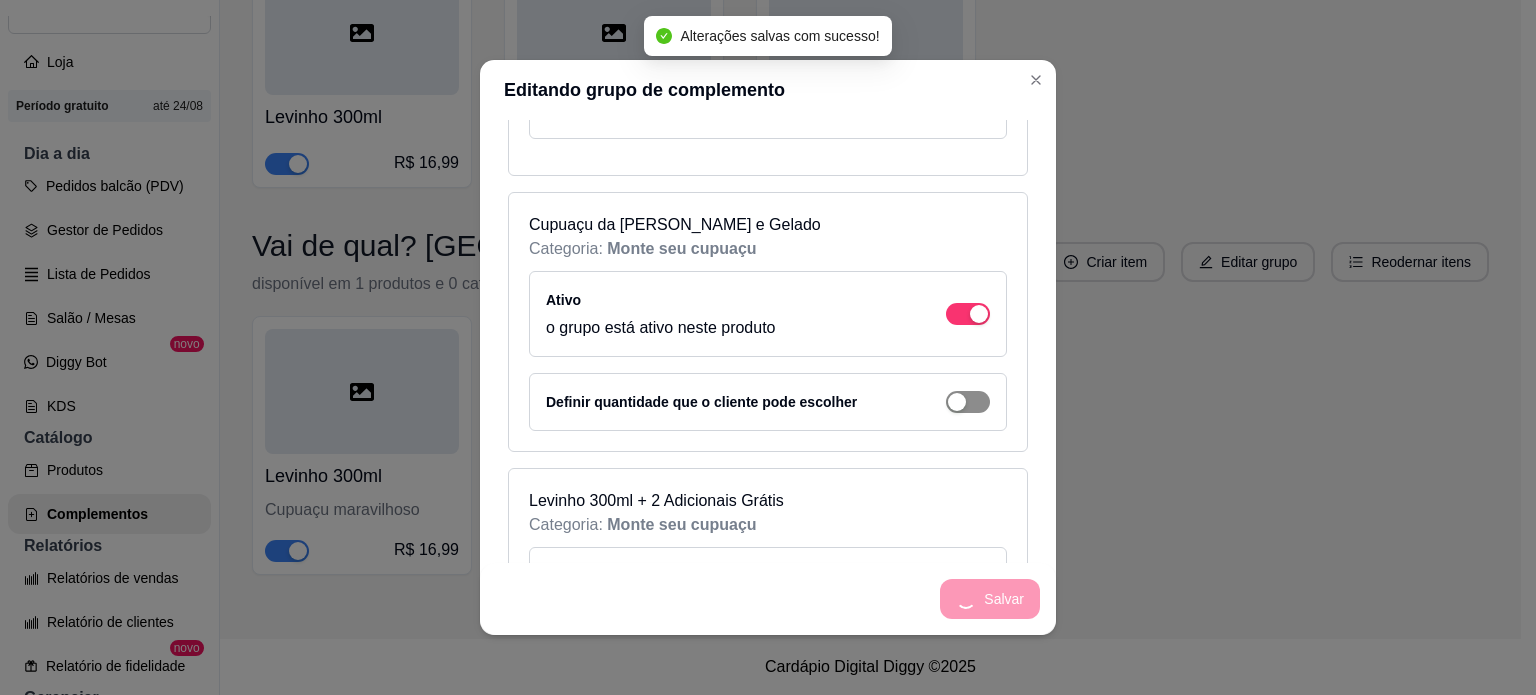 click at bounding box center [968, 402] 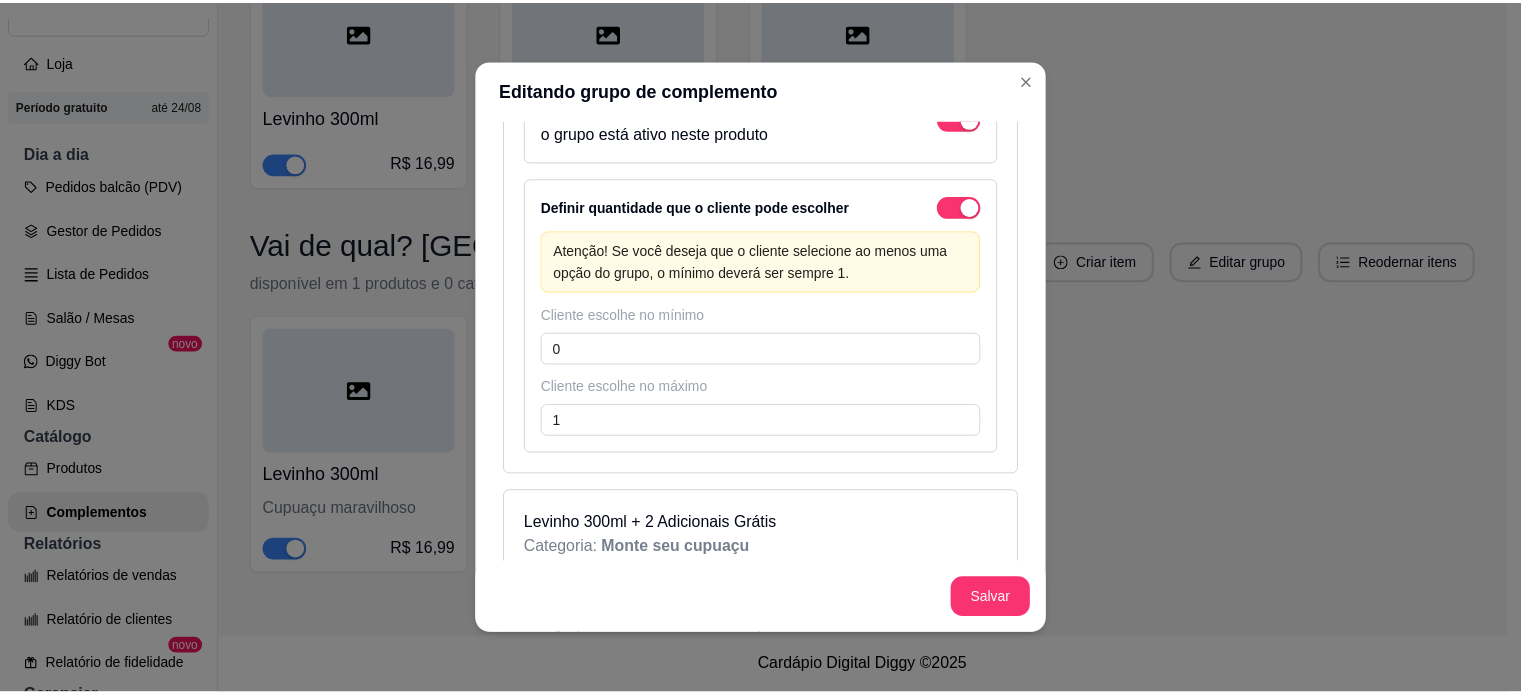 scroll, scrollTop: 1200, scrollLeft: 0, axis: vertical 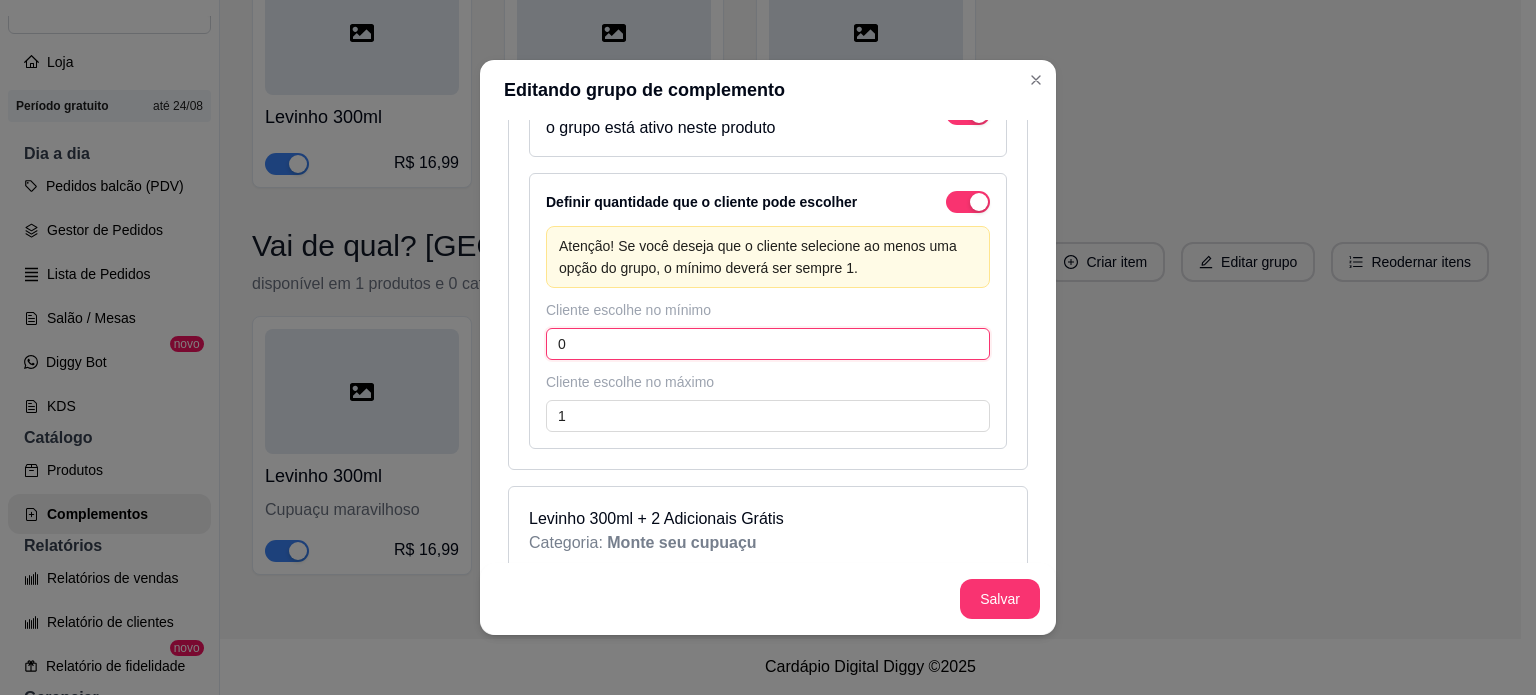 click on "0" at bounding box center [768, 344] 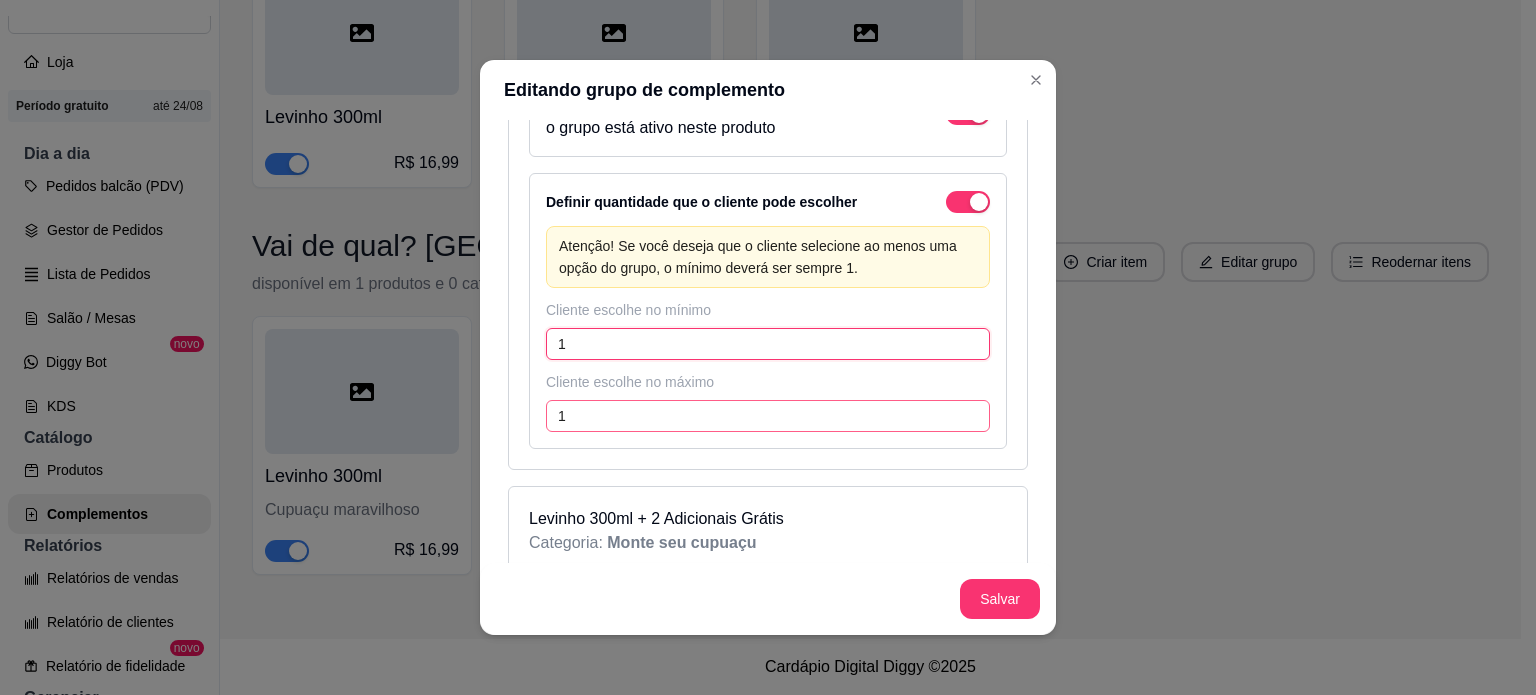 type on "1" 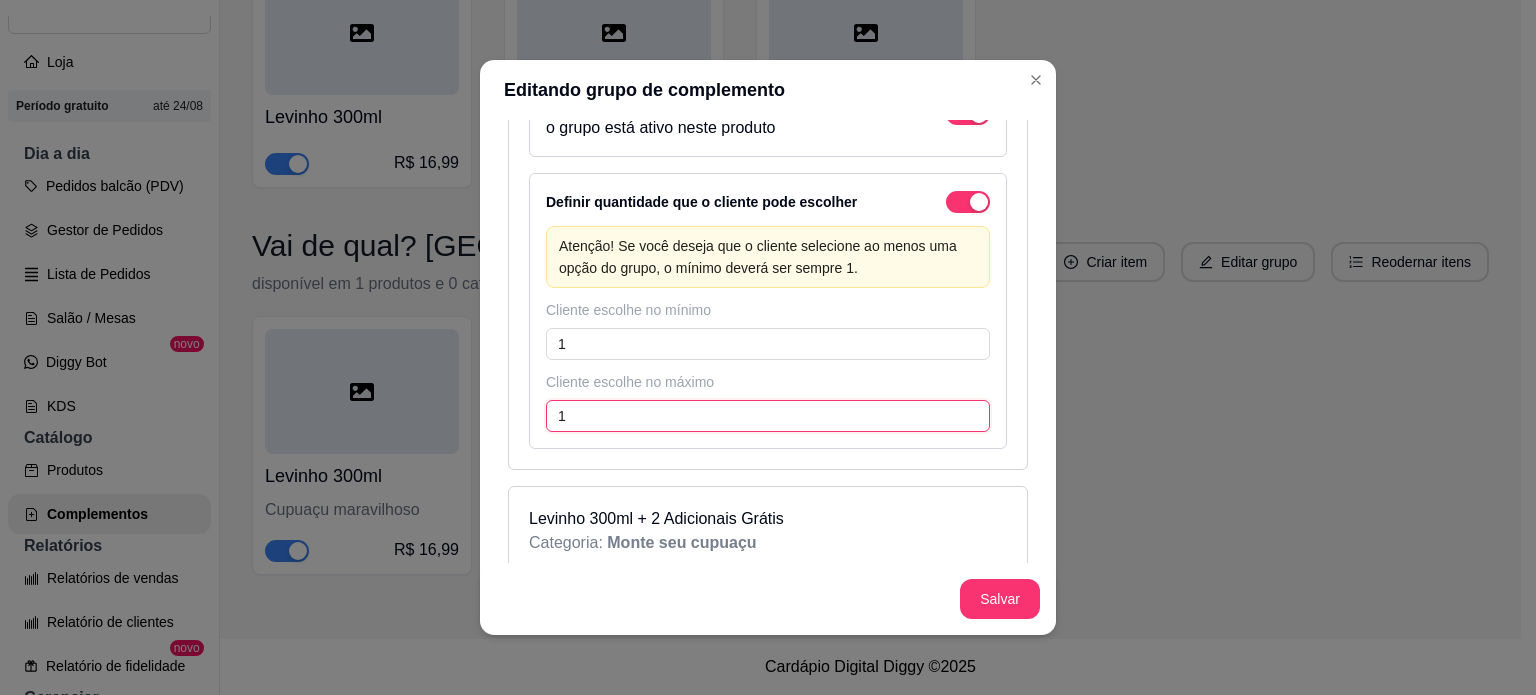 click on "1" at bounding box center [768, 416] 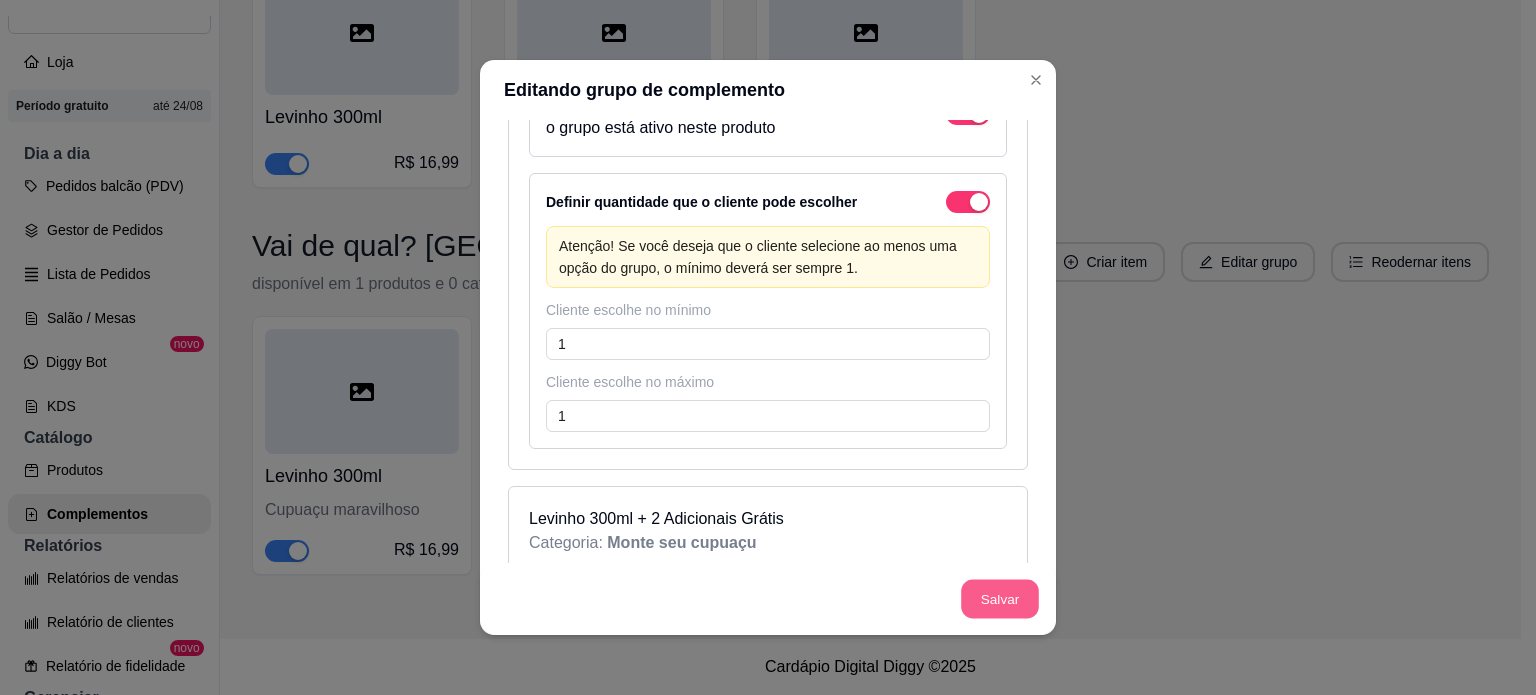click on "Salvar" at bounding box center [1000, 599] 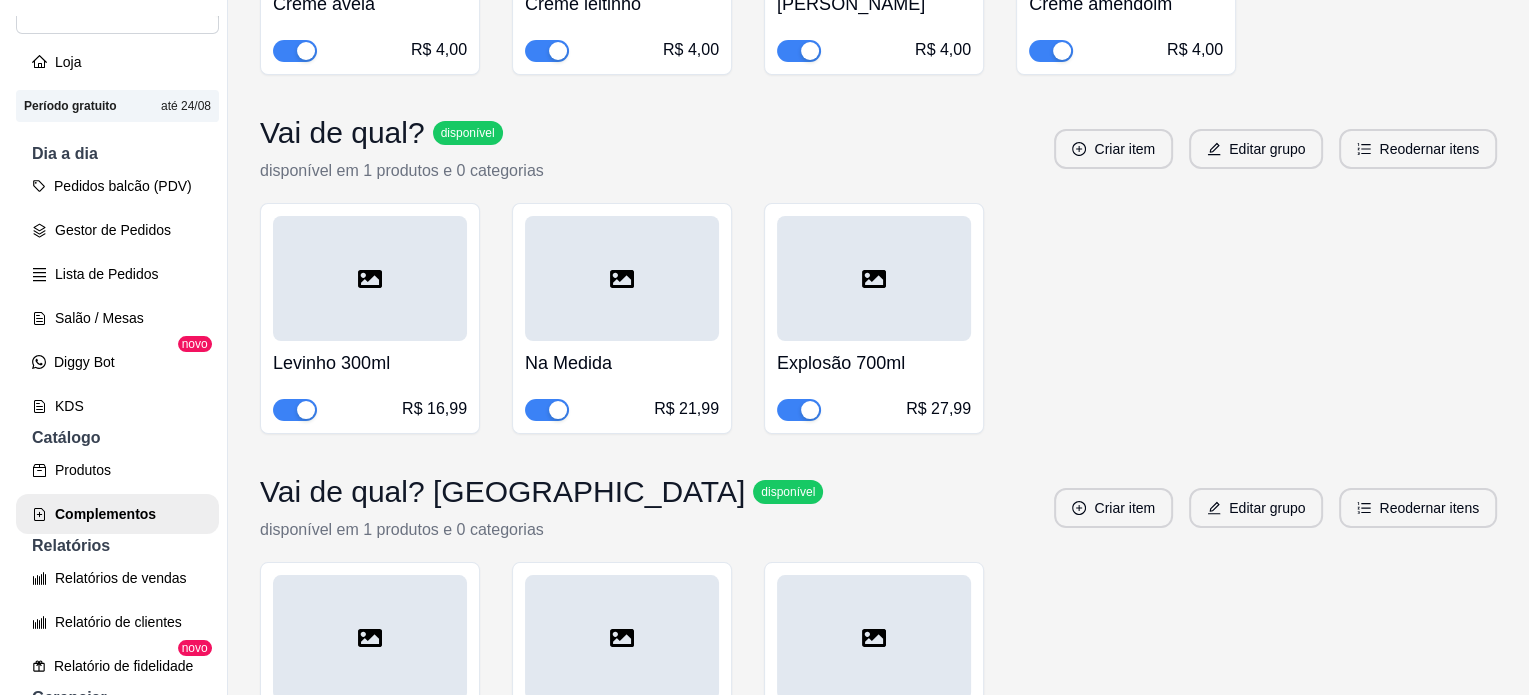 scroll, scrollTop: 1160, scrollLeft: 0, axis: vertical 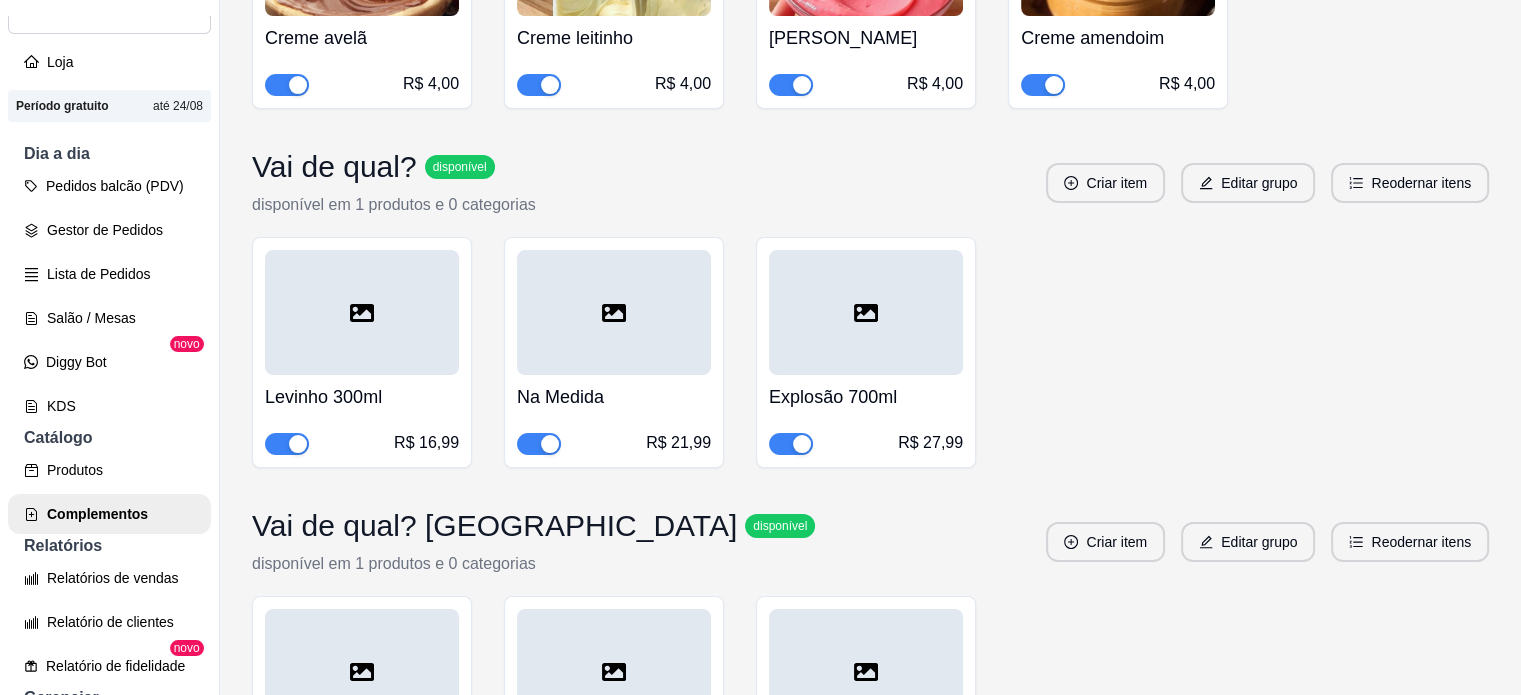 click at bounding box center (362, 312) 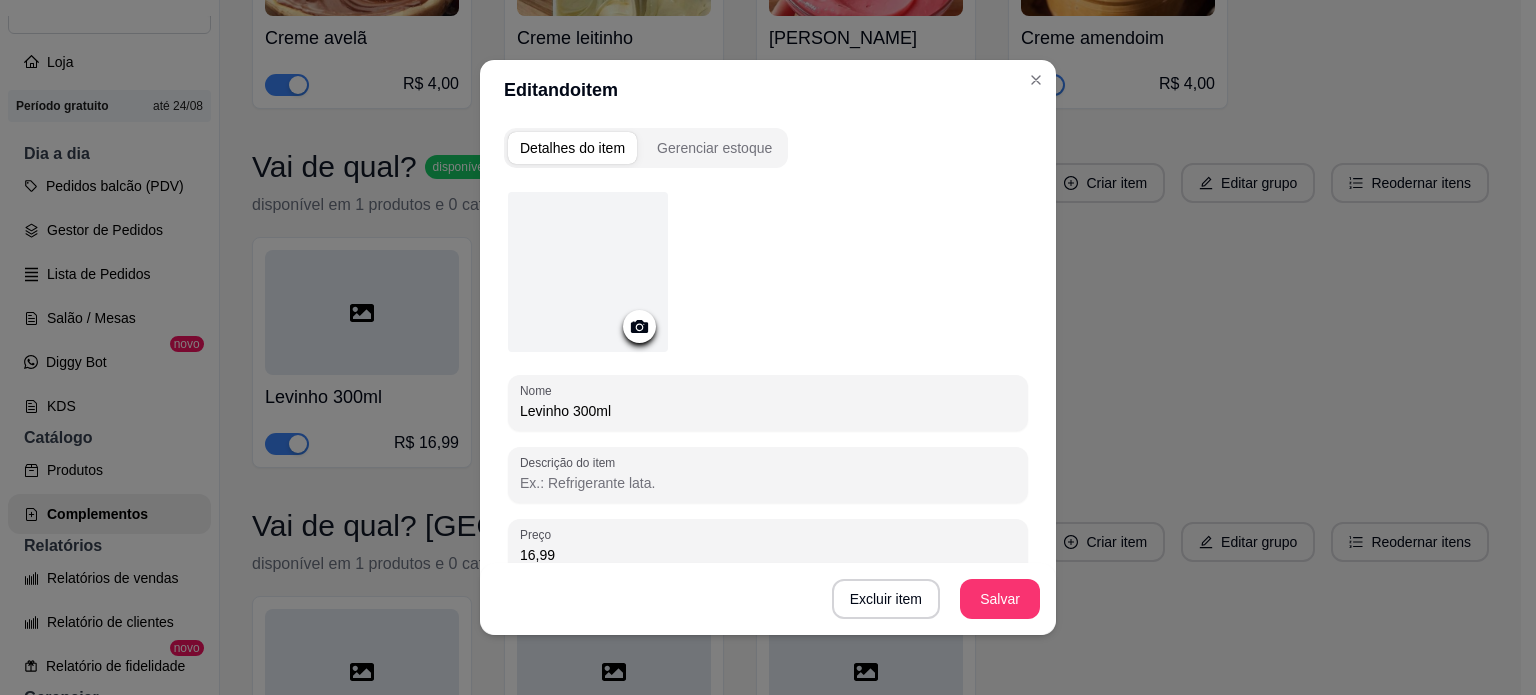 click 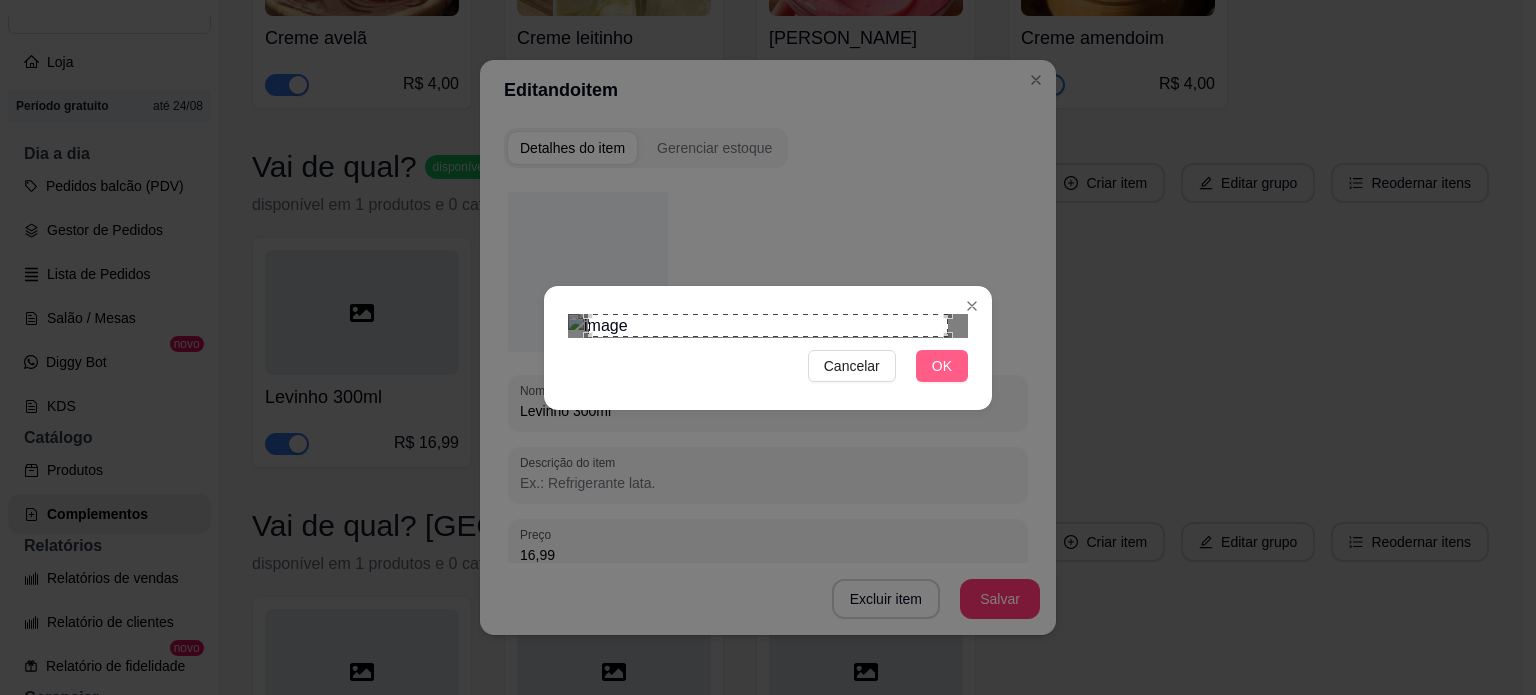 click on "OK" at bounding box center [942, 366] 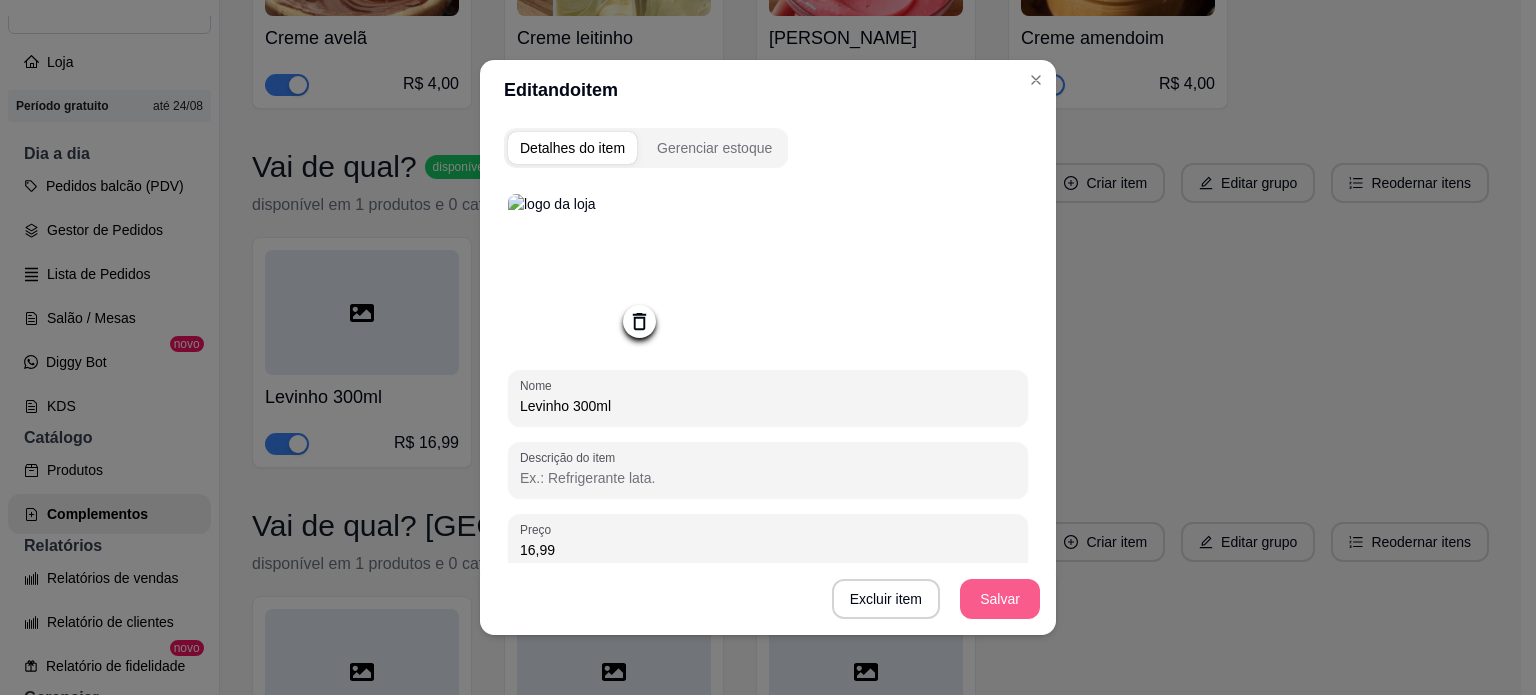 click on "Salvar" at bounding box center (1000, 599) 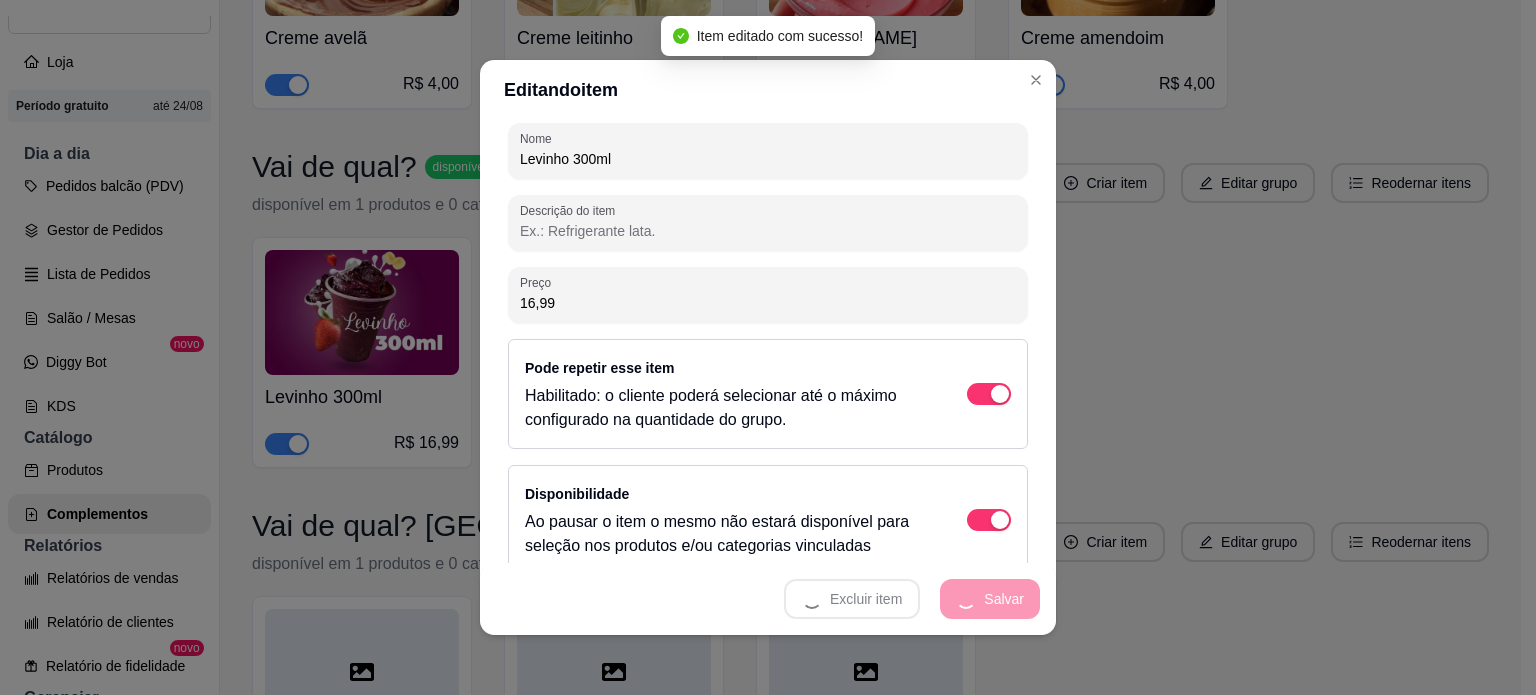 scroll, scrollTop: 273, scrollLeft: 0, axis: vertical 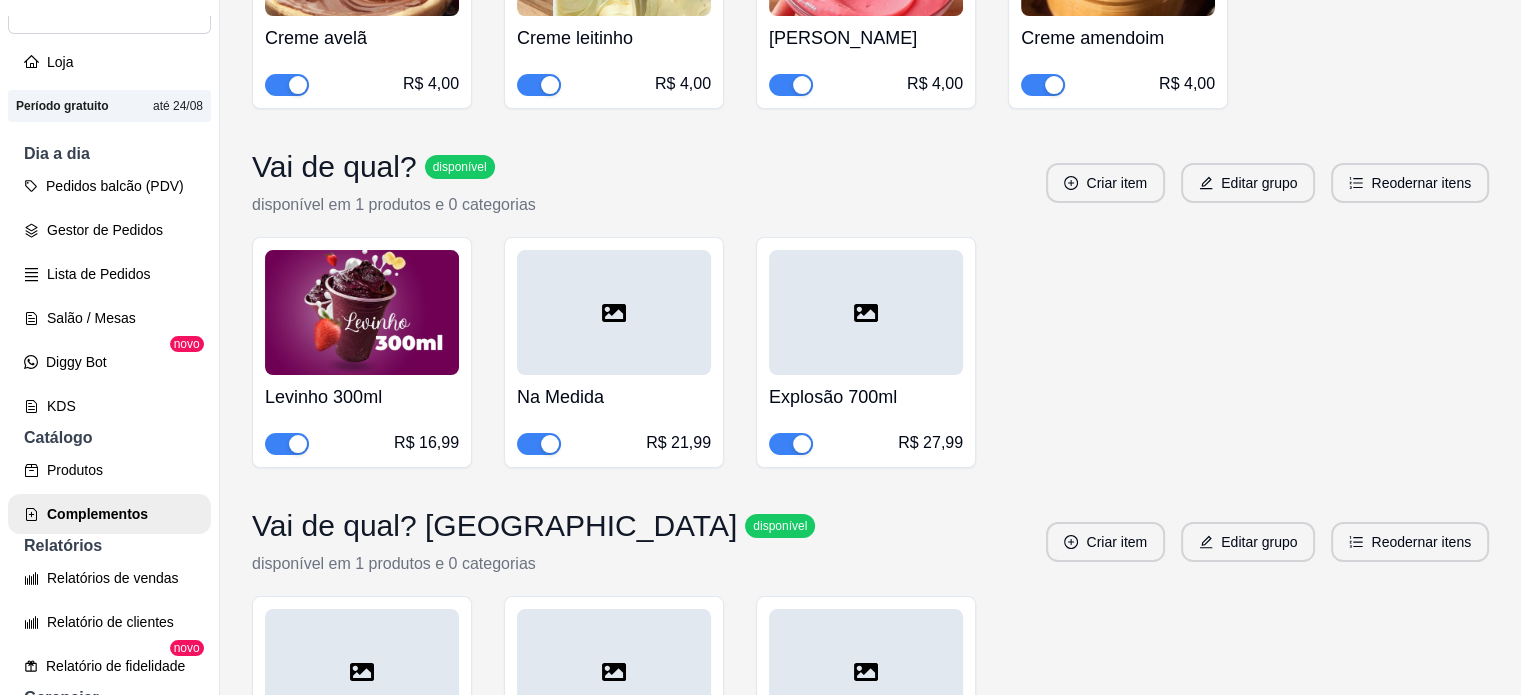 click at bounding box center (614, 312) 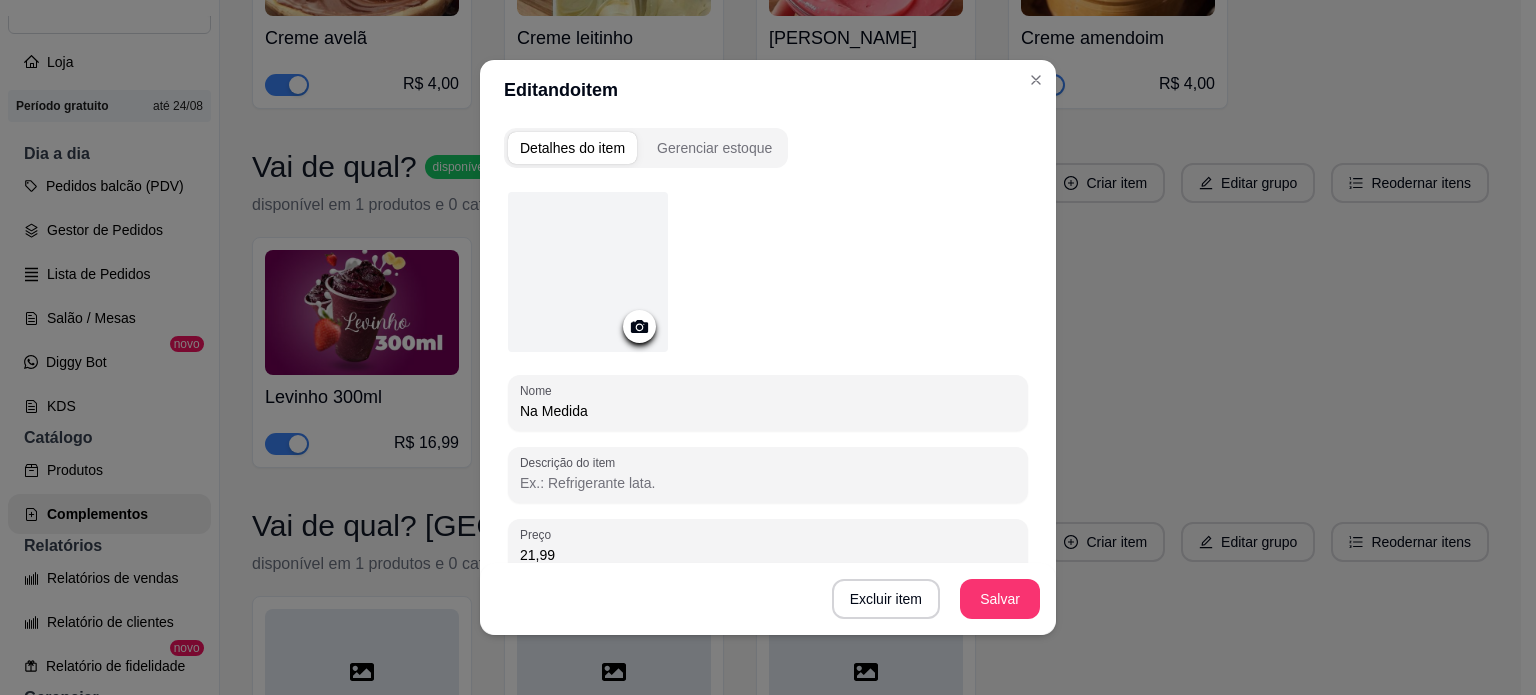 click 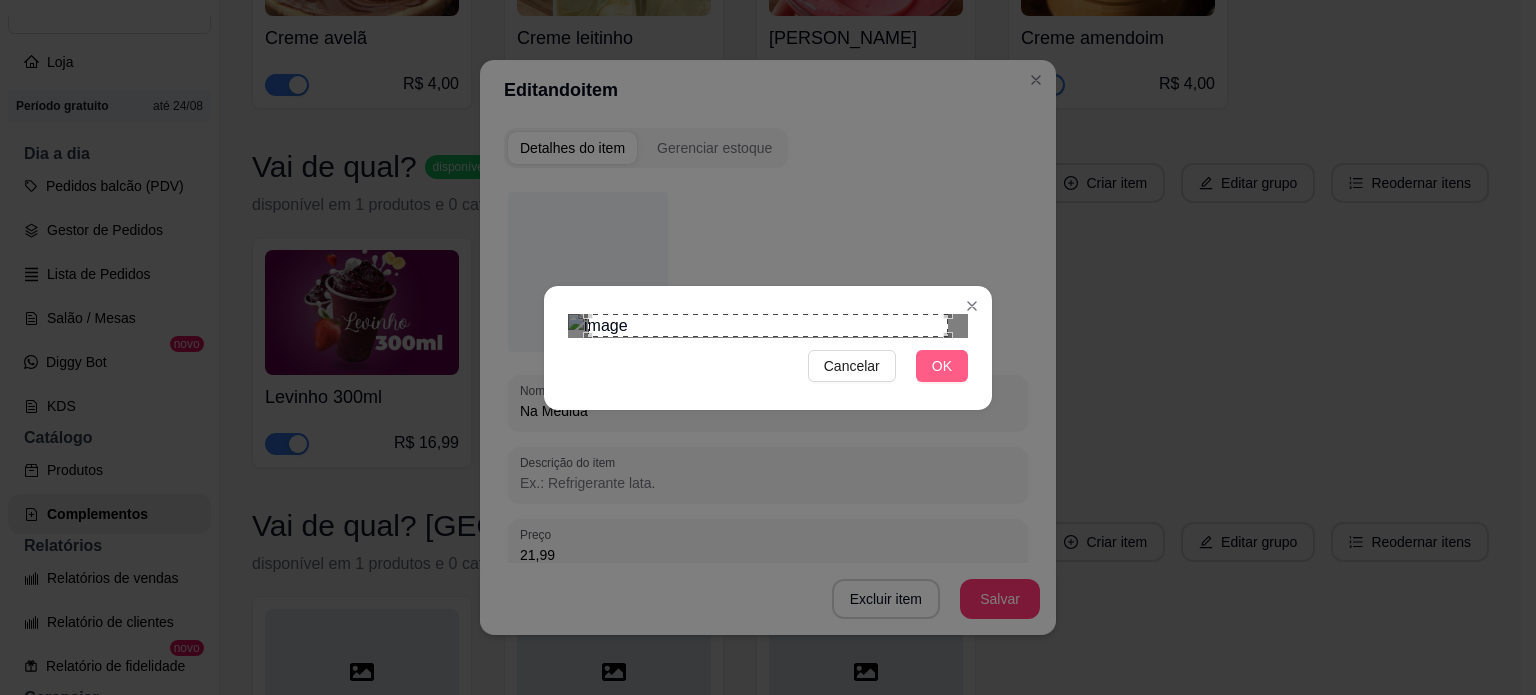 click on "OK" at bounding box center [942, 366] 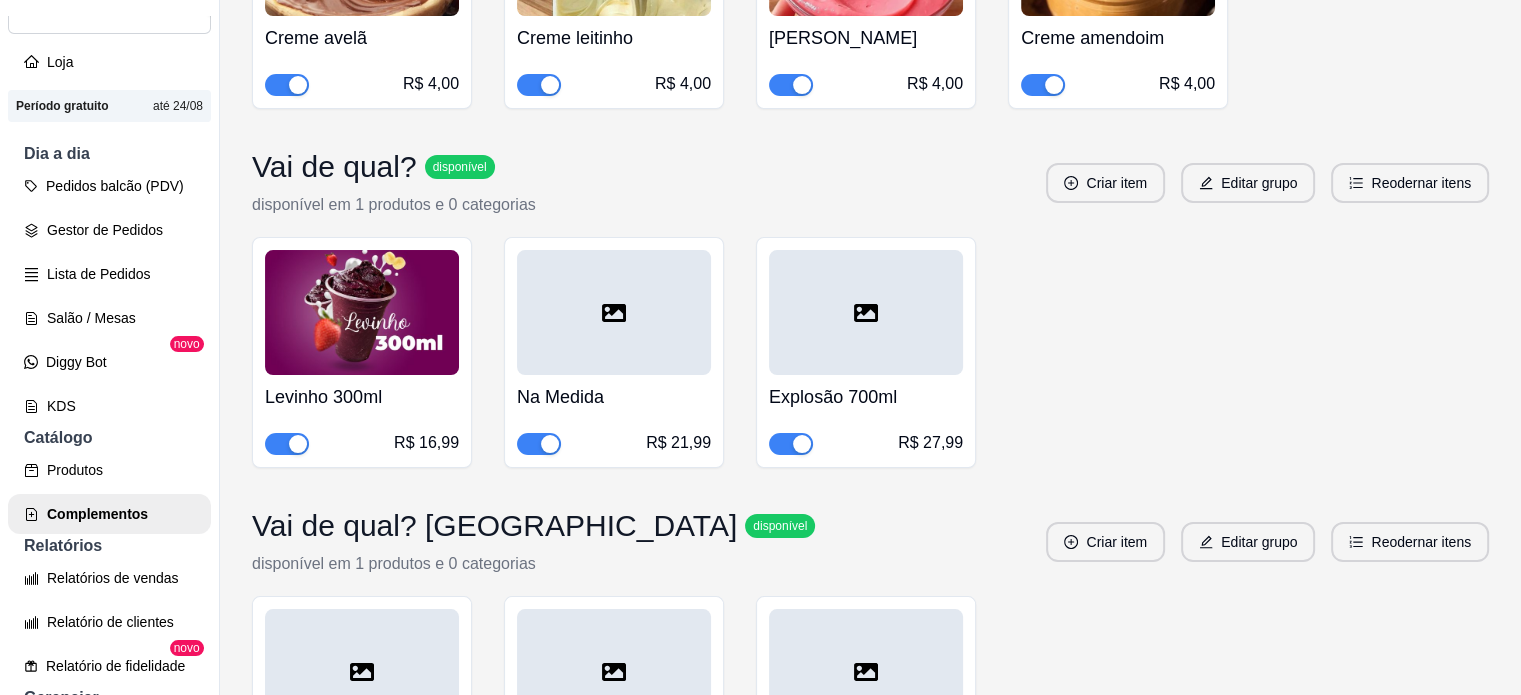 click on "Explosão 700ml" at bounding box center (866, 397) 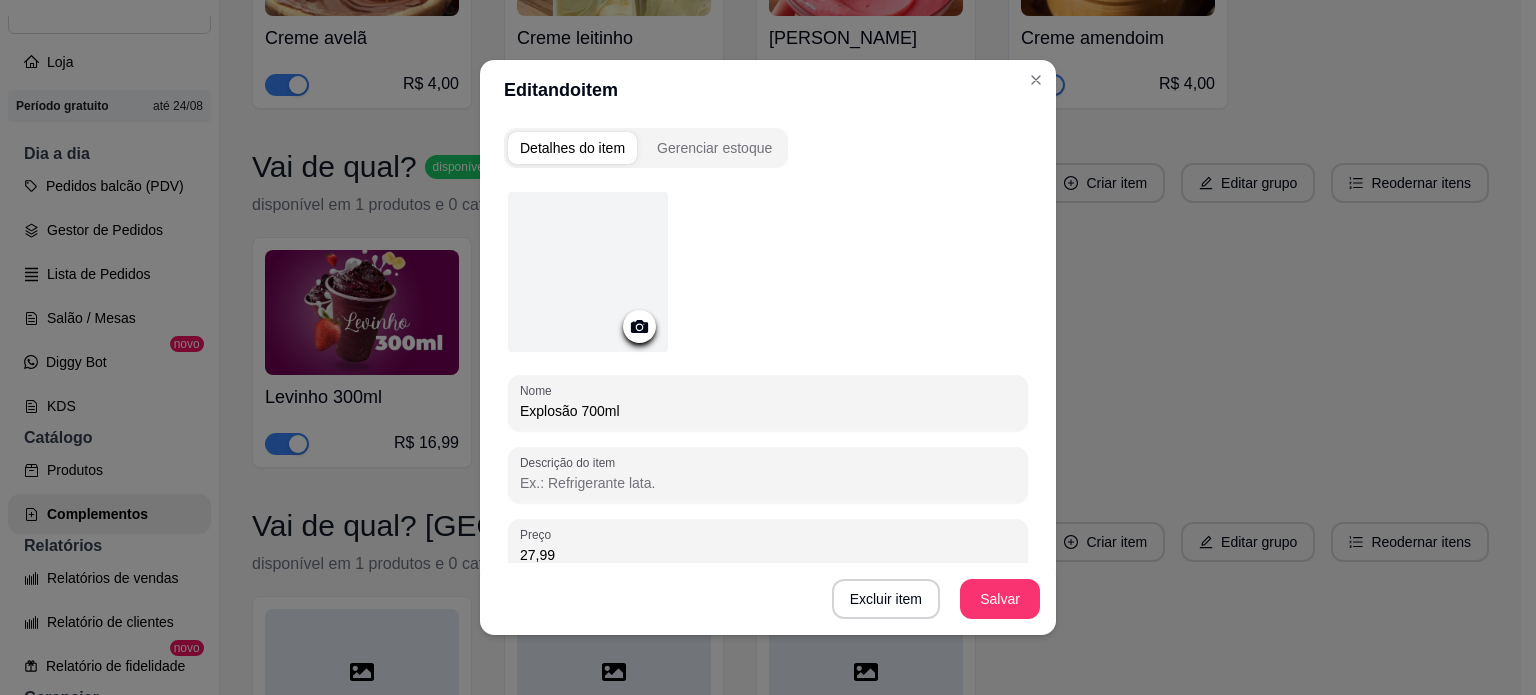 click at bounding box center (639, 326) 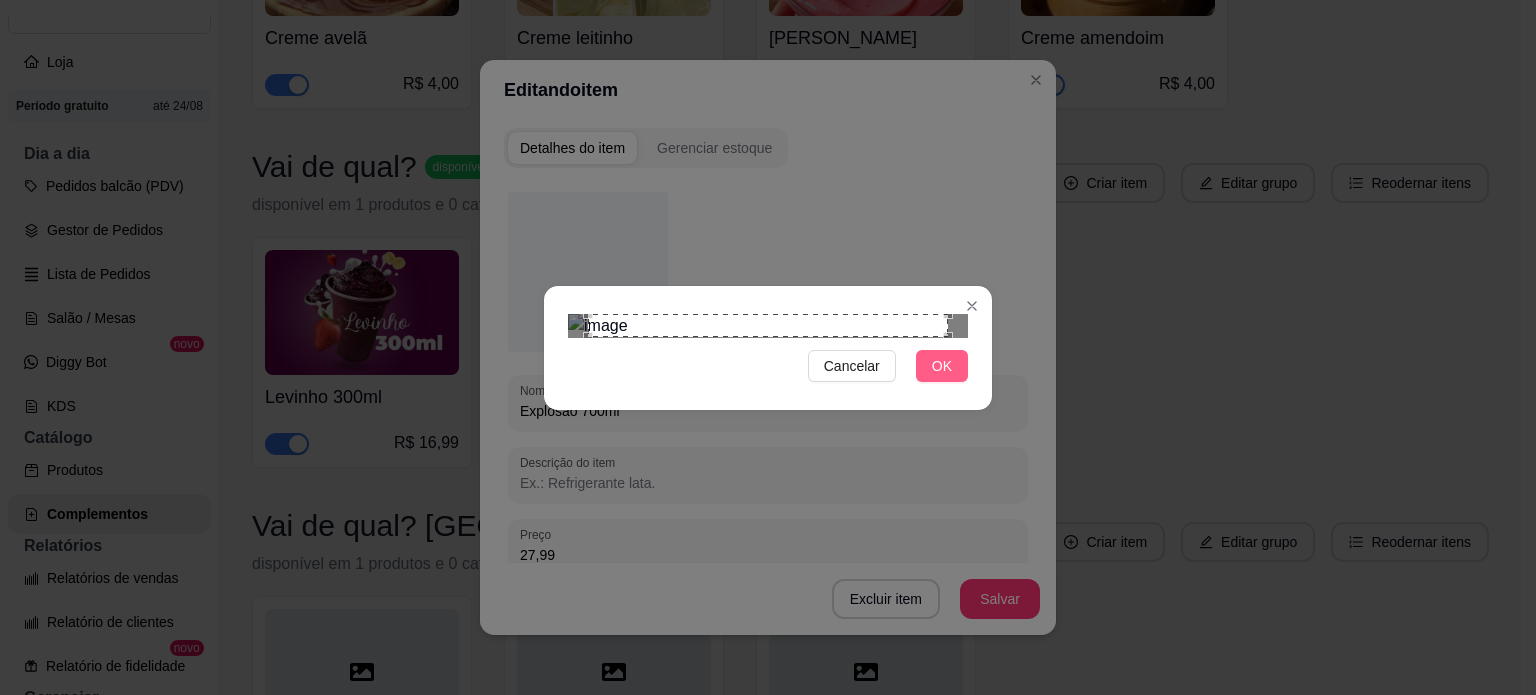 click on "OK" at bounding box center [942, 366] 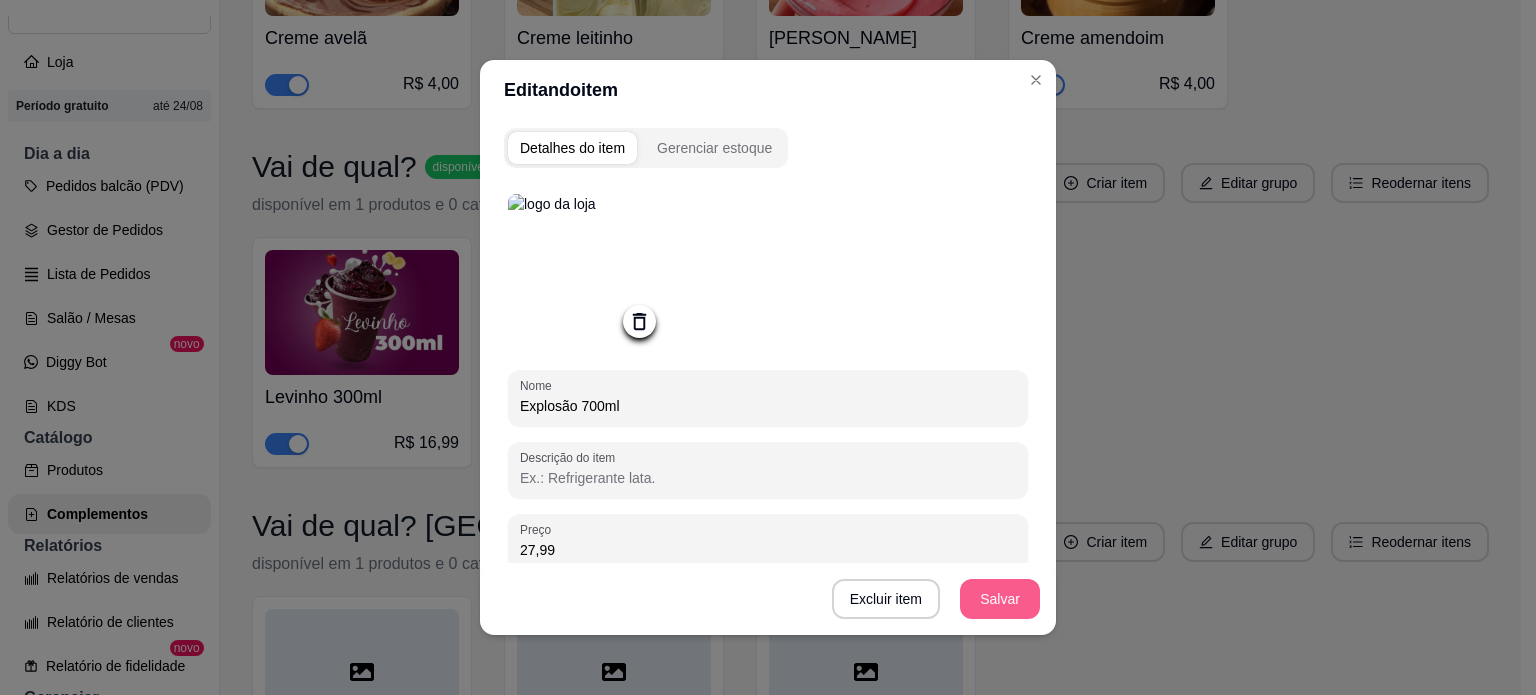 click on "Salvar" at bounding box center (1000, 599) 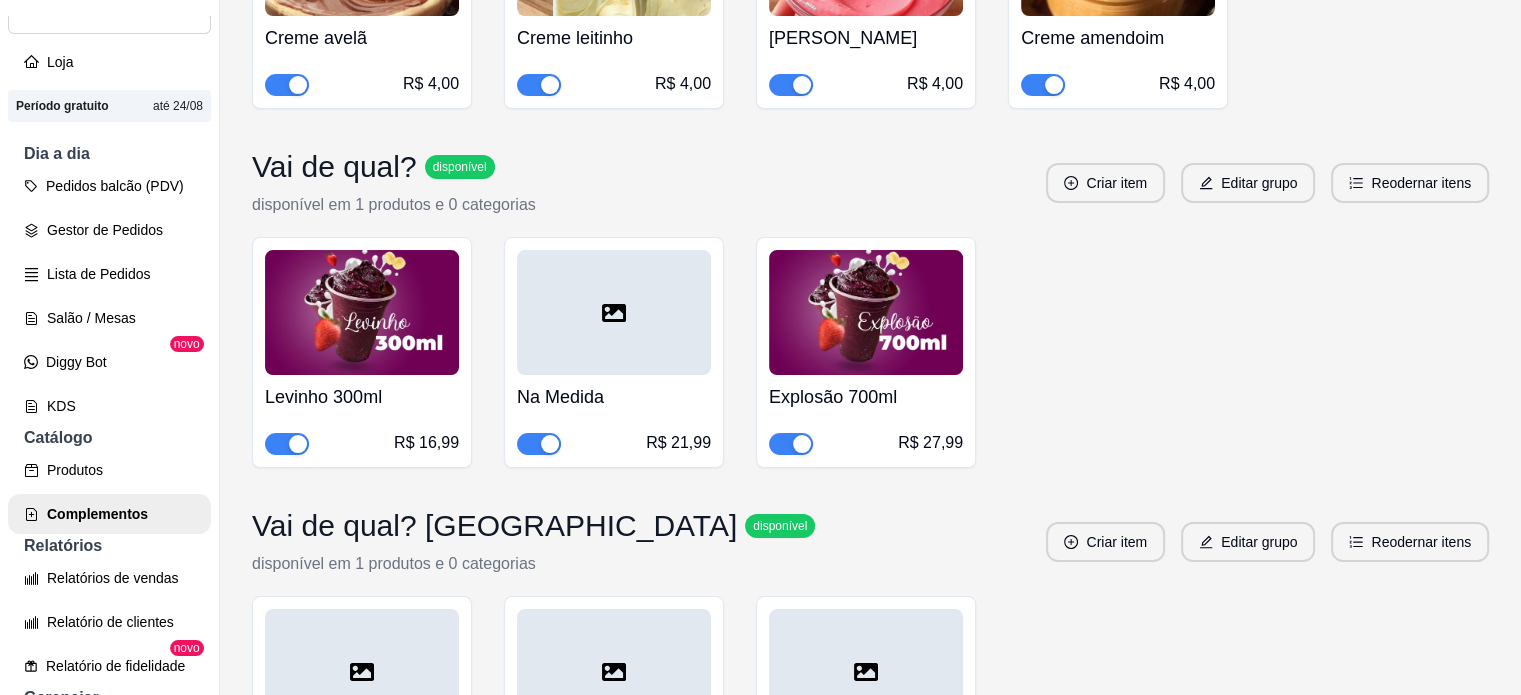click on "Na Medida" at bounding box center (614, 397) 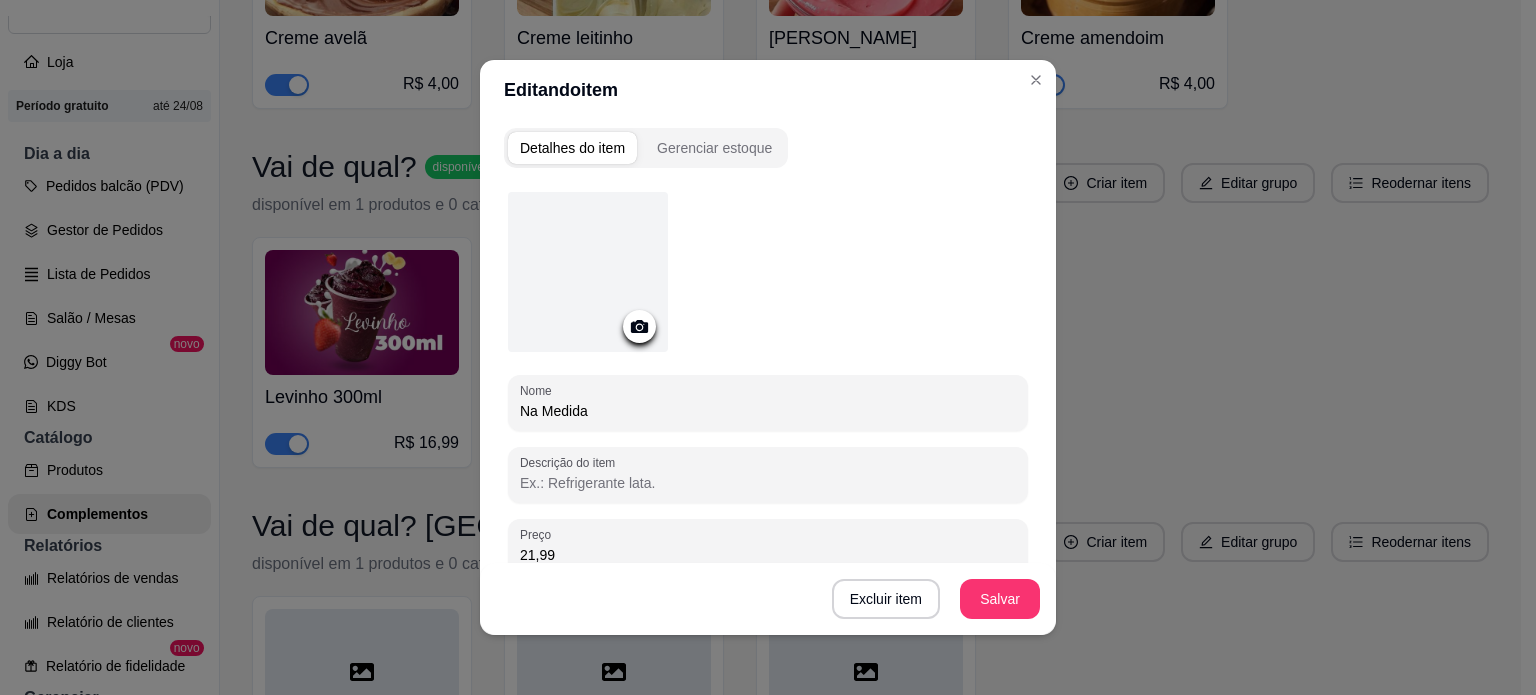 click at bounding box center [639, 326] 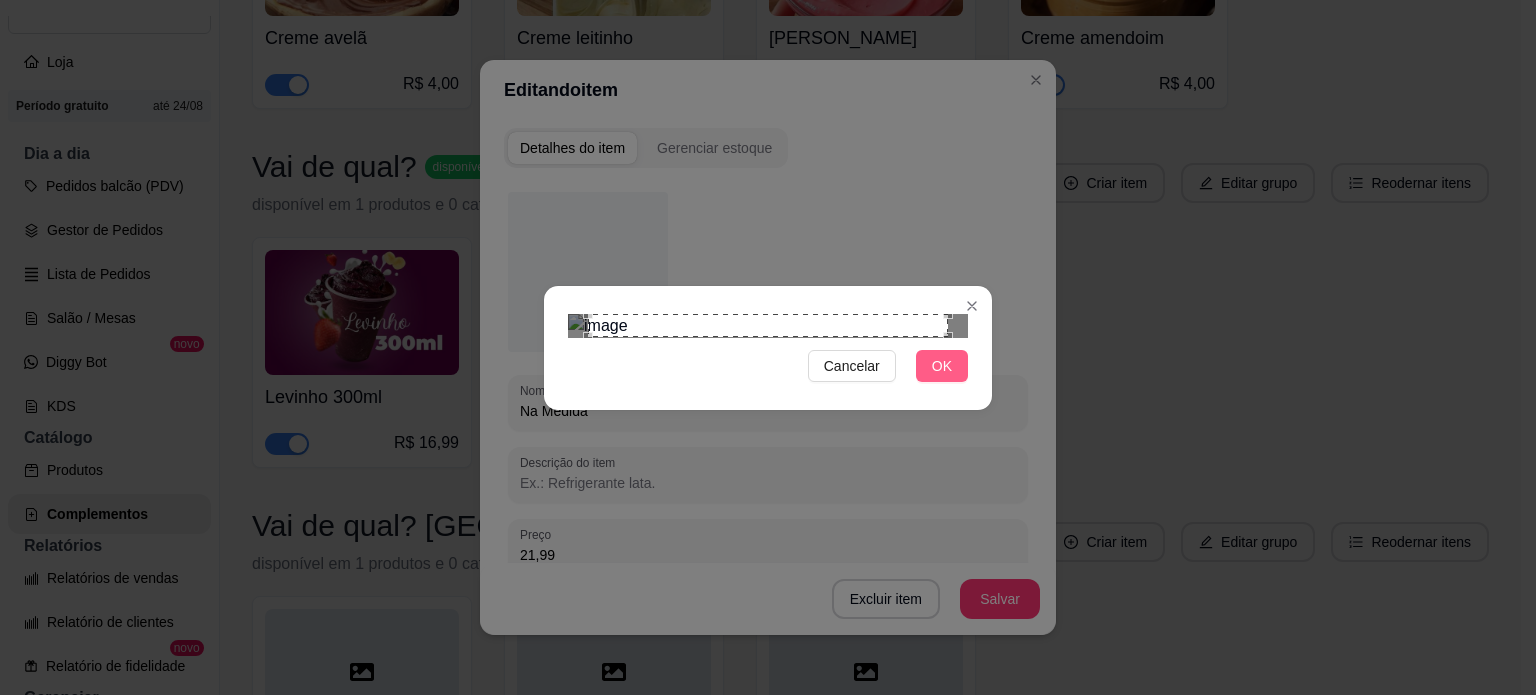 click on "OK" at bounding box center [942, 366] 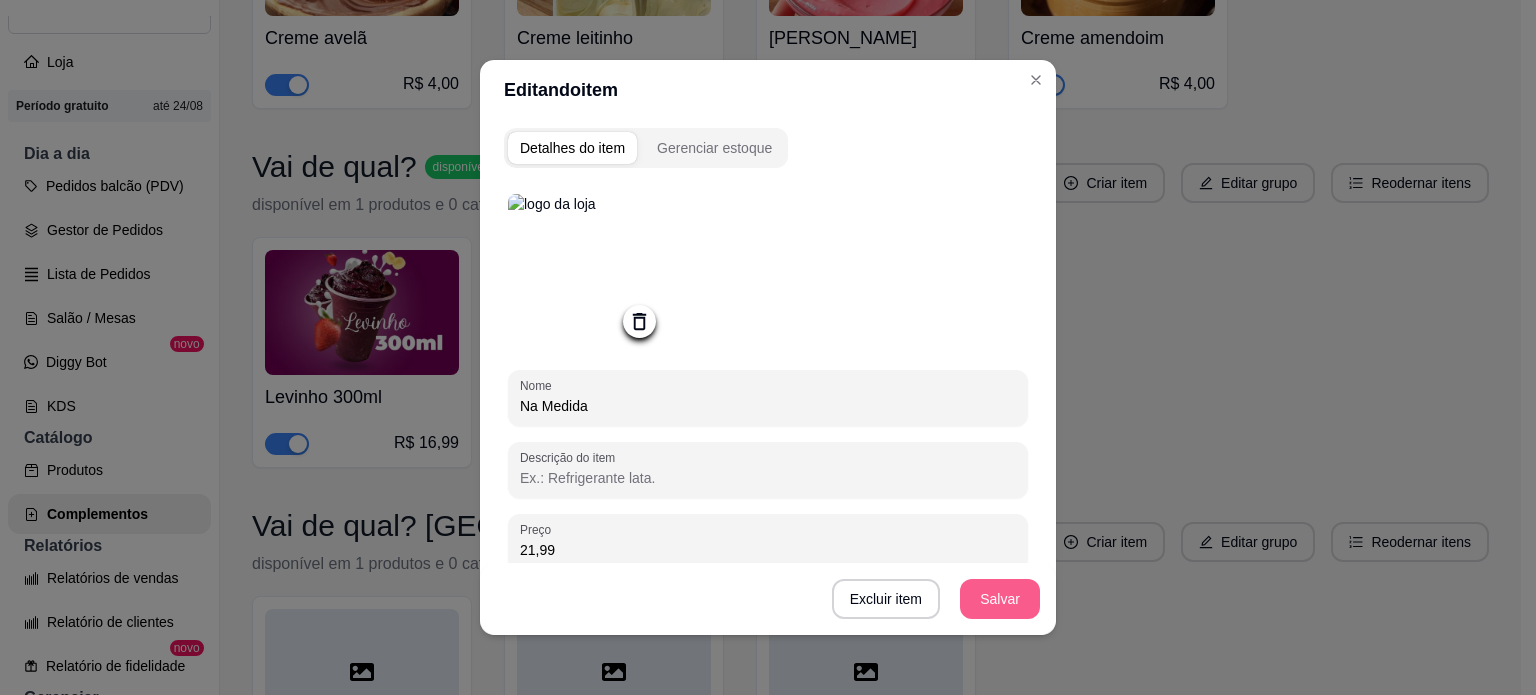 click on "Salvar" at bounding box center [1000, 599] 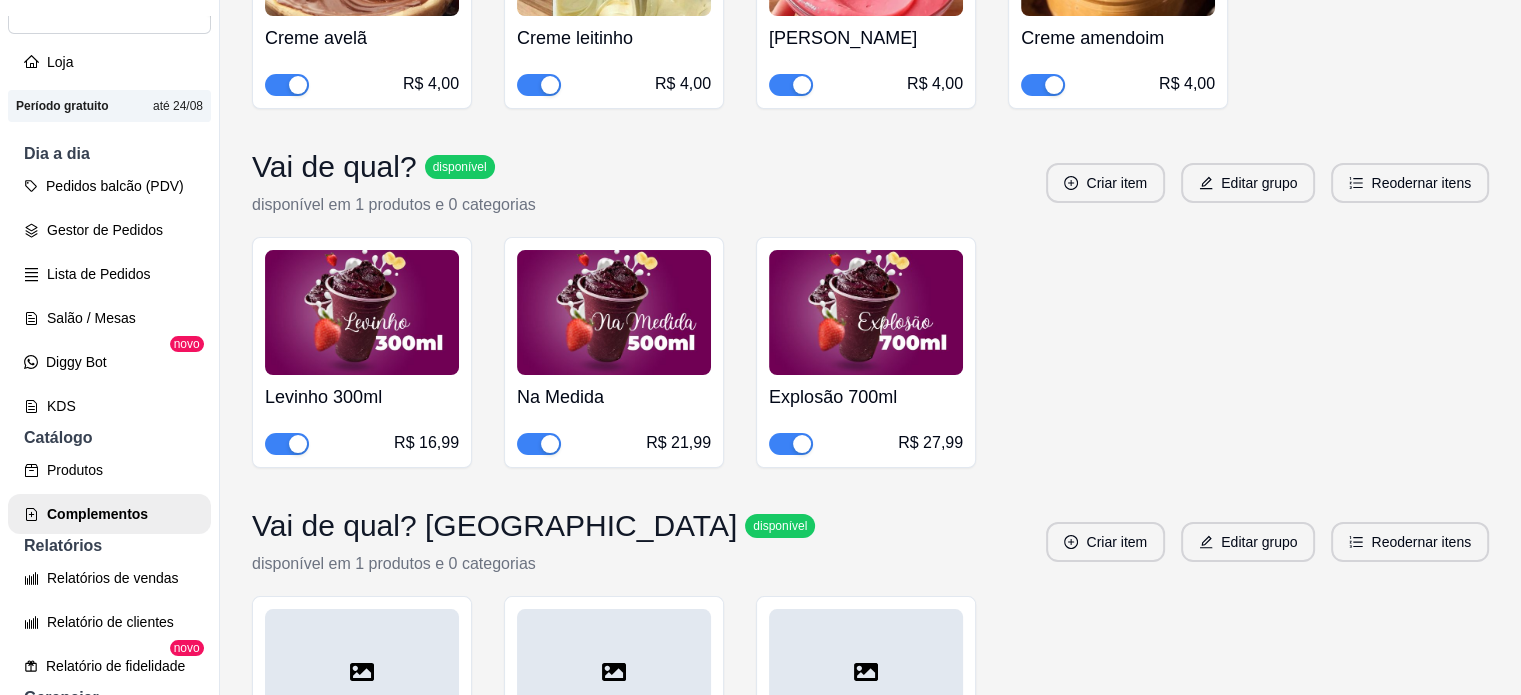 scroll, scrollTop: 1360, scrollLeft: 0, axis: vertical 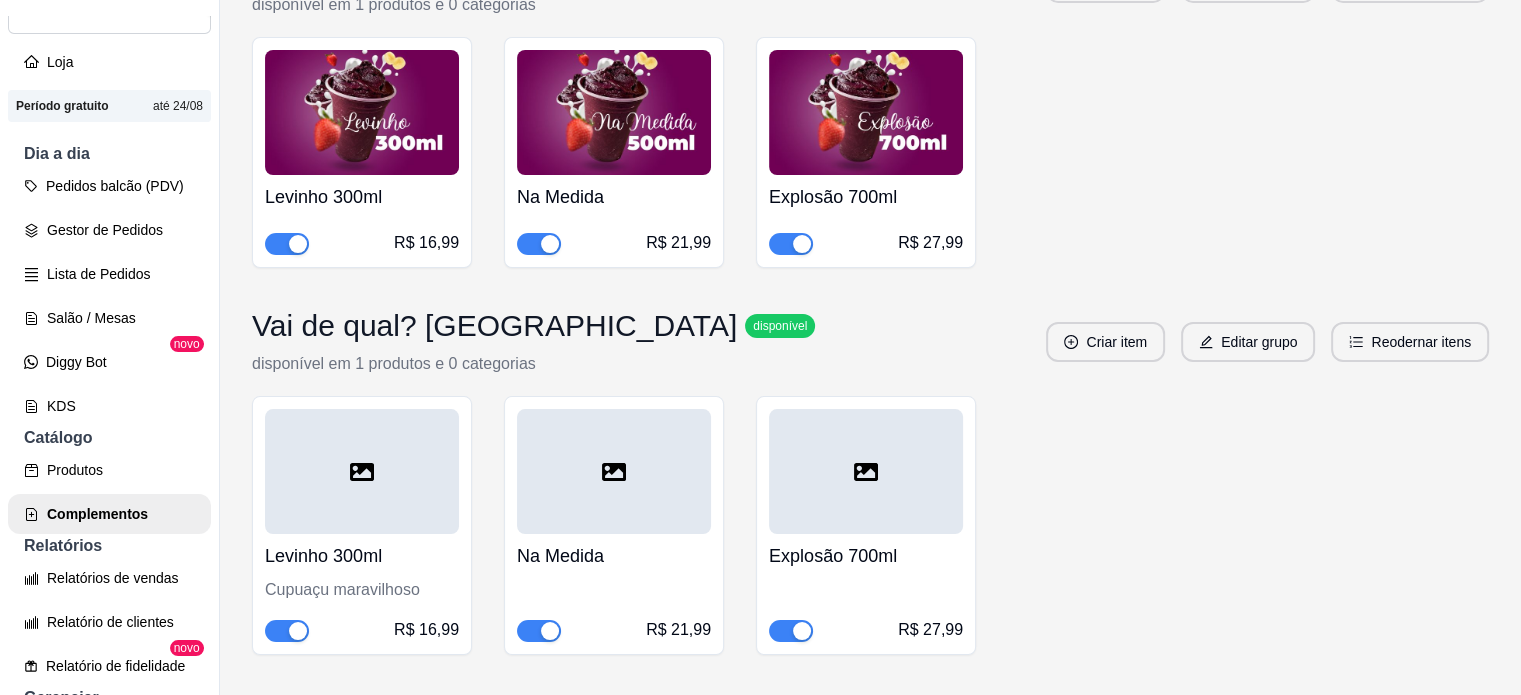 click at bounding box center (362, 471) 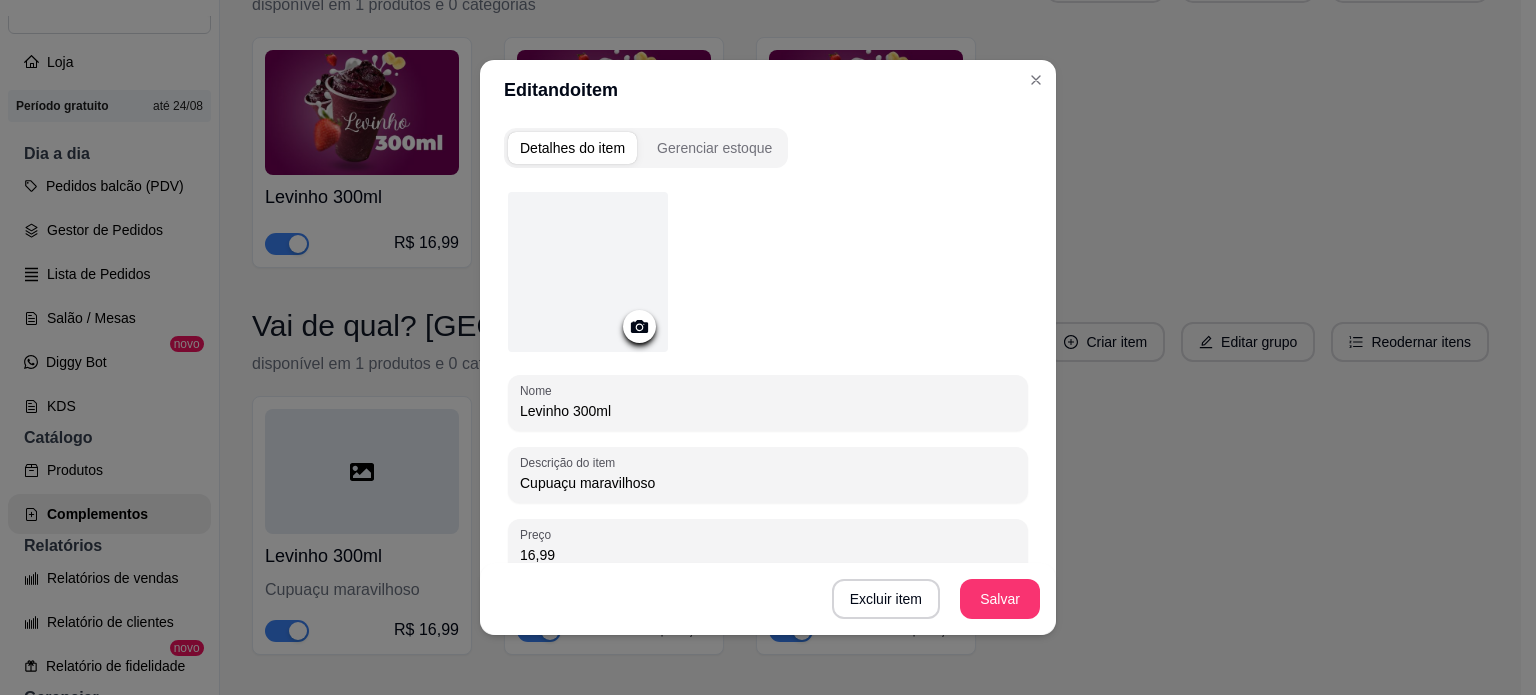 click 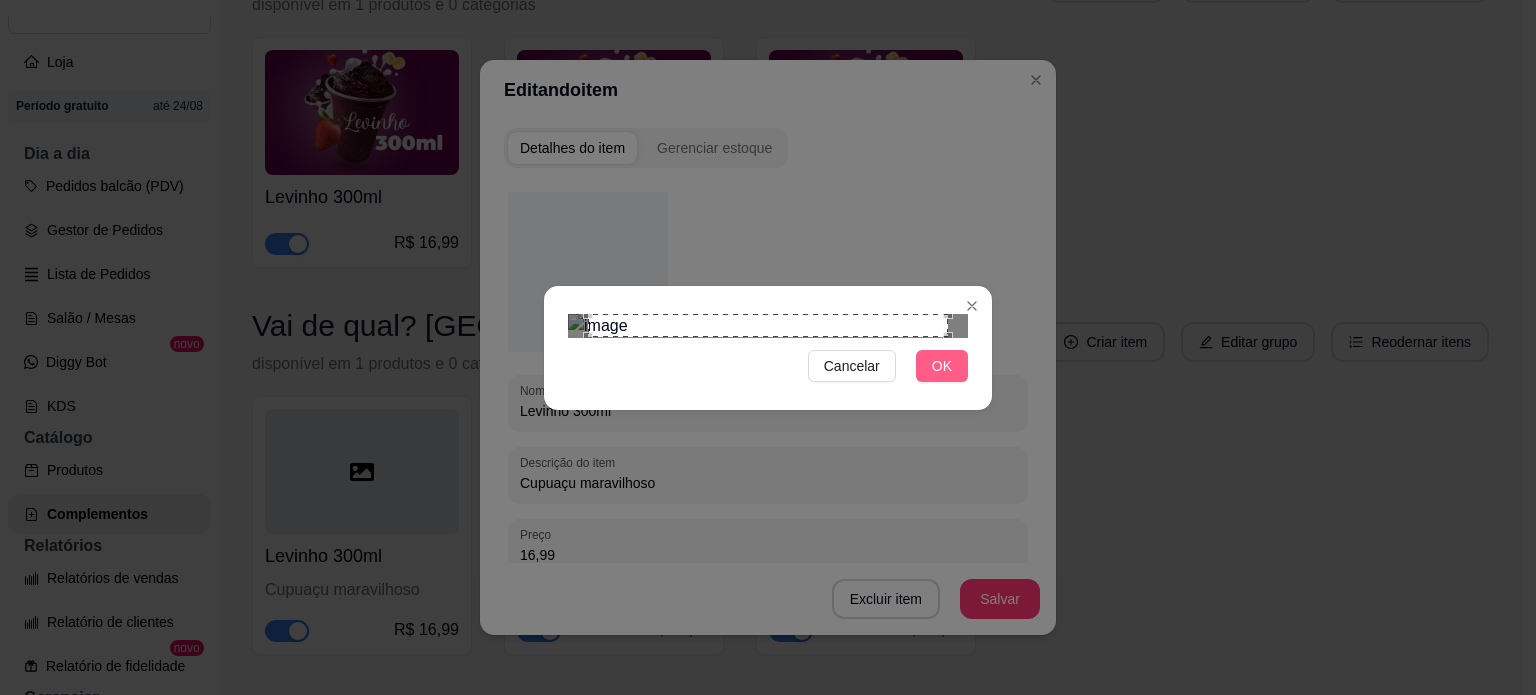 click on "OK" at bounding box center [942, 366] 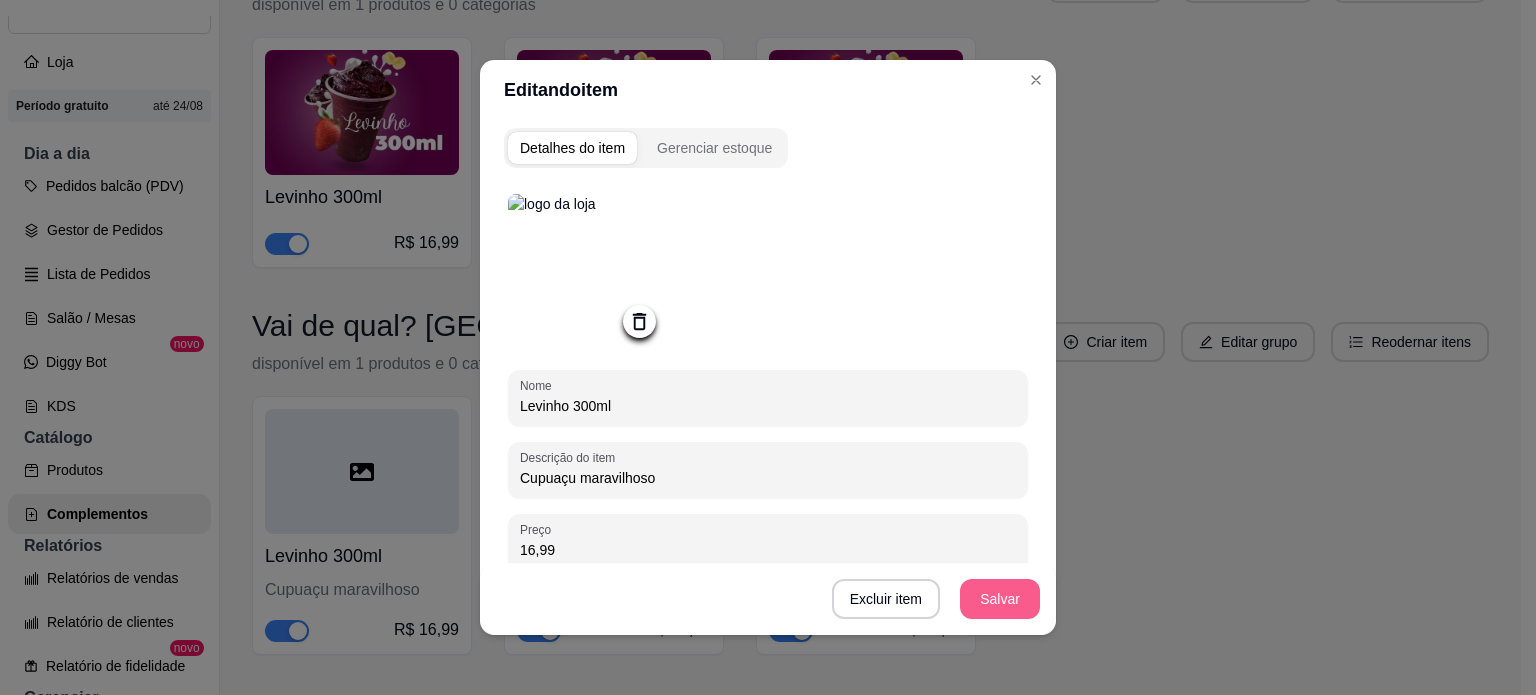 click on "Salvar" at bounding box center (1000, 599) 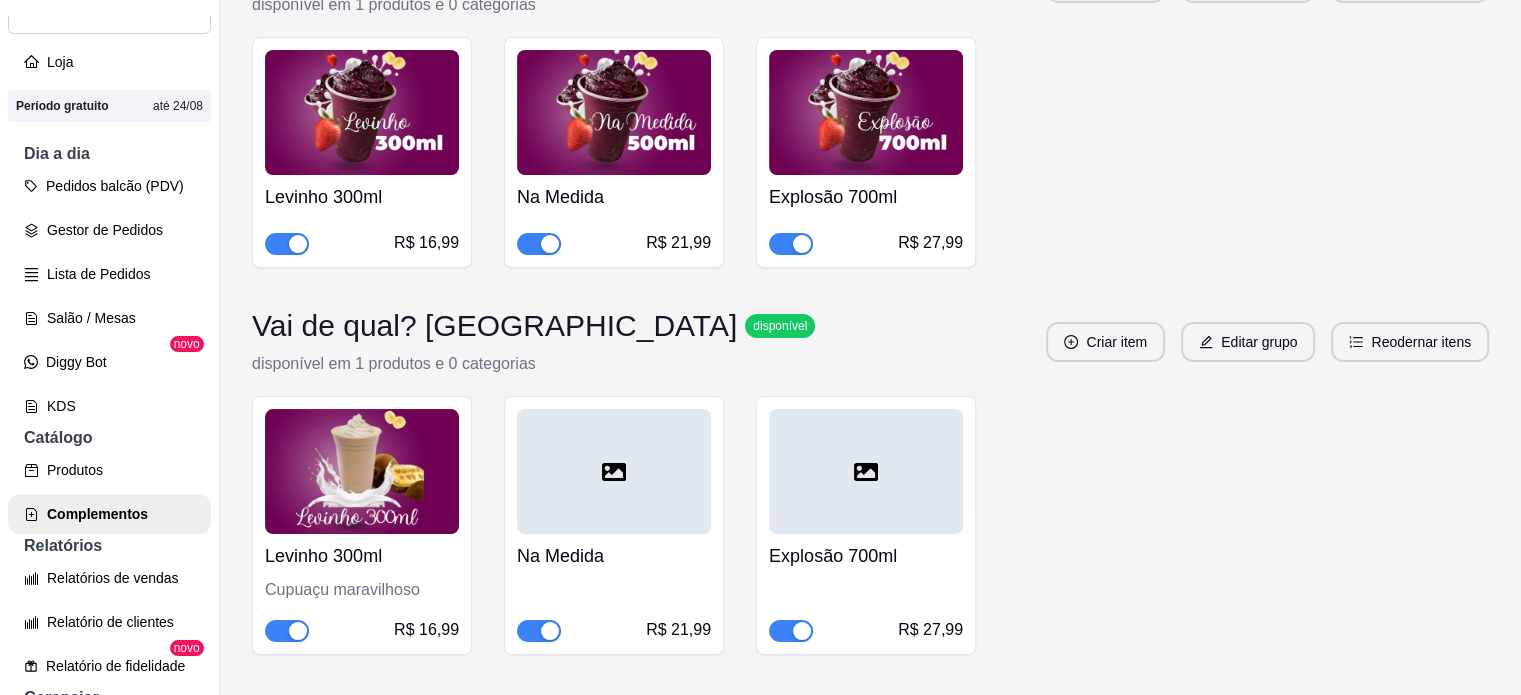 click at bounding box center [614, 471] 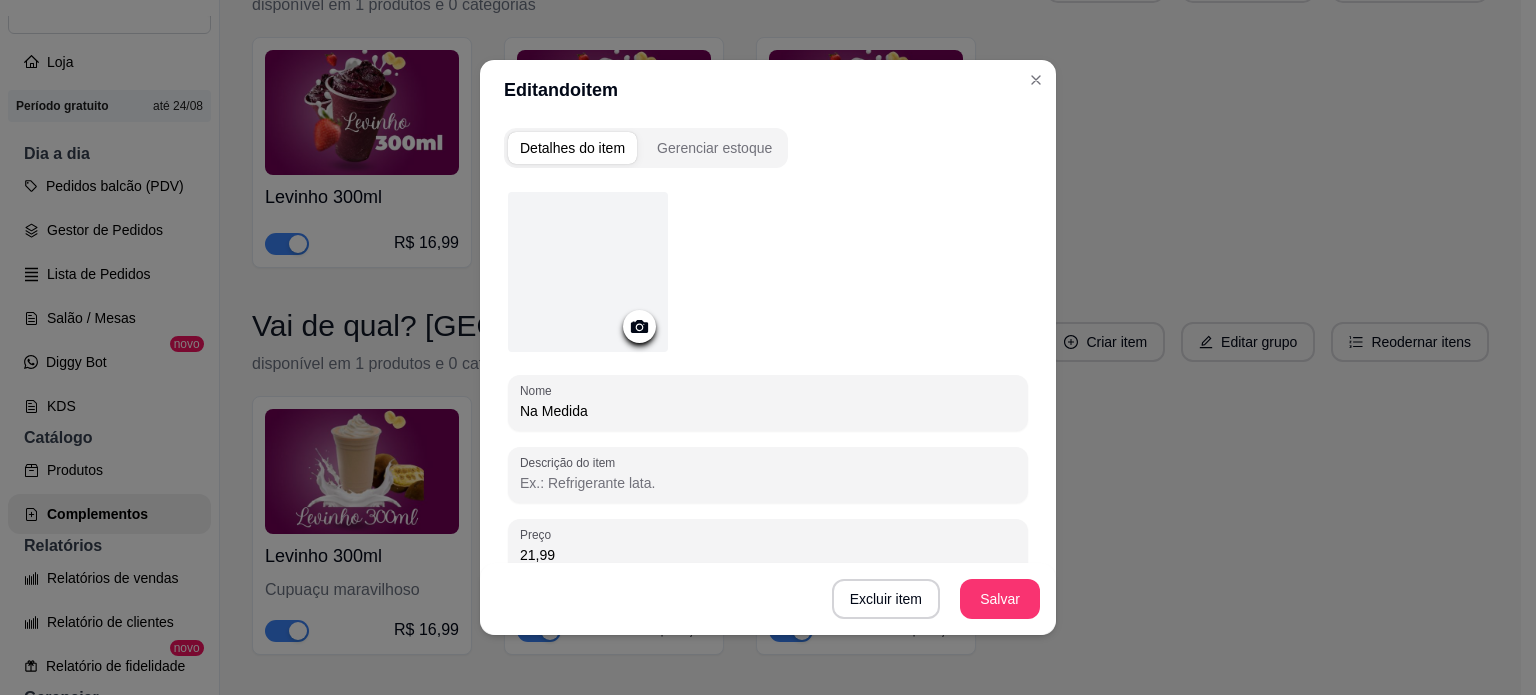 click 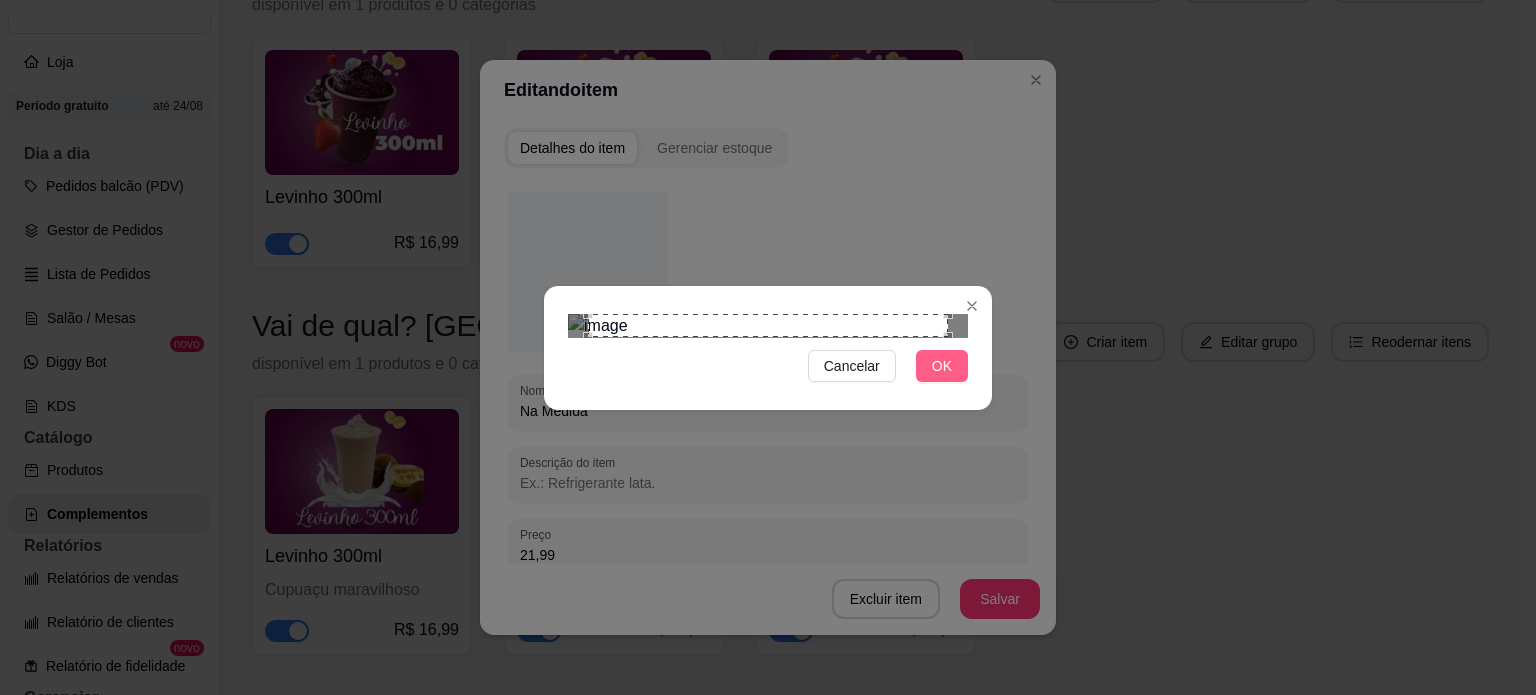 click on "OK" at bounding box center [942, 366] 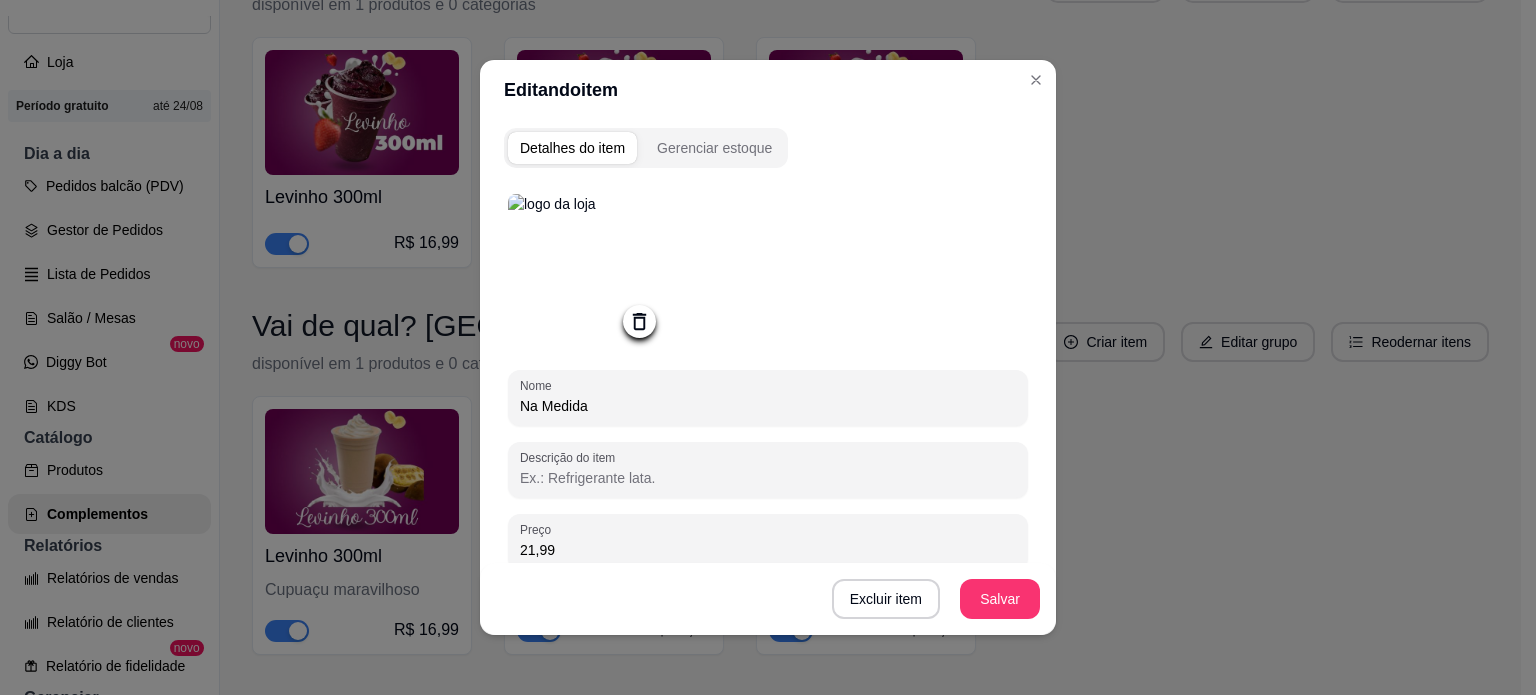click on "Na Medida" at bounding box center [768, 406] 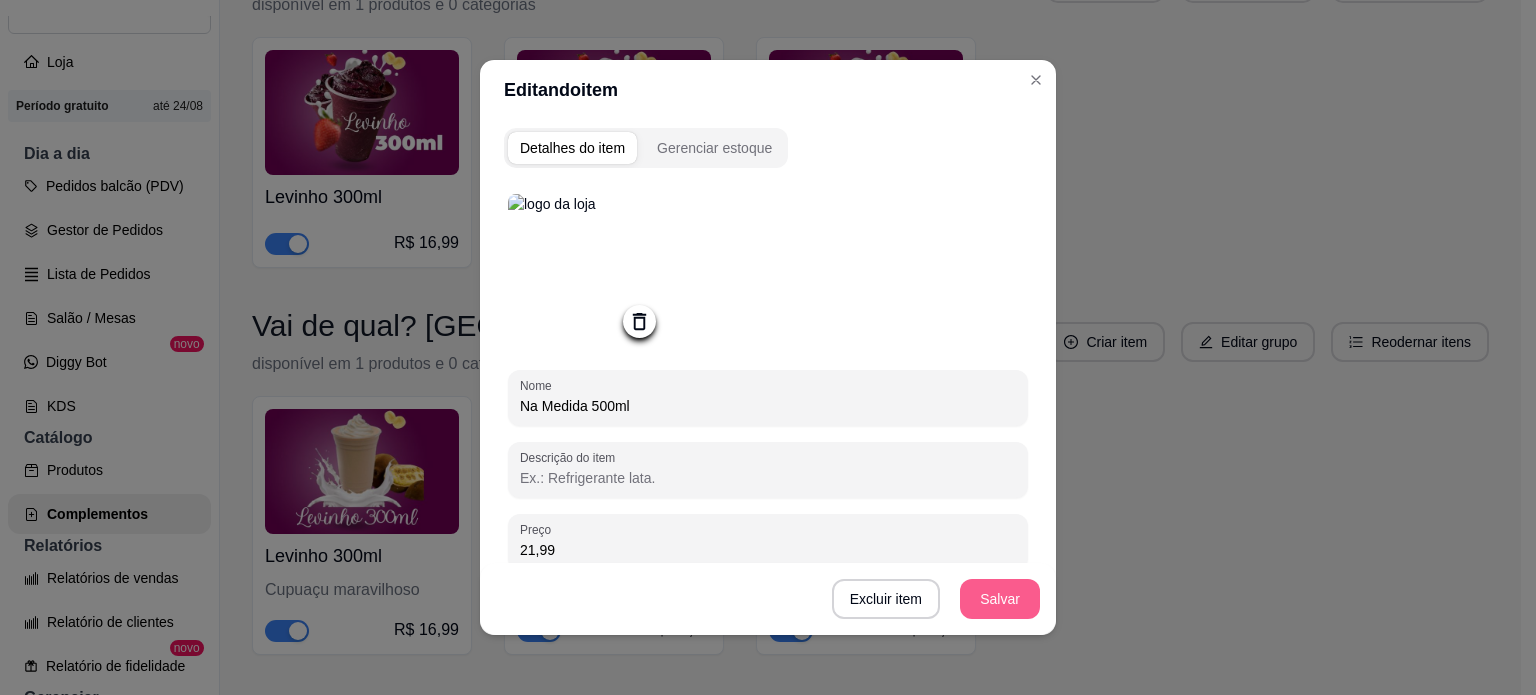 type on "Na Medida 500ml" 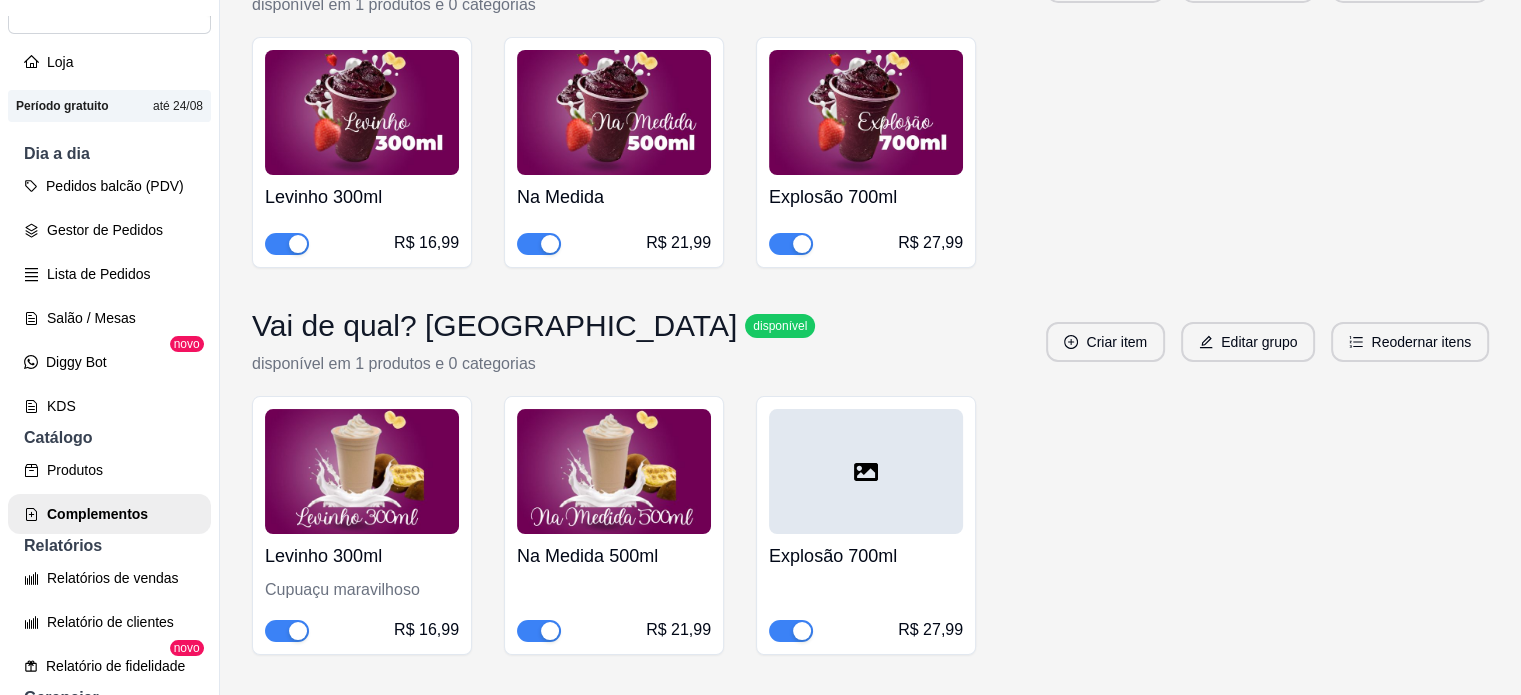 click on "Na Medida" at bounding box center (614, 197) 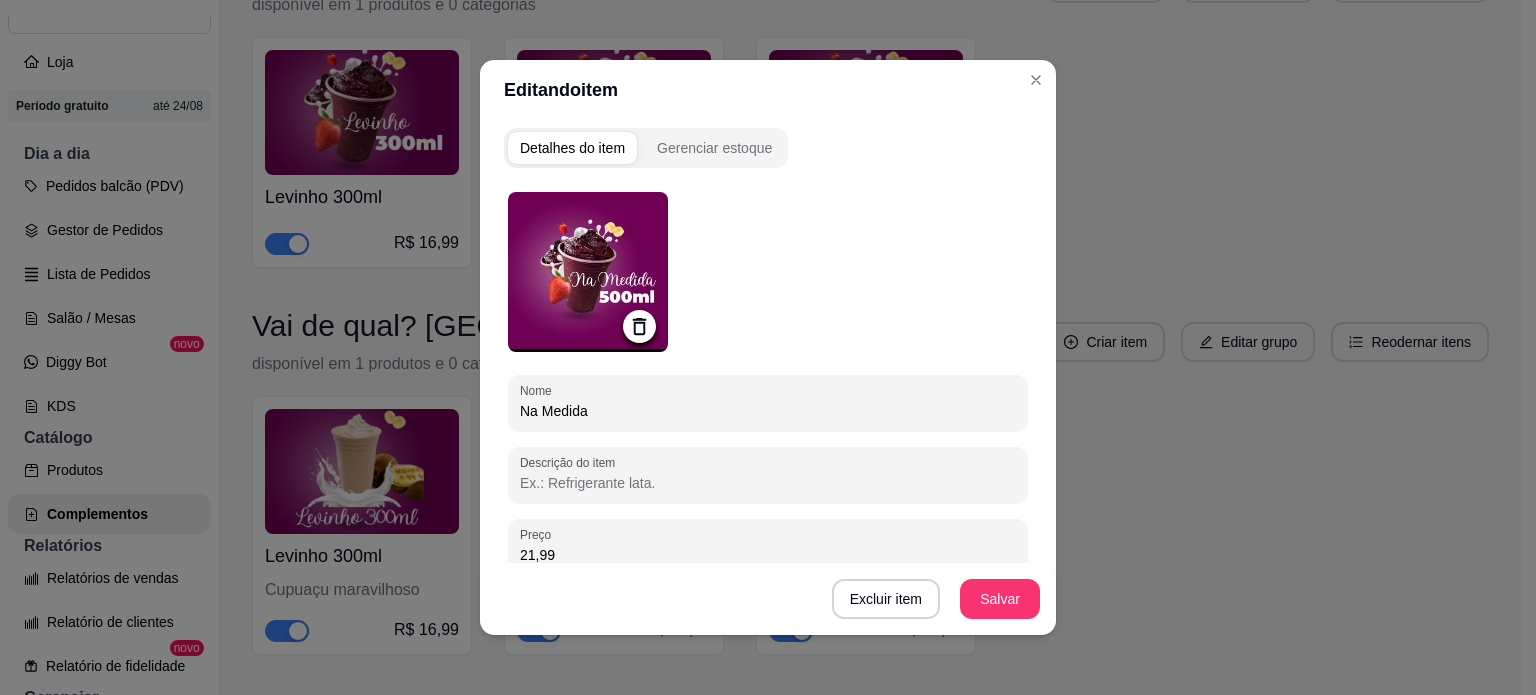 click on "Na Medida" at bounding box center [768, 411] 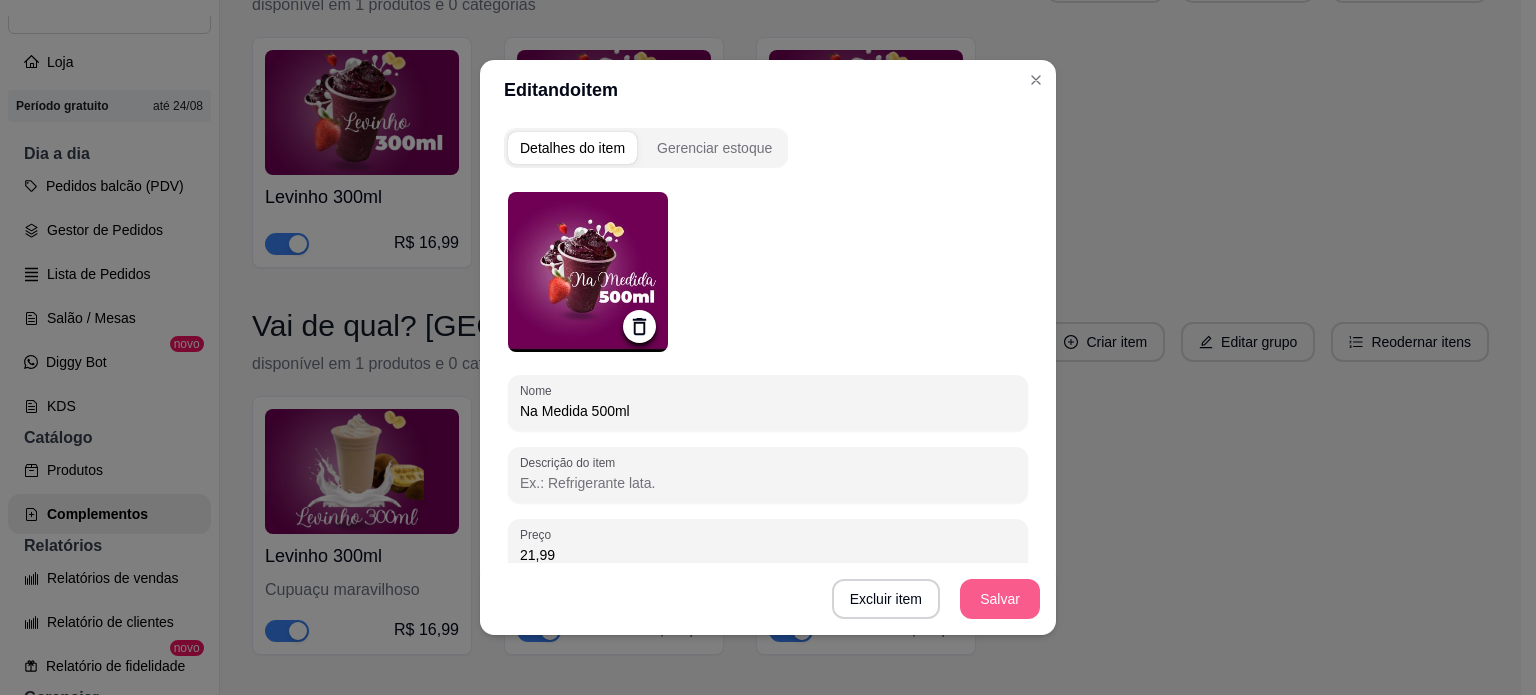 type on "Na Medida 500ml" 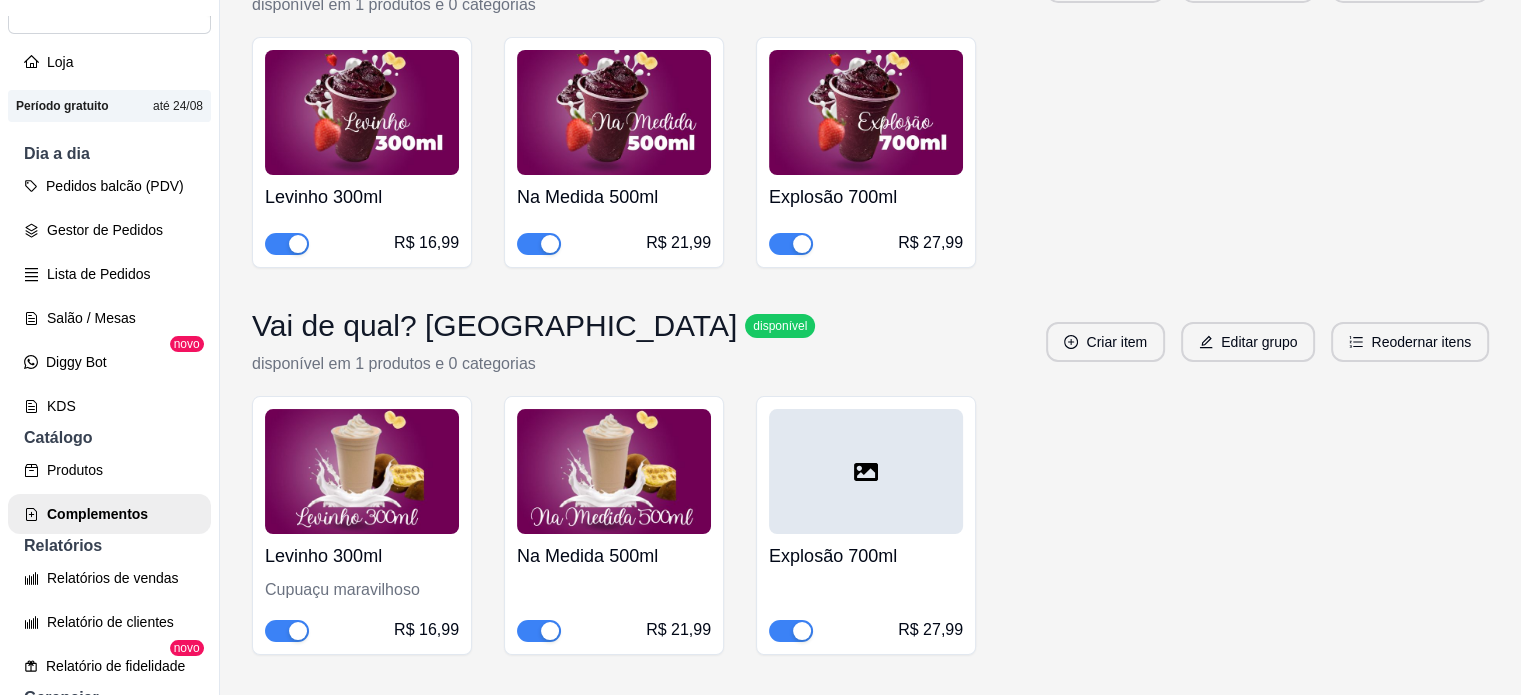 click at bounding box center [866, 471] 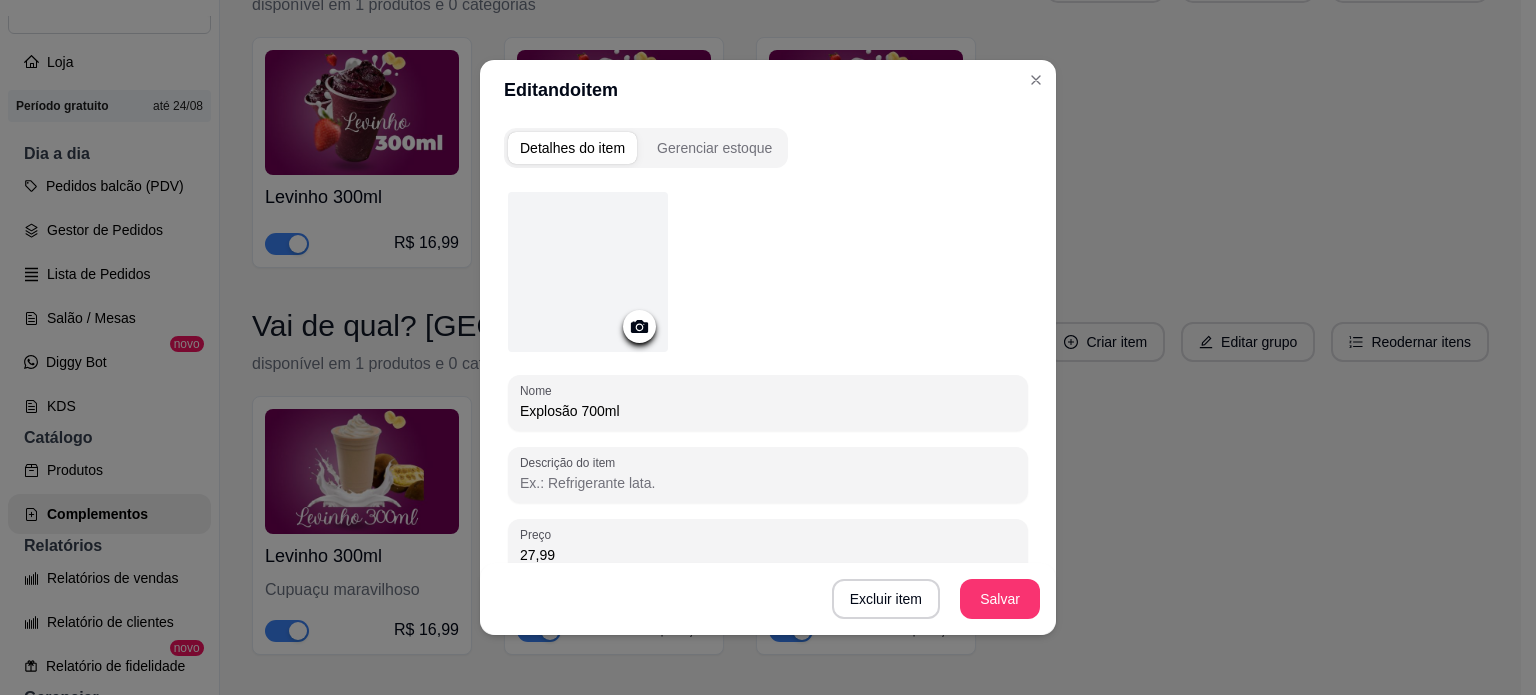 click 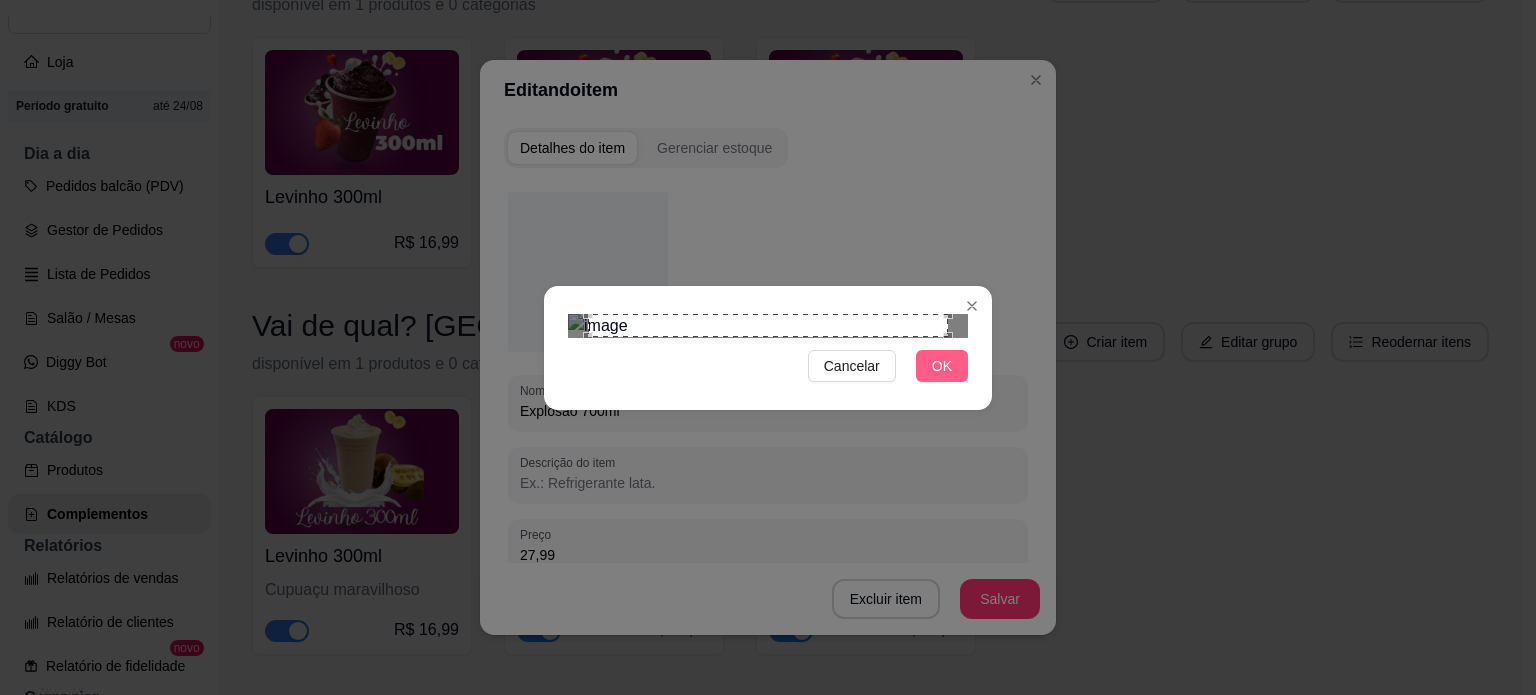 click on "OK" at bounding box center (942, 366) 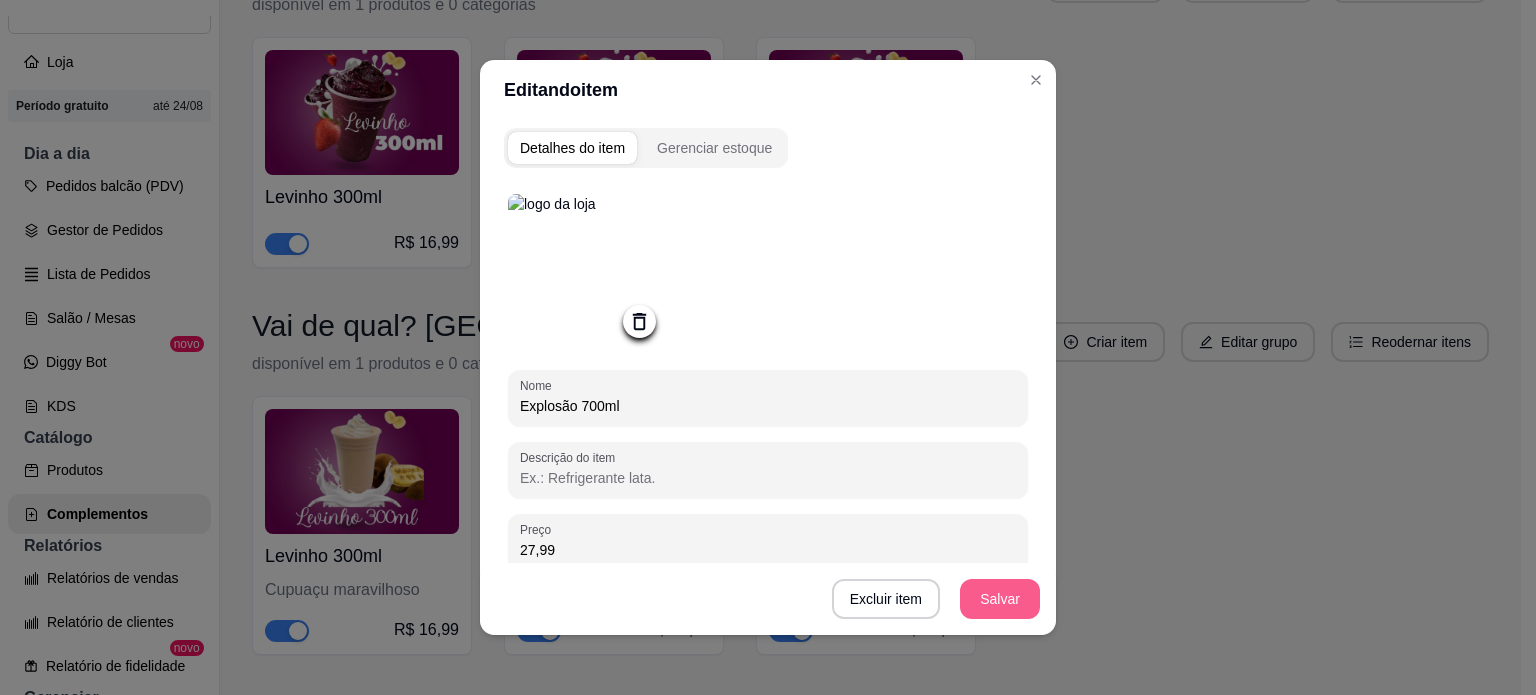 click on "Salvar" at bounding box center [1000, 599] 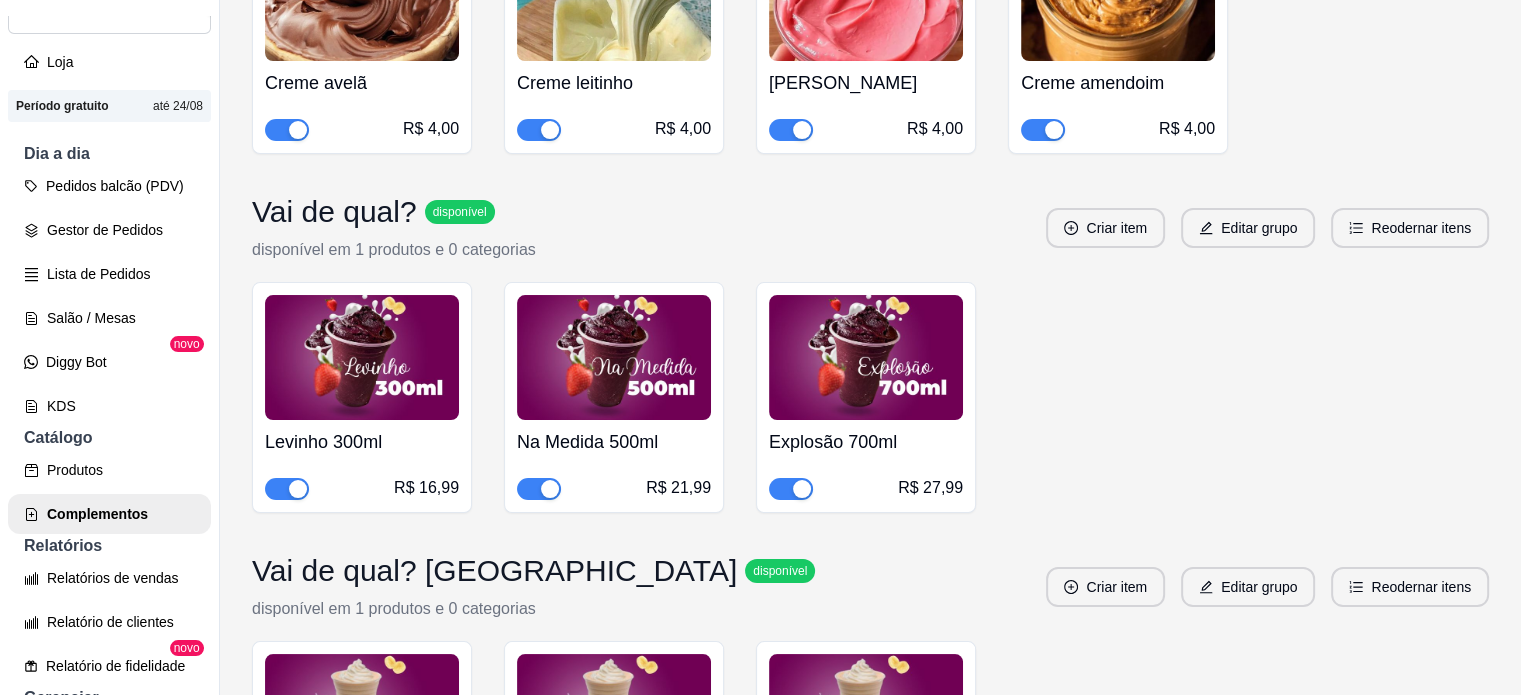 scroll, scrollTop: 1060, scrollLeft: 0, axis: vertical 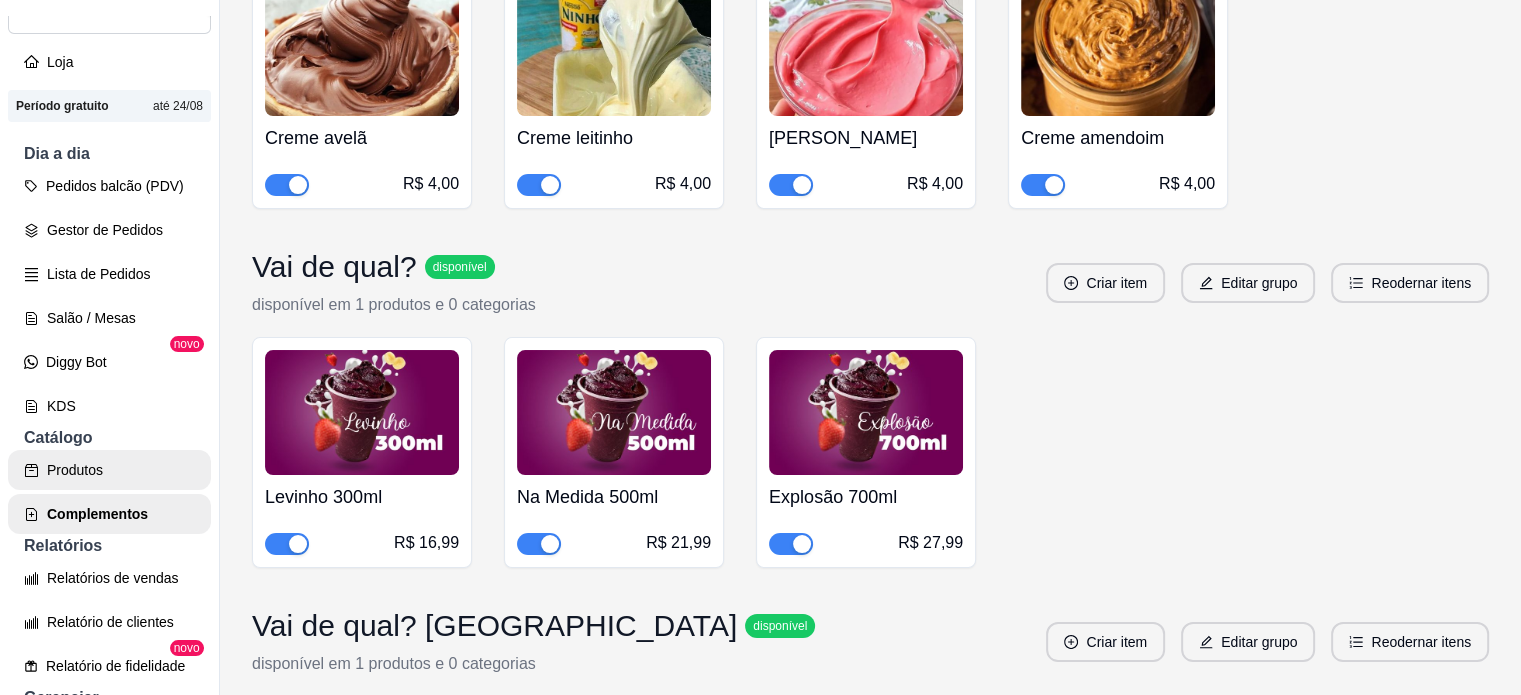 click on "Produtos" at bounding box center [109, 470] 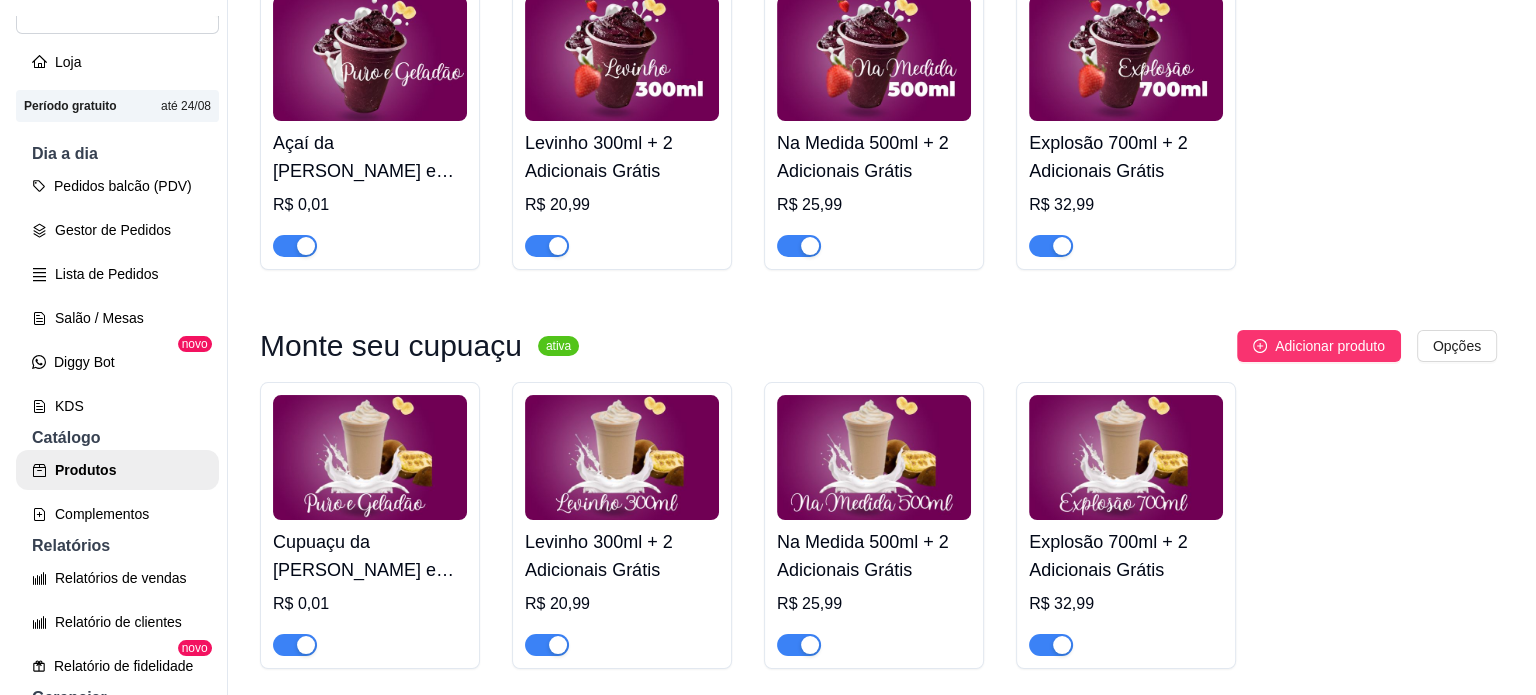 scroll, scrollTop: 300, scrollLeft: 0, axis: vertical 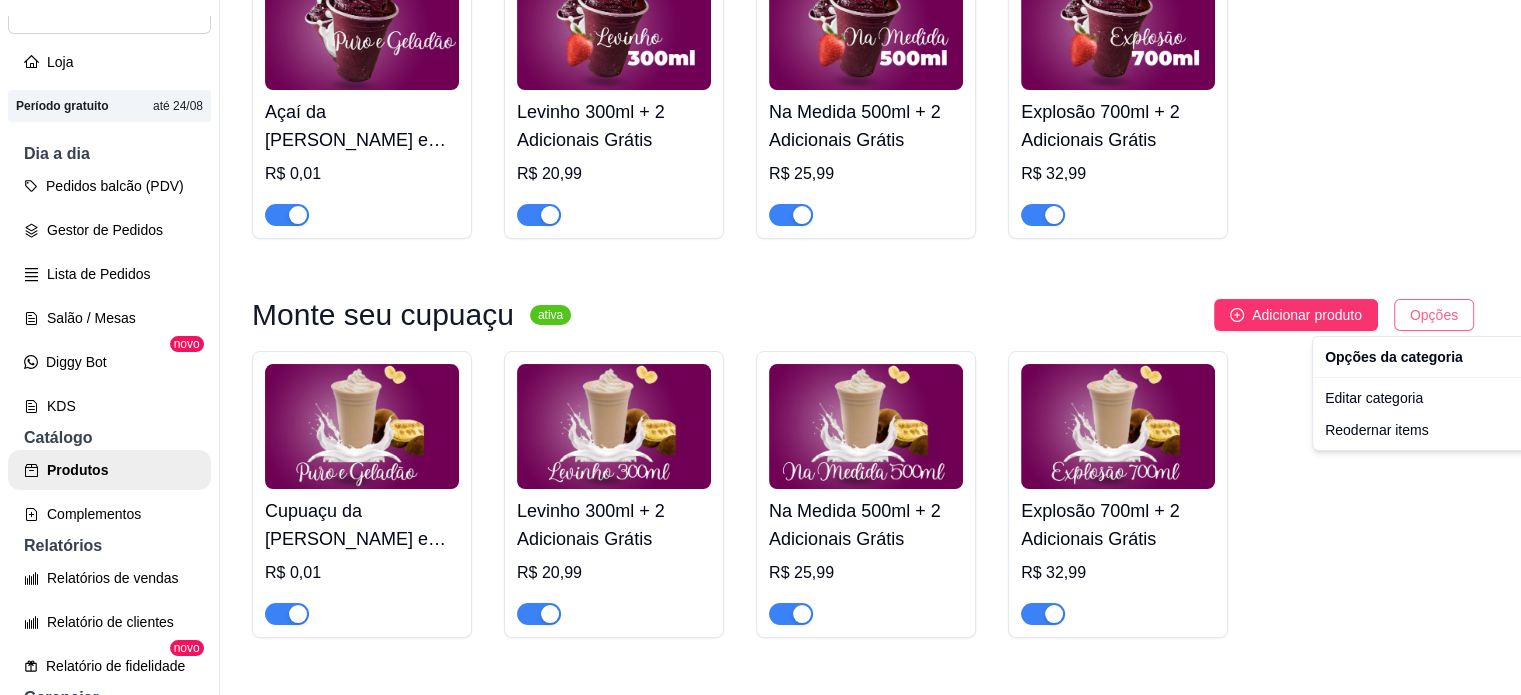 click on "L La Máfia Açaí ... Loja Aberta Loja Período gratuito até 24/08   Dia a dia Pedidos balcão (PDV) Gestor de Pedidos Lista de Pedidos Salão / Mesas Diggy Bot novo KDS Catálogo Produtos Complementos Relatórios Relatórios de vendas Relatório de clientes Relatório de fidelidade novo Gerenciar Entregadores novo Nota Fiscal (NFC-e) Controle de caixa Controle de fiado Cupons Clientes Estoque Configurações Diggy Planos Precisa de ajuda? Sair Produtos Adicionar categoria Reodernar categorias Aqui você cadastra e gerencia seu produtos e categorias Monte seu açaí ativa Adicionar produto Opções Açaí da Máfia - Puro e Gelado   R$ 0,01 Levinho 300ml + 2 Adicionais Grátis   R$ 20,99 Na Medida 500ml + 2 Adicionais Grátis   R$ 25,99 Explosão 700ml + 2 Adicionais Grátis   R$ 32,99 Monte seu cupuaçu ativa Adicionar produto Opções Cupuaçu da Máfia - Puro e Gelado    R$ 0,01 Levinho 300ml + 2 Adicionais Grátis    R$ 20,99 Na Medida 500ml + 2 Adicionais Grátis    R$ 25,99   R$ 32,99 2025" at bounding box center (760, 347) 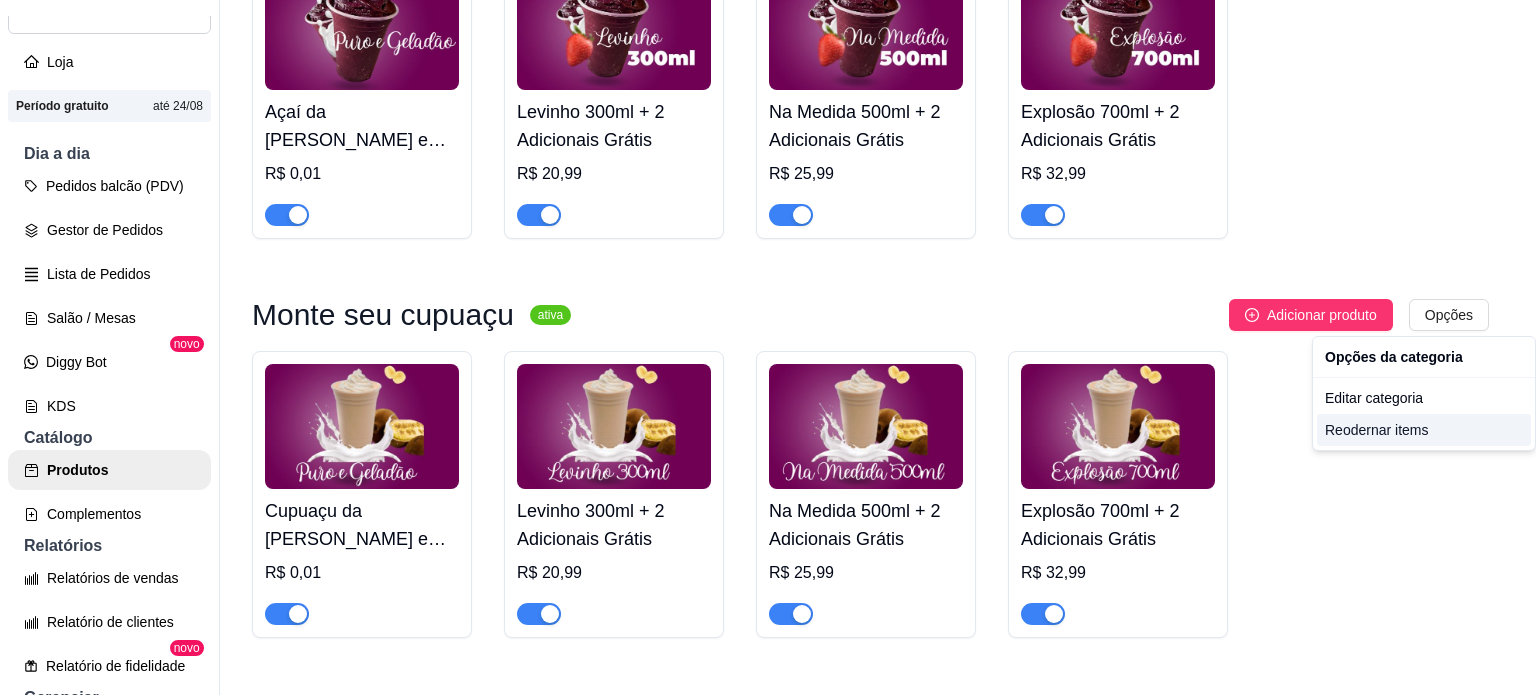 click on "Reodernar items" at bounding box center [1424, 430] 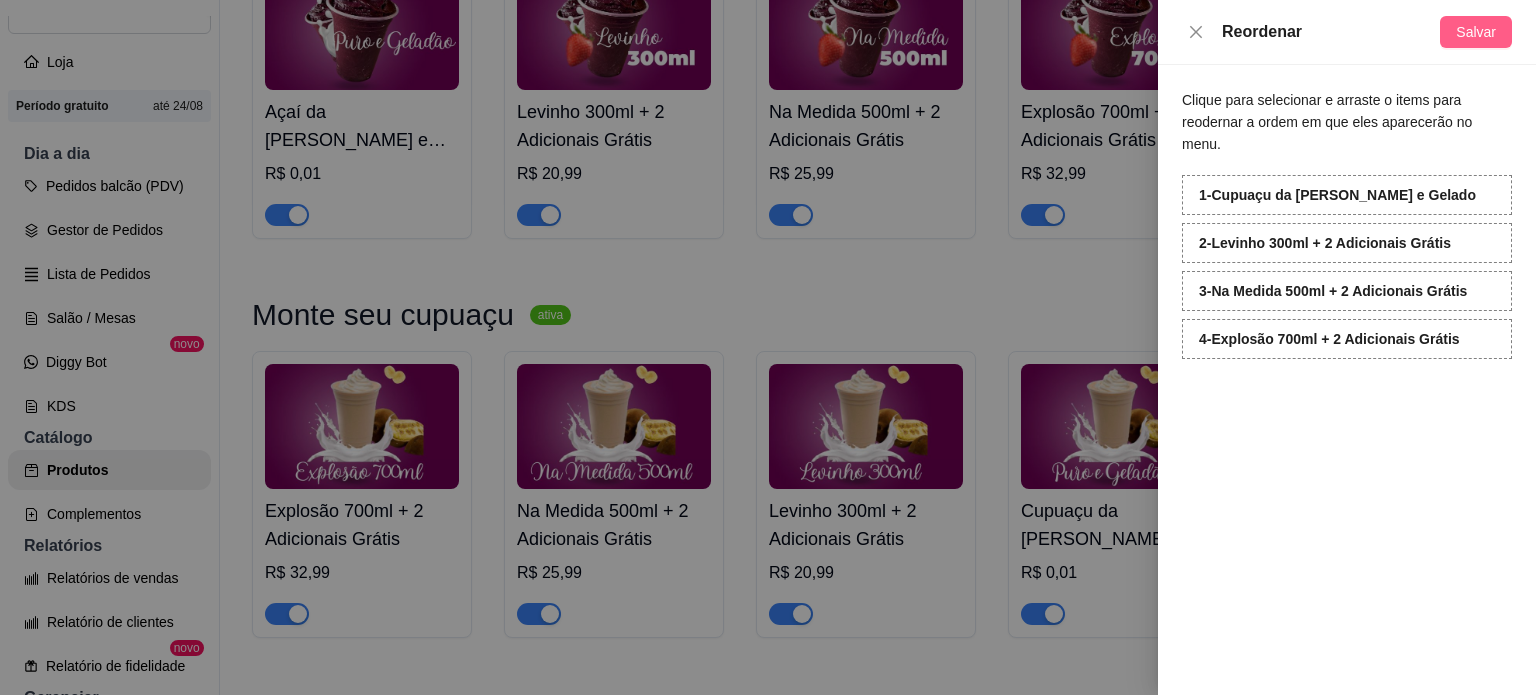 click on "Salvar" at bounding box center [1476, 32] 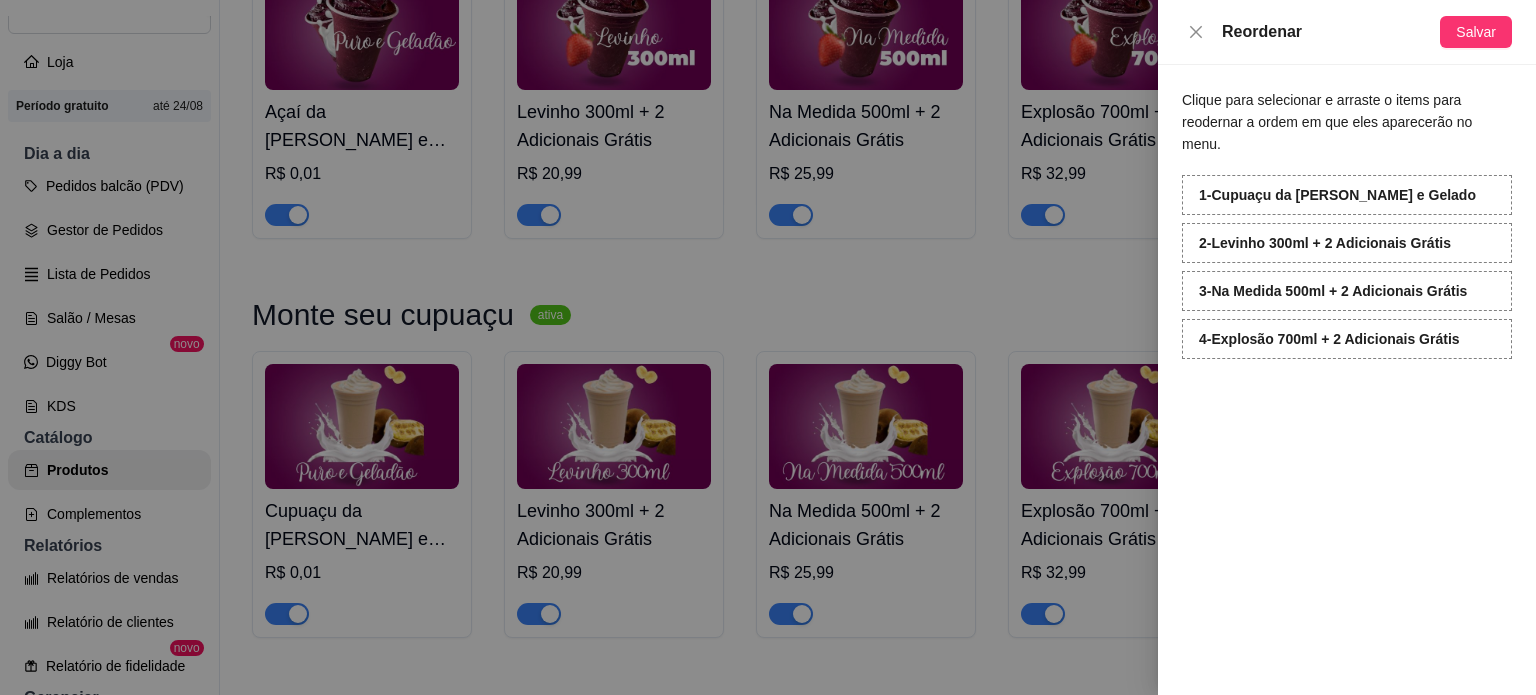click at bounding box center [768, 347] 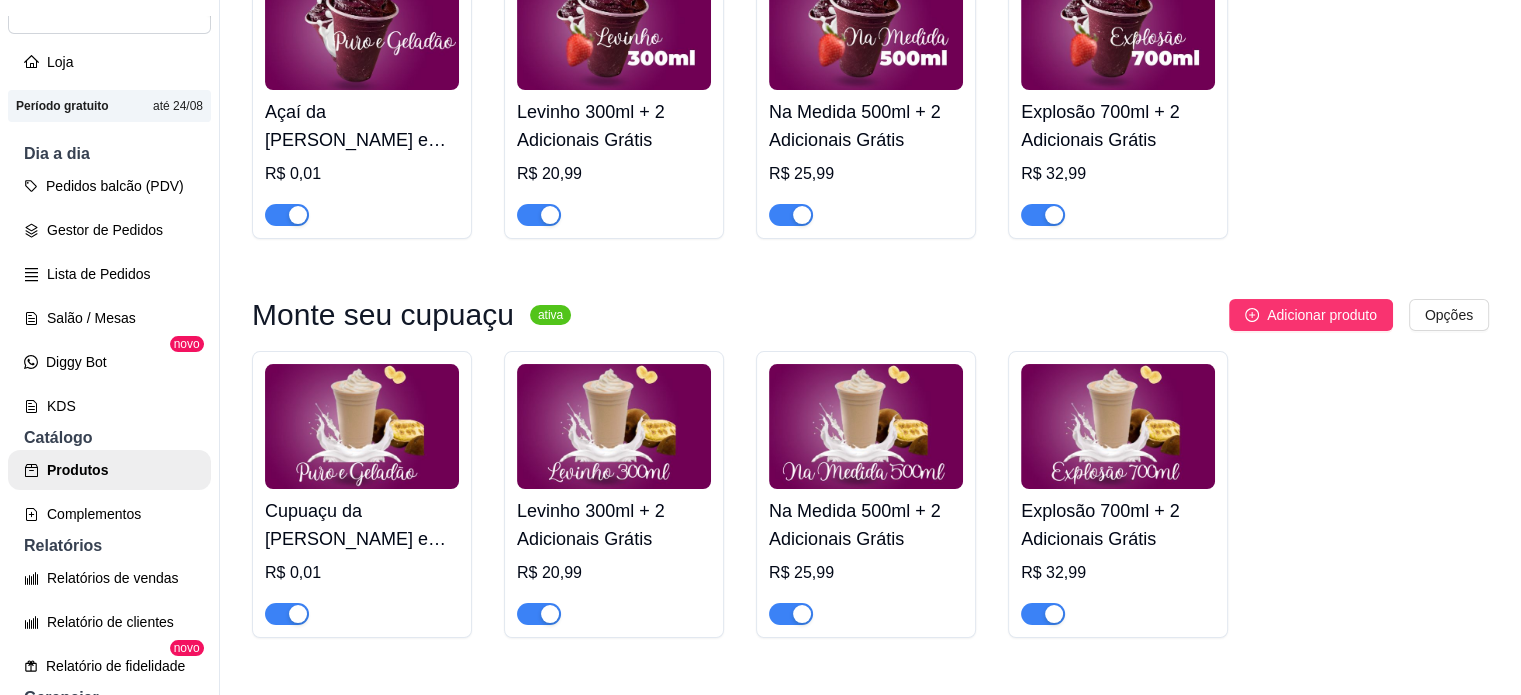 click on "Cupuaçu da [PERSON_NAME] e Gelado" at bounding box center [362, 525] 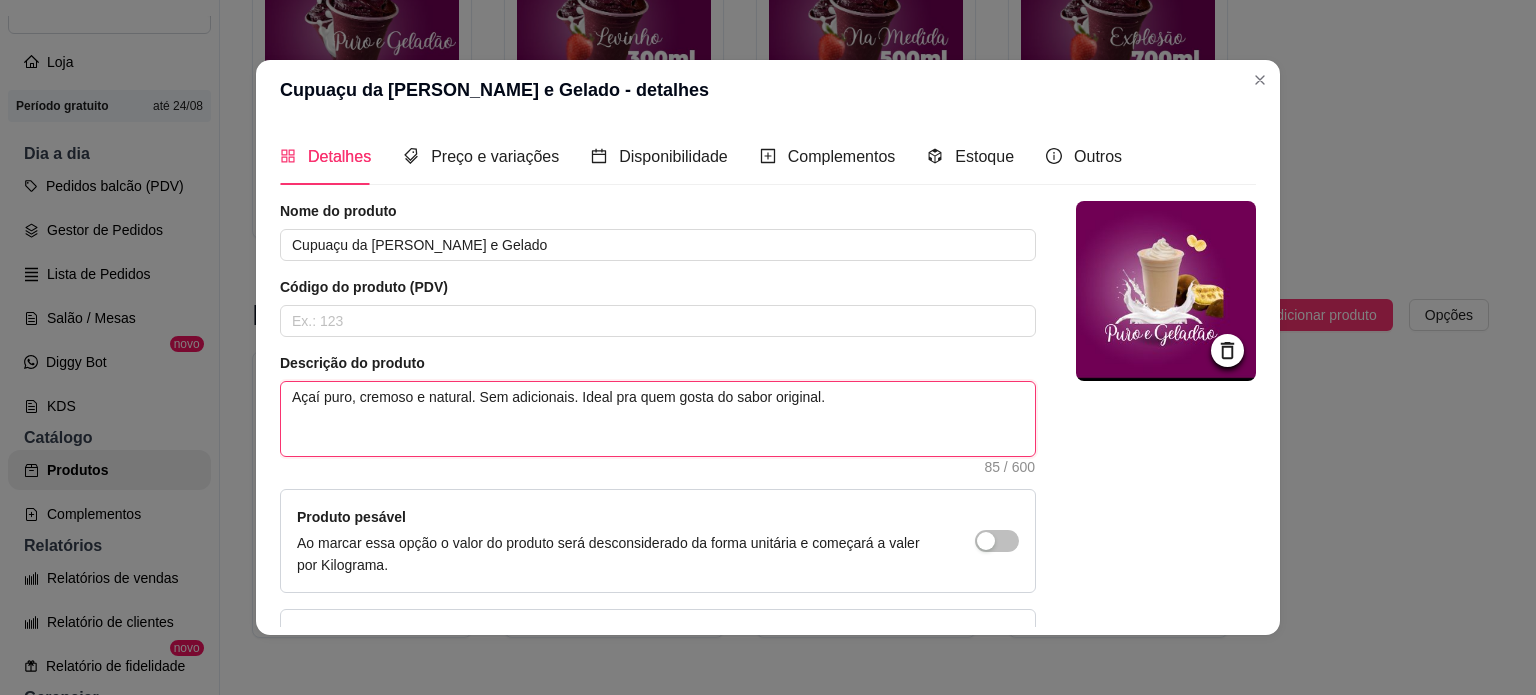 click on "Açaí puro, cremoso e natural. Sem adicionais. Ideal pra quem gosta do sabor original." at bounding box center [658, 419] 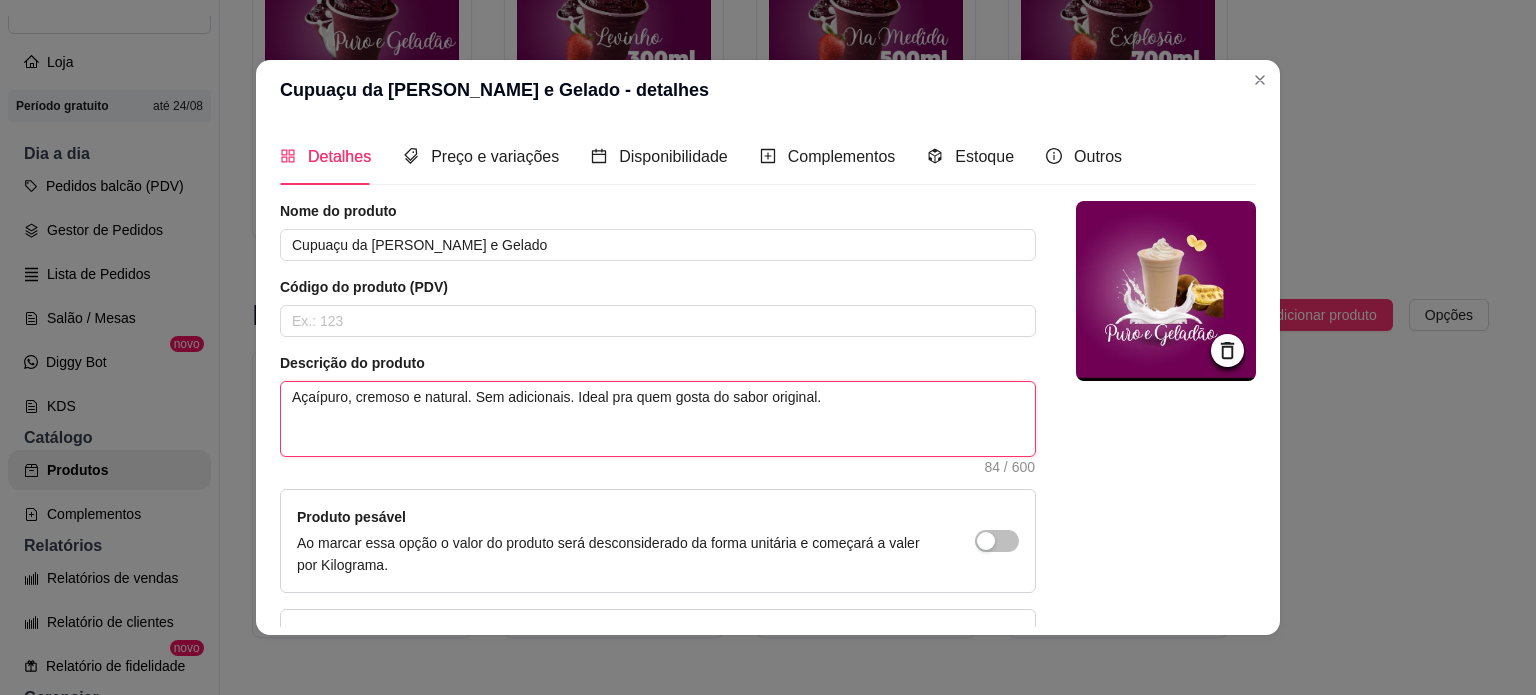 type 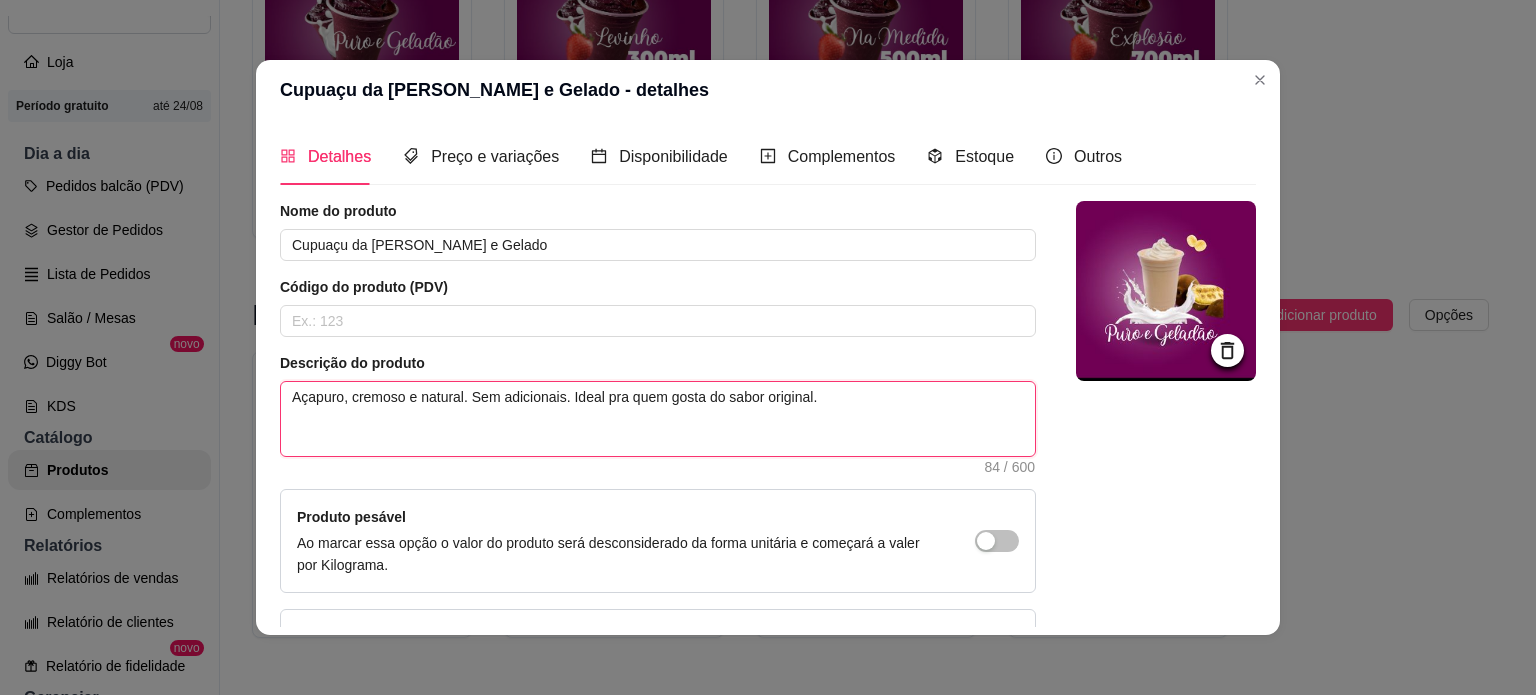 type 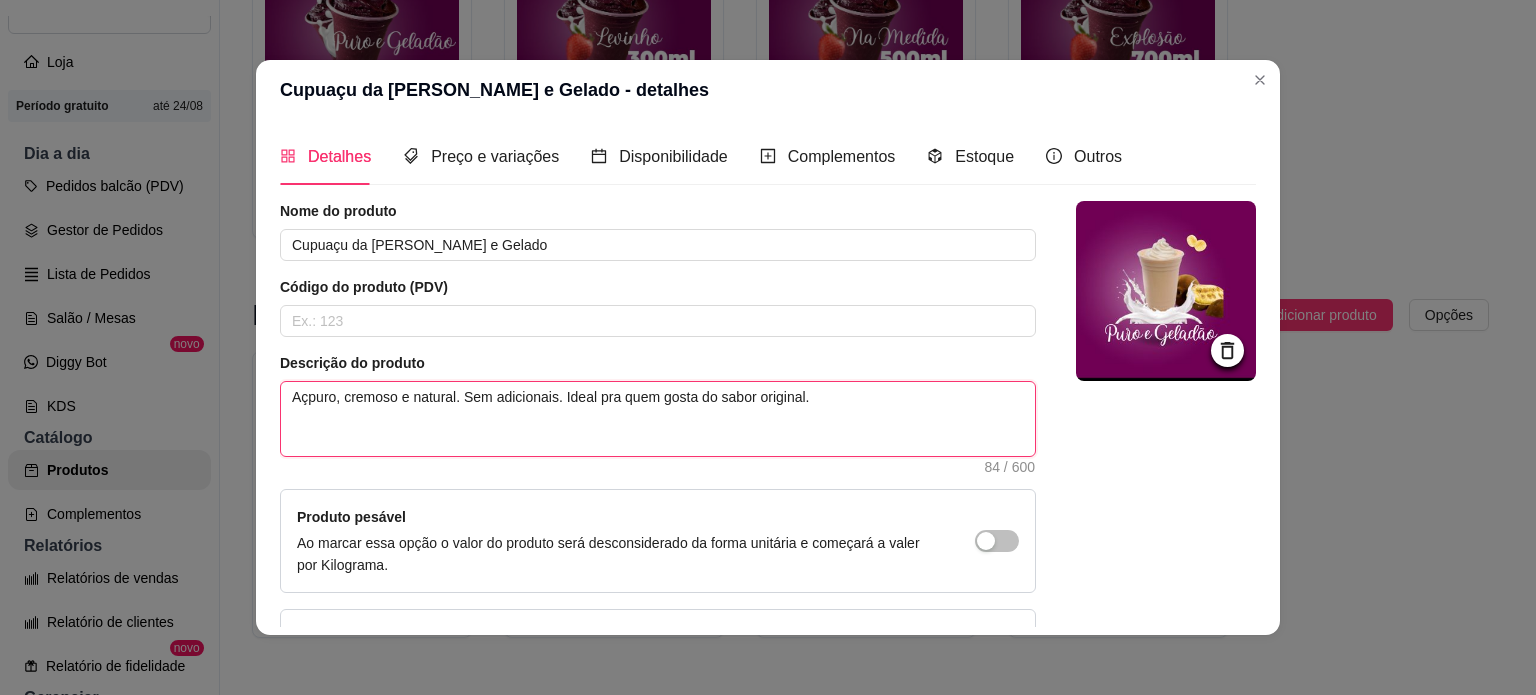 type 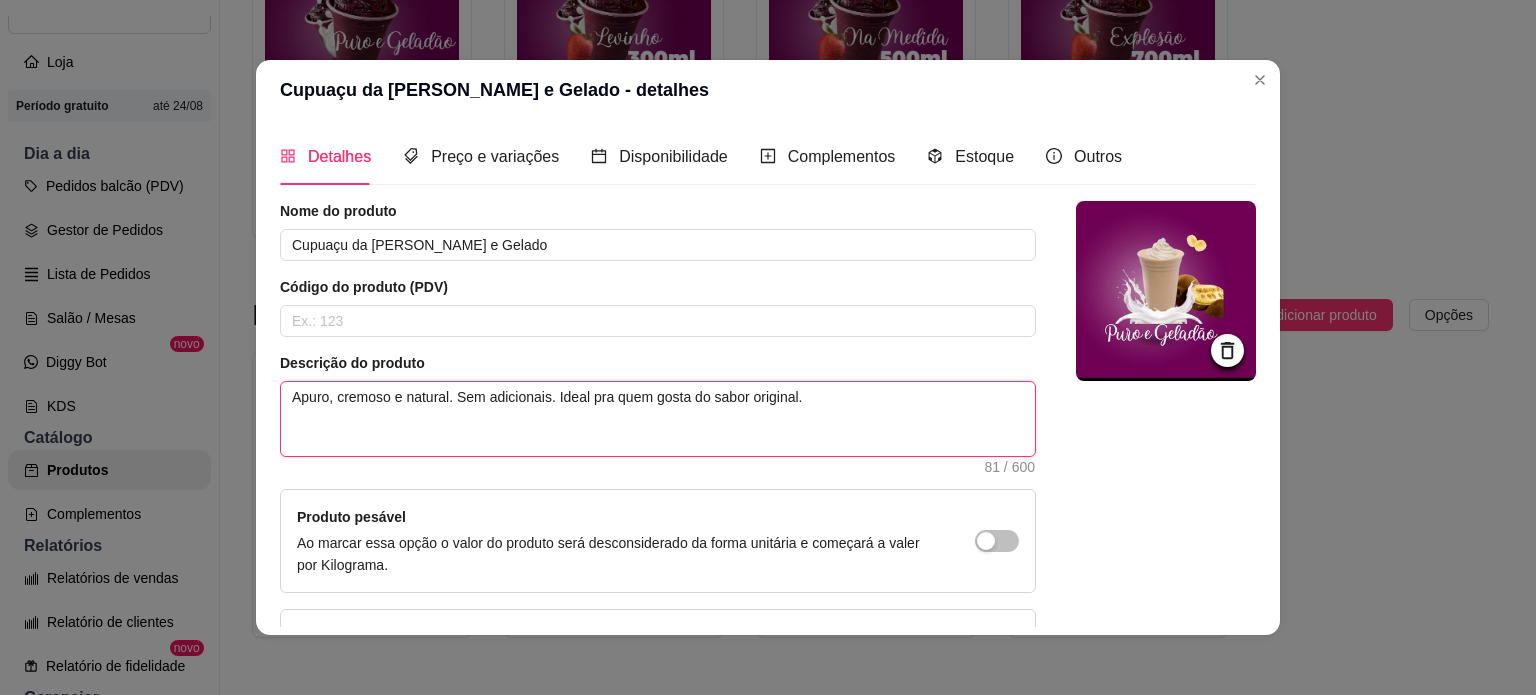 type 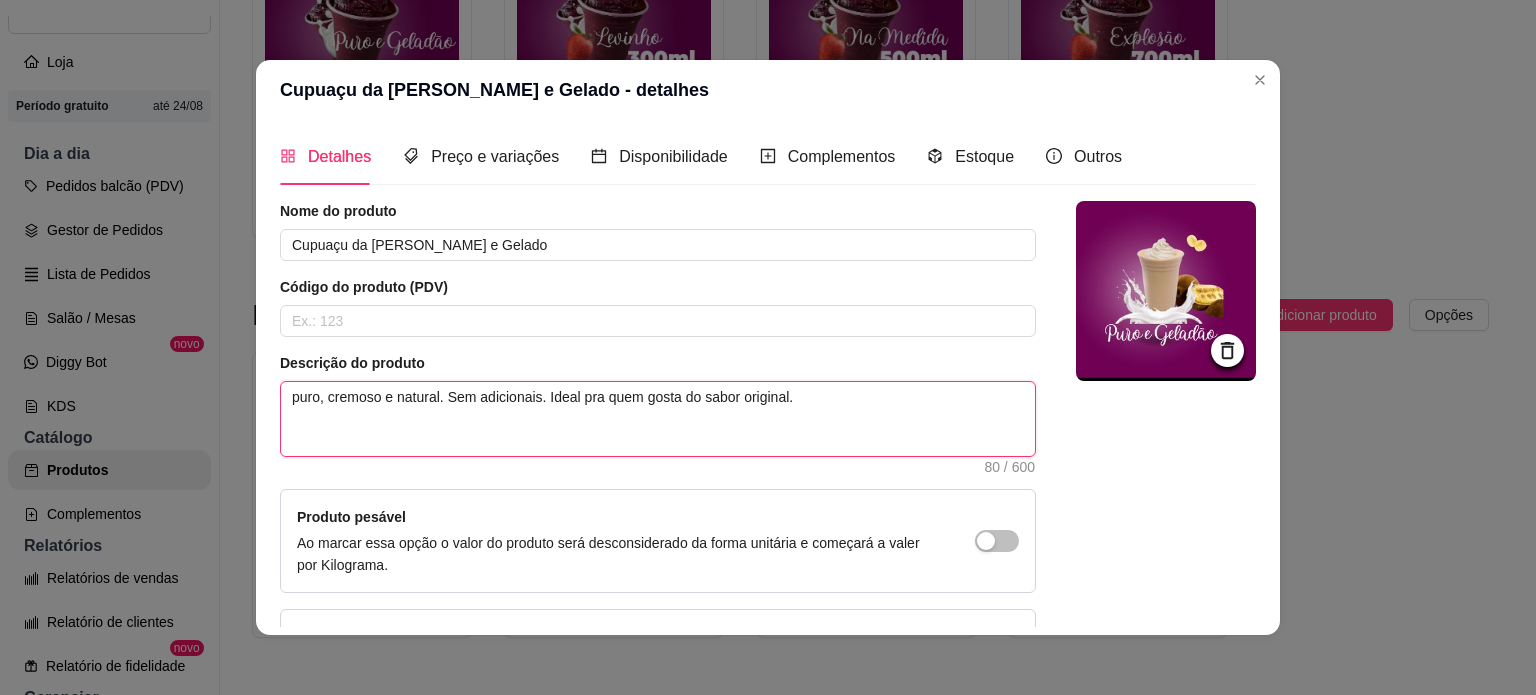 type 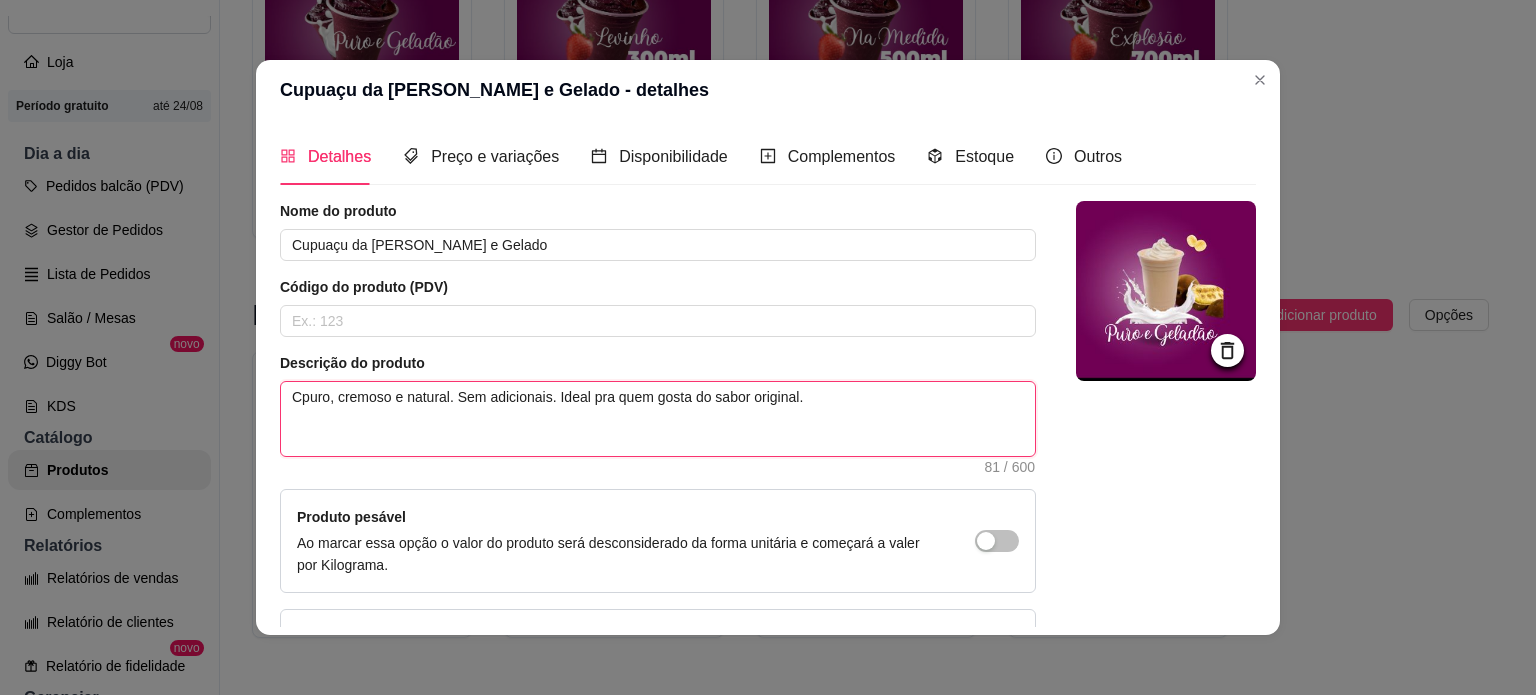 type 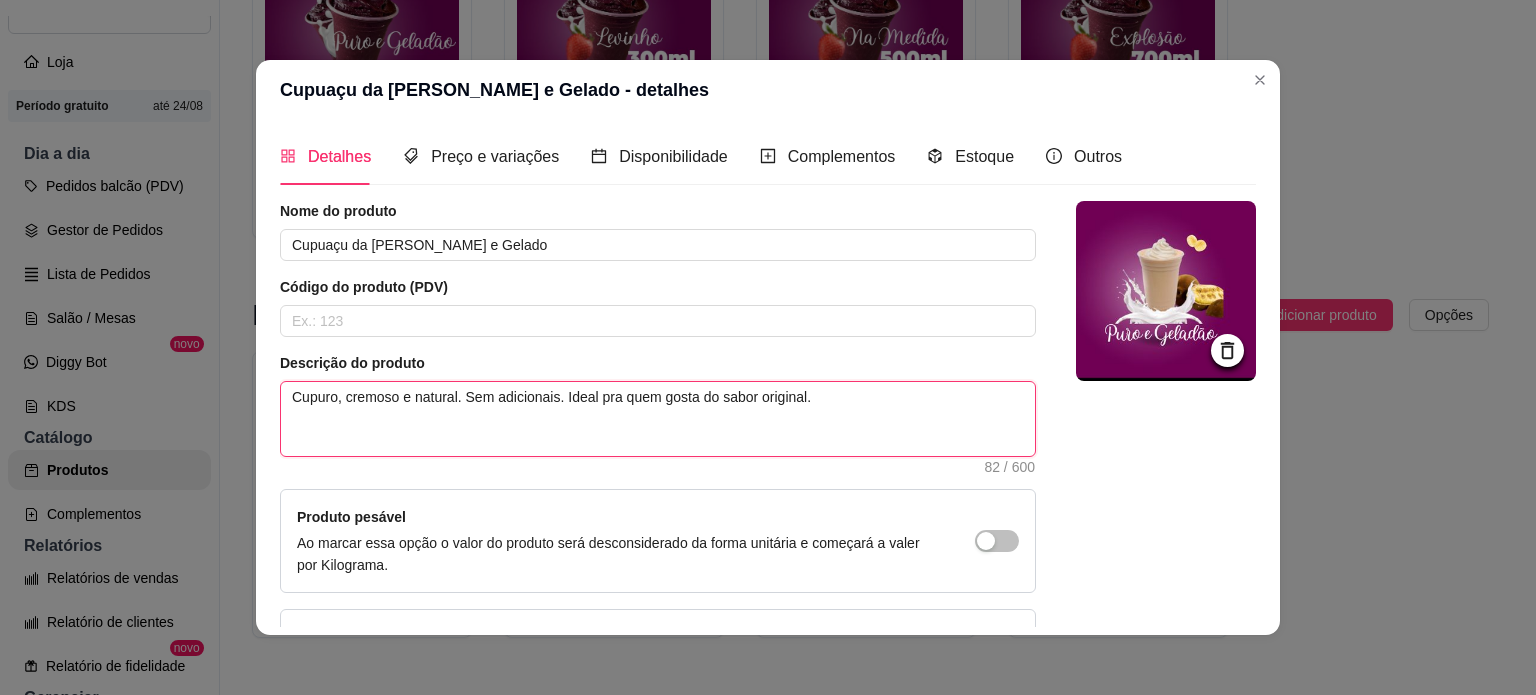 type 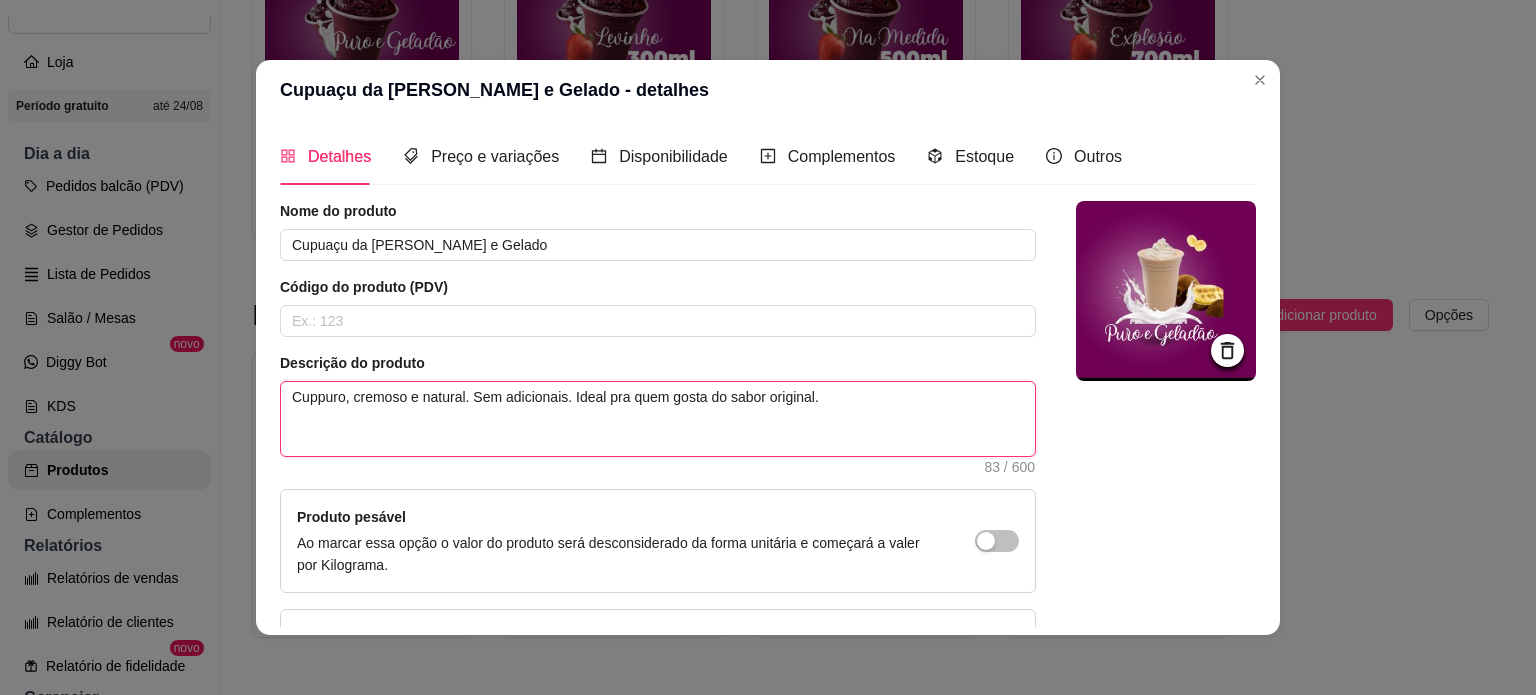 type 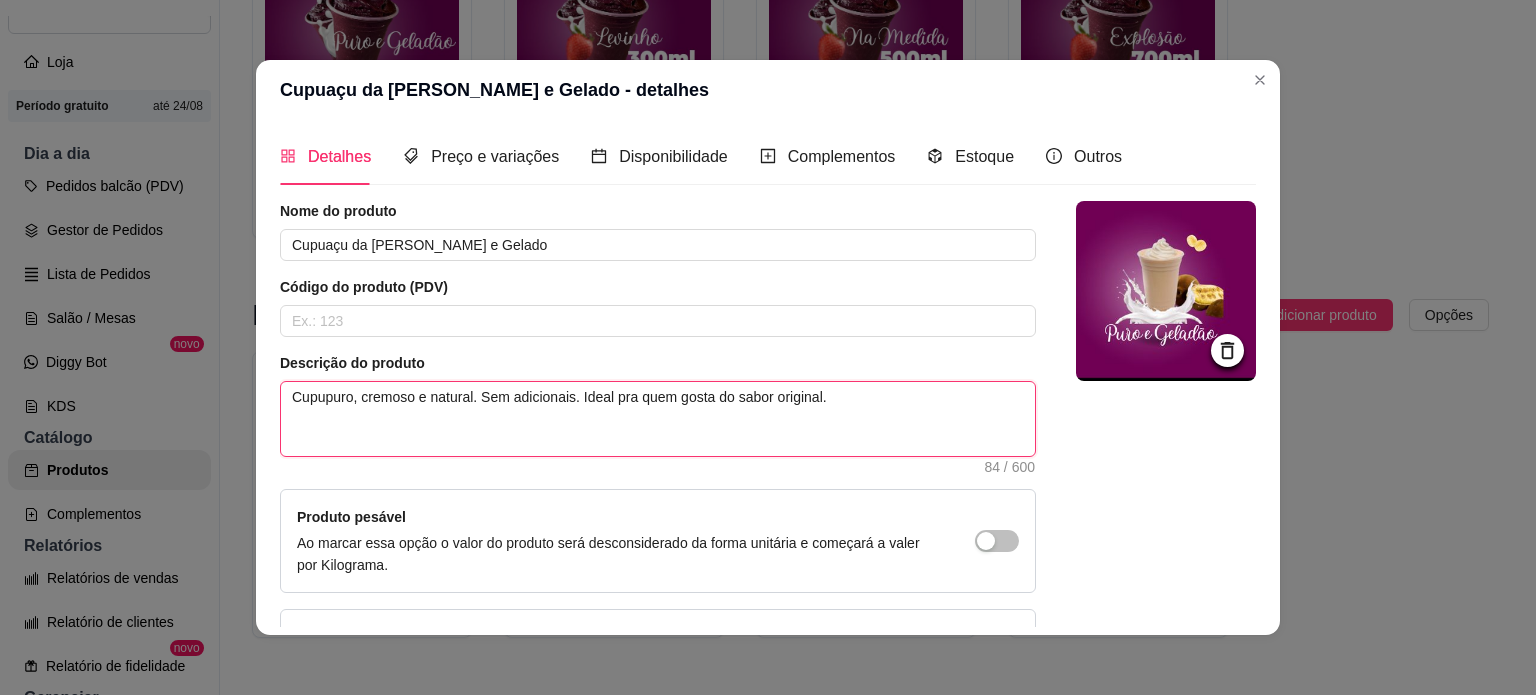 type 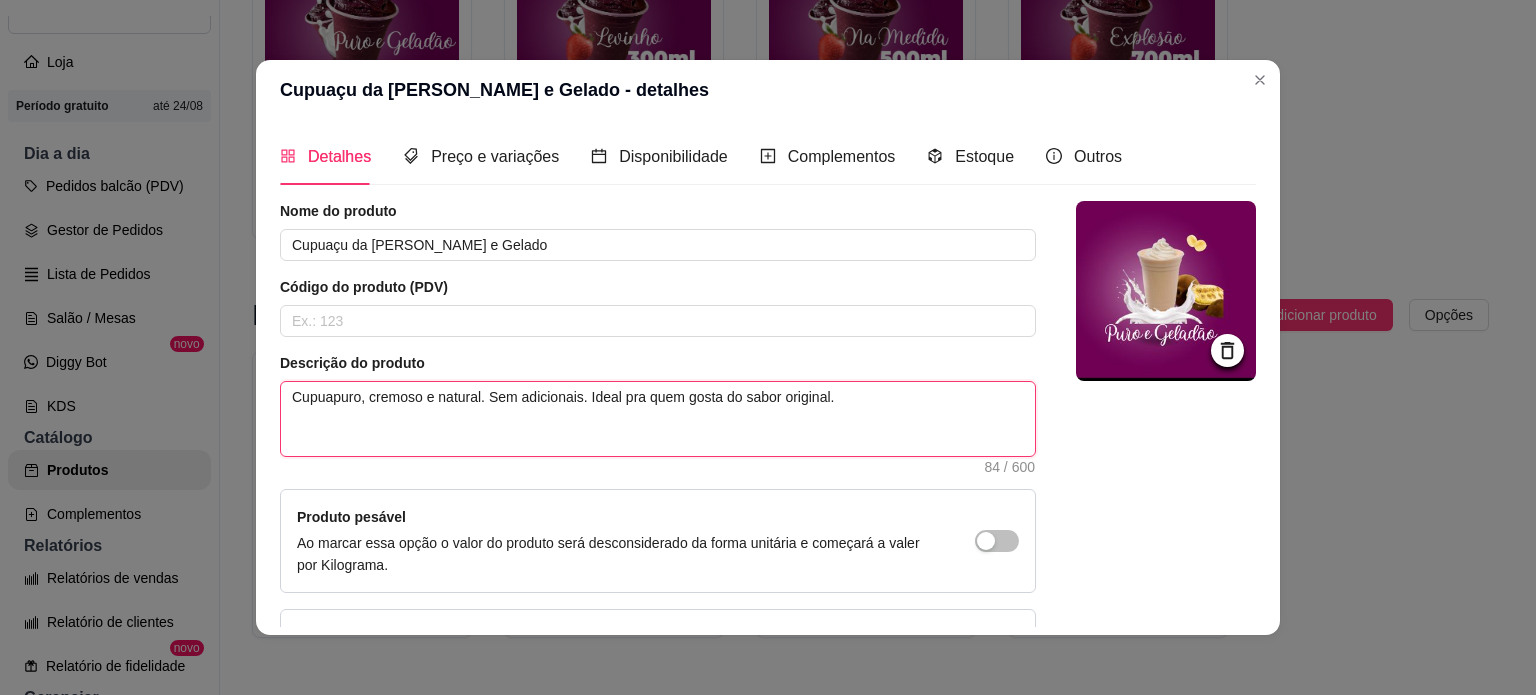 type 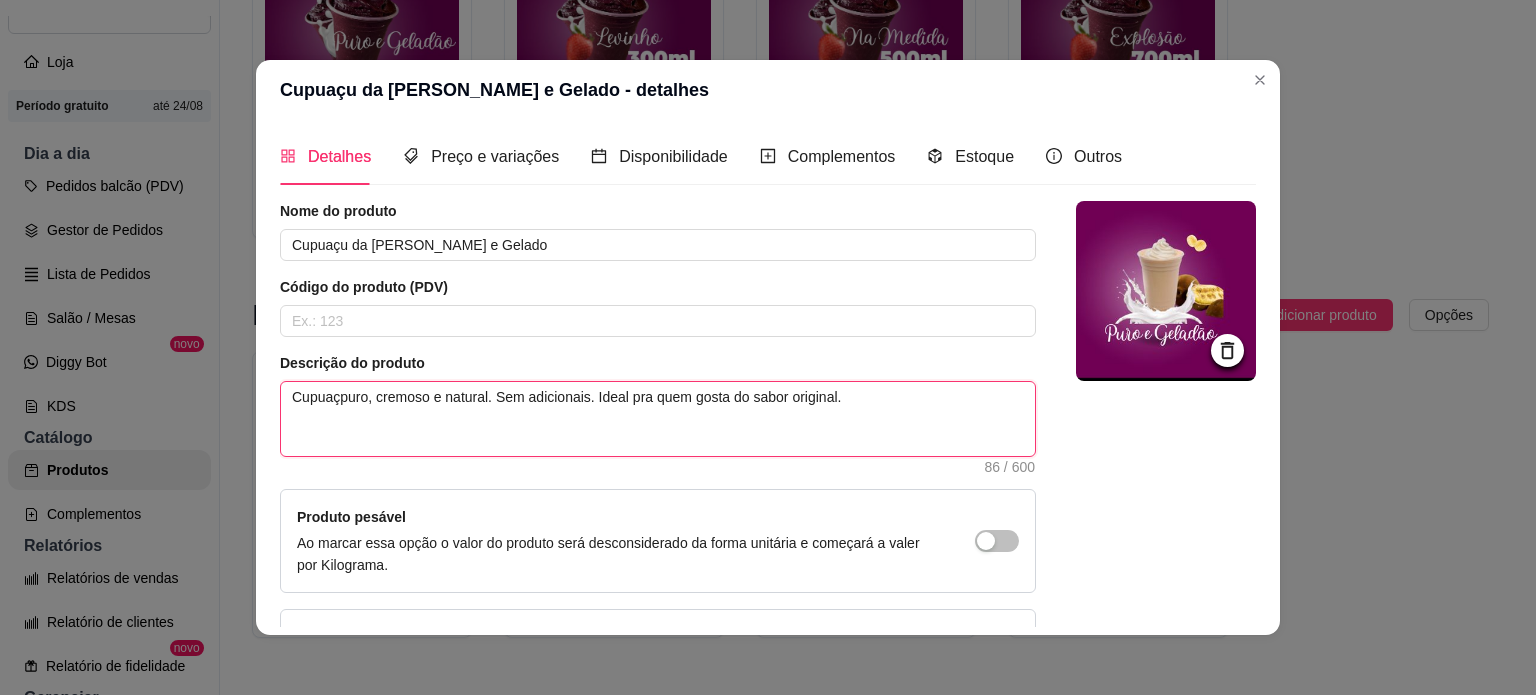 type 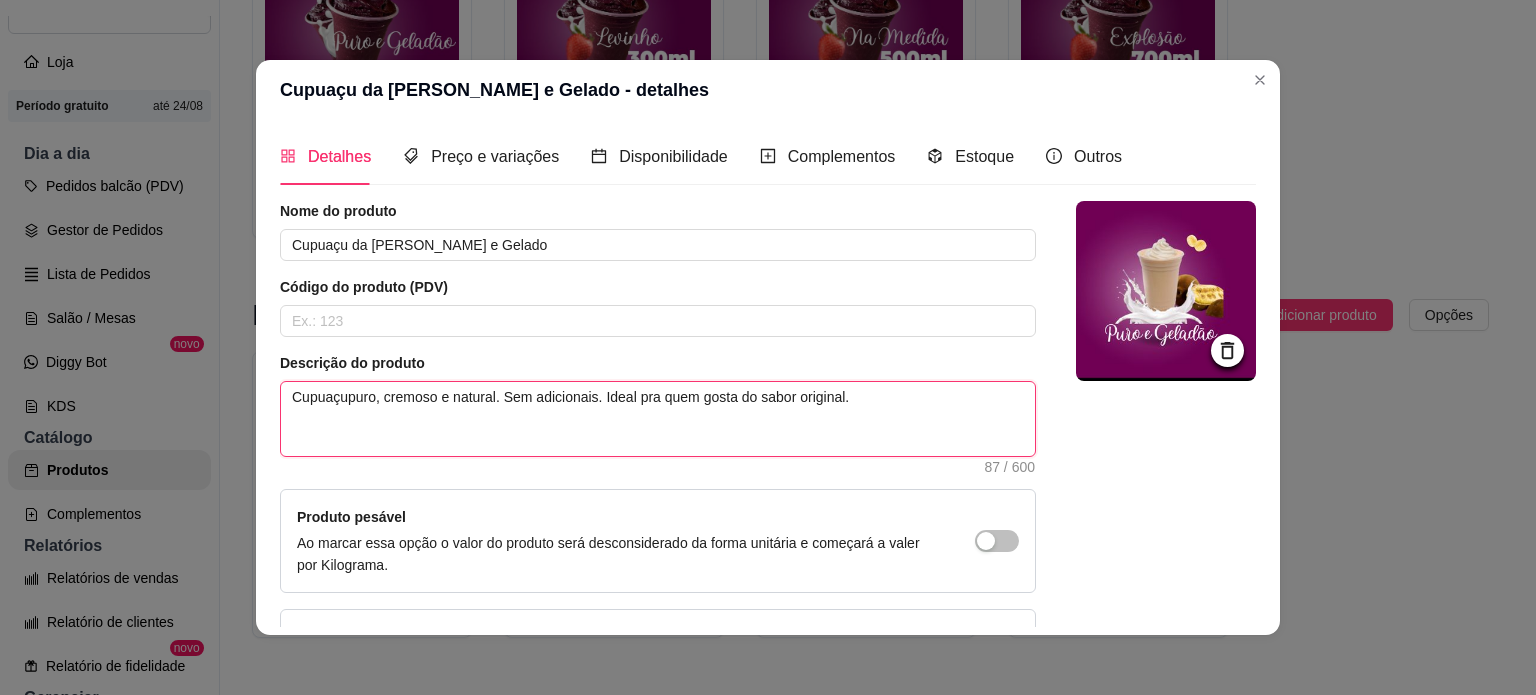 type 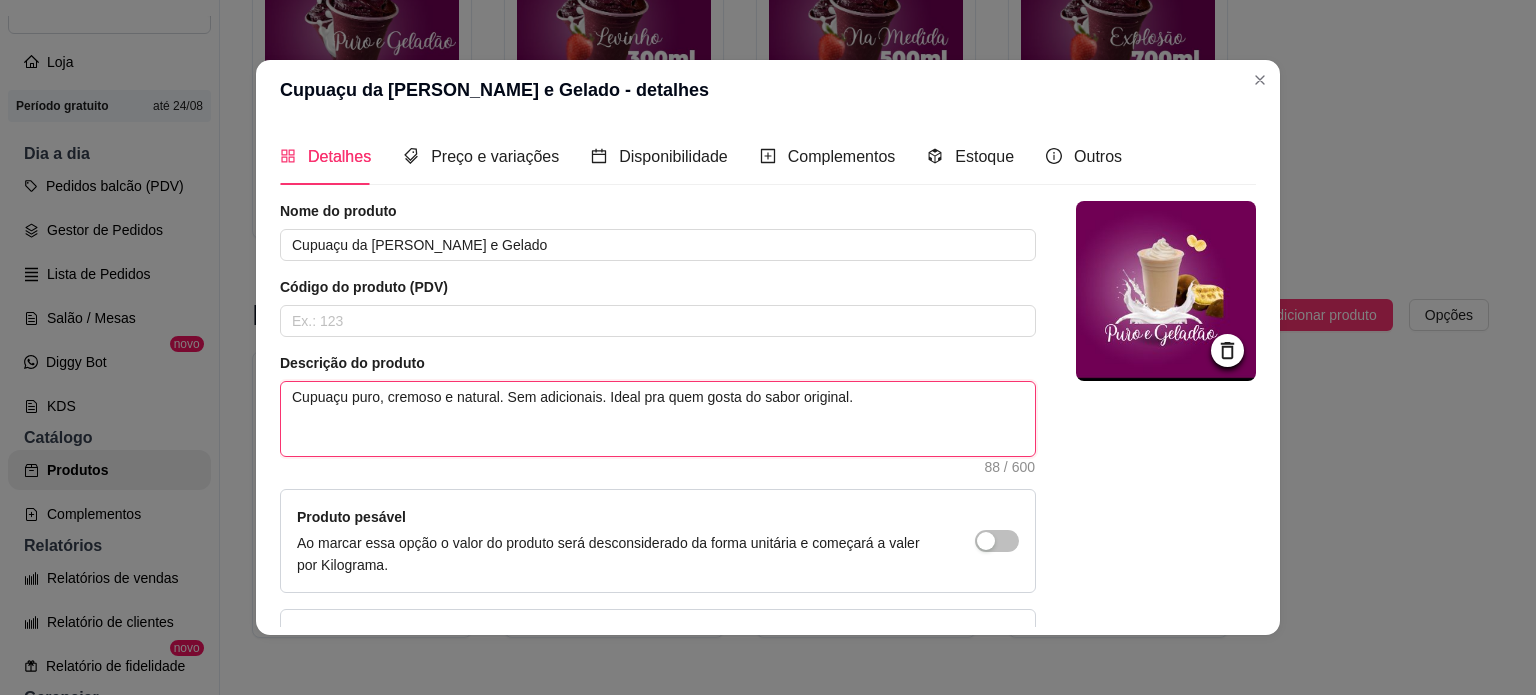 type on "Cupuaçu puro, cremoso e natural. Sem adicionais. Ideal pra quem gosta do sabor original." 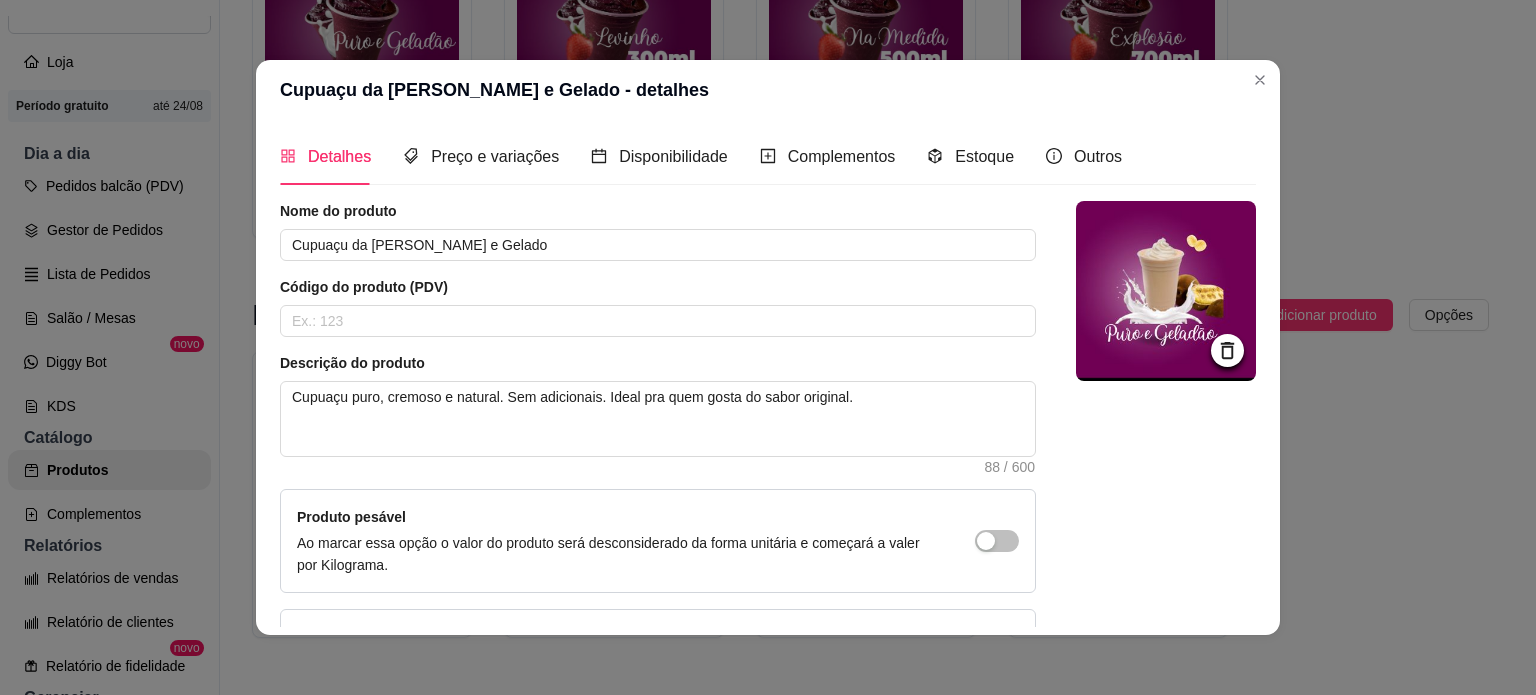 click at bounding box center [1166, 446] 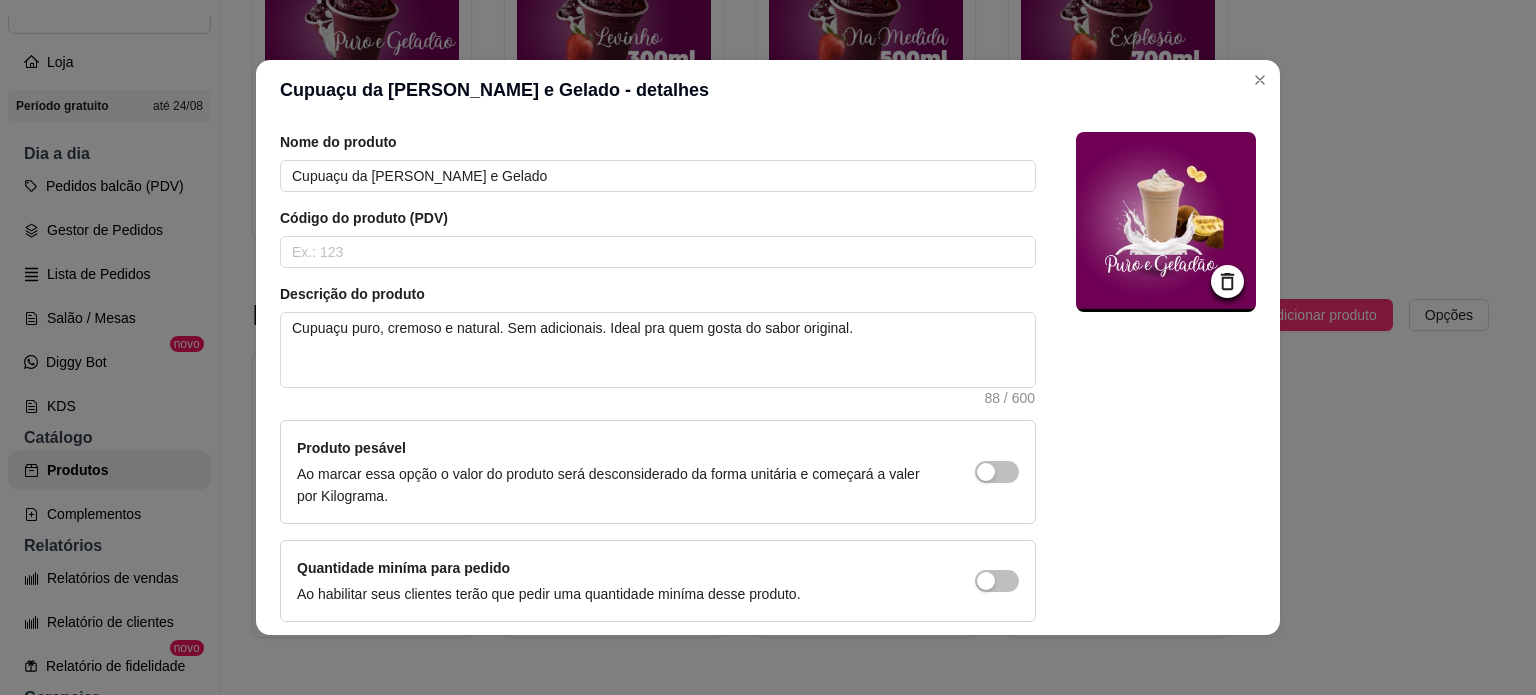 scroll, scrollTop: 150, scrollLeft: 0, axis: vertical 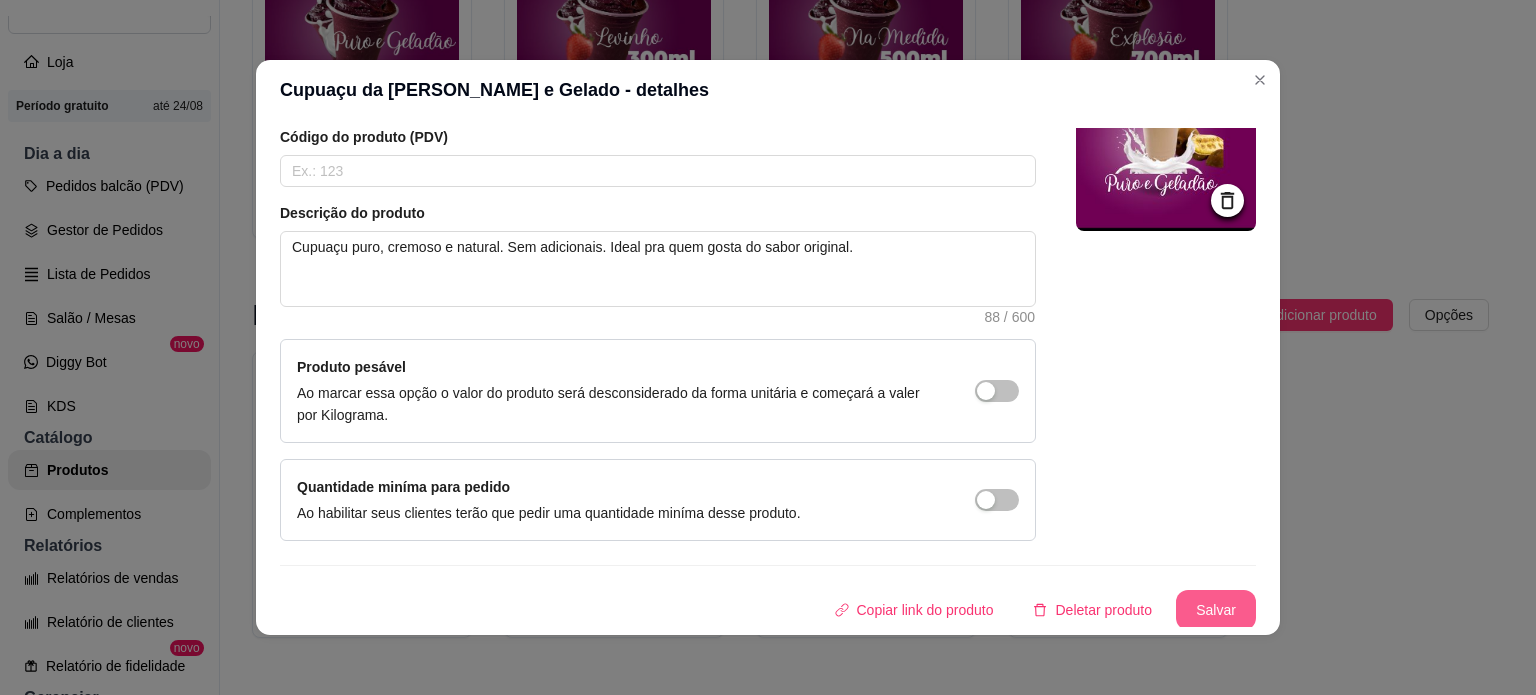 click on "Salvar" at bounding box center [1216, 610] 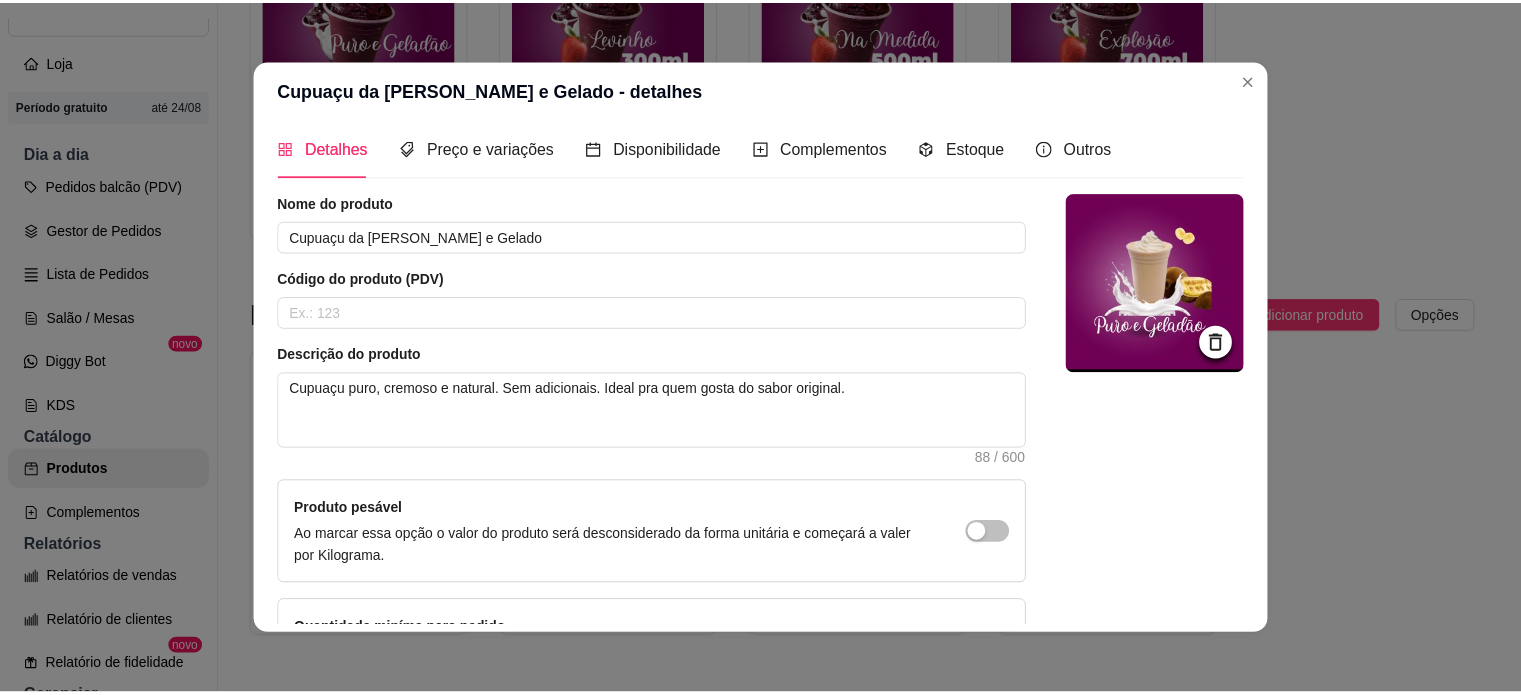 scroll, scrollTop: 0, scrollLeft: 0, axis: both 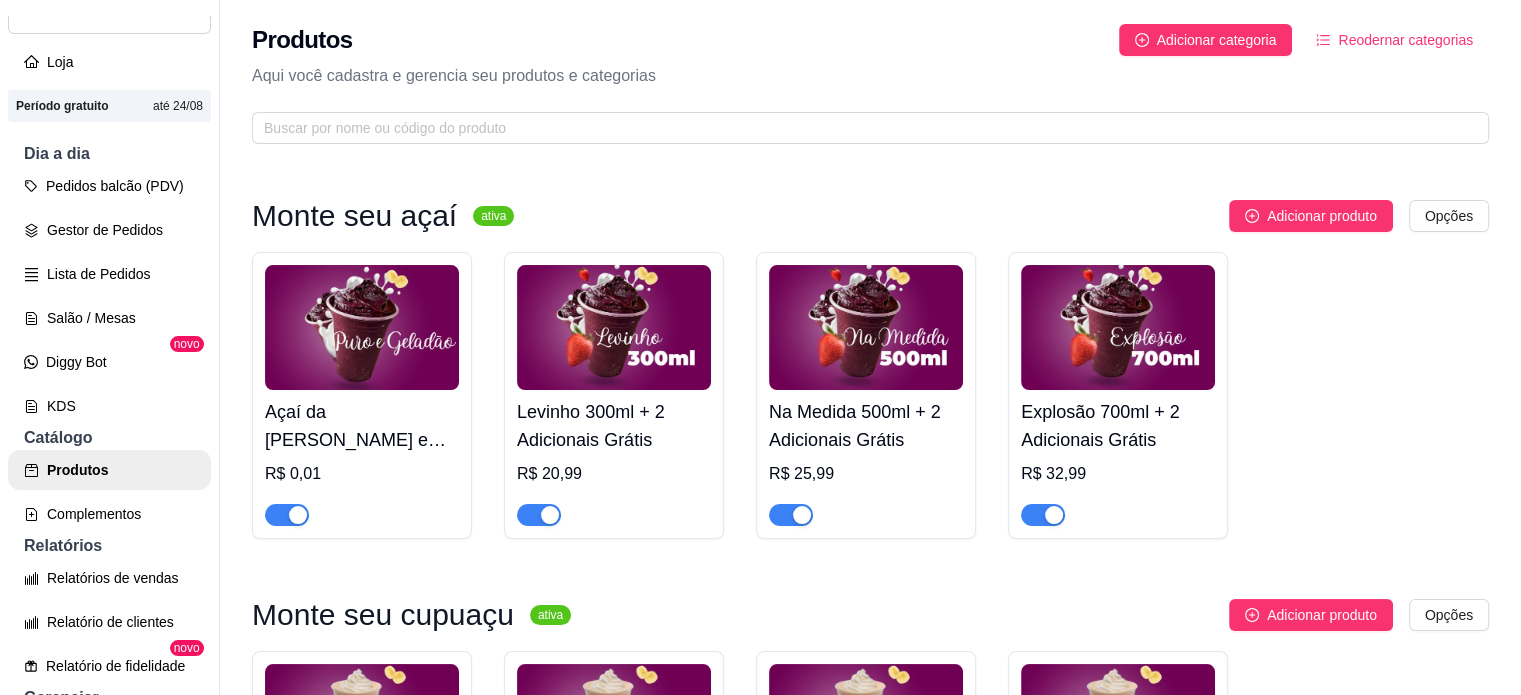 click on "Açaí da [PERSON_NAME] e Gelado" at bounding box center [362, 426] 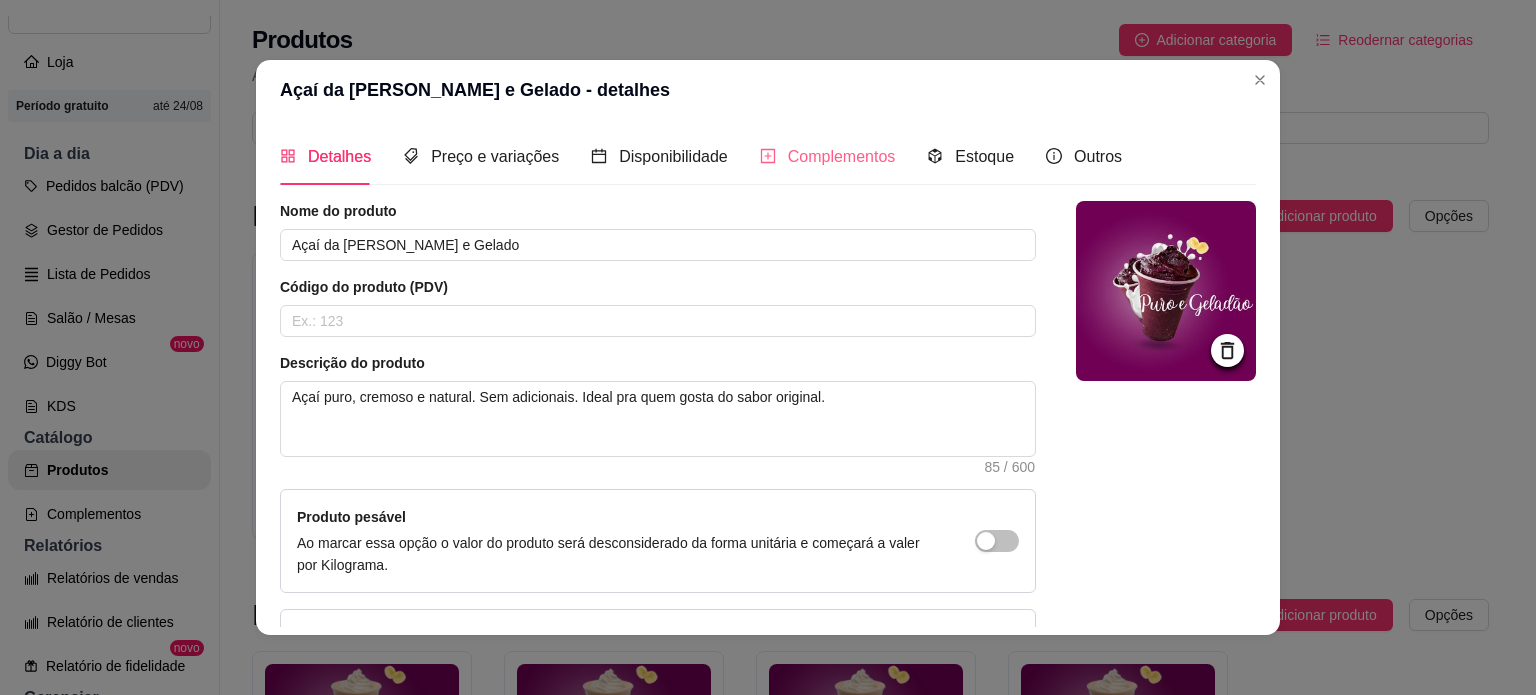 click on "Complementos" at bounding box center (828, 156) 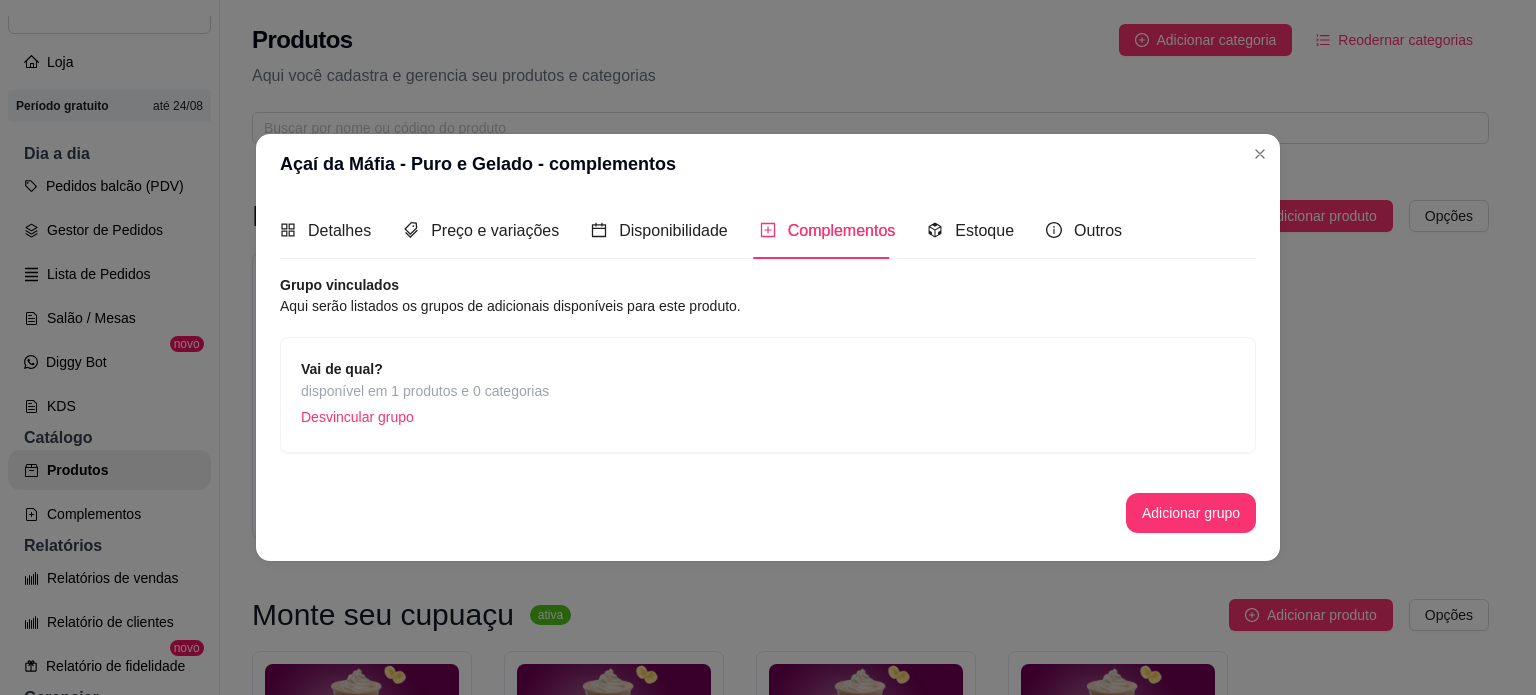 click on "Vai de qual? disponível em 1 produtos e 0 categorias  Desvincular grupo" at bounding box center (768, 395) 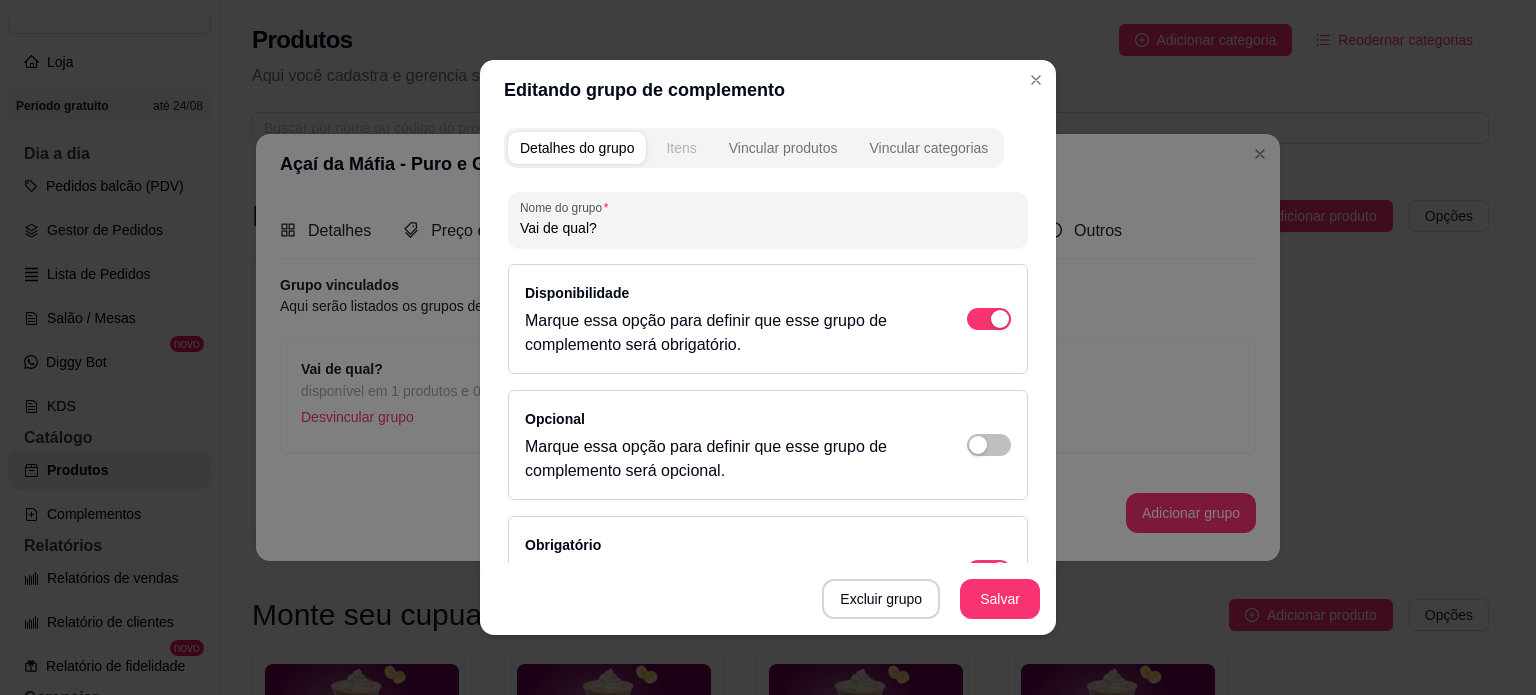 click on "Itens" at bounding box center (681, 148) 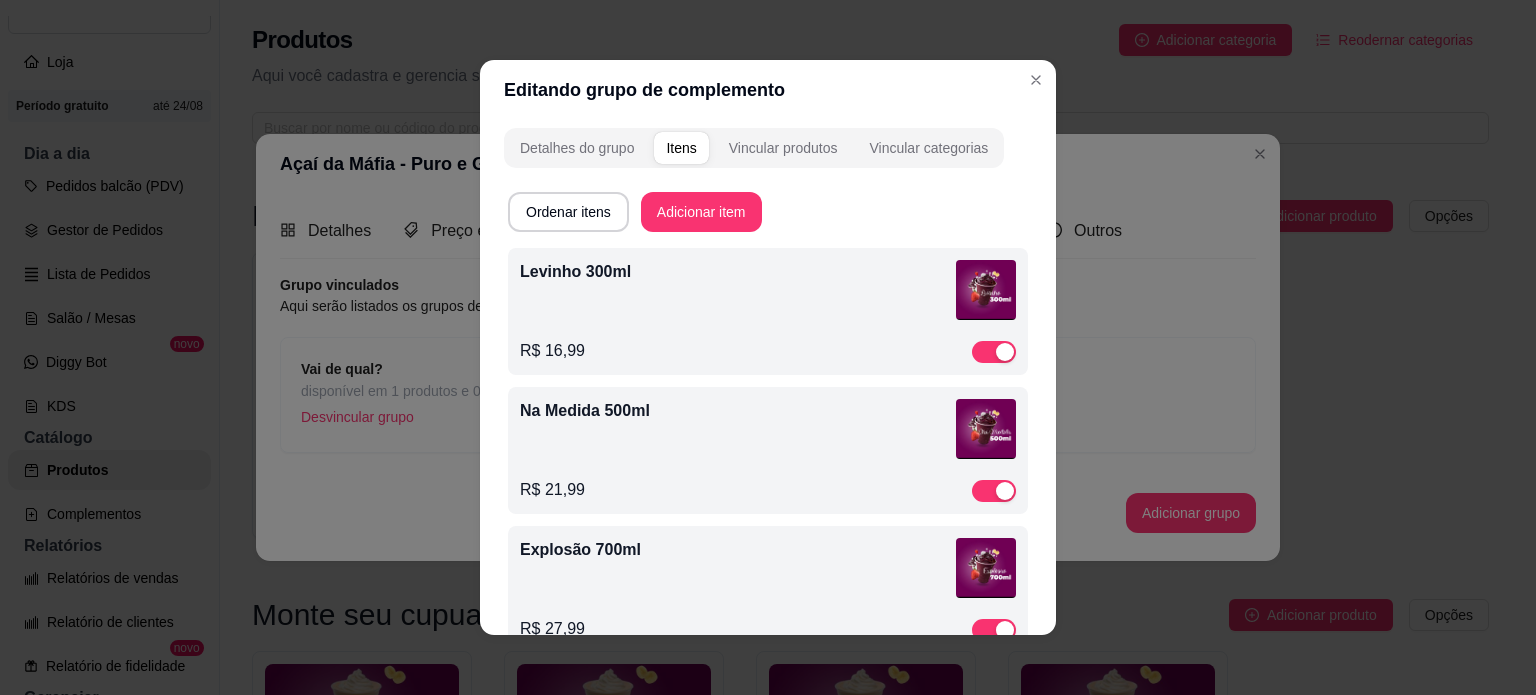 click on "Levinho 300ml" at bounding box center [768, 293] 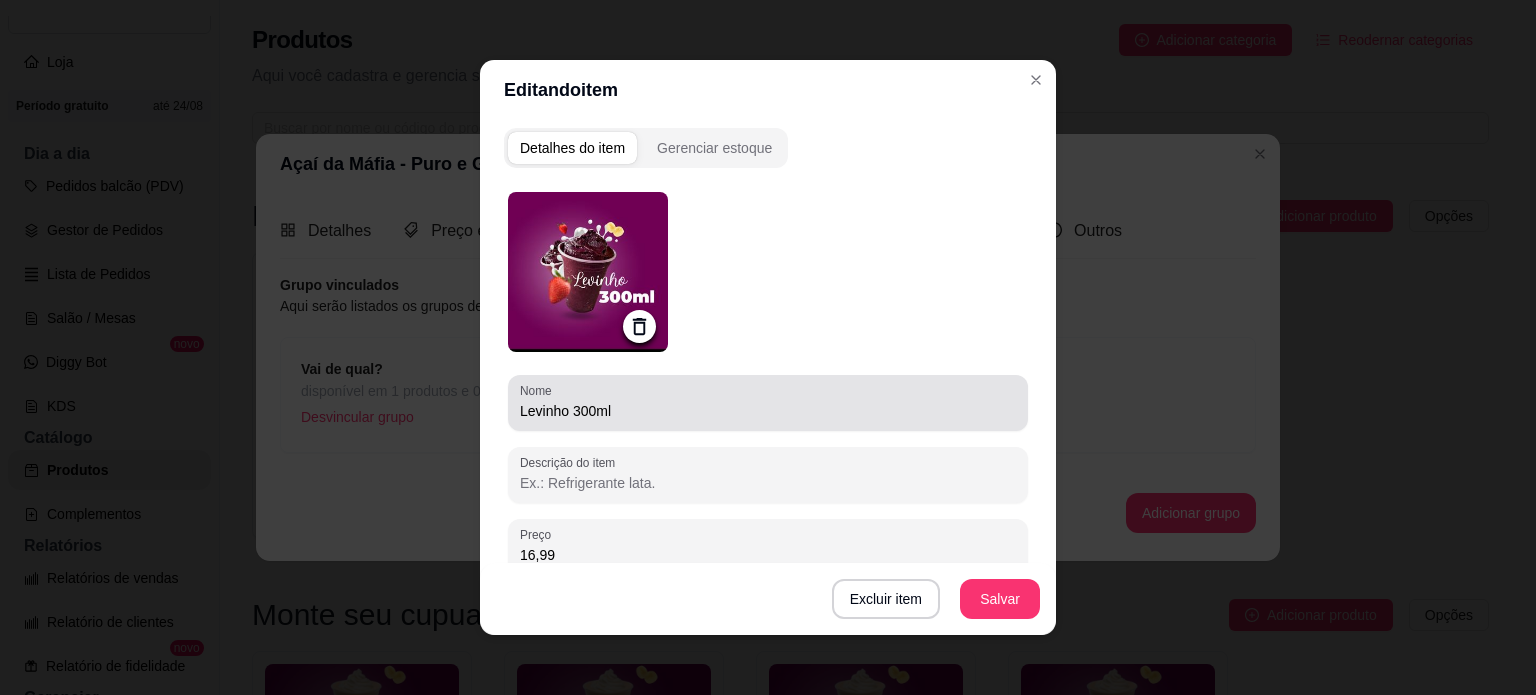 click on "Levinho 300ml" at bounding box center (768, 411) 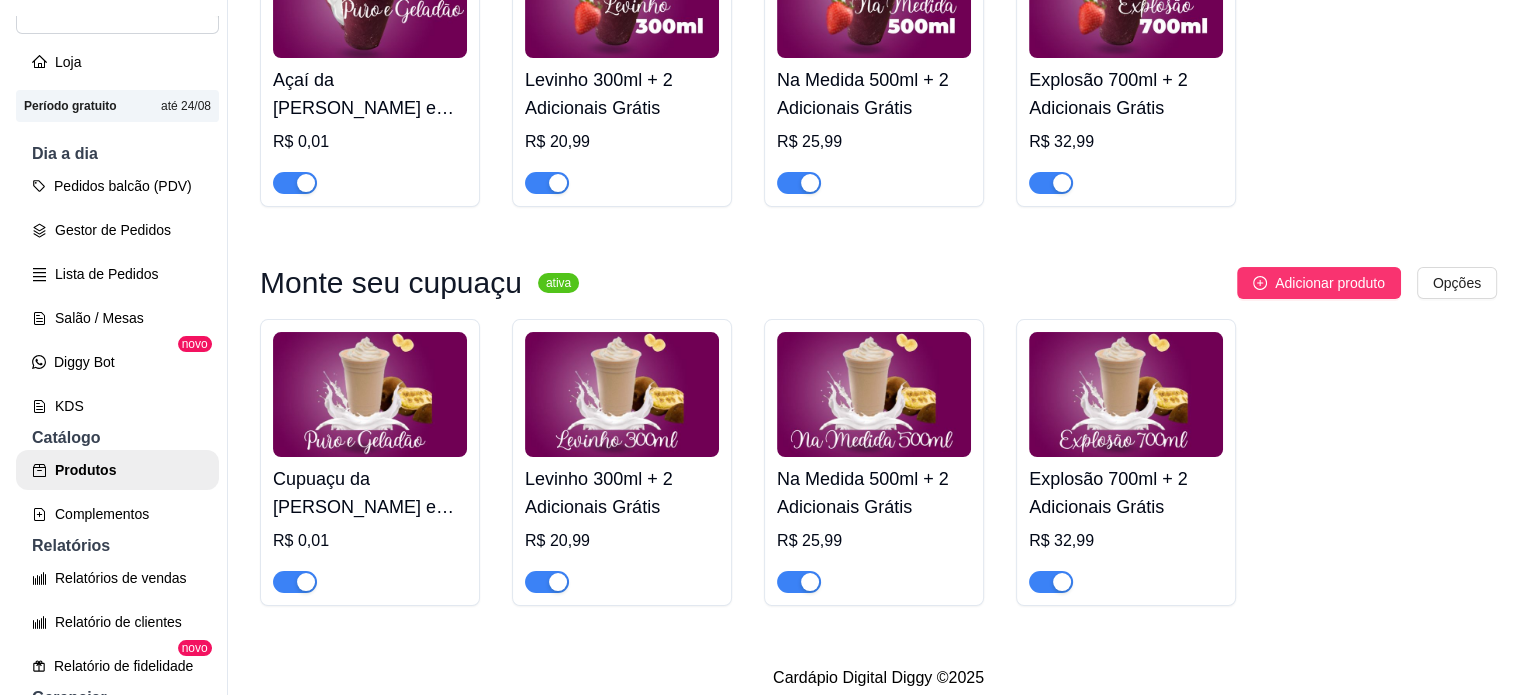 scroll, scrollTop: 360, scrollLeft: 0, axis: vertical 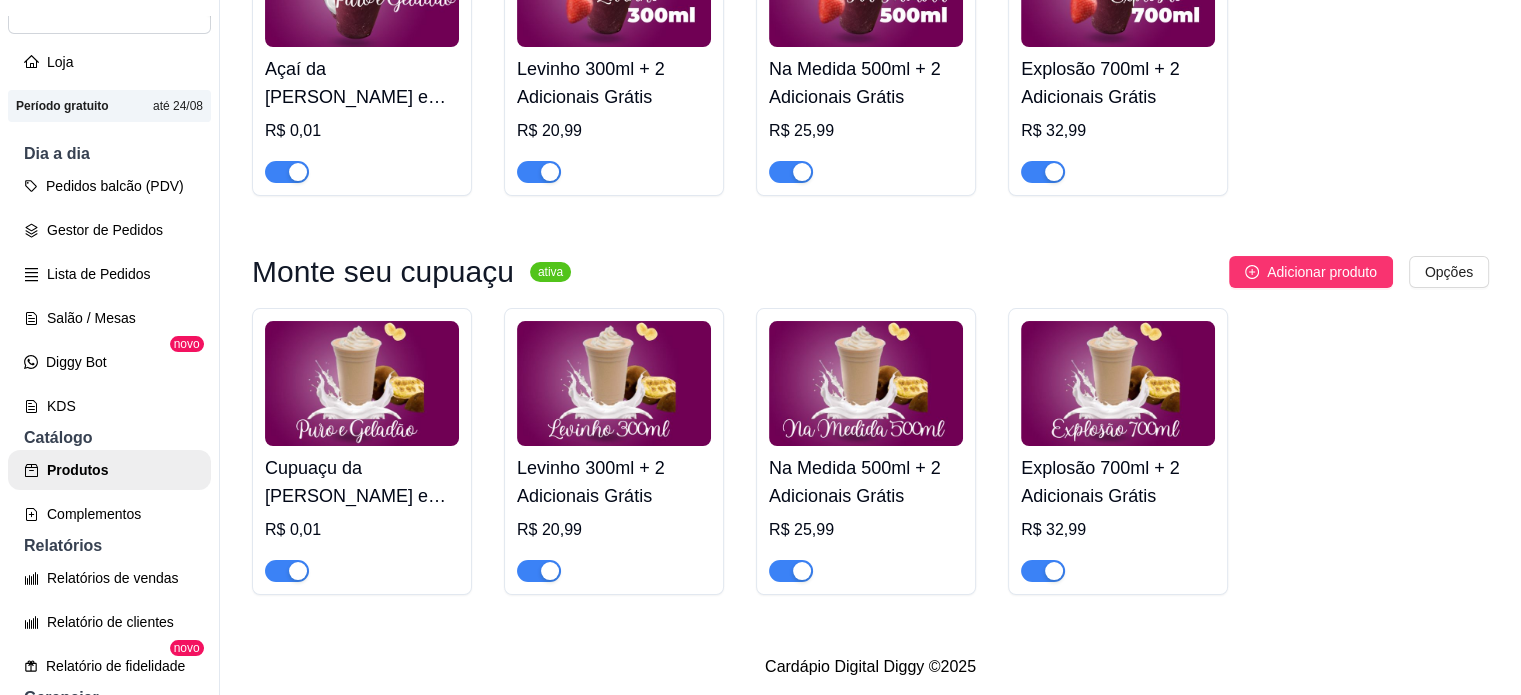 click at bounding box center [362, 383] 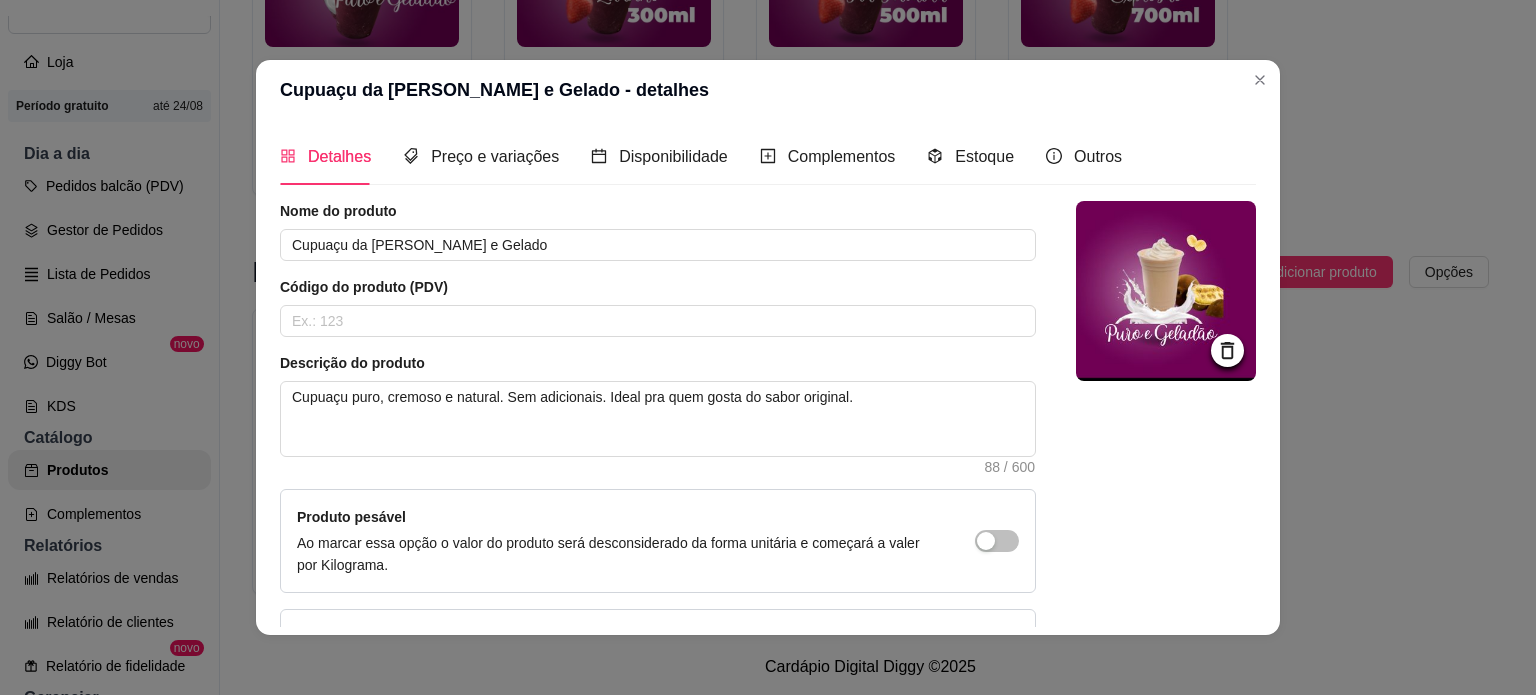click 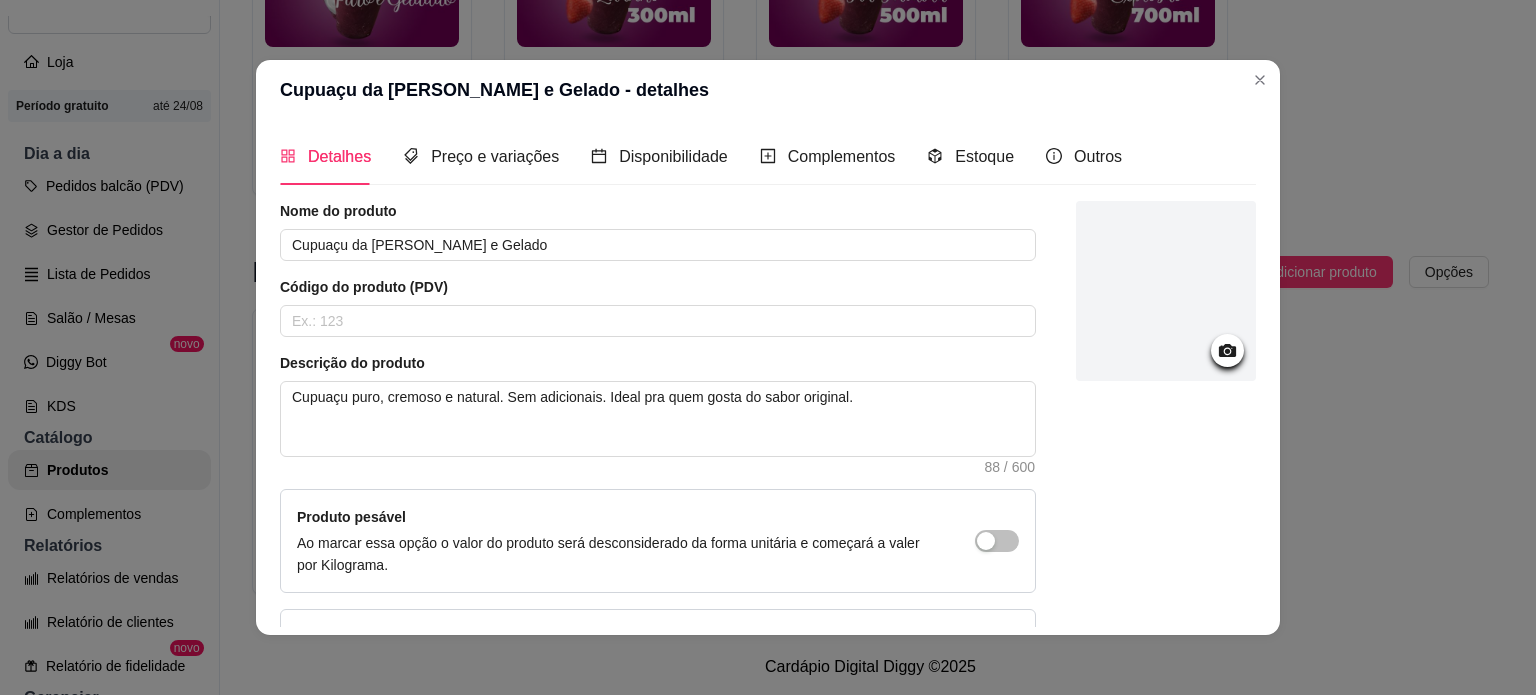 click 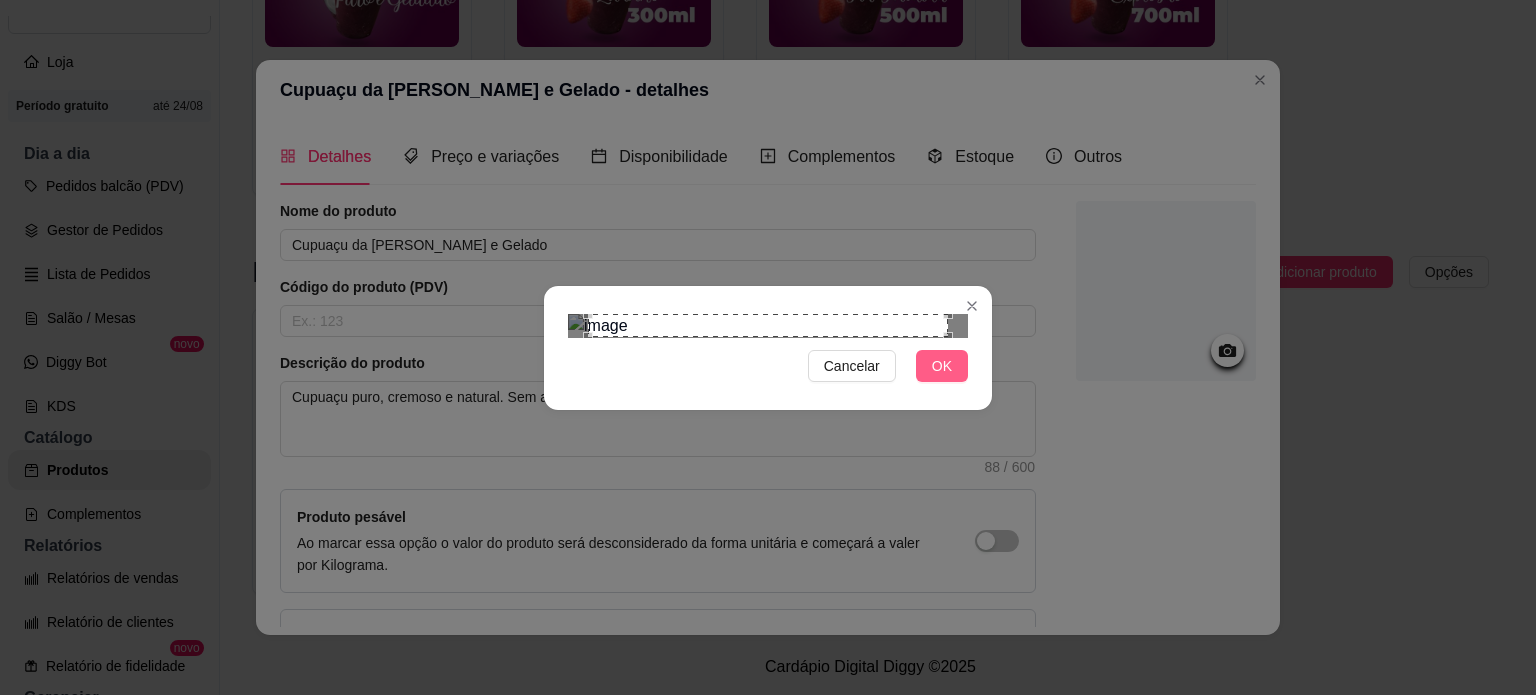 click on "OK" at bounding box center [942, 366] 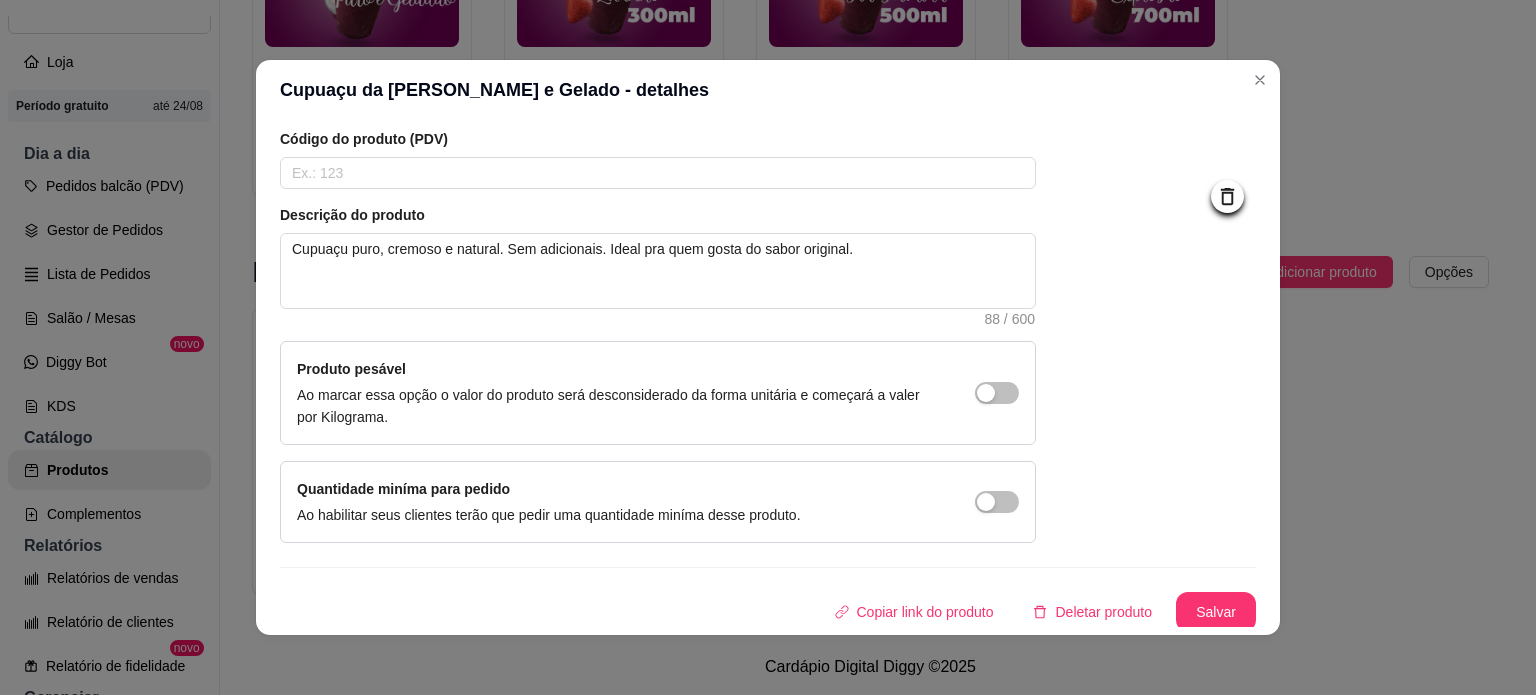 scroll, scrollTop: 150, scrollLeft: 0, axis: vertical 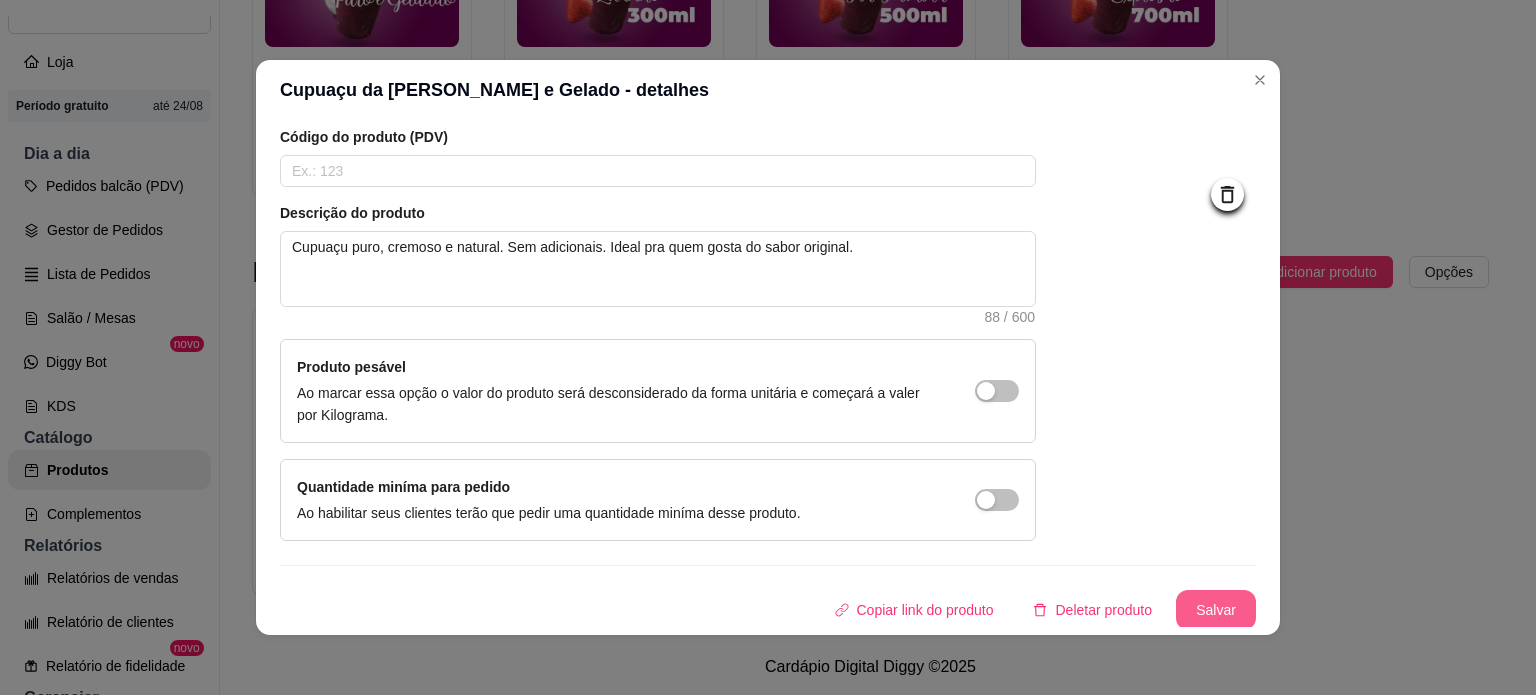 click on "Salvar" at bounding box center [1216, 610] 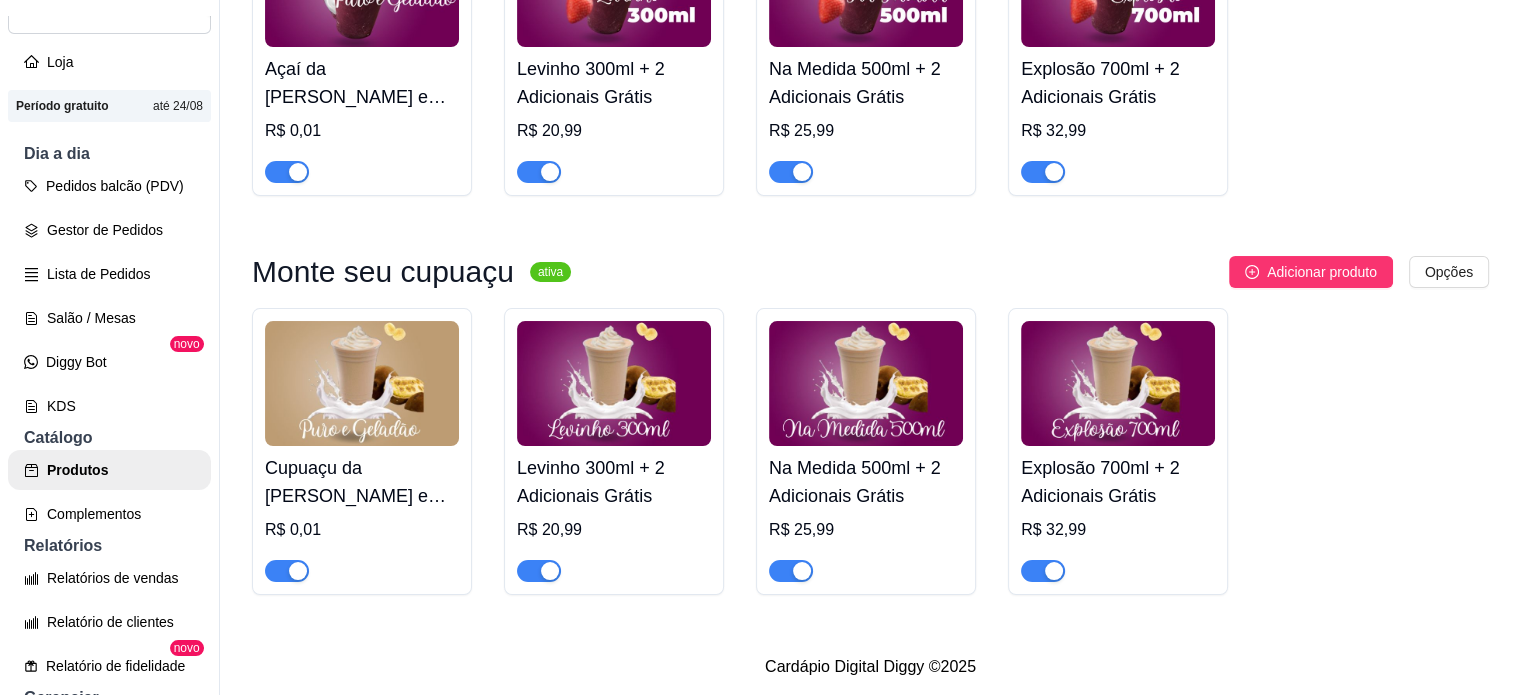 click on "Levinho 300ml + 2 Adicionais Grátis" at bounding box center (614, 482) 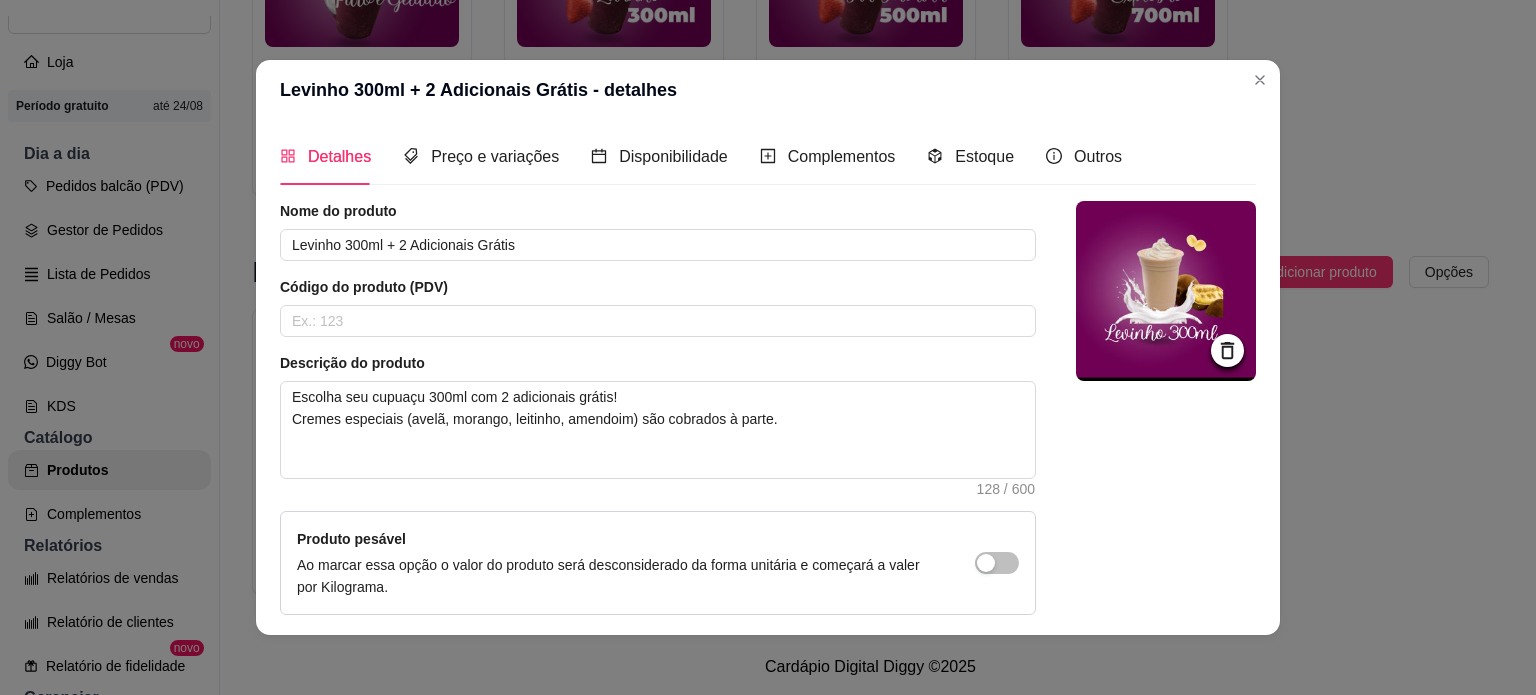 click 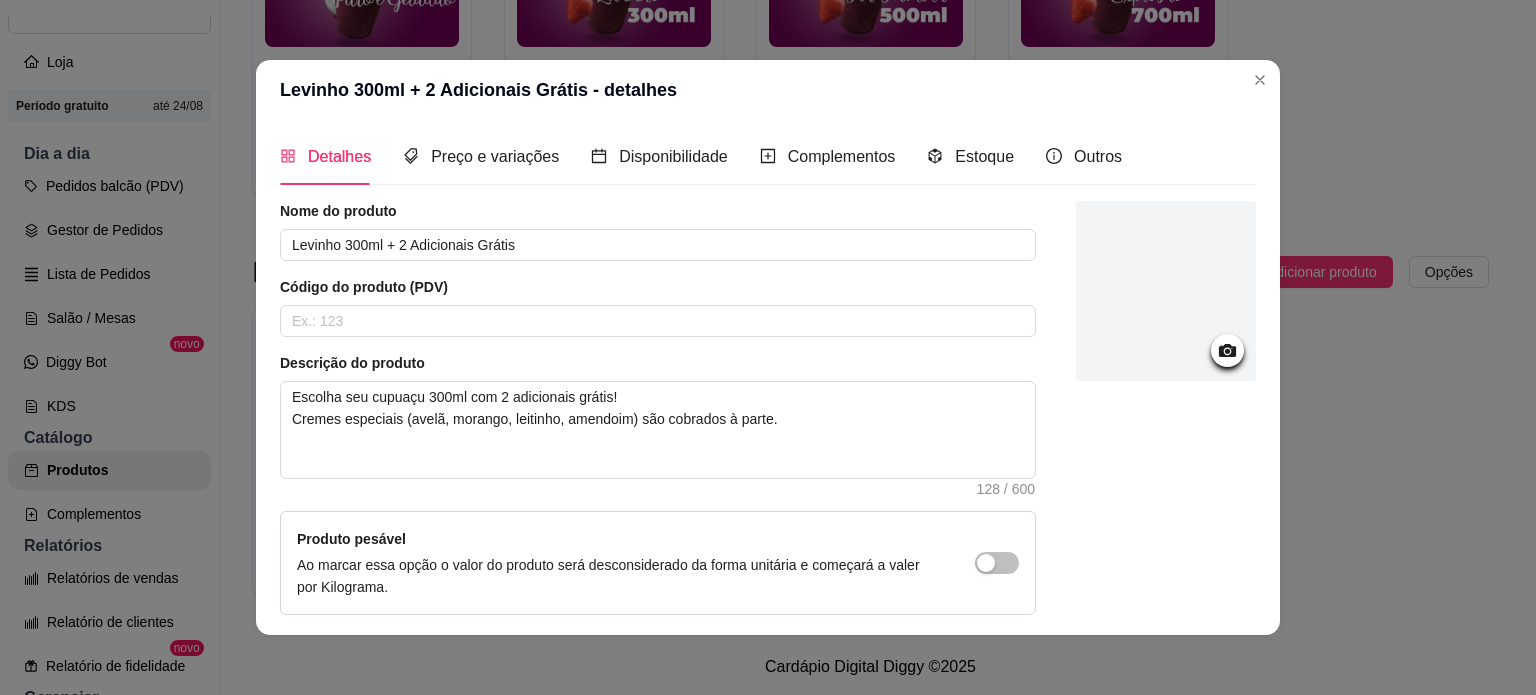 click 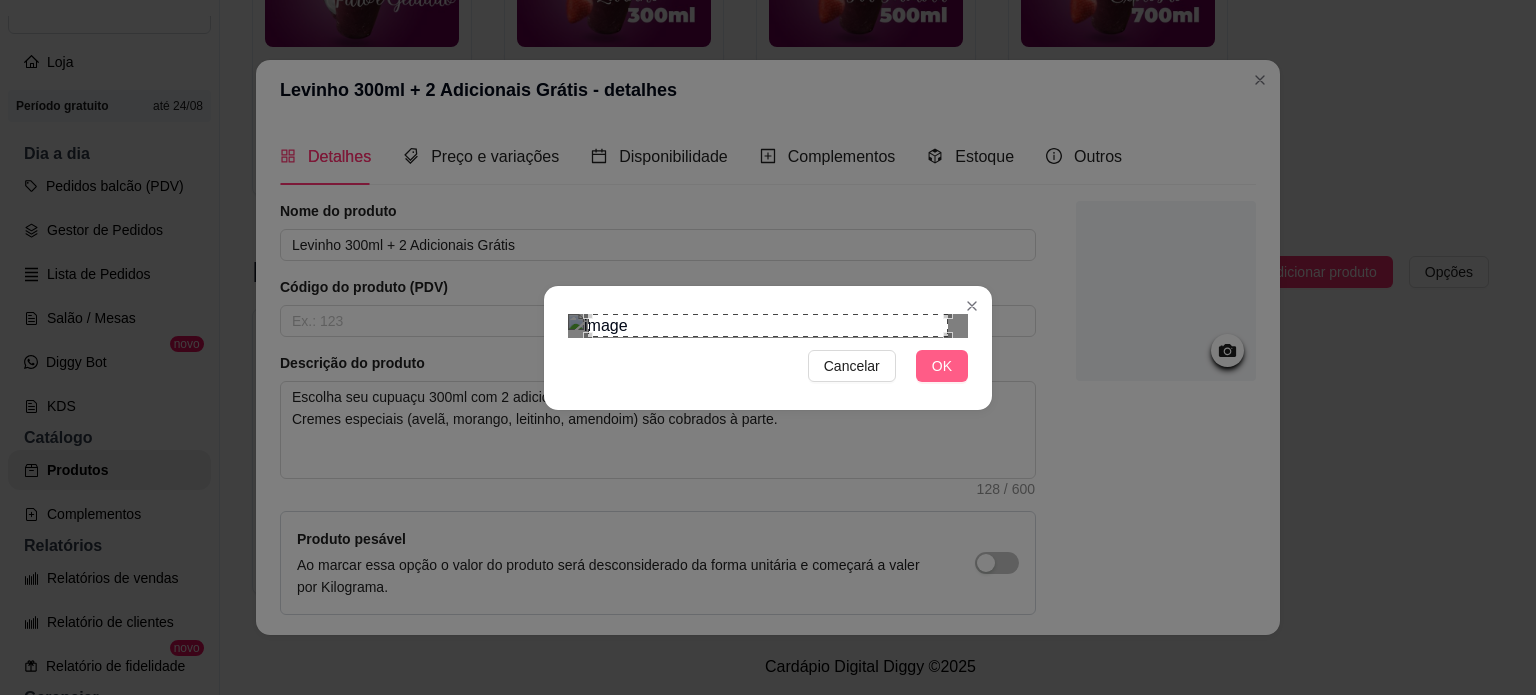 click on "OK" at bounding box center [942, 366] 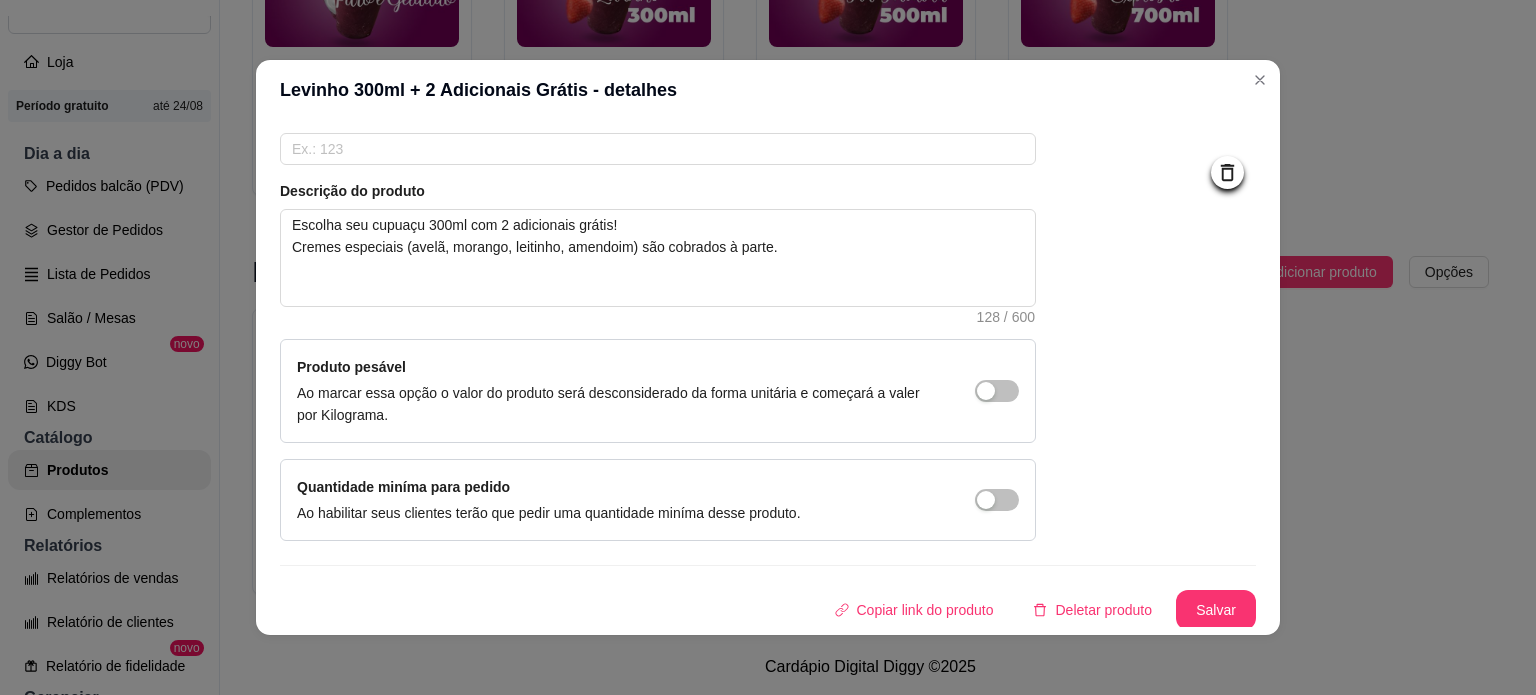 scroll, scrollTop: 172, scrollLeft: 0, axis: vertical 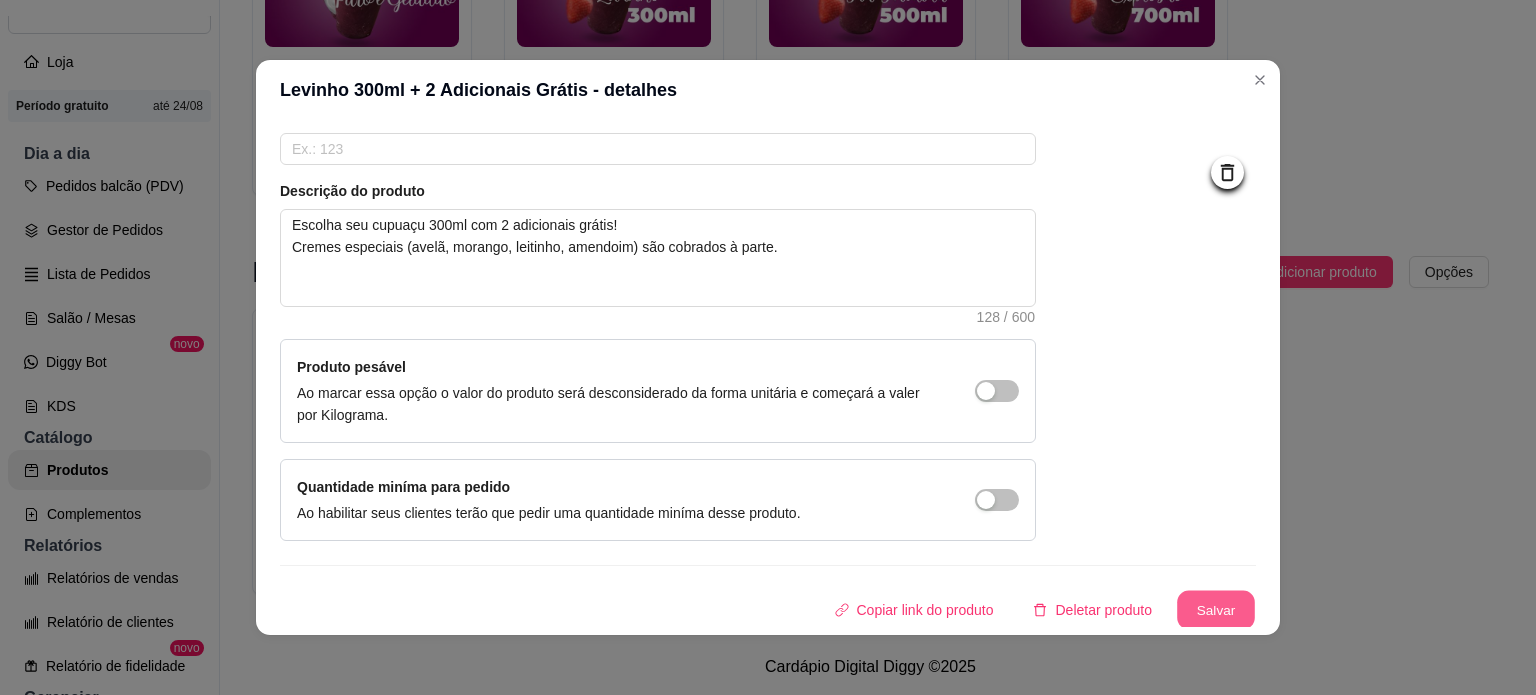 click on "Salvar" at bounding box center [1216, 610] 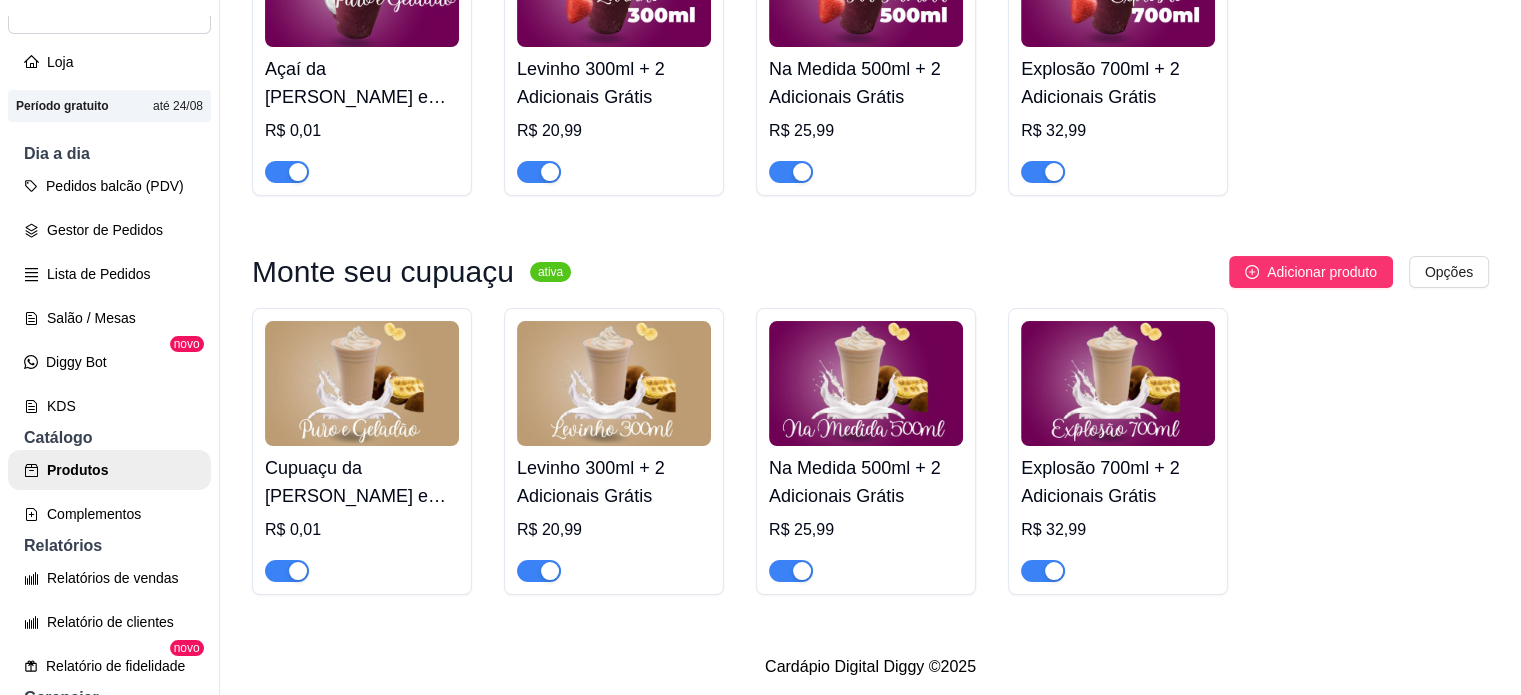 click on "Na Medida 500ml + 2 Adicionais Grátis" at bounding box center [866, 482] 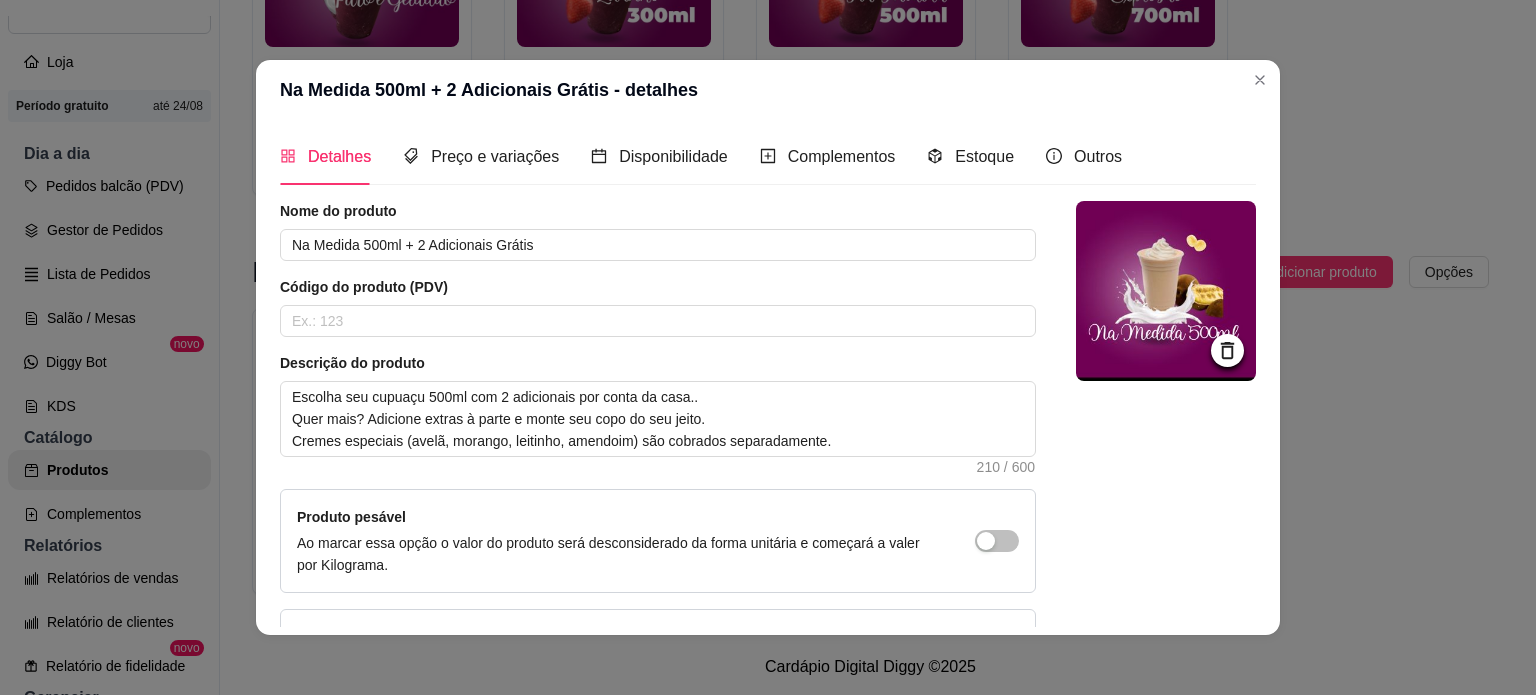 click 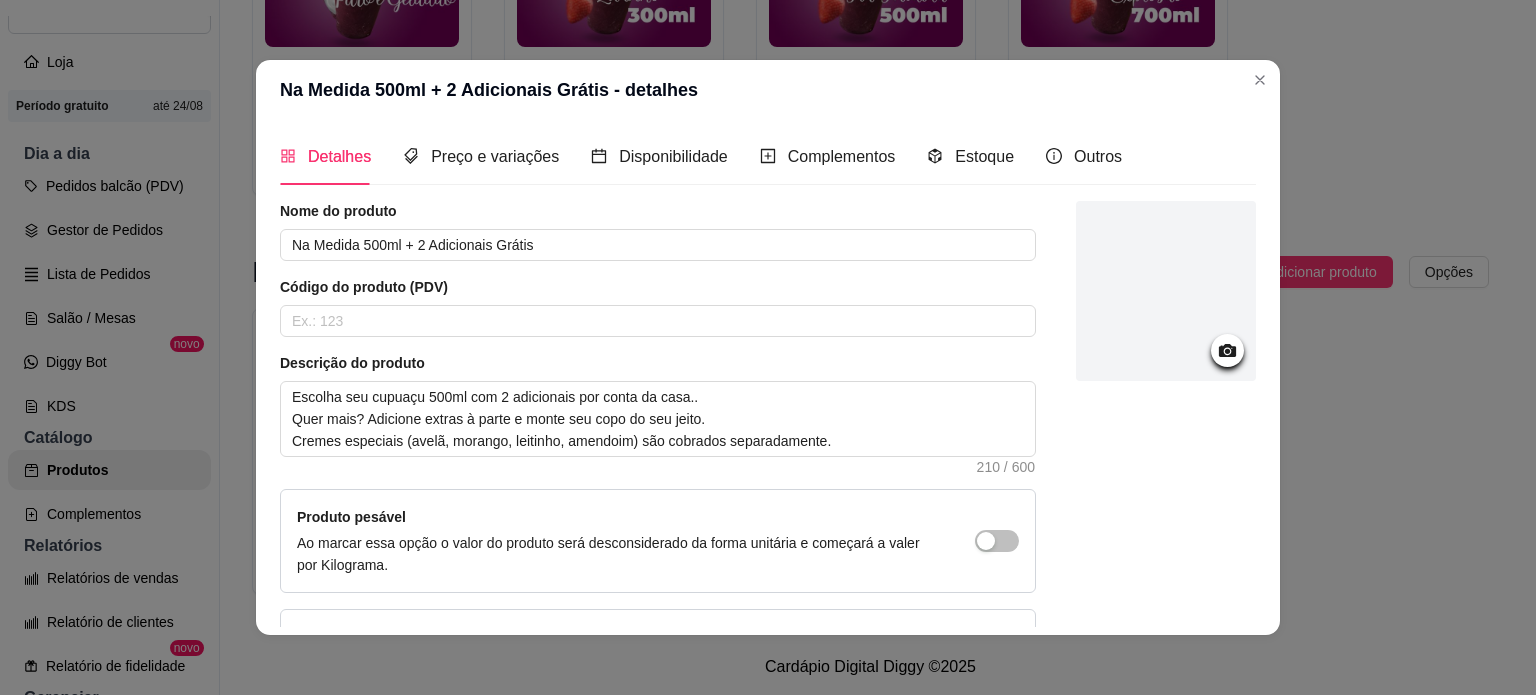 click 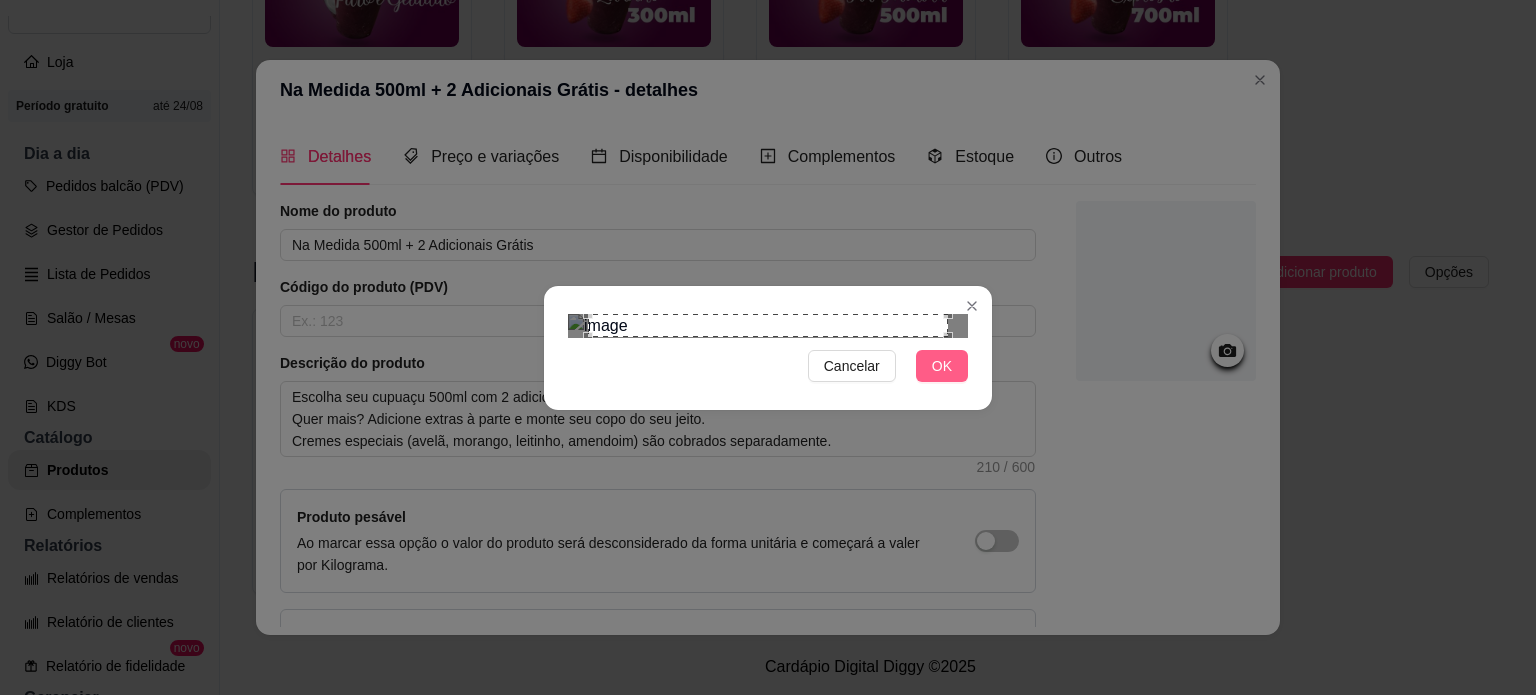 click on "OK" at bounding box center (942, 366) 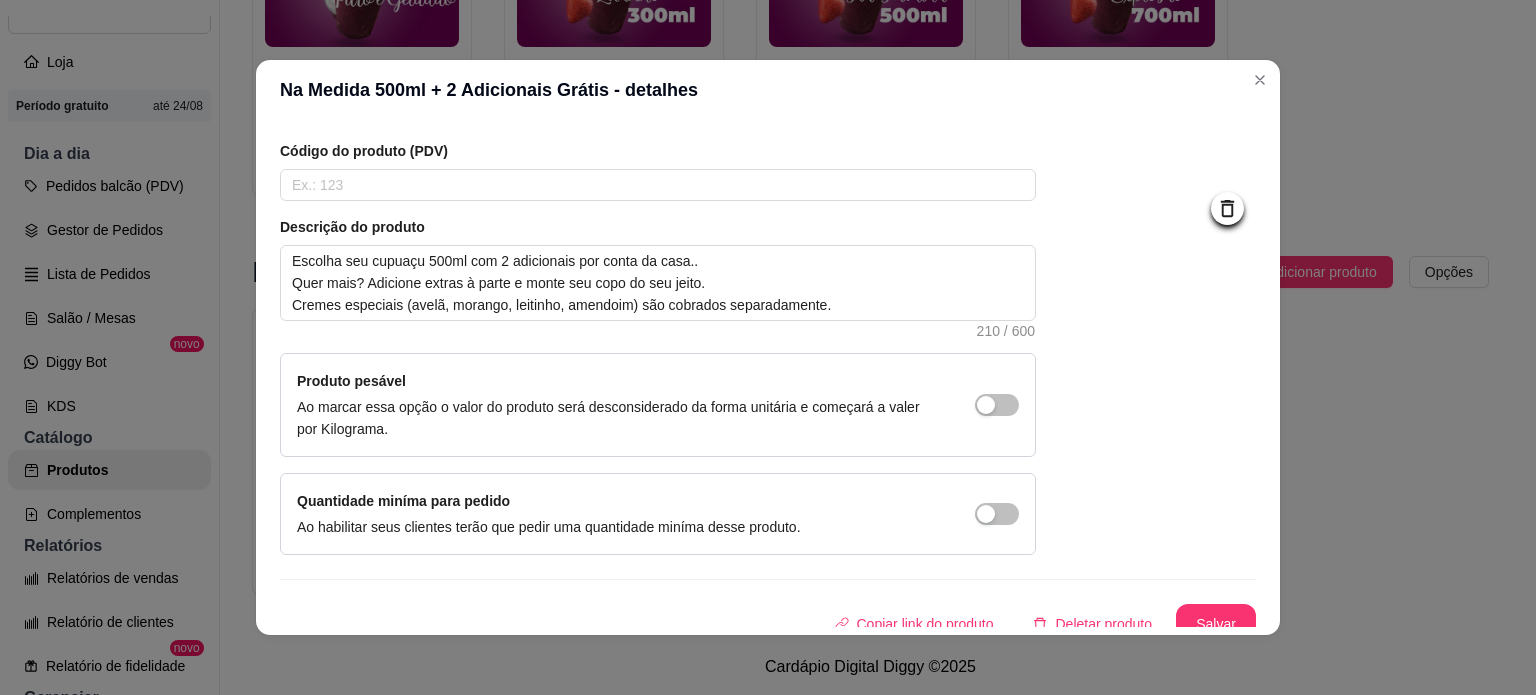 scroll, scrollTop: 150, scrollLeft: 0, axis: vertical 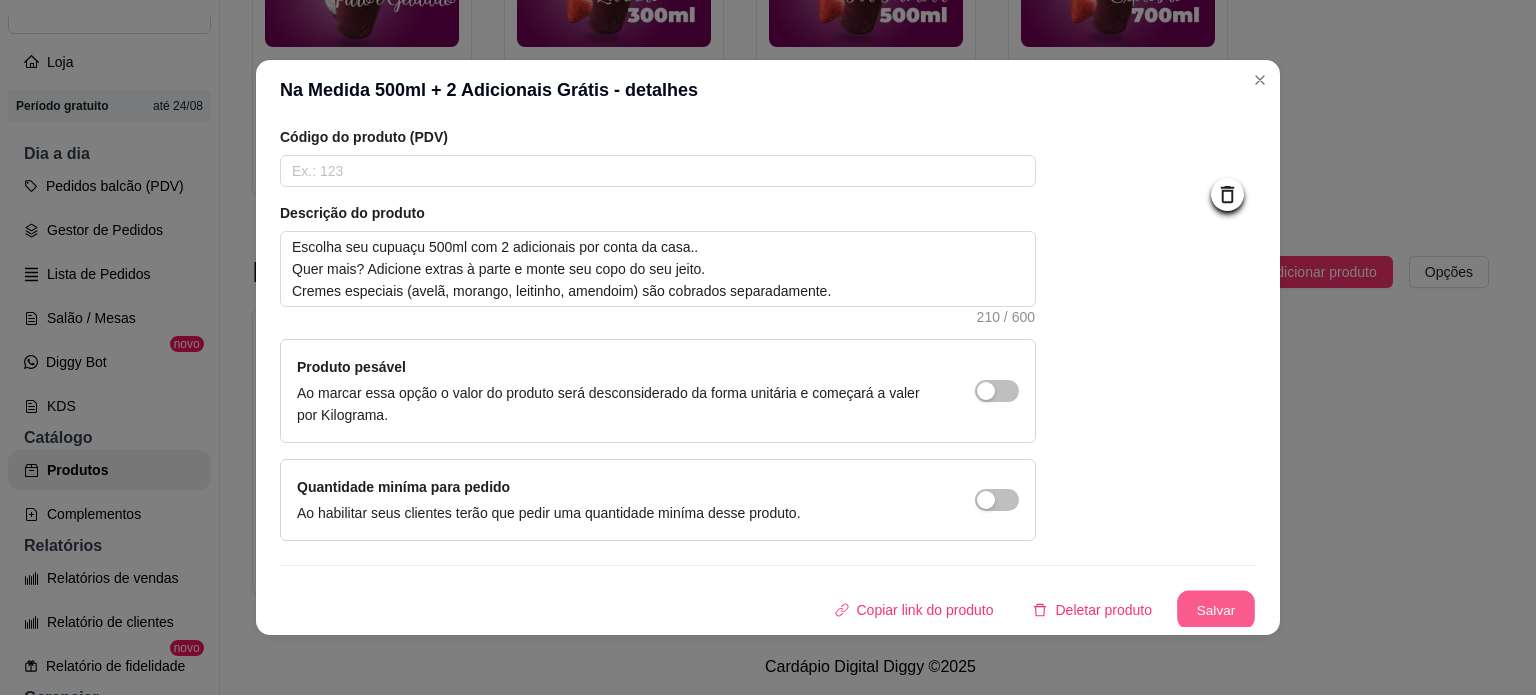 click on "Salvar" at bounding box center [1216, 610] 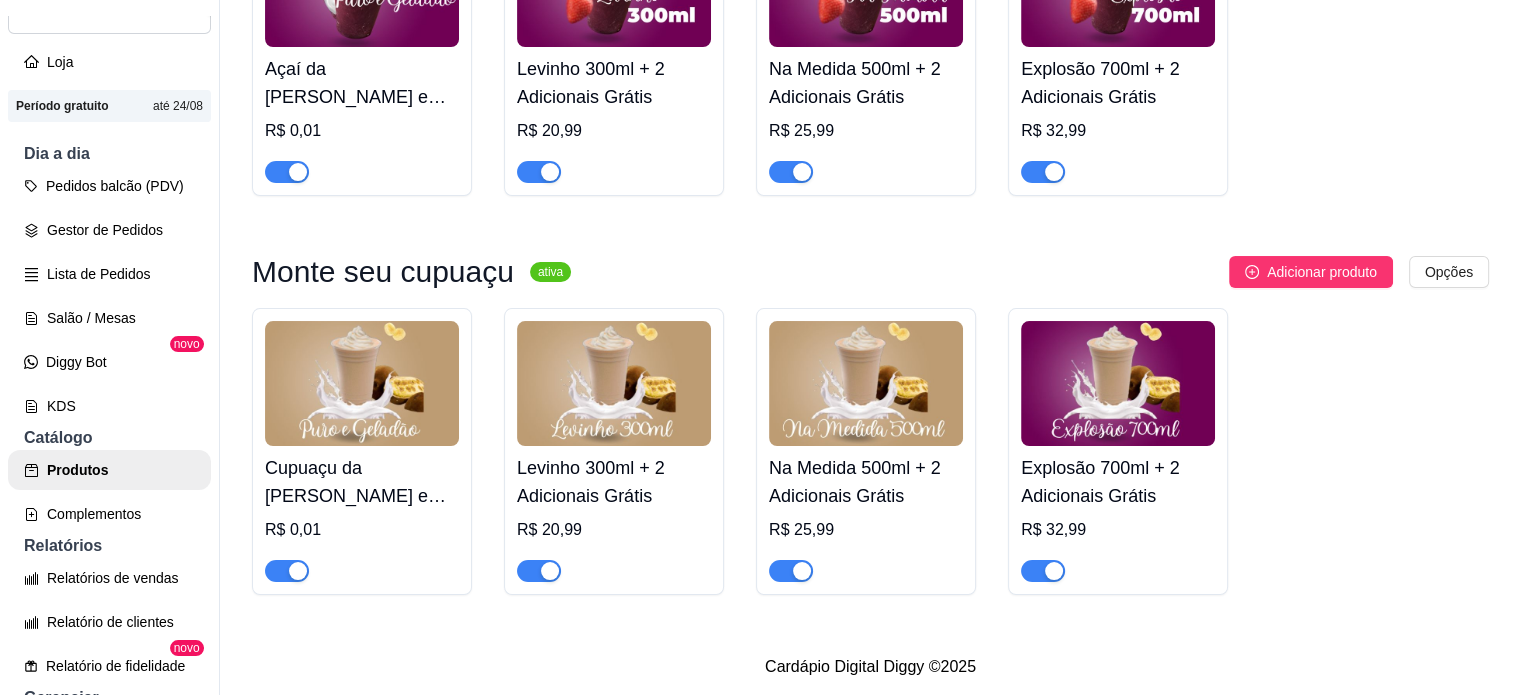 click on "Explosão 700ml + 2 Adicionais Grátis" at bounding box center (1118, 482) 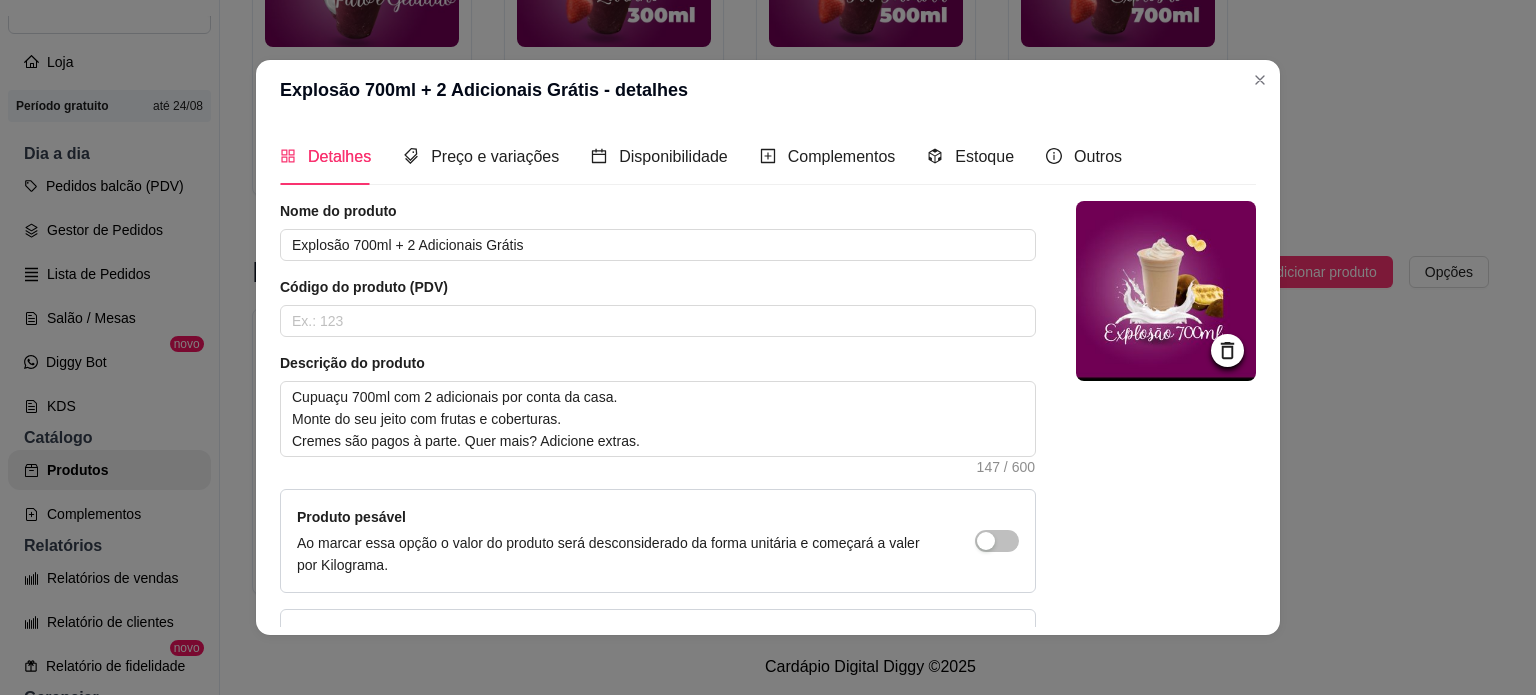 click at bounding box center [1227, 350] 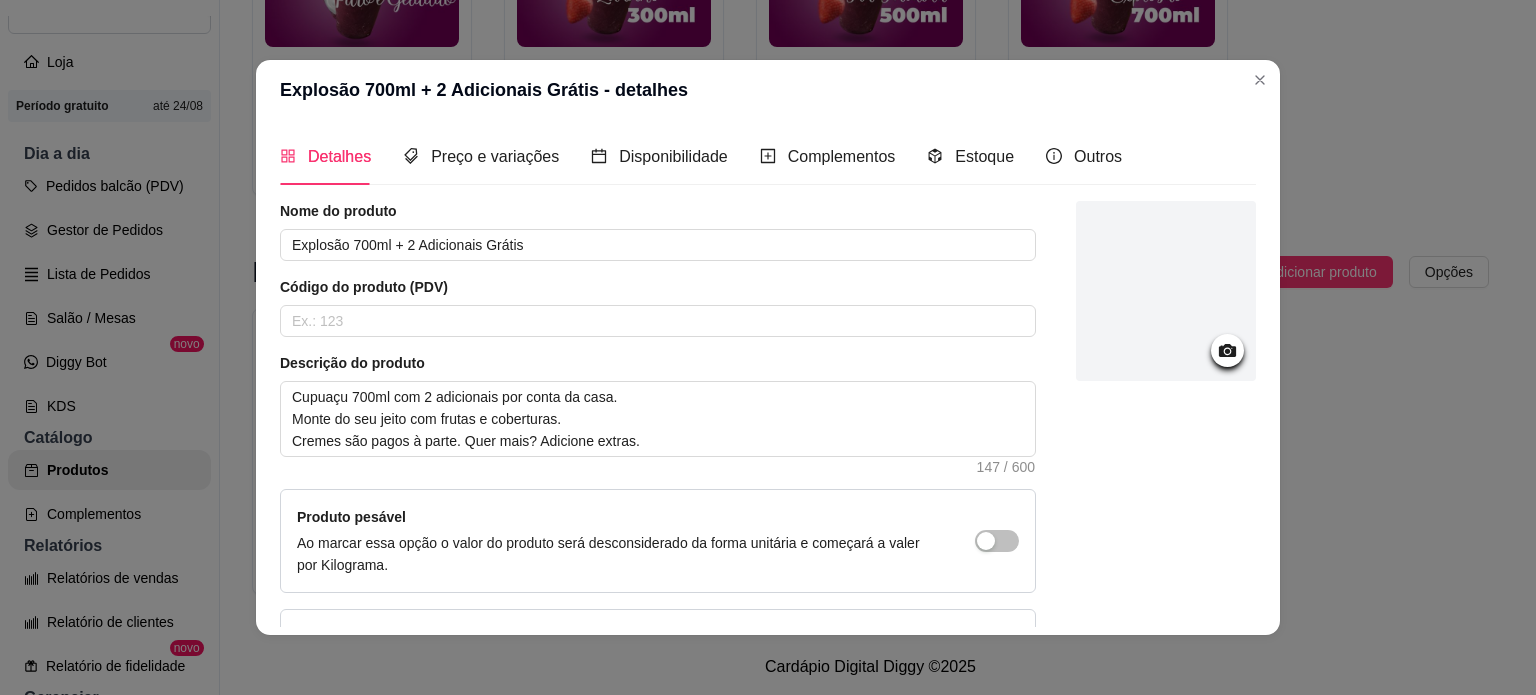 click 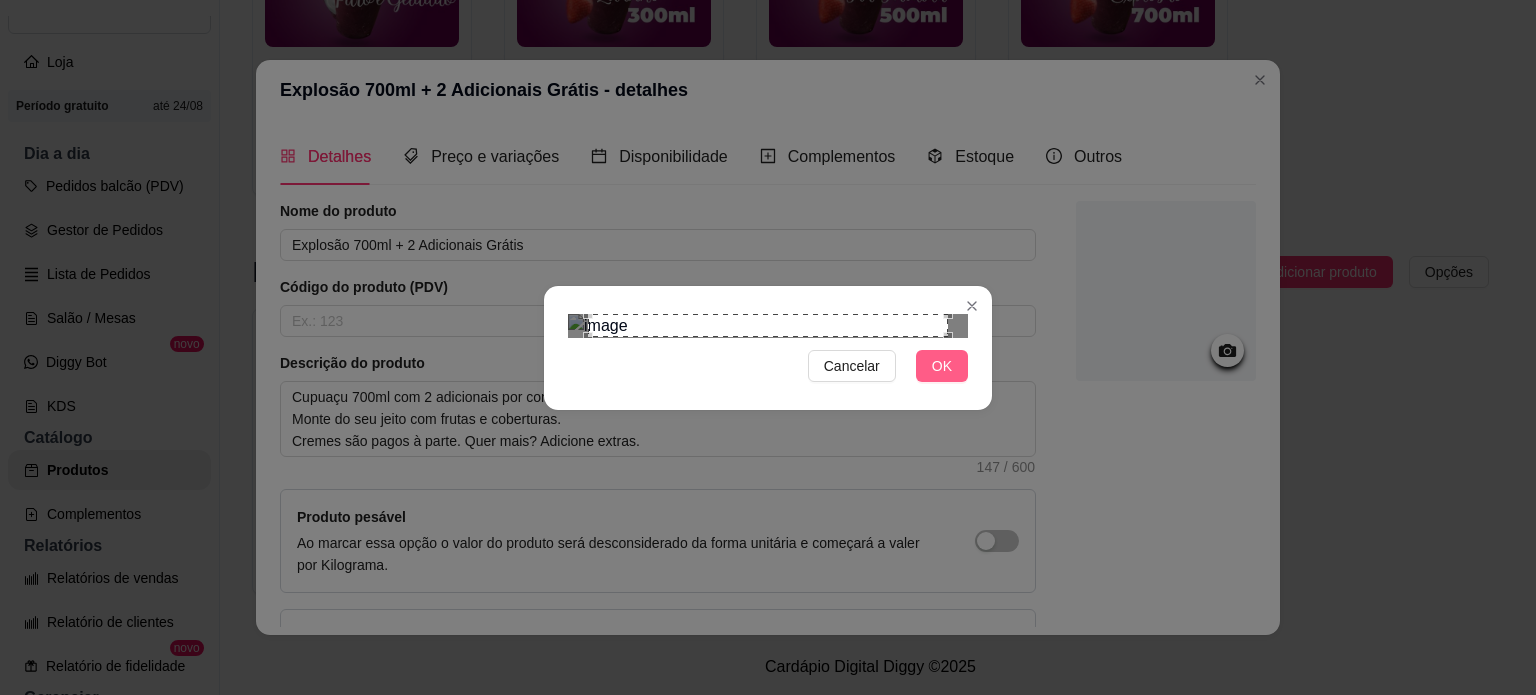 click on "OK" at bounding box center [942, 366] 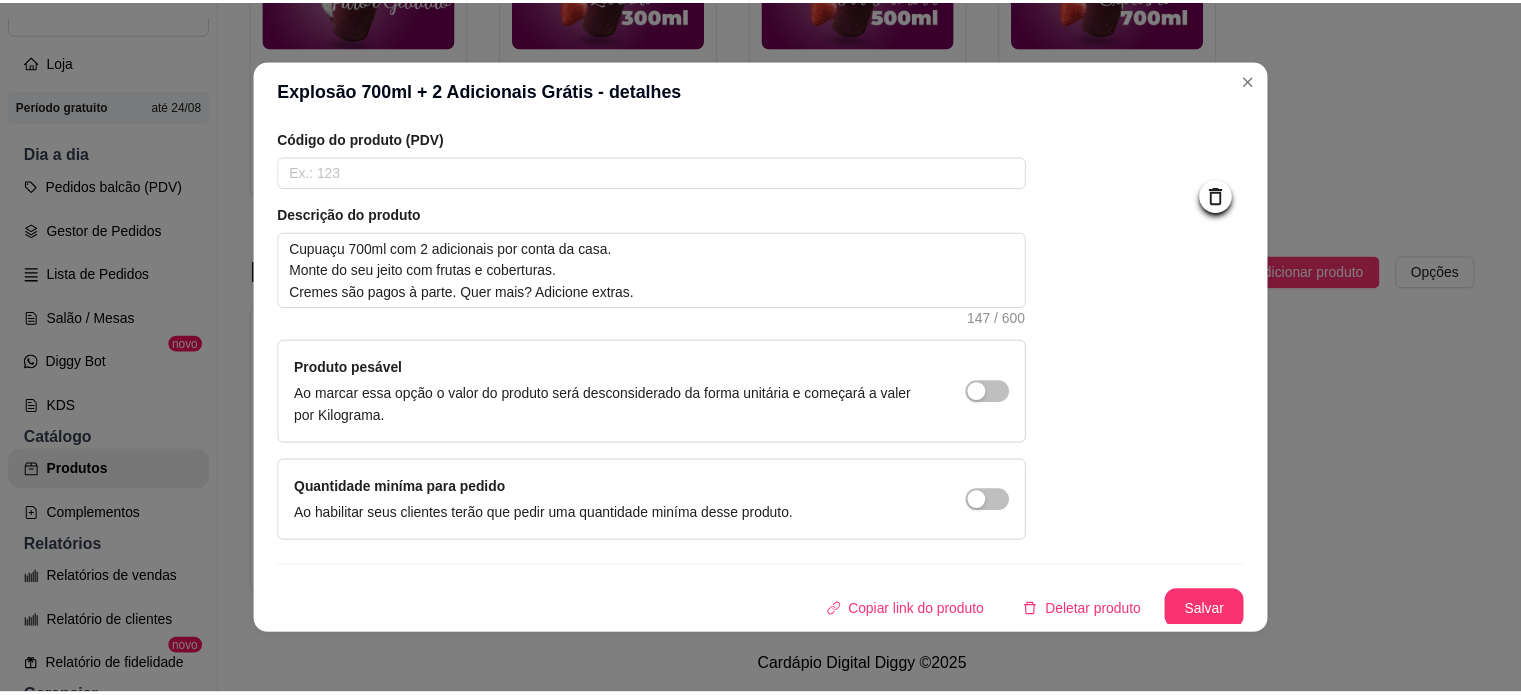 scroll, scrollTop: 150, scrollLeft: 0, axis: vertical 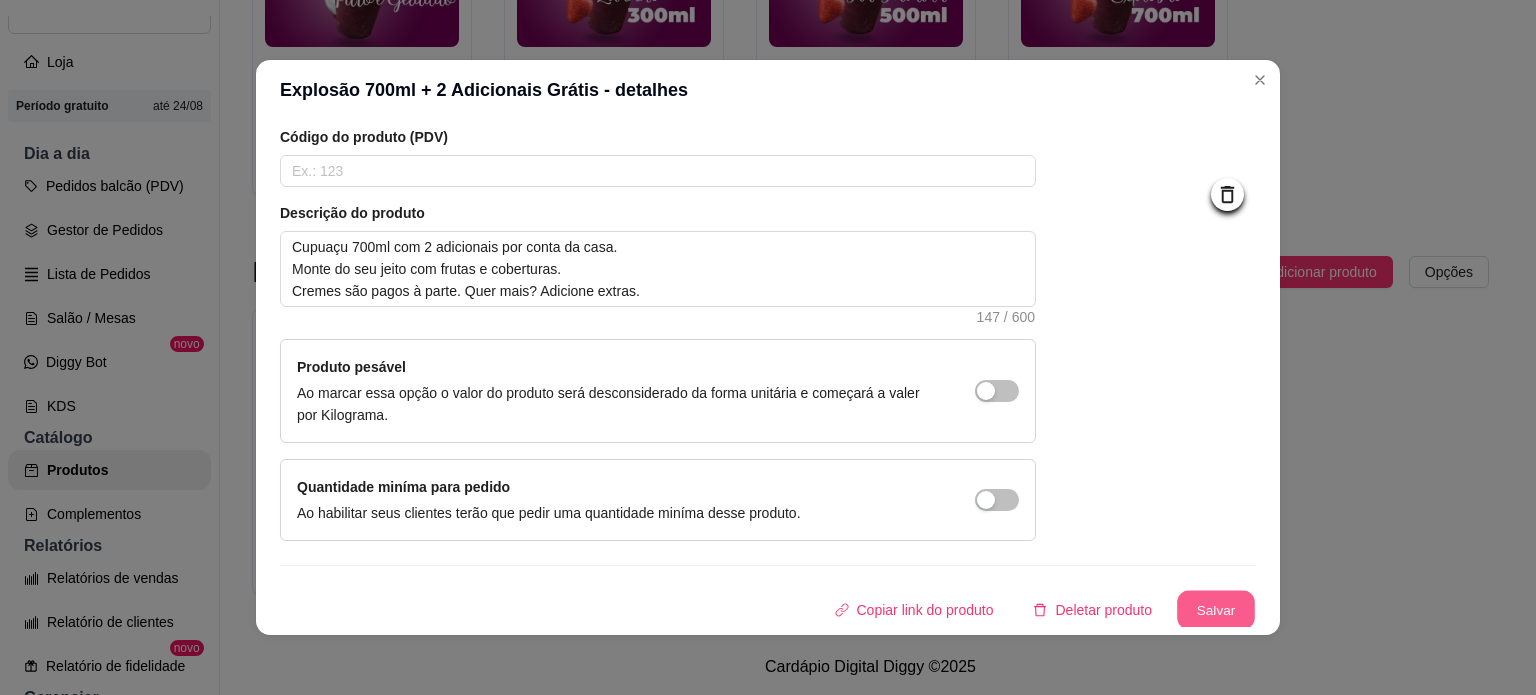 click on "Salvar" at bounding box center (1216, 610) 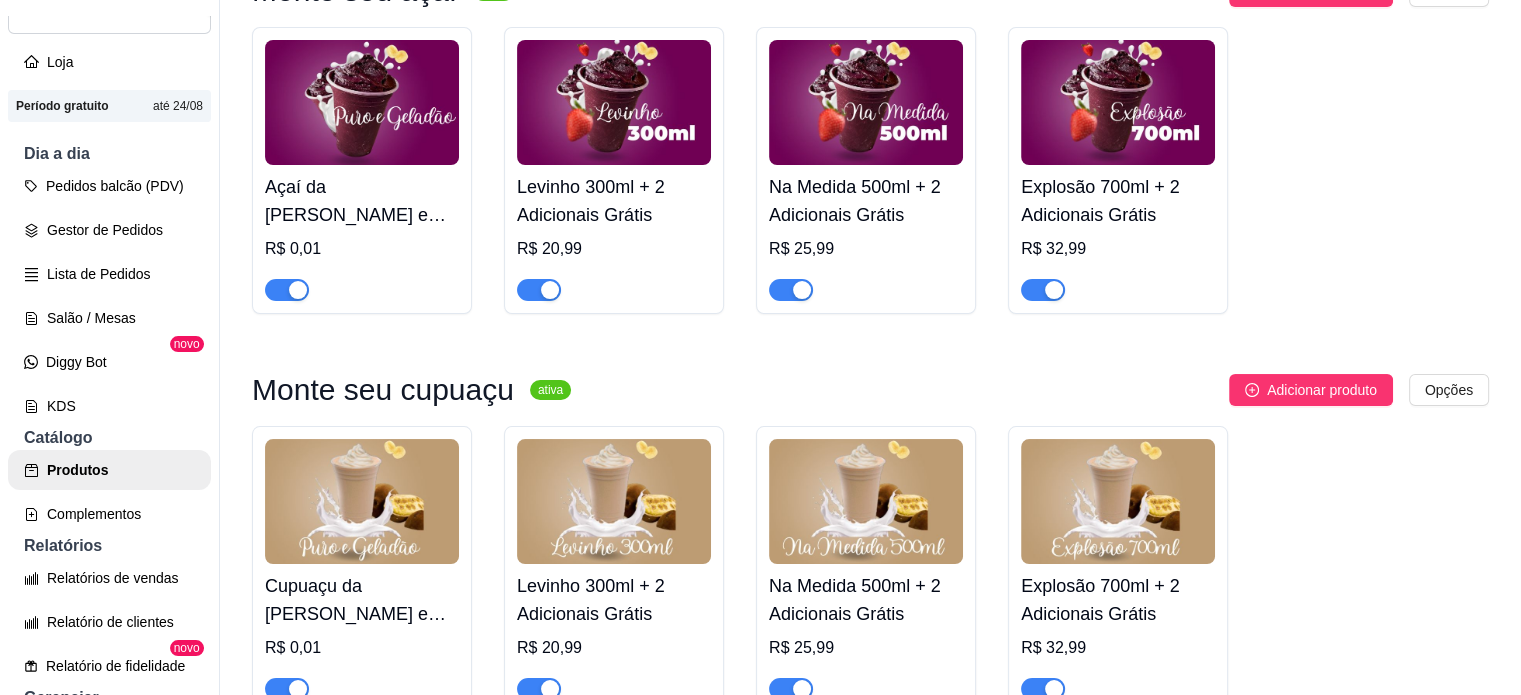 scroll, scrollTop: 260, scrollLeft: 0, axis: vertical 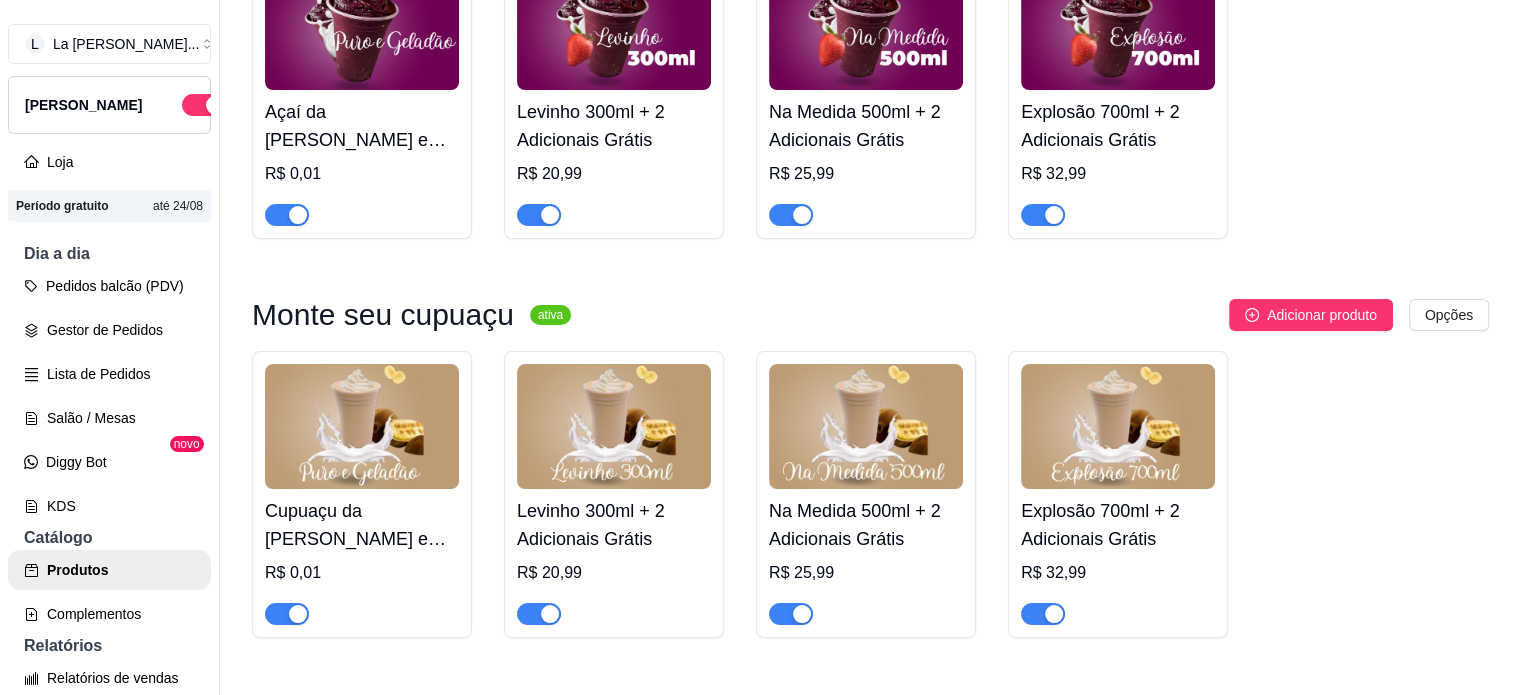 click on "Cupuaçu da [PERSON_NAME] e Gelado" at bounding box center (362, 525) 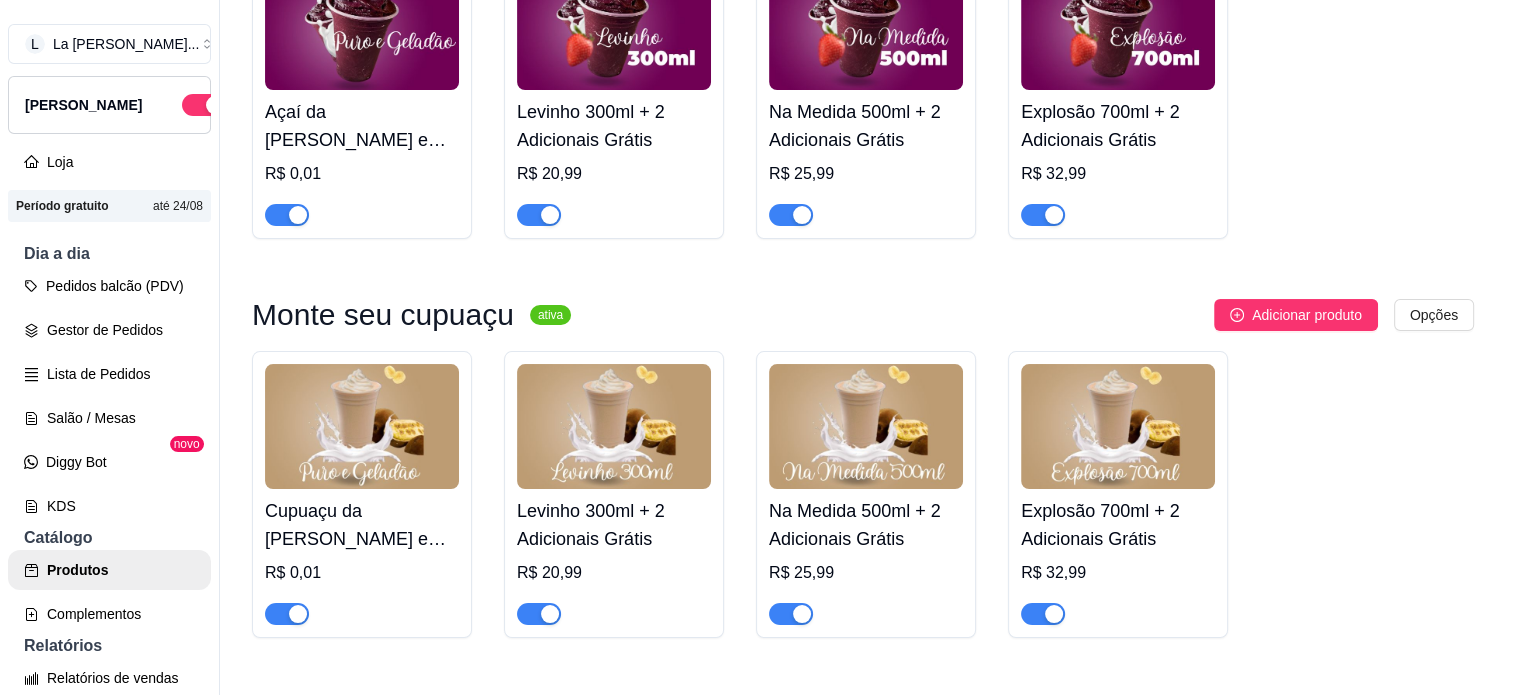 type 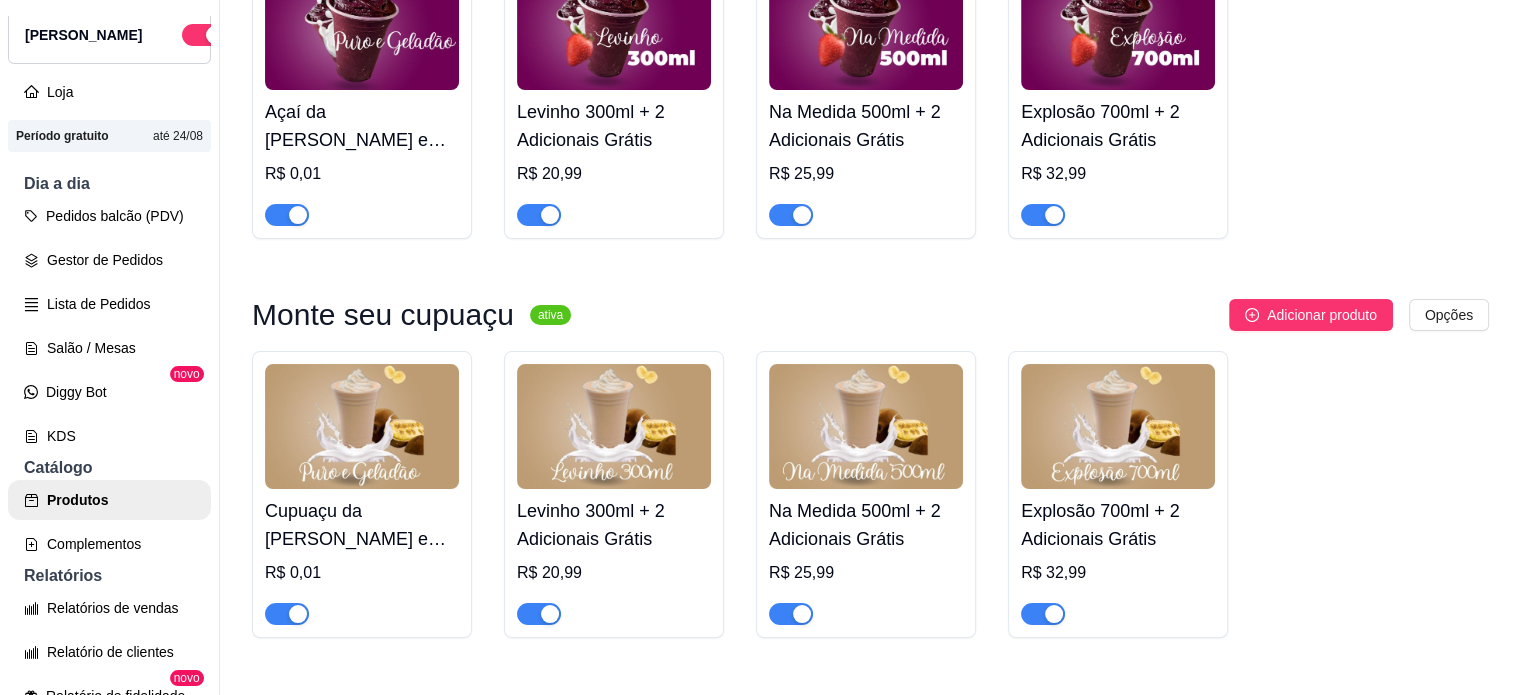 scroll, scrollTop: 100, scrollLeft: 0, axis: vertical 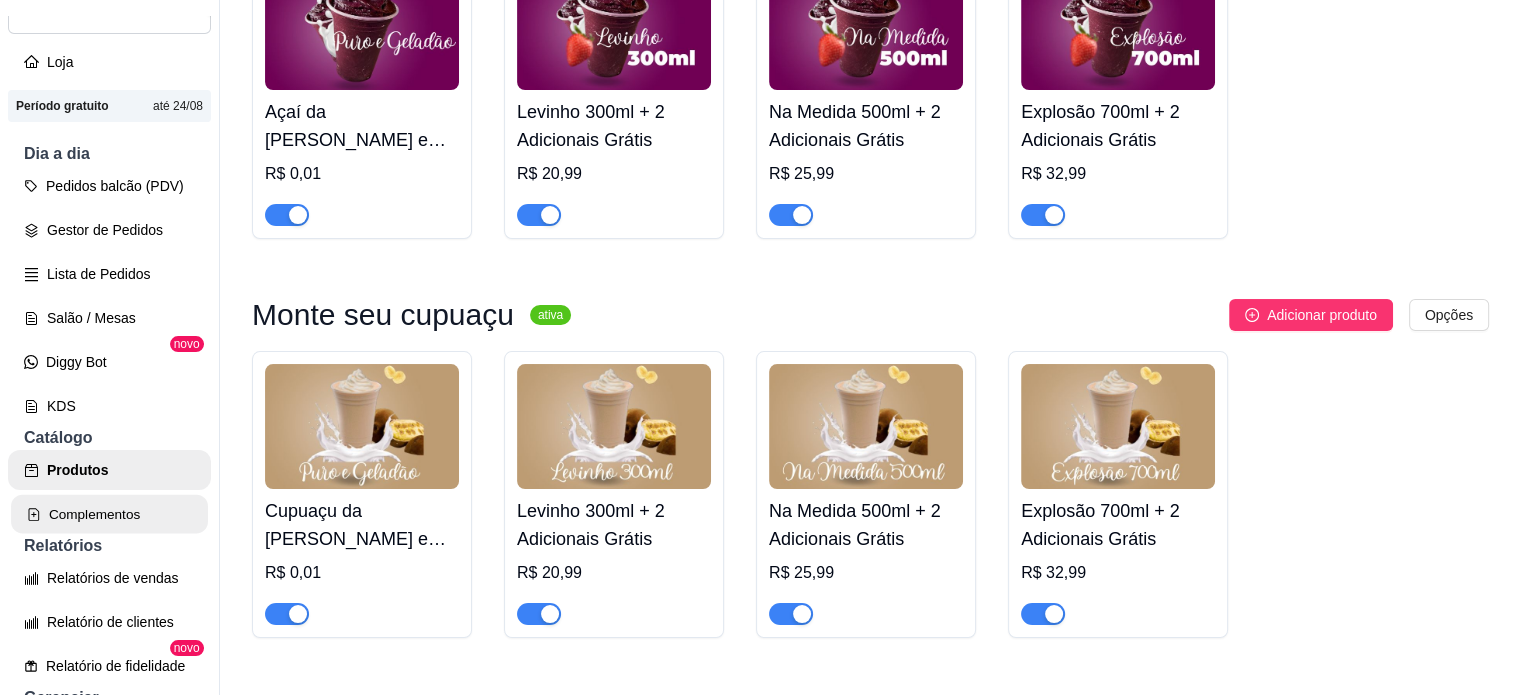 click on "Complementos" at bounding box center [109, 514] 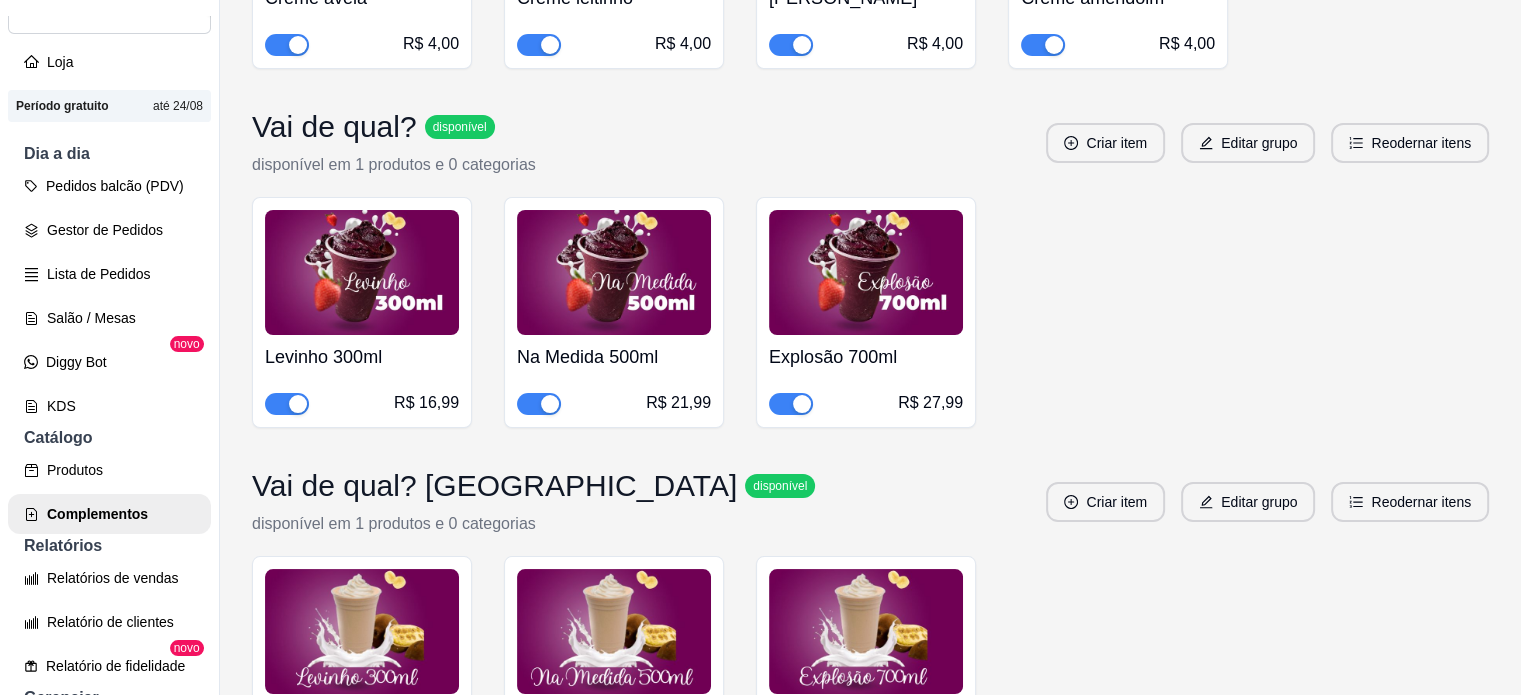 scroll, scrollTop: 1460, scrollLeft: 0, axis: vertical 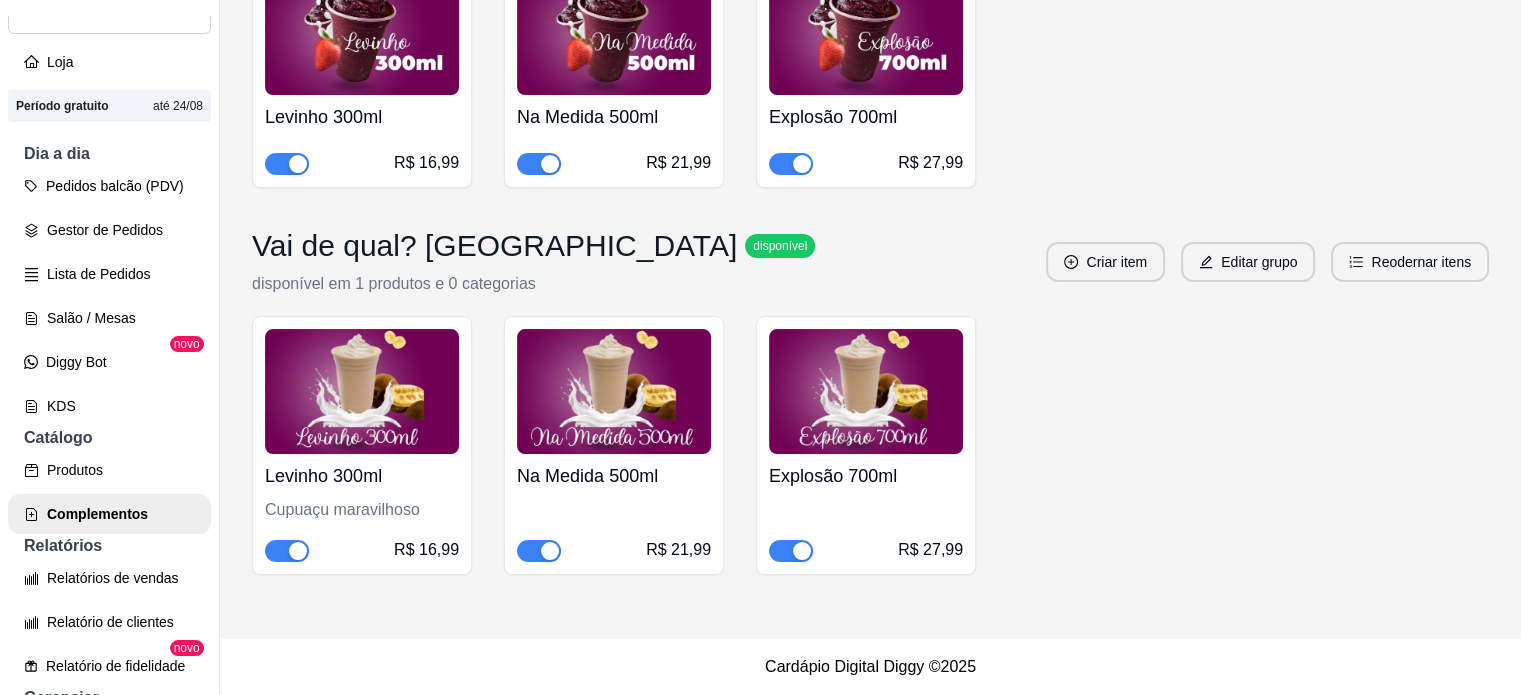 click on "Levinho 300ml Cupuaçu maravilhoso R$ 16,99" at bounding box center [362, 508] 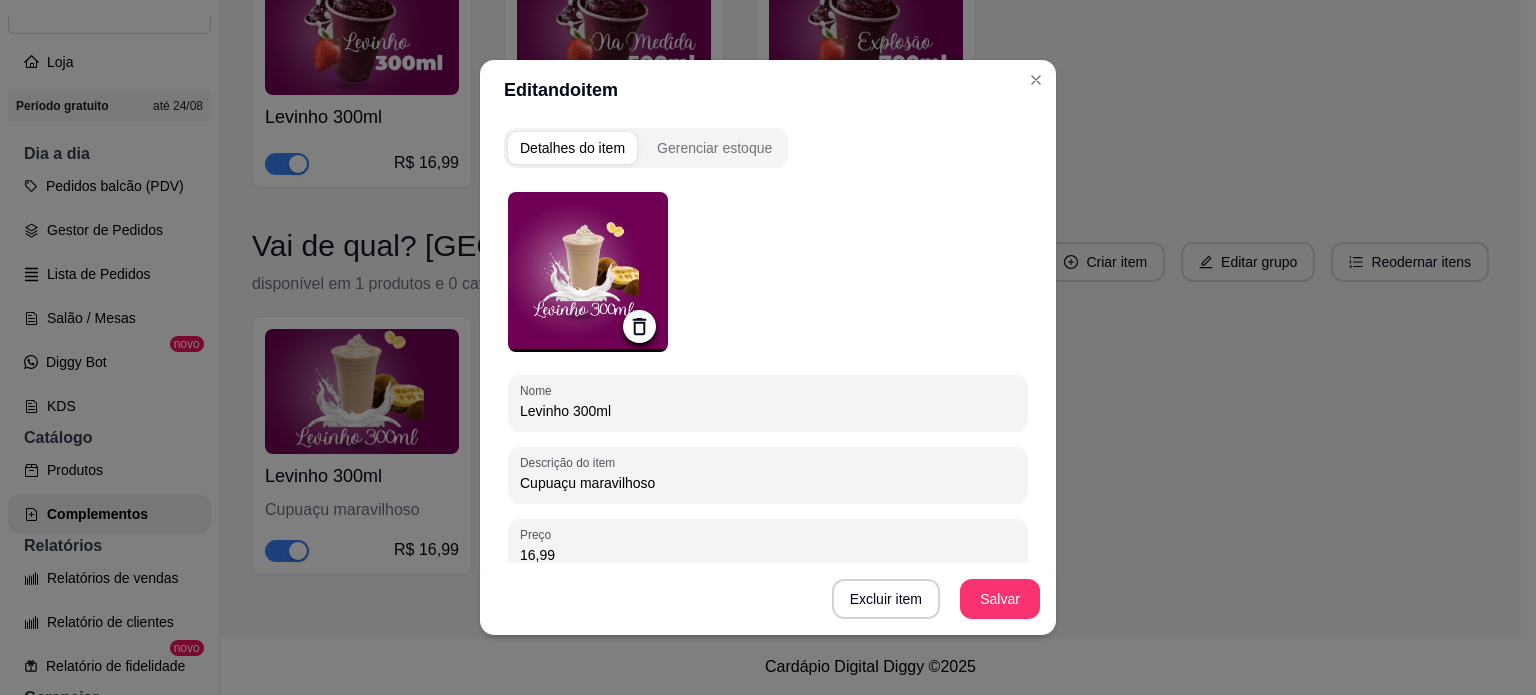 click 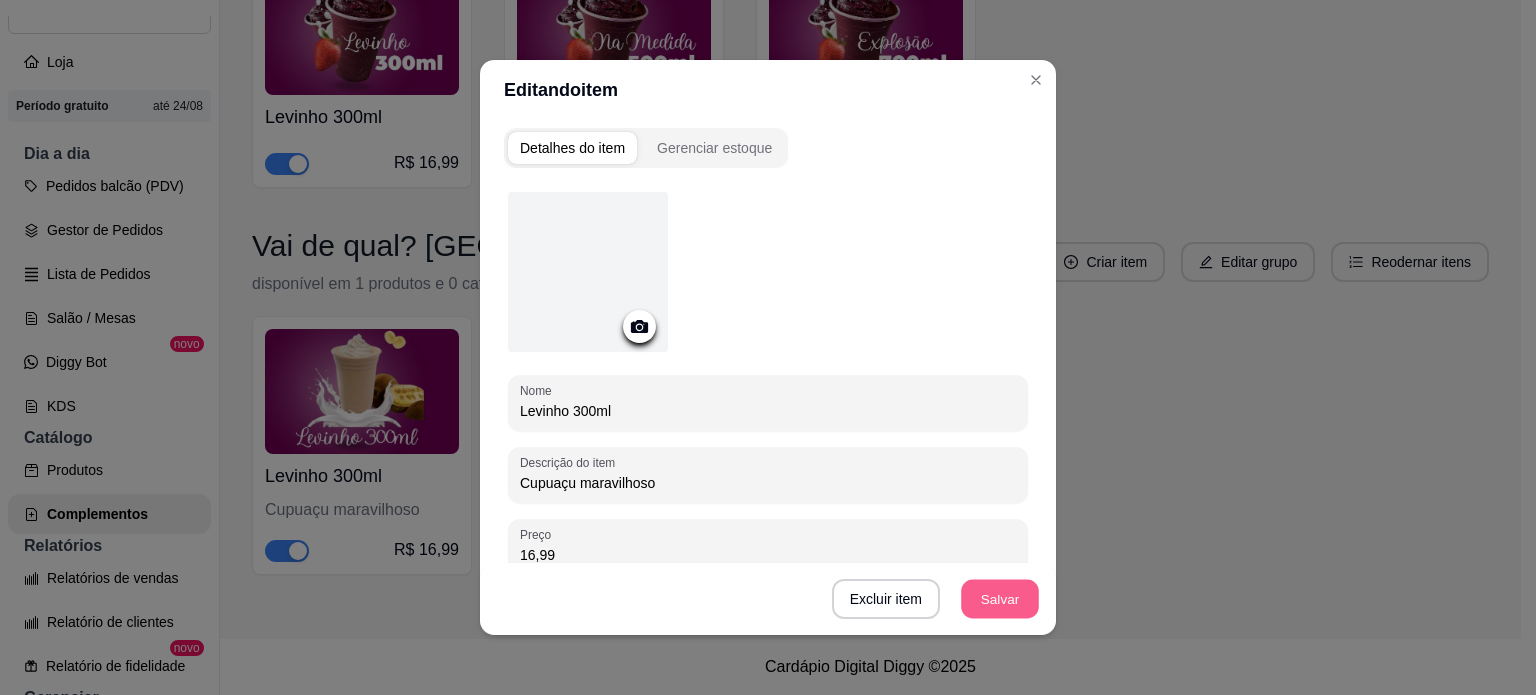 click on "Salvar" at bounding box center [1000, 599] 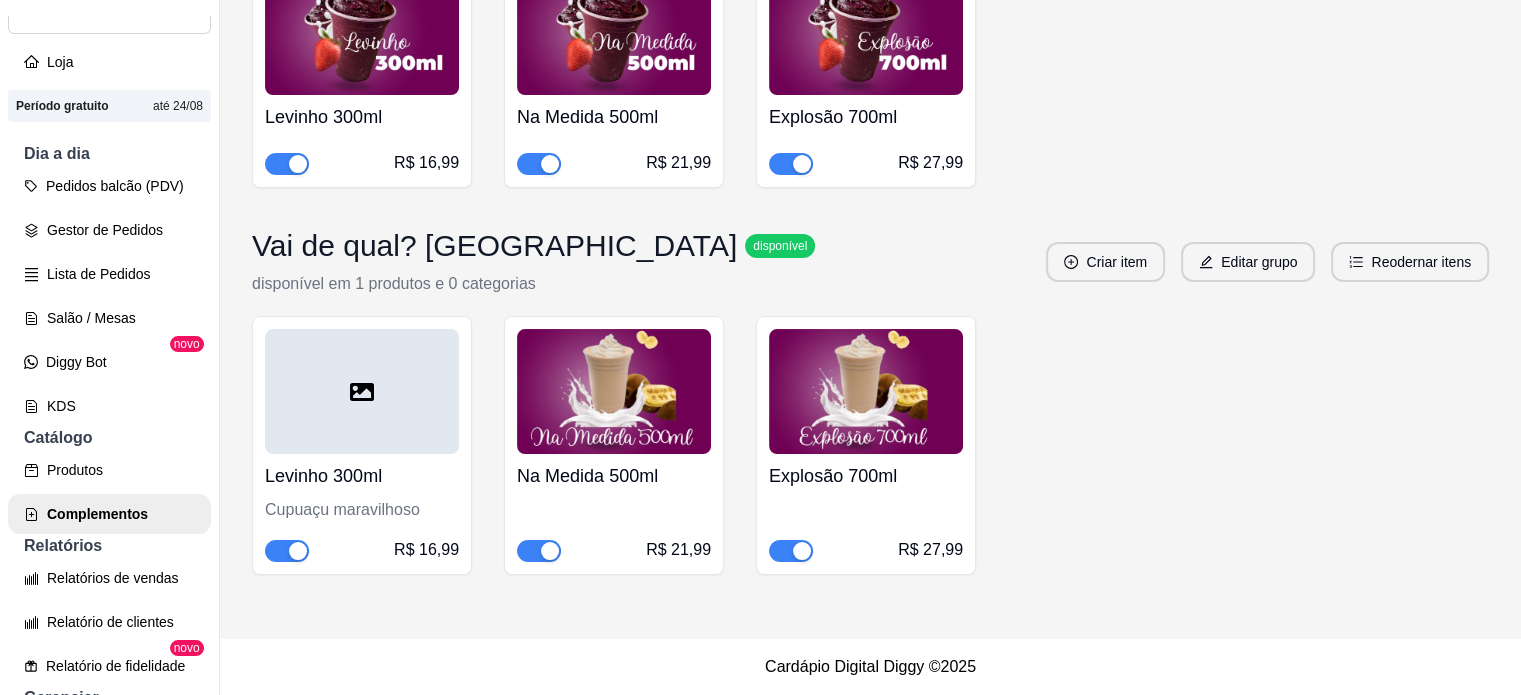 click on "Na Medida 500ml" at bounding box center (614, 476) 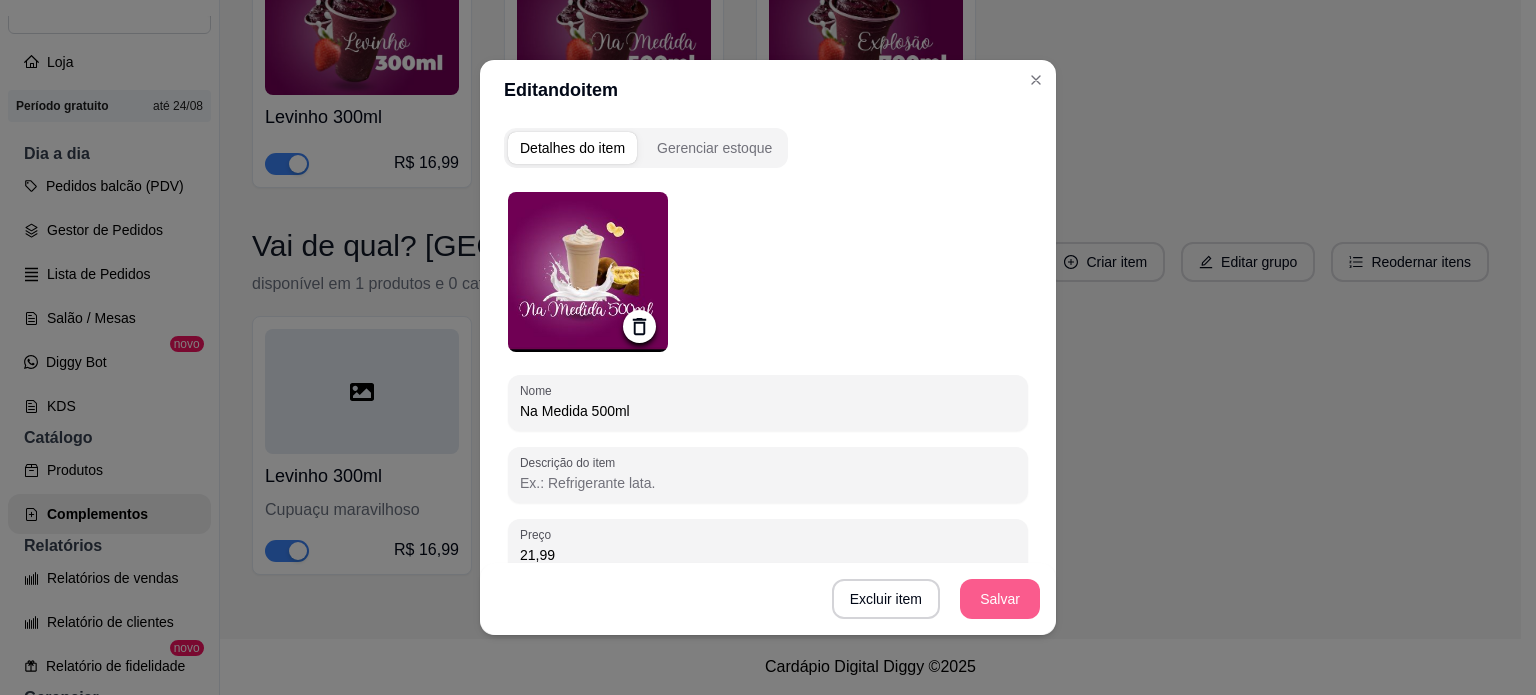 click on "Salvar" at bounding box center [1000, 599] 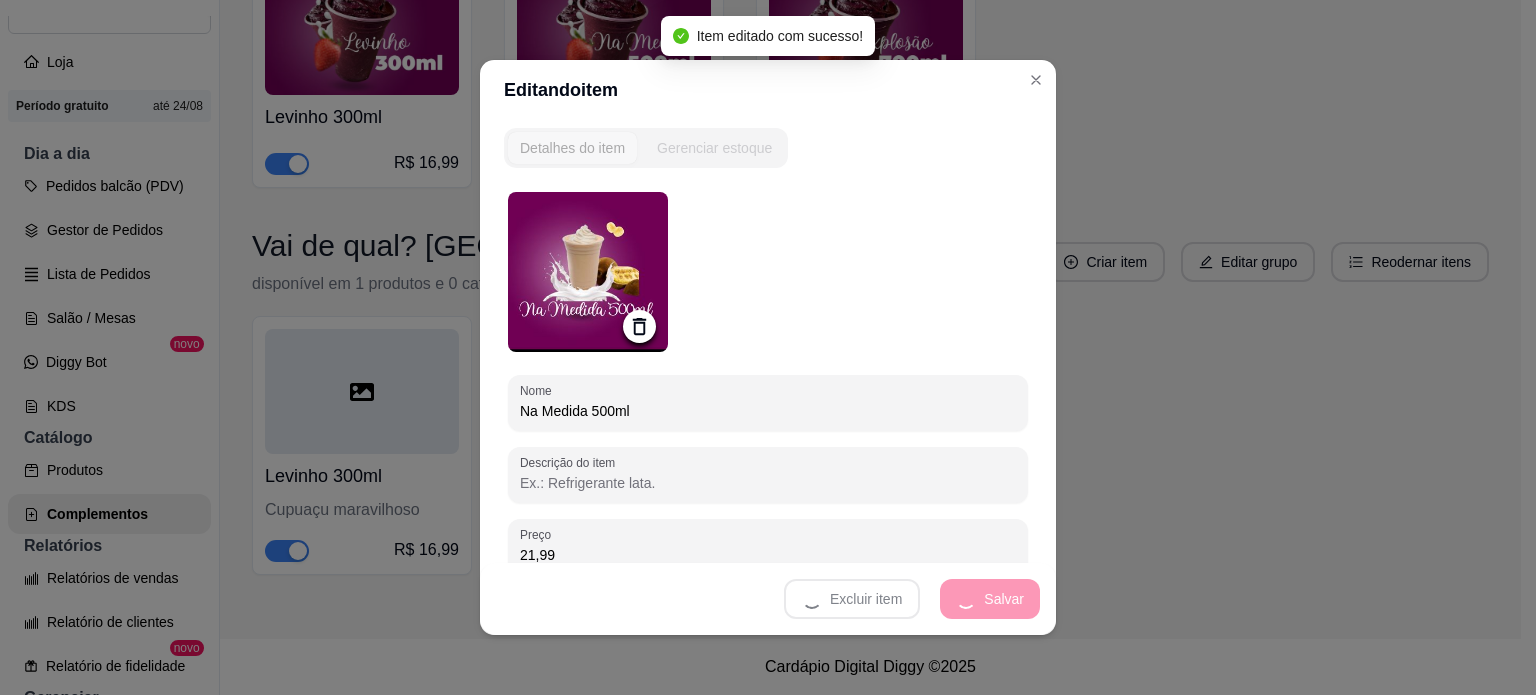 click at bounding box center (588, 272) 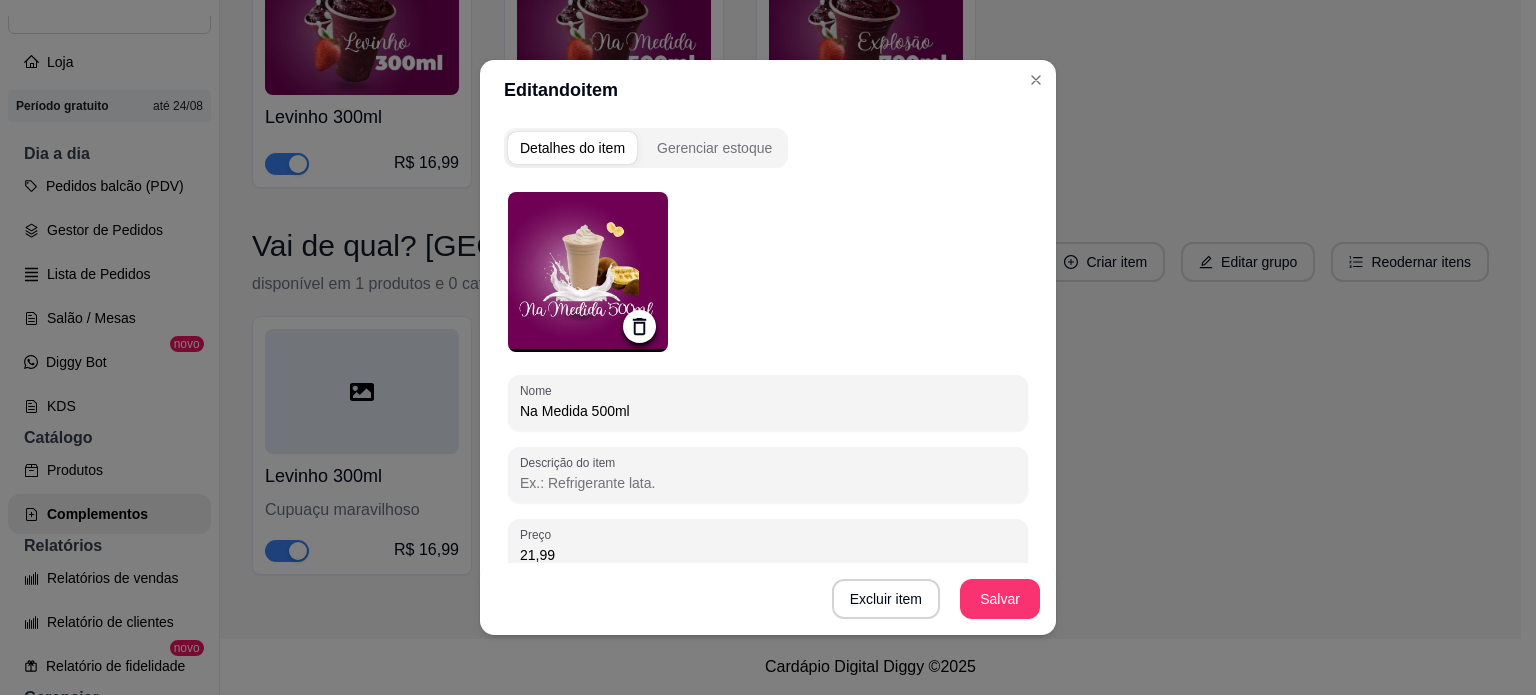 drag, startPoint x: 642, startPoint y: 314, endPoint x: 653, endPoint y: 323, distance: 14.21267 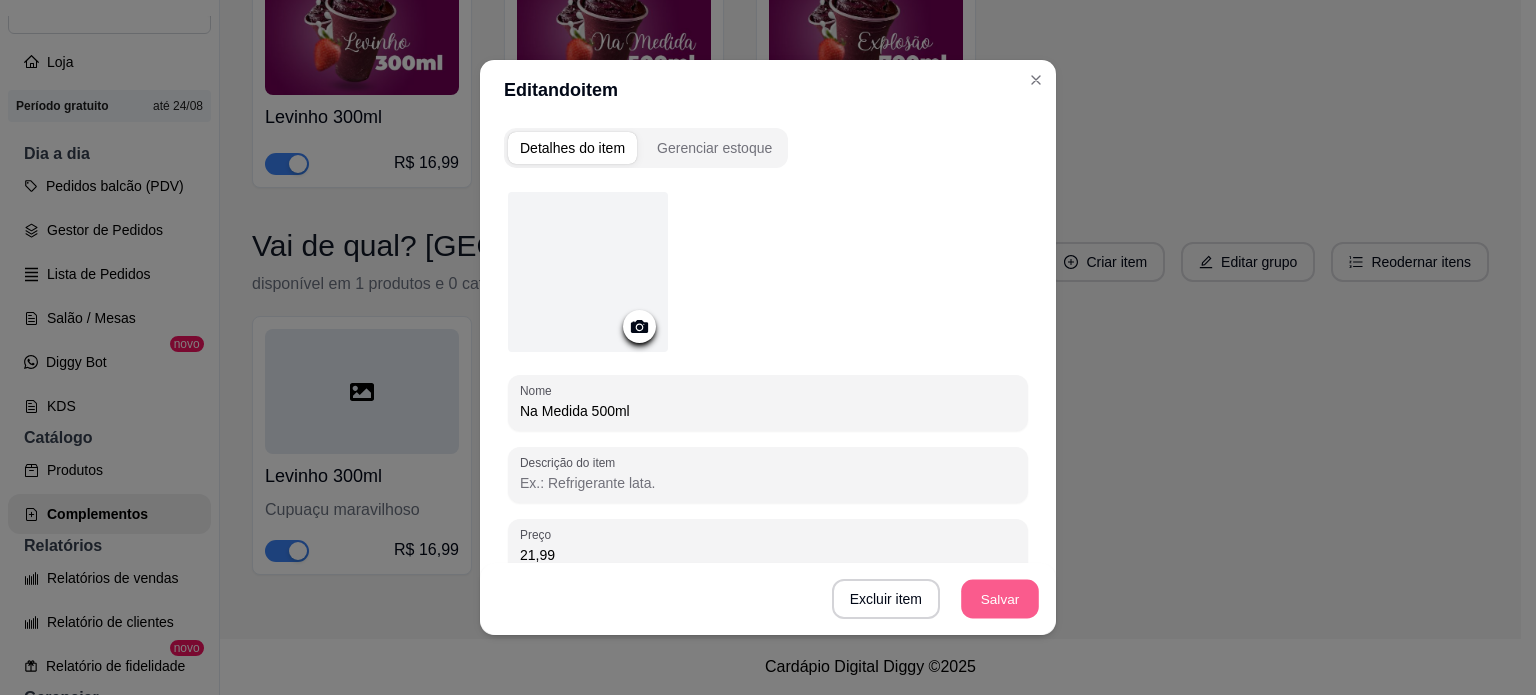 click on "Salvar" at bounding box center [1000, 599] 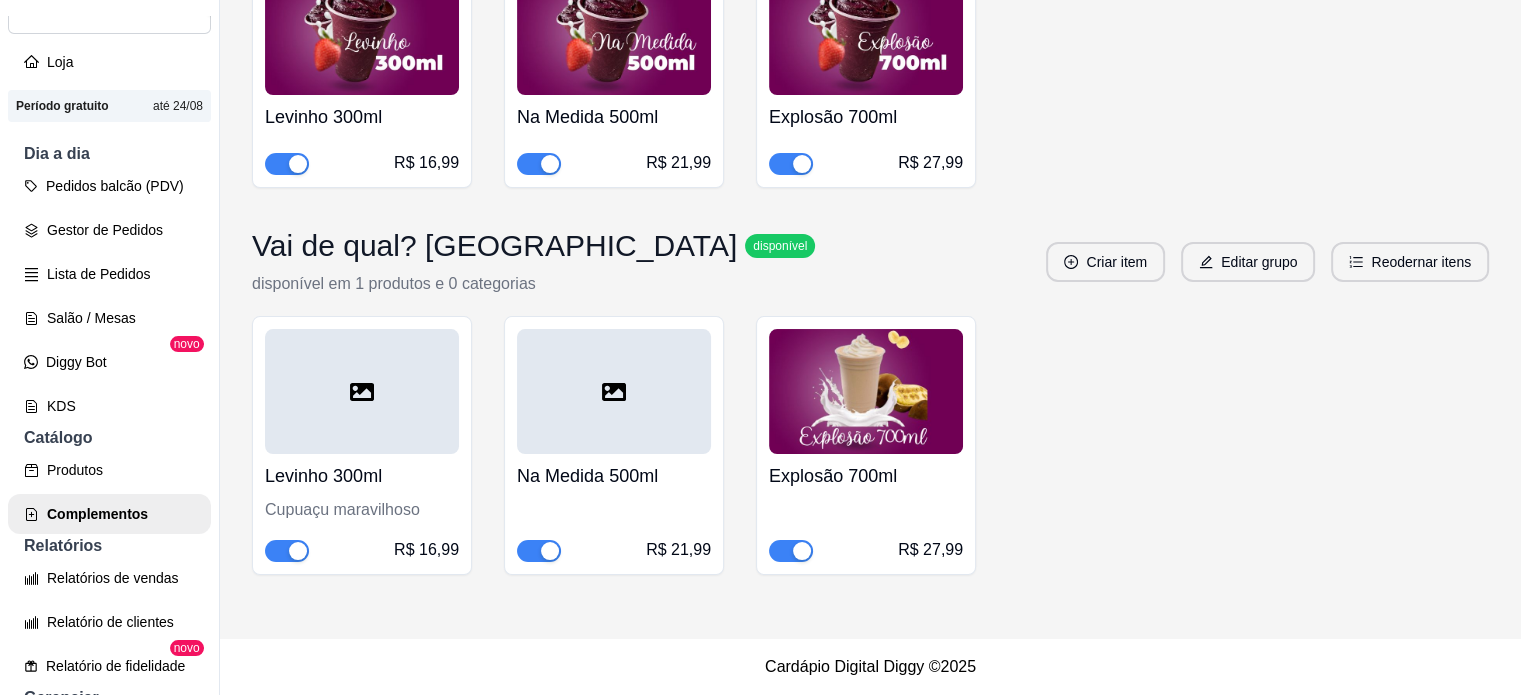 click at bounding box center [866, 391] 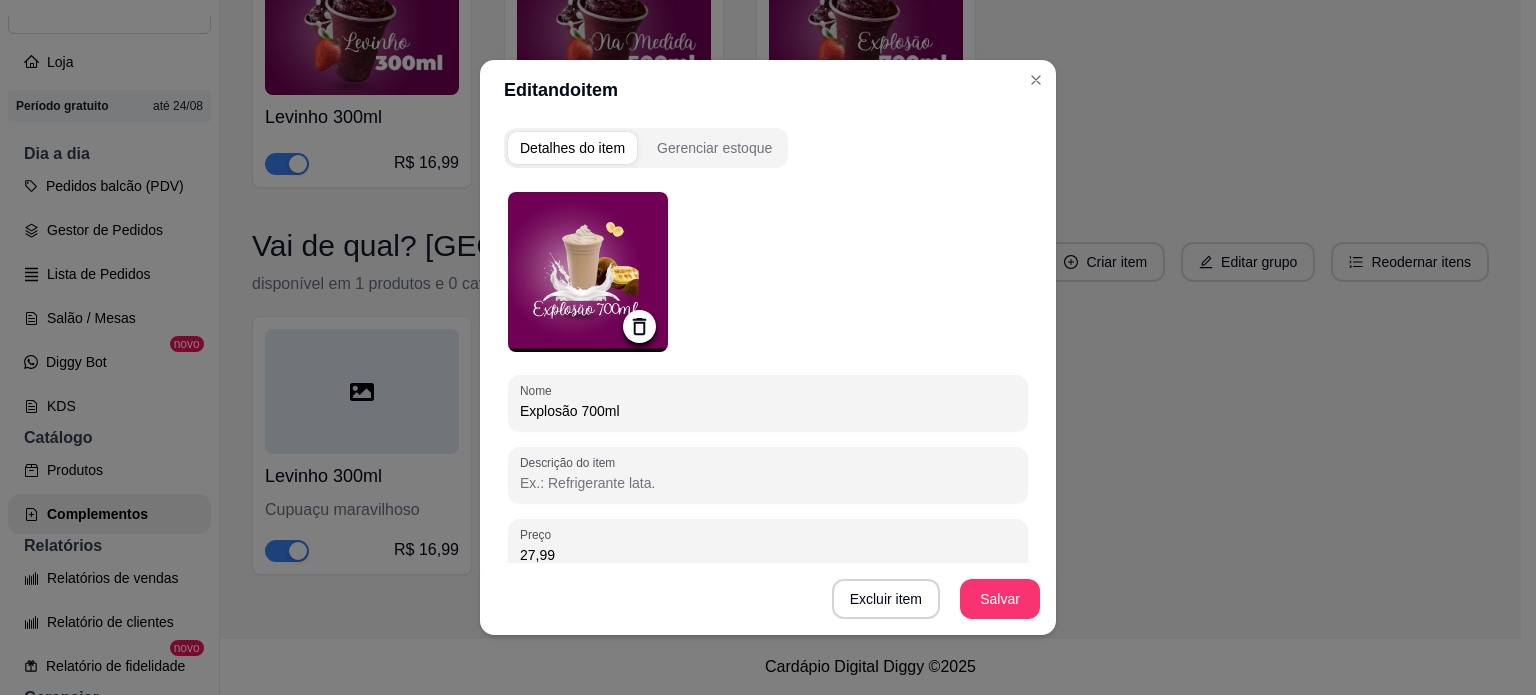 click 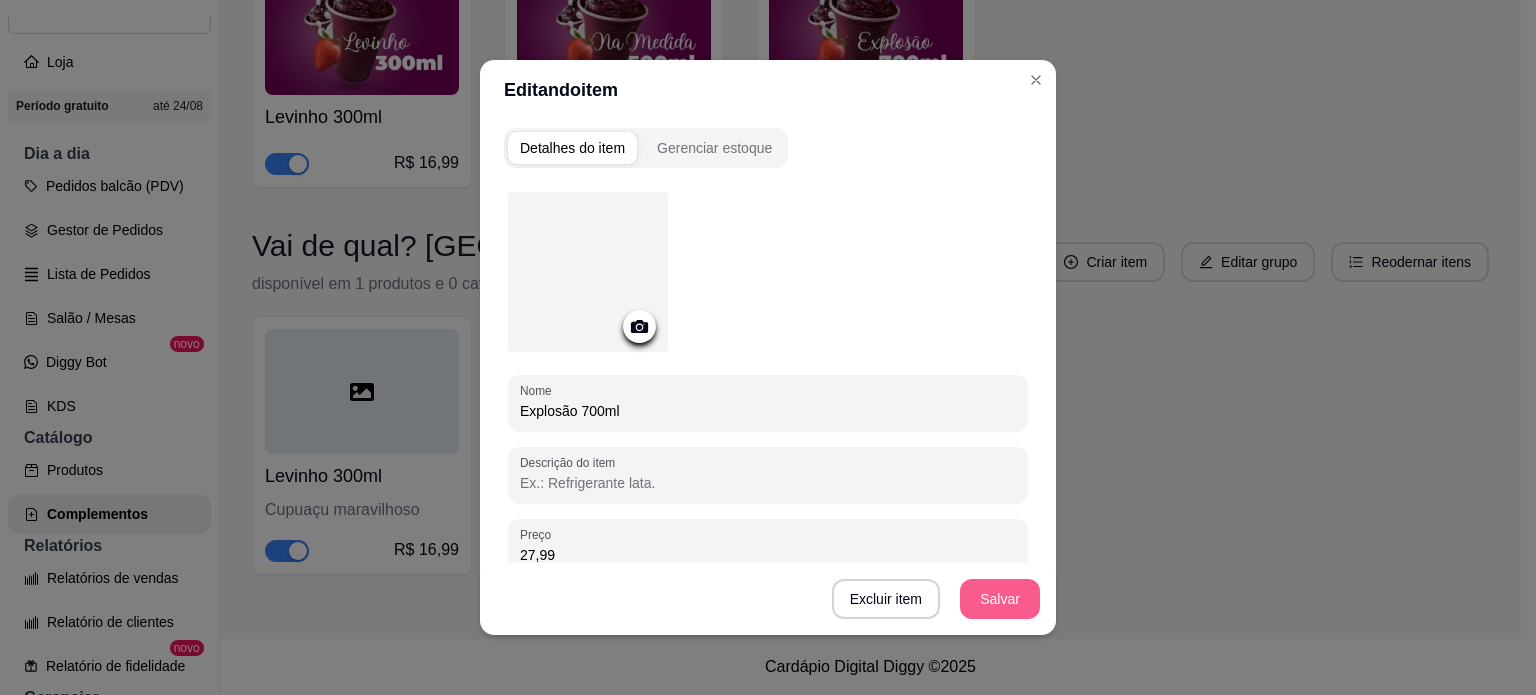 click on "Salvar" at bounding box center [1000, 599] 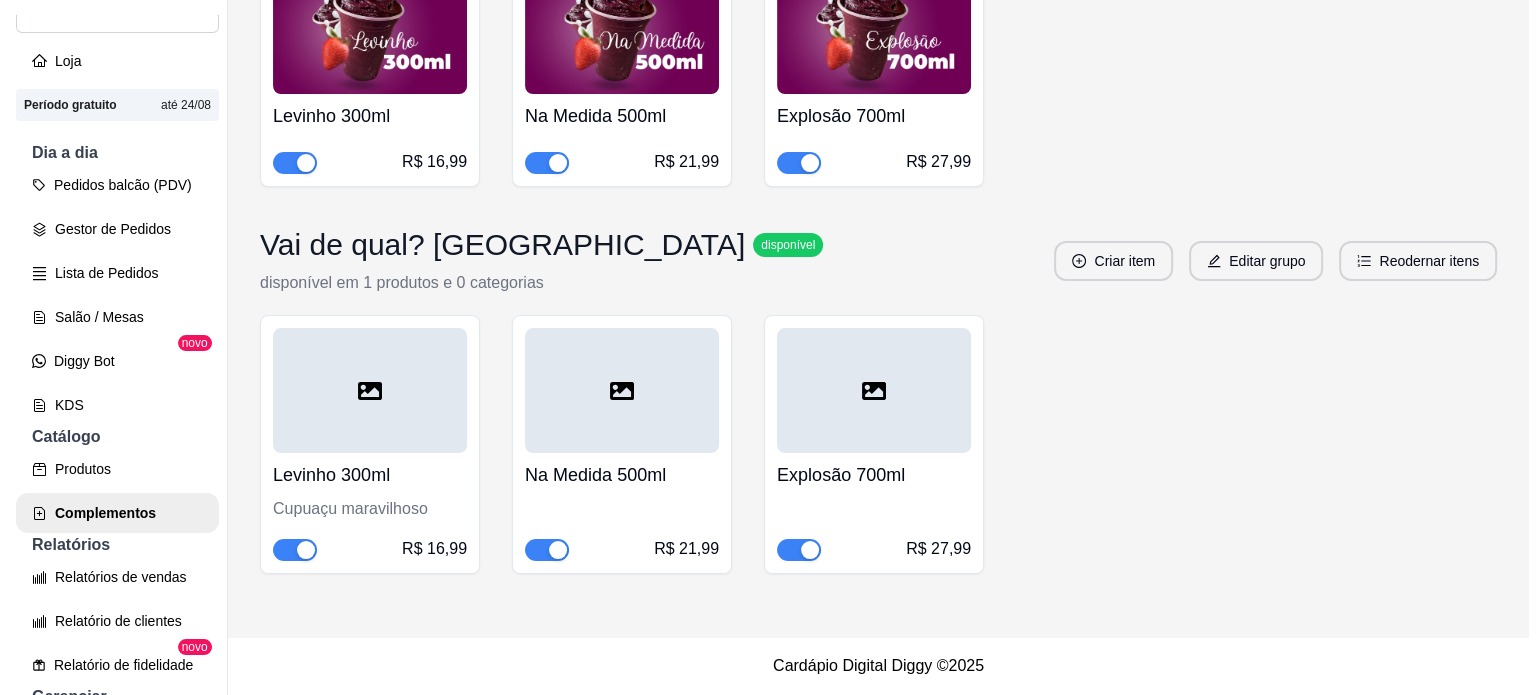 scroll, scrollTop: 32, scrollLeft: 0, axis: vertical 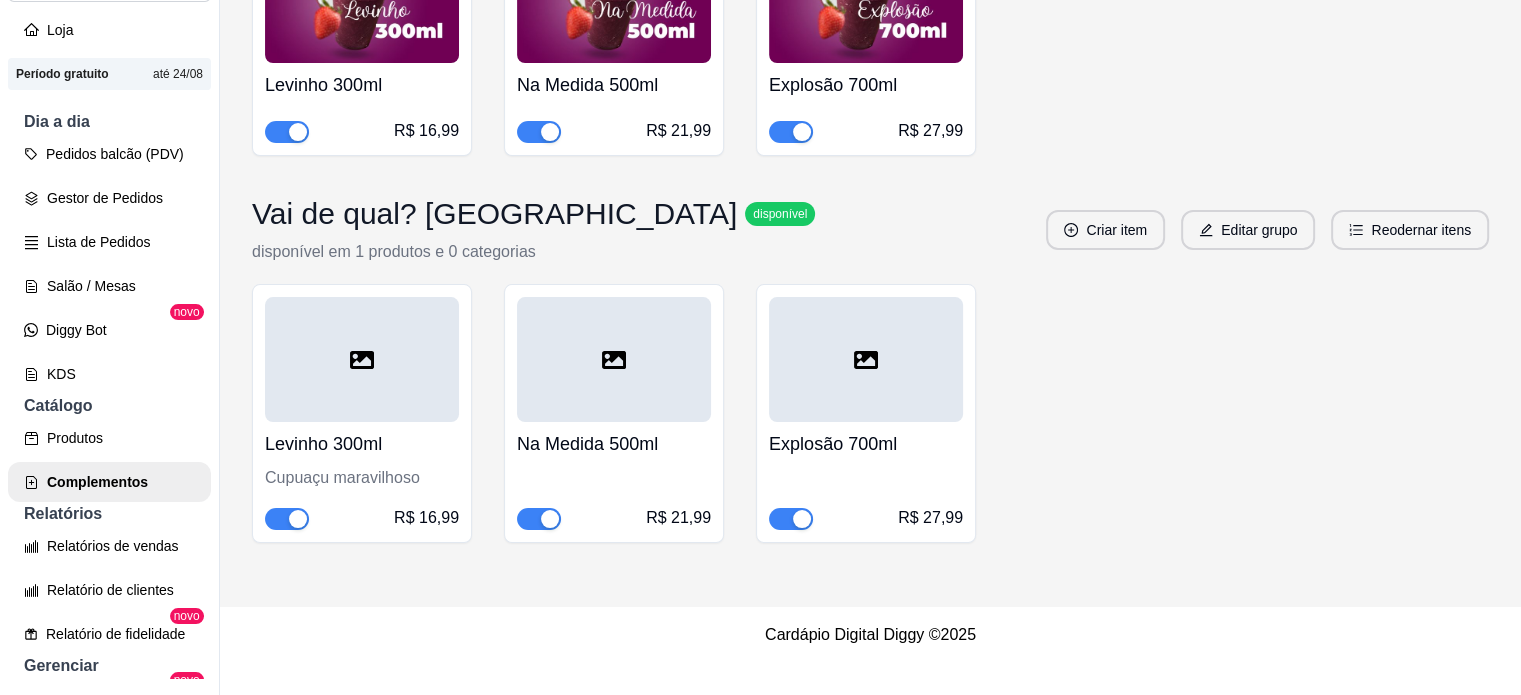 click on "Levinho 300ml" at bounding box center (362, 444) 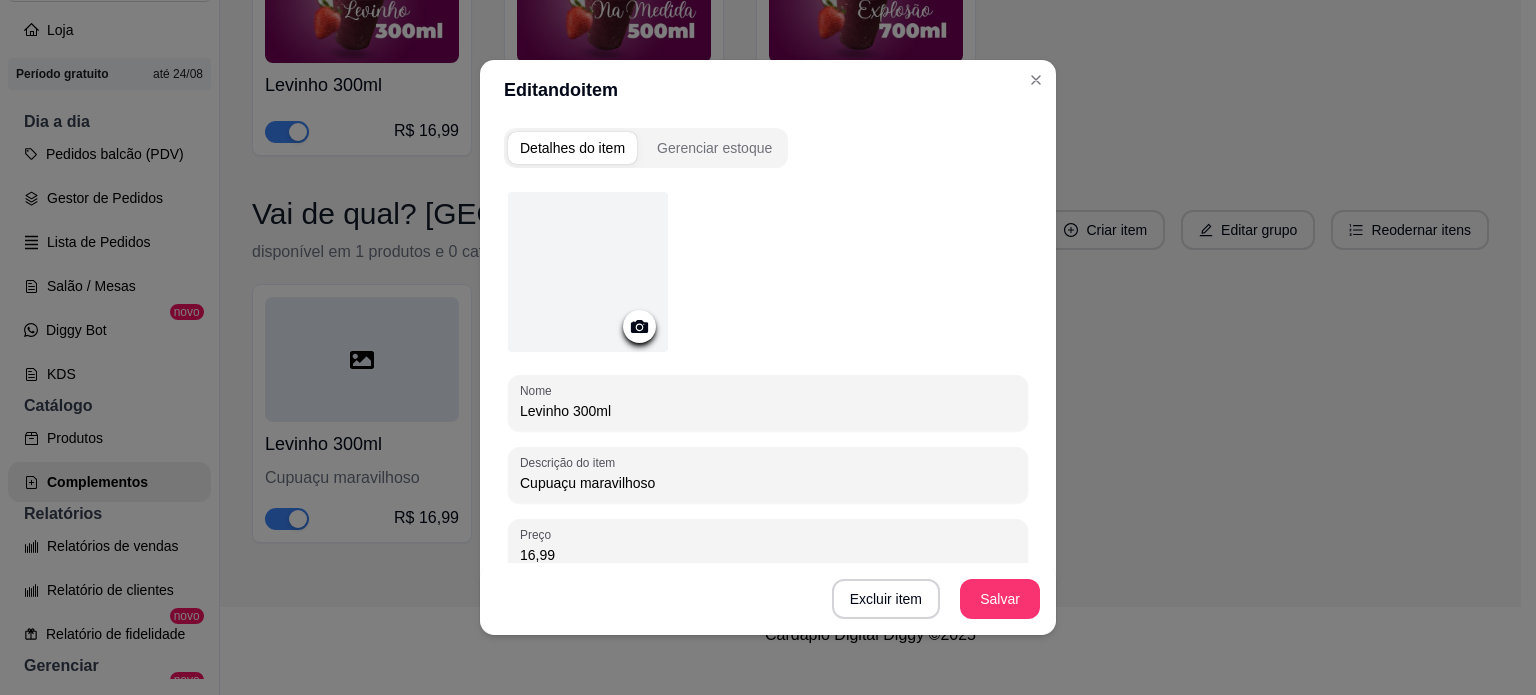 click on "Levinho 300ml" at bounding box center [768, 411] 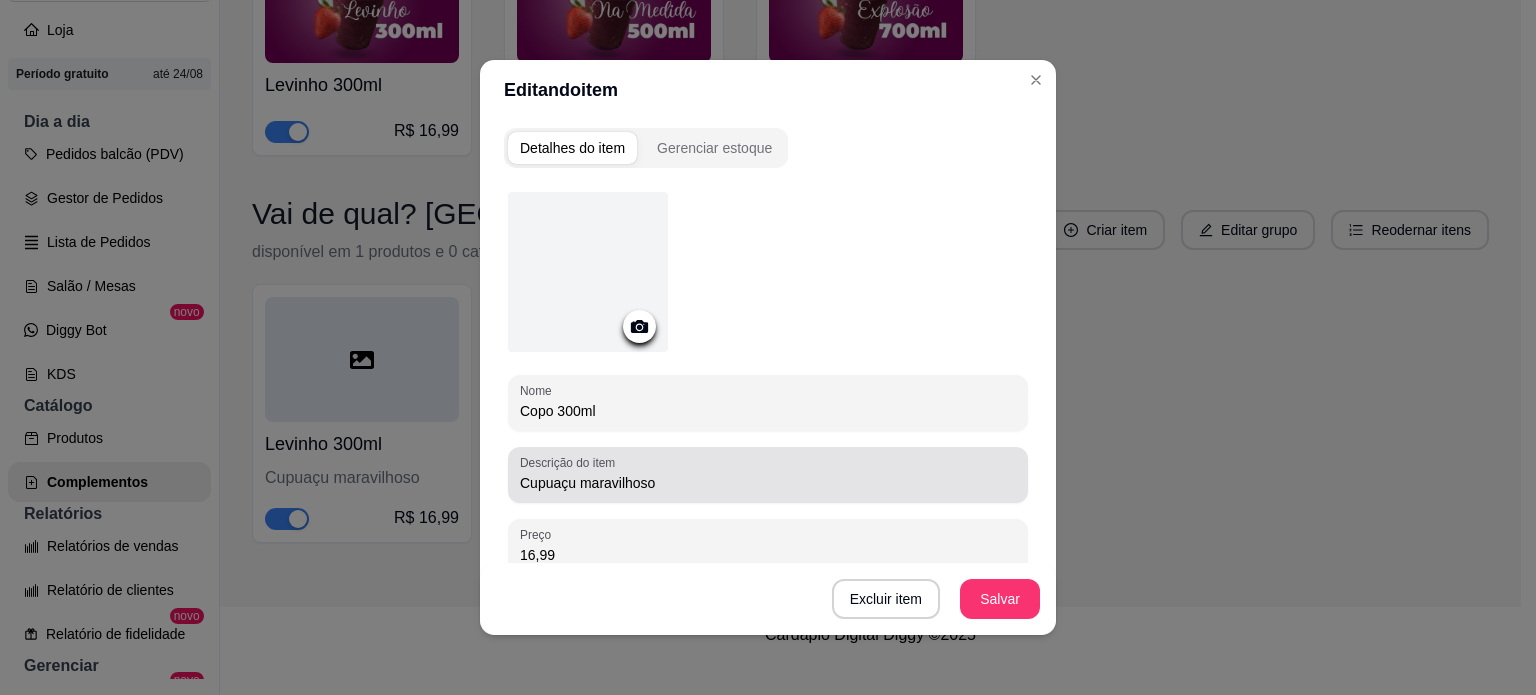 type on "Copo 300ml" 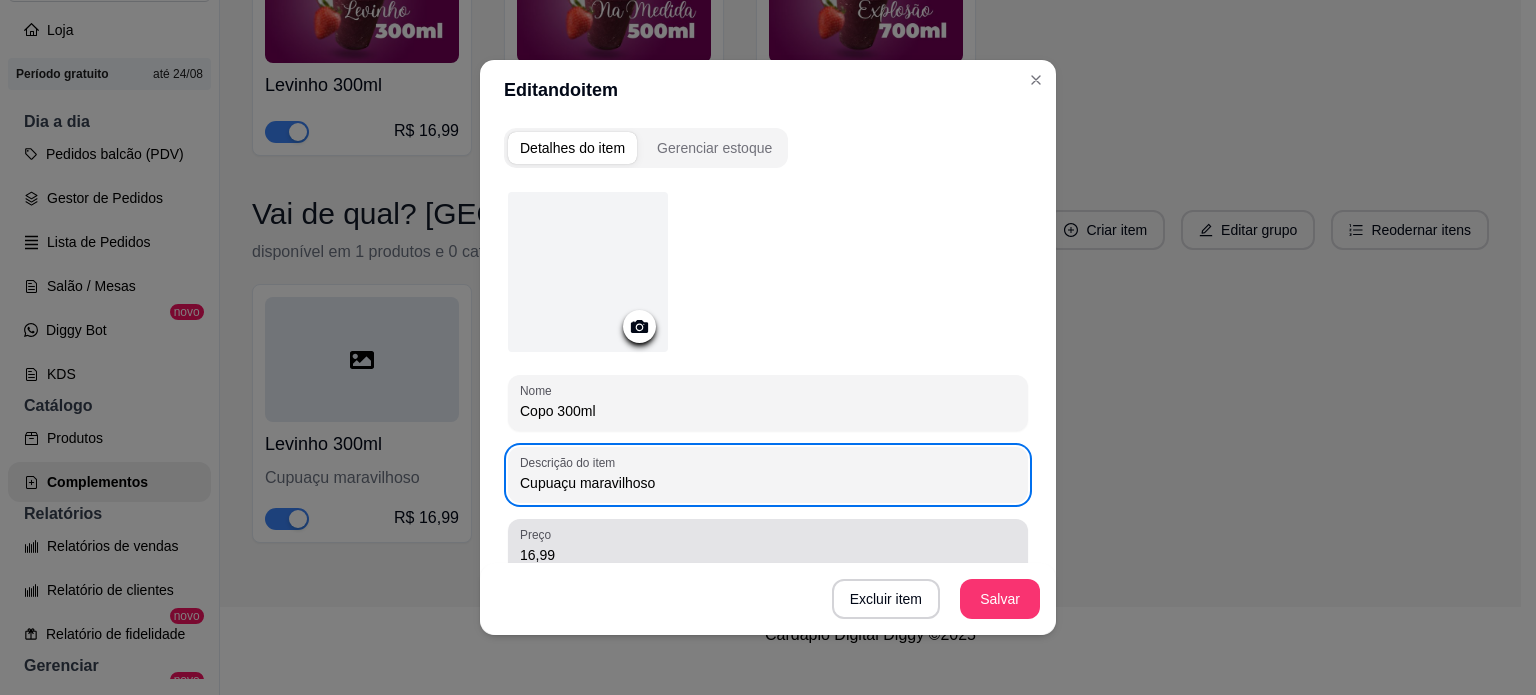 drag, startPoint x: 719, startPoint y: 491, endPoint x: 504, endPoint y: 551, distance: 223.21515 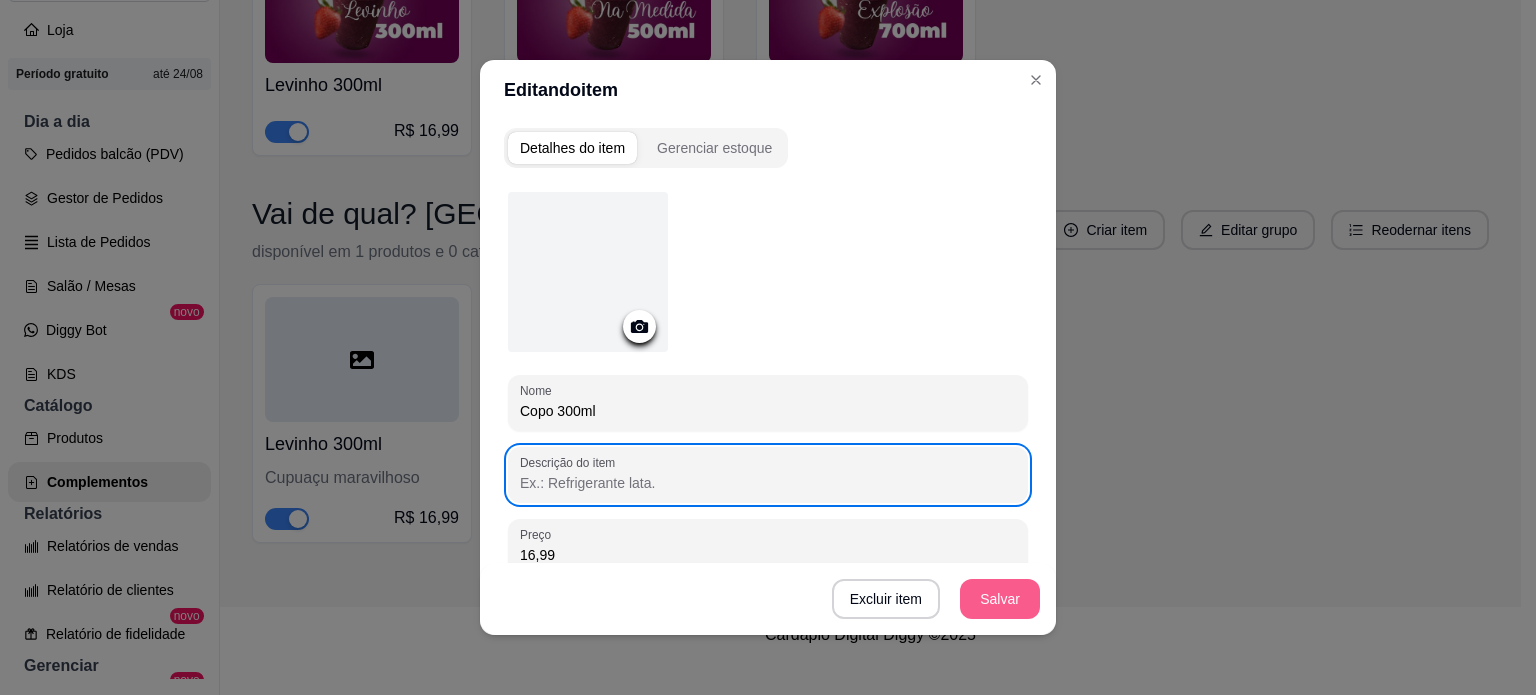 type 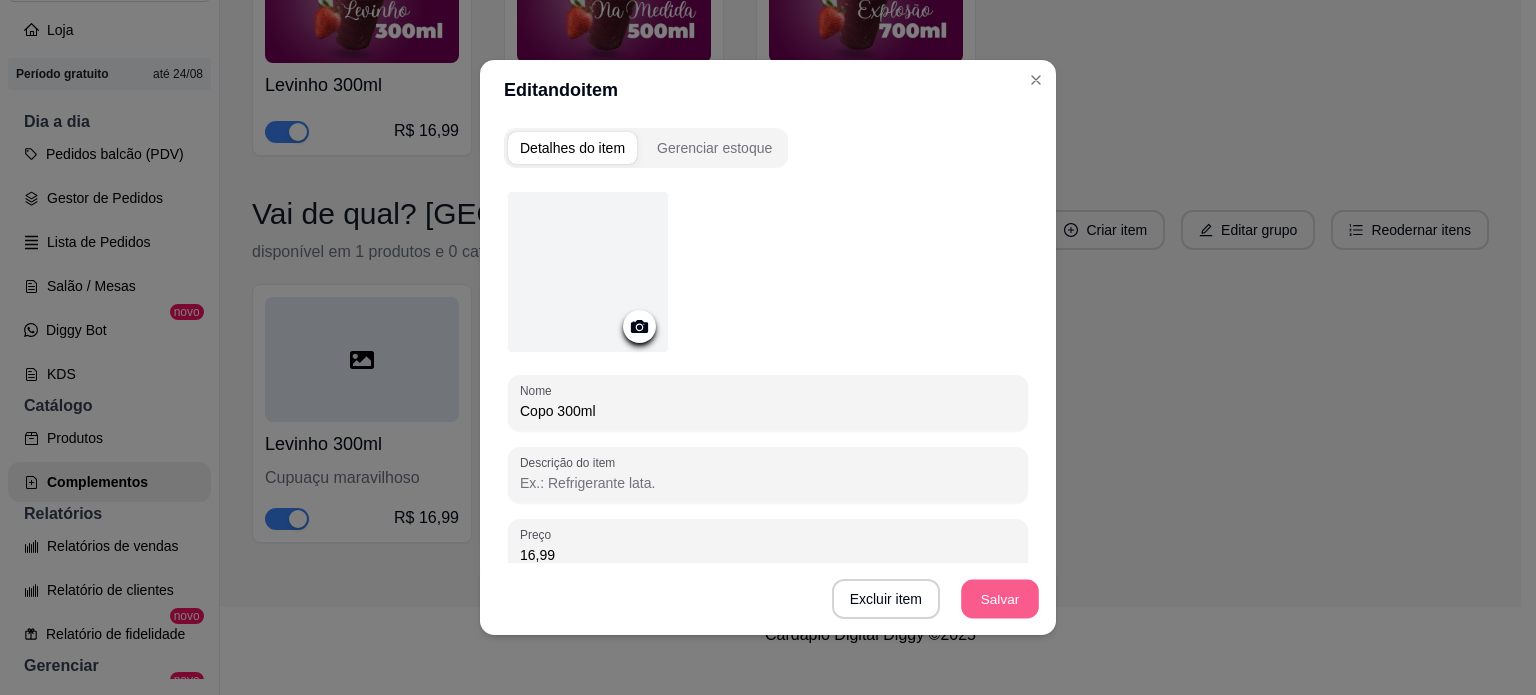 click on "Salvar" at bounding box center (1000, 599) 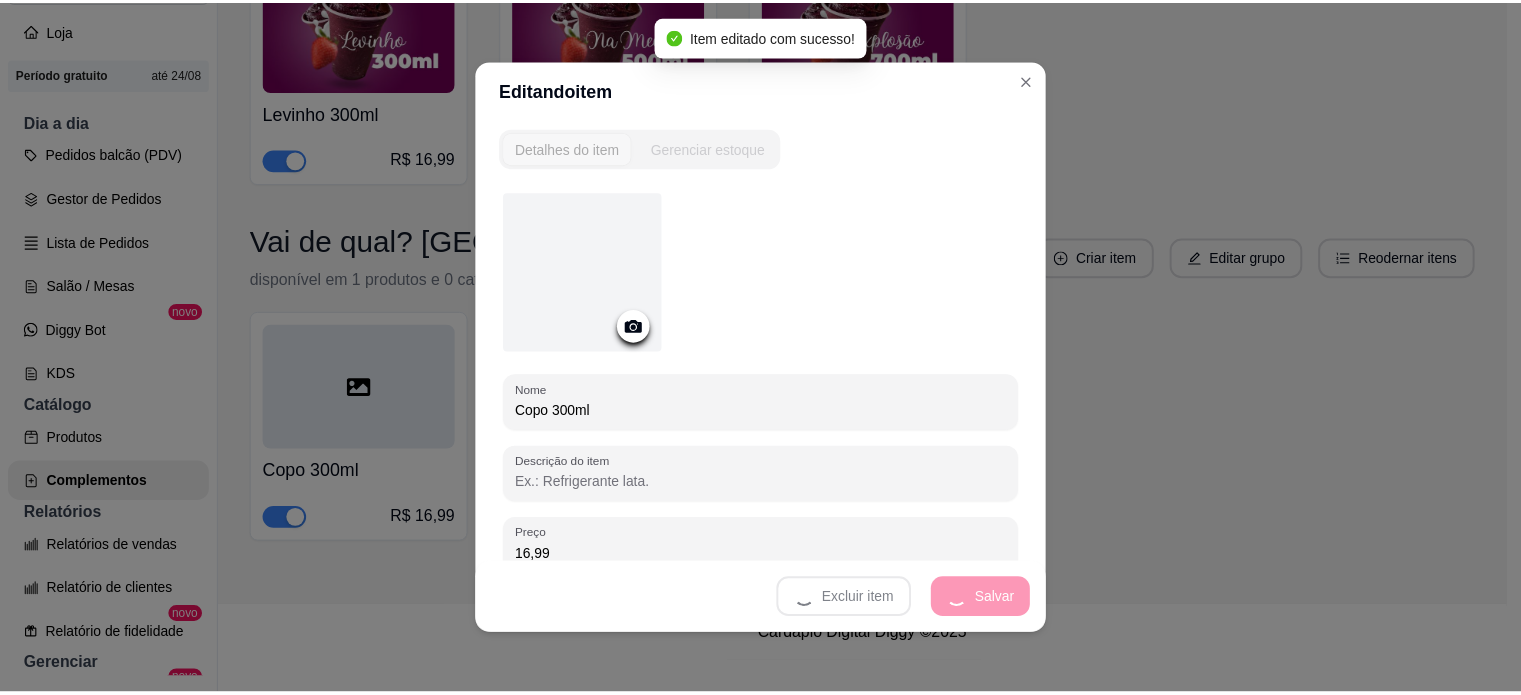 scroll, scrollTop: 1432, scrollLeft: 0, axis: vertical 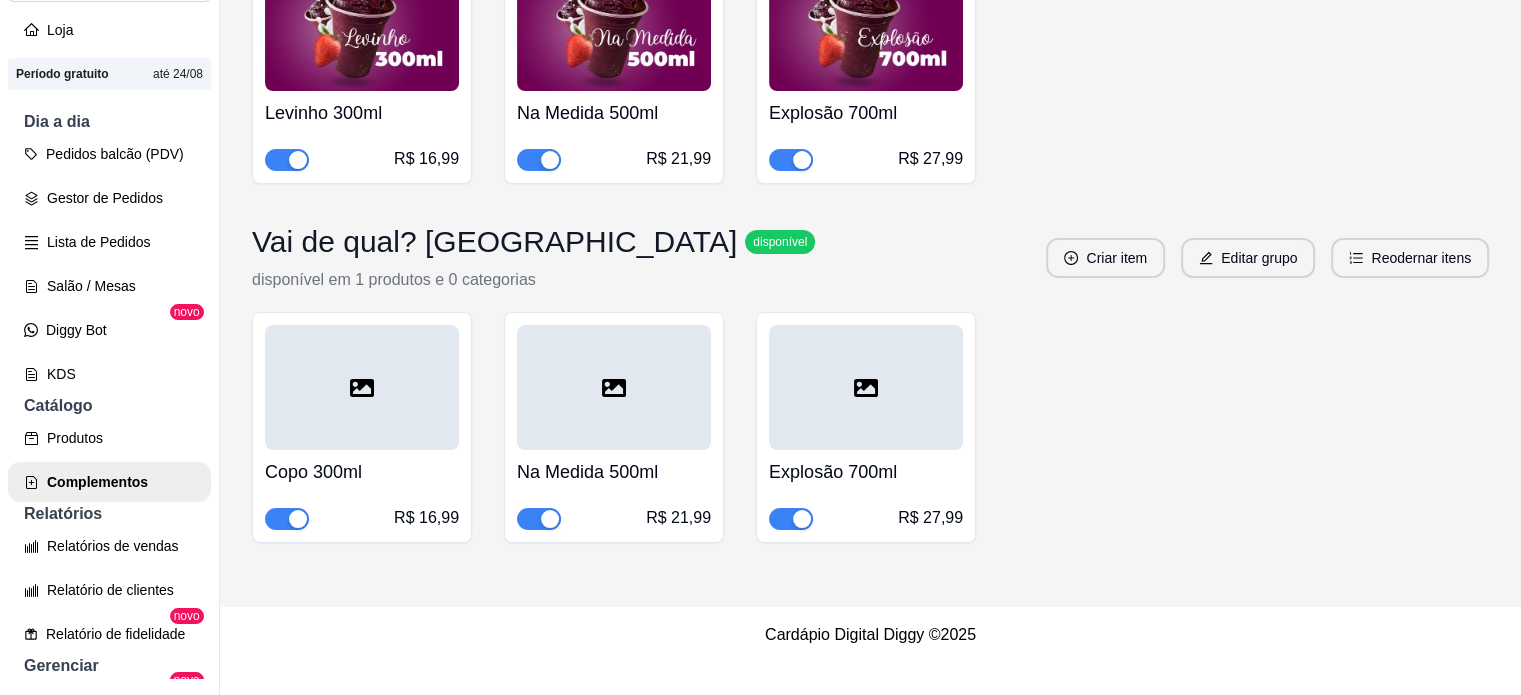 click on "Na Medida 500ml" at bounding box center [614, 472] 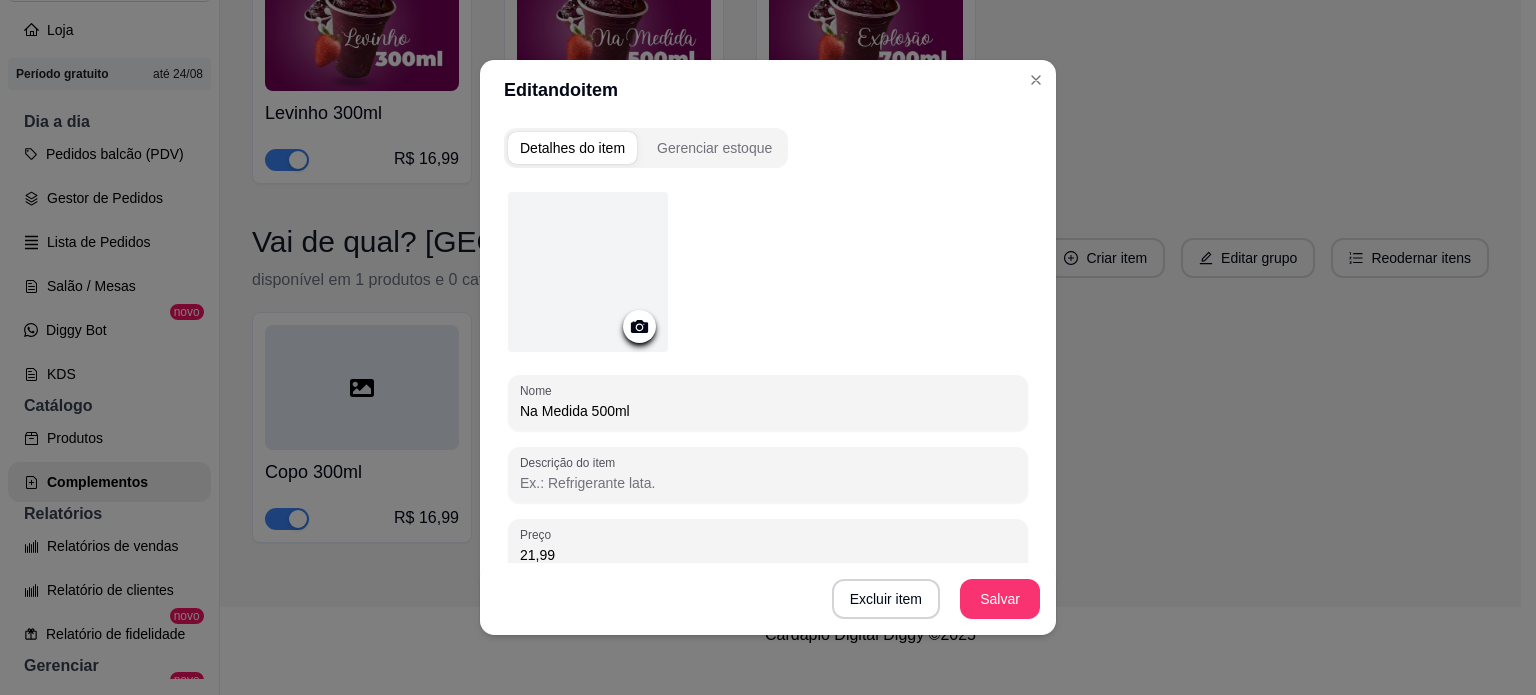 drag, startPoint x: 583, startPoint y: 407, endPoint x: 508, endPoint y: 433, distance: 79.37884 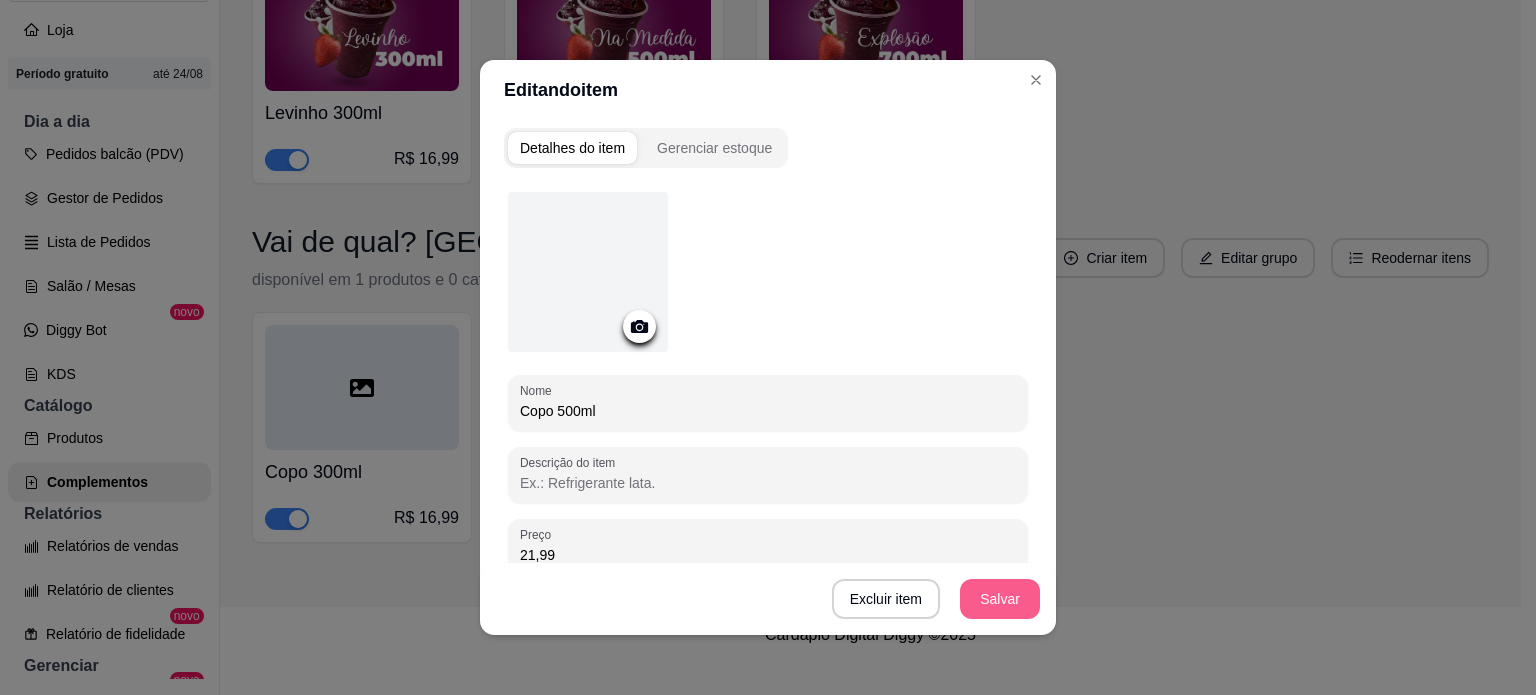 type on "Copo 500ml" 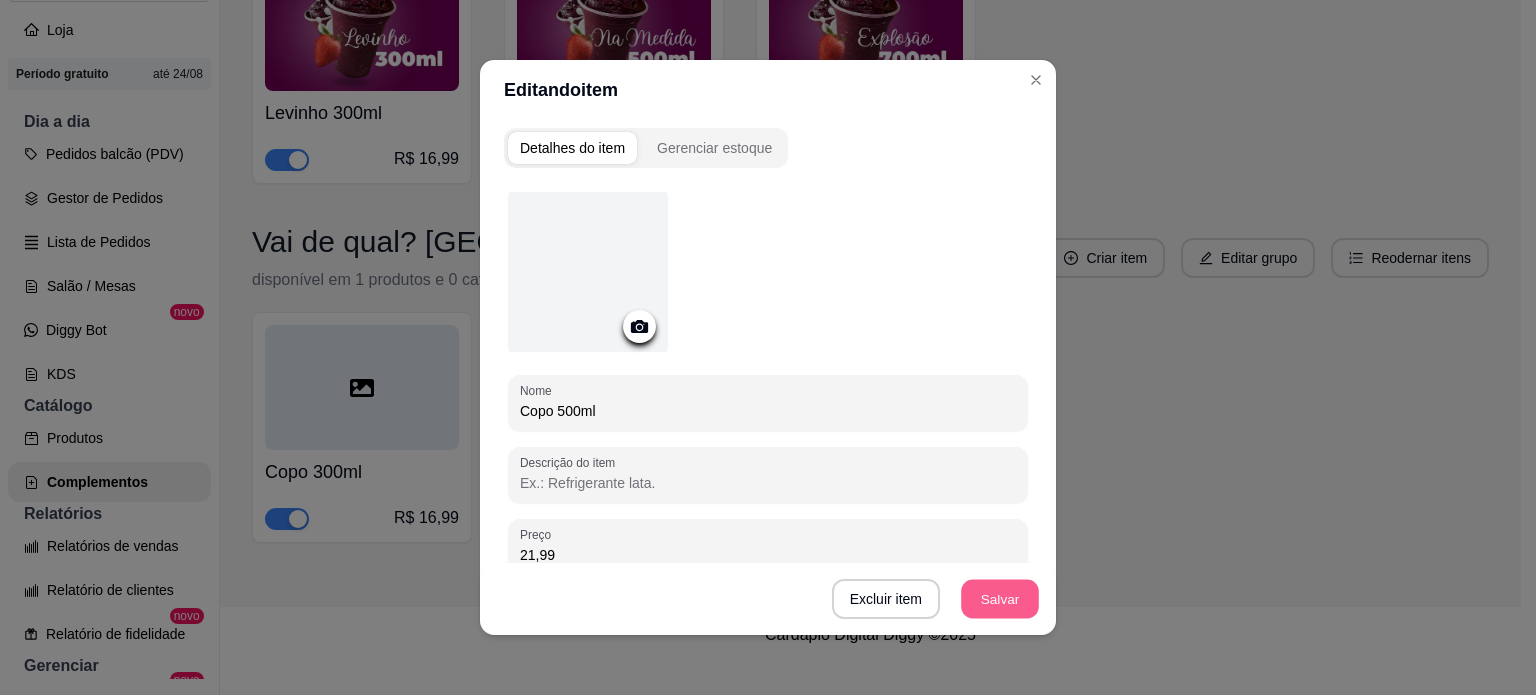 click on "Salvar" at bounding box center (1000, 599) 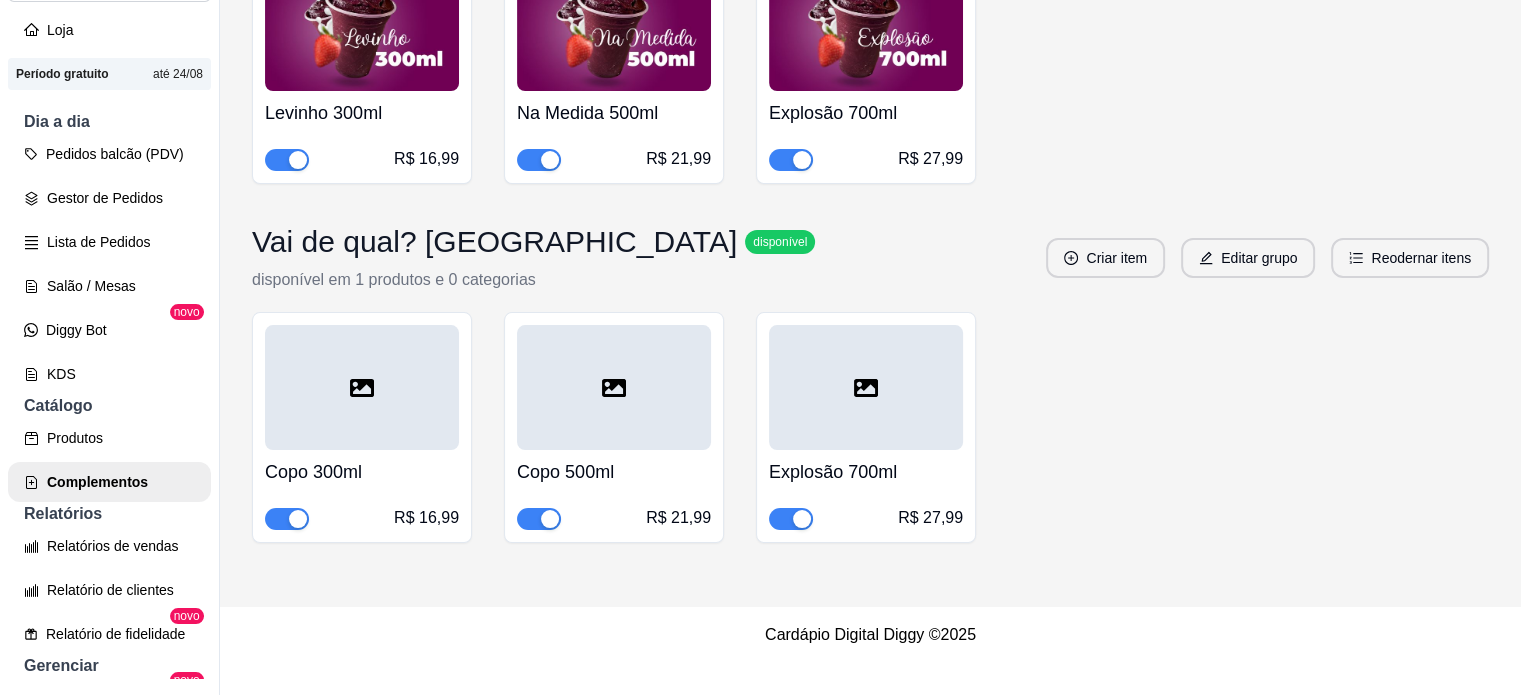 click on "Explosão 700ml" at bounding box center [866, 472] 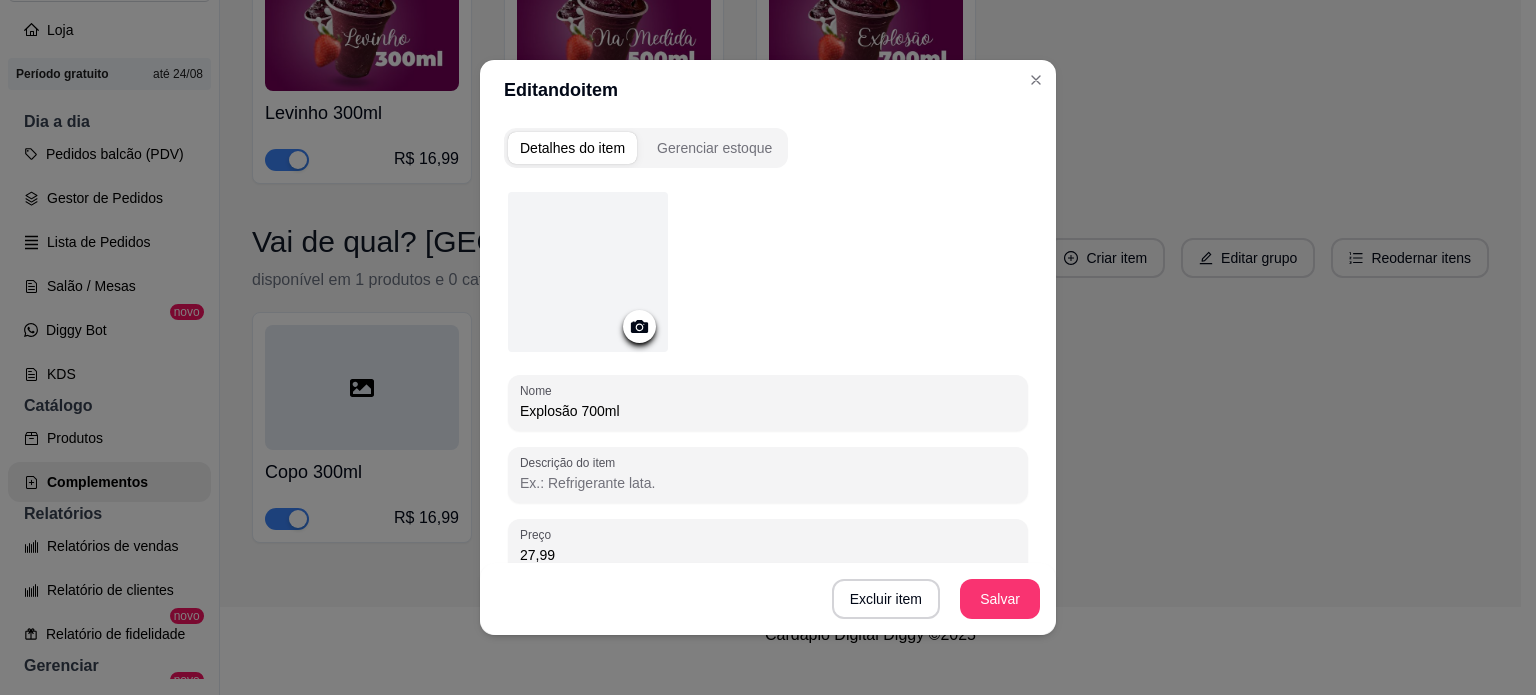 drag, startPoint x: 568, startPoint y: 411, endPoint x: 452, endPoint y: 431, distance: 117.71151 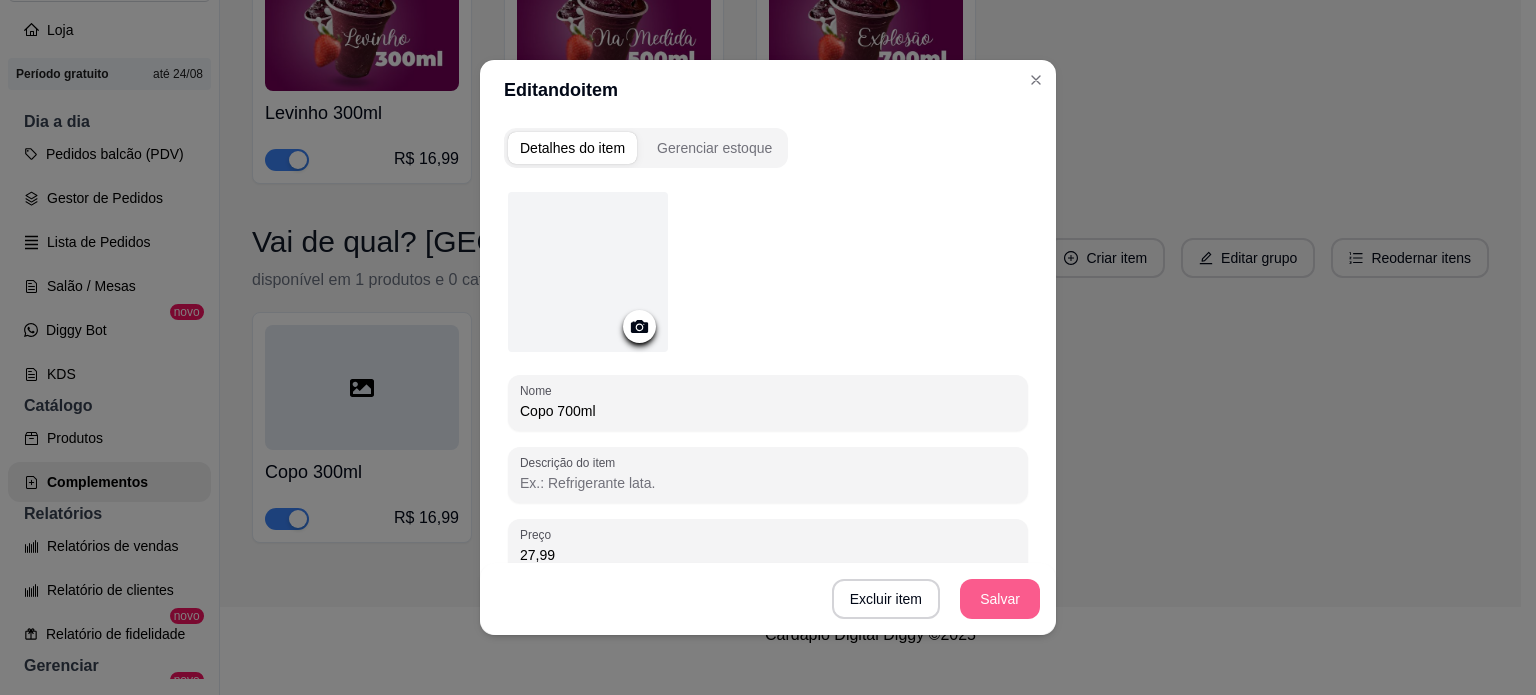 type on "Copo 700ml" 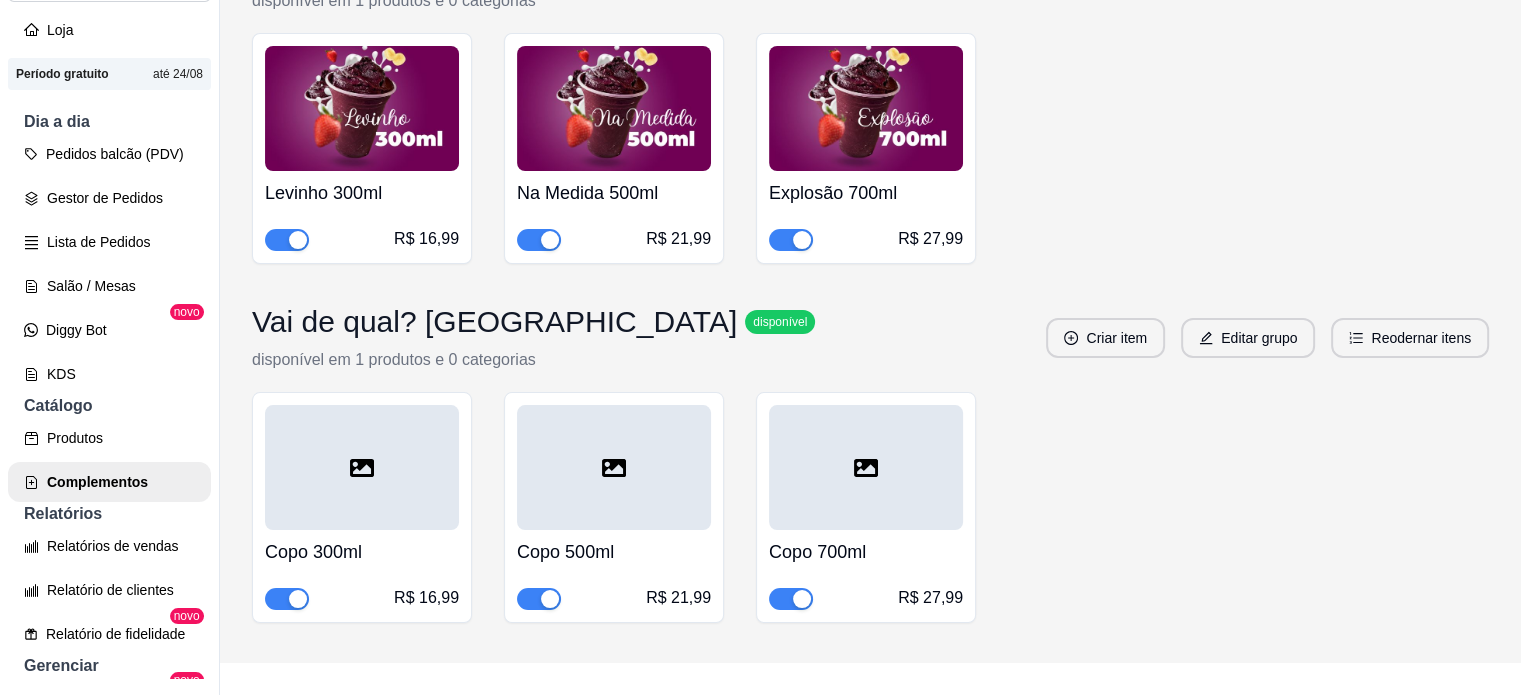 scroll, scrollTop: 1332, scrollLeft: 0, axis: vertical 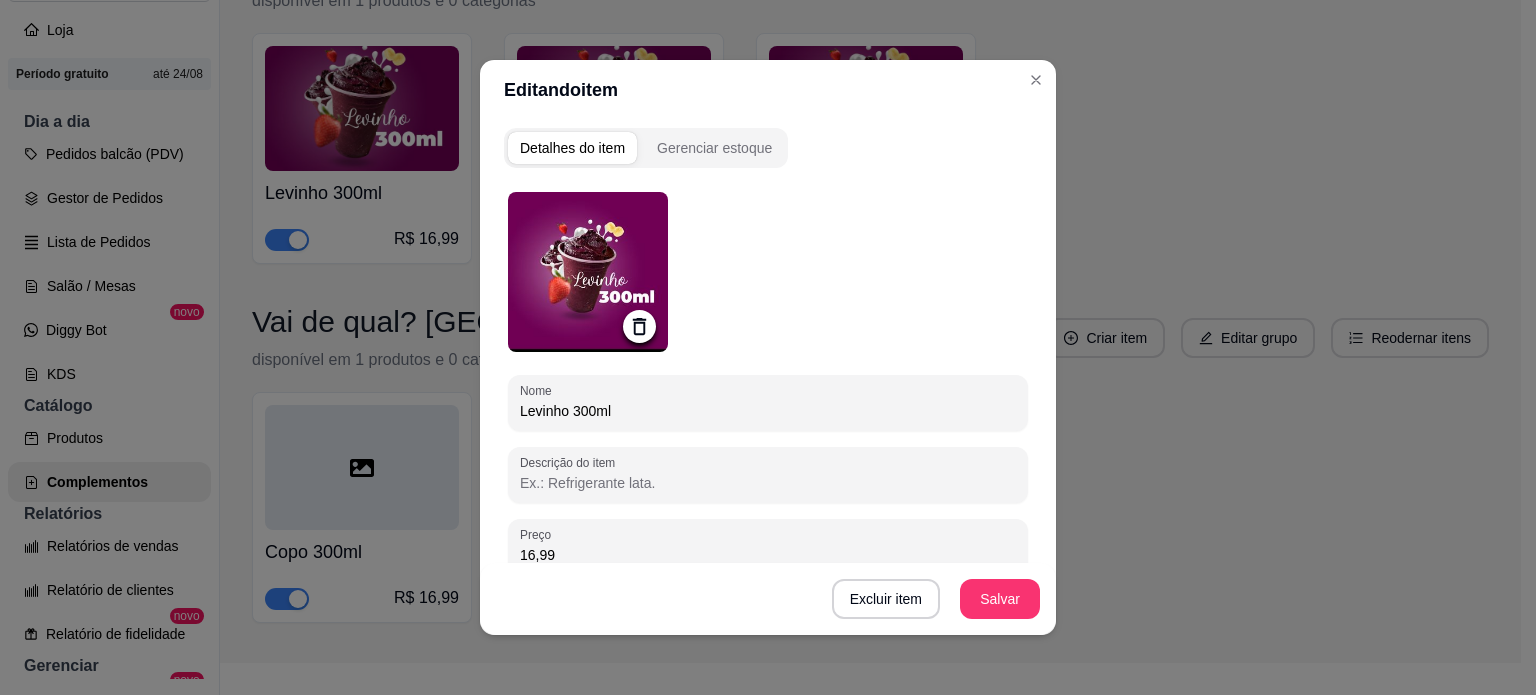click 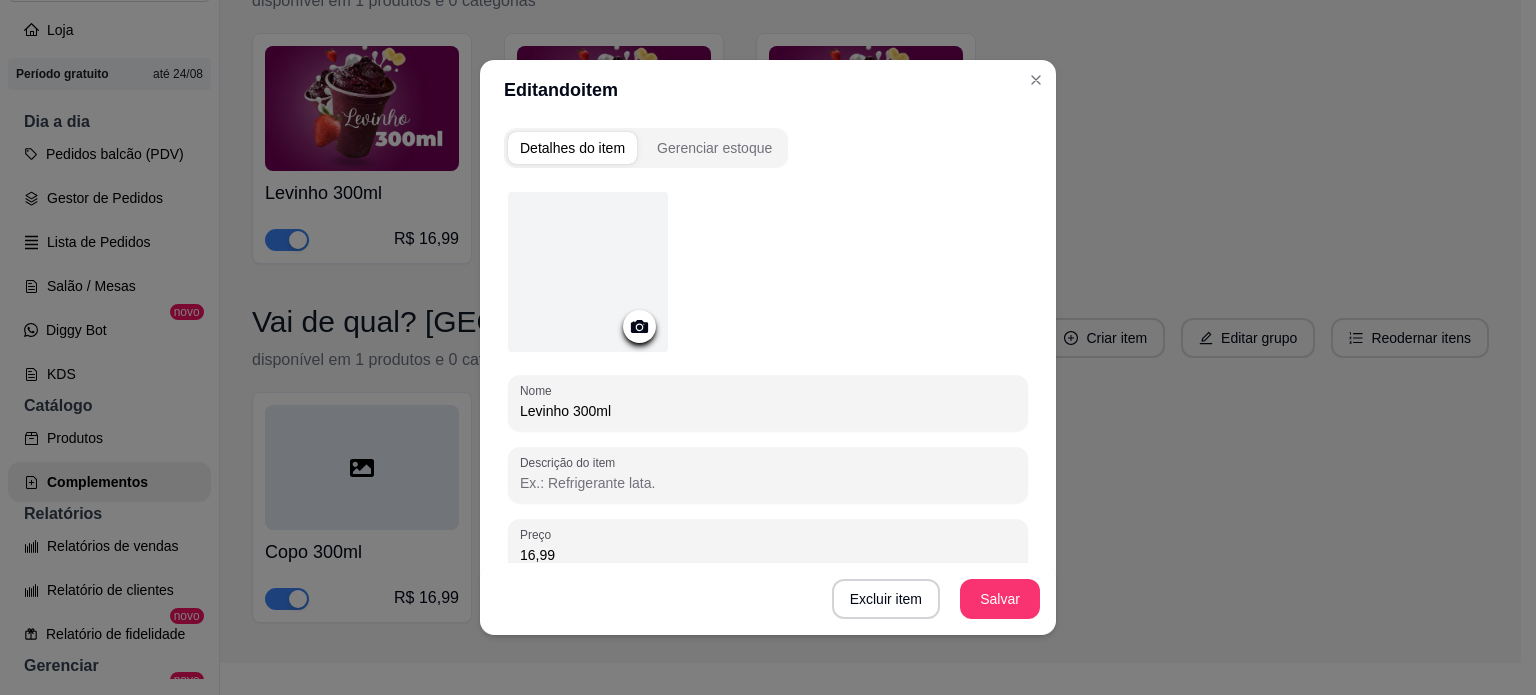 drag, startPoint x: 562, startPoint y: 407, endPoint x: 438, endPoint y: 419, distance: 124.57929 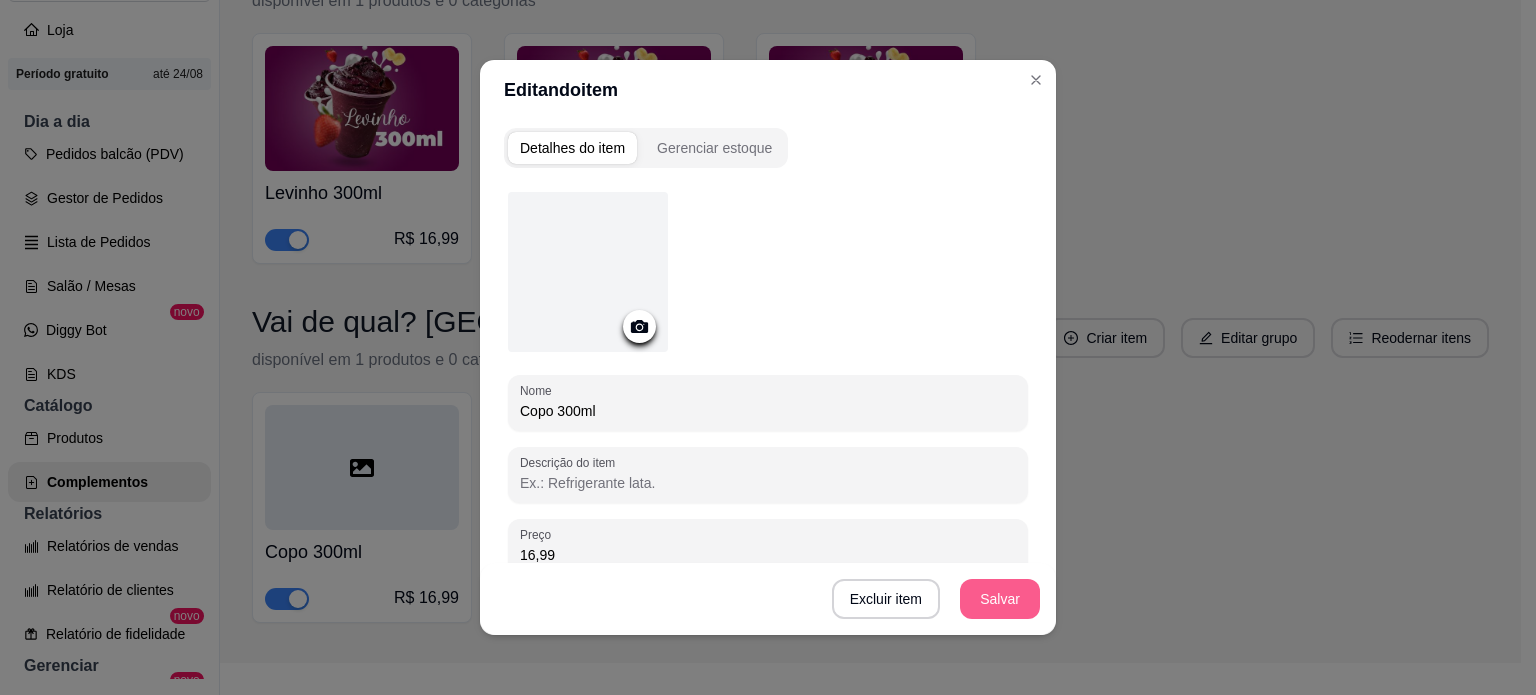type on "Copo 300ml" 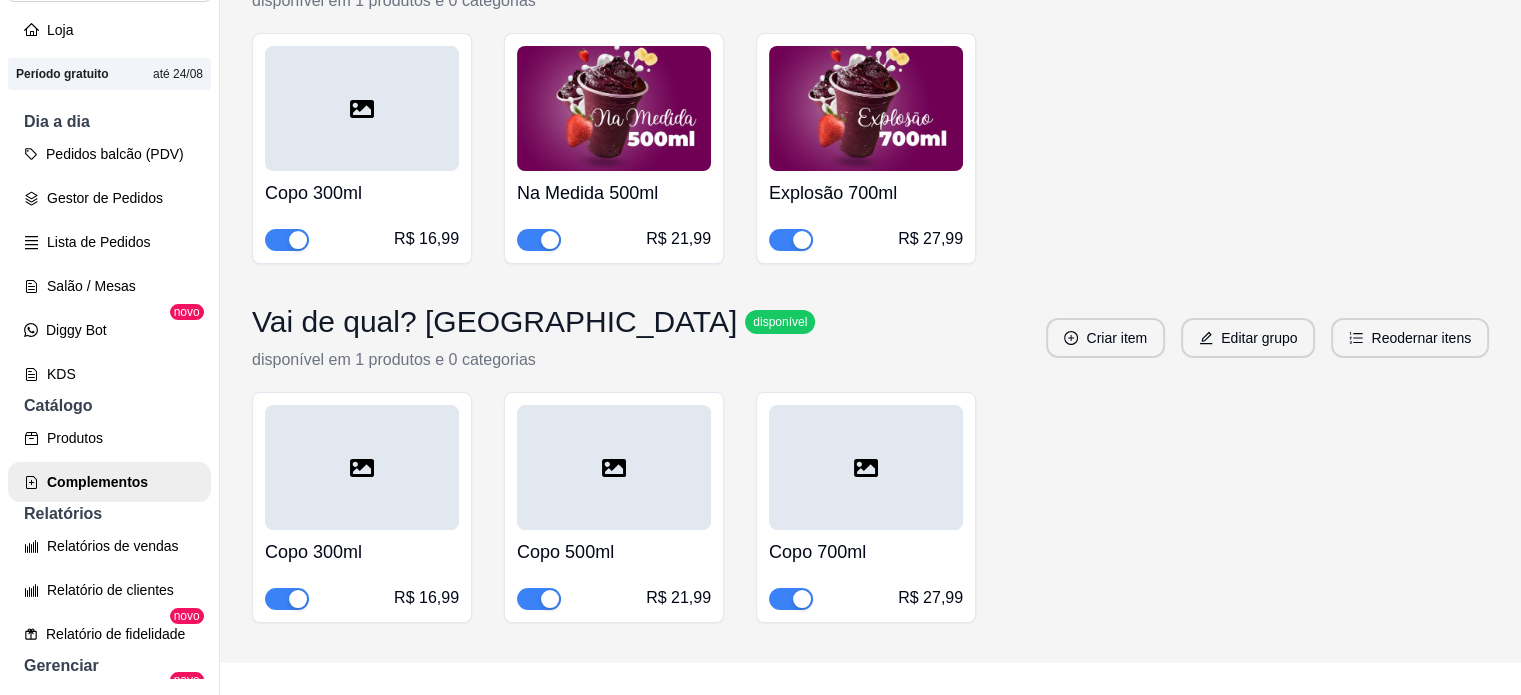 click on "Na Medida 500ml" at bounding box center [614, 193] 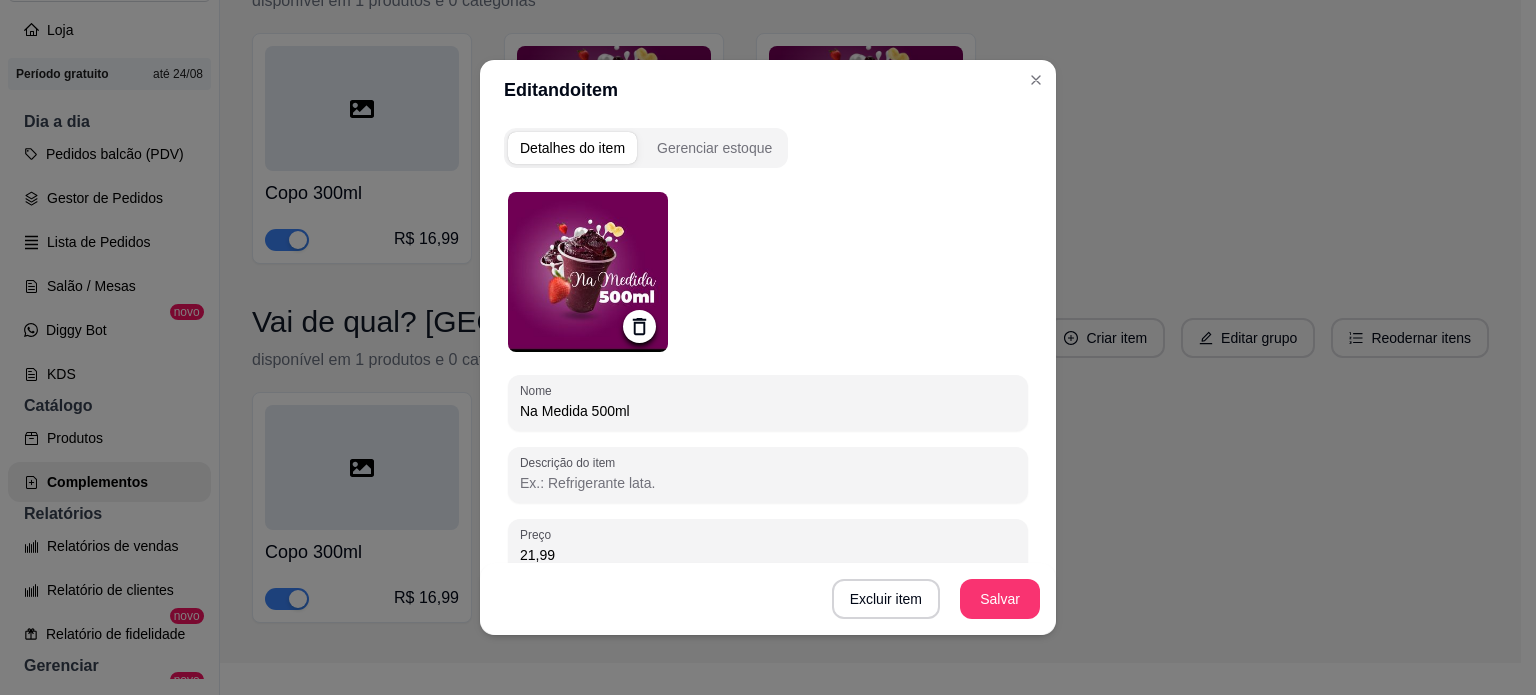 click 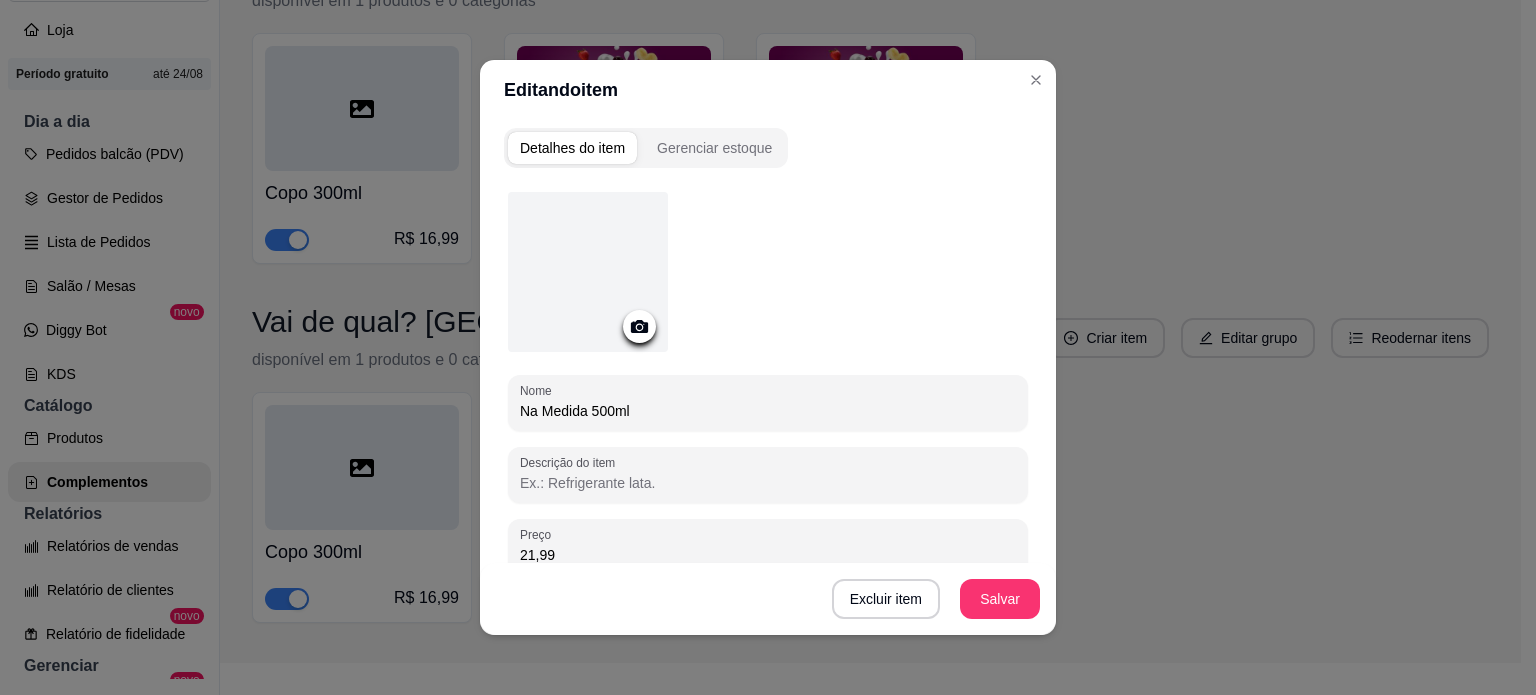 drag, startPoint x: 587, startPoint y: 414, endPoint x: 459, endPoint y: 435, distance: 129.71121 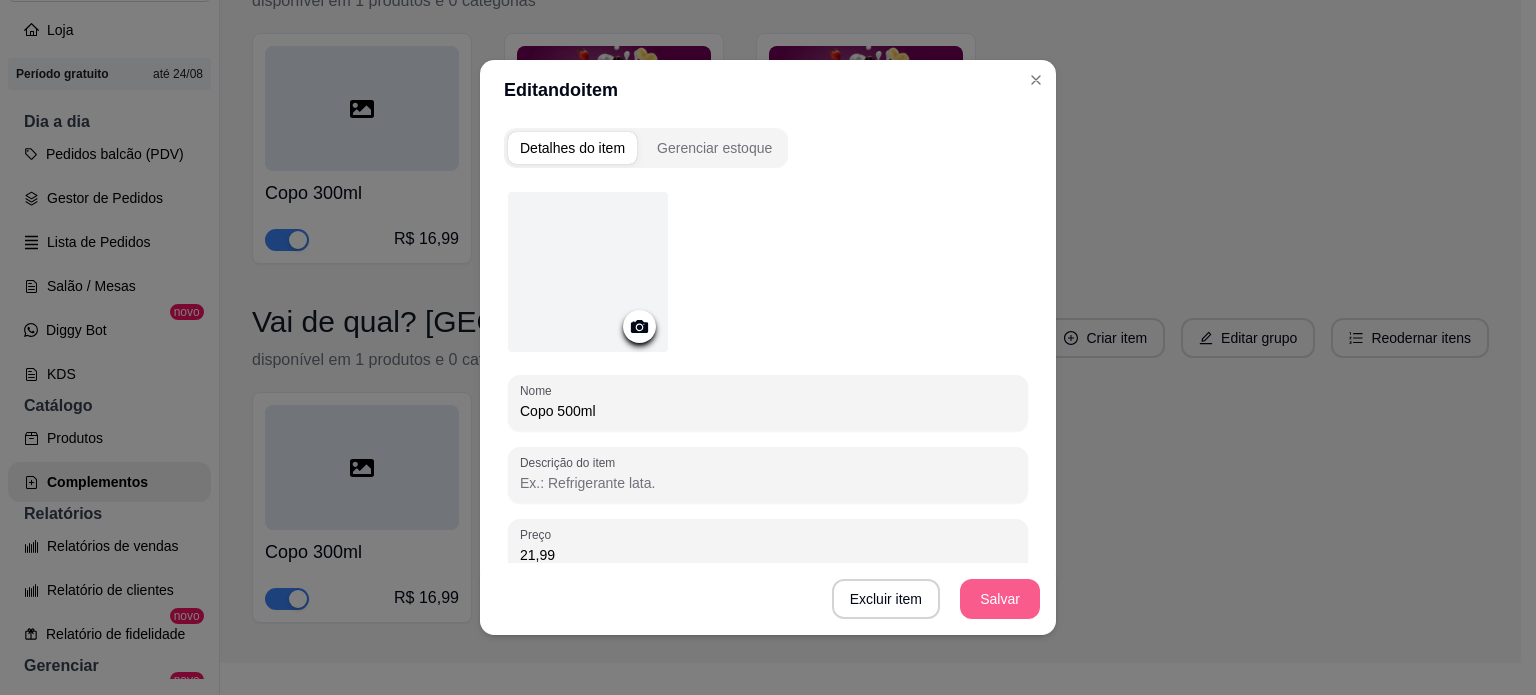 type on "Copo 500ml" 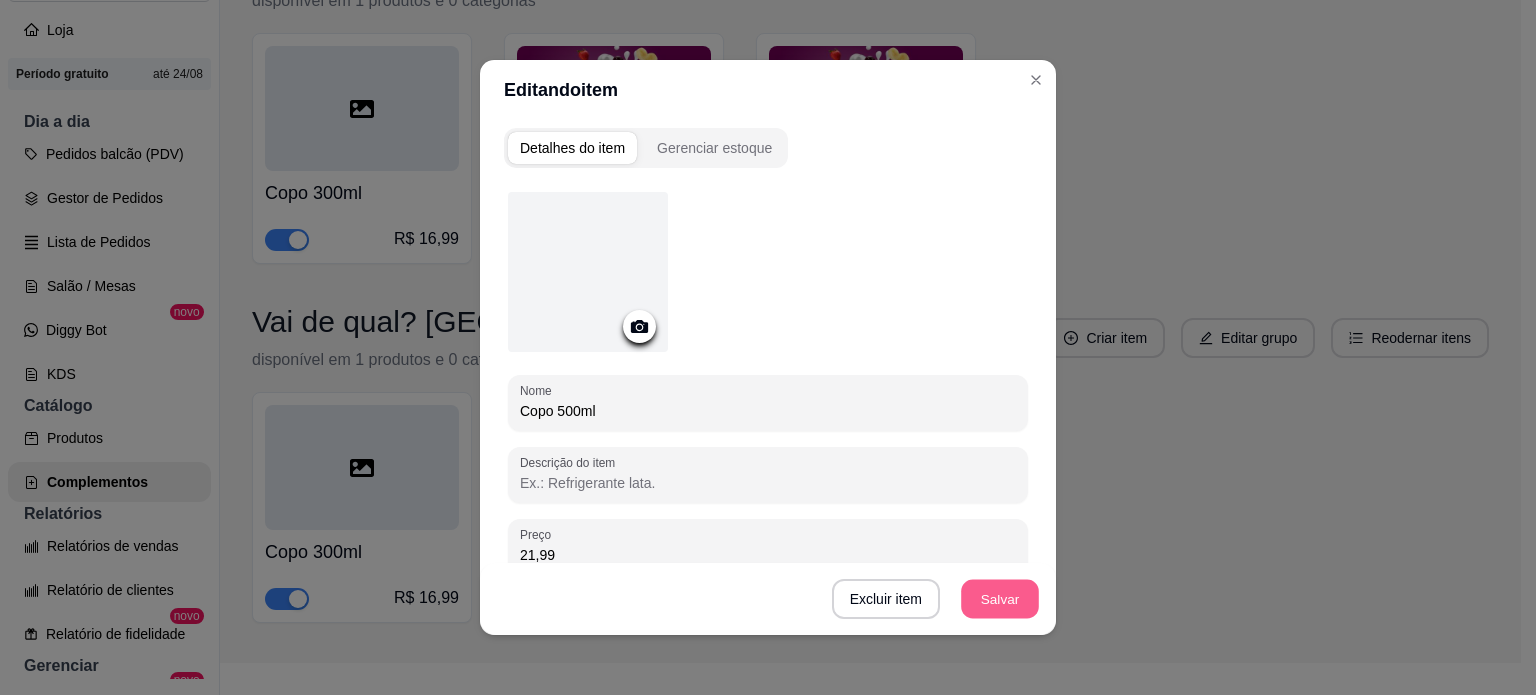 click on "Salvar" at bounding box center (1000, 599) 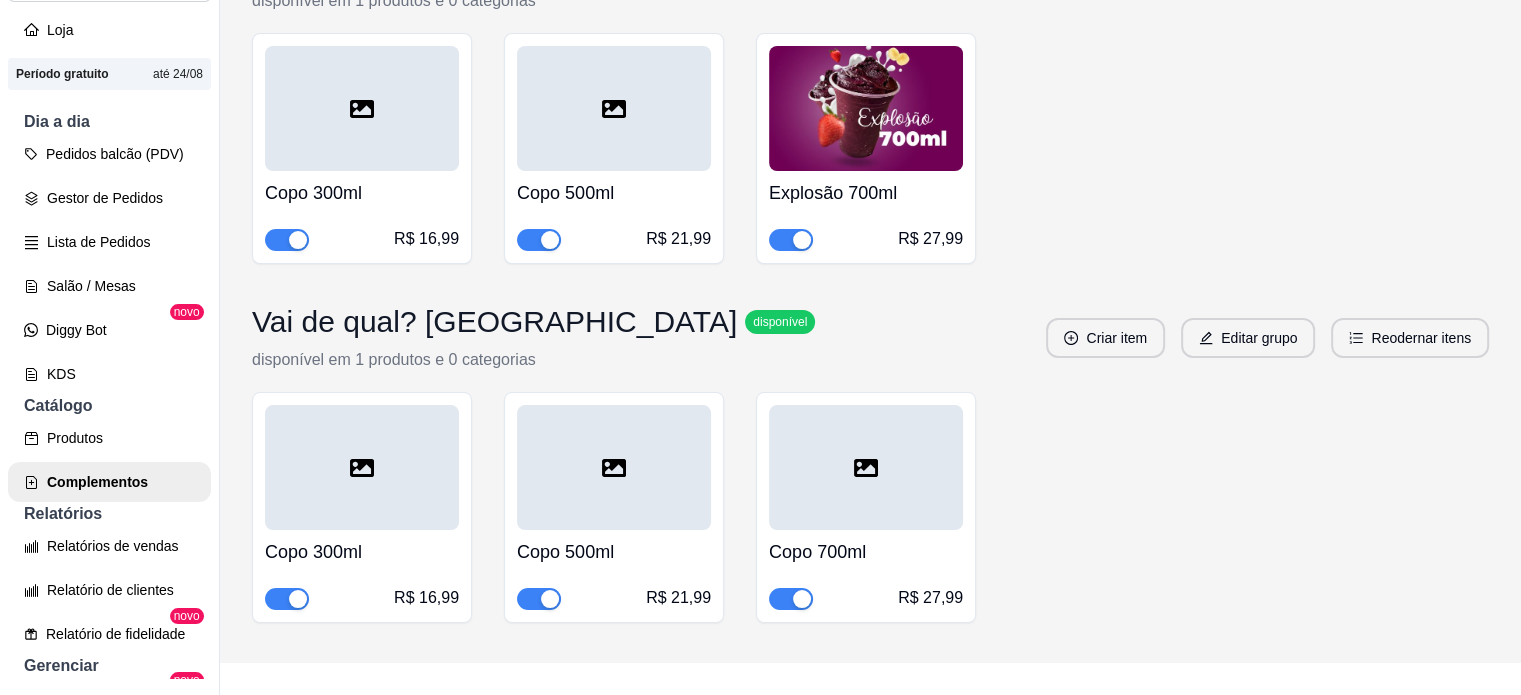 click on "Explosão 700ml" at bounding box center [866, 193] 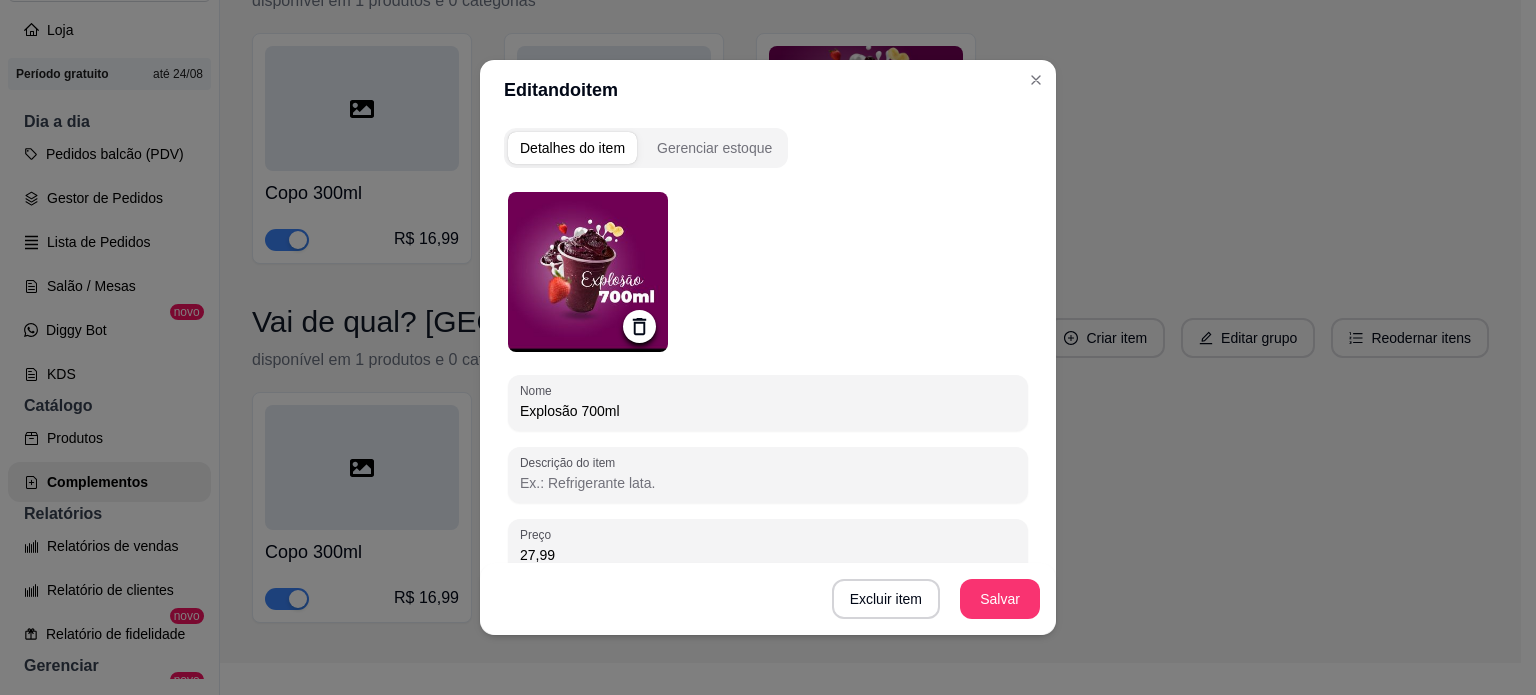 drag, startPoint x: 569, startPoint y: 404, endPoint x: 442, endPoint y: 419, distance: 127.88276 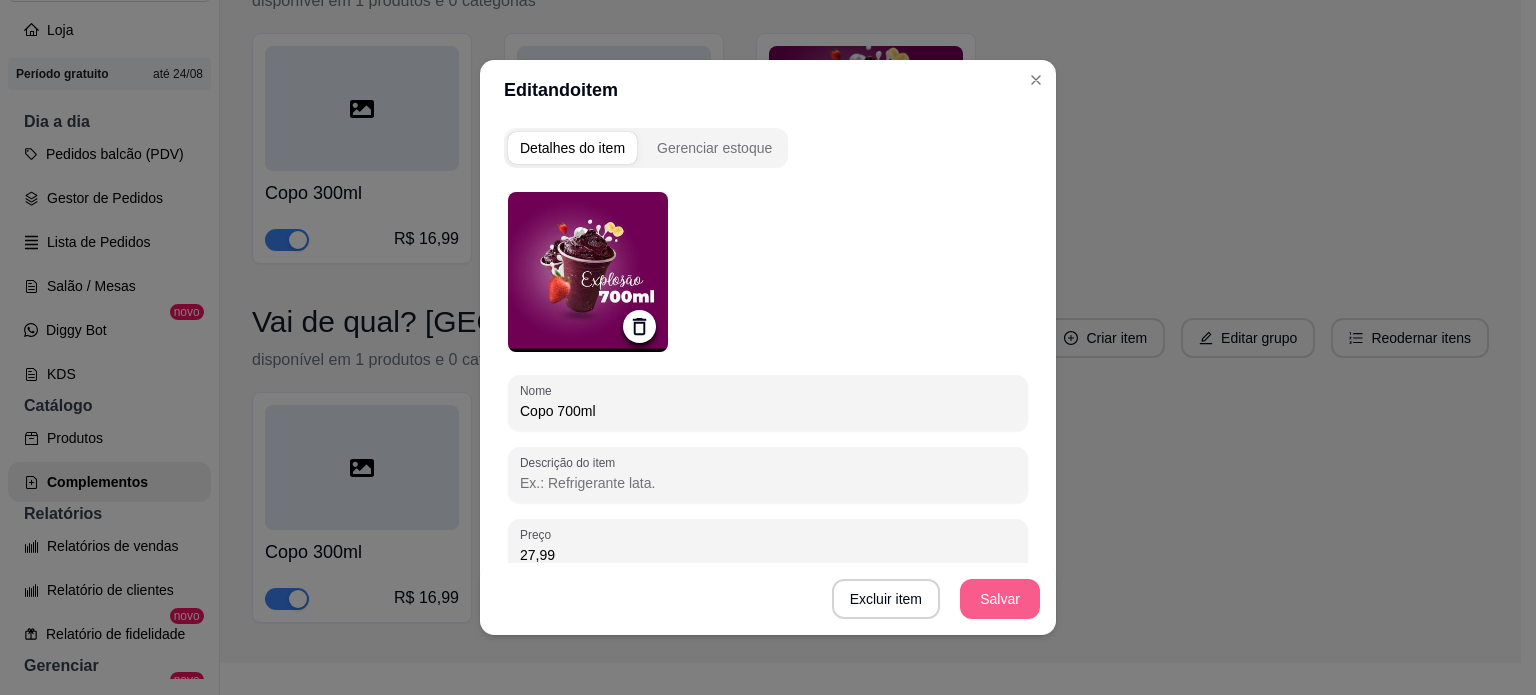 type on "Copo 700ml" 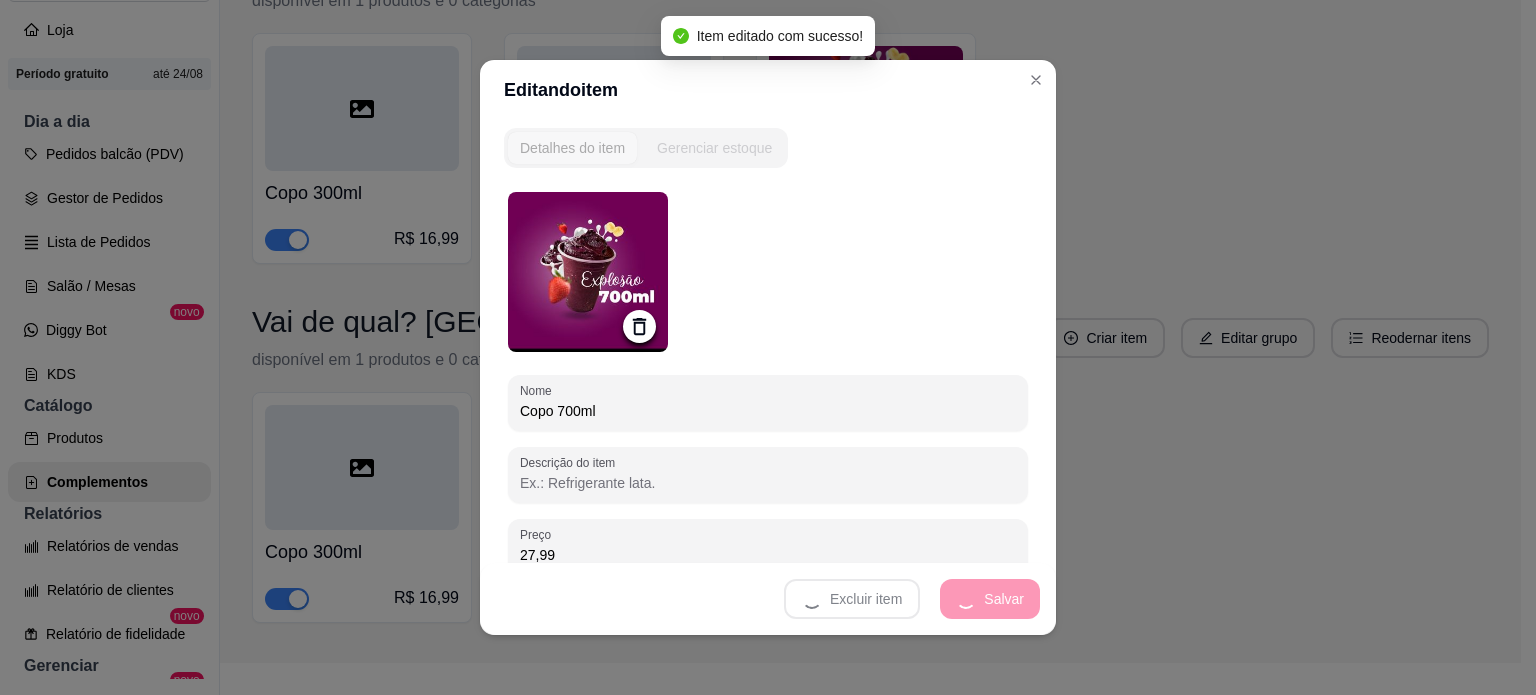 click 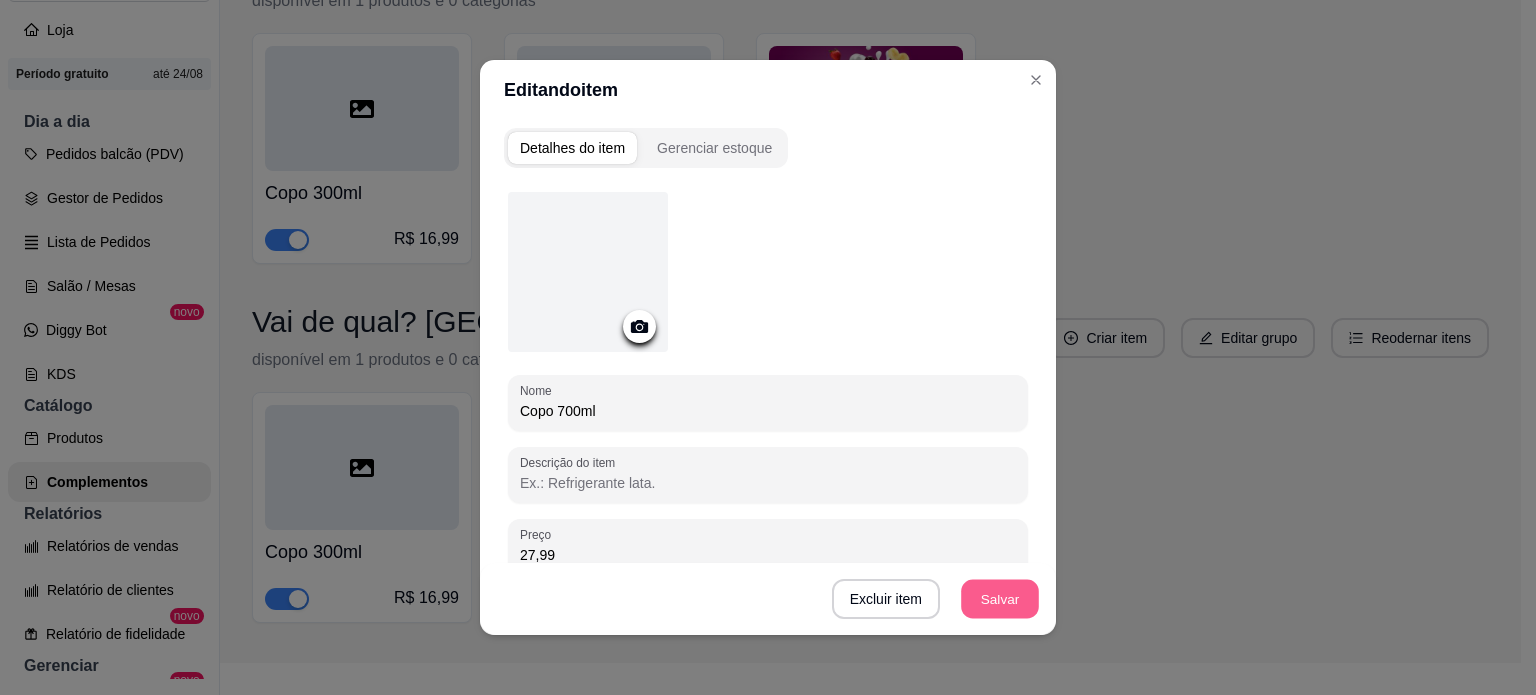 click on "Salvar" at bounding box center (1000, 599) 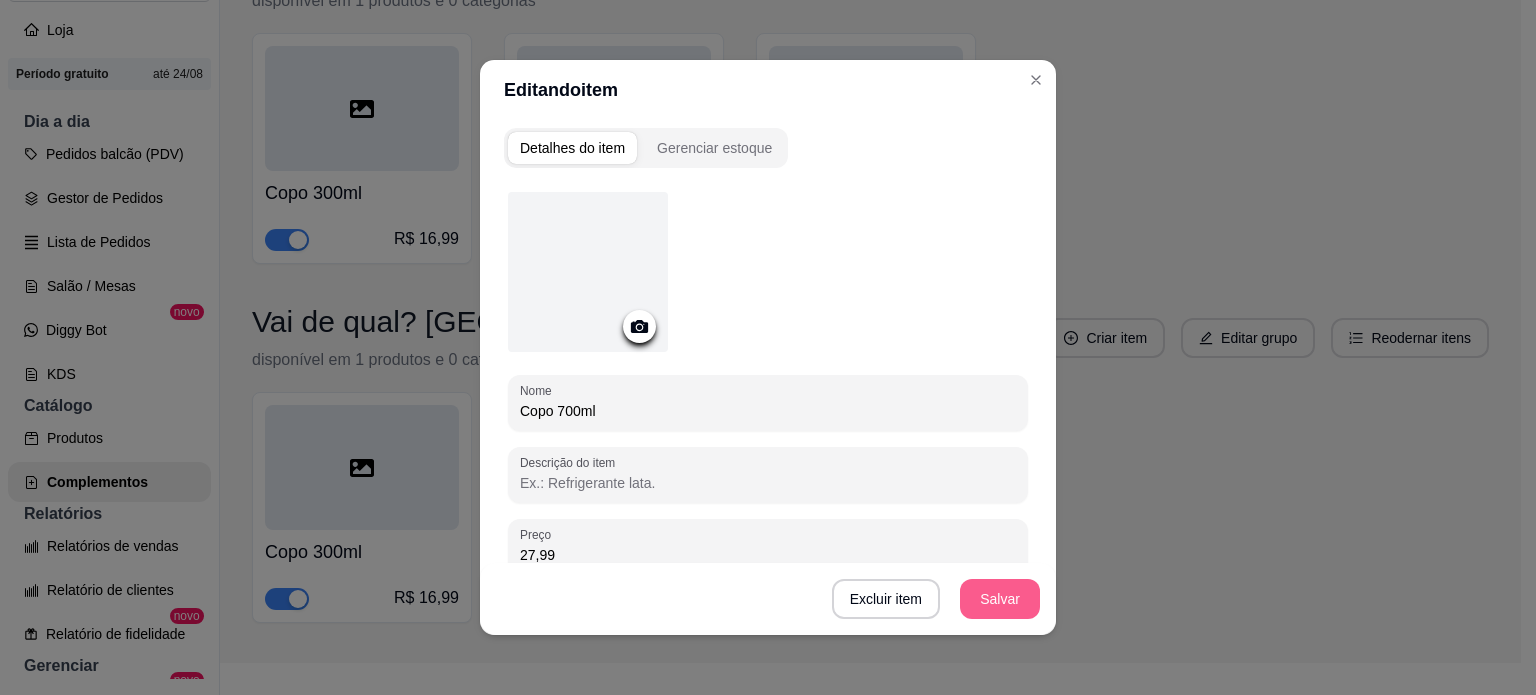 click on "Salvar" at bounding box center (1000, 599) 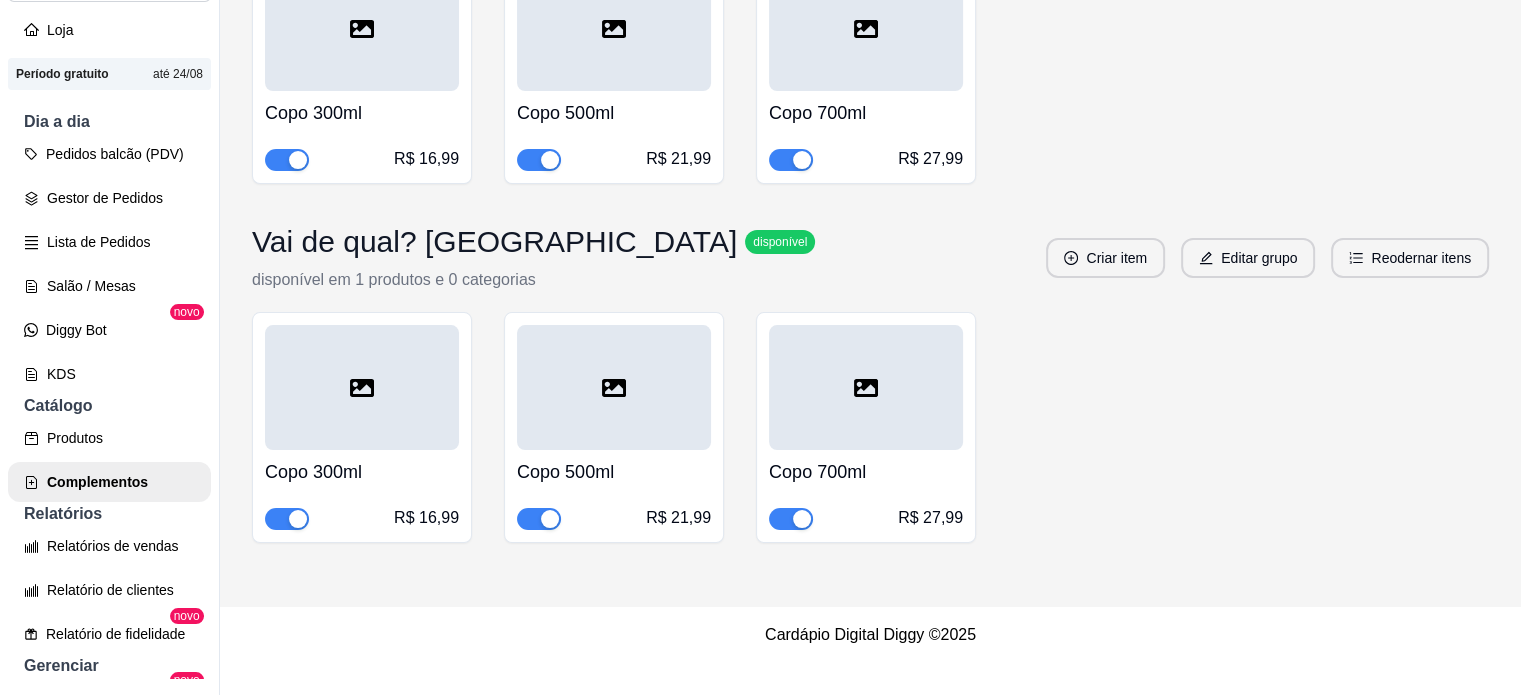 scroll, scrollTop: 1132, scrollLeft: 0, axis: vertical 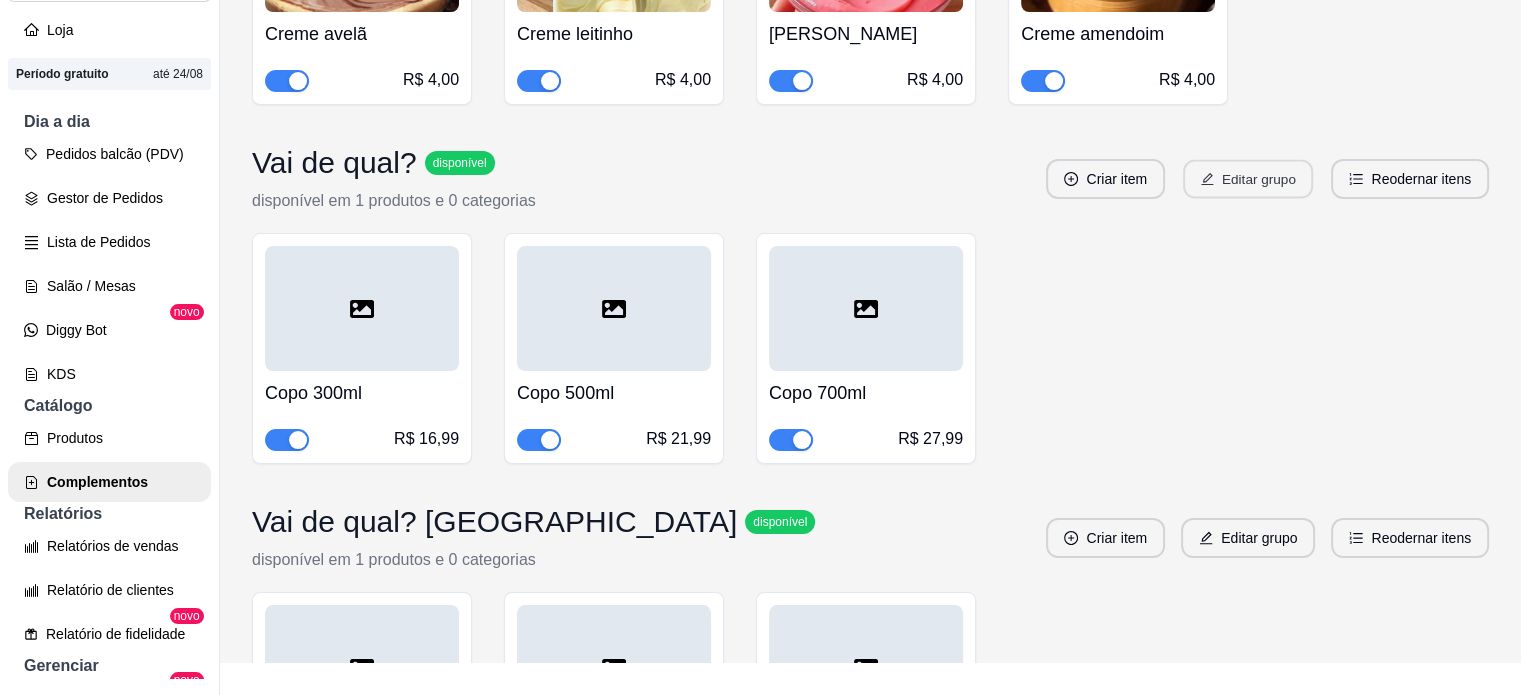click on "Editar grupo" at bounding box center (1248, 179) 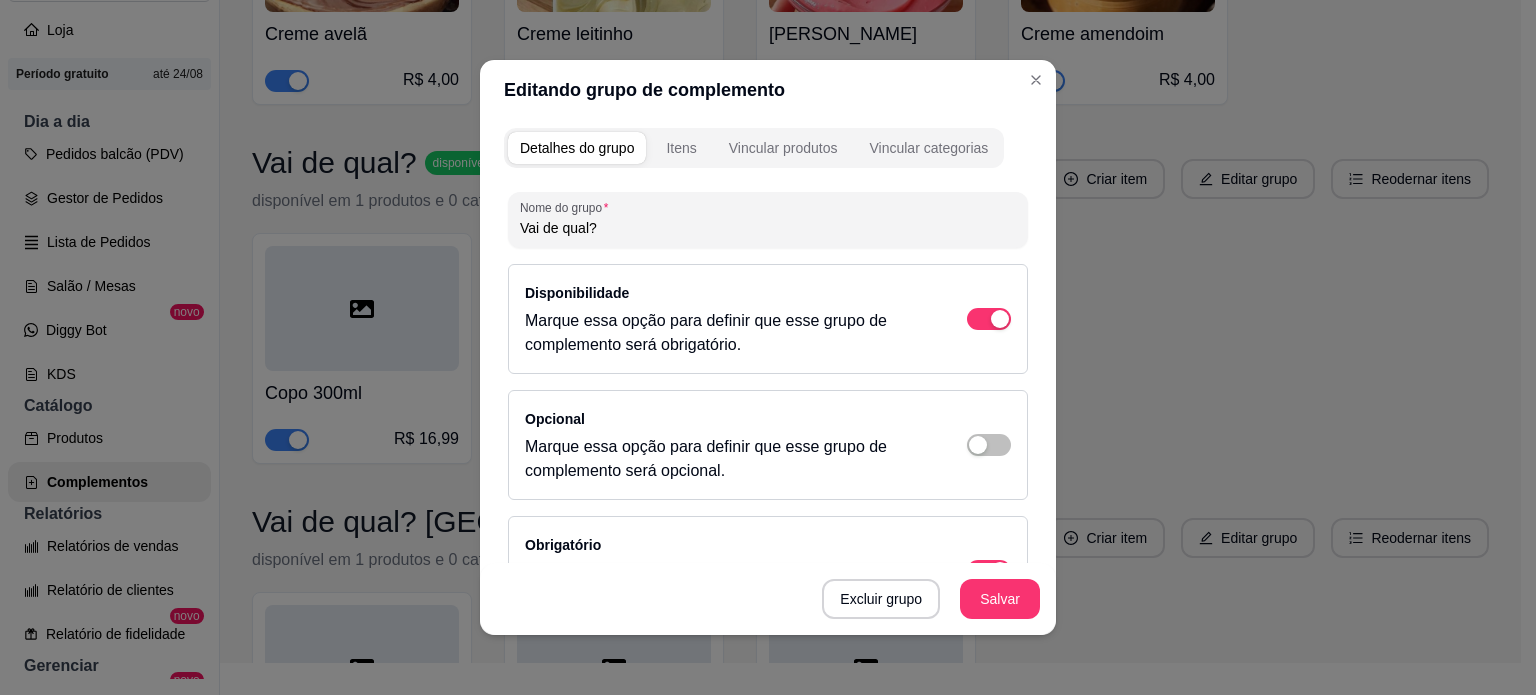 click on "Vai de qual?" at bounding box center (768, 228) 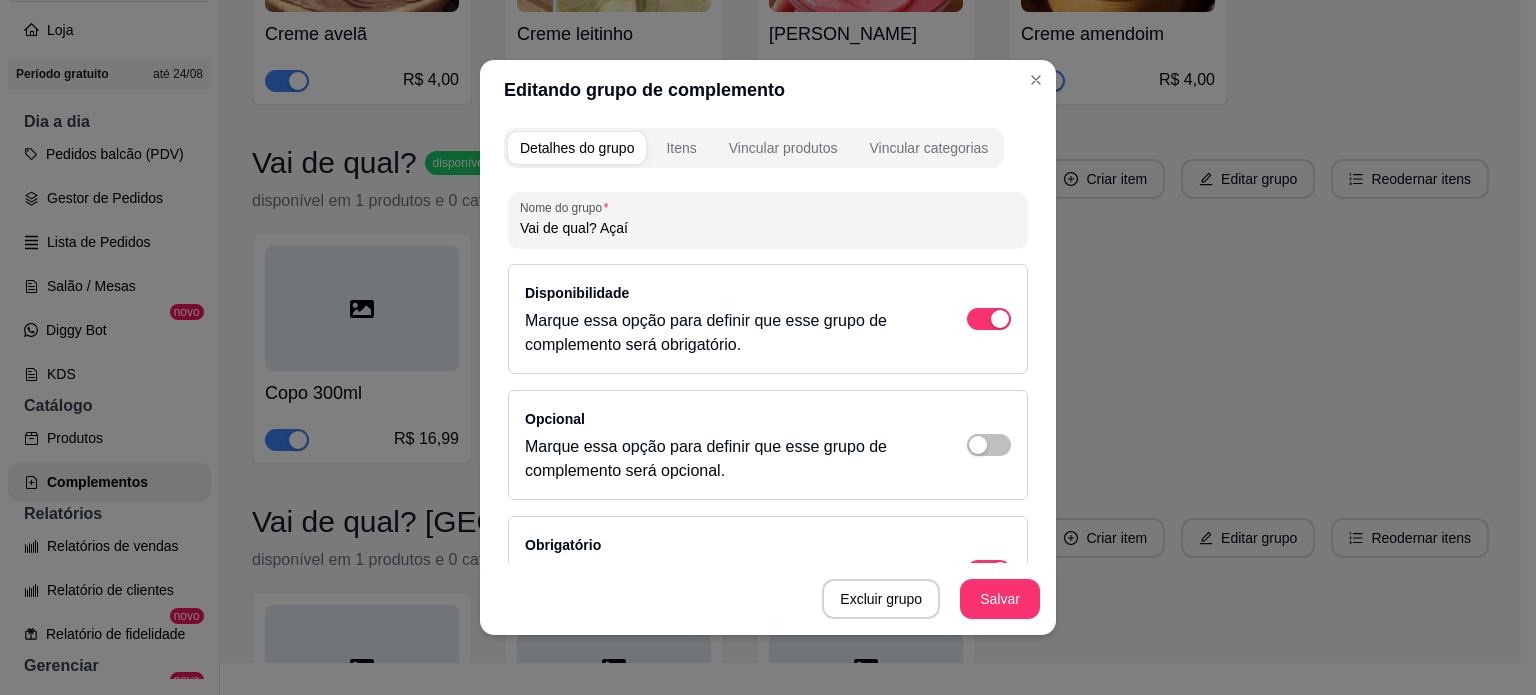 type on "Vai de qual? Açaí" 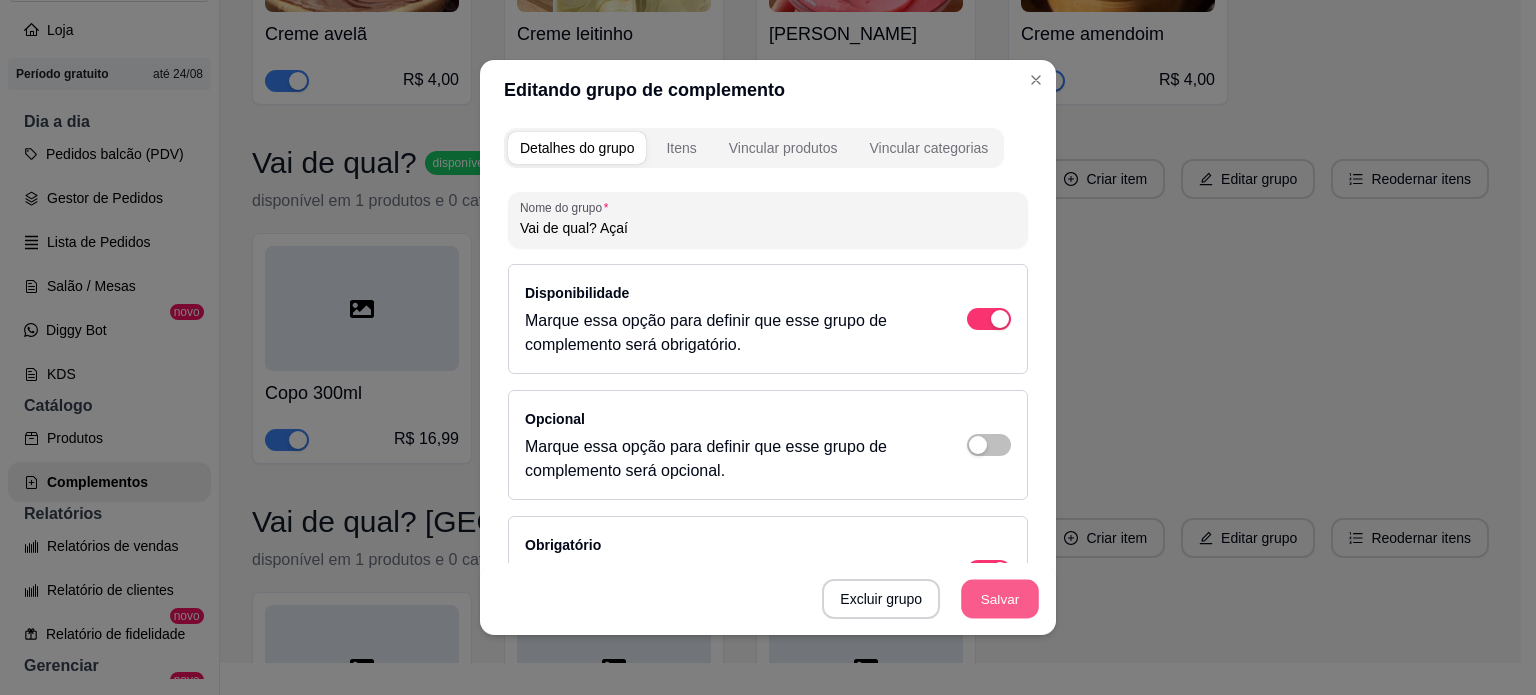 click on "Salvar" at bounding box center (1000, 599) 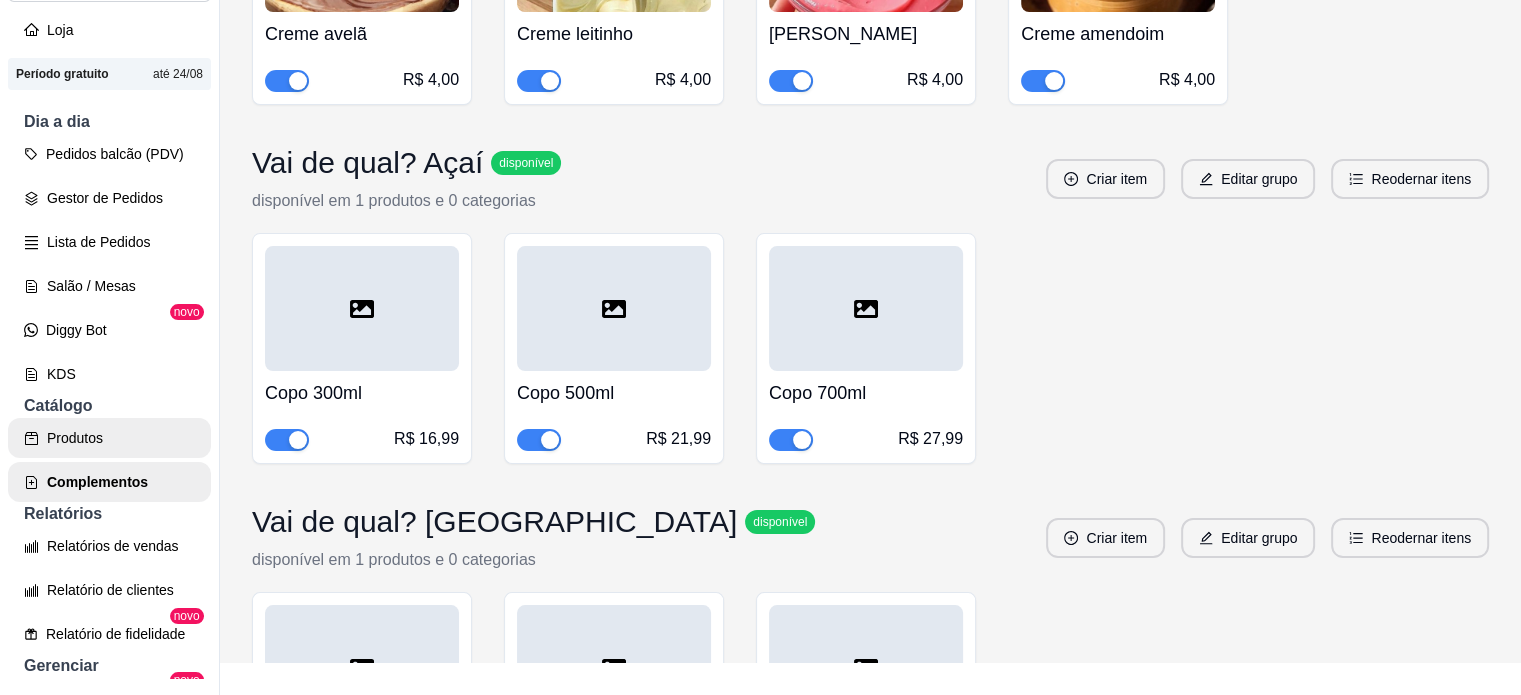 click on "Produtos" at bounding box center [109, 438] 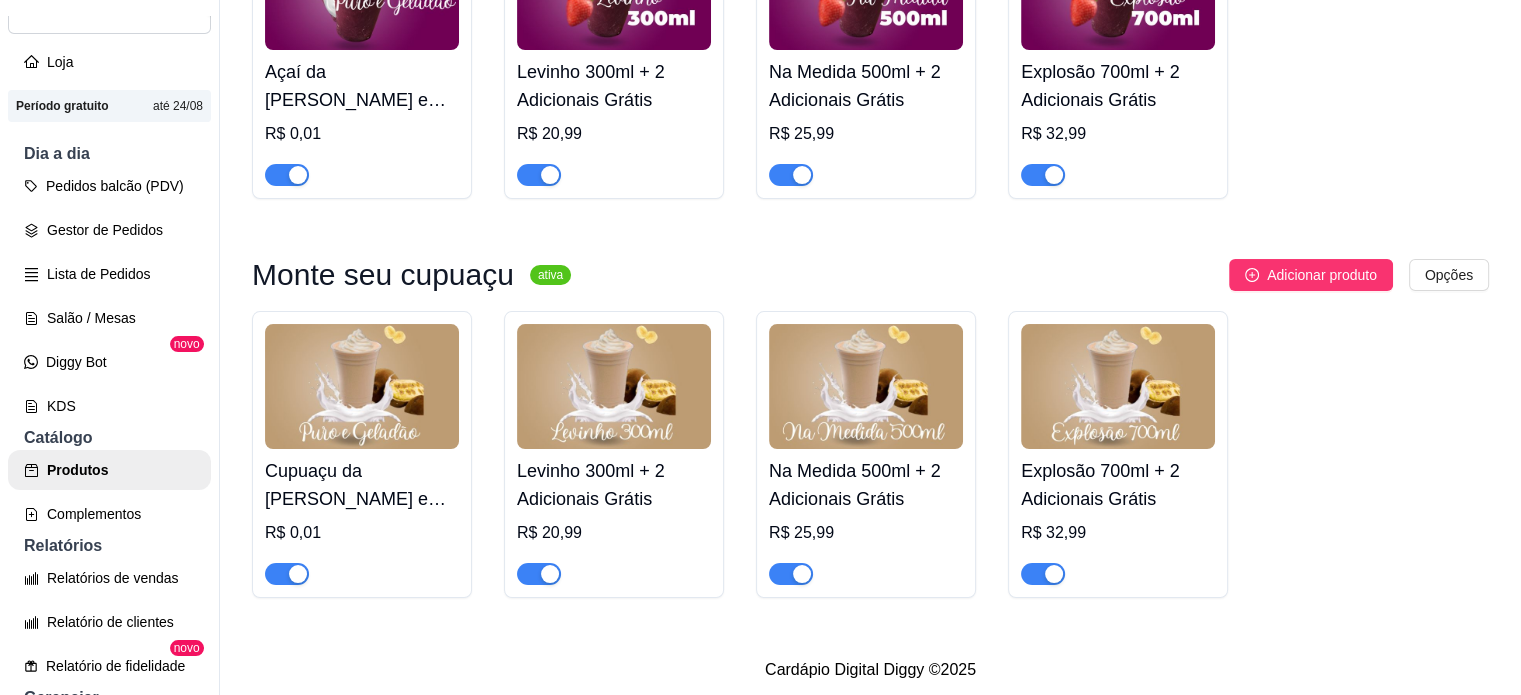 scroll, scrollTop: 360, scrollLeft: 0, axis: vertical 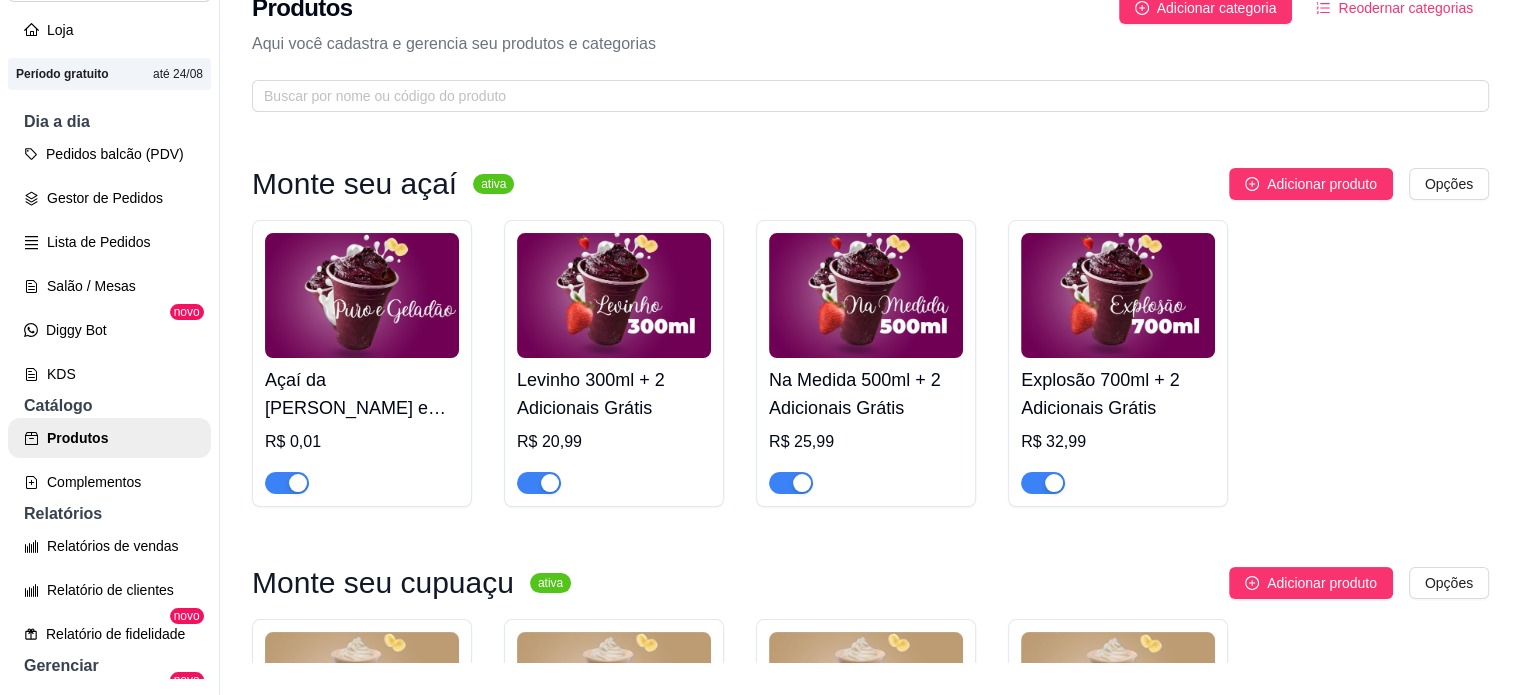 click on "Adicionar produto Opções" at bounding box center [1009, 184] 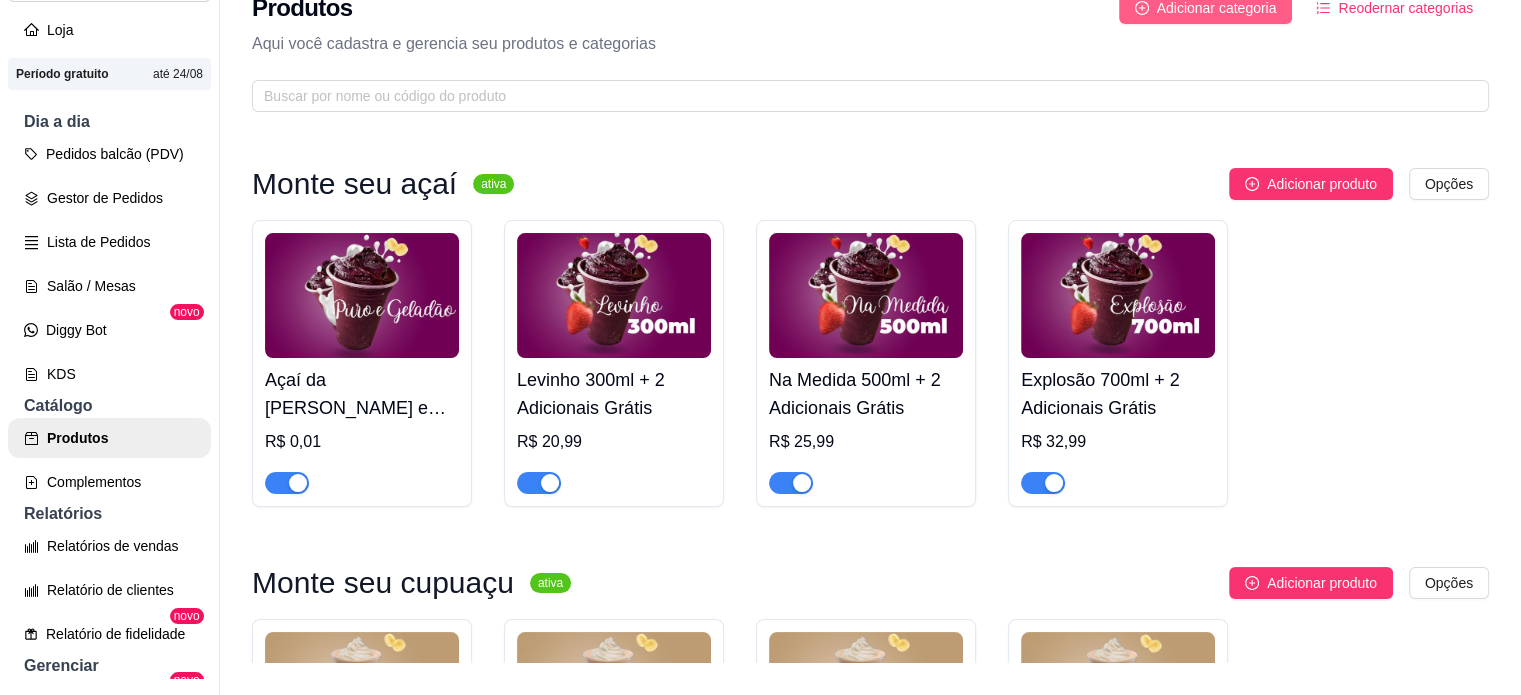click on "Adicionar categoria" at bounding box center (1217, 8) 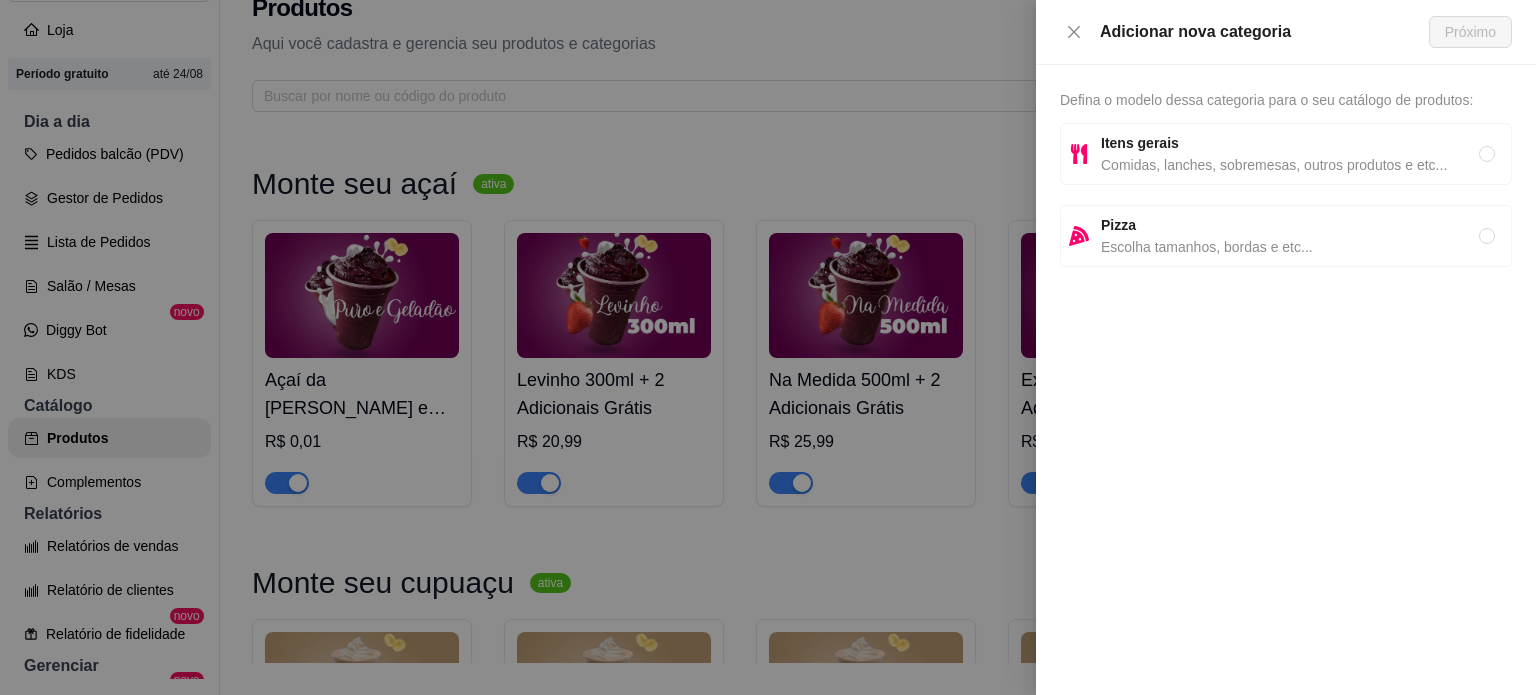 click on "Itens gerais Comidas, lanches, sobremesas, outros produtos e etc..." at bounding box center [1286, 154] 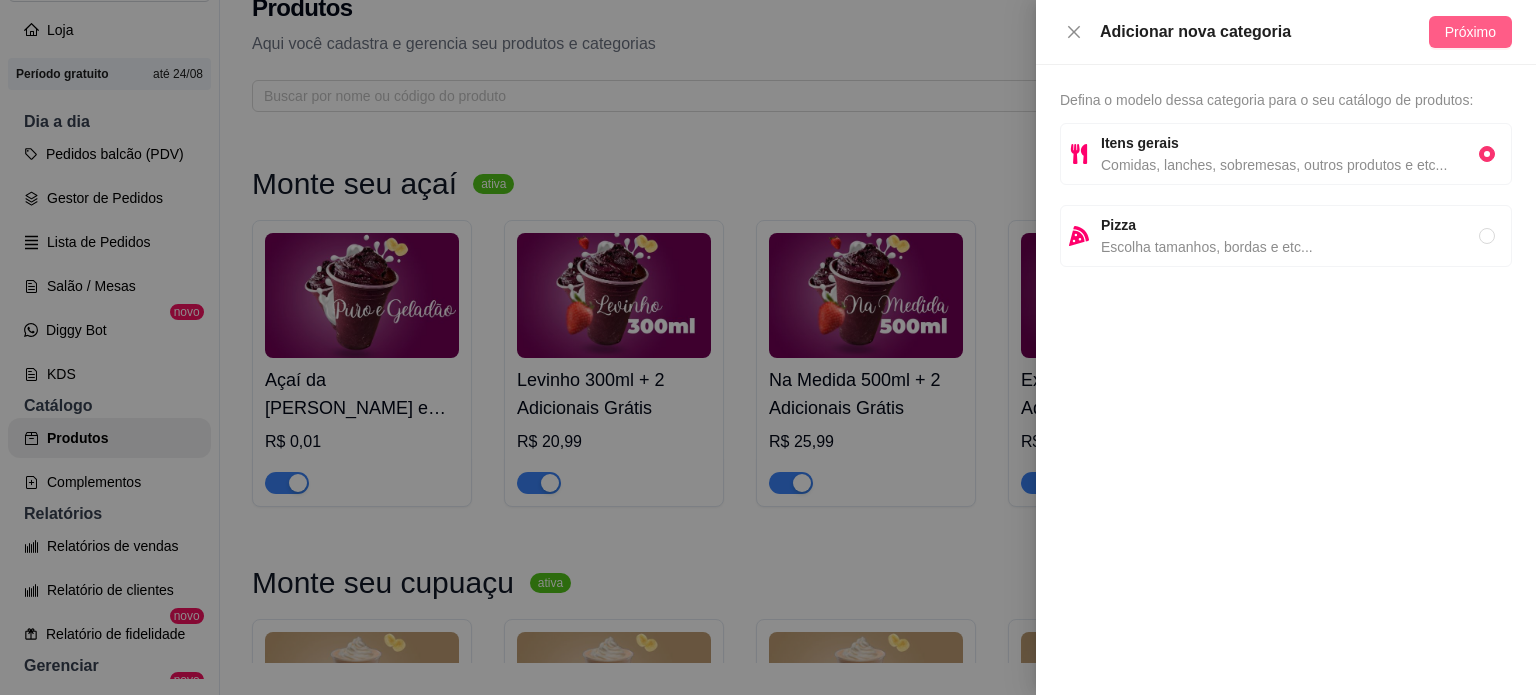 click on "Próximo" at bounding box center [1470, 32] 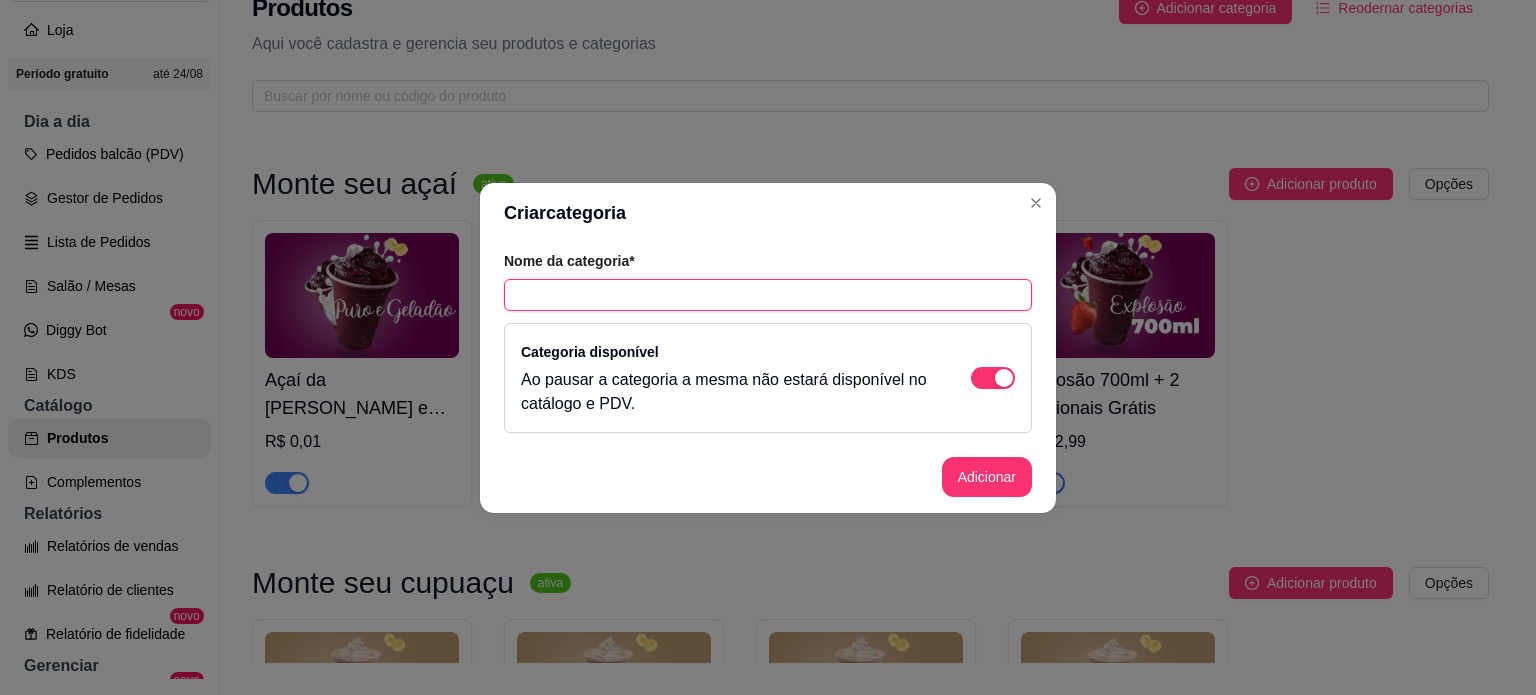 click at bounding box center [768, 295] 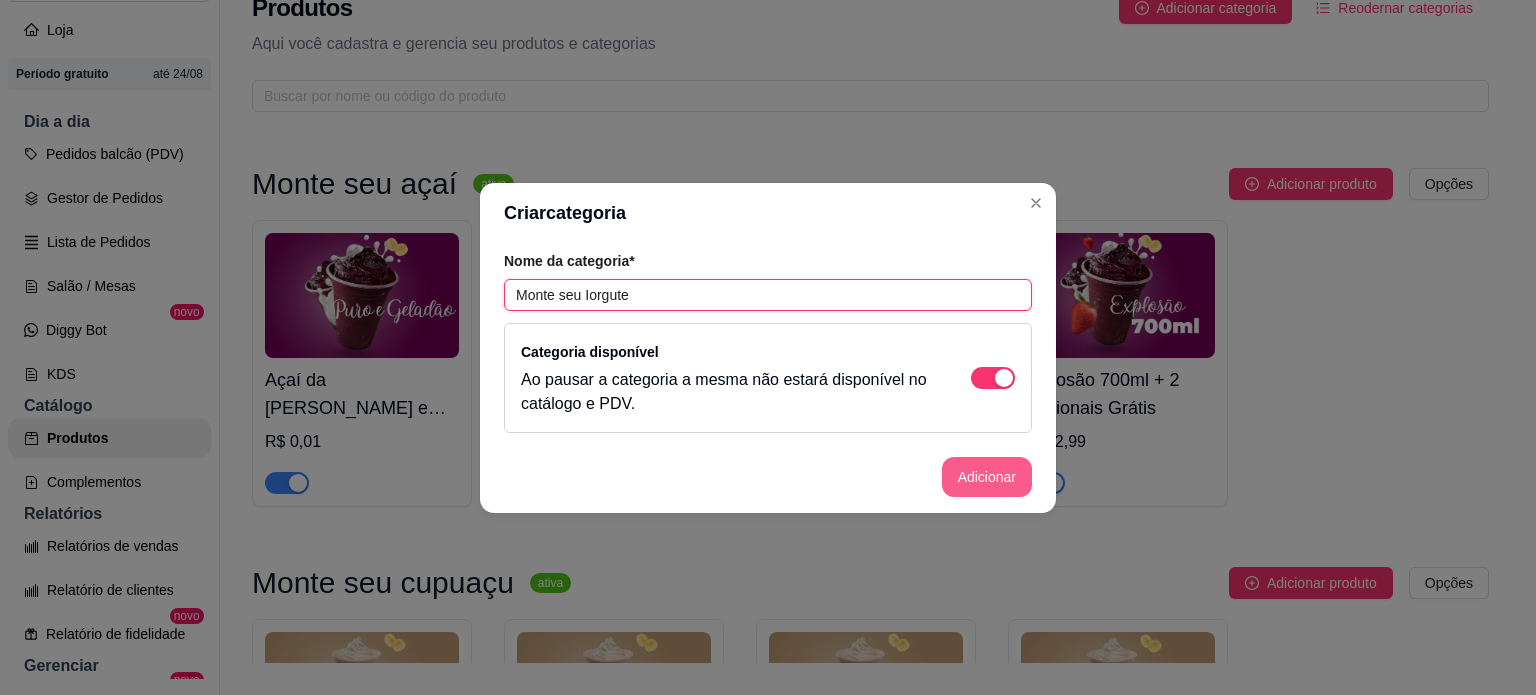 type on "Monte seu Iorgute" 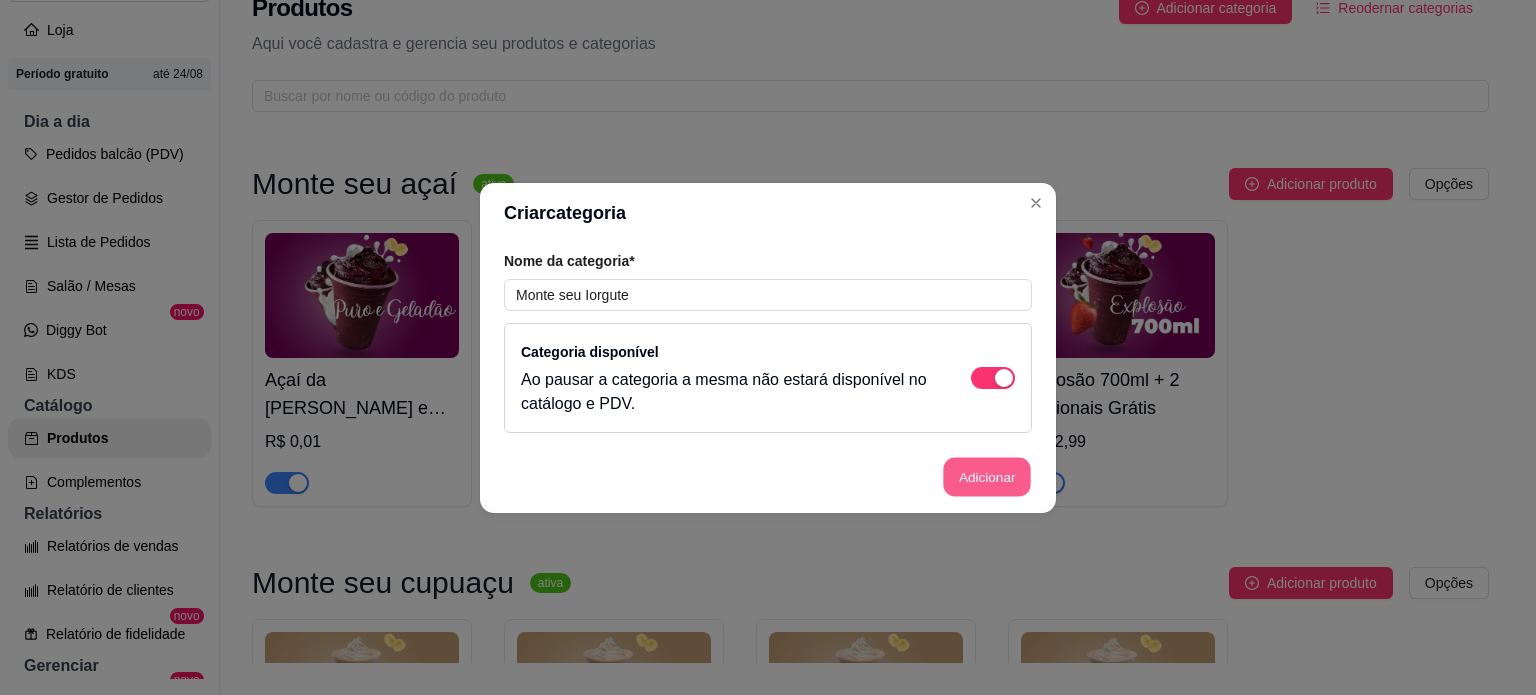 click on "Adicionar" at bounding box center [987, 476] 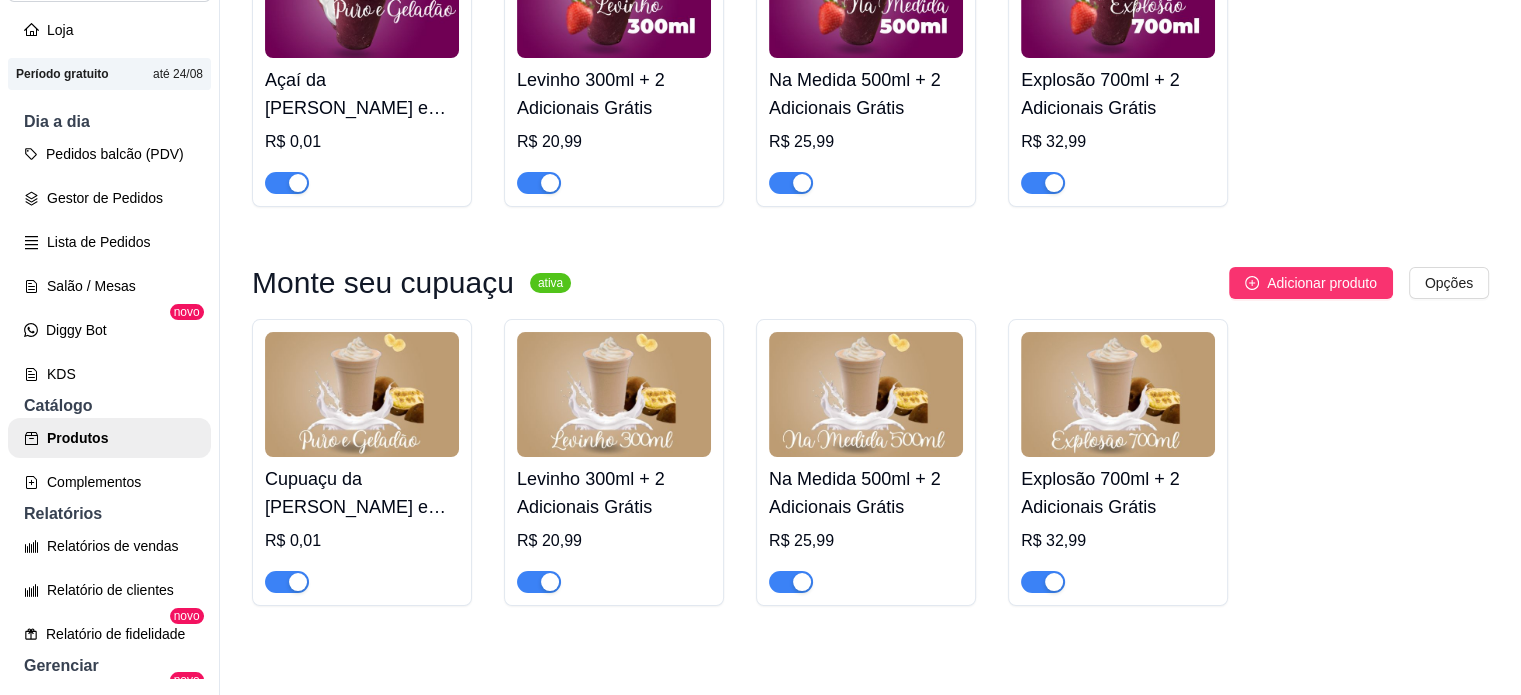 scroll, scrollTop: 496, scrollLeft: 0, axis: vertical 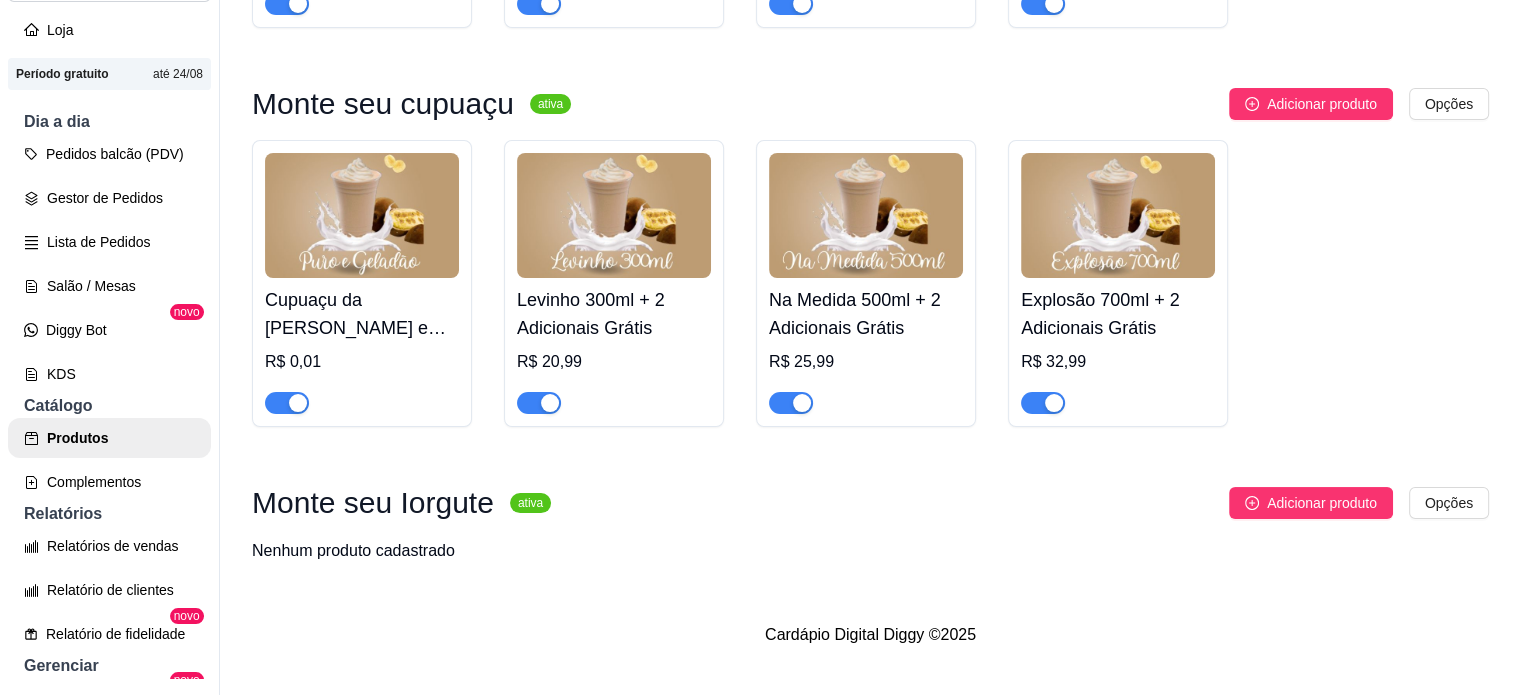 click on "Cupuaçu da [PERSON_NAME] e Gelado" at bounding box center [362, 314] 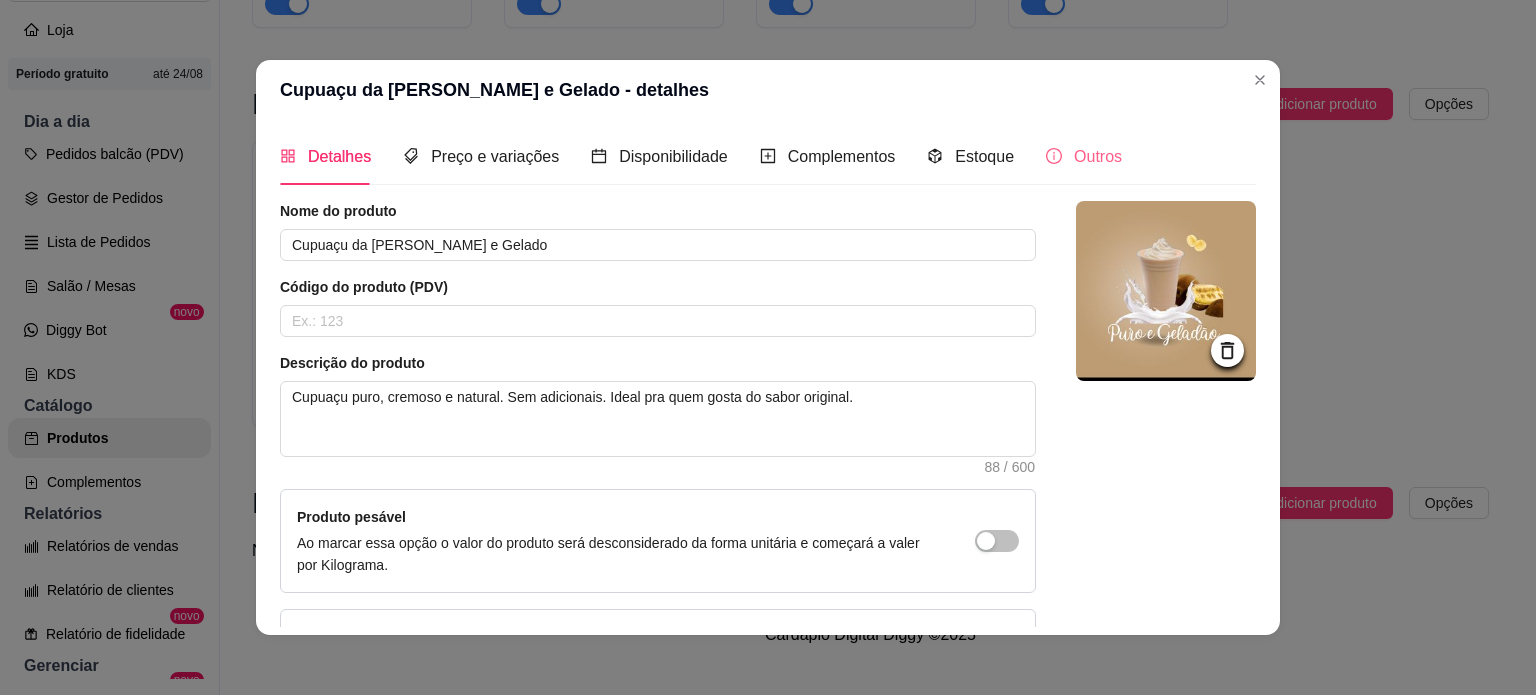 click on "Outros" at bounding box center [1084, 156] 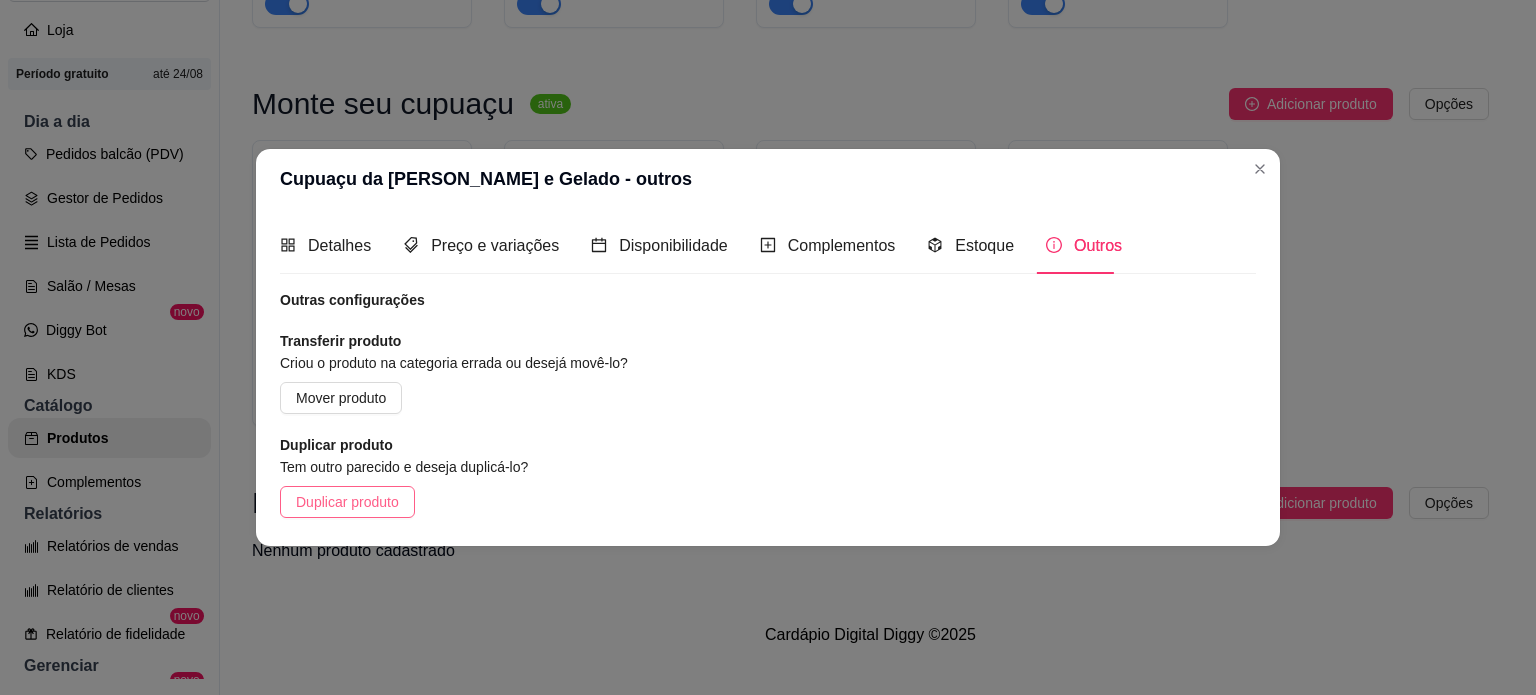 click on "Duplicar produto" at bounding box center [347, 502] 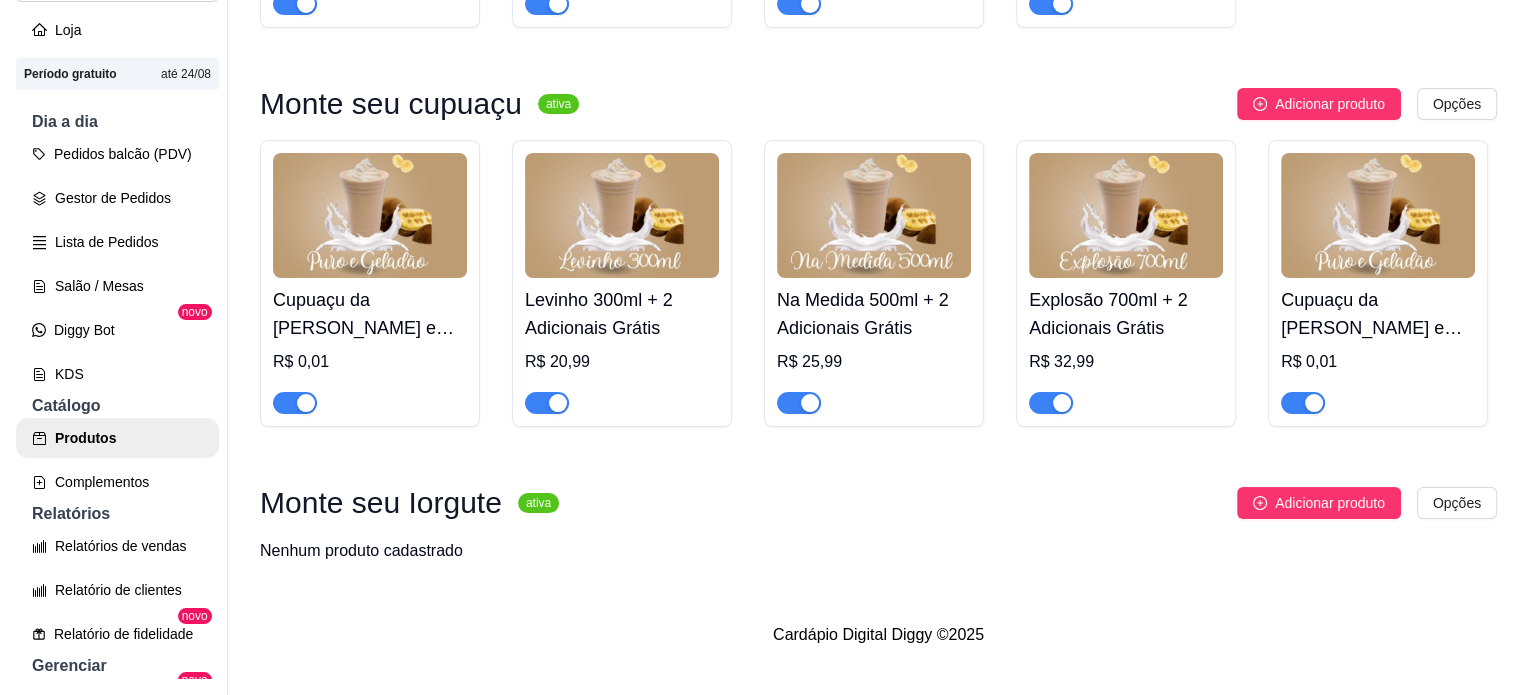 scroll, scrollTop: 696, scrollLeft: 0, axis: vertical 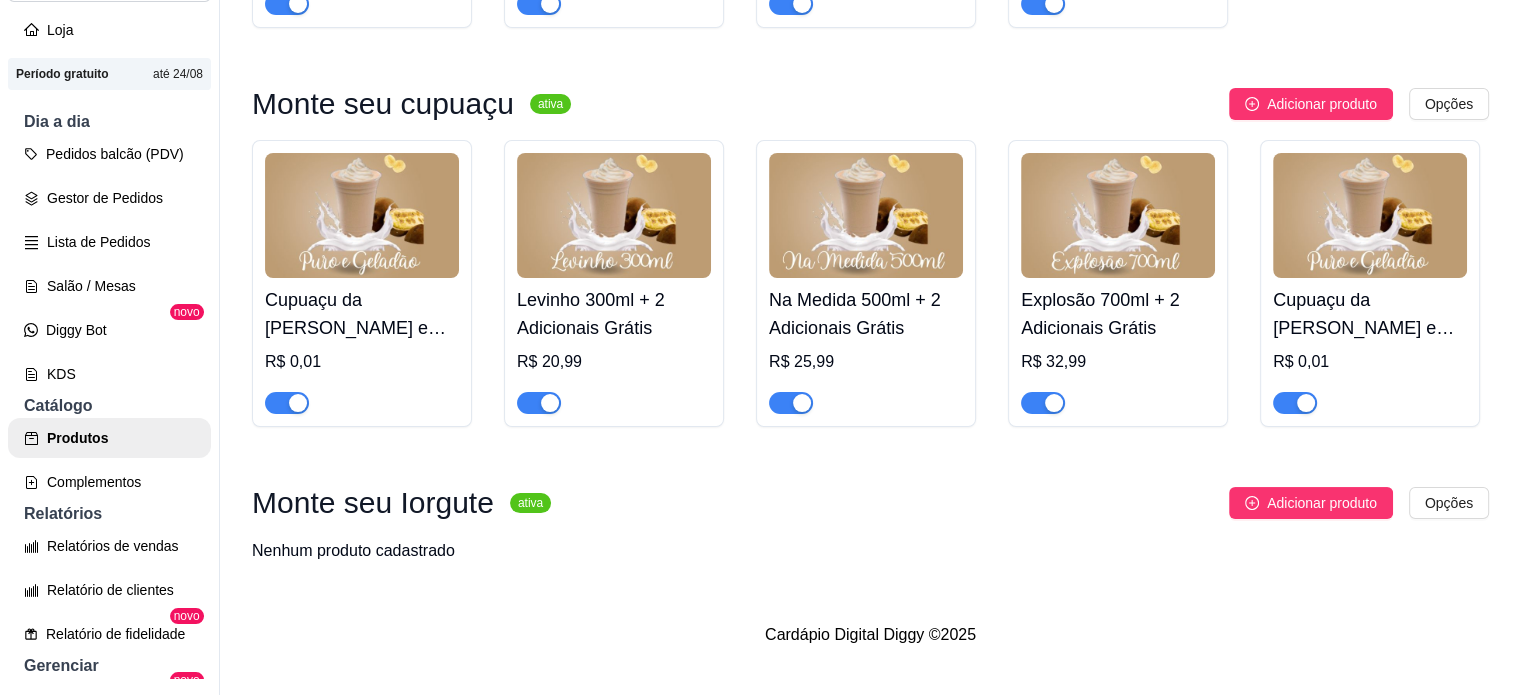click on "Cupuaçu da Máfia - Puro e Gelado  - cópia" at bounding box center (1370, 314) 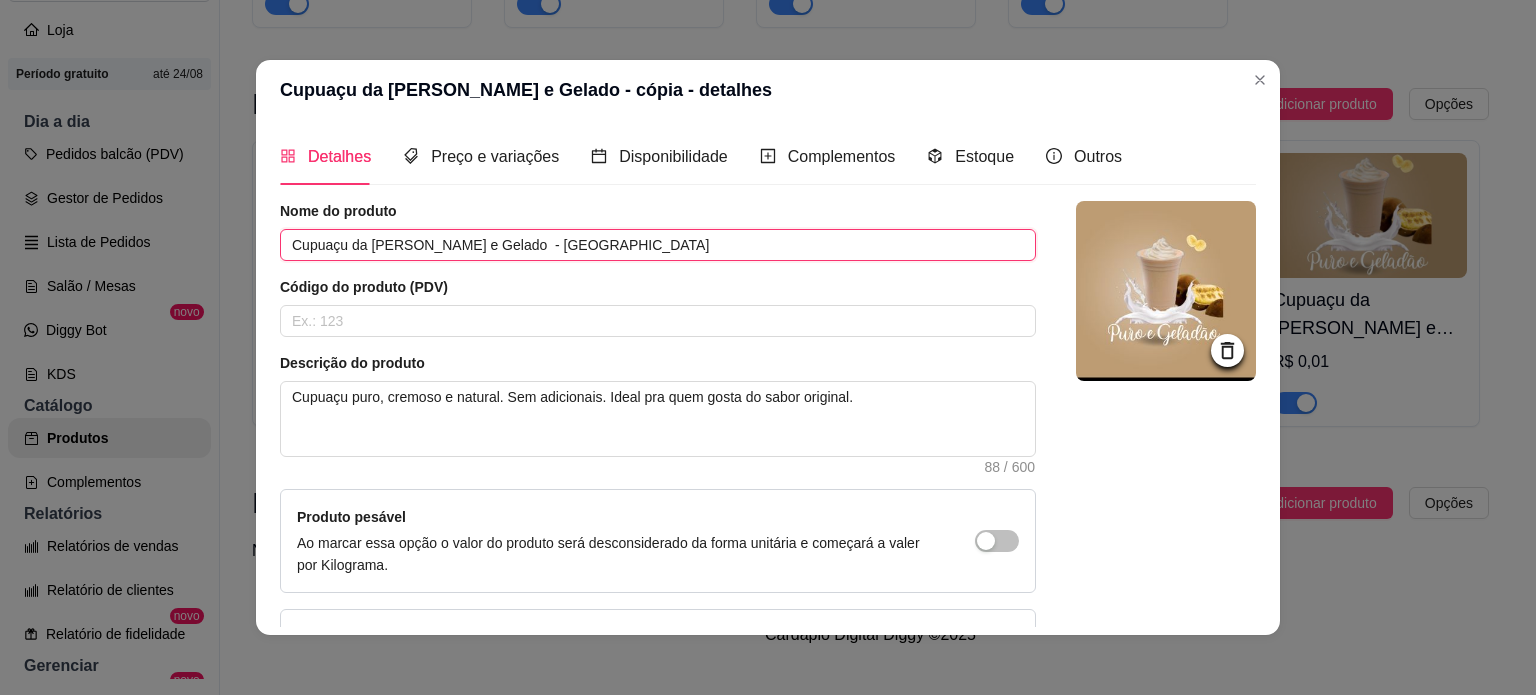 click on "Cupuaçu da Máfia - Puro e Gelado  - cópia" at bounding box center (658, 245) 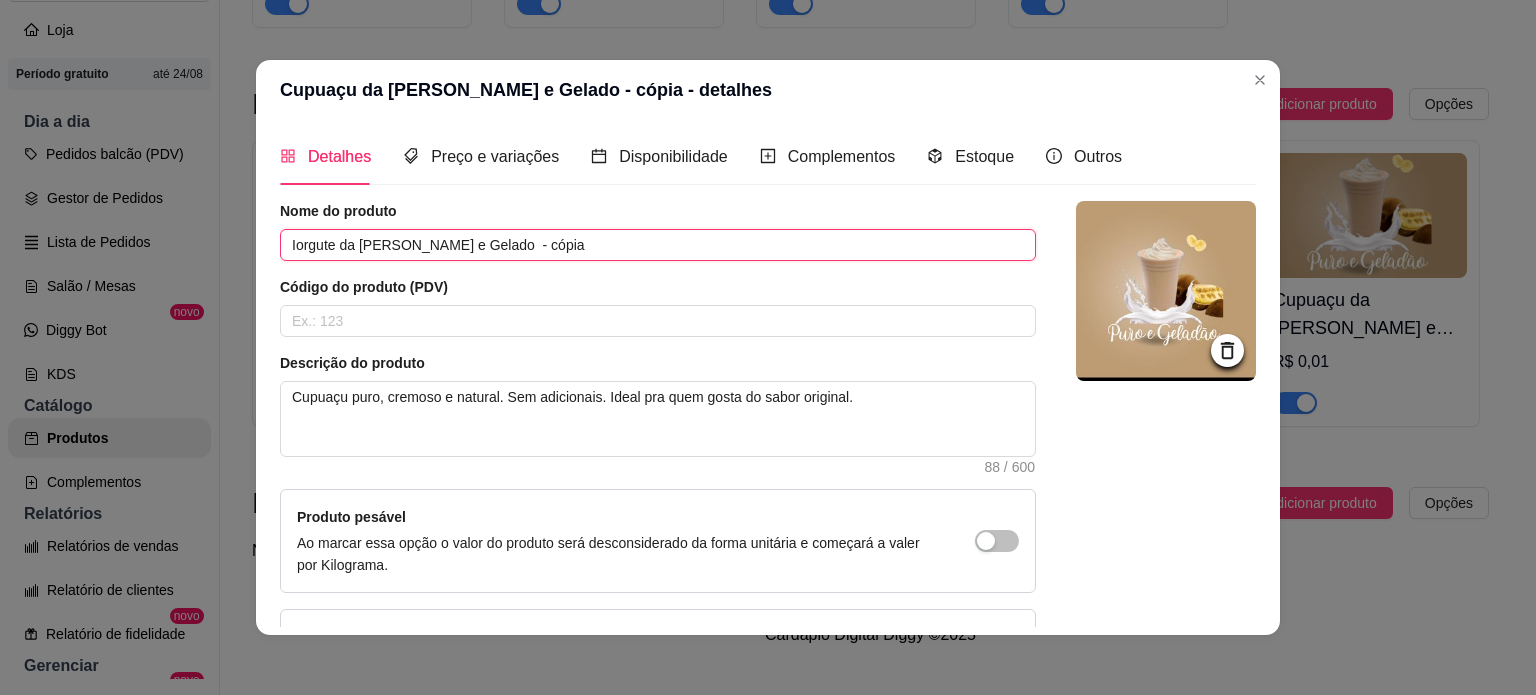 click on "Iorgute da Máfia - Puro e Gelado  - cópia" at bounding box center [658, 245] 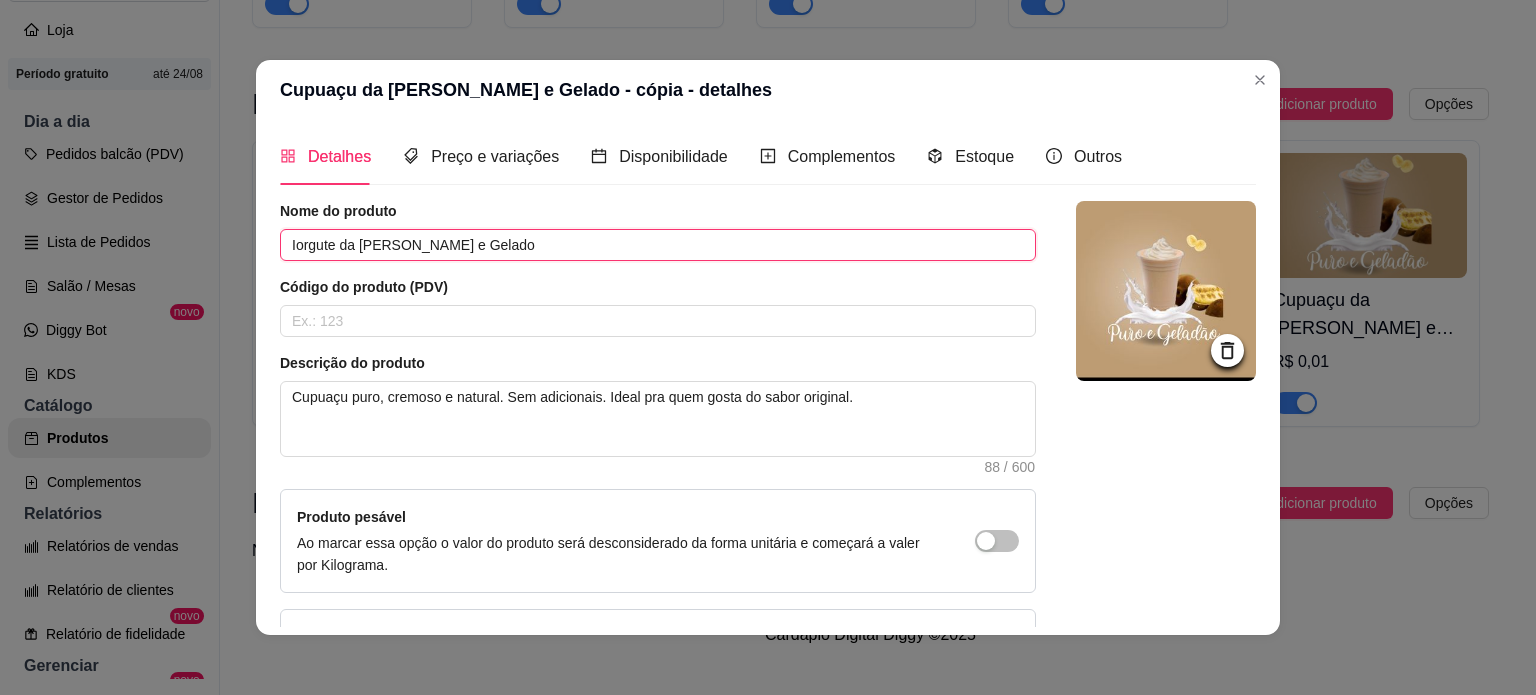 type on "Iorgute da Máfia - Puro e Gelado" 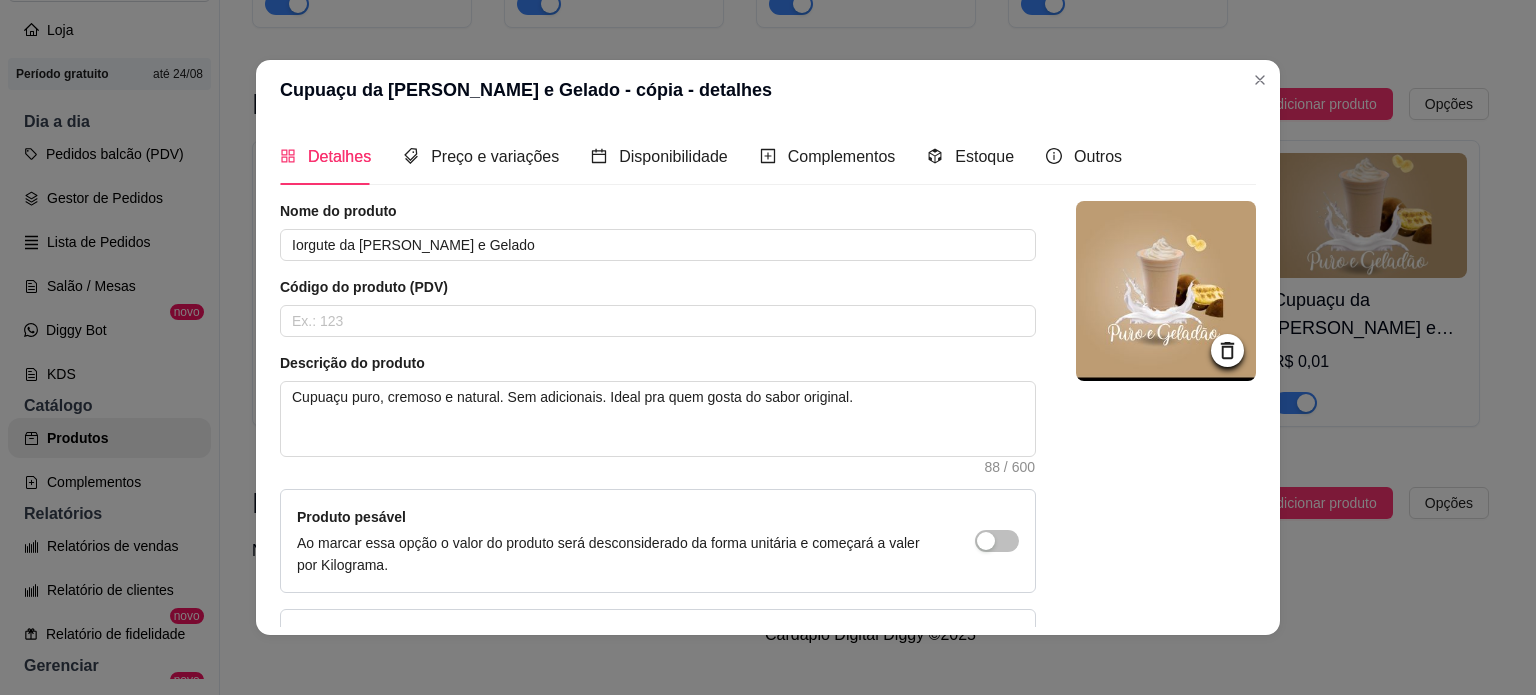 click 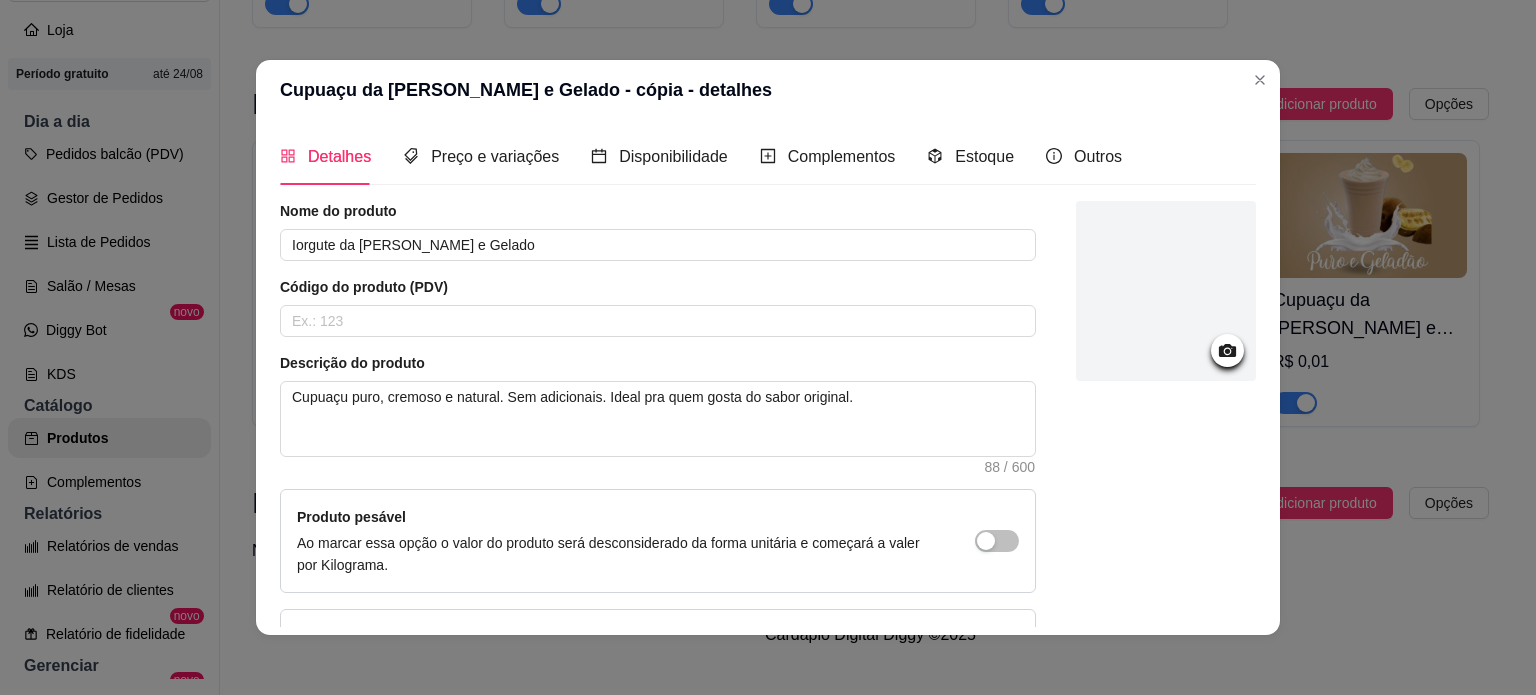 click 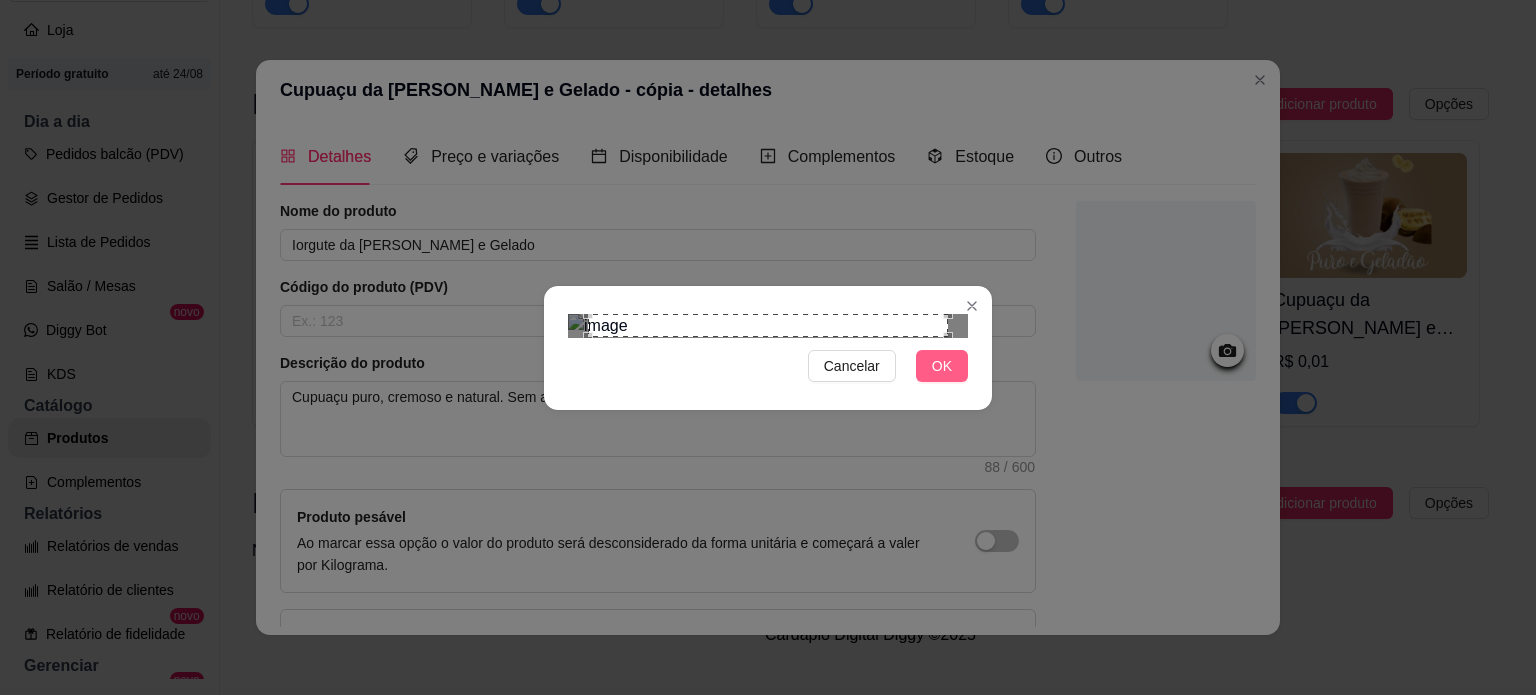 click on "OK" at bounding box center [942, 366] 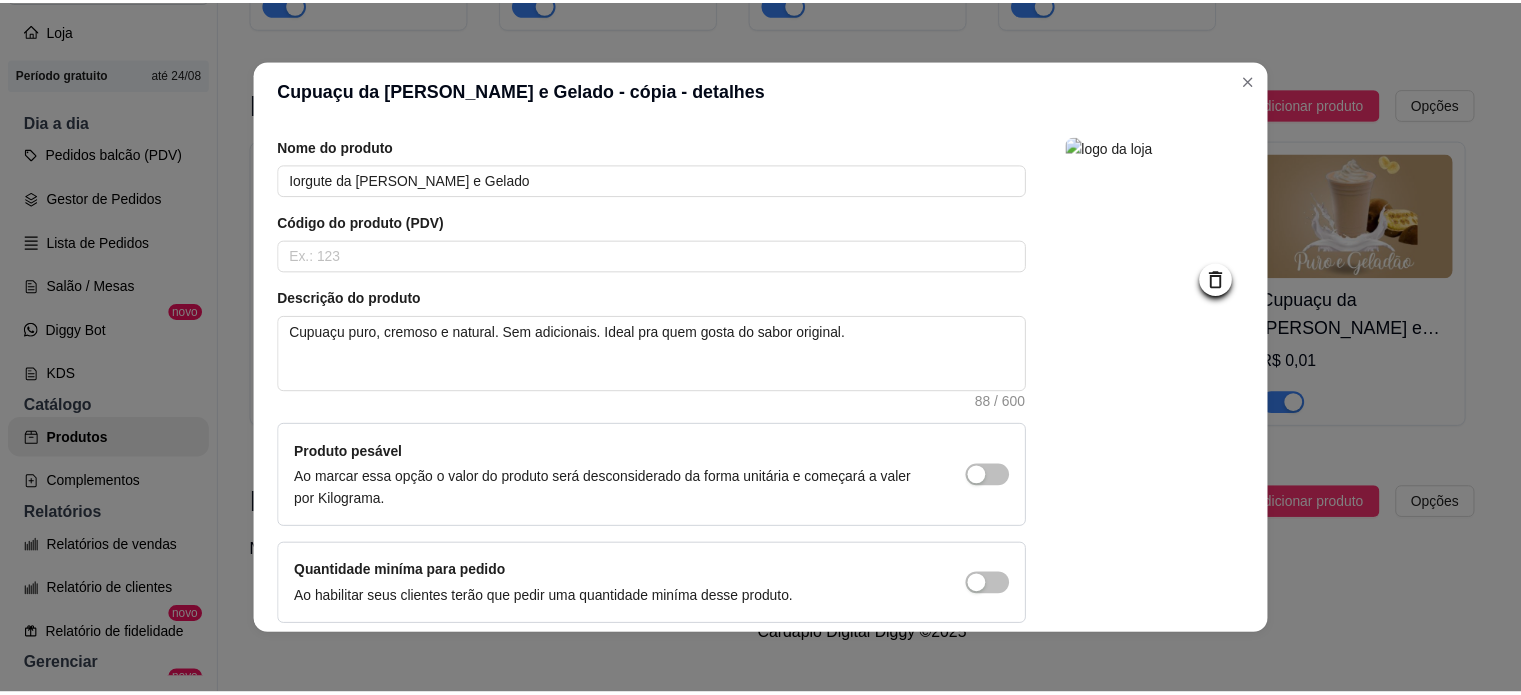 scroll, scrollTop: 150, scrollLeft: 0, axis: vertical 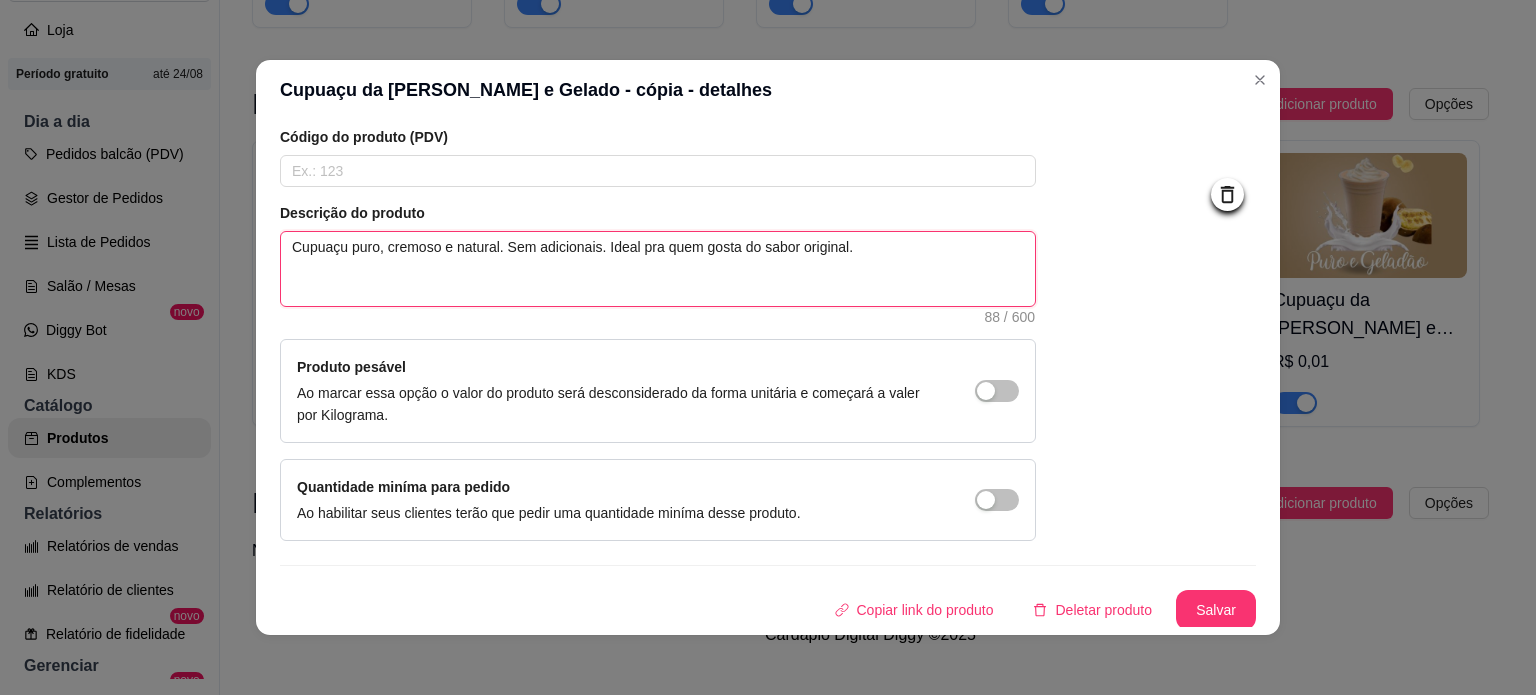 drag, startPoint x: 338, startPoint y: 248, endPoint x: 269, endPoint y: 252, distance: 69.115845 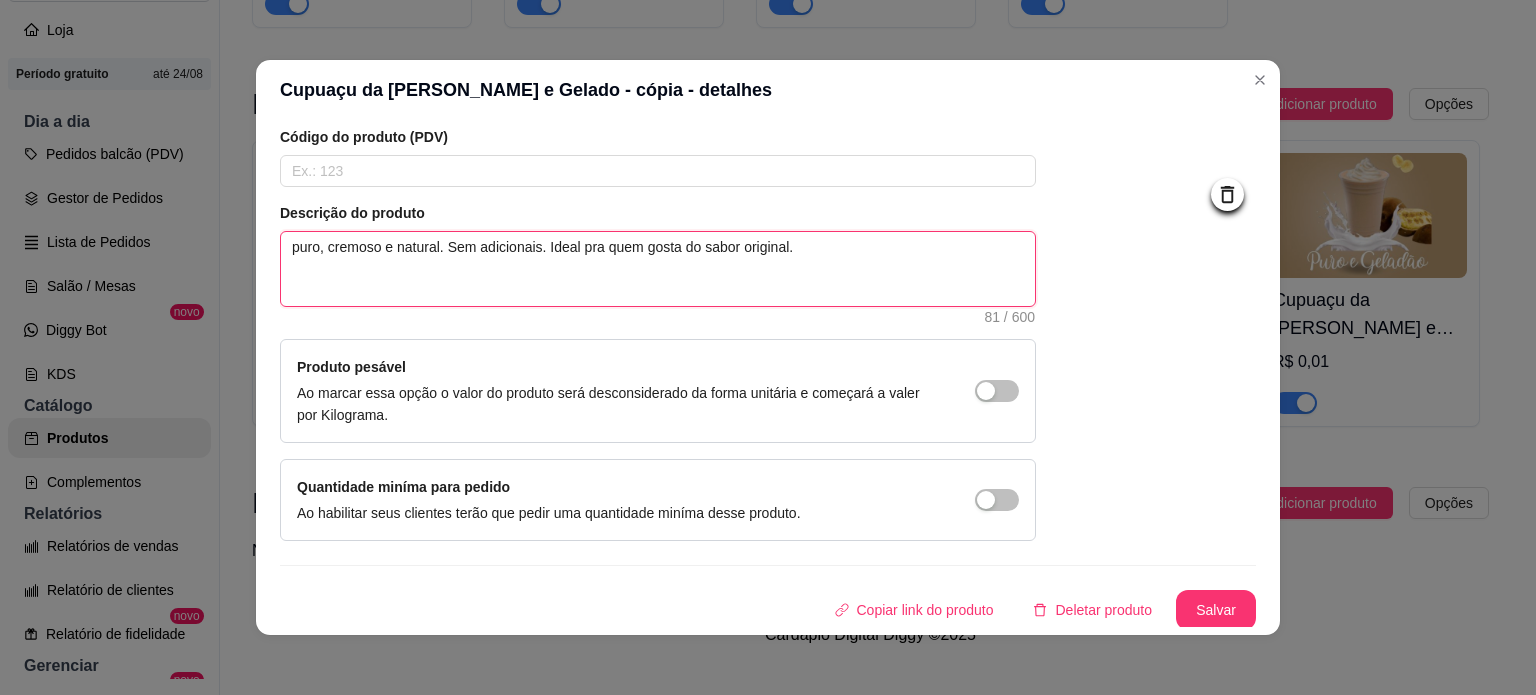 type 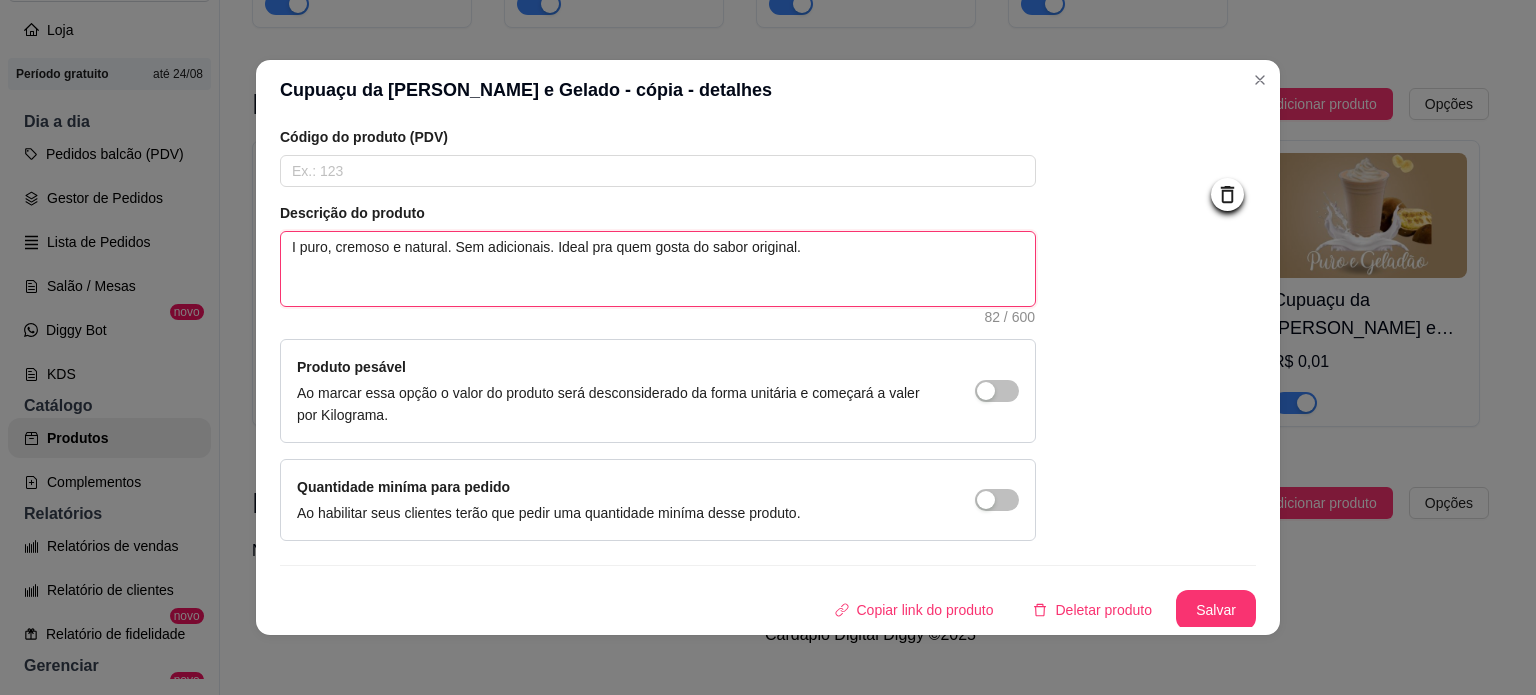 type 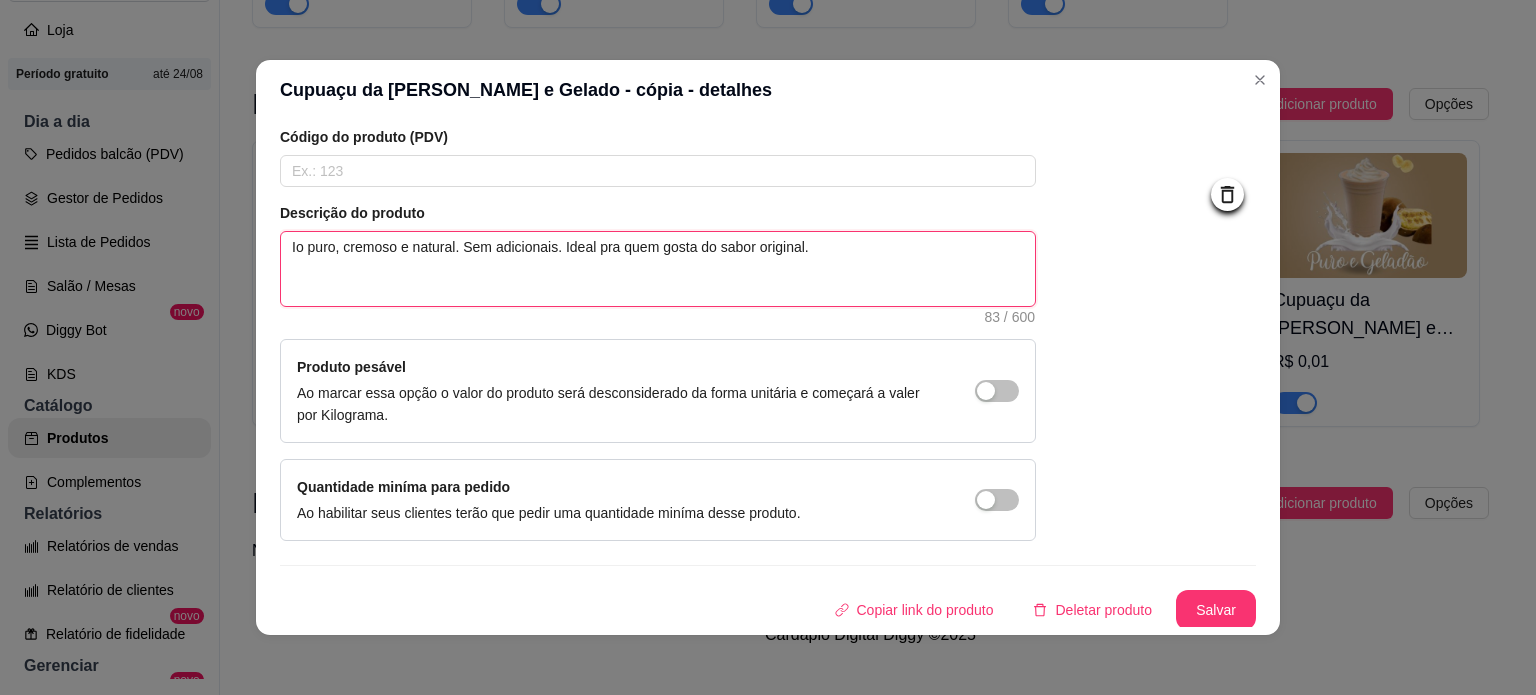 type 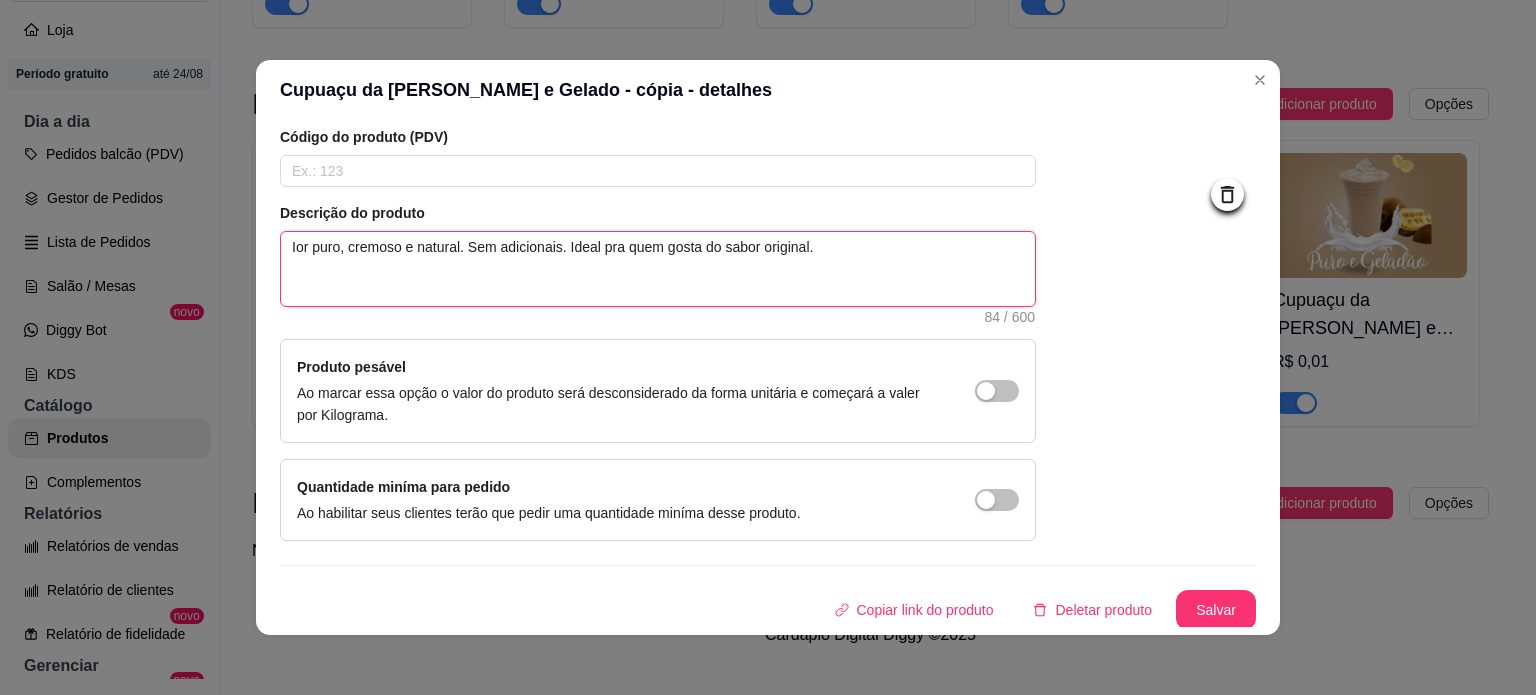 type 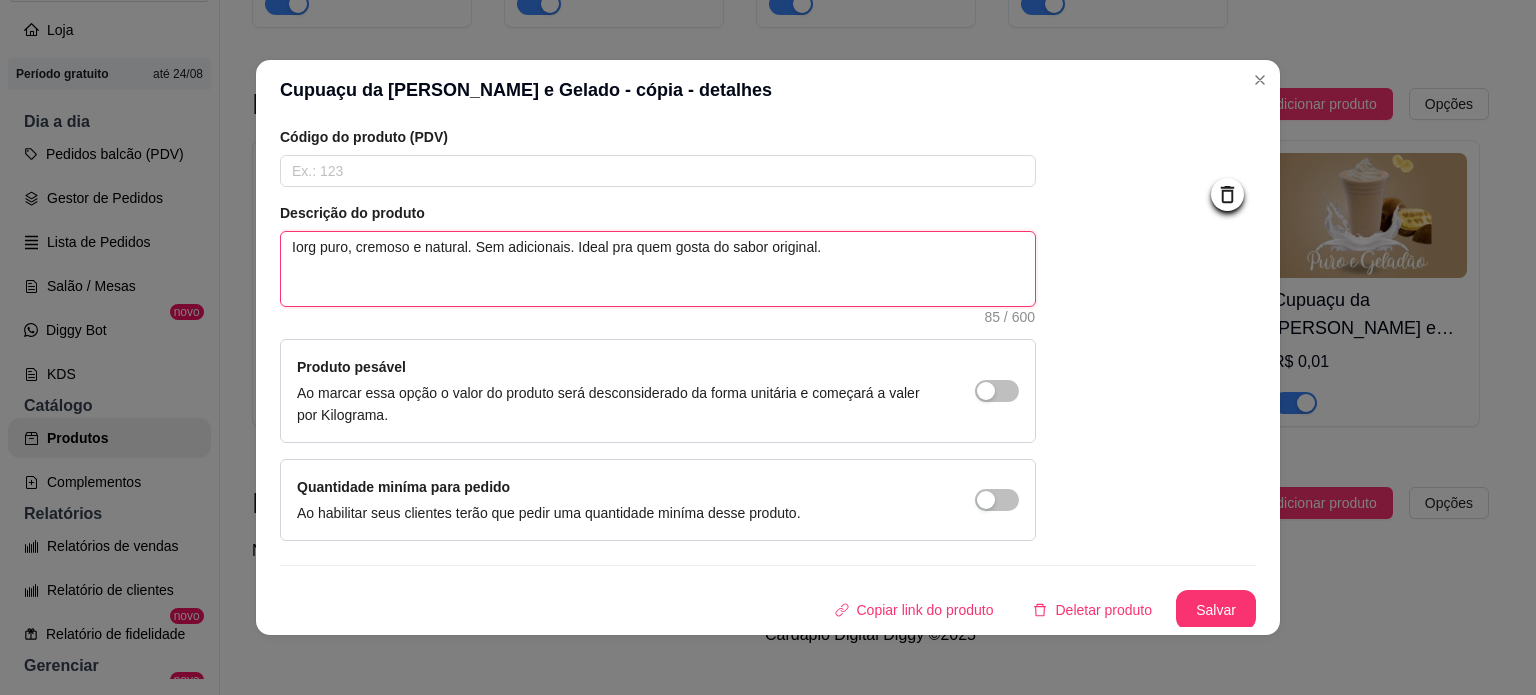 type 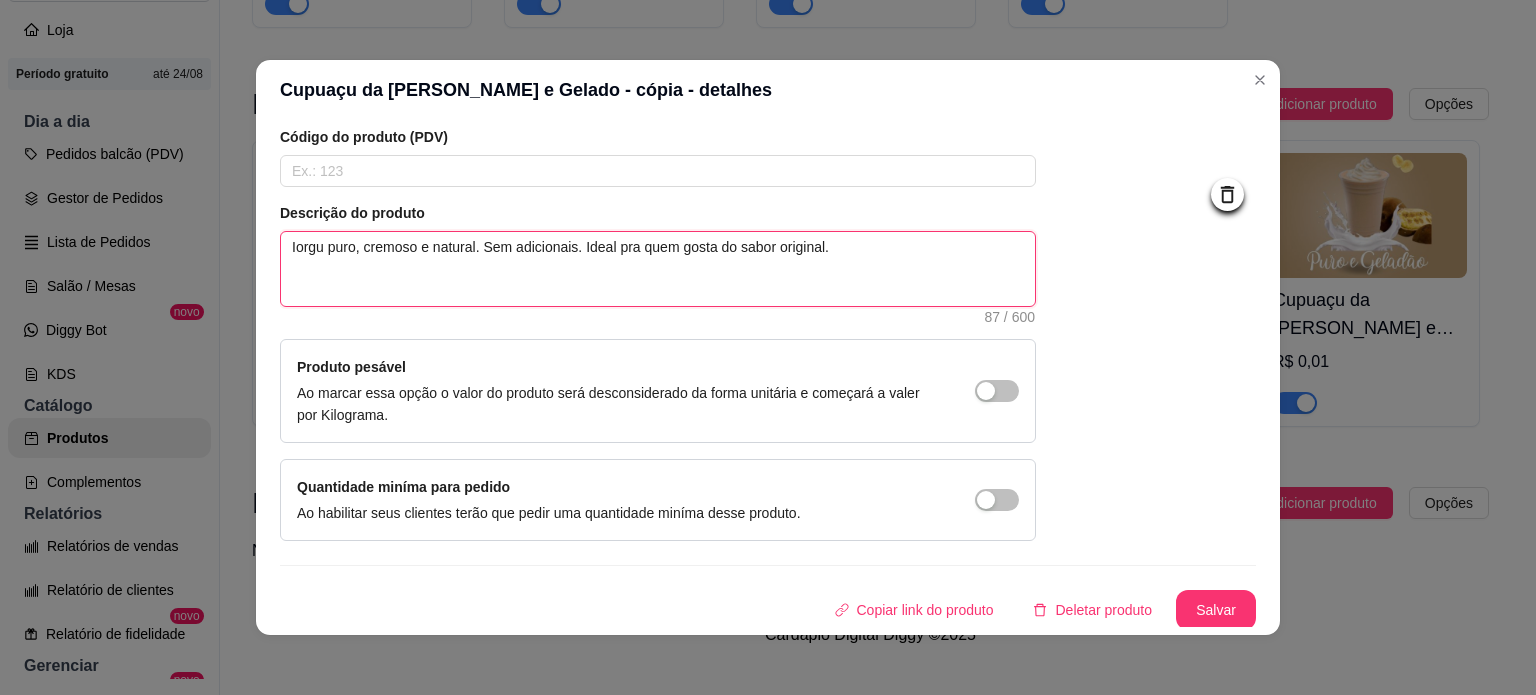type 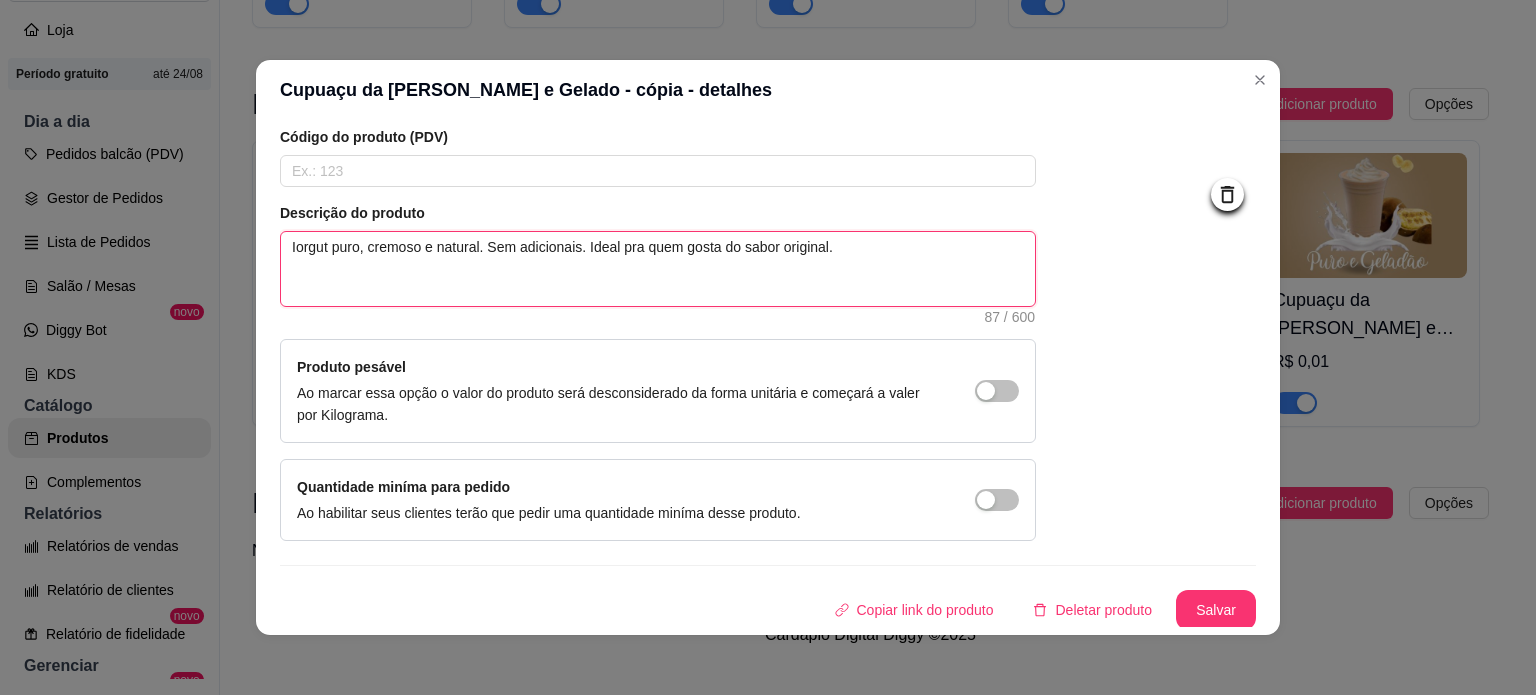 type 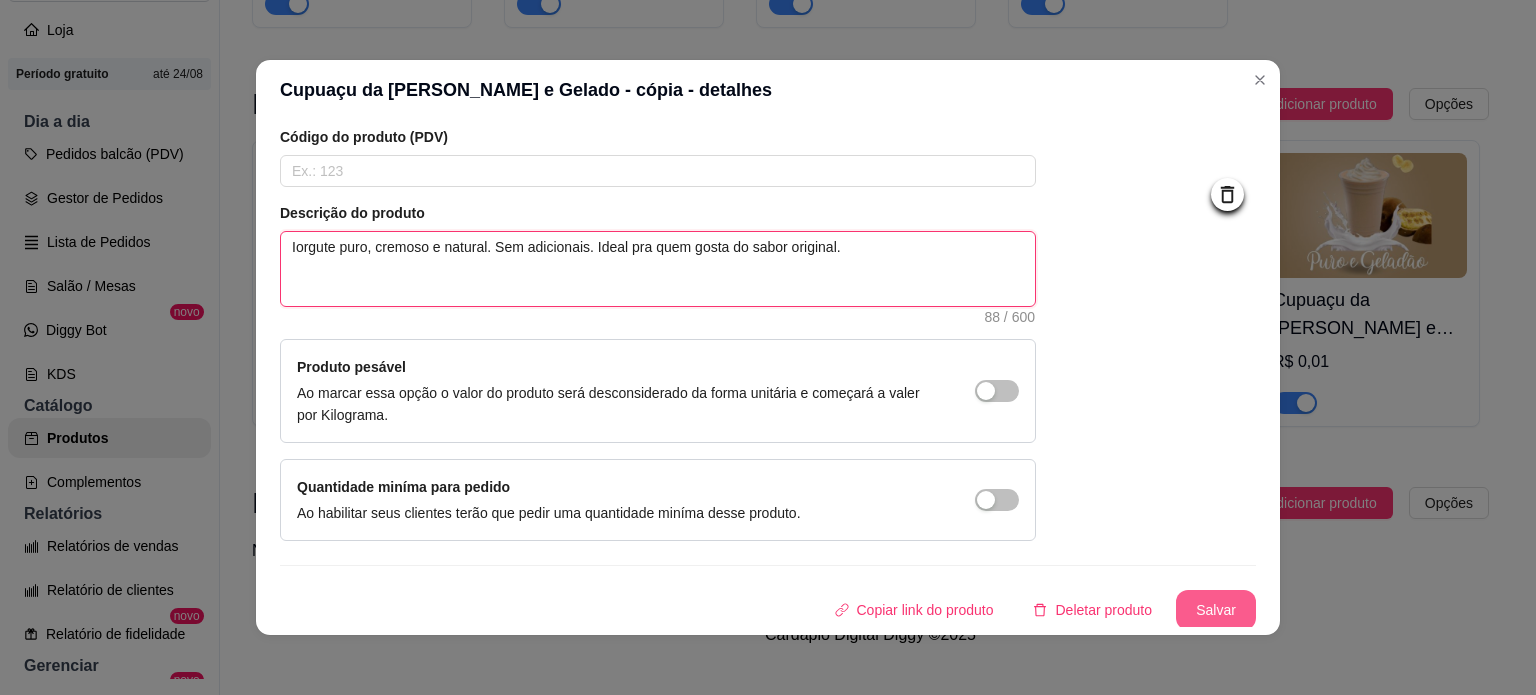 type on "Iorgute puro, cremoso e natural. Sem adicionais. Ideal pra quem gosta do sabor original." 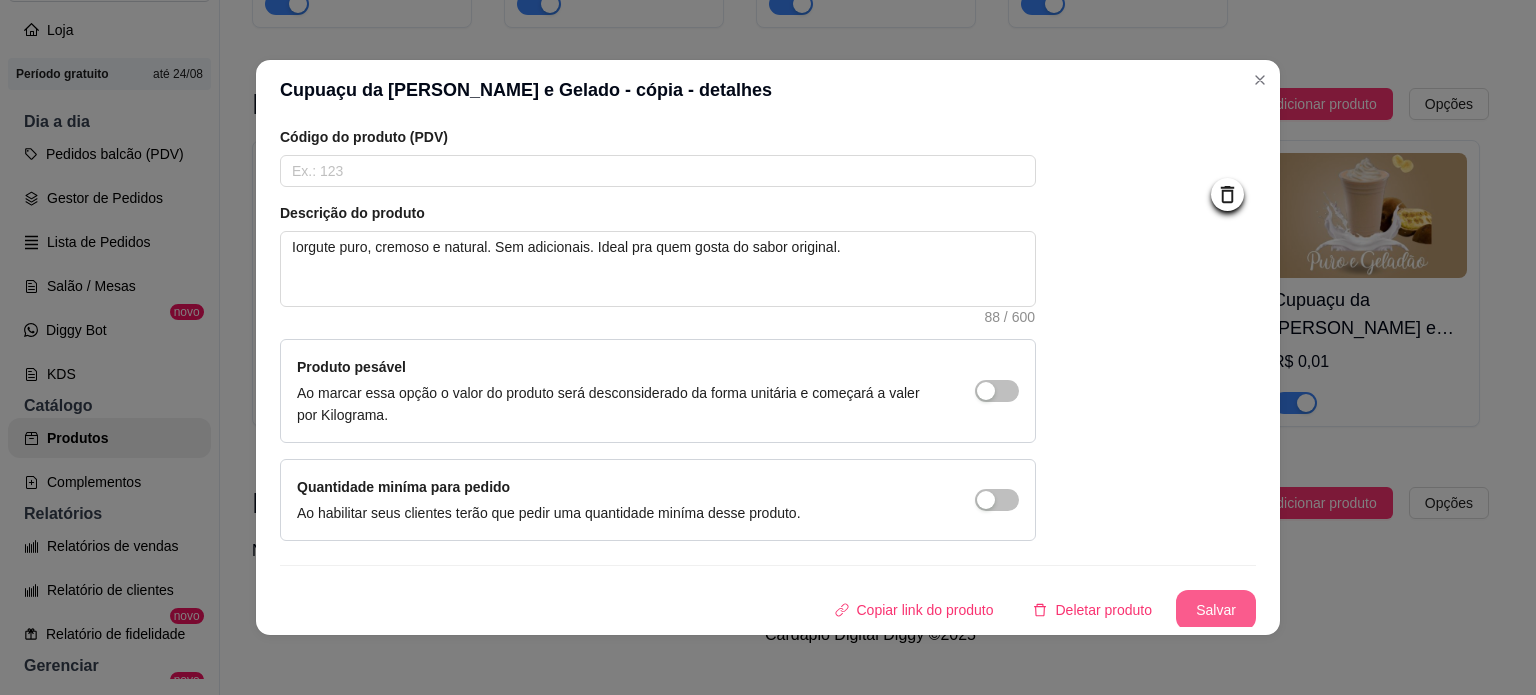 click on "Salvar" at bounding box center (1216, 610) 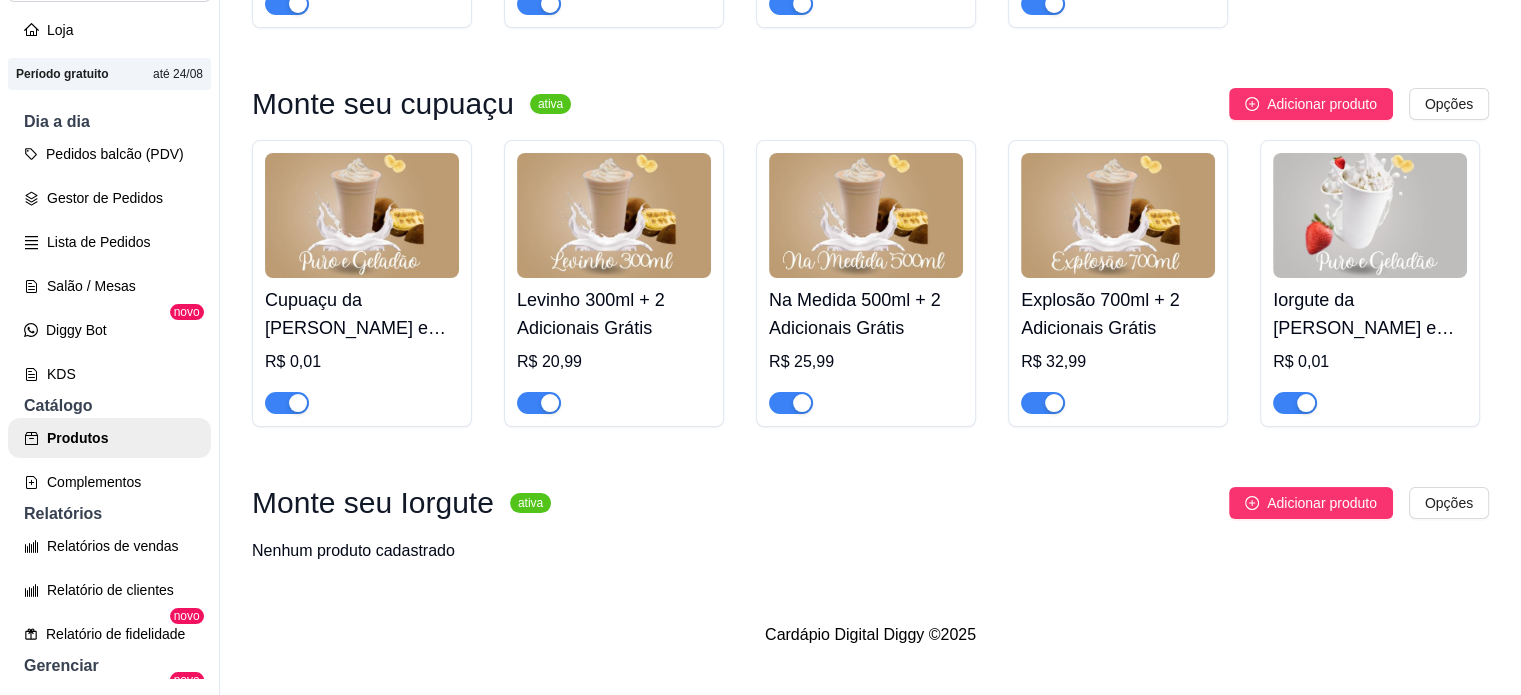 click on "Iorgute da Máfia - Puro e Gelado" at bounding box center (1370, 314) 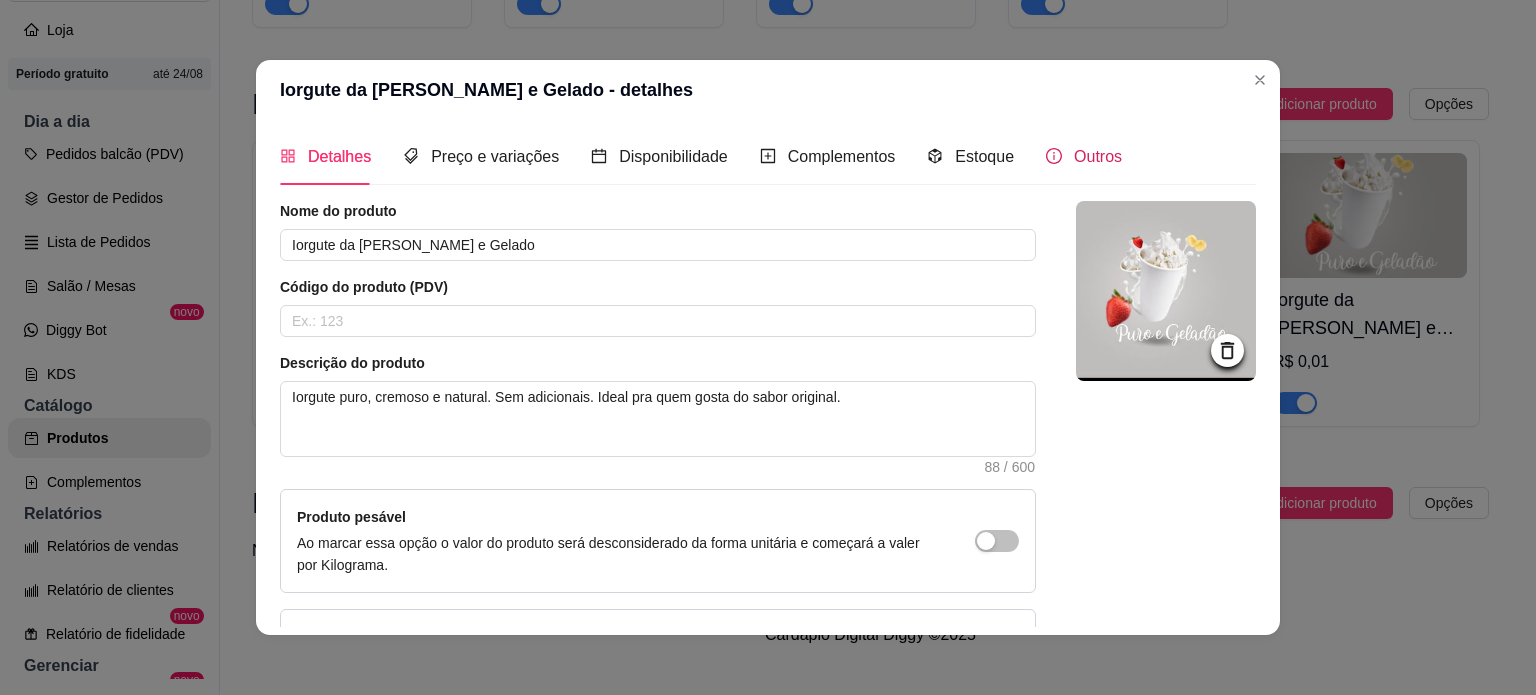 click on "Outros" at bounding box center (1098, 156) 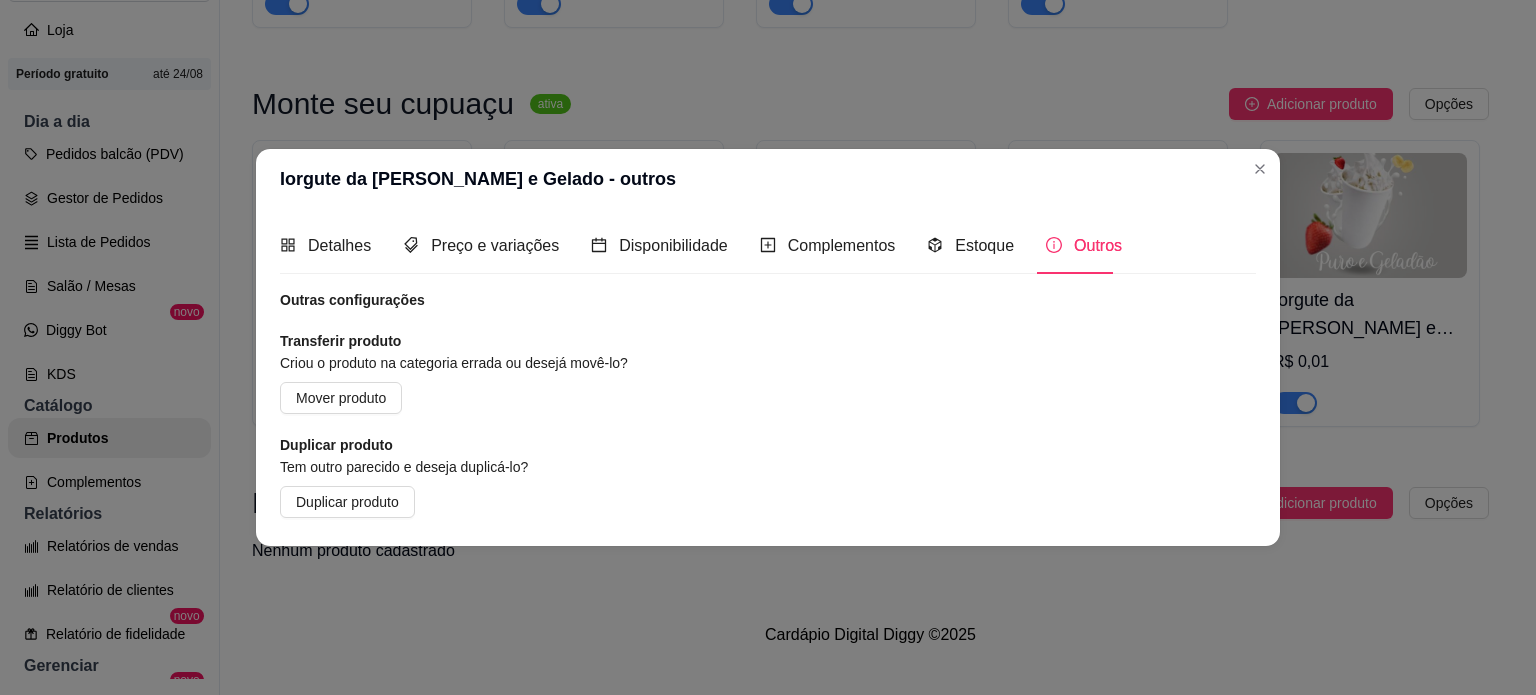 type 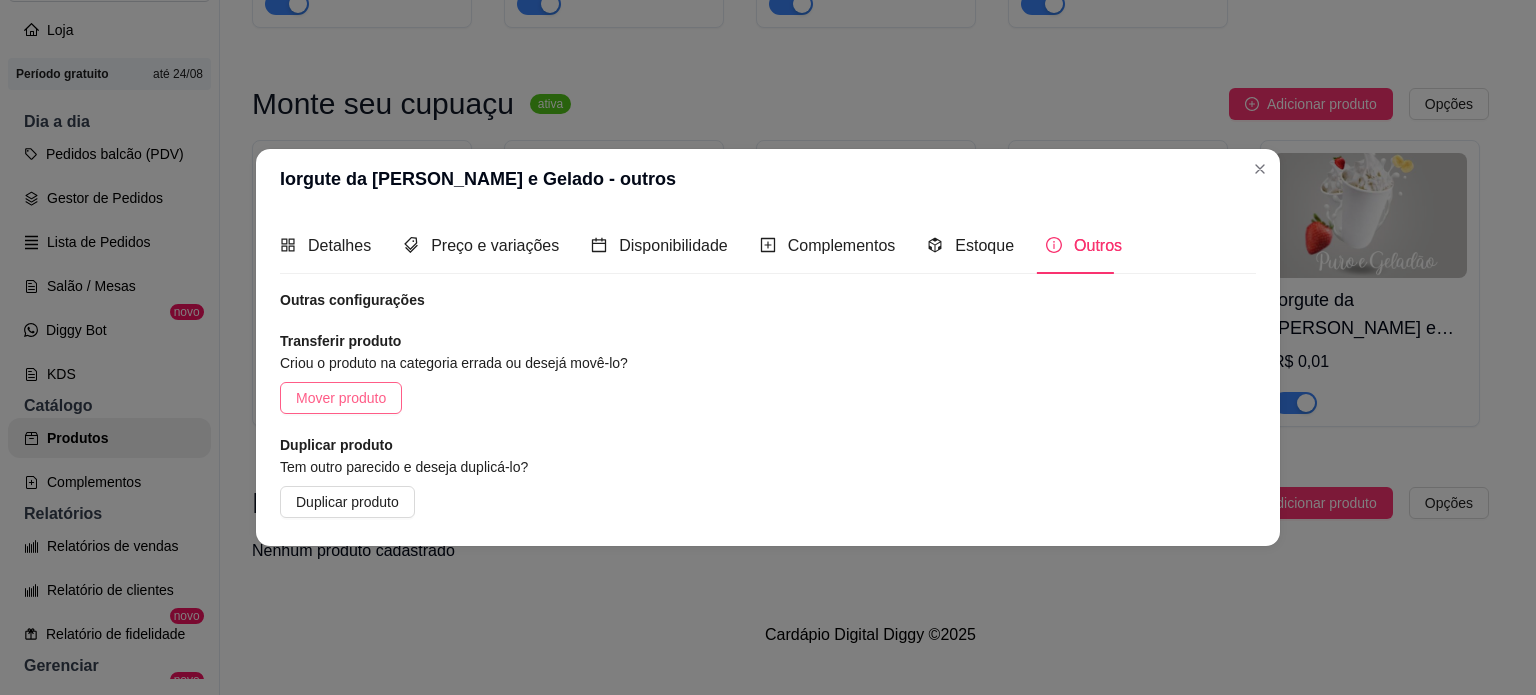 click on "Mover produto" at bounding box center [341, 398] 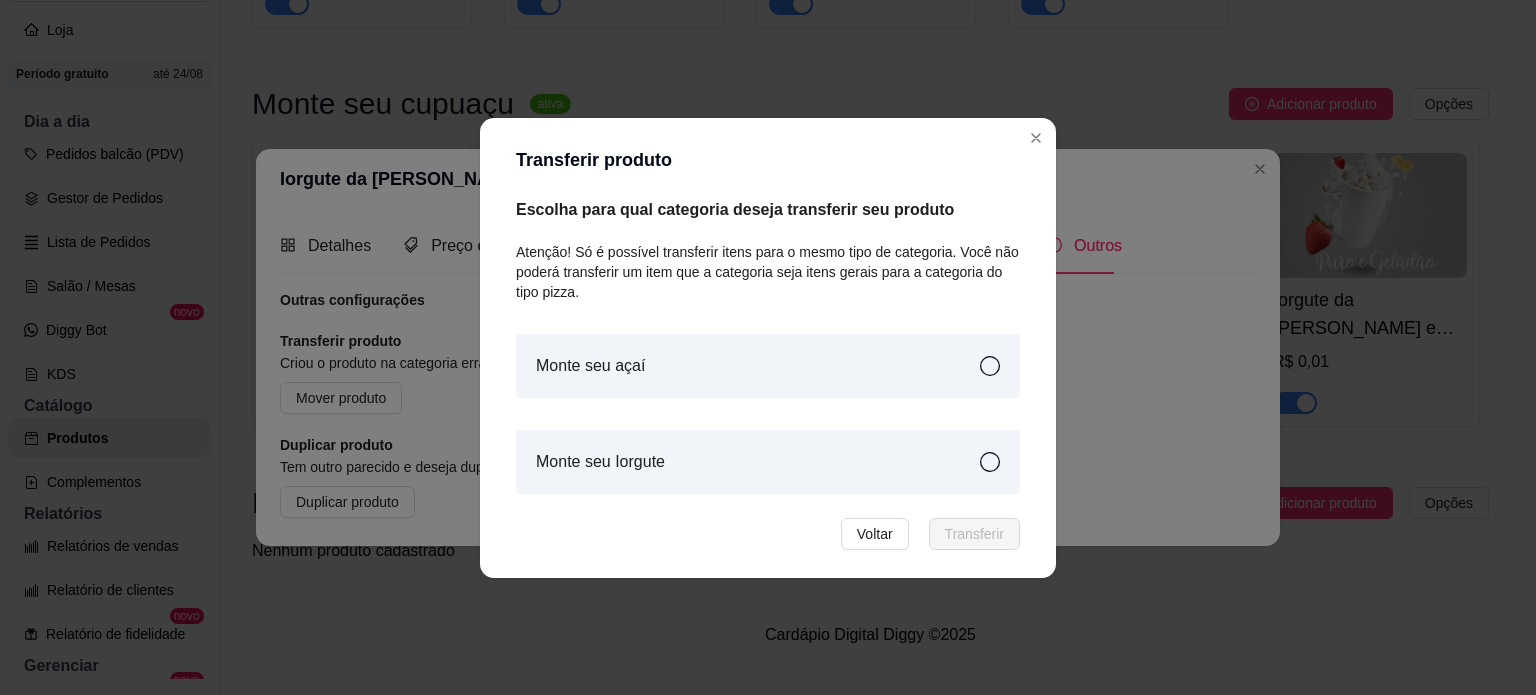 click 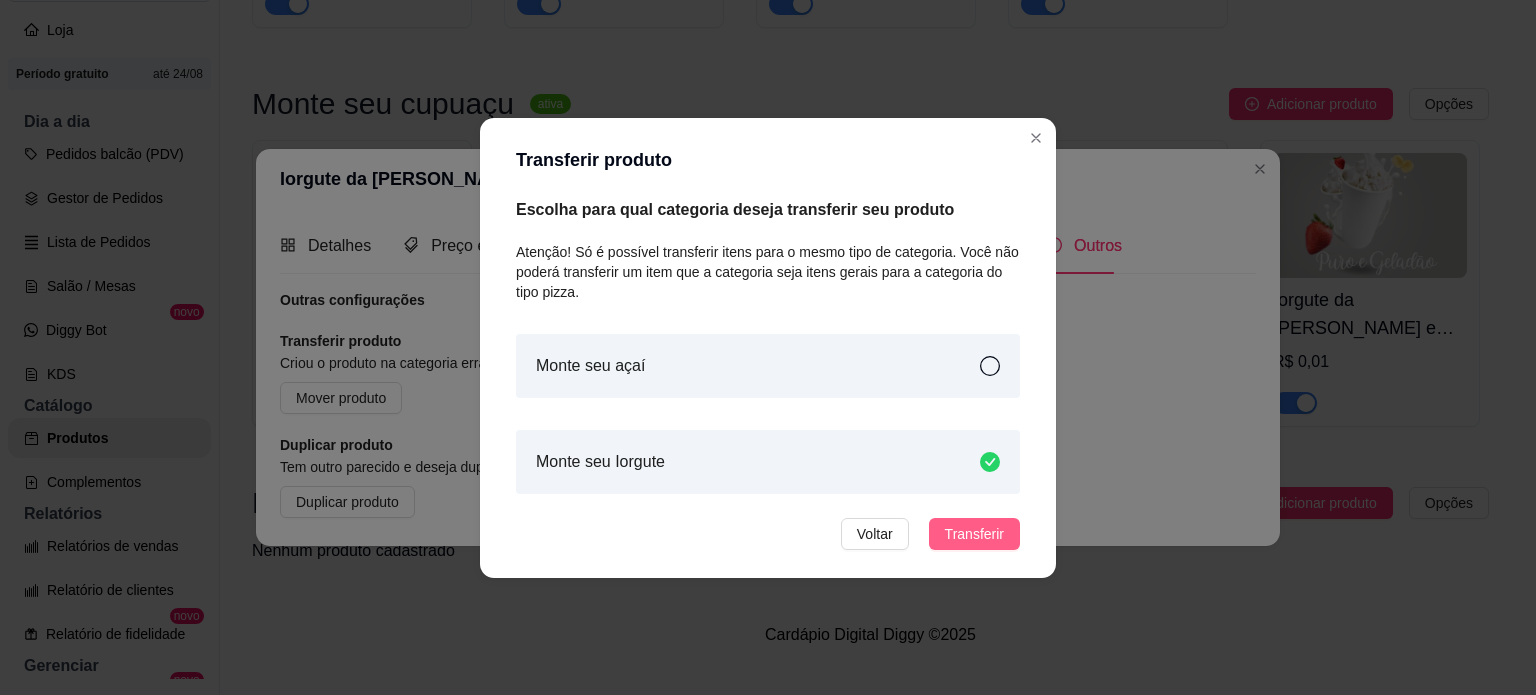 click on "Transferir" at bounding box center (974, 534) 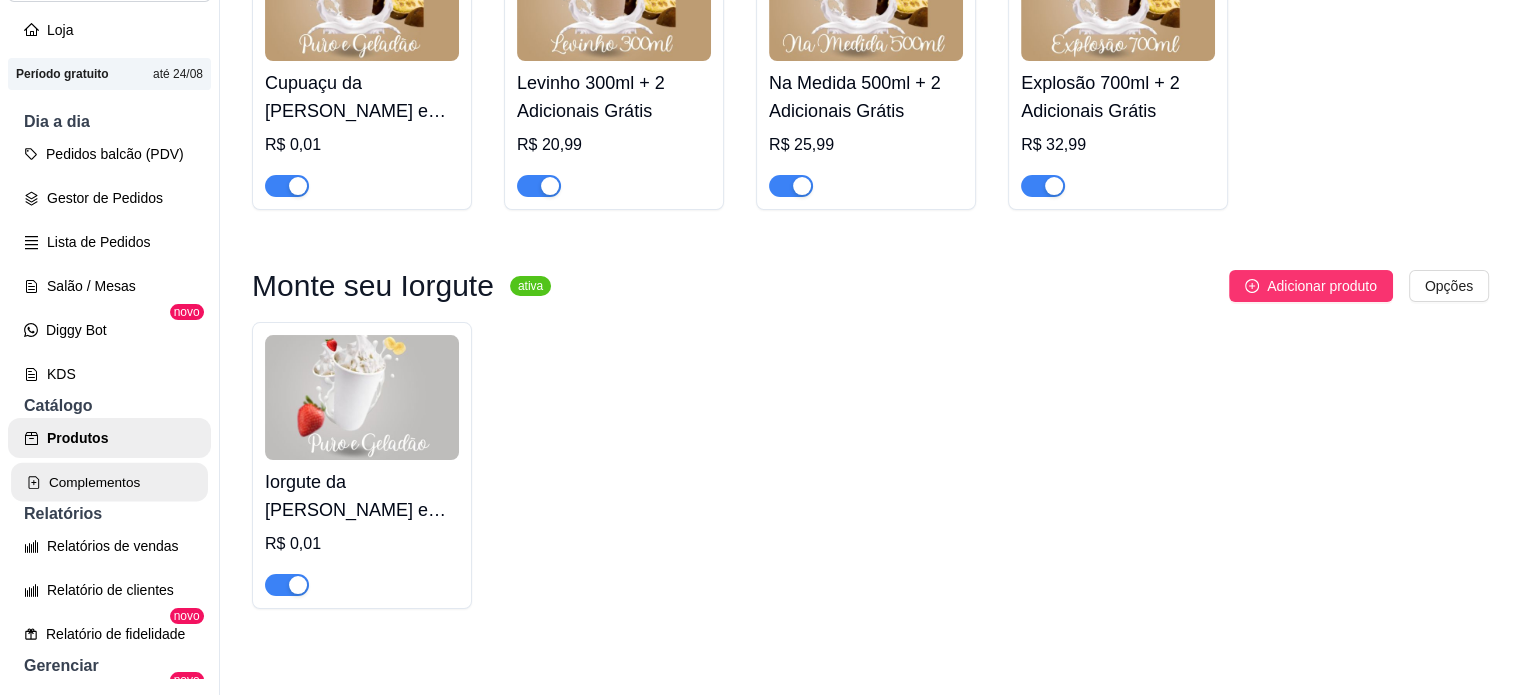 click on "Complementos" at bounding box center (109, 482) 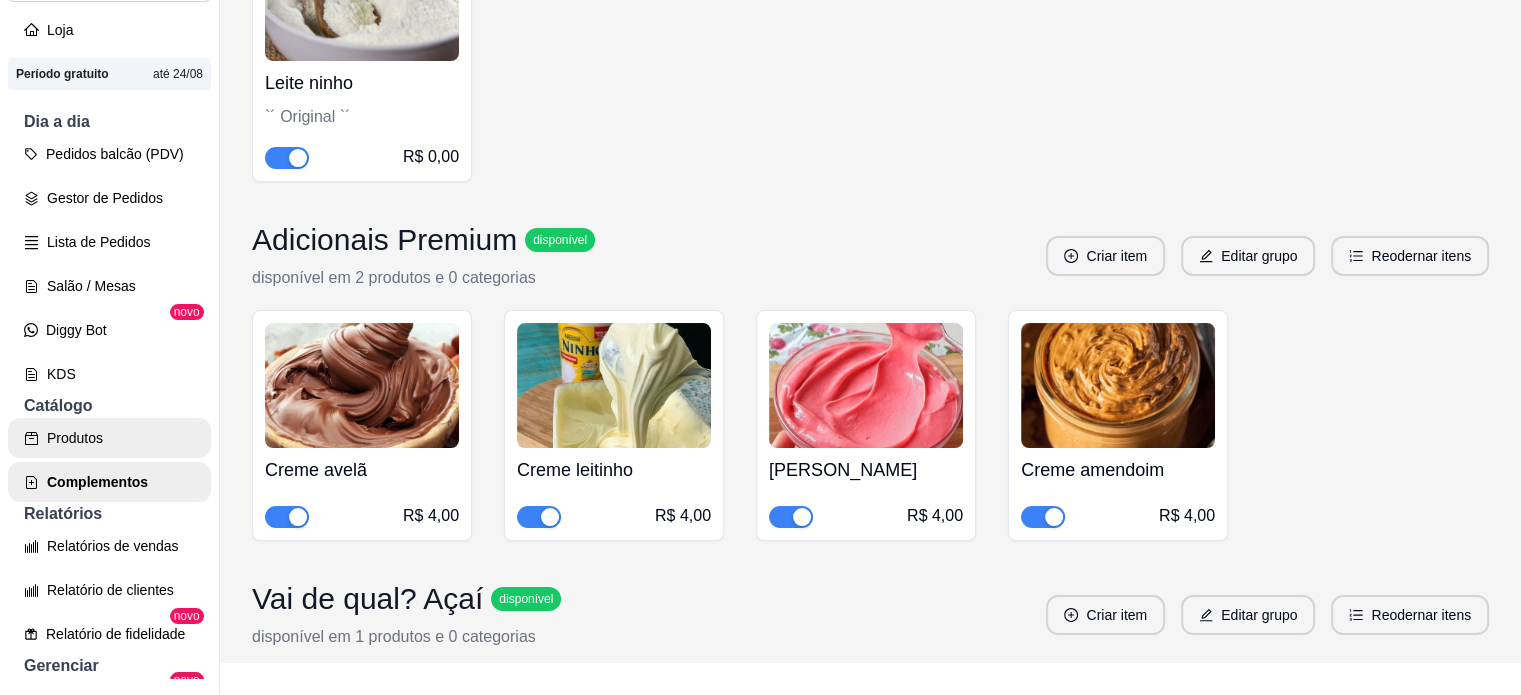 scroll, scrollTop: 0, scrollLeft: 0, axis: both 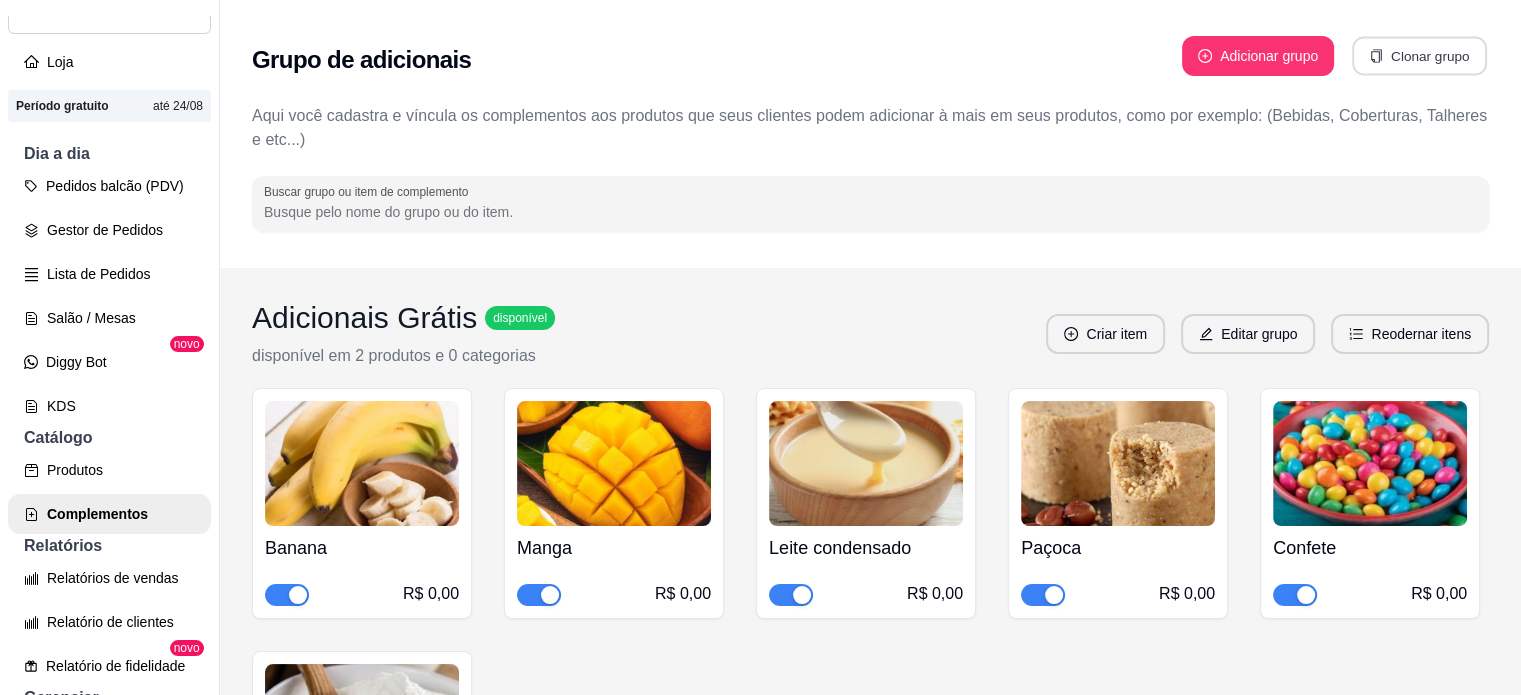 click on "Clonar grupo" at bounding box center (1419, 56) 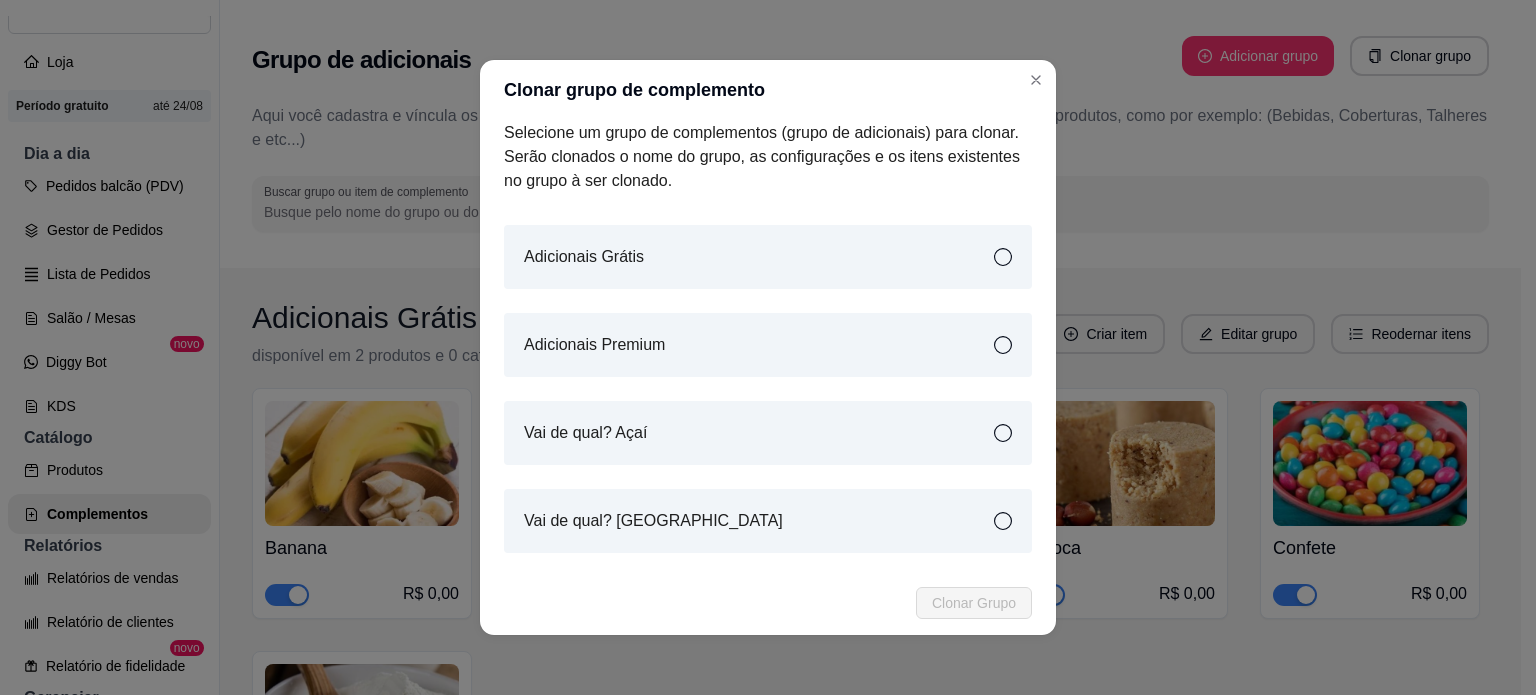 scroll, scrollTop: 8, scrollLeft: 0, axis: vertical 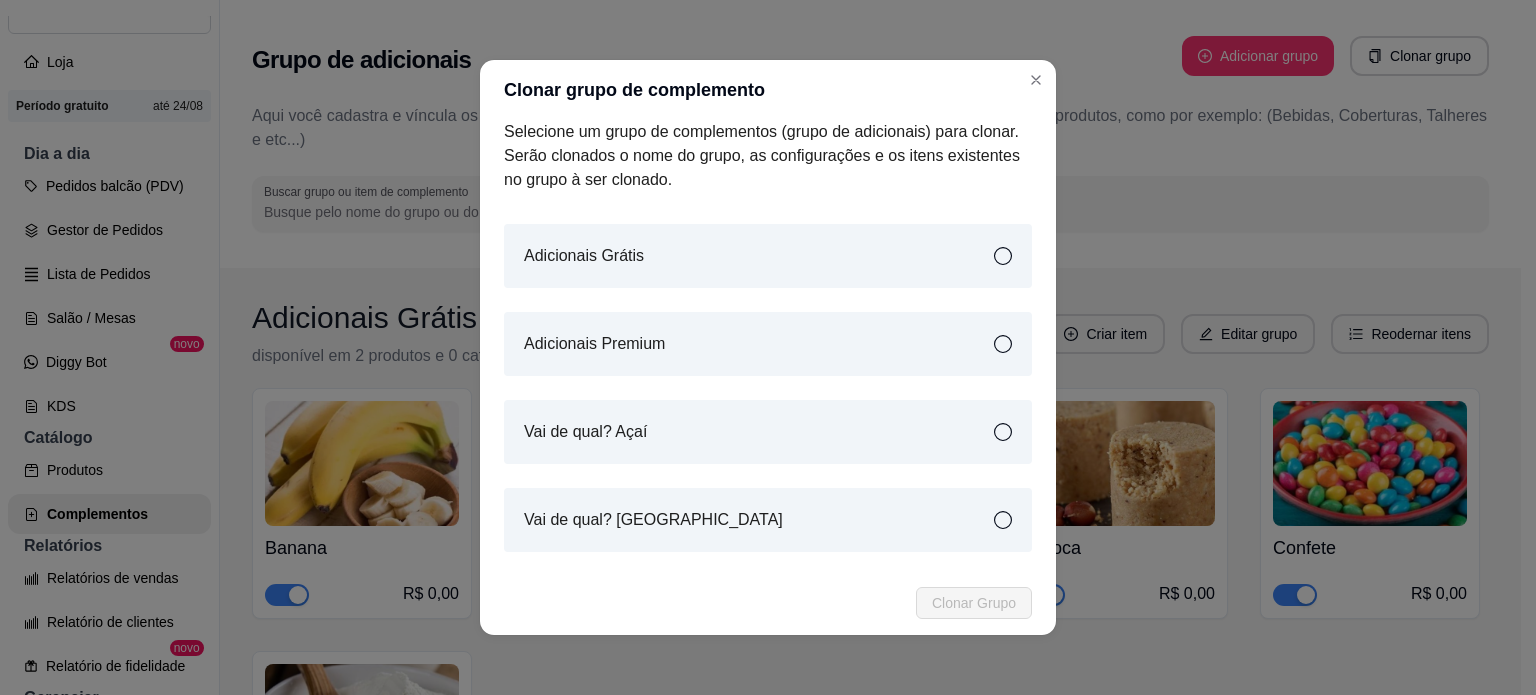 click 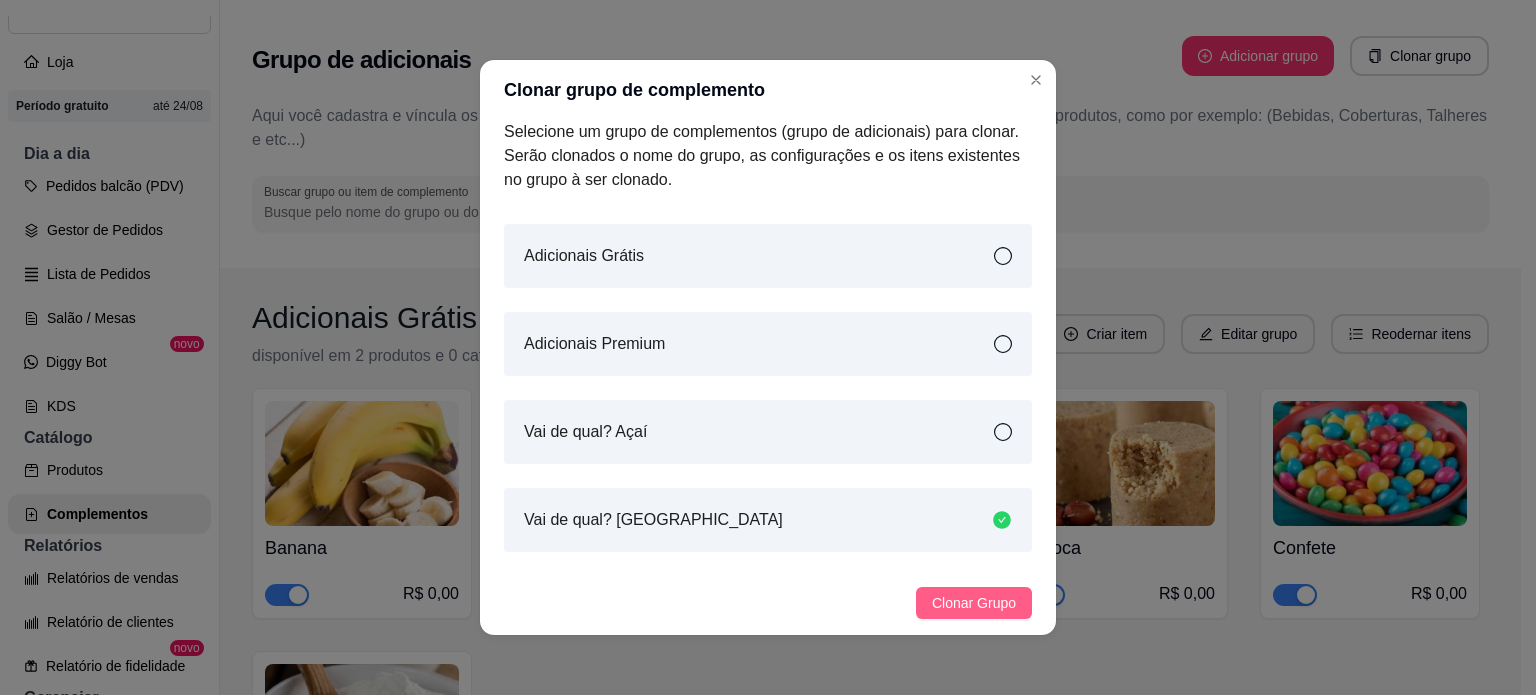 click on "Clonar Grupo" at bounding box center (974, 603) 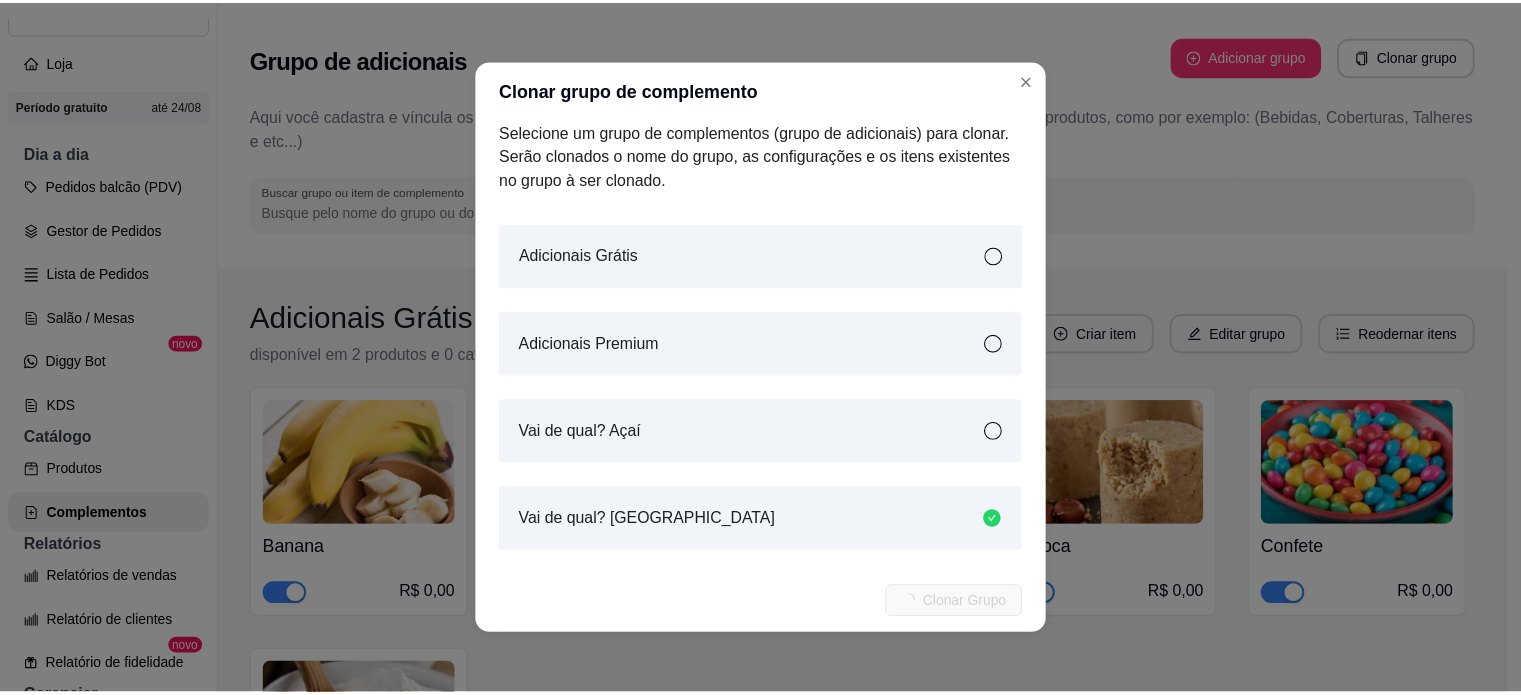 scroll, scrollTop: 4, scrollLeft: 0, axis: vertical 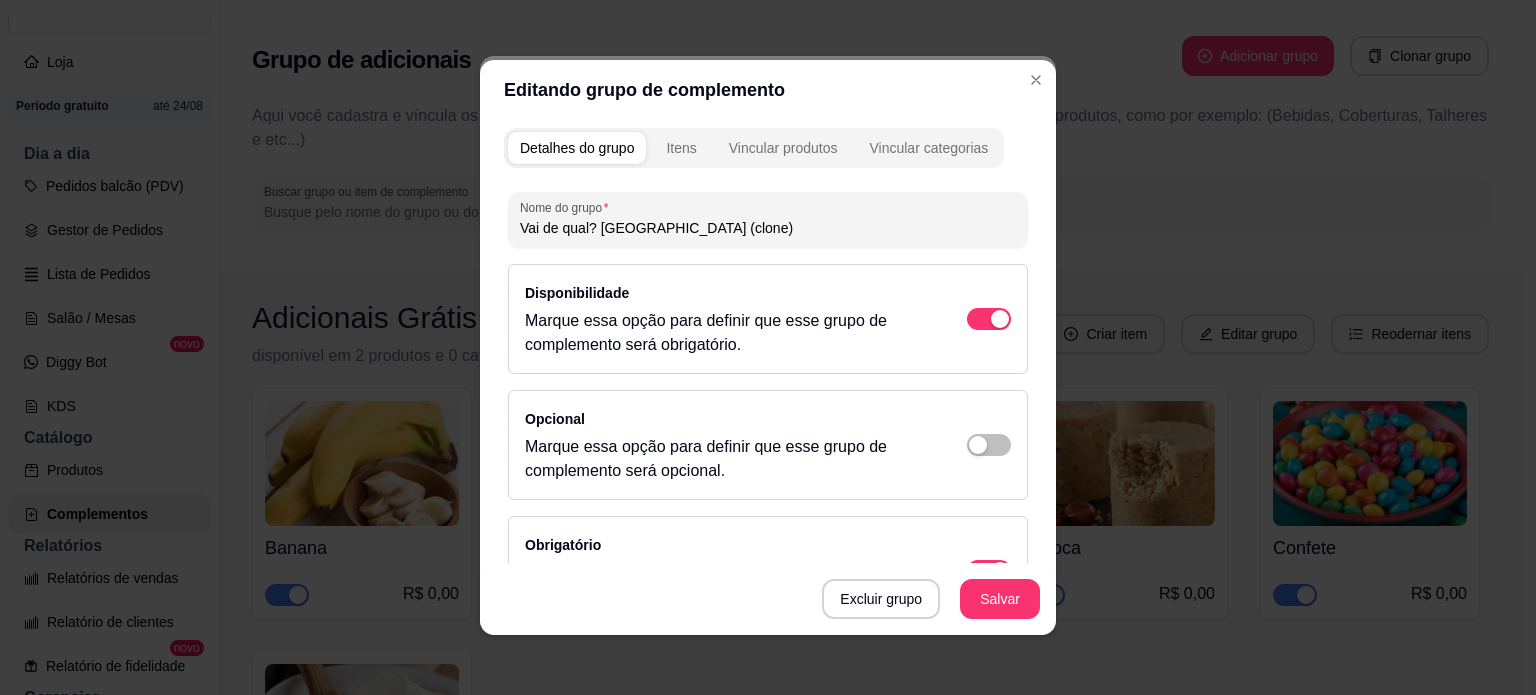 drag, startPoint x: 701, startPoint y: 231, endPoint x: 595, endPoint y: 223, distance: 106.30146 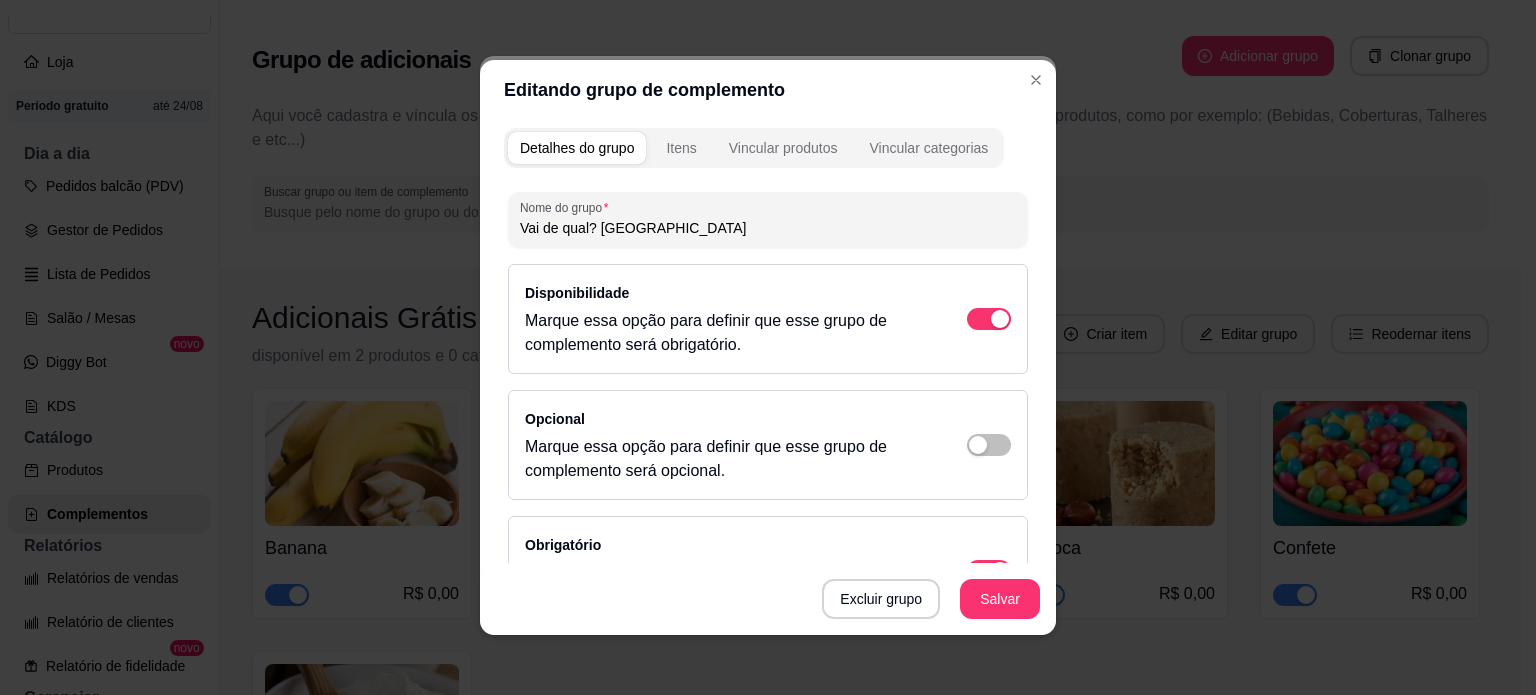 type on "Vai de qual? Iorgute" 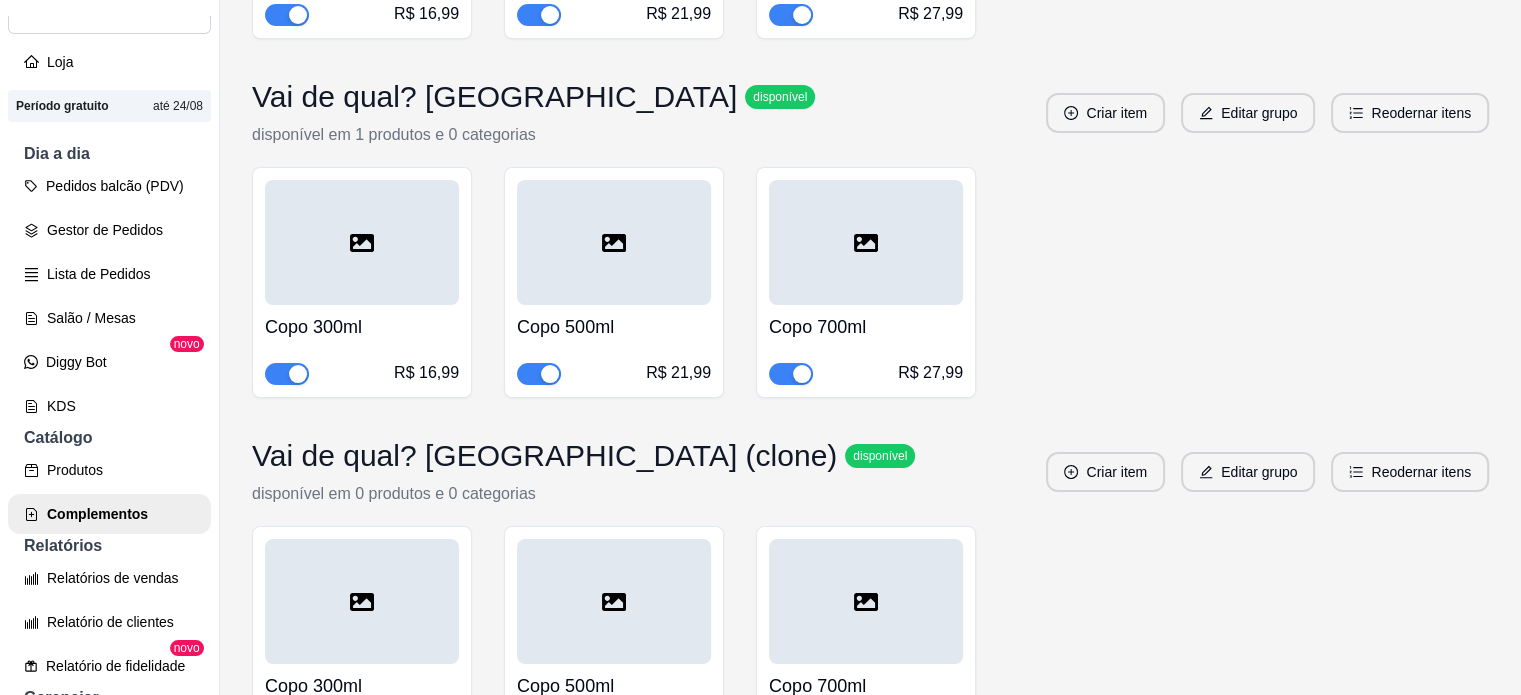 scroll, scrollTop: 1792, scrollLeft: 0, axis: vertical 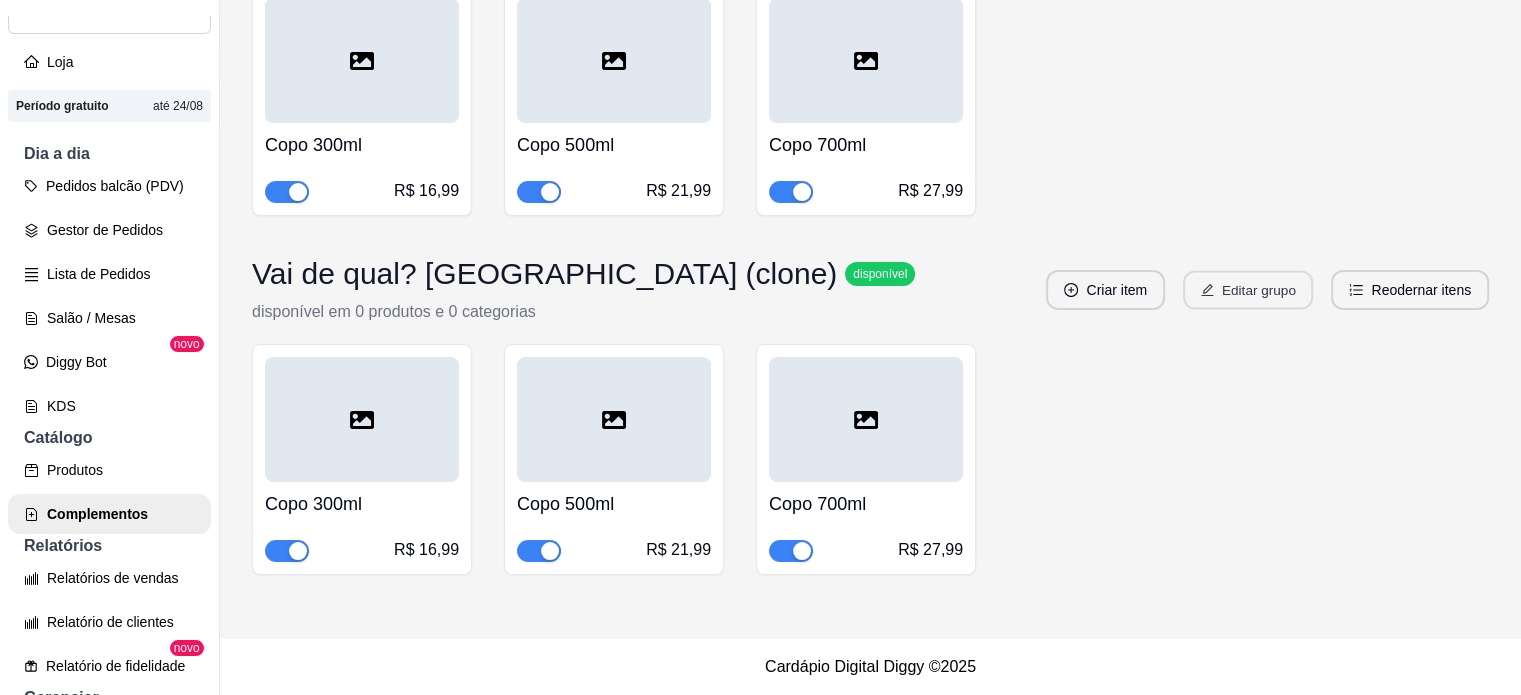 click on "Editar grupo" at bounding box center [1248, 290] 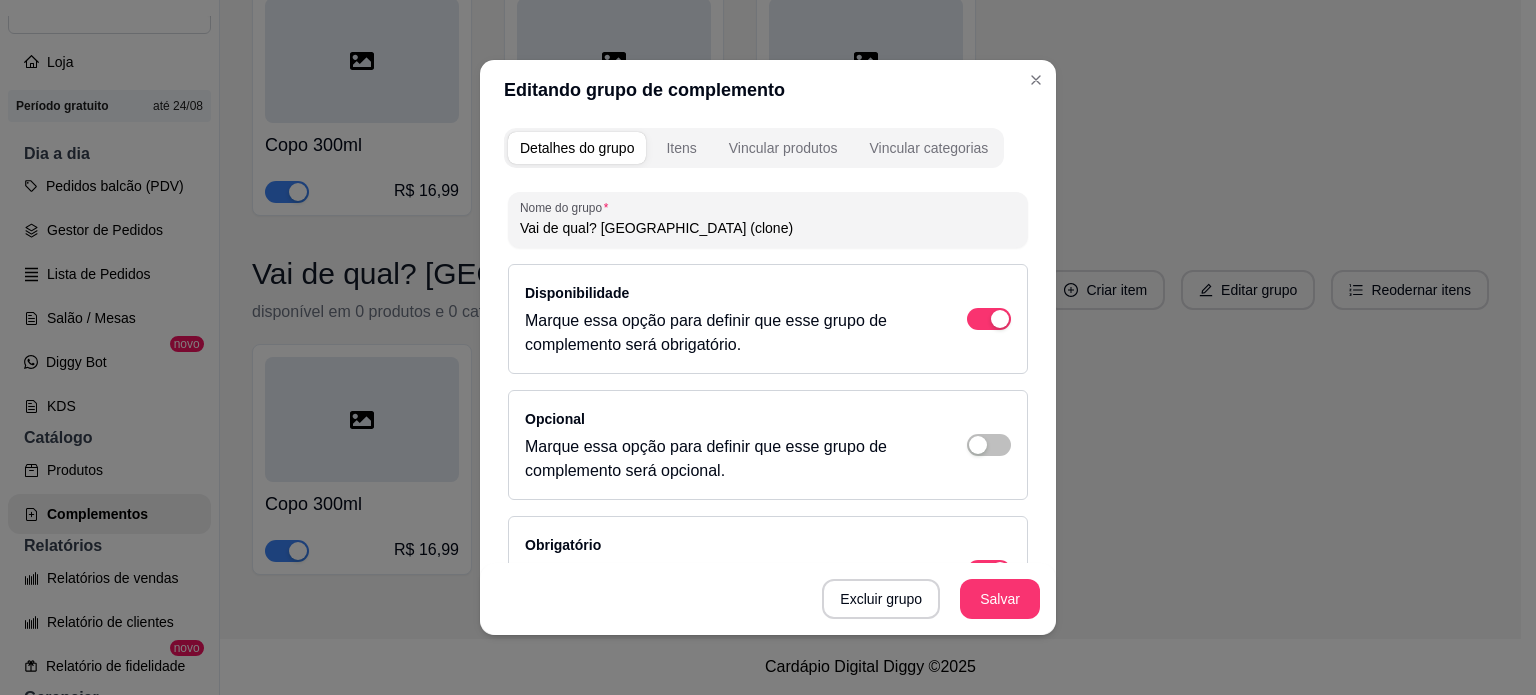 drag, startPoint x: 713, startPoint y: 231, endPoint x: 582, endPoint y: 247, distance: 131.97348 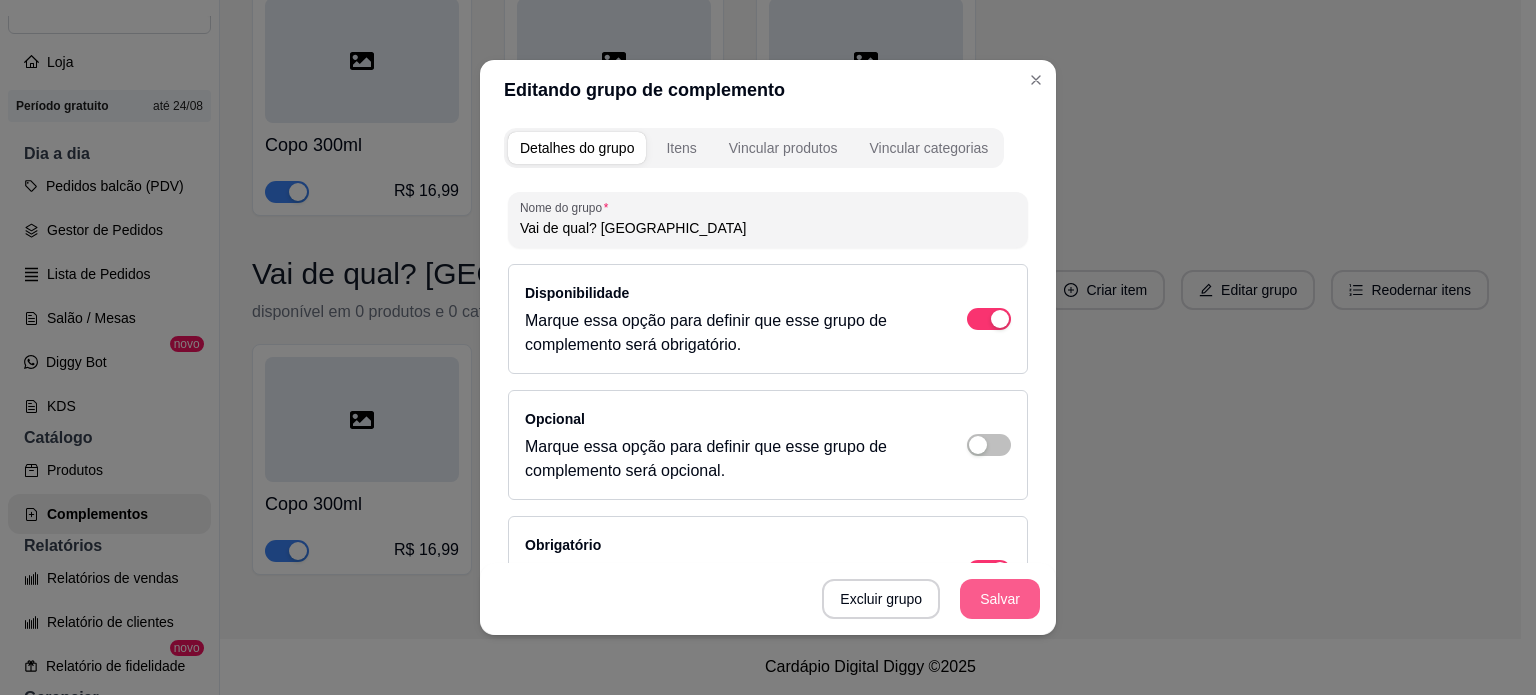 type on "Vai de qual? Iorgute" 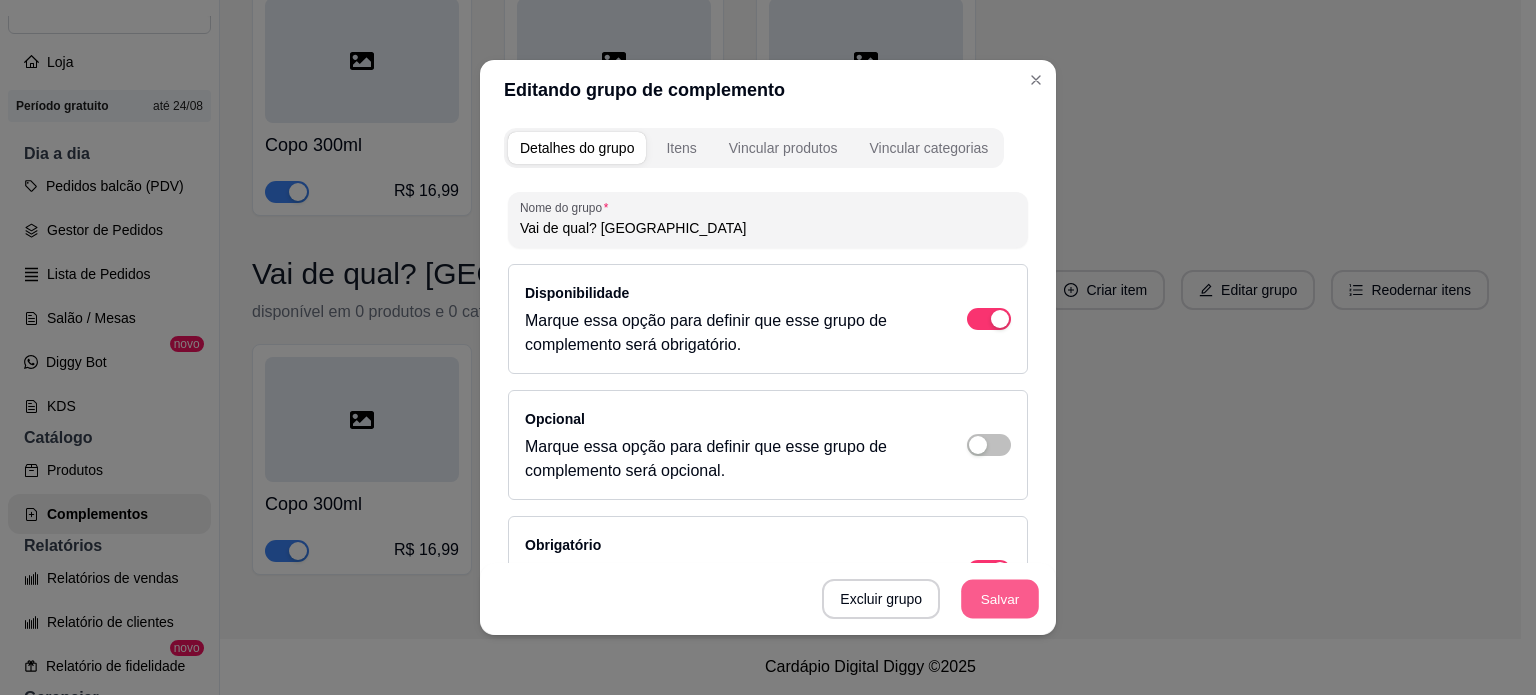 click on "Salvar" at bounding box center [1000, 599] 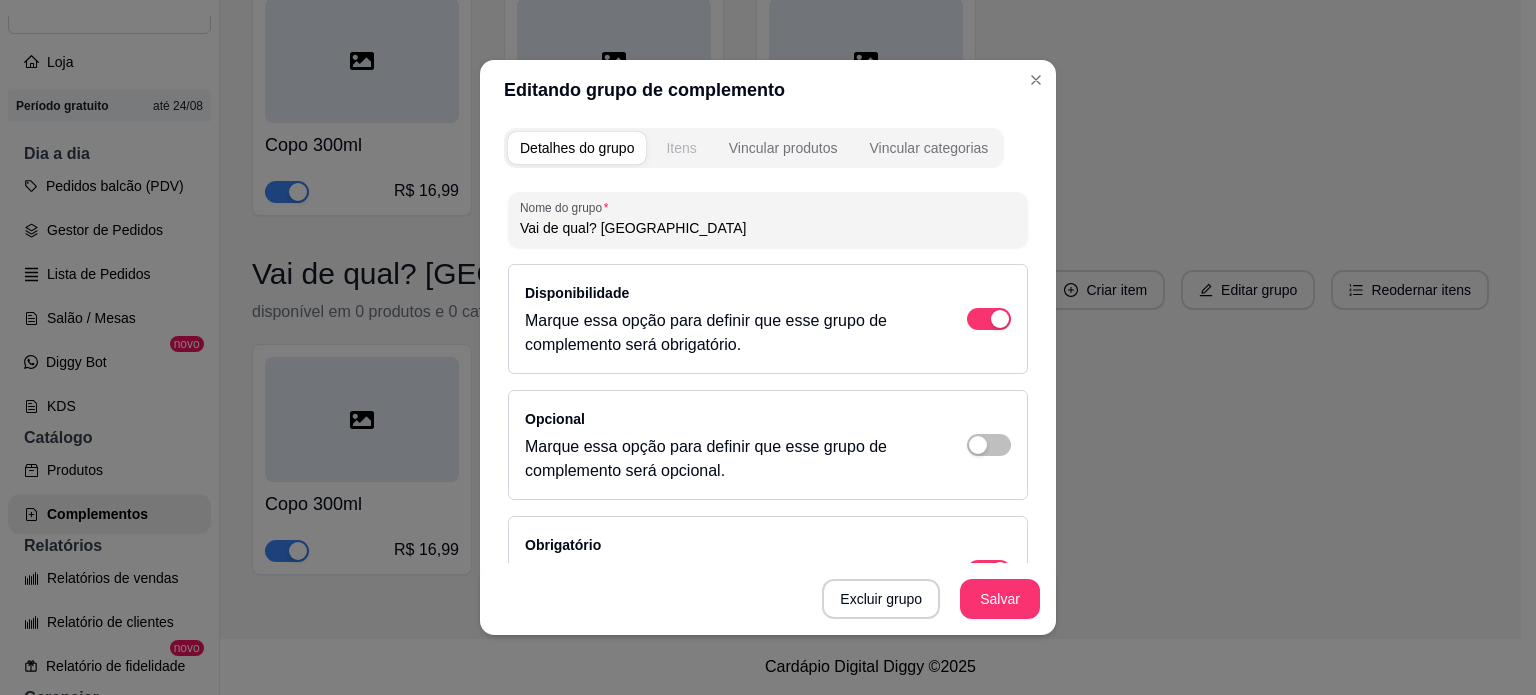 click on "Itens" at bounding box center [681, 148] 